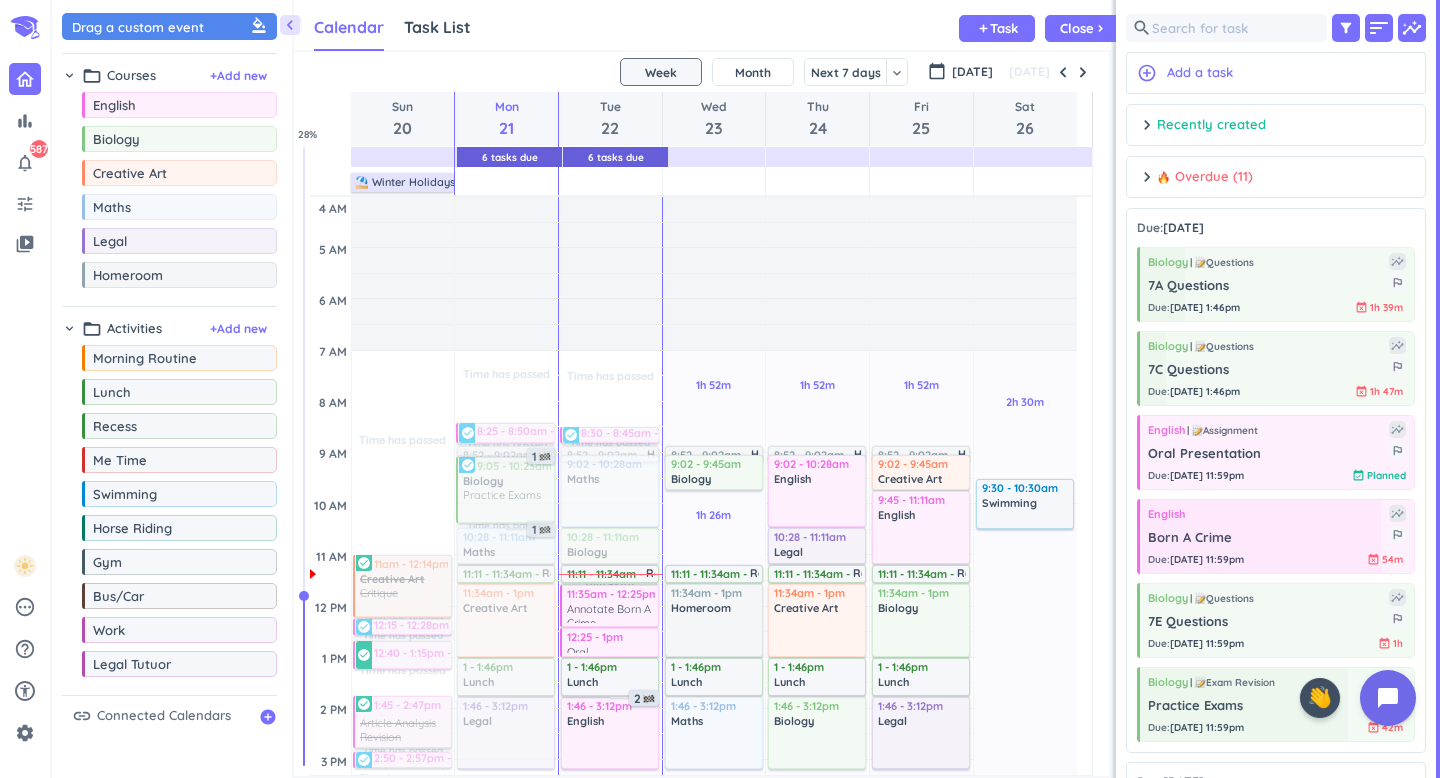 scroll, scrollTop: 0, scrollLeft: 0, axis: both 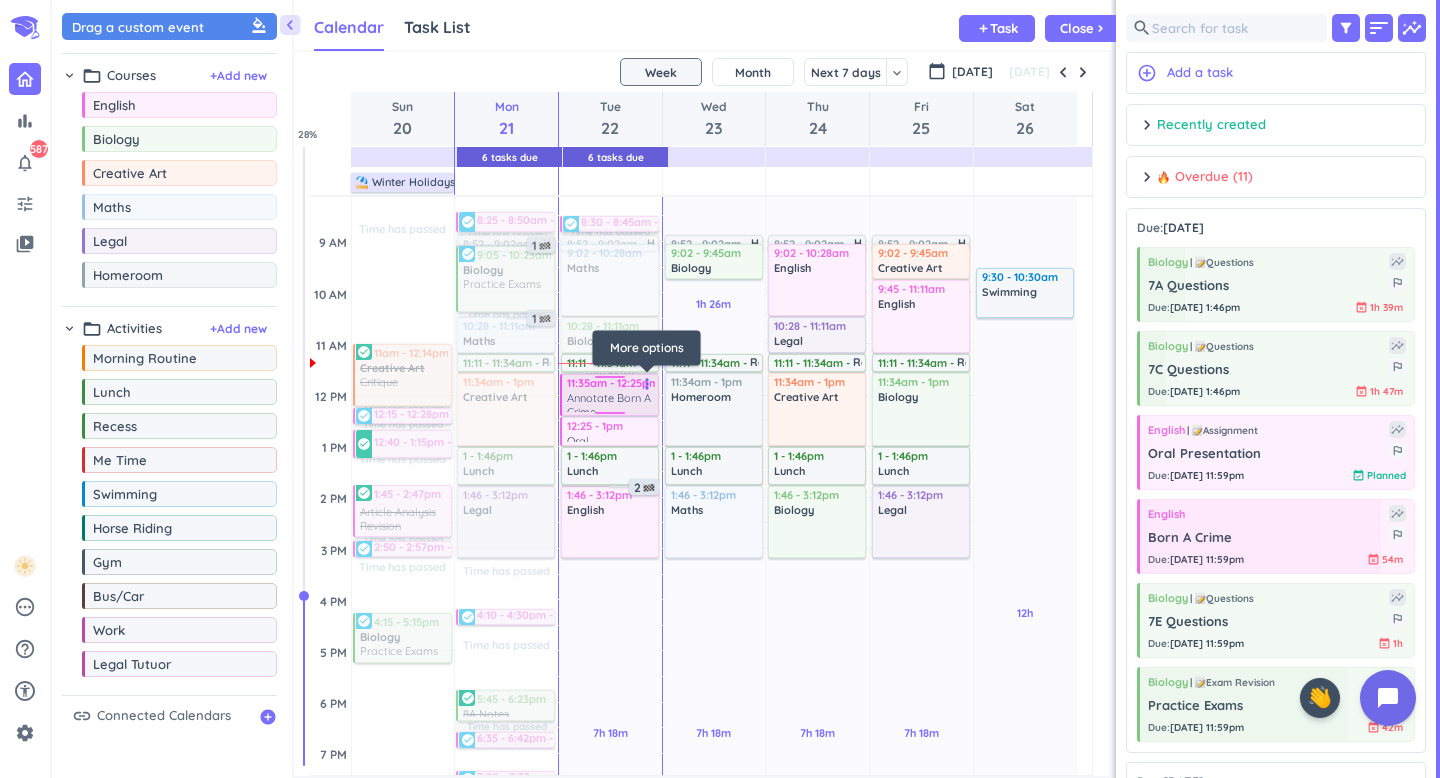 click on "more_vert" at bounding box center [647, 384] 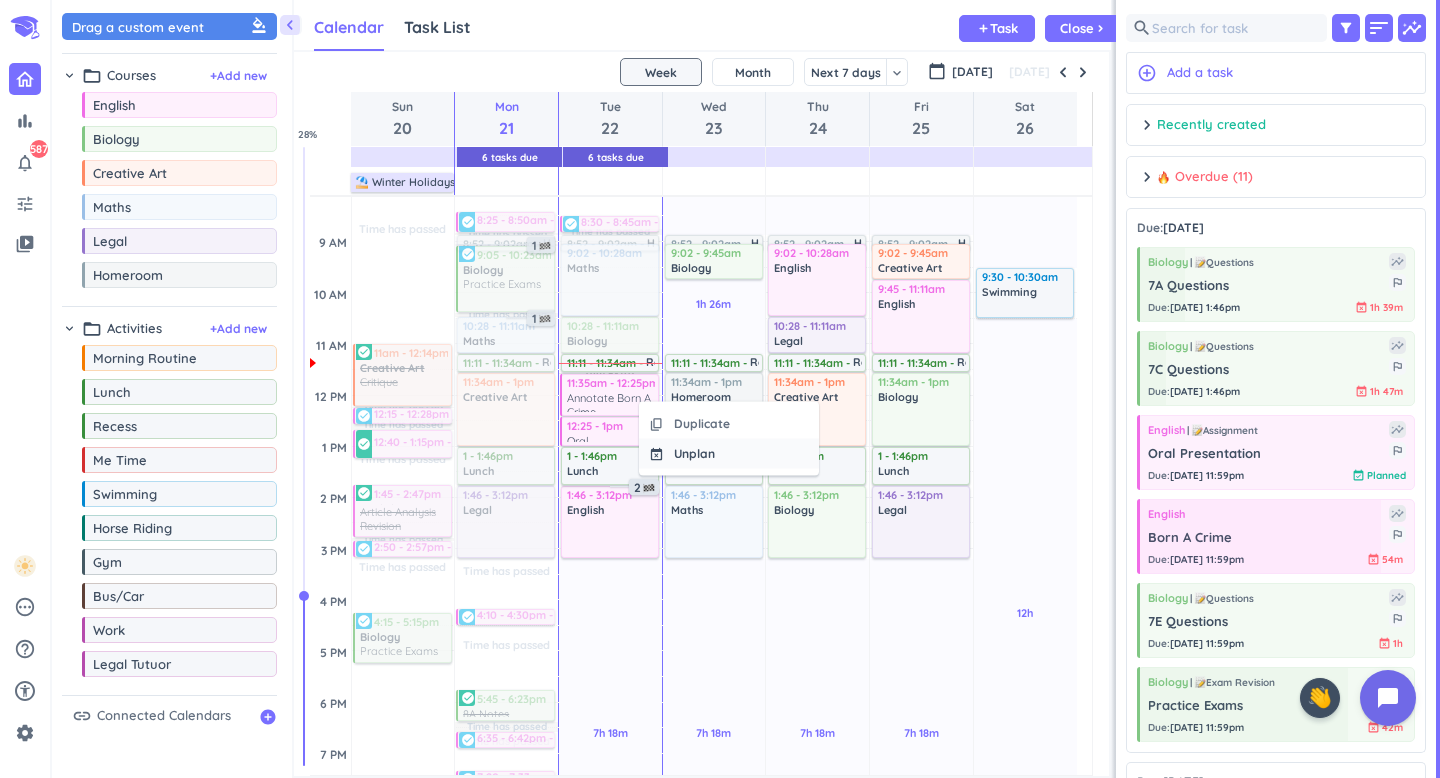 click on "event_busy" at bounding box center (656, 453) 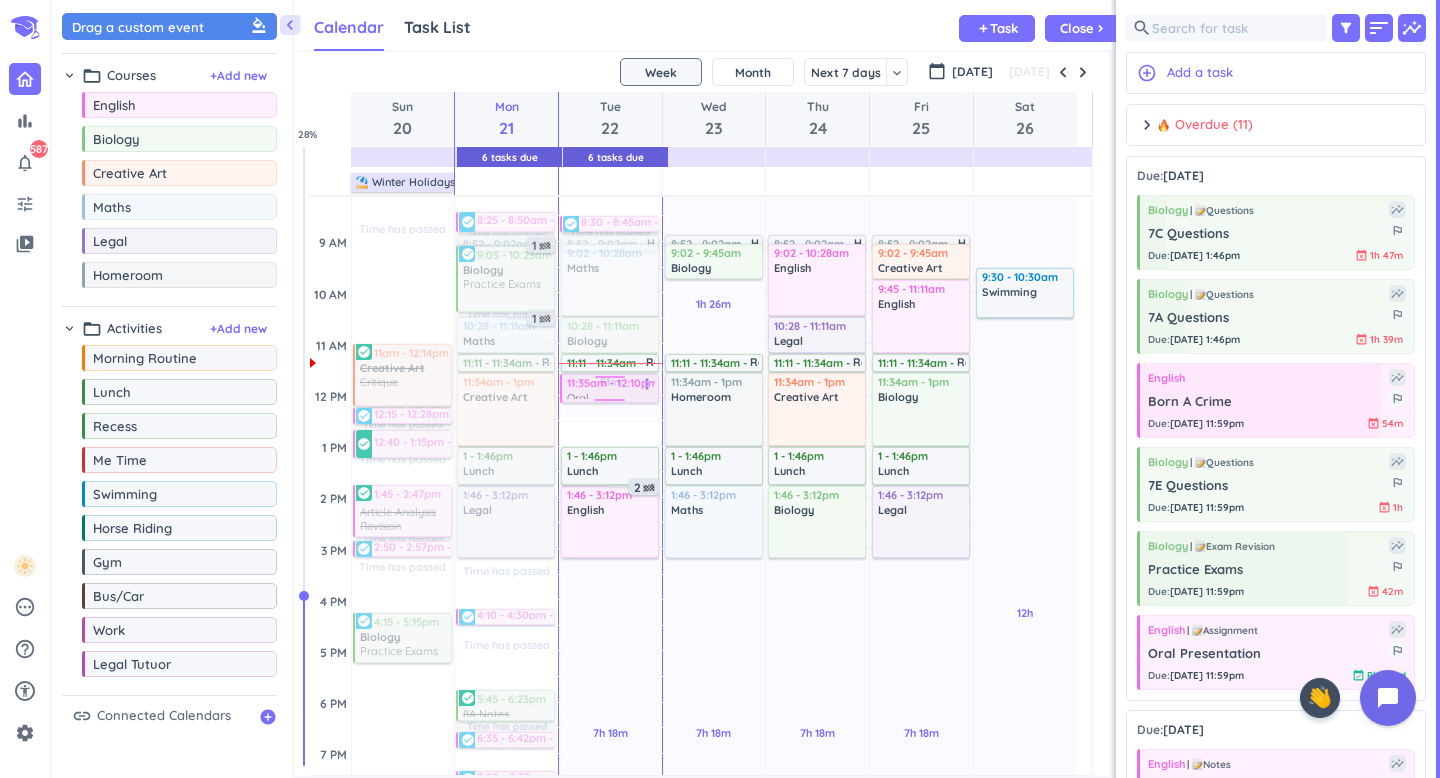 drag, startPoint x: 580, startPoint y: 434, endPoint x: 581, endPoint y: 393, distance: 41.01219 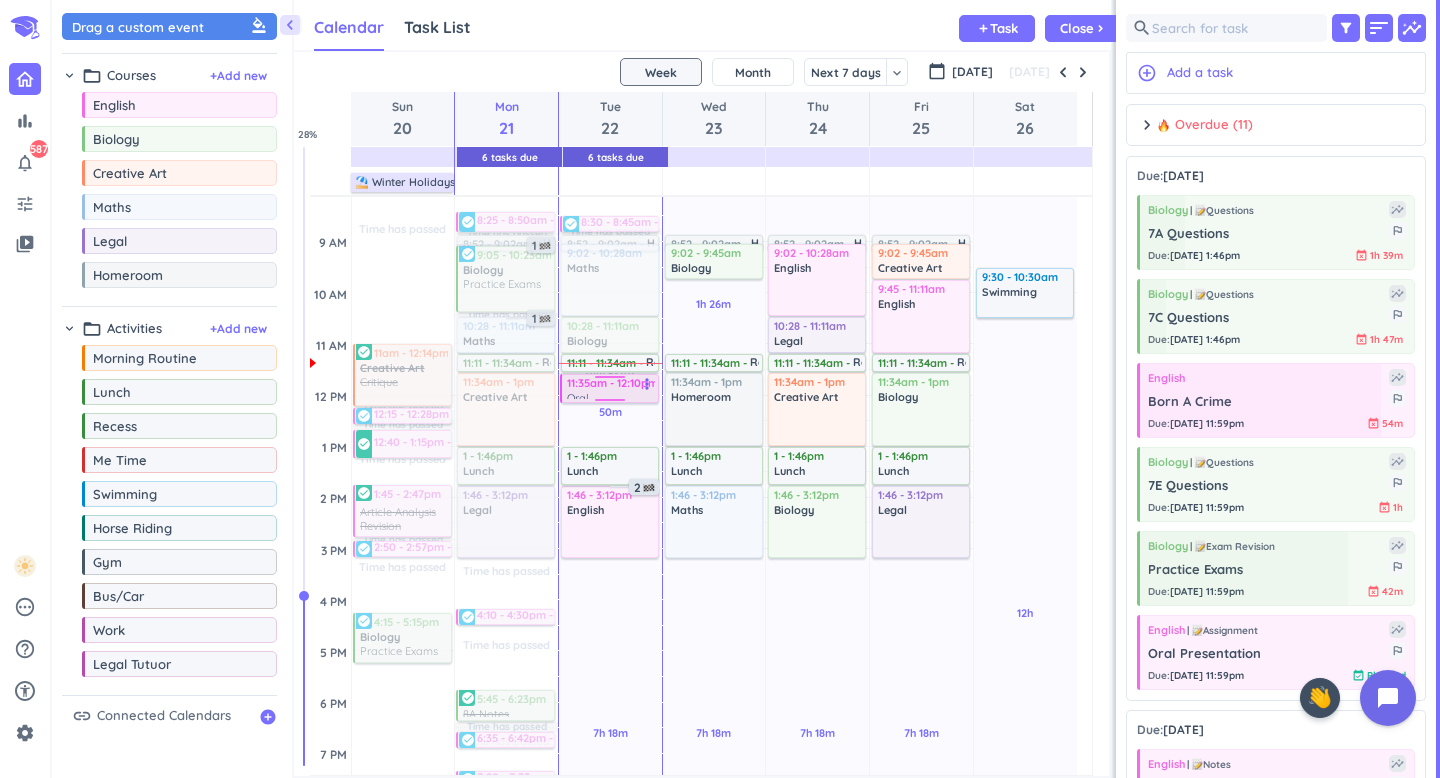 click on "Oral Presentation" at bounding box center [611, 395] 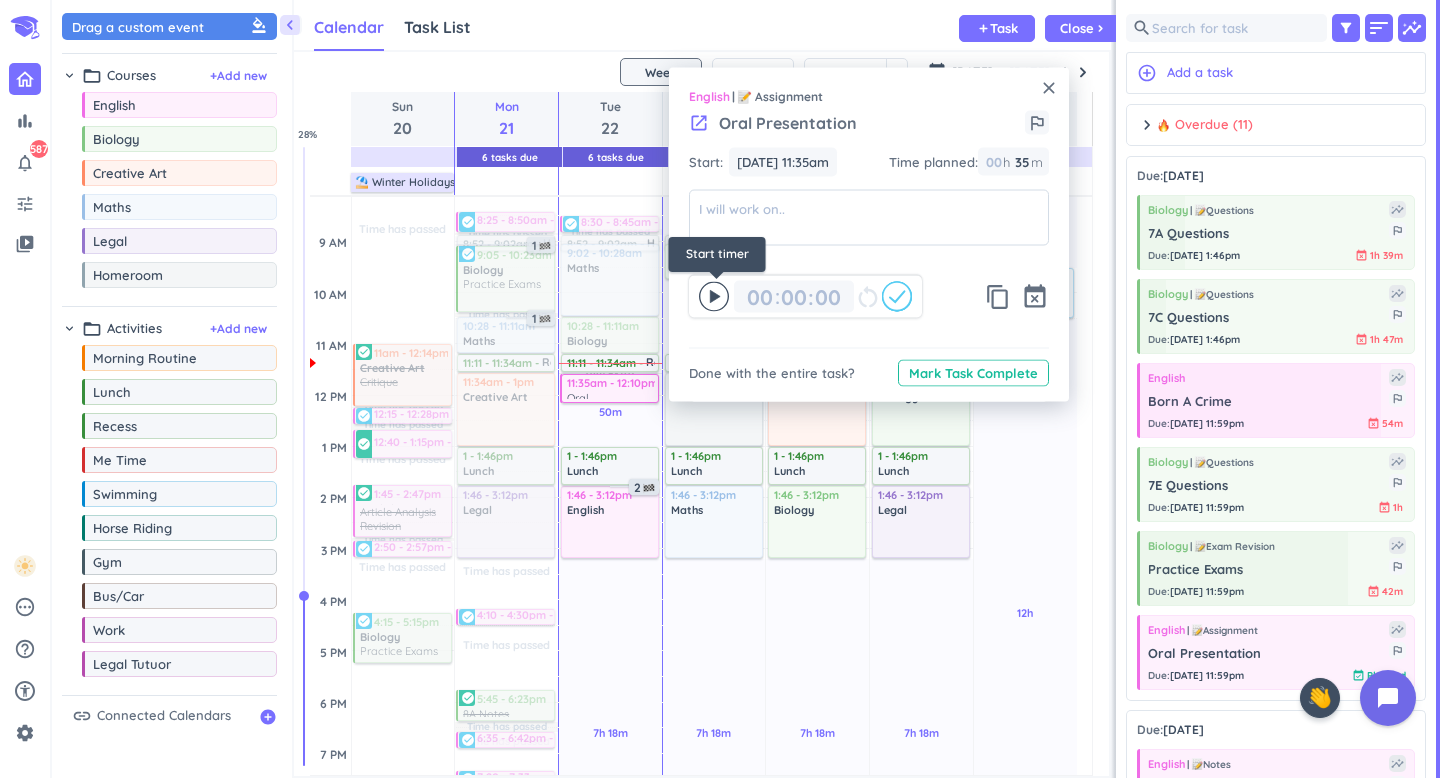 click 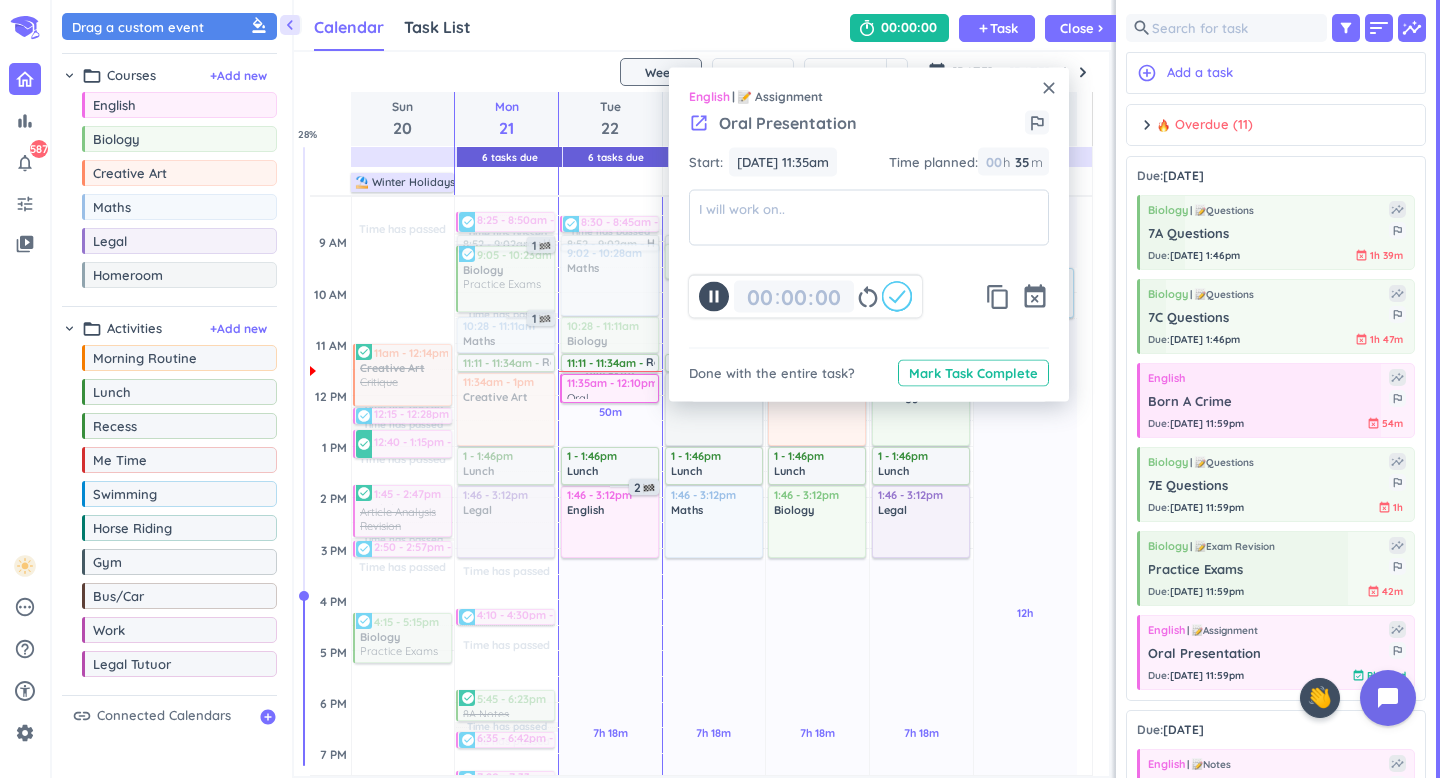 type on "00" 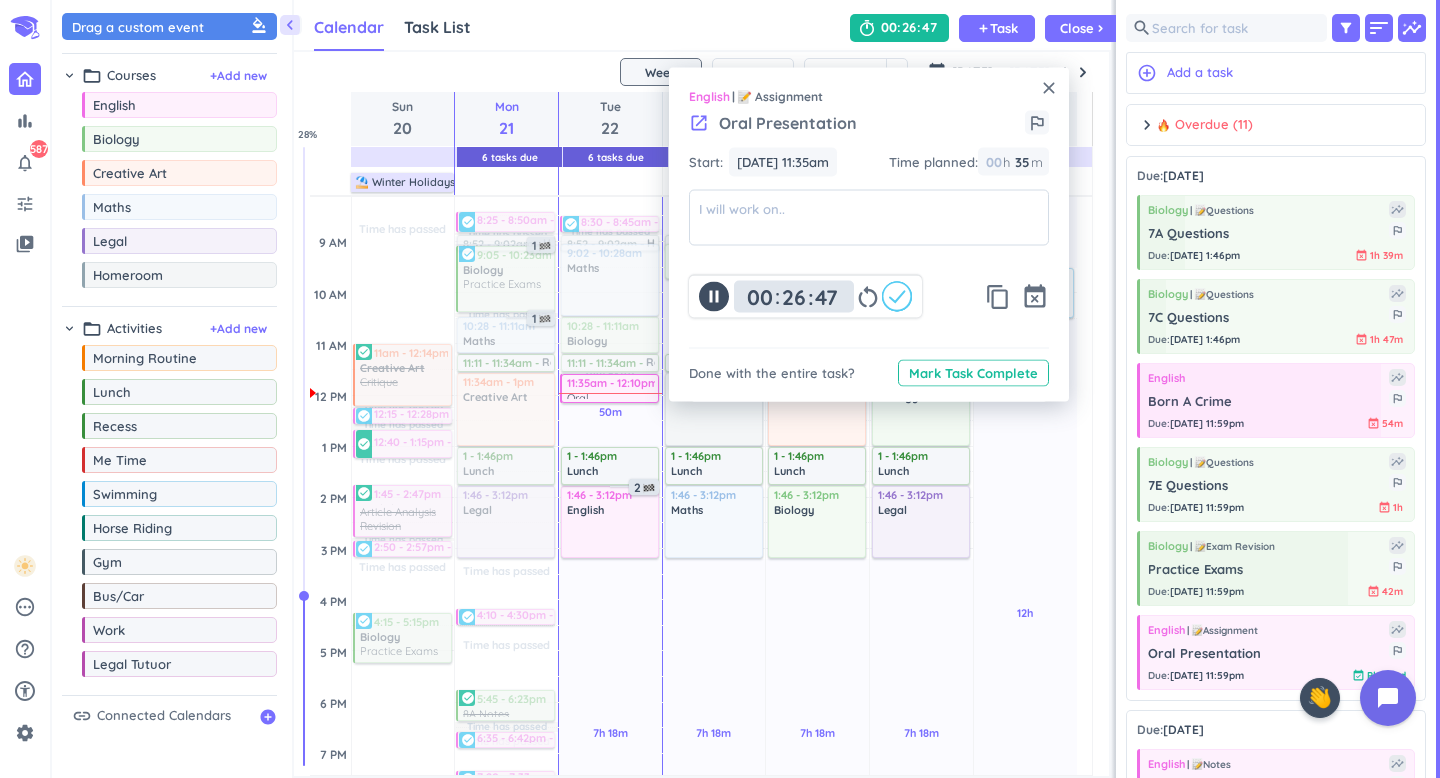 type on "27" 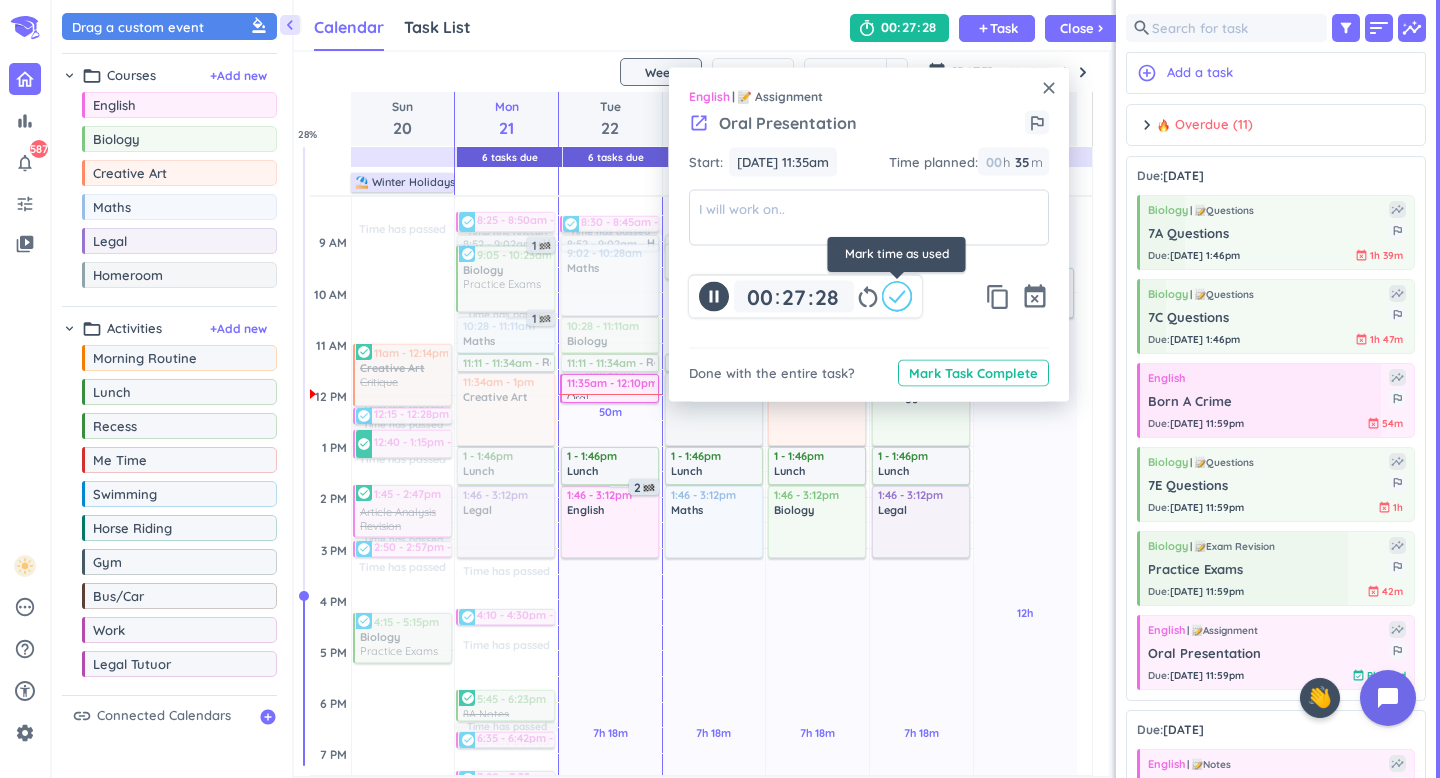 click 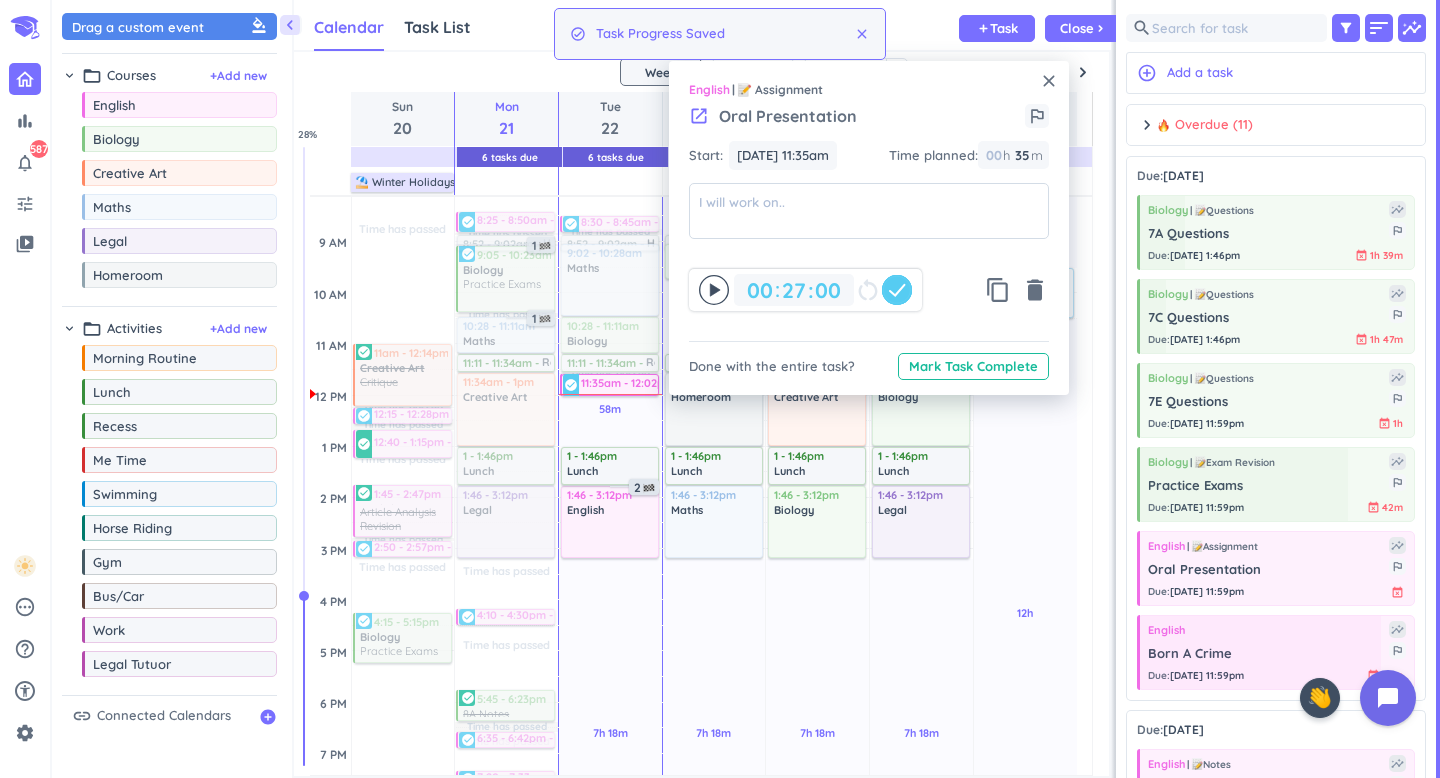 click on "close" at bounding box center [1049, 81] 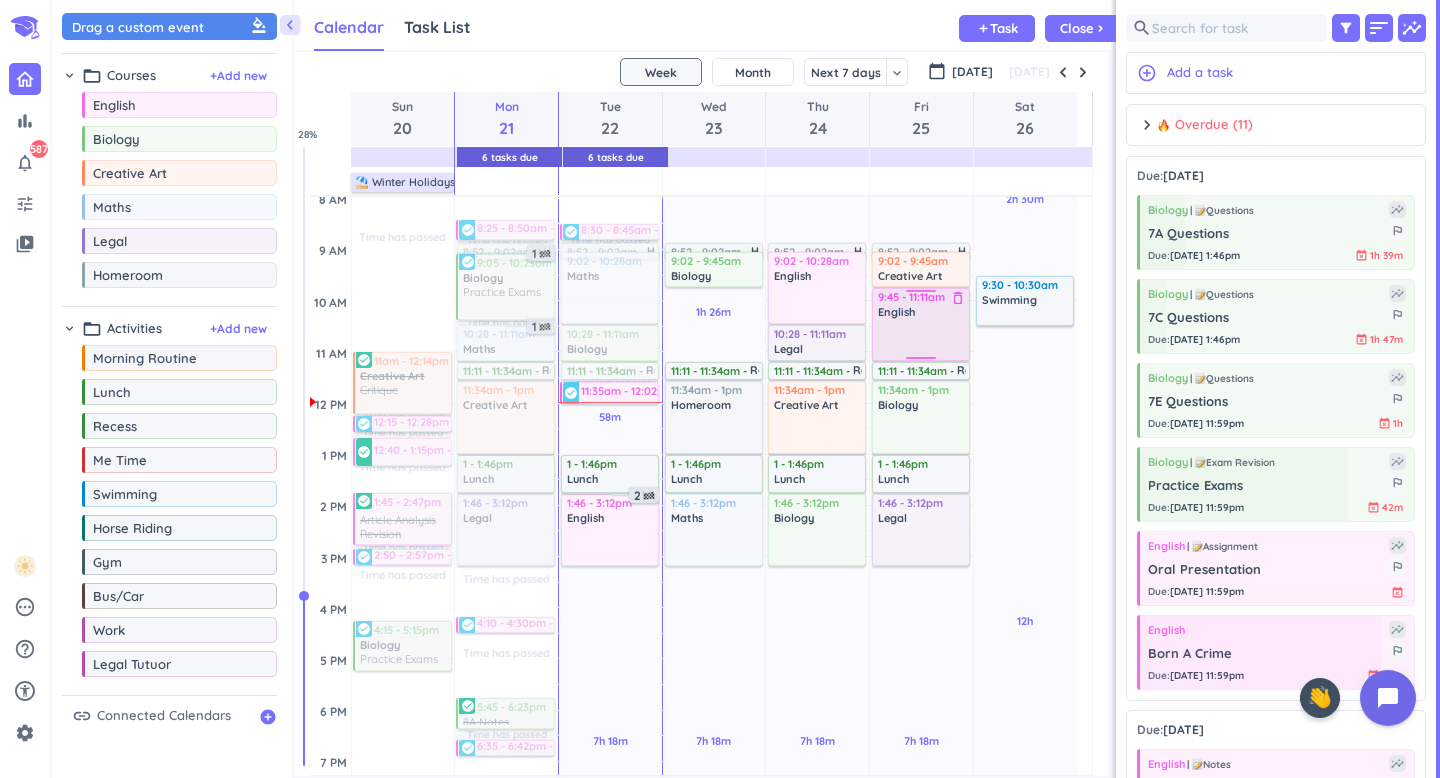 scroll, scrollTop: 215, scrollLeft: 0, axis: vertical 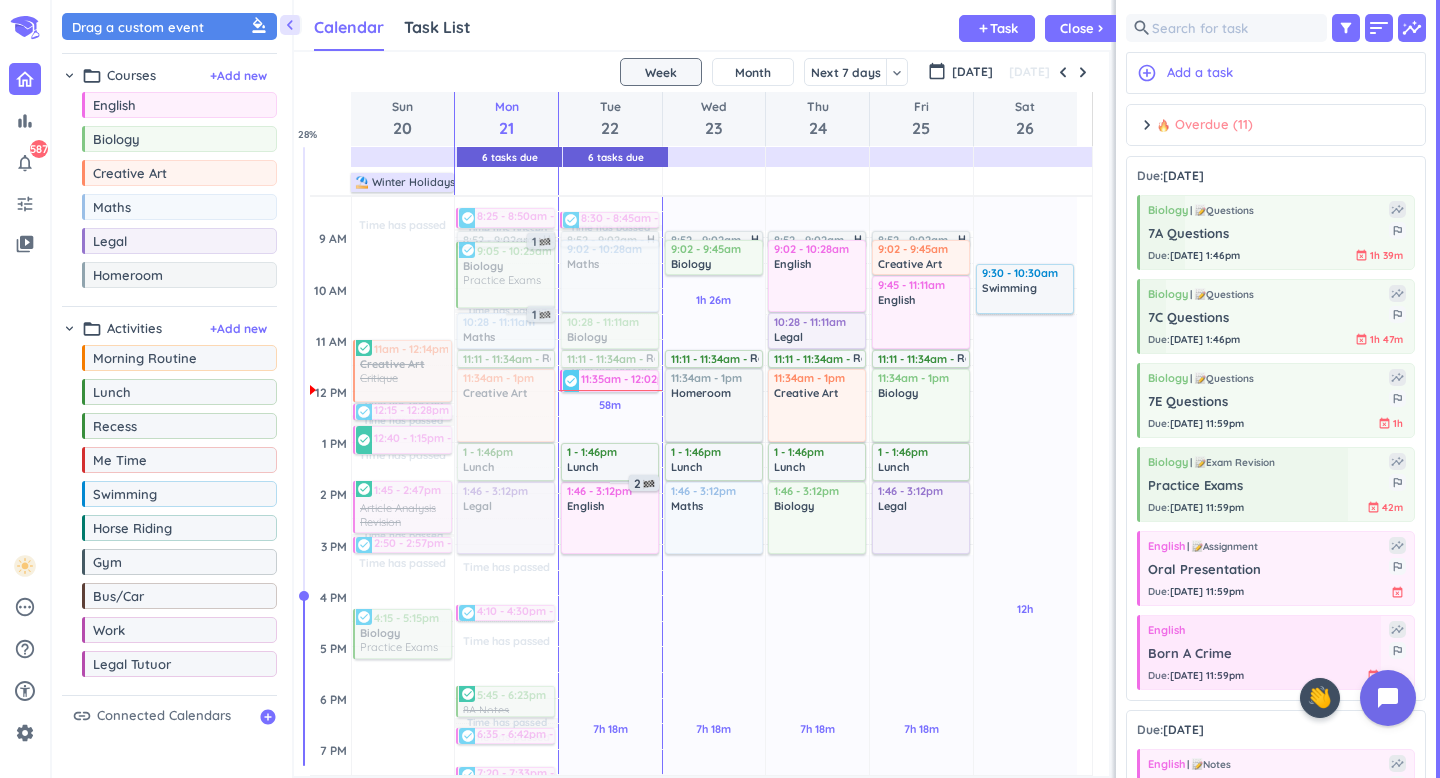 click on "Overdue (11)" at bounding box center [1205, 125] 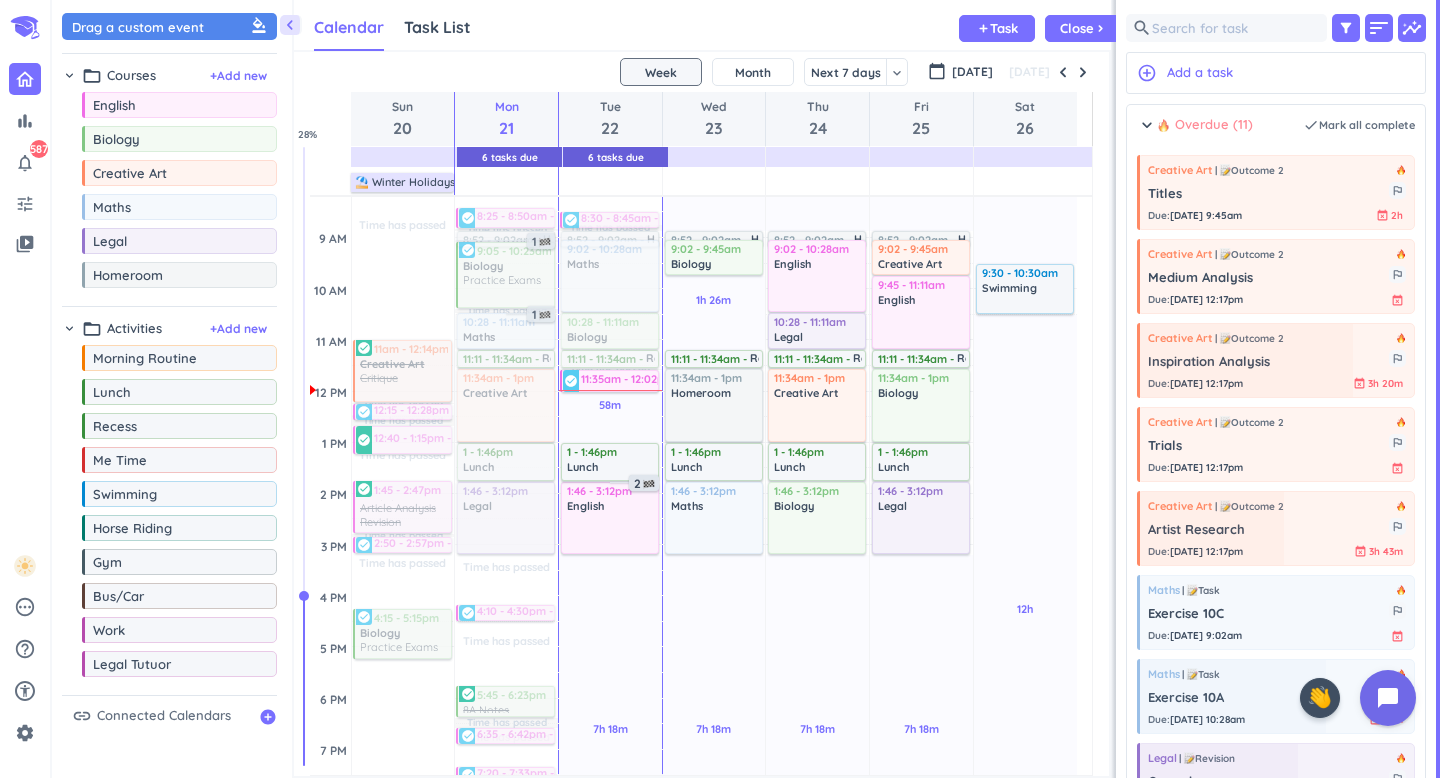 click on "Overdue (11)" at bounding box center [1205, 125] 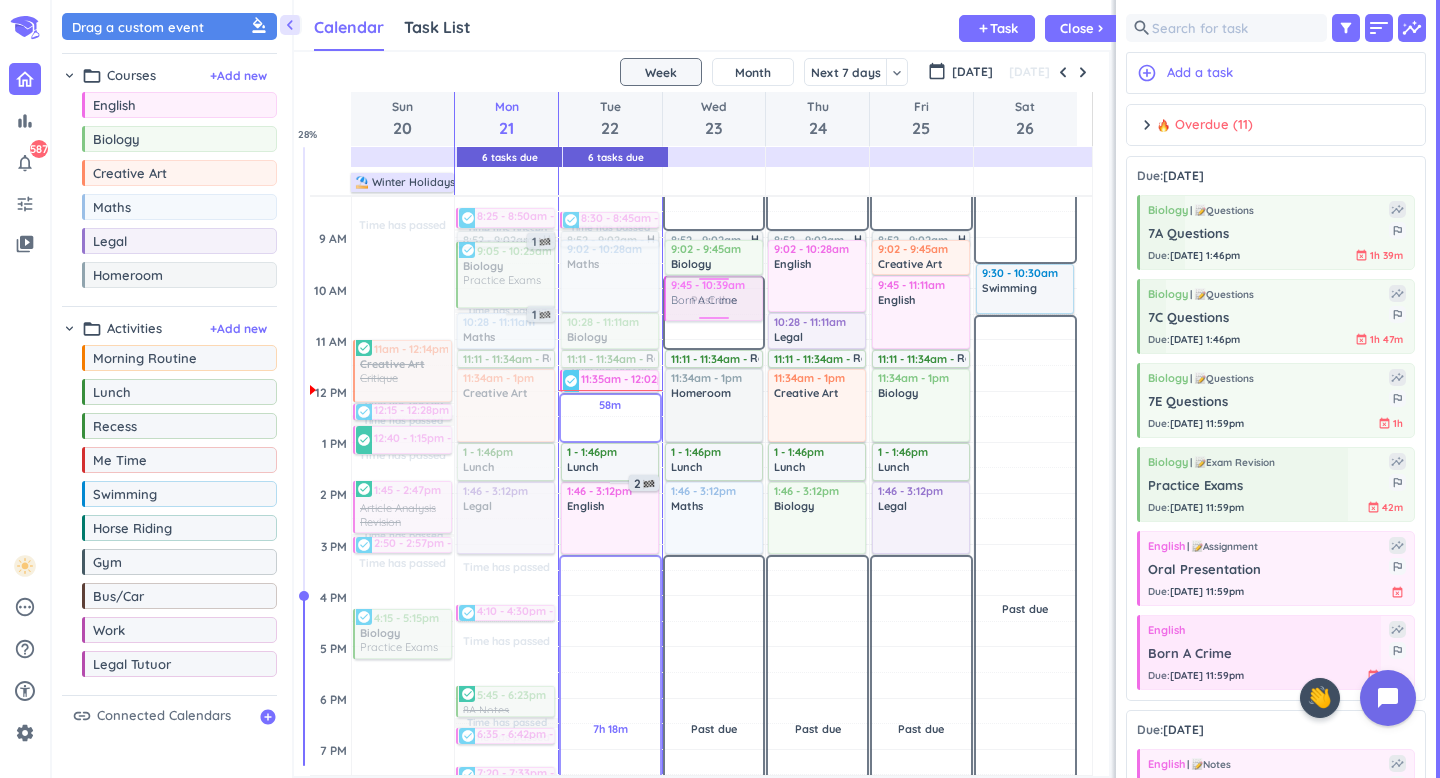 drag, startPoint x: 1249, startPoint y: 663, endPoint x: 737, endPoint y: 278, distance: 640.6005 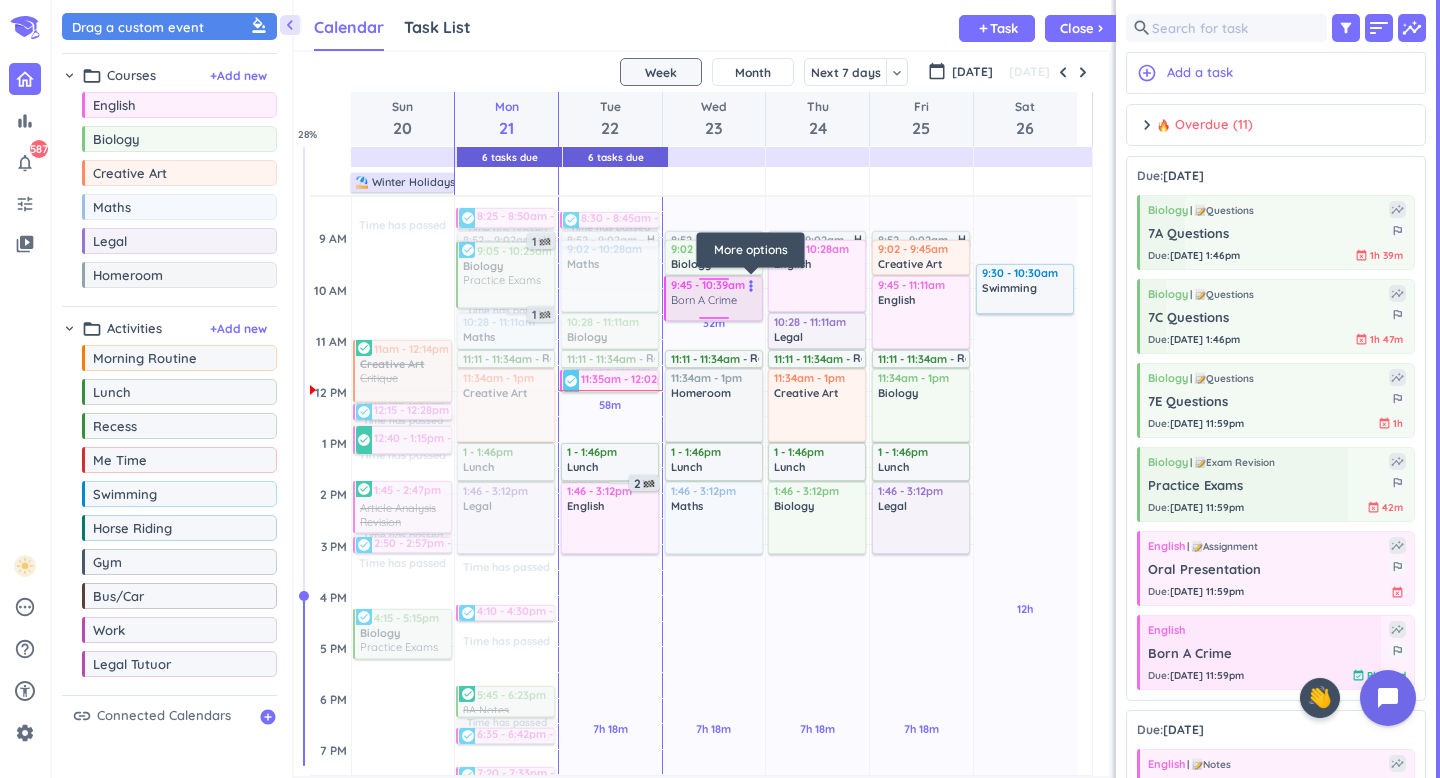 click on "more_vert" at bounding box center (751, 286) 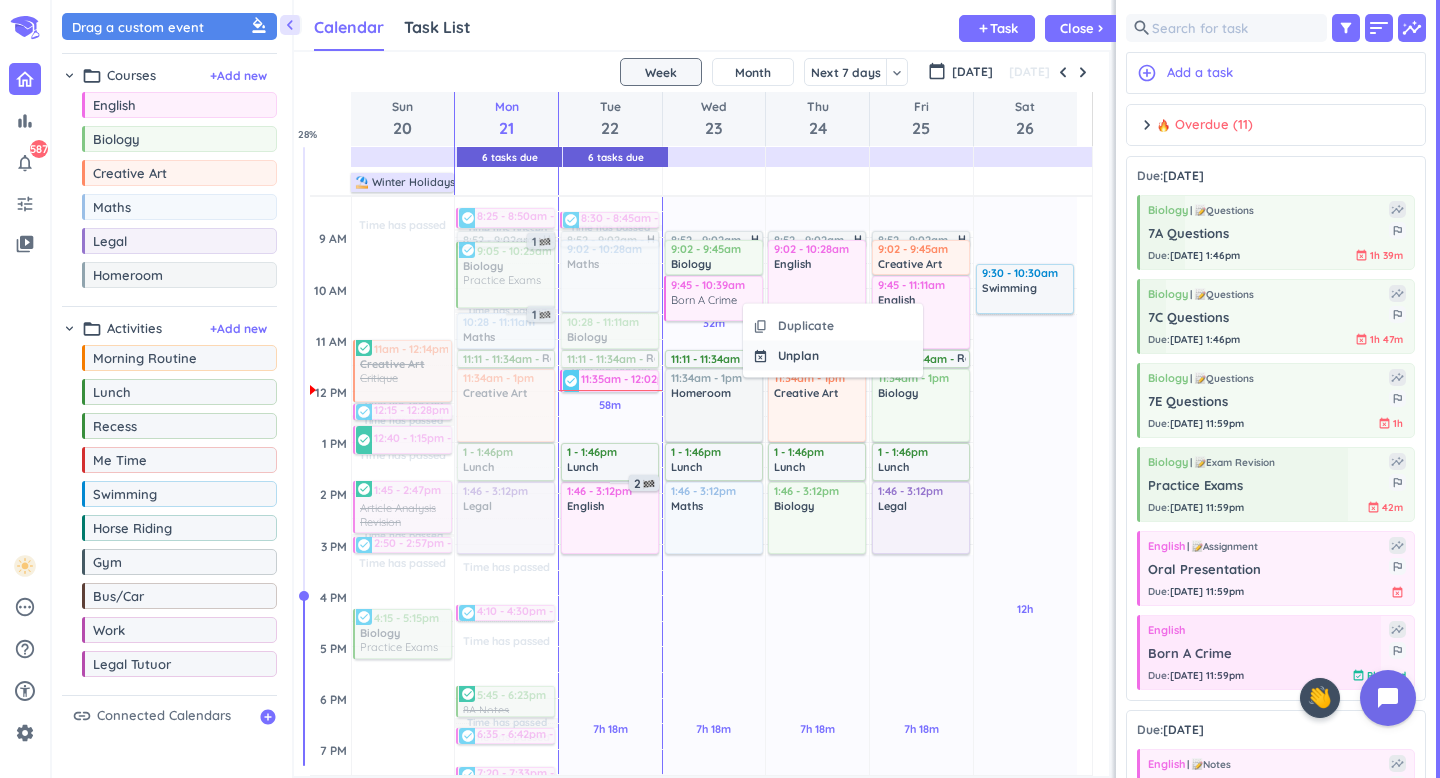 click on "event_busy Unplan" at bounding box center [833, 356] 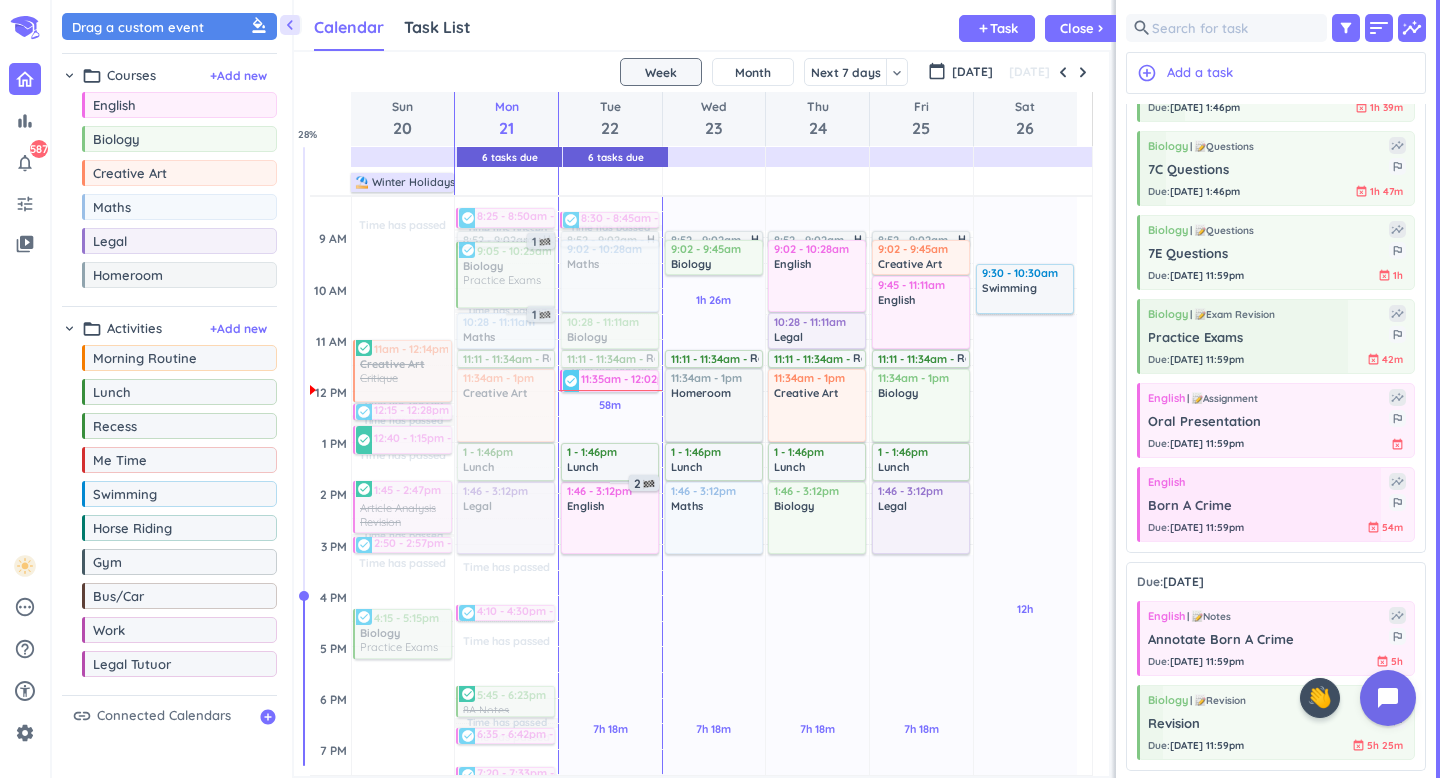 scroll, scrollTop: 179, scrollLeft: 0, axis: vertical 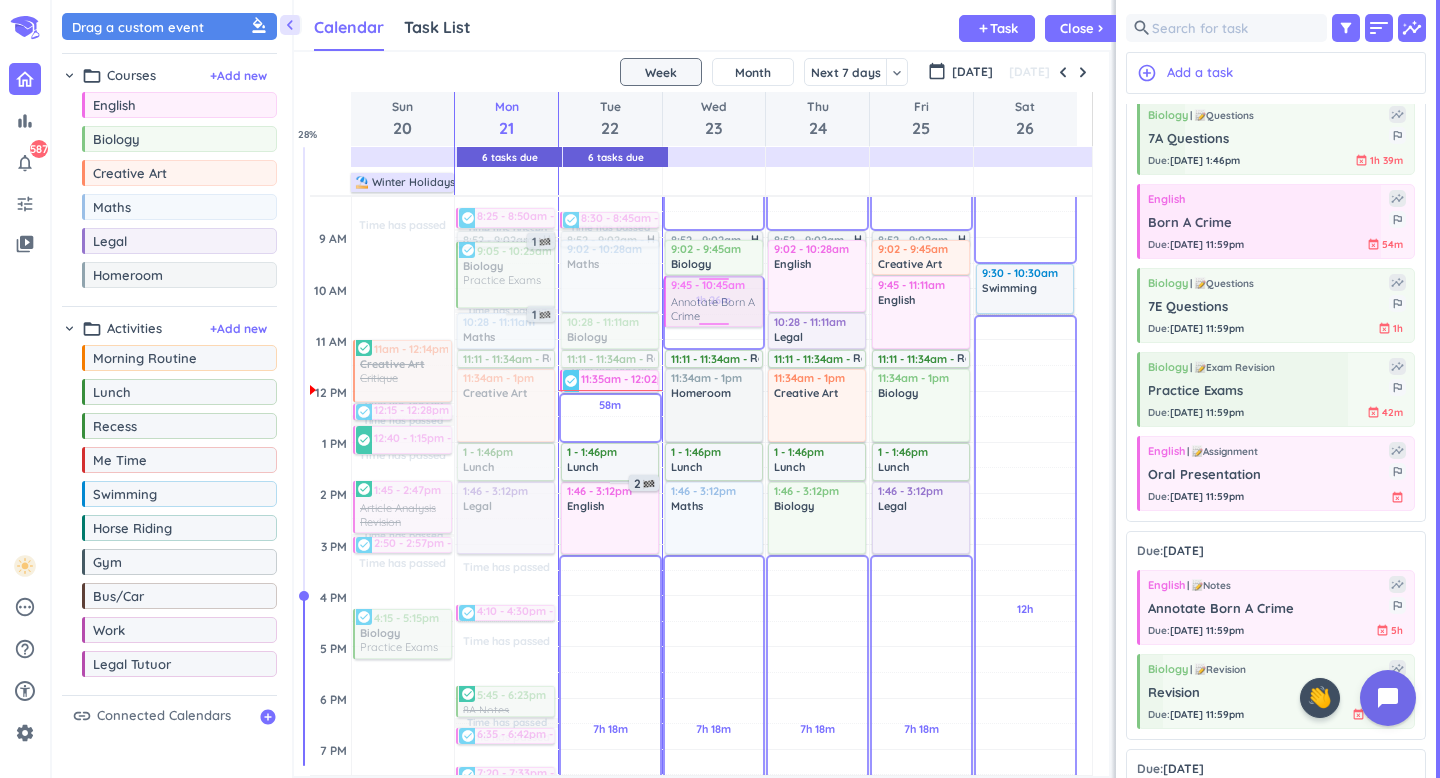 drag, startPoint x: 1197, startPoint y: 615, endPoint x: 729, endPoint y: 280, distance: 575.54236 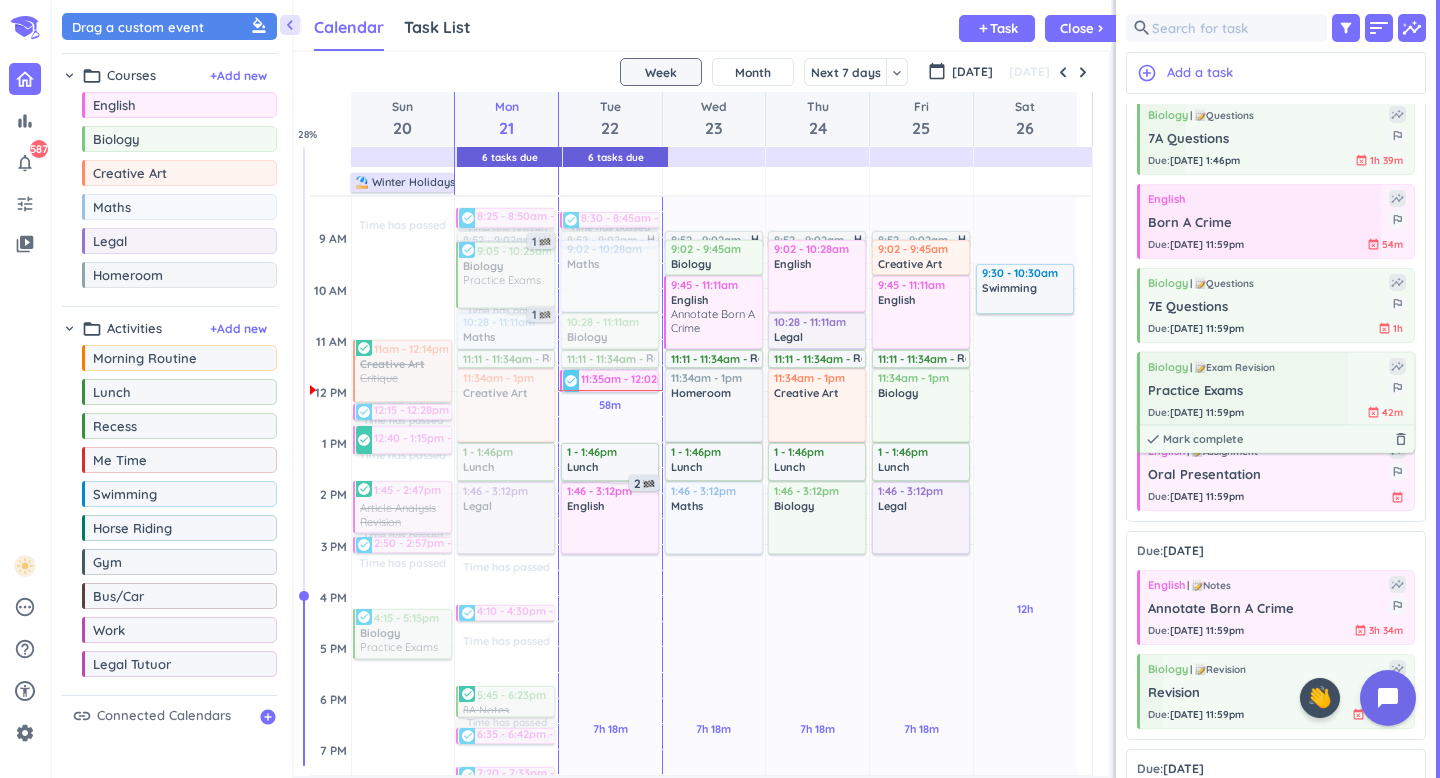 scroll, scrollTop: 0, scrollLeft: 0, axis: both 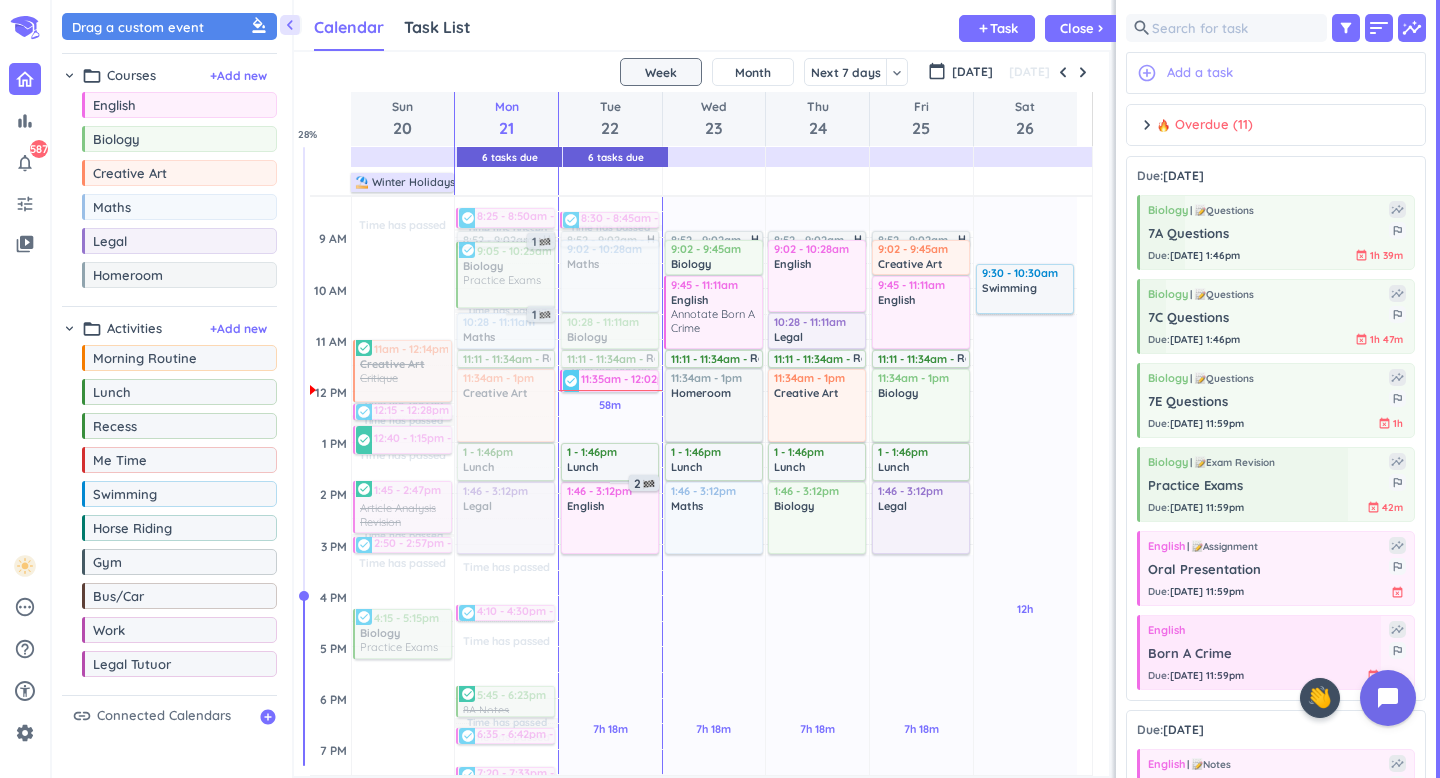 click on "add_circle_outline Add a task" at bounding box center [1276, 73] 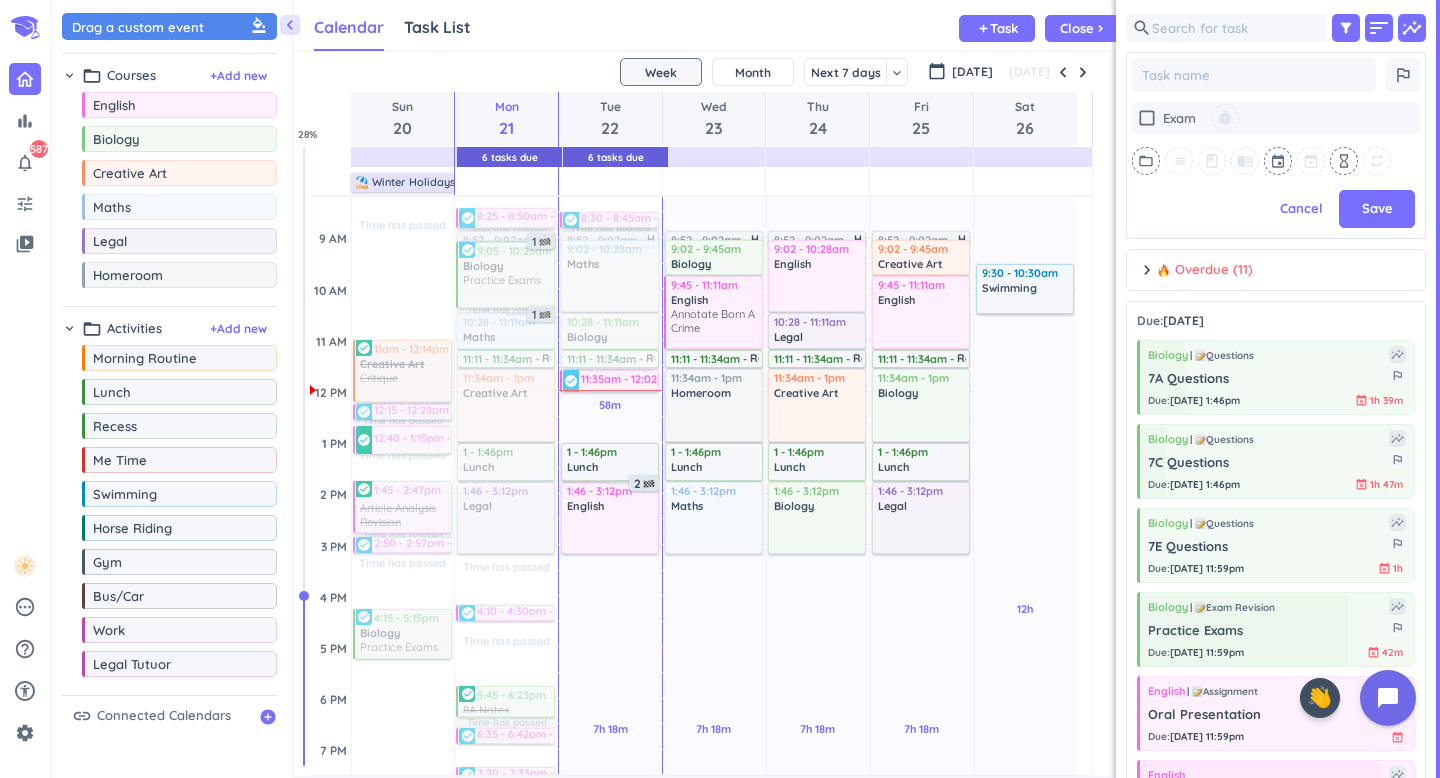 type on "x" 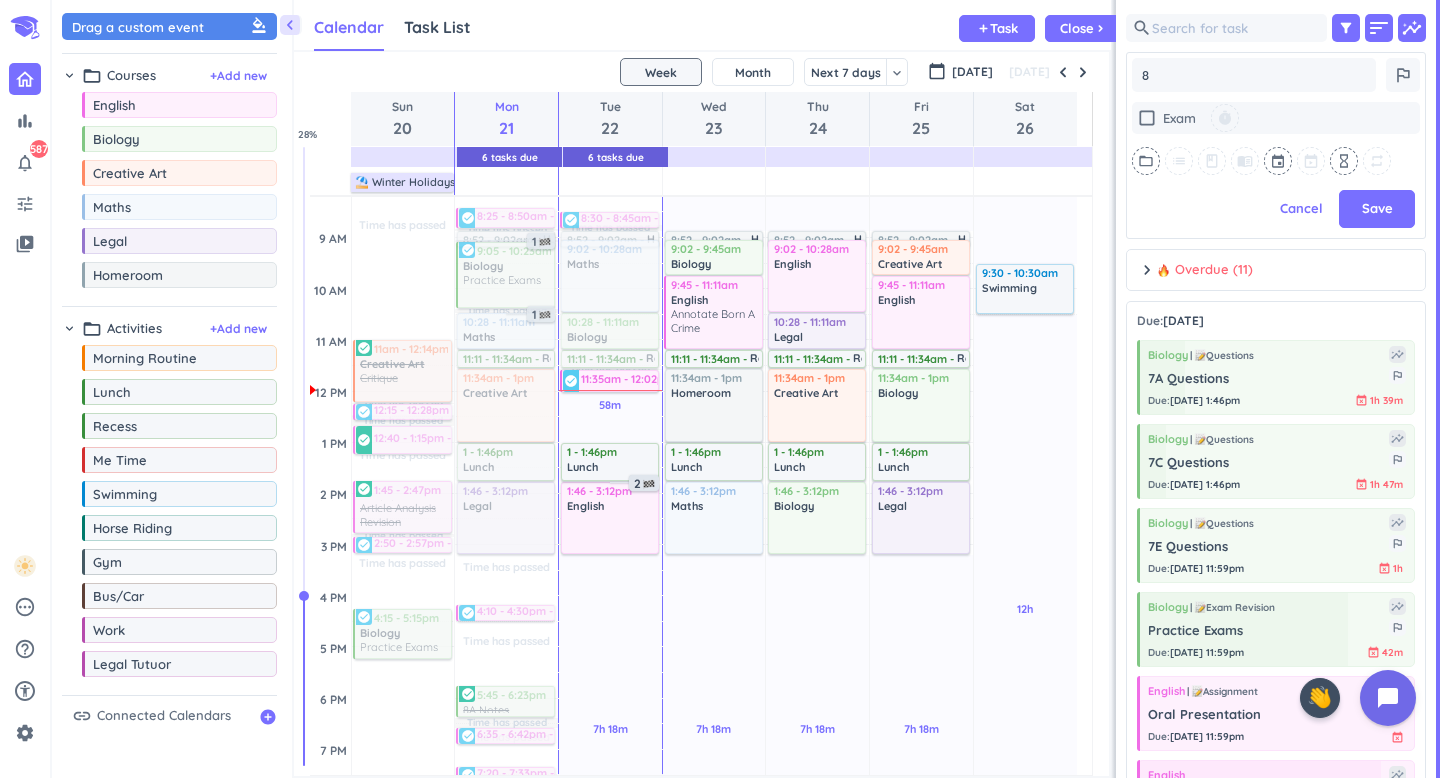 type on "x" 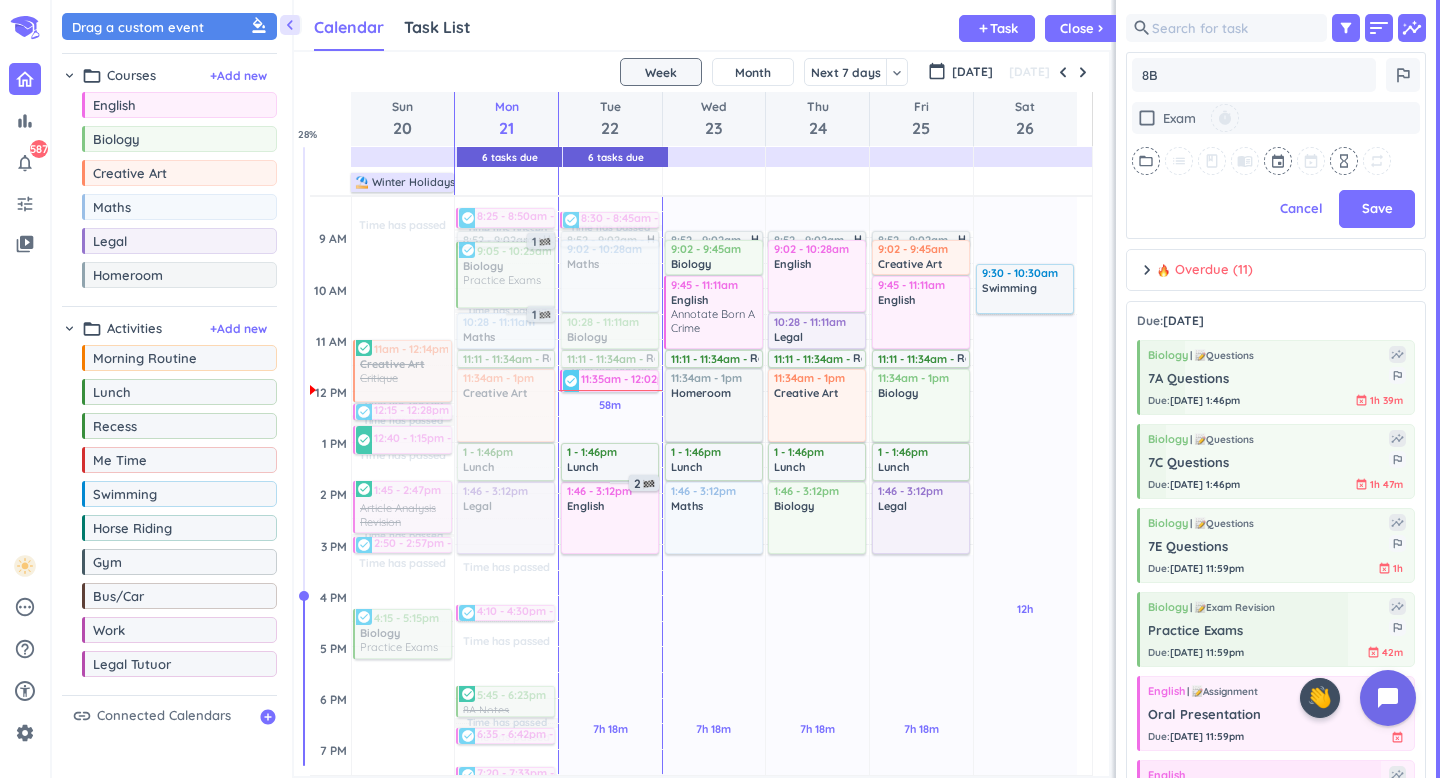 type on "x" 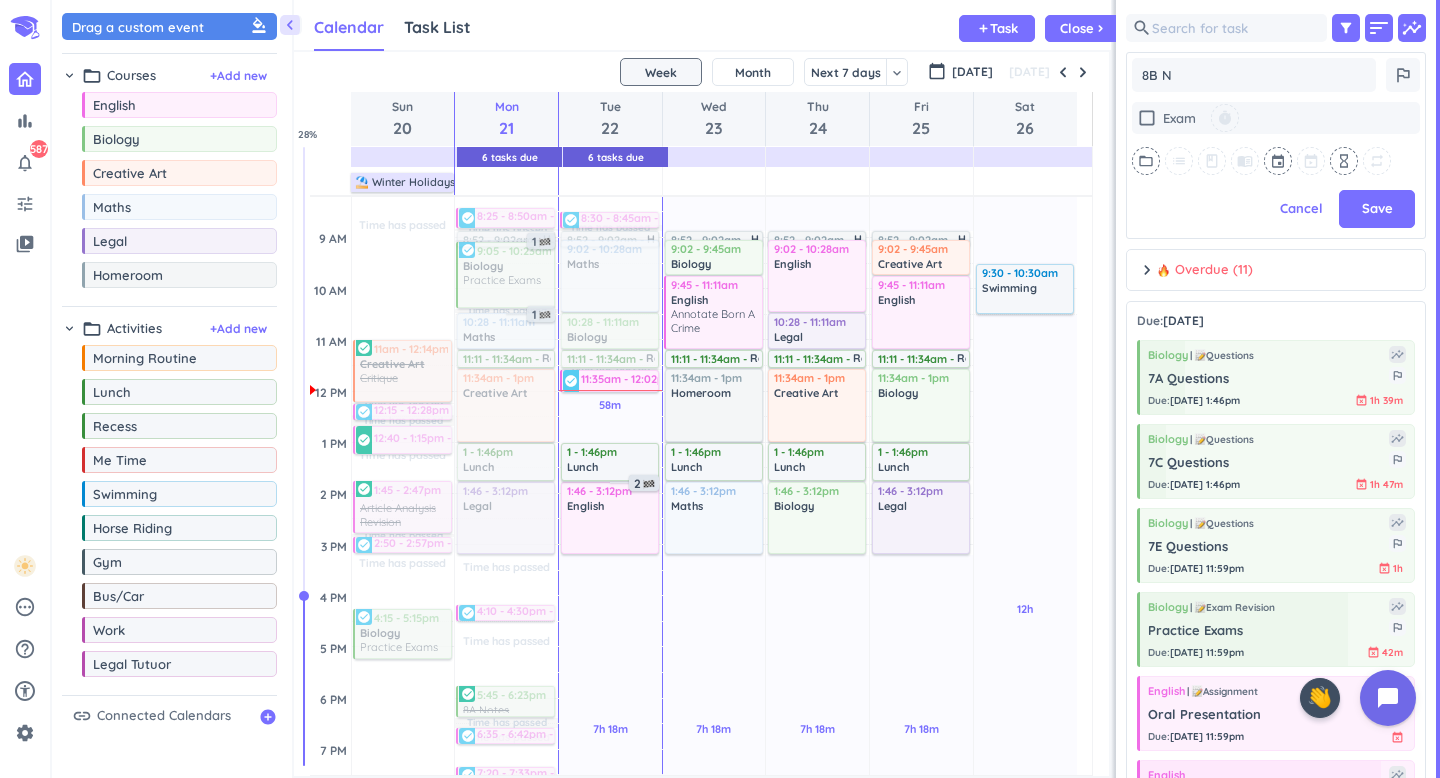 type on "x" 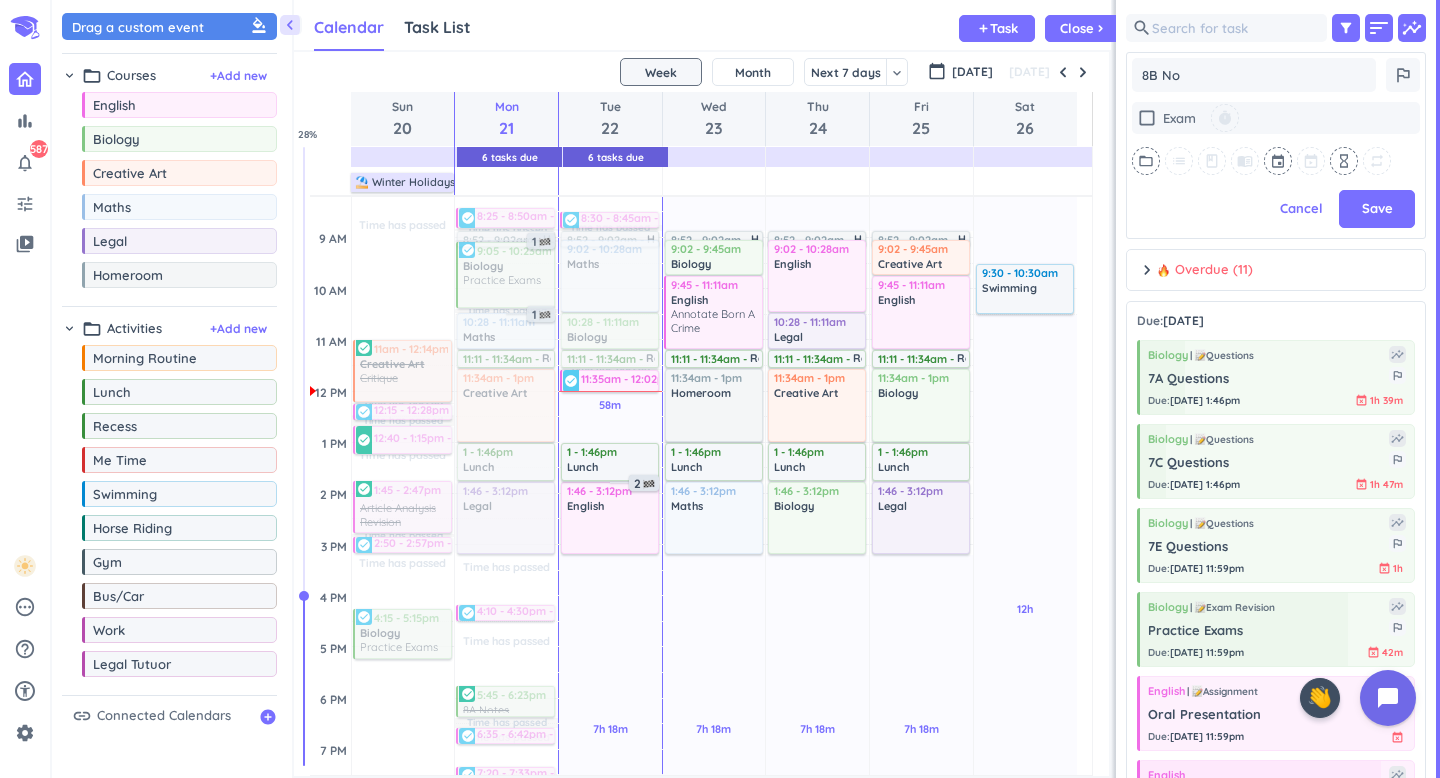 type on "x" 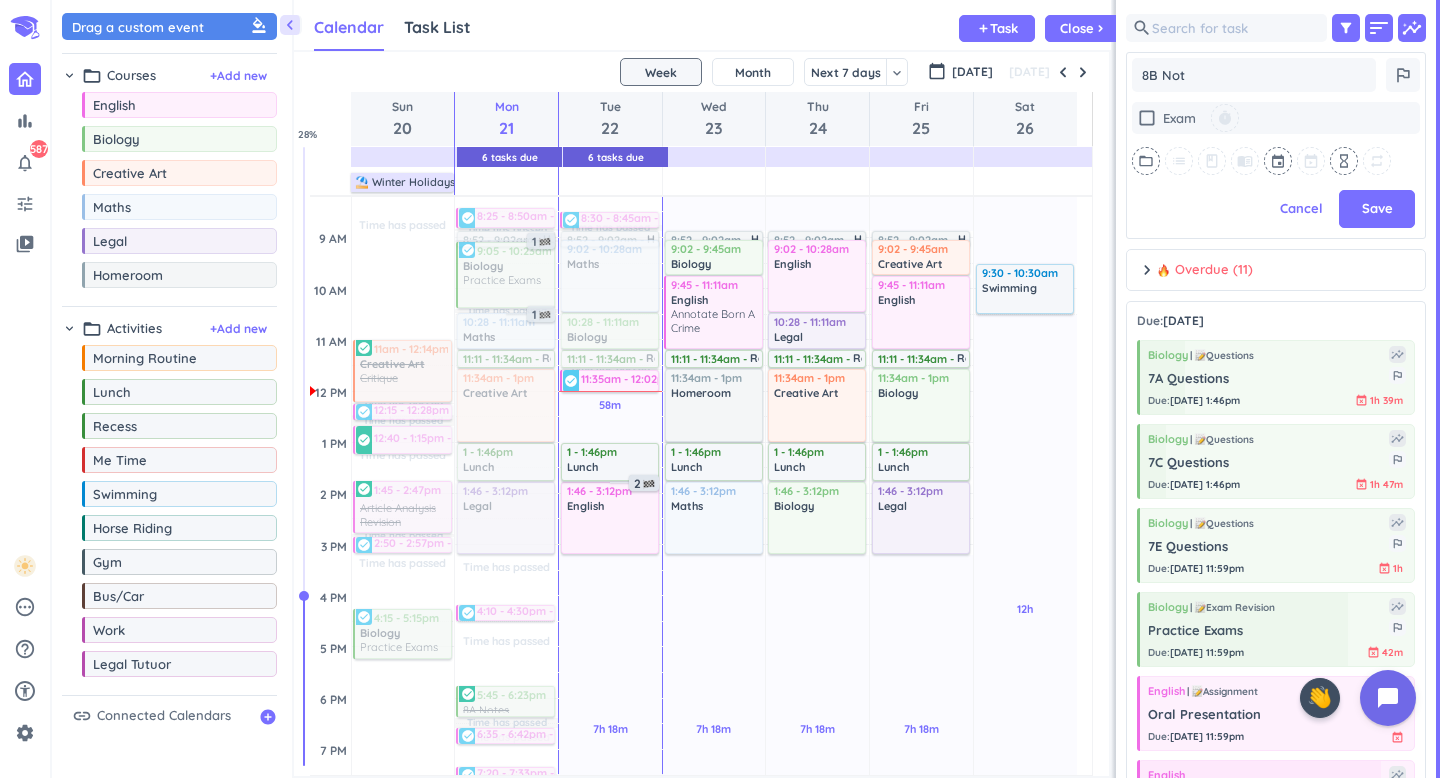 type on "x" 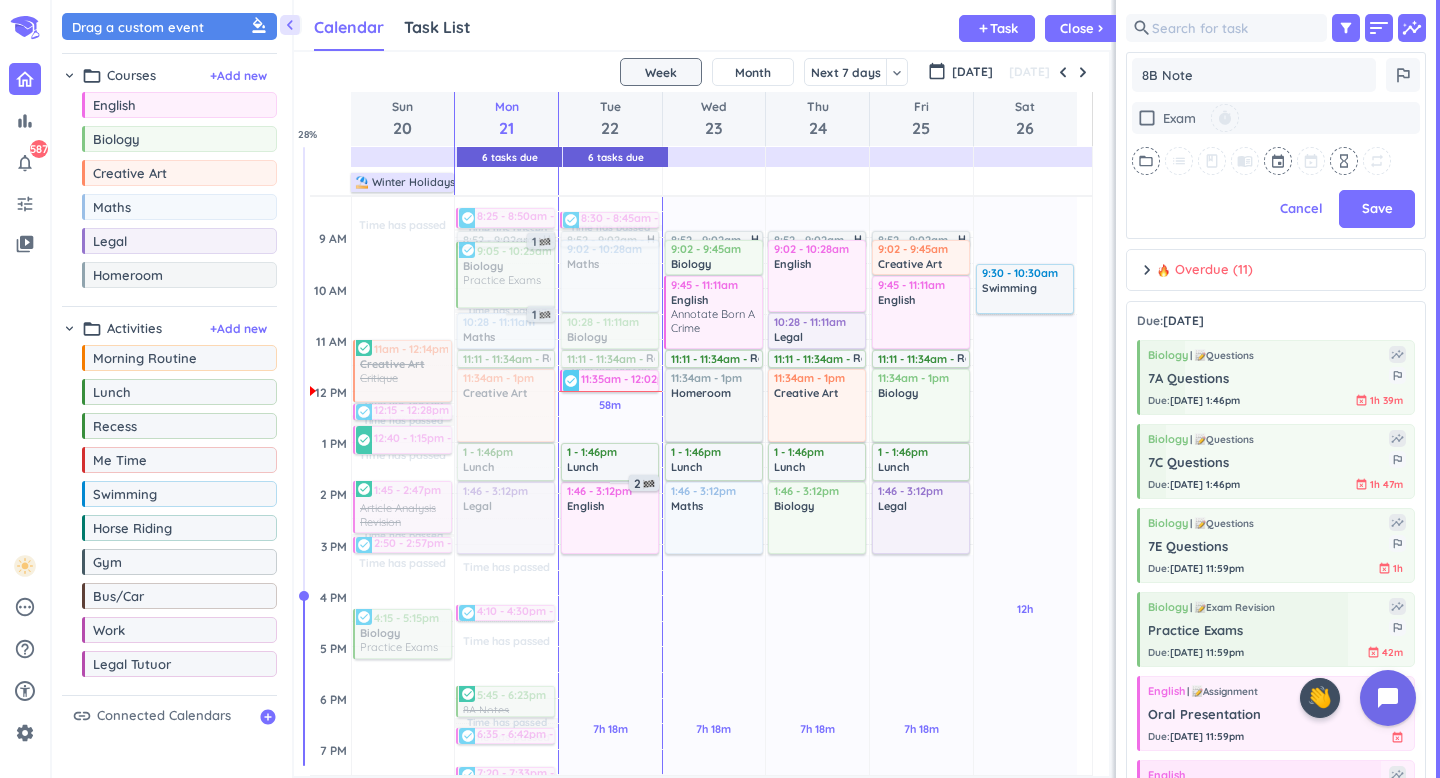 type on "x" 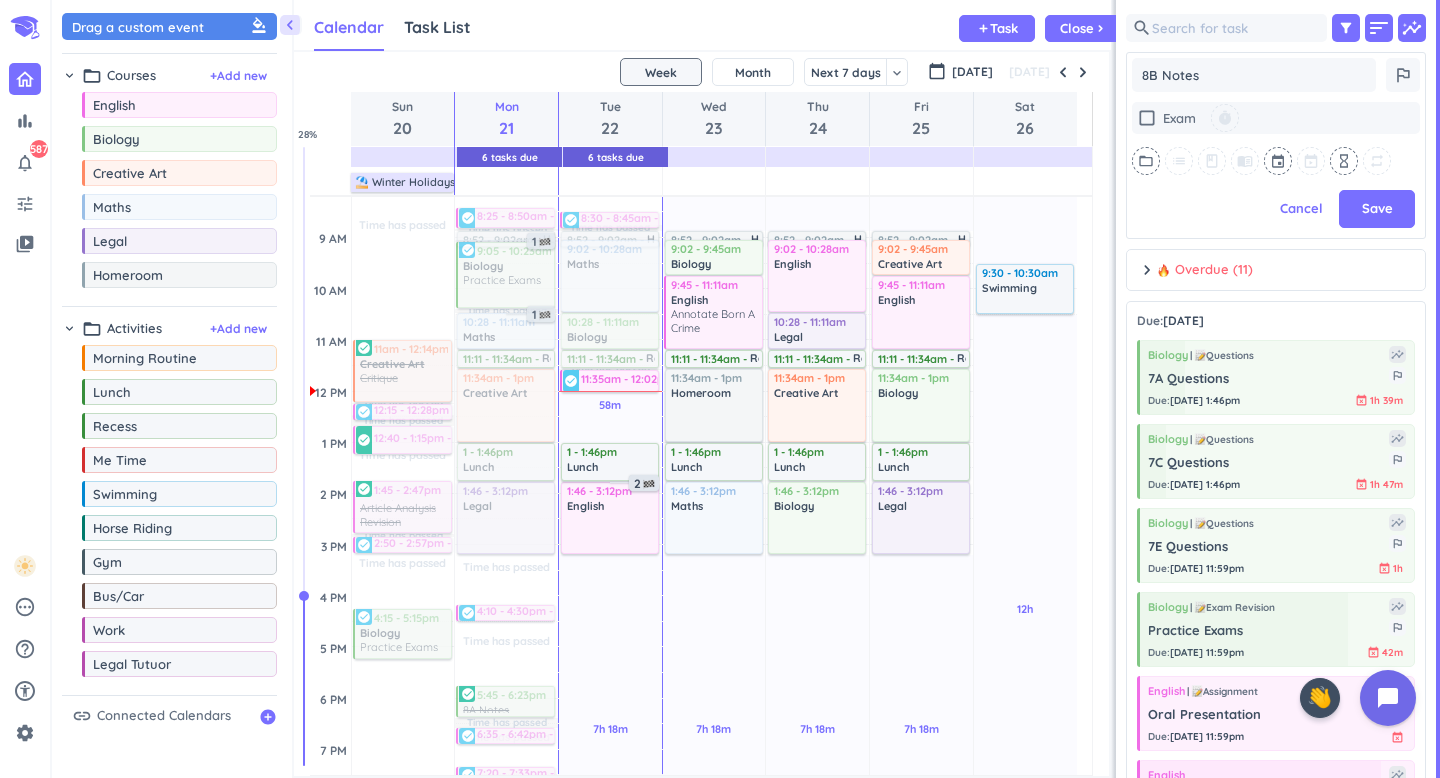 type on "8B Notes" 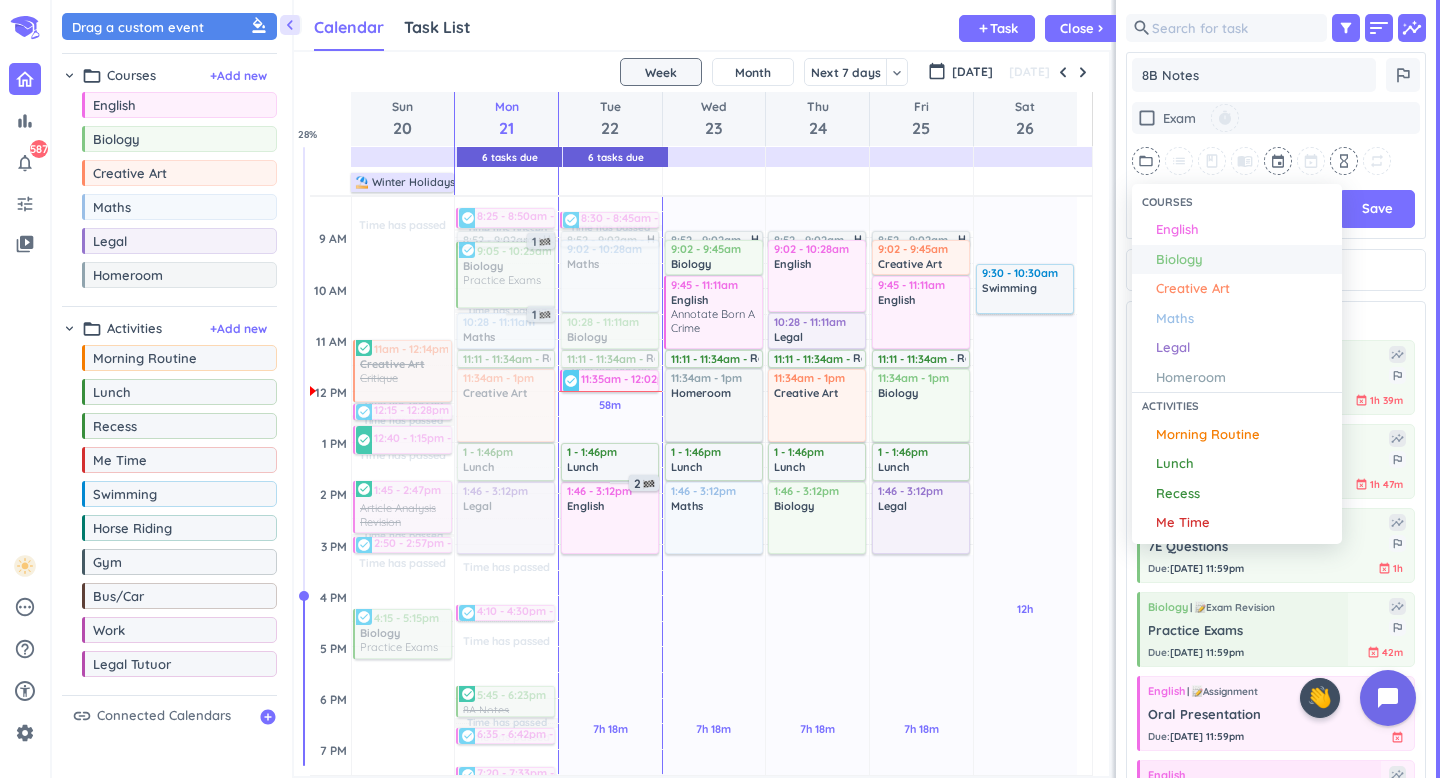 click on "Biology" at bounding box center [1179, 260] 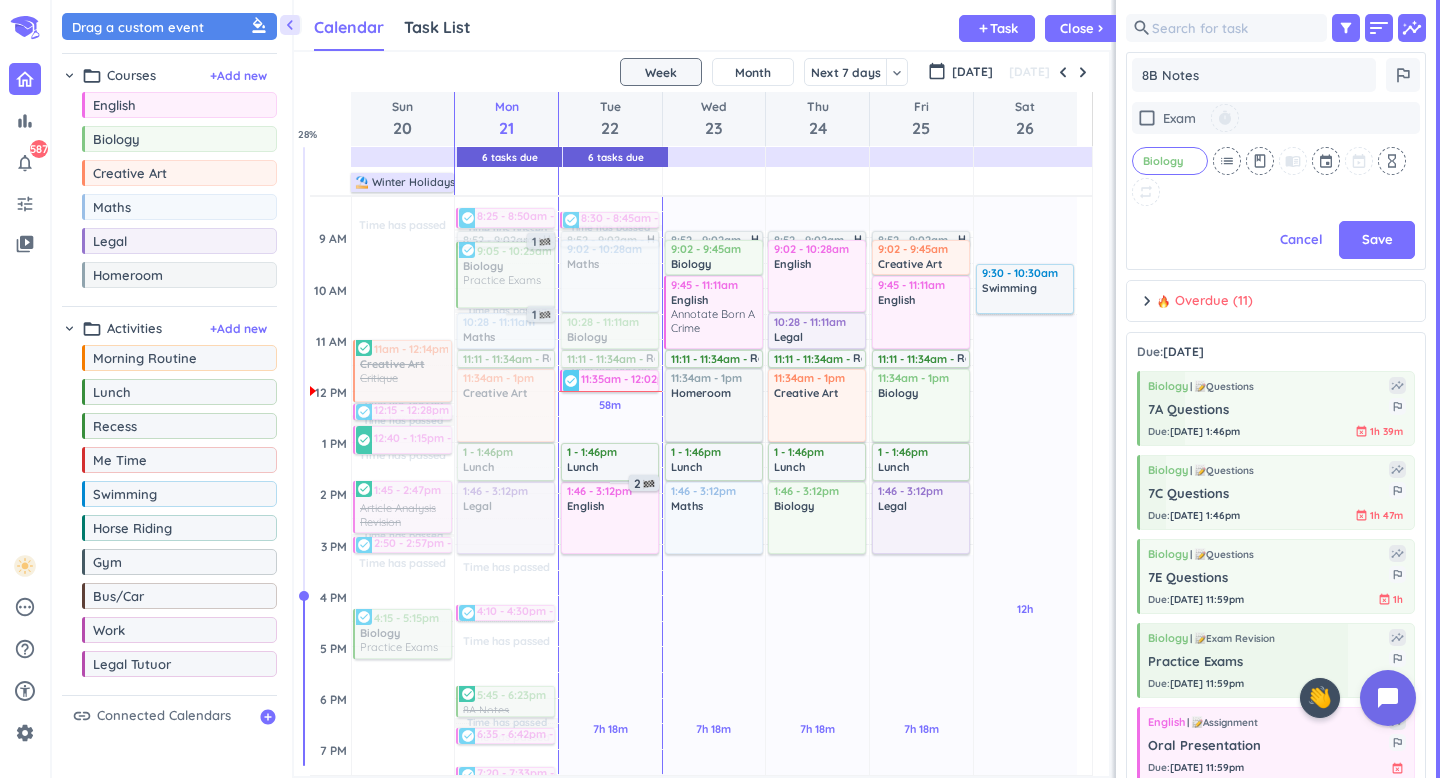 scroll, scrollTop: 483, scrollLeft: 285, axis: both 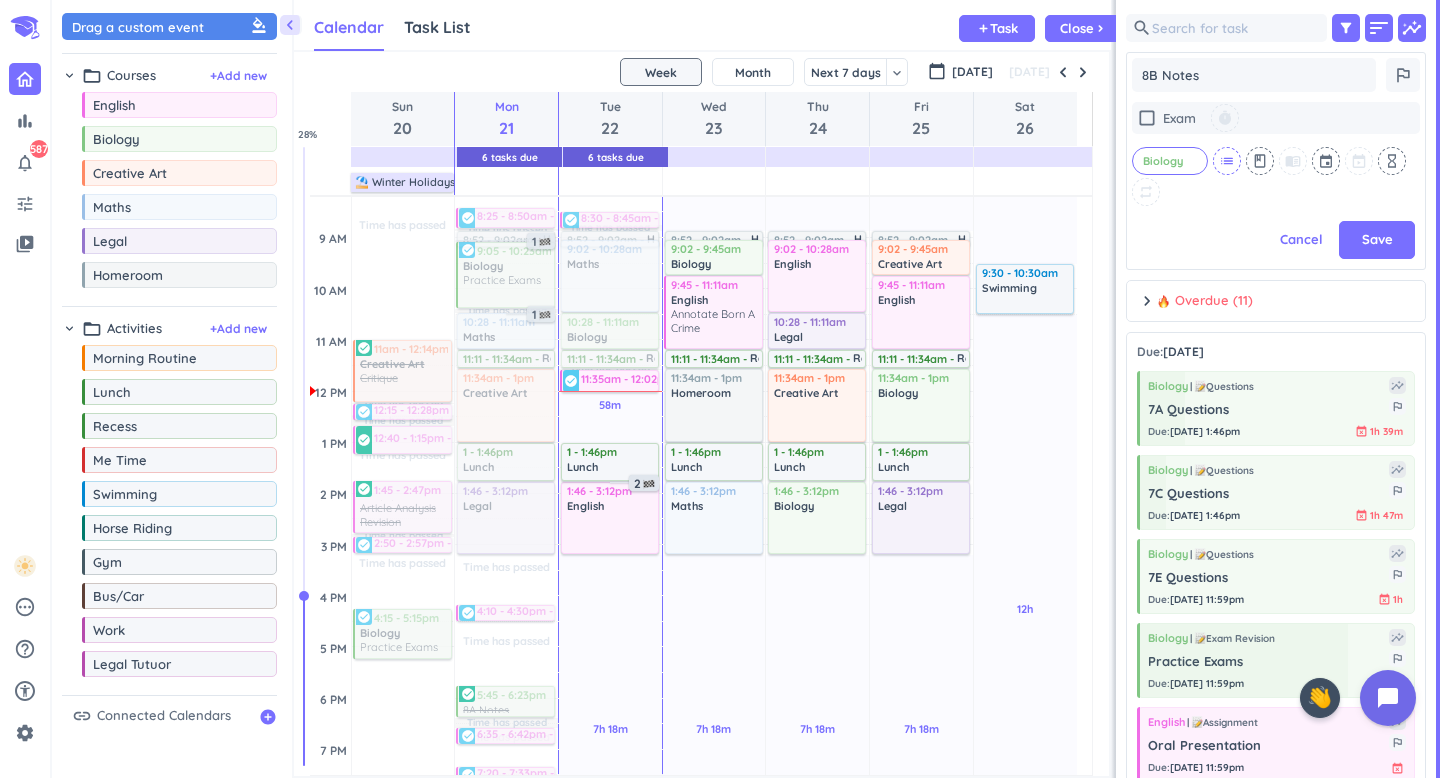 click on "list" at bounding box center (1227, 161) 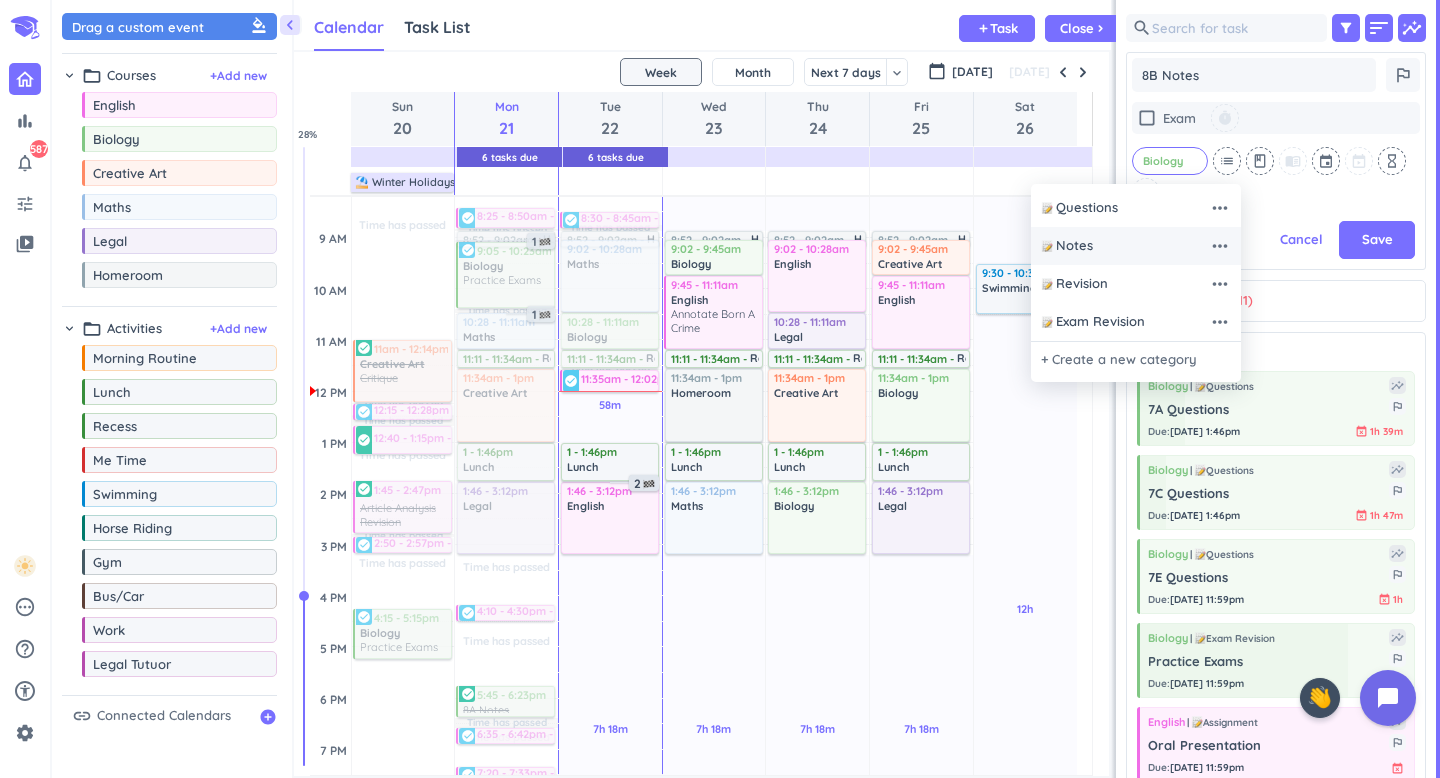 click on "Notes" at bounding box center (1125, 246) 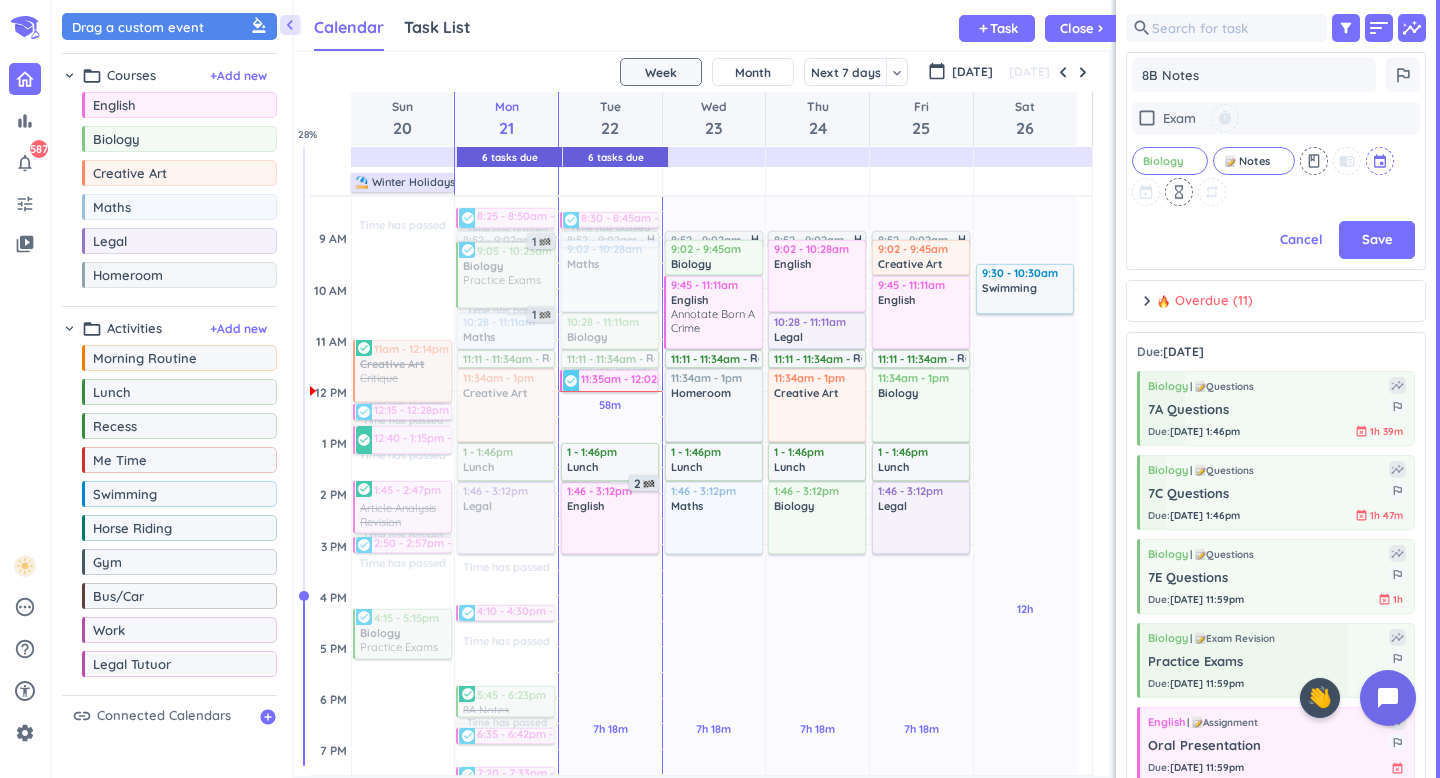 click at bounding box center [1381, 161] 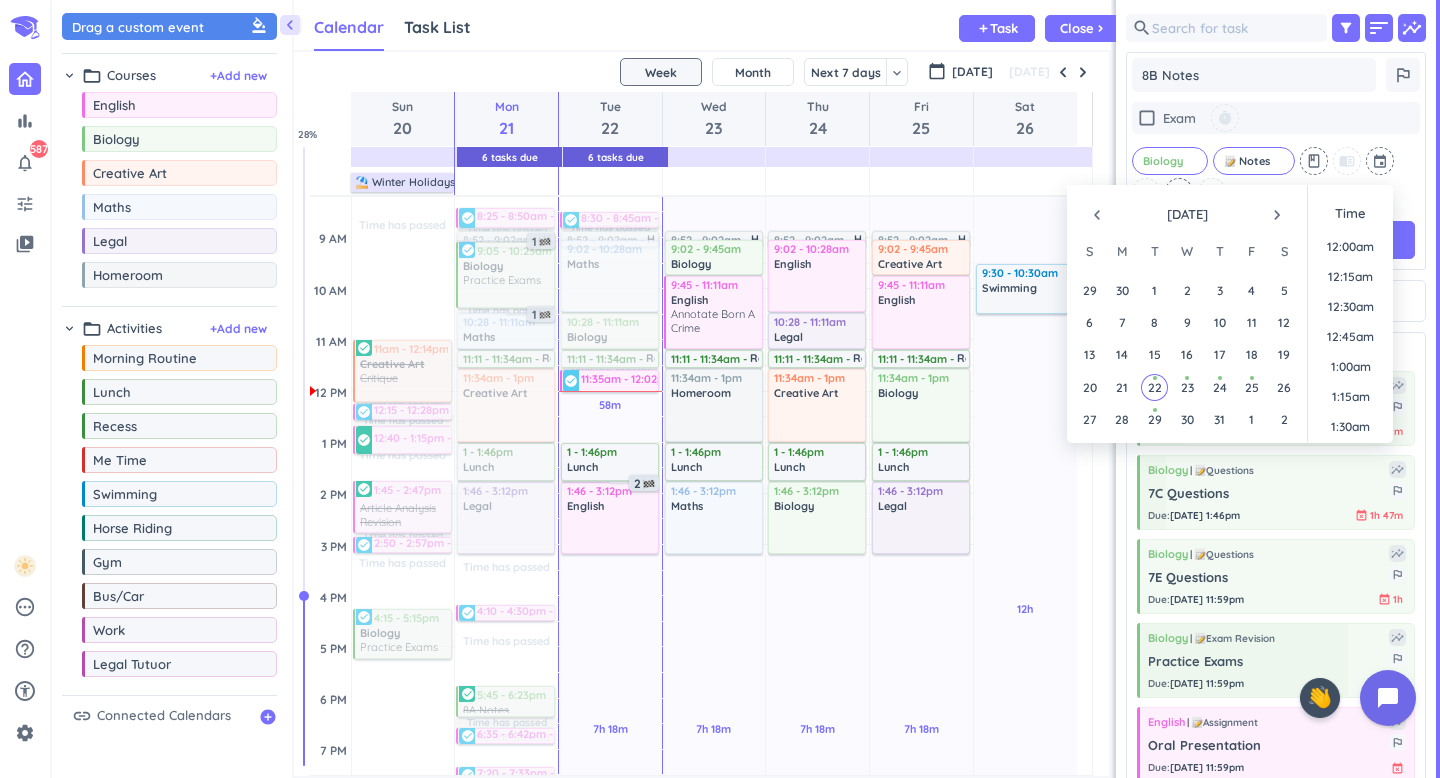 scroll, scrollTop: 1349, scrollLeft: 0, axis: vertical 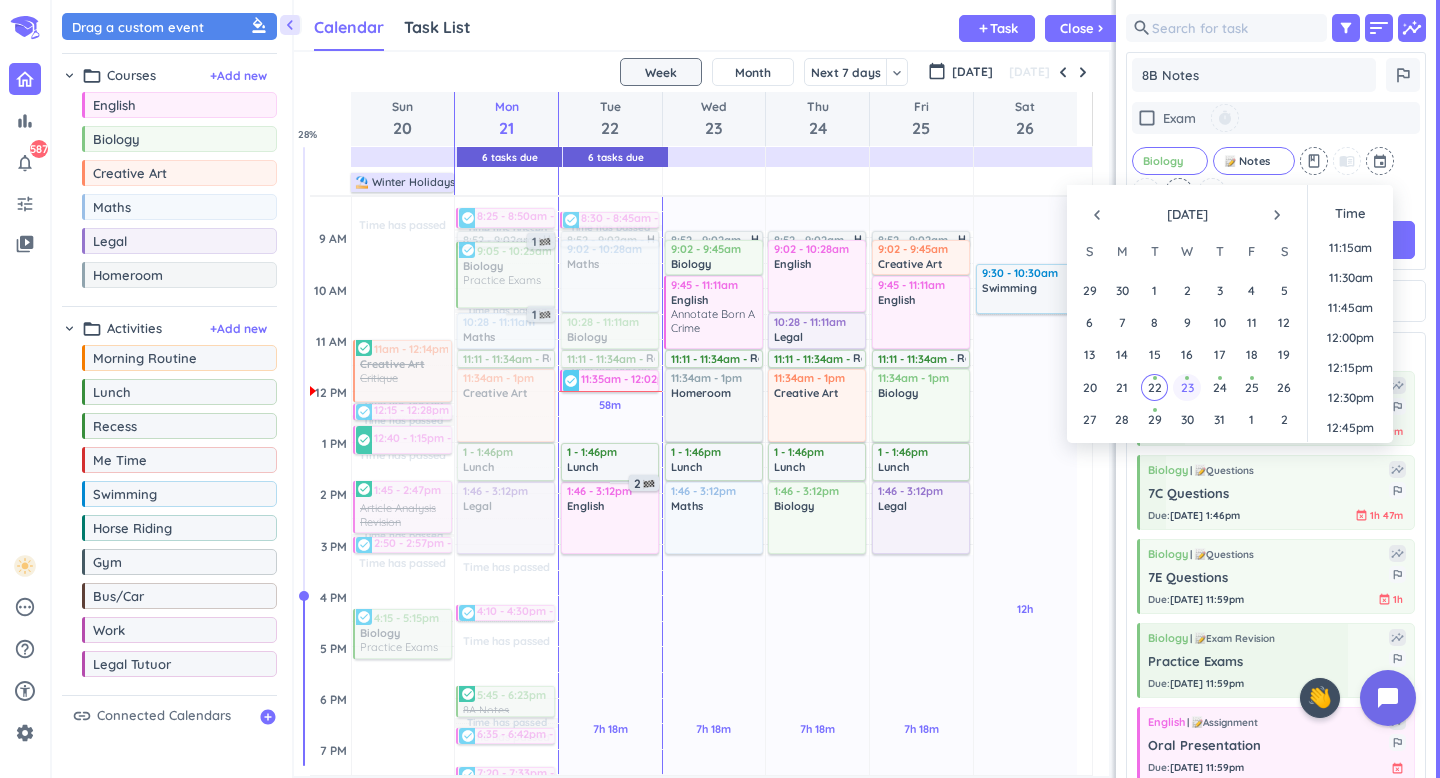 click on "23" at bounding box center [1187, 387] 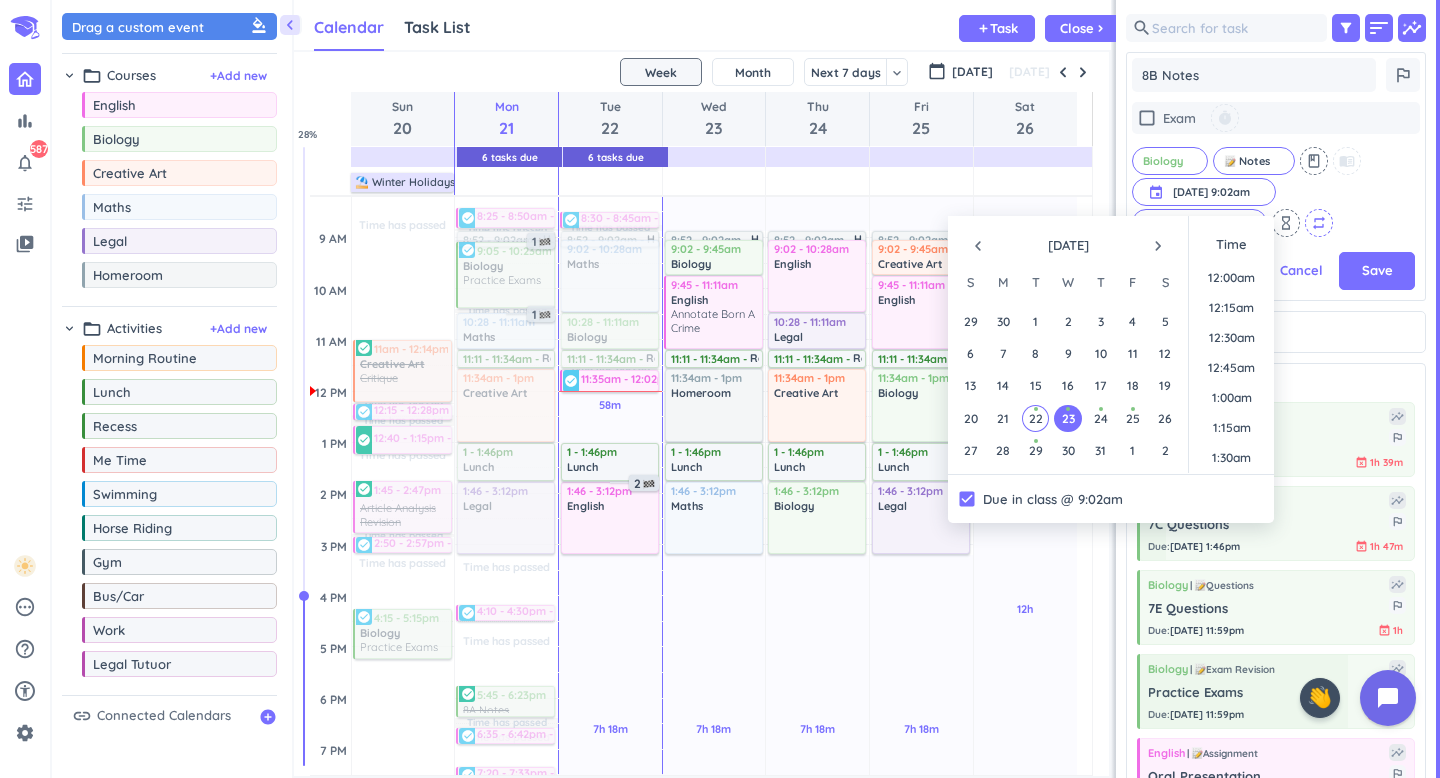 scroll, scrollTop: 989, scrollLeft: 0, axis: vertical 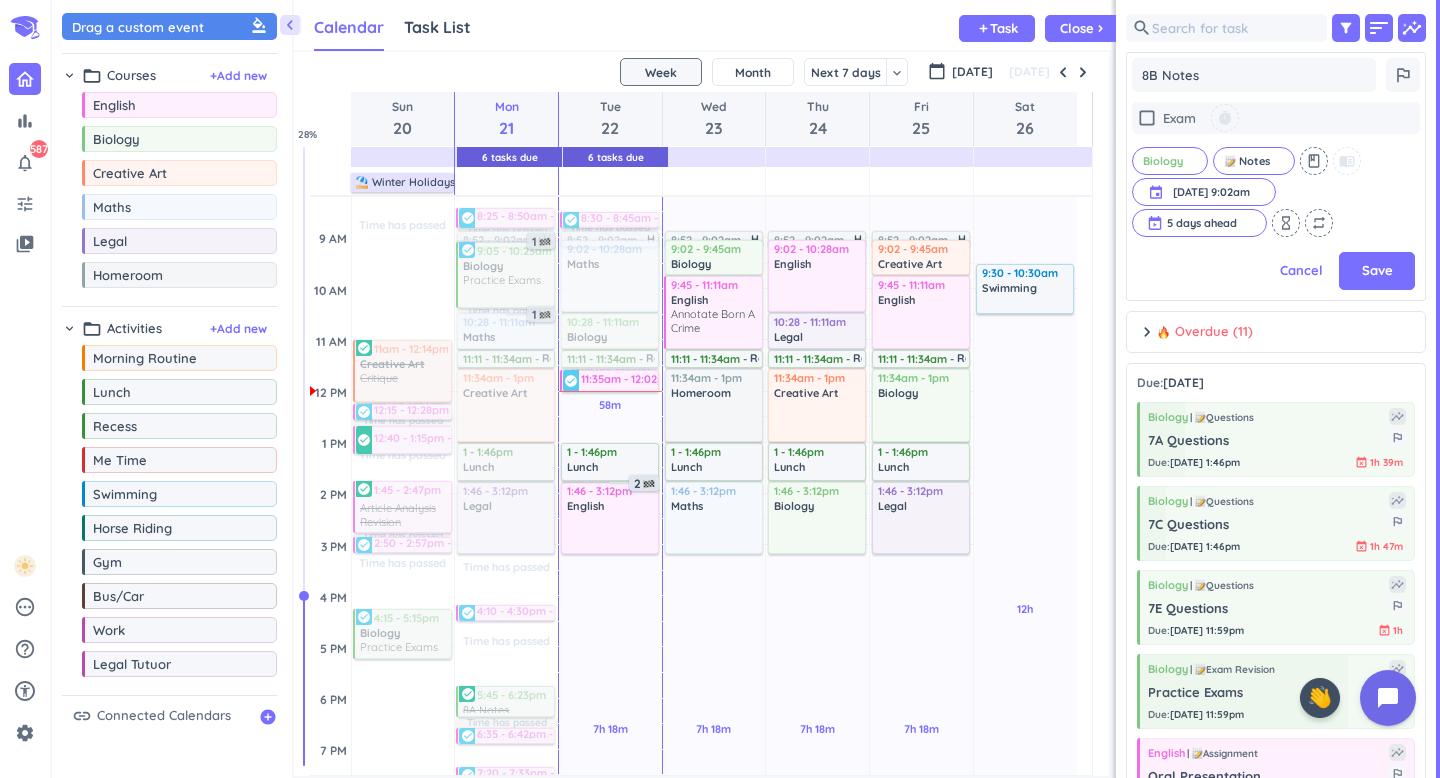 click on "check_box_outline_blank Exam timer Biology cancel Notes cancel class menu_book event [DATE] 9:02am [DATE] 9:02am cancel 5 days ahead cancel hourglass_empty repeat" at bounding box center (1276, 169) 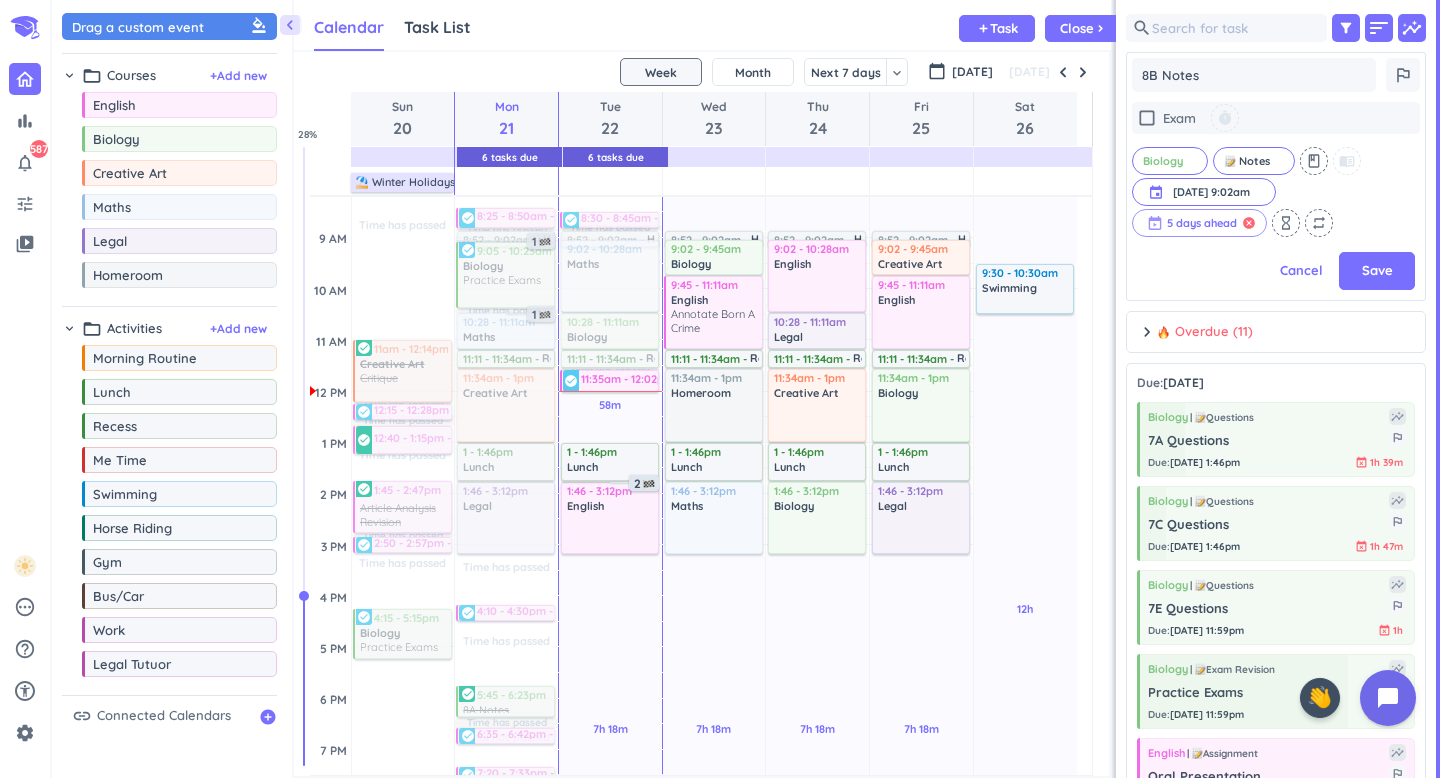 click on "cancel" at bounding box center [1249, 223] 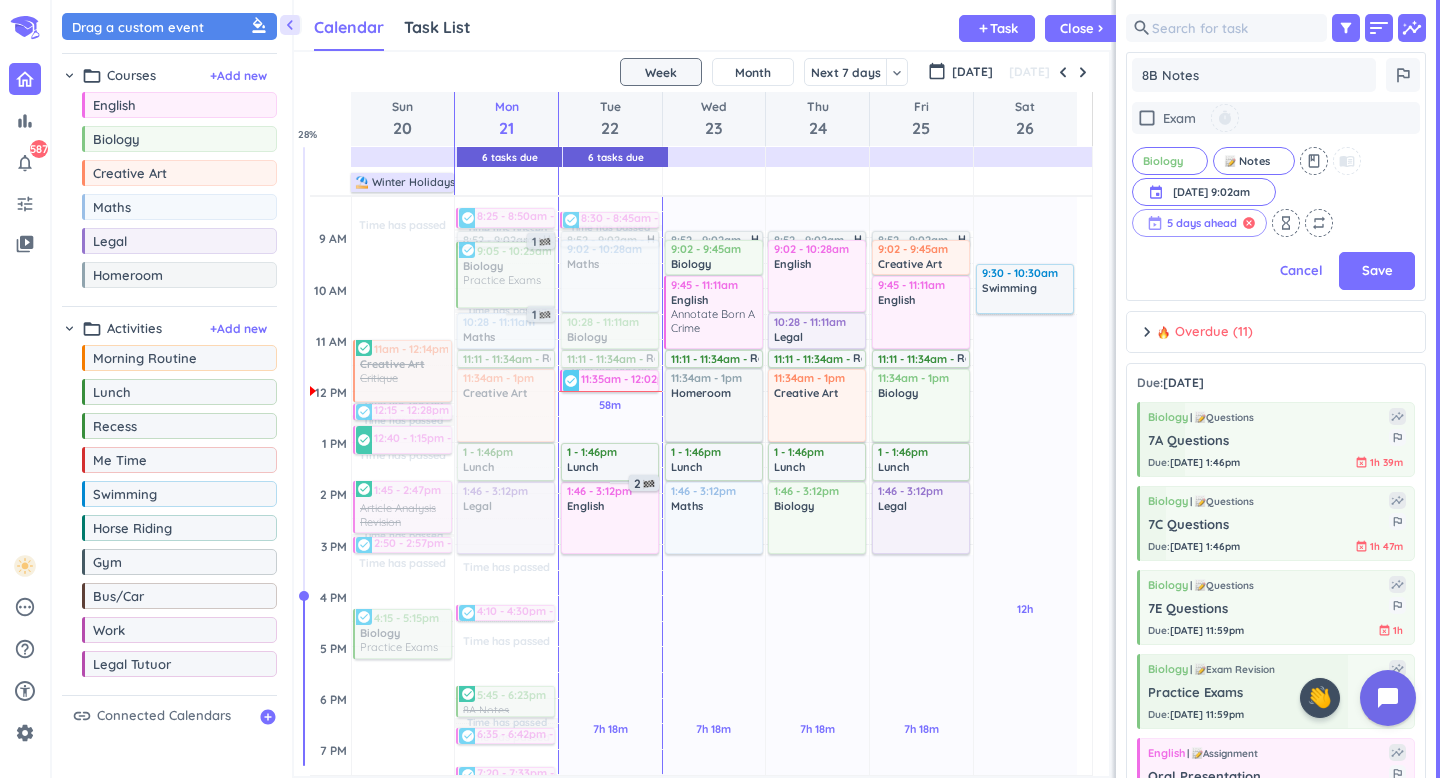 type on "x" 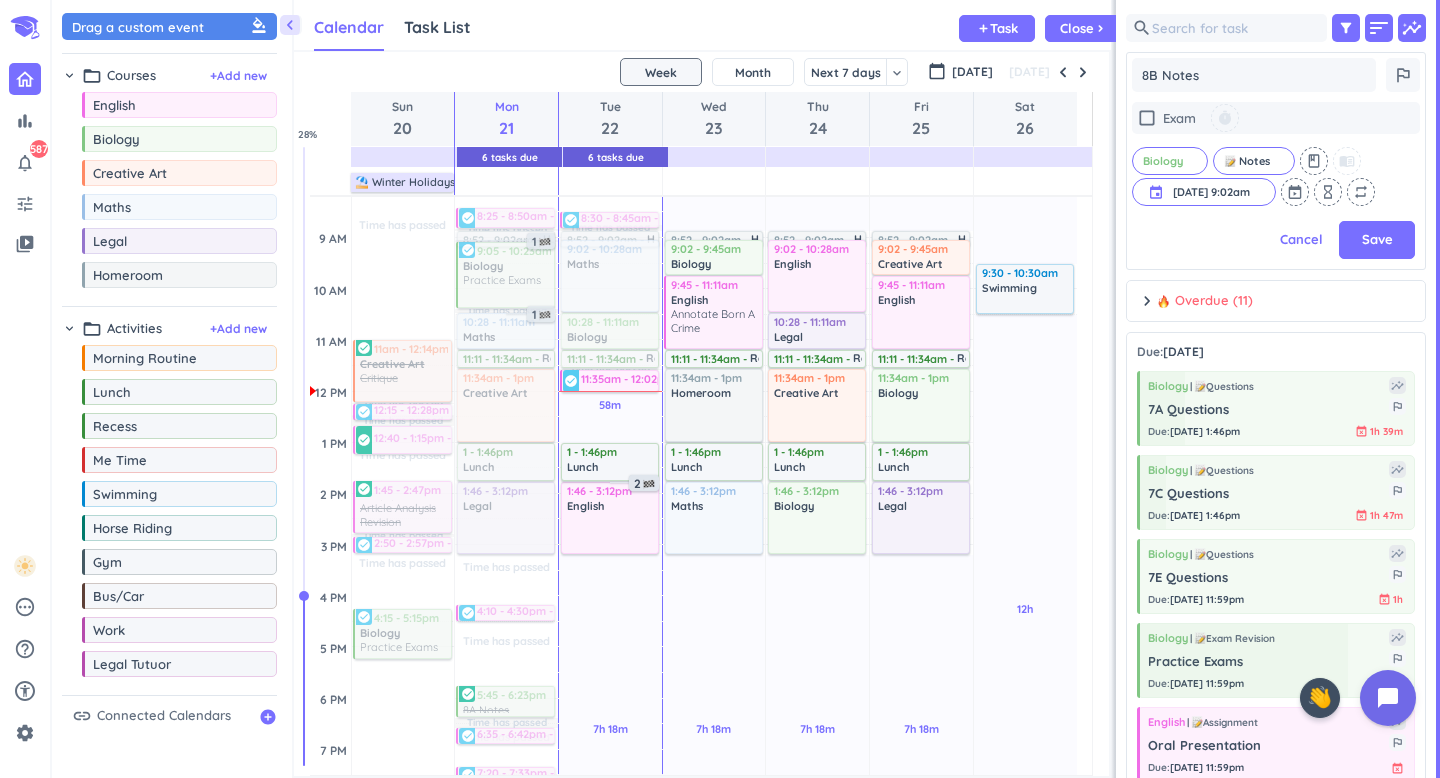 scroll, scrollTop: 16, scrollLeft: 16, axis: both 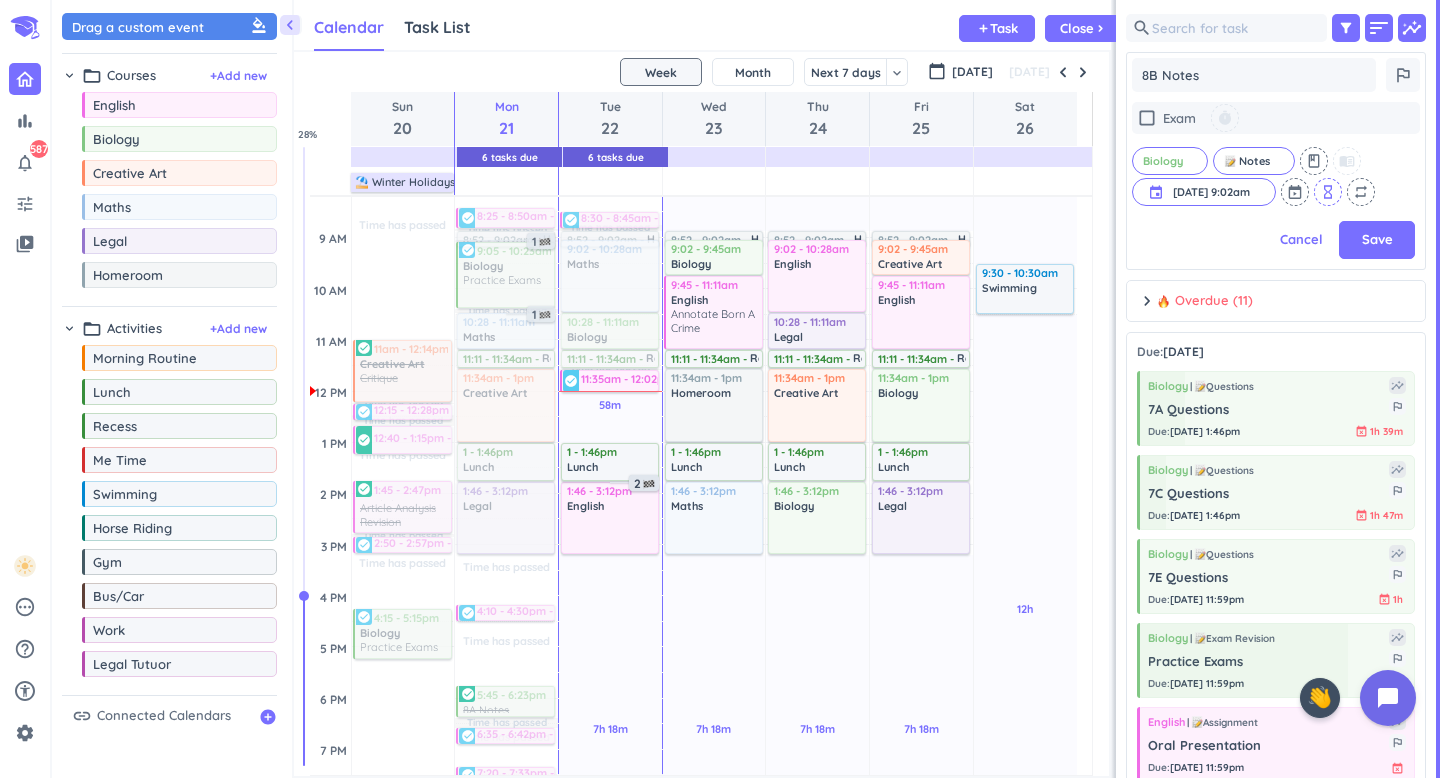 click on "hourglass_empty" at bounding box center [1328, 192] 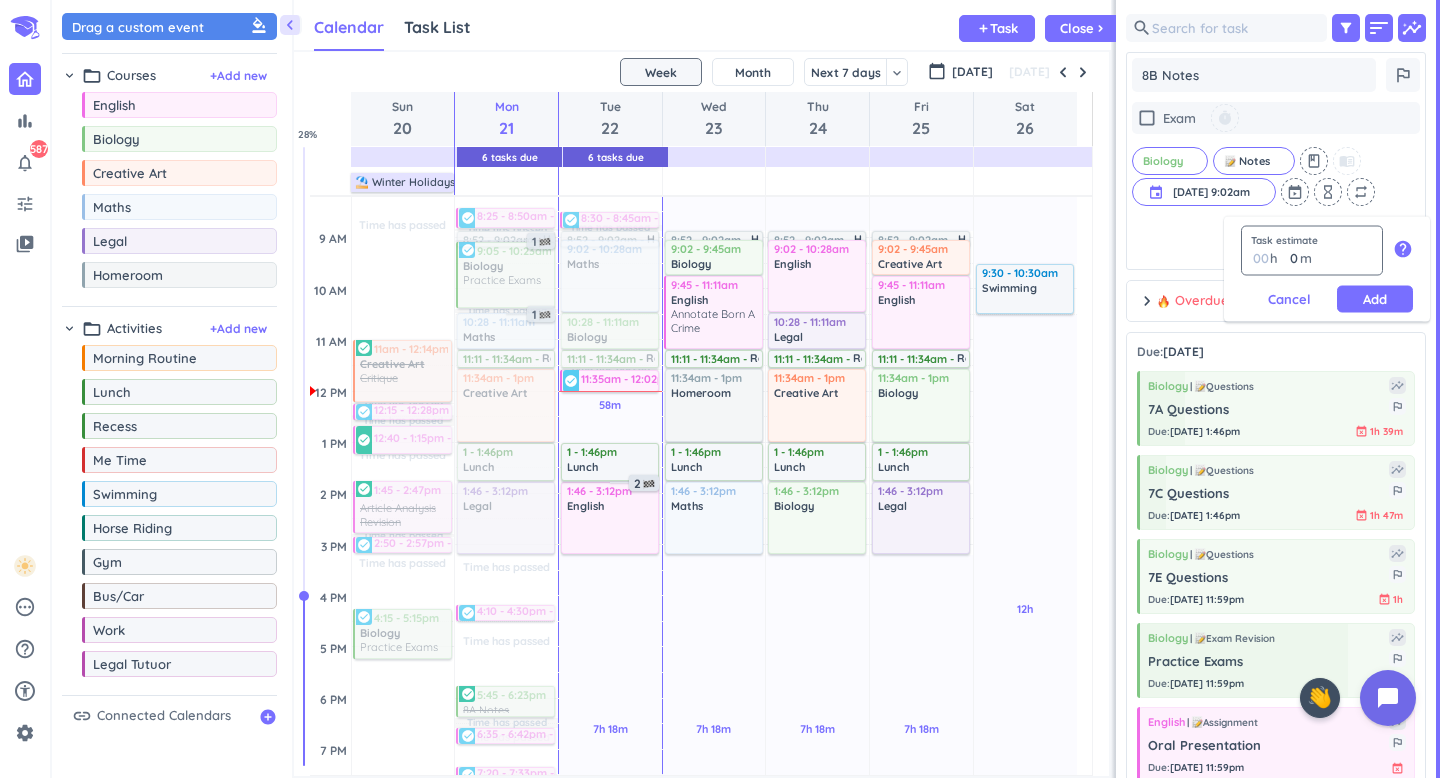 type on "1" 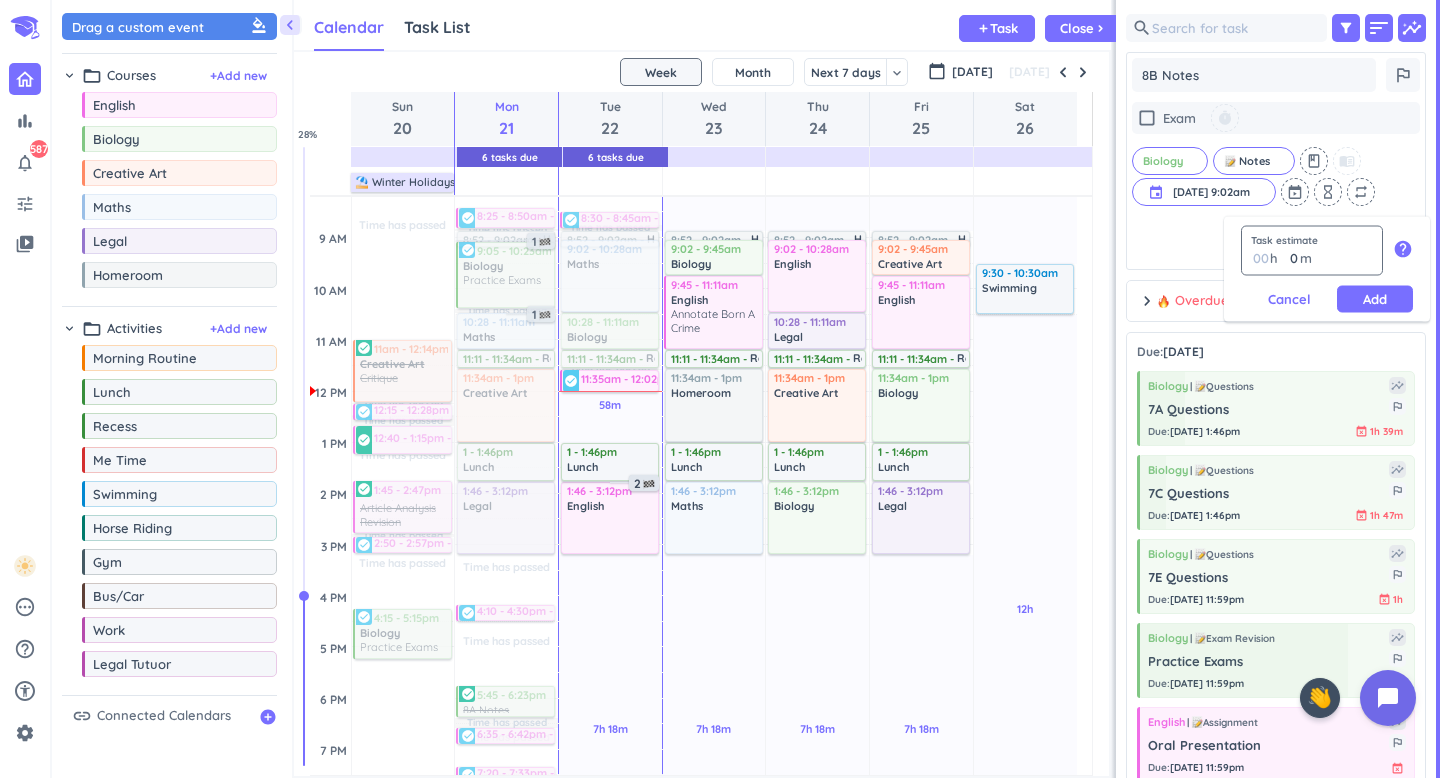 type 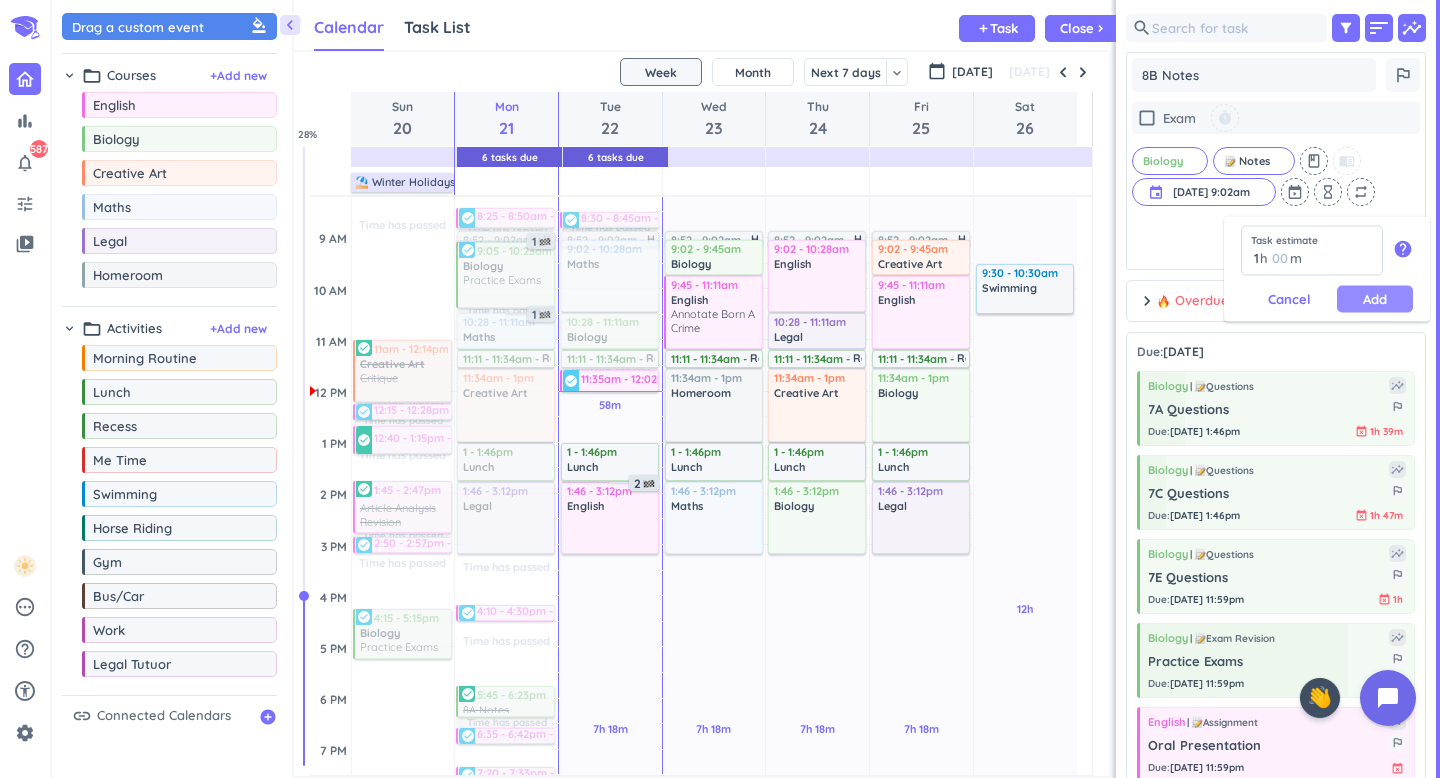type on "1" 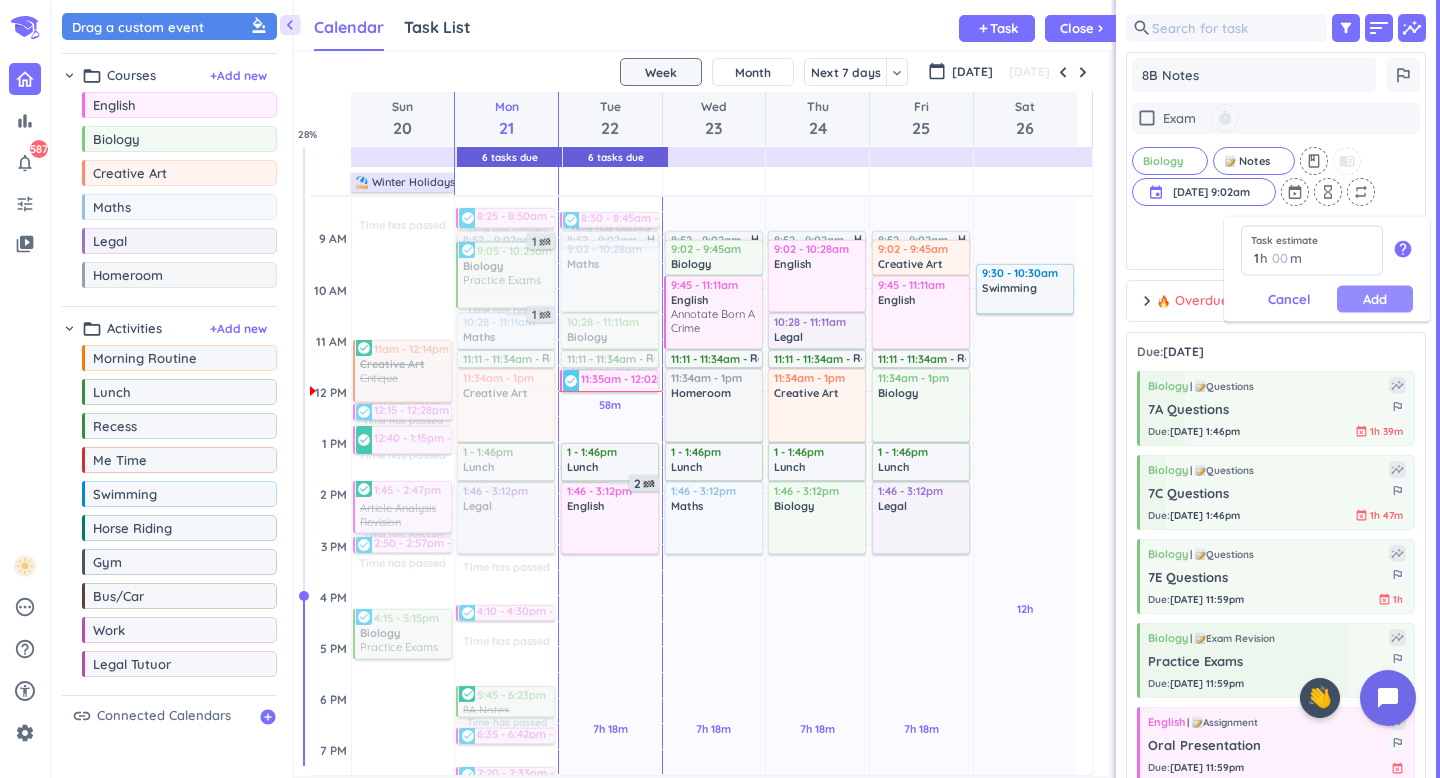 click on "Add" at bounding box center [1375, 299] 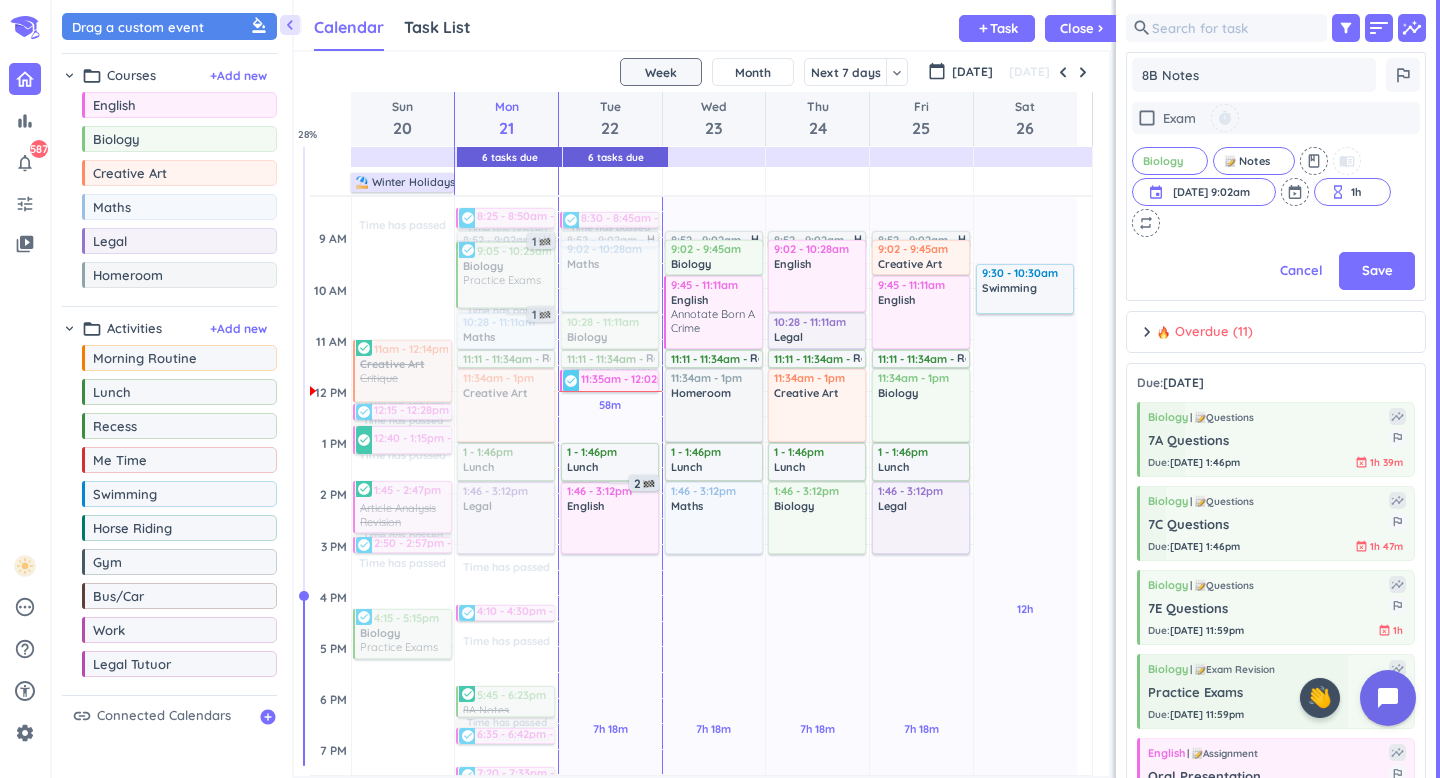 scroll, scrollTop: 452, scrollLeft: 285, axis: both 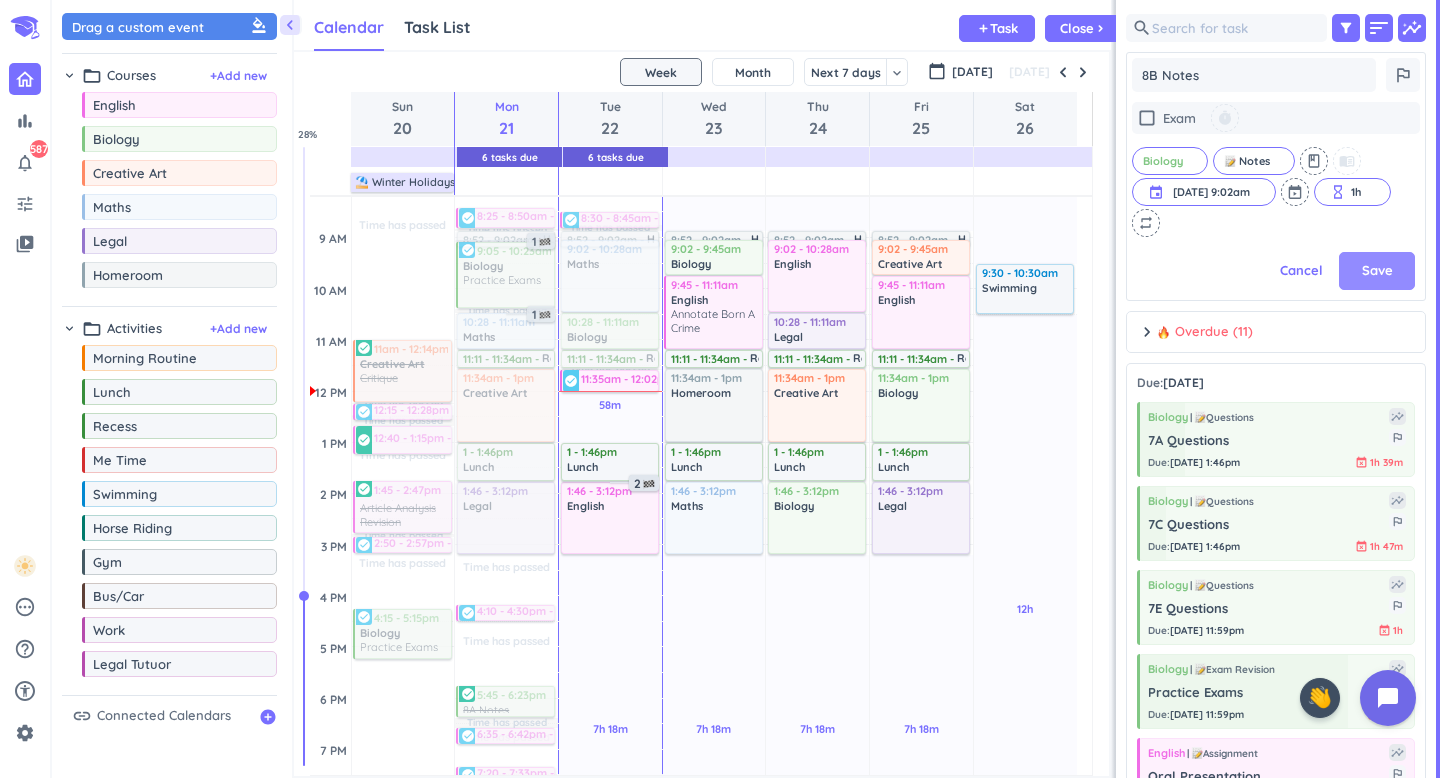 click on "Save" at bounding box center [1377, 271] 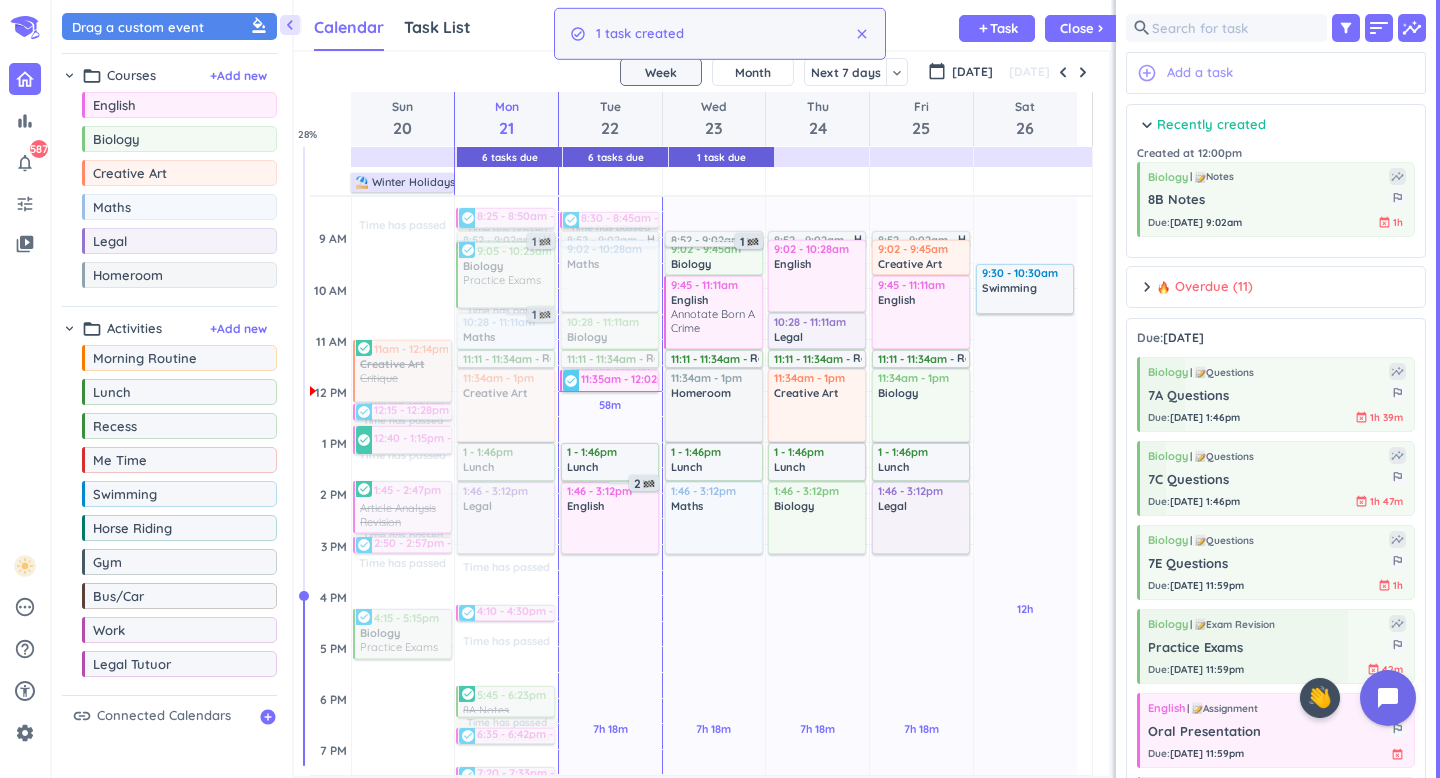 click on "add_circle_outline Add a task" at bounding box center (1276, 73) 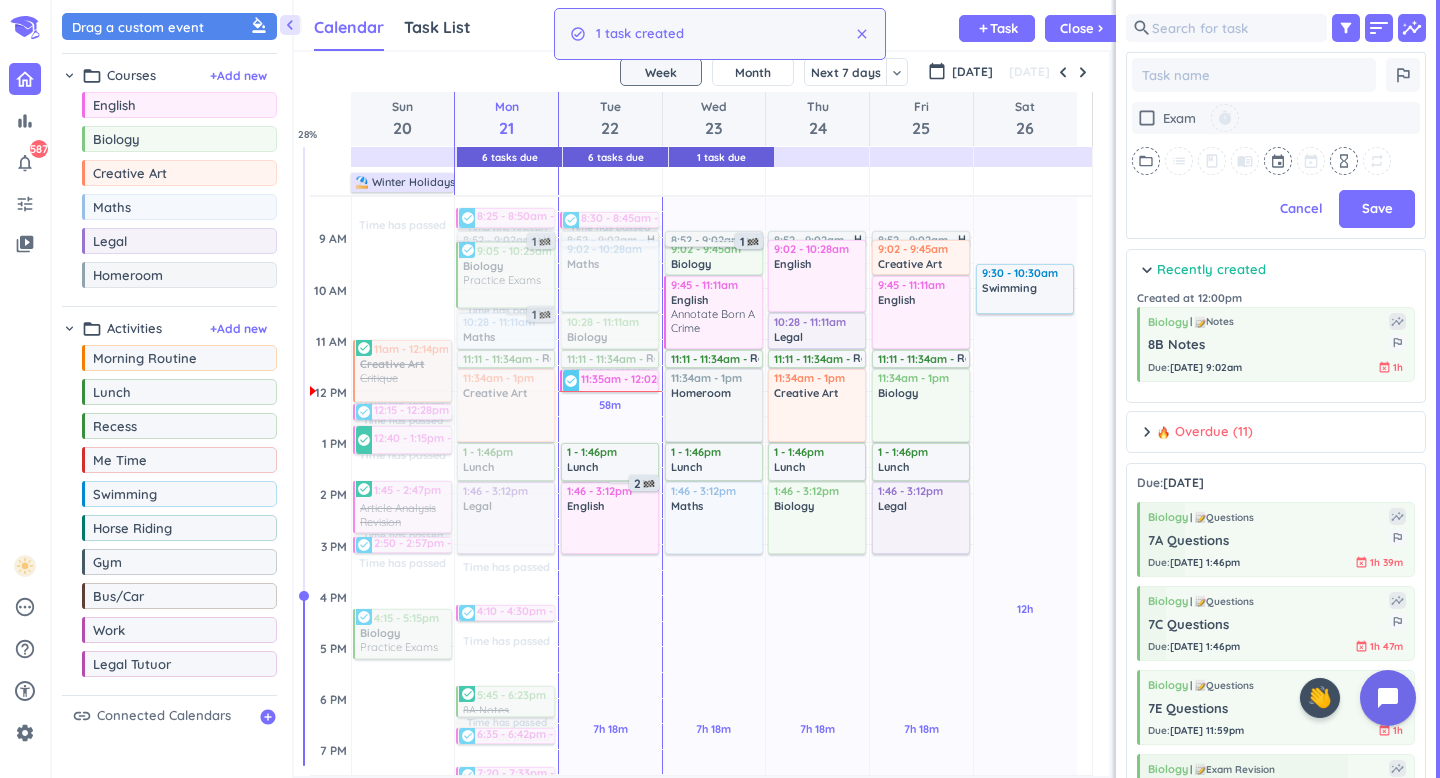 scroll, scrollTop: 514, scrollLeft: 285, axis: both 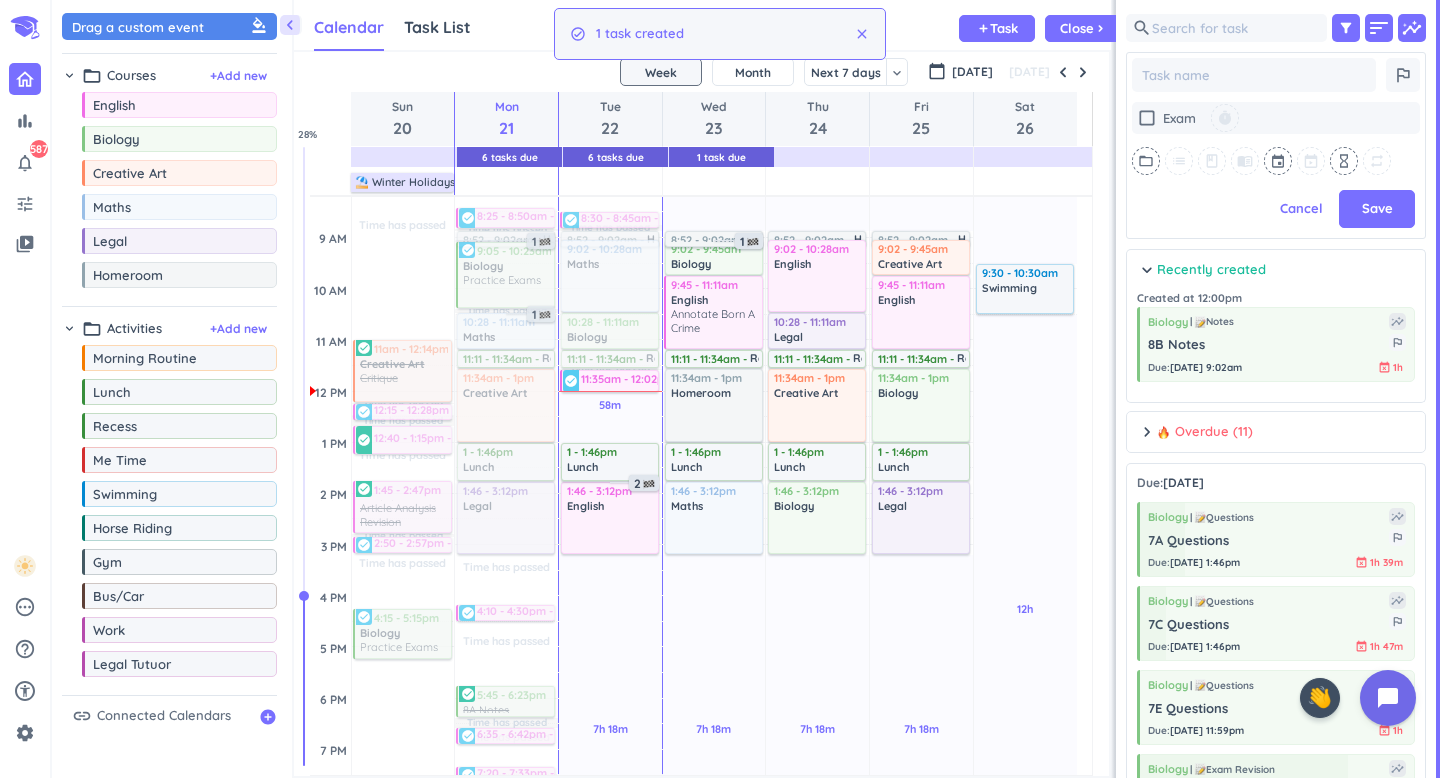type on "x" 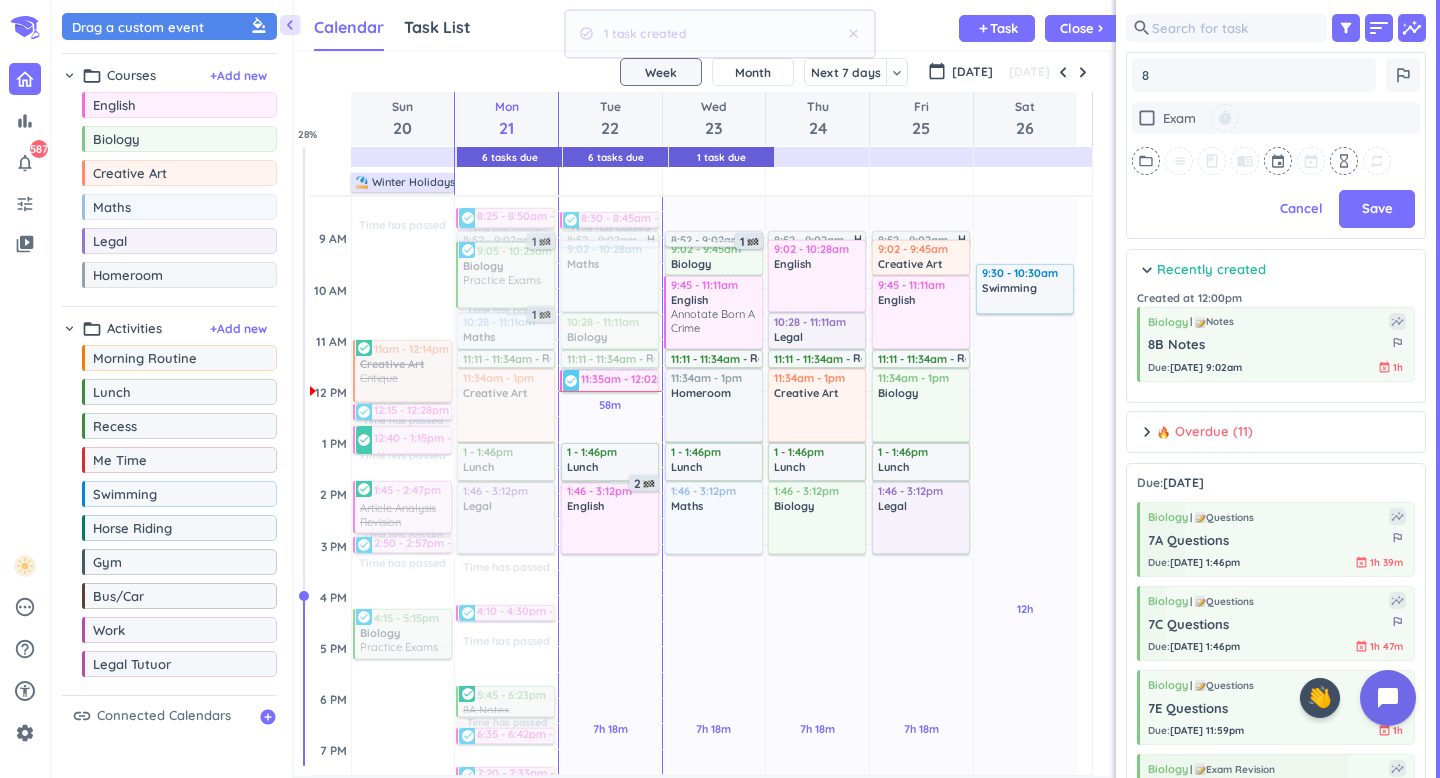 type on "x" 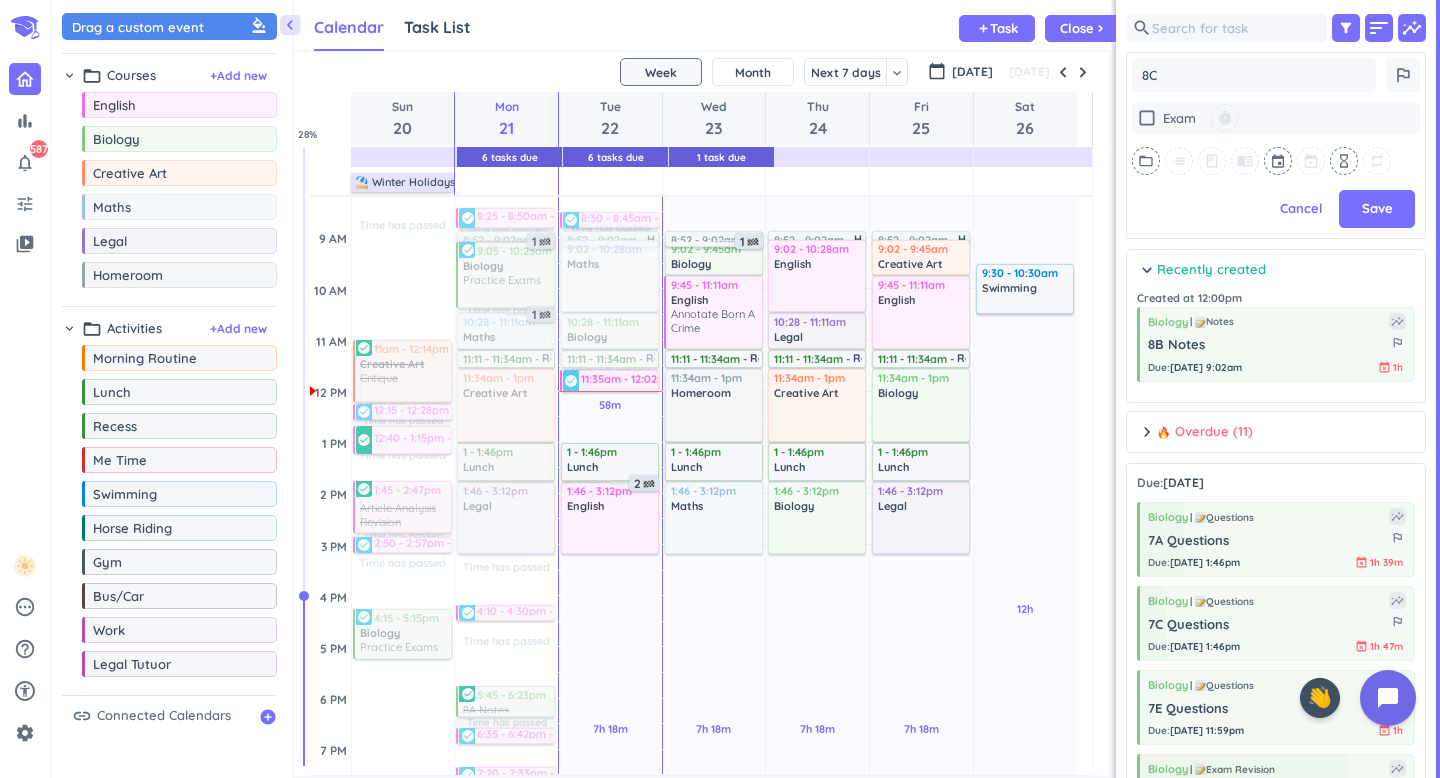 type on "x" 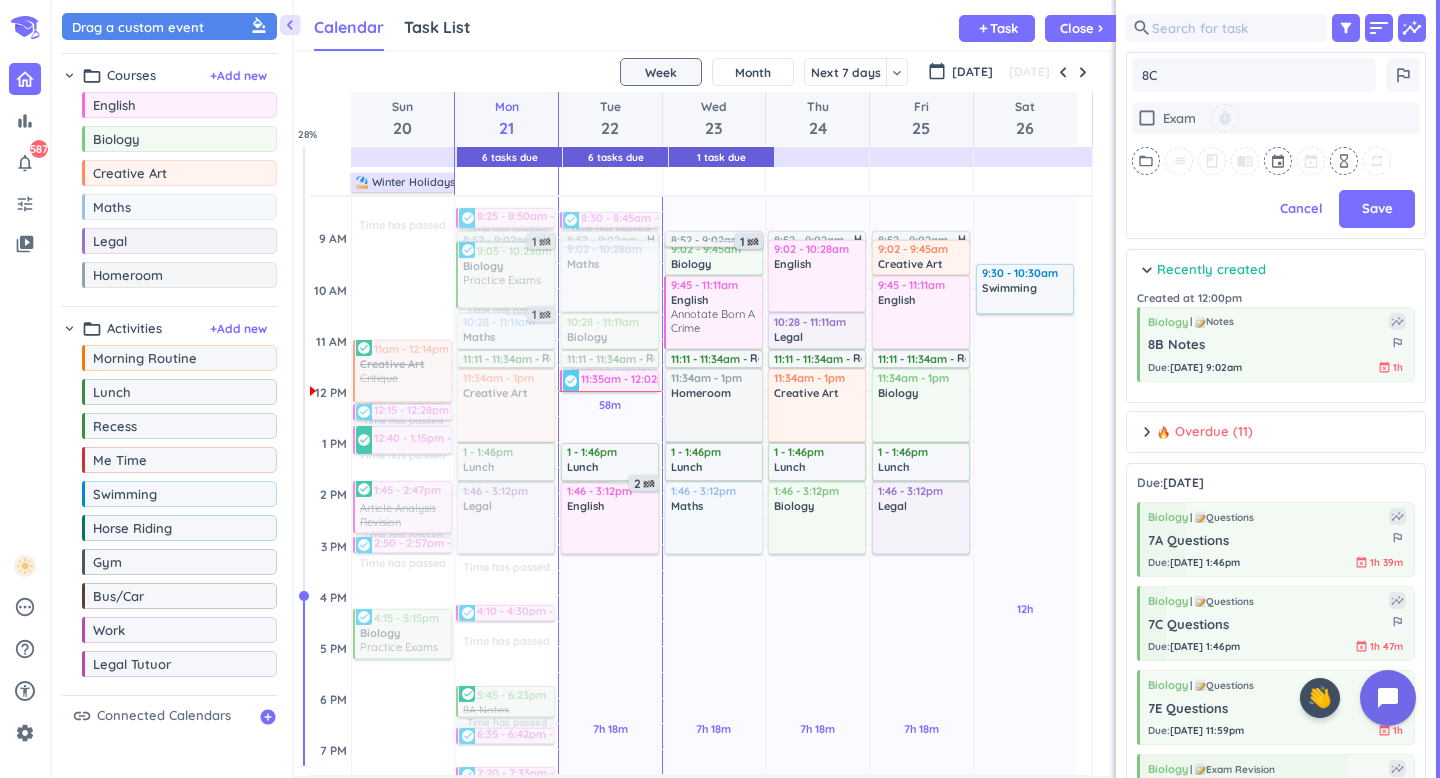 type on "x" 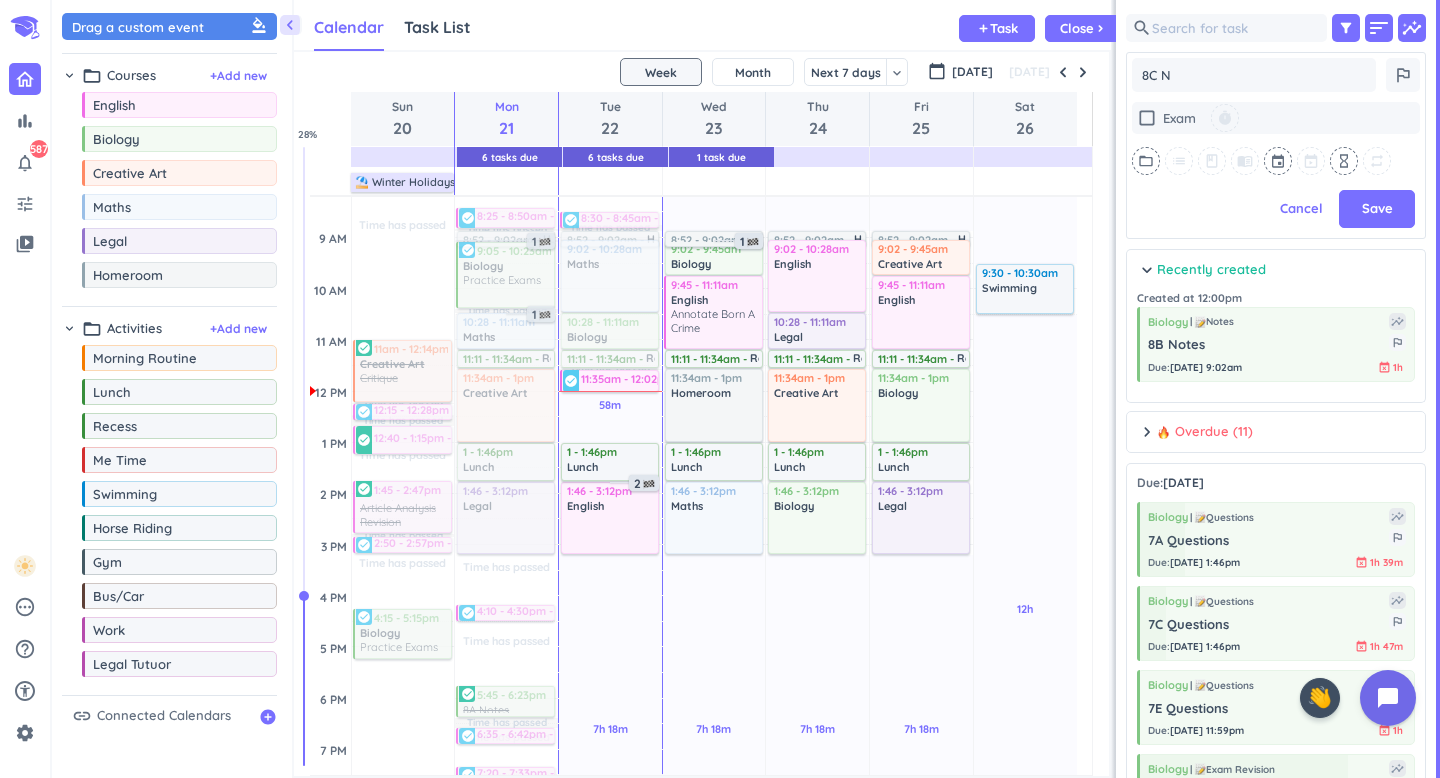 type on "x" 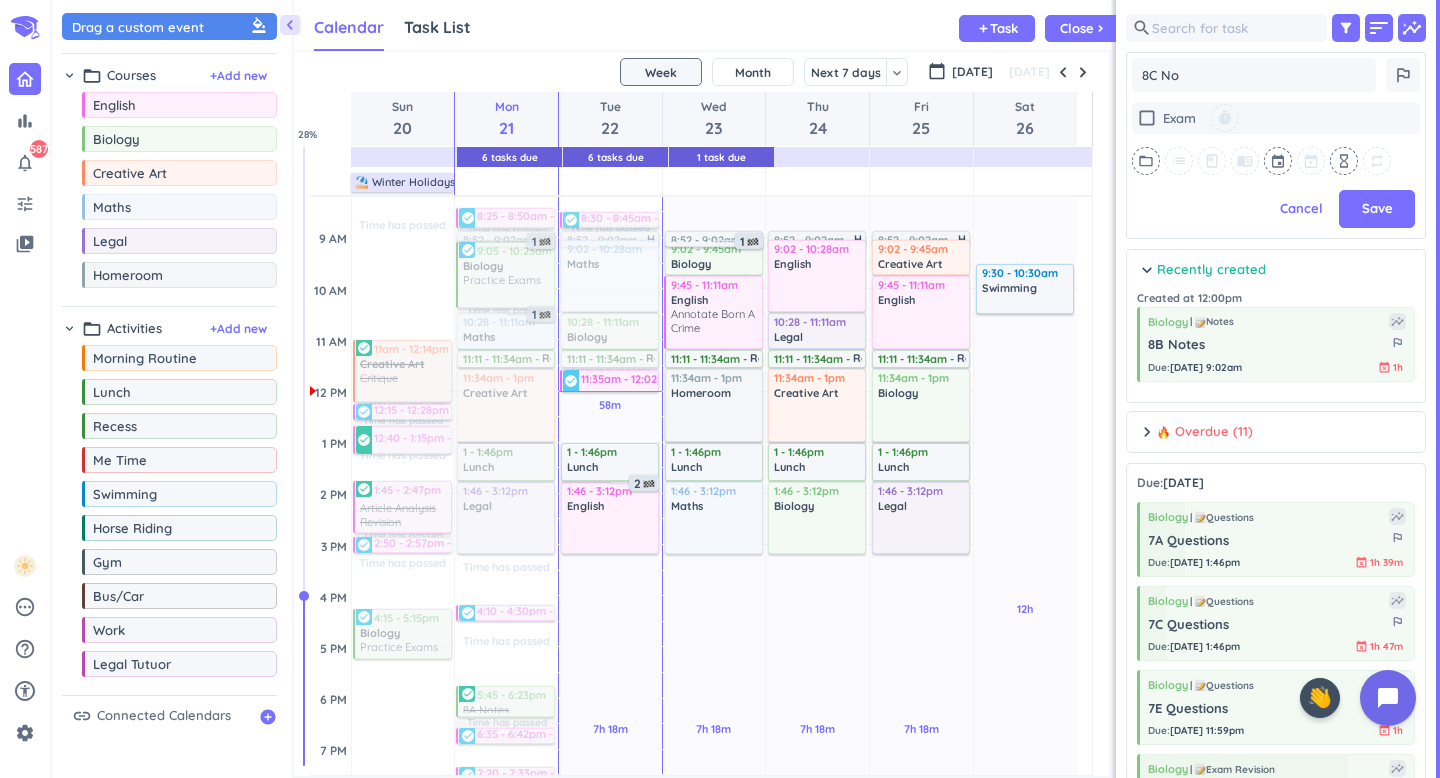 type on "x" 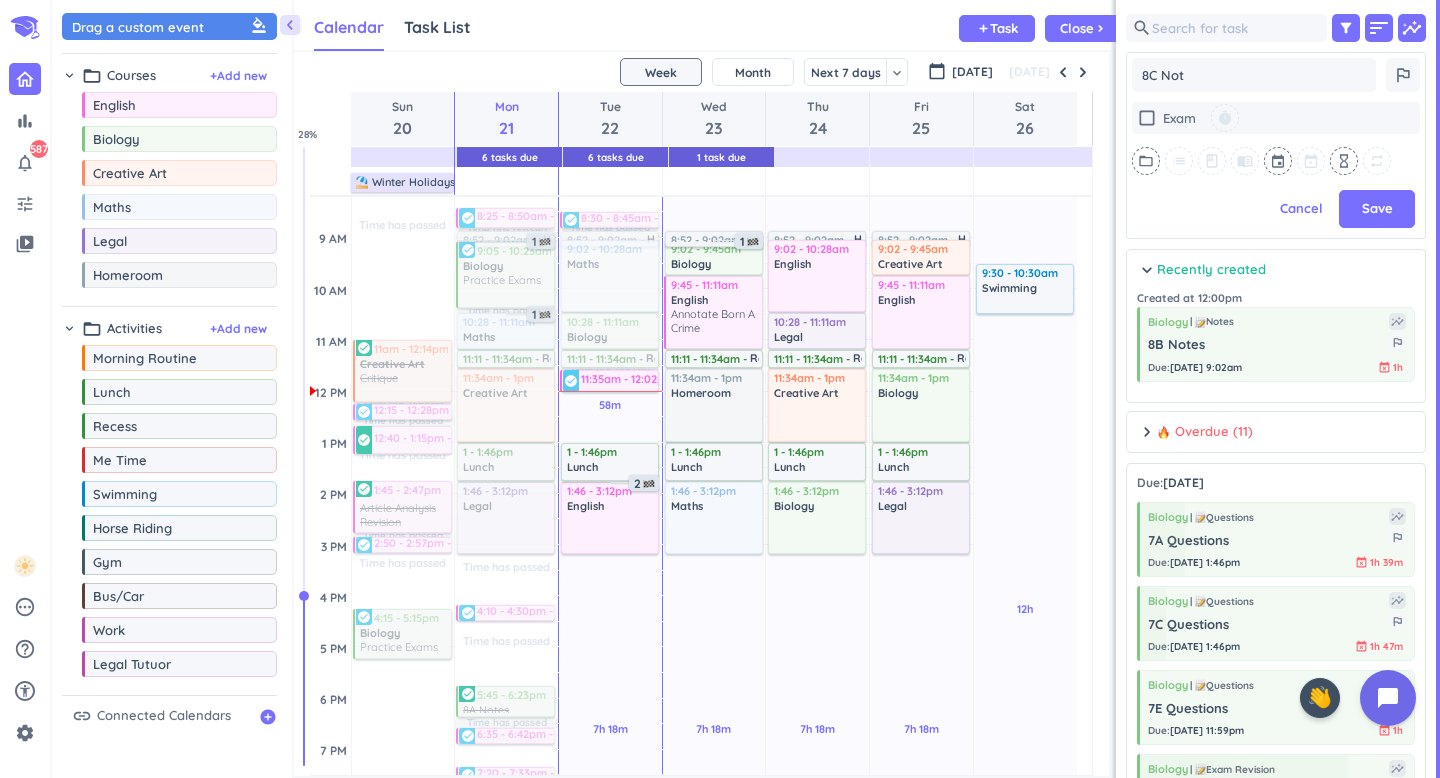 type on "x" 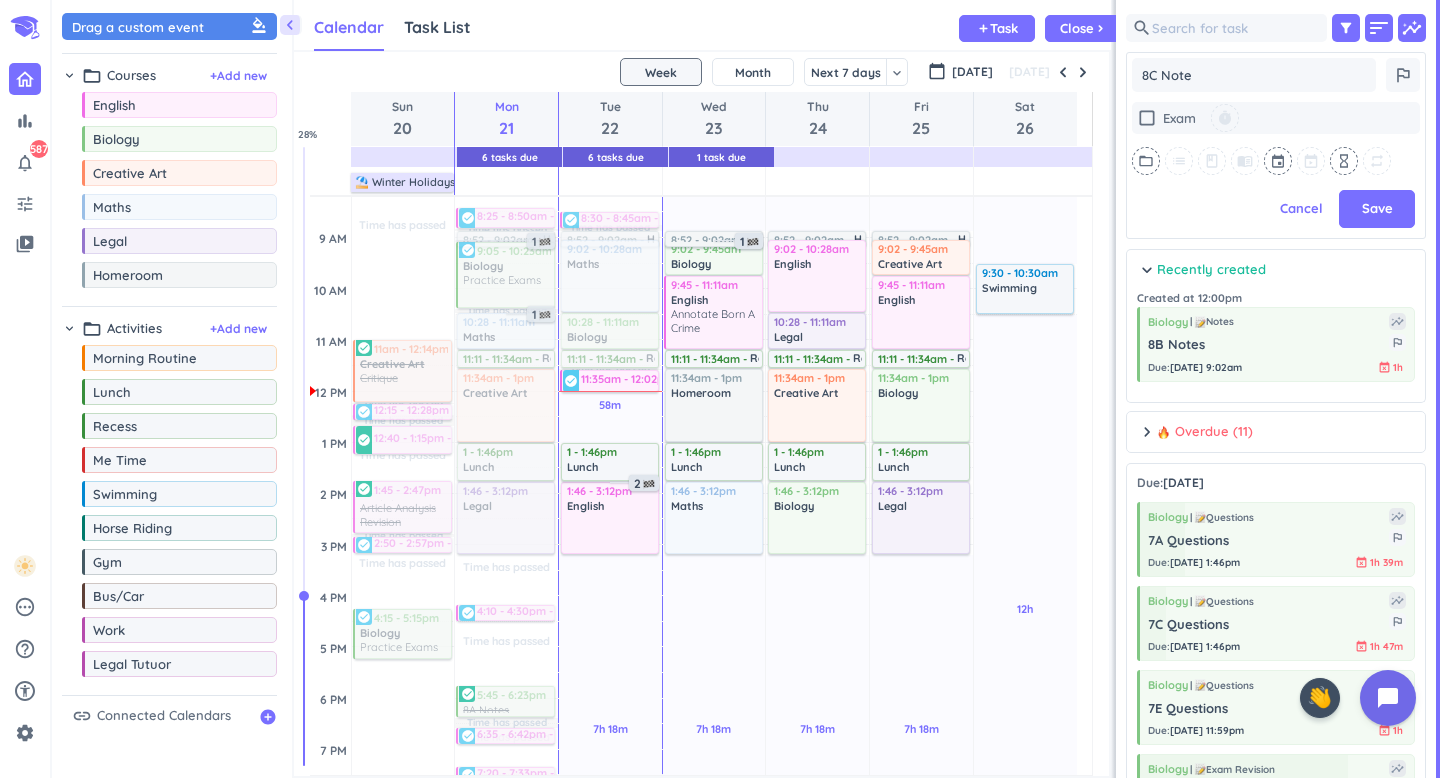 type on "x" 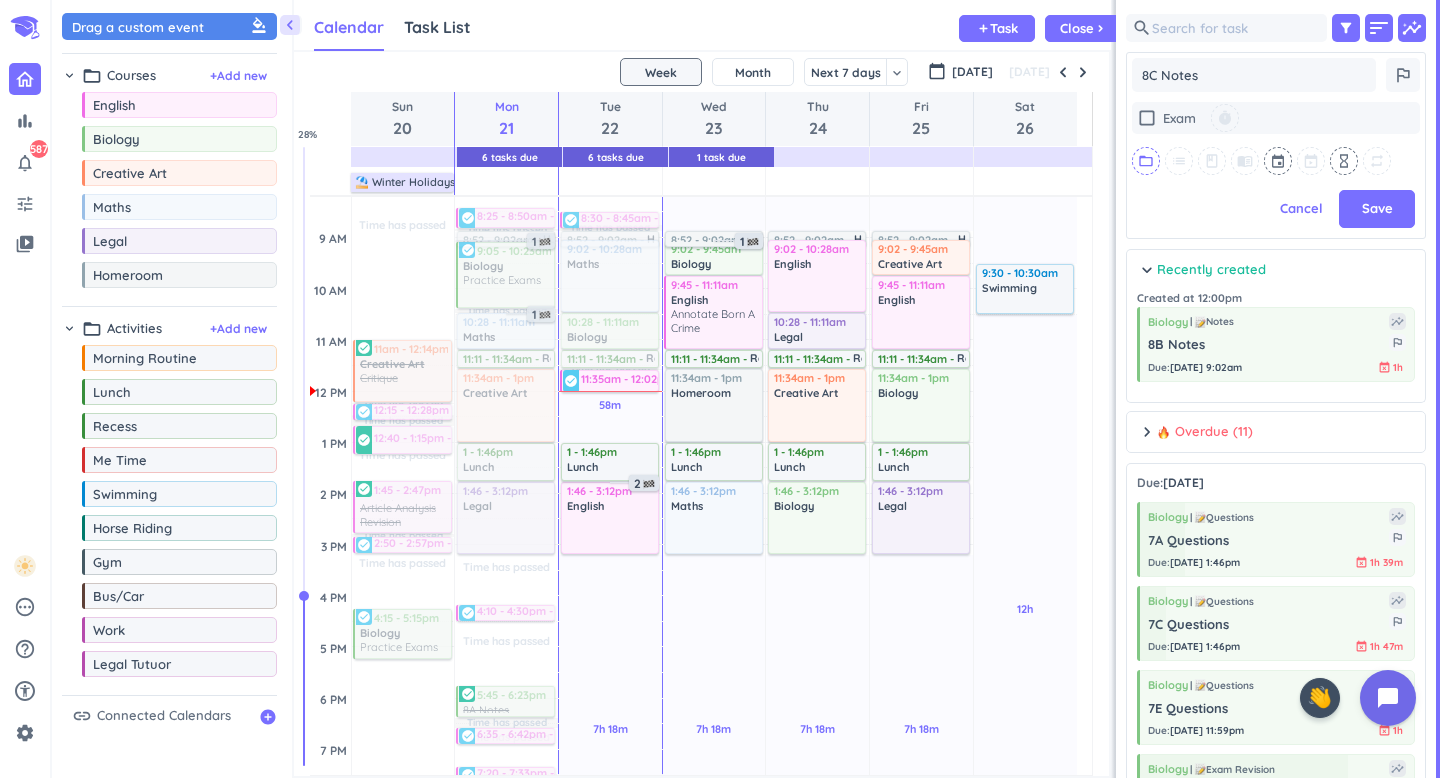 type on "8C Notes" 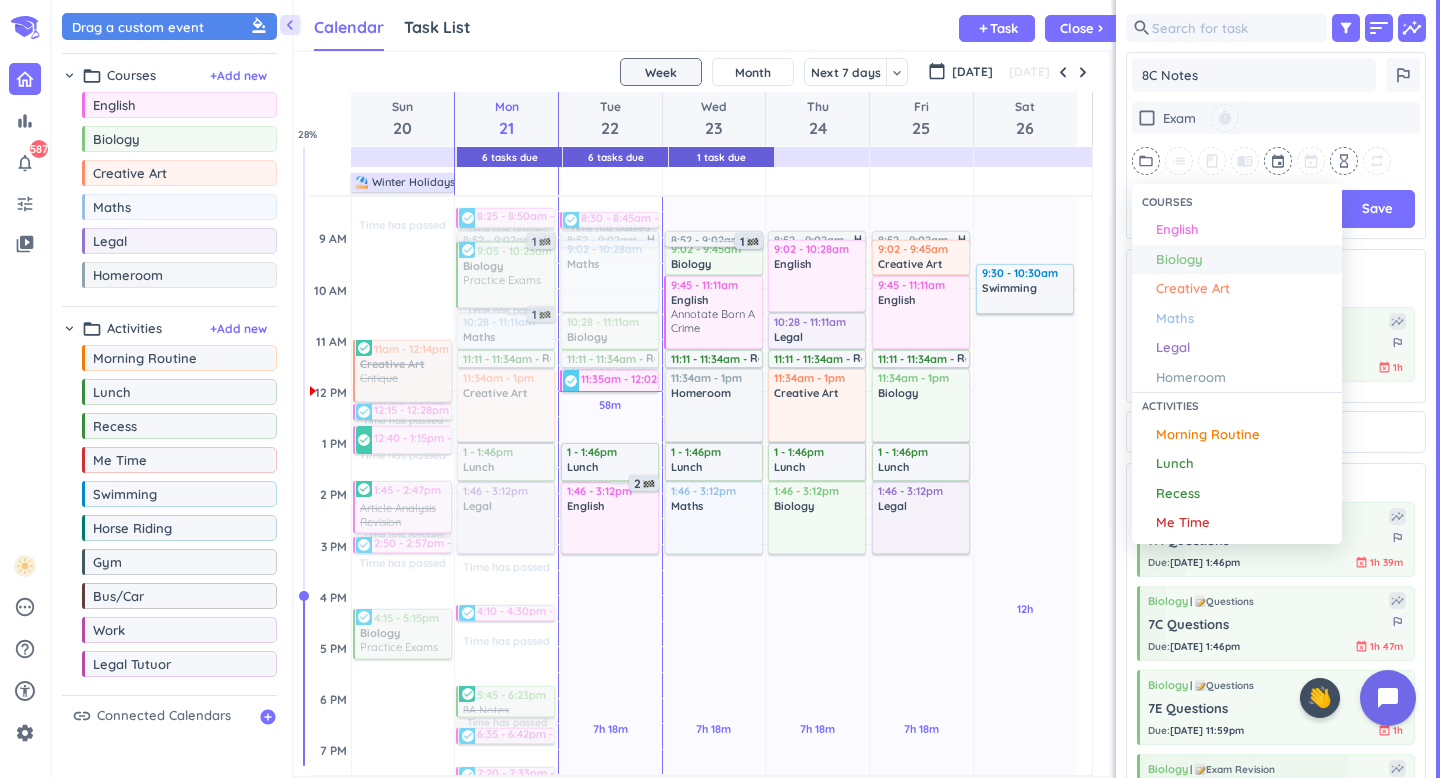 click on "Biology" at bounding box center (1179, 260) 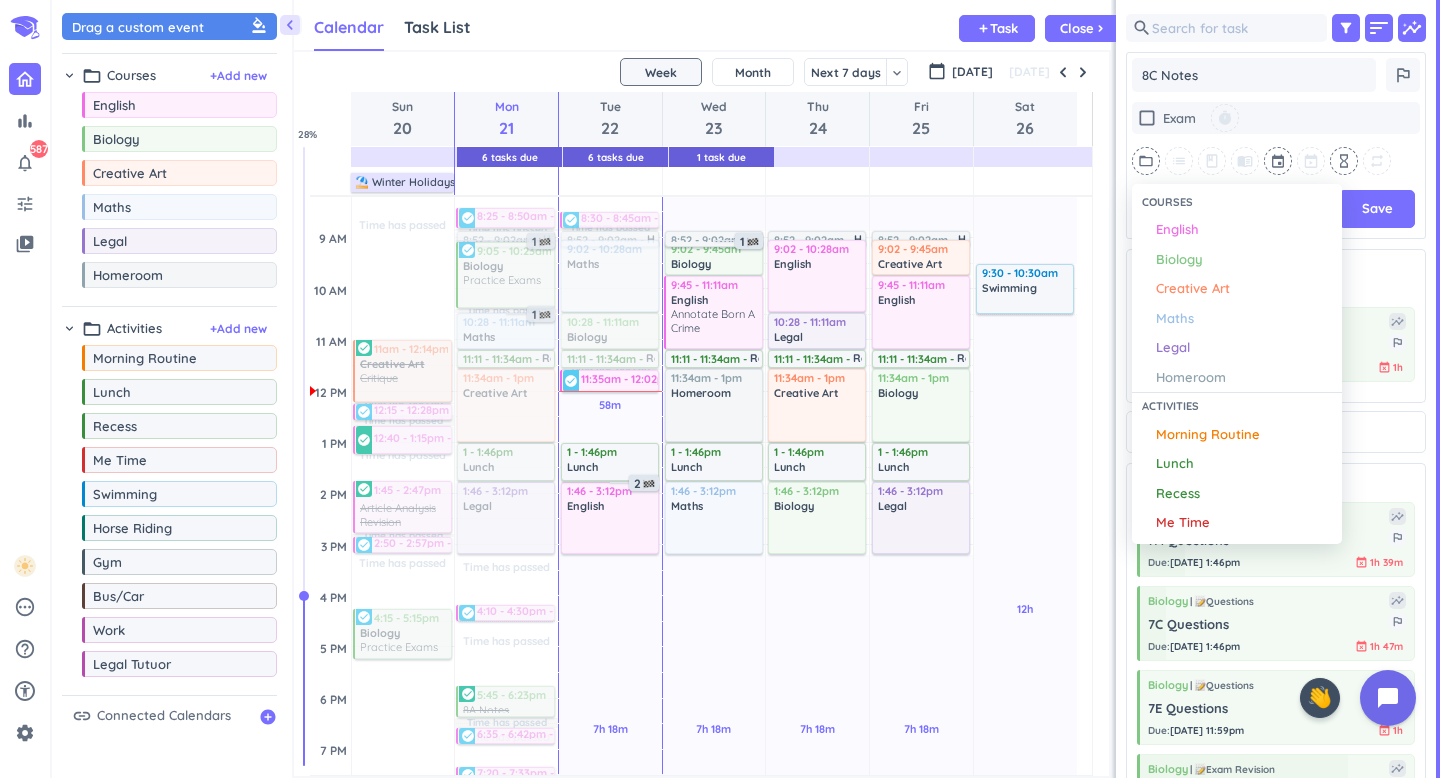 scroll, scrollTop: 483, scrollLeft: 285, axis: both 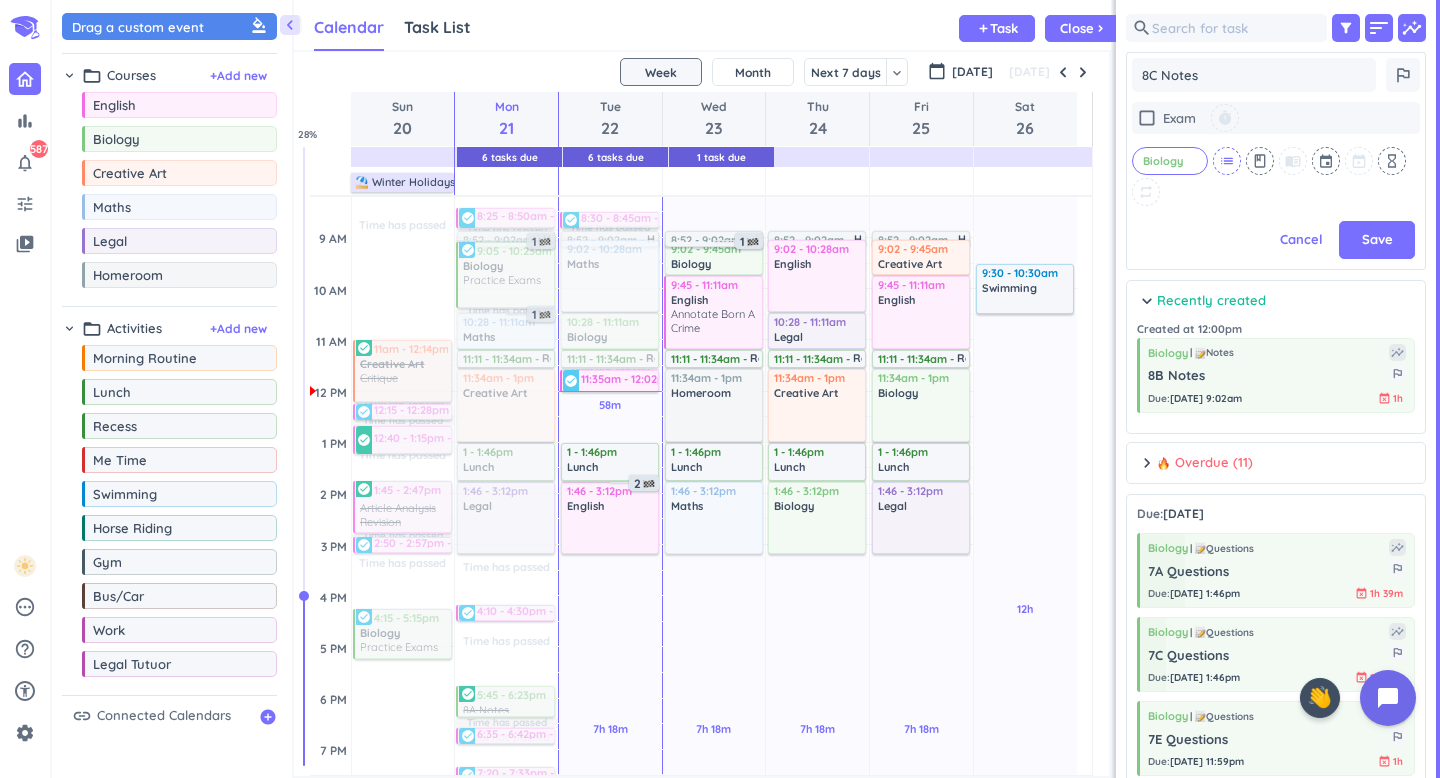 click on "list" at bounding box center (1227, 161) 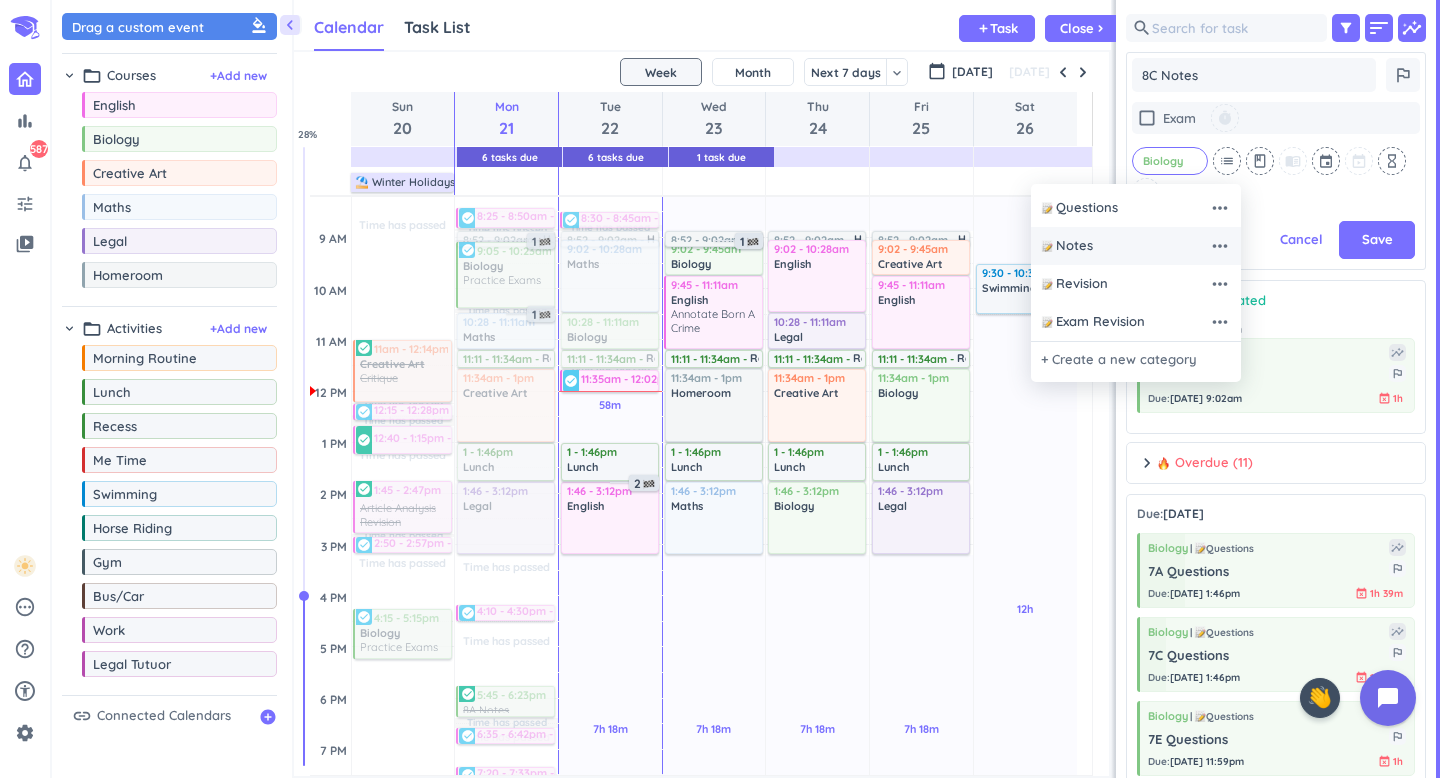 click on "Notes" at bounding box center (1125, 246) 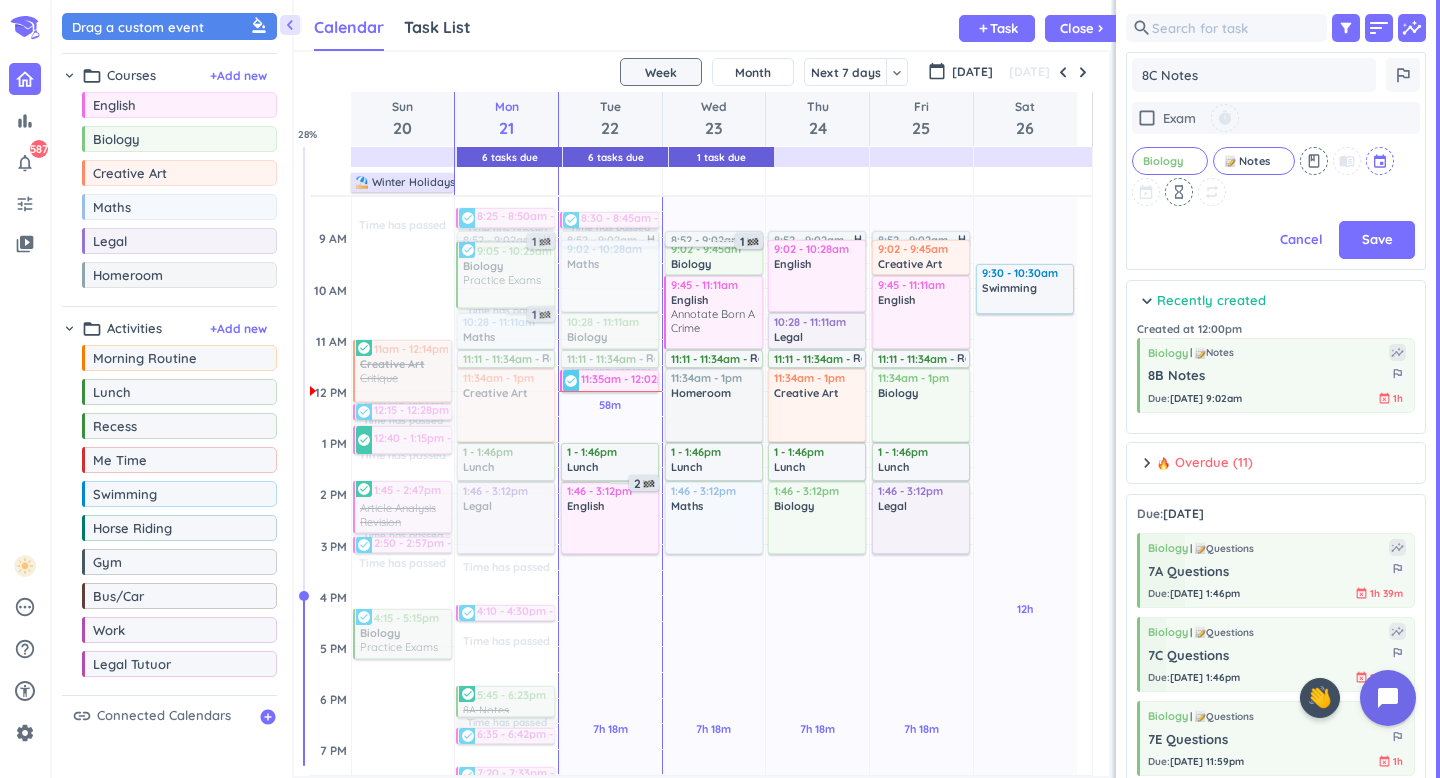 click at bounding box center [1381, 161] 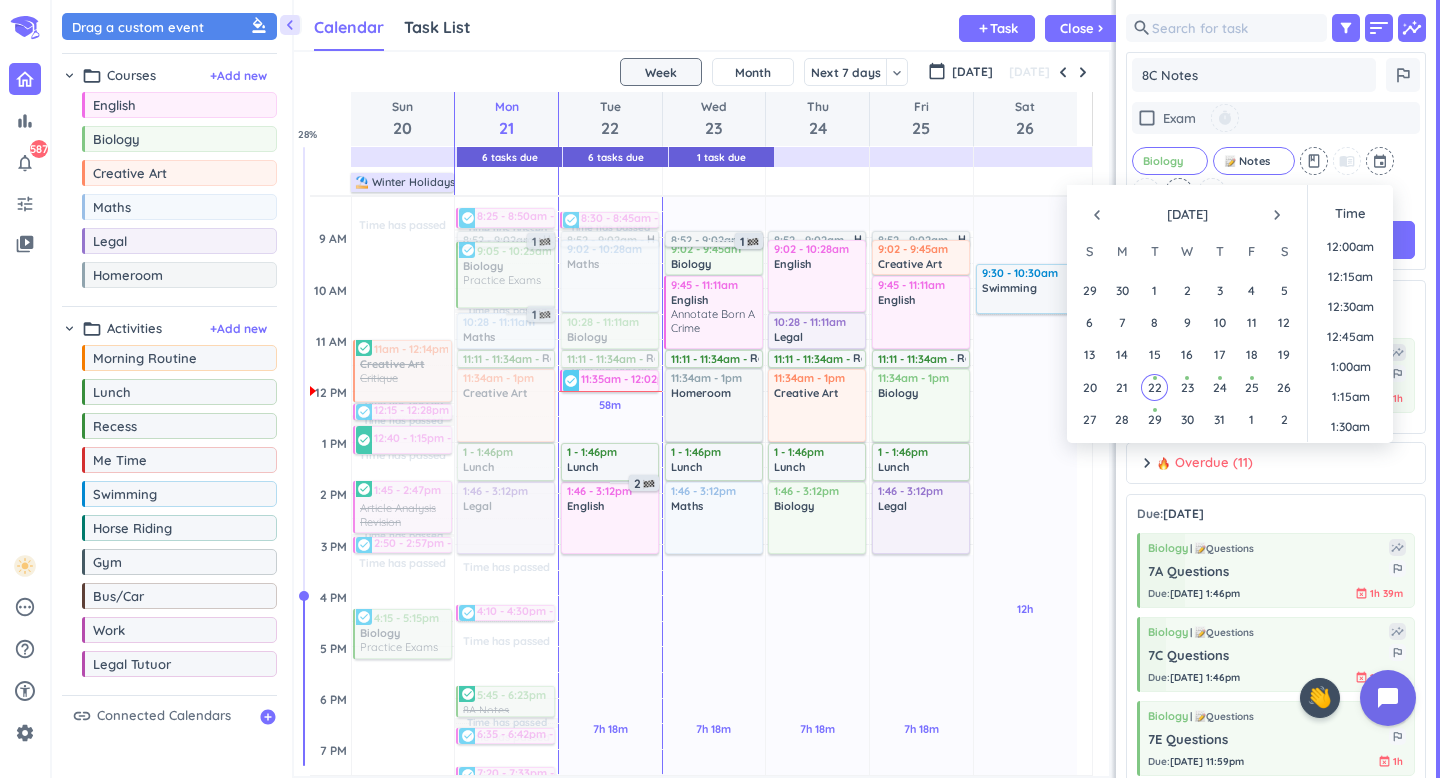 scroll, scrollTop: 1349, scrollLeft: 0, axis: vertical 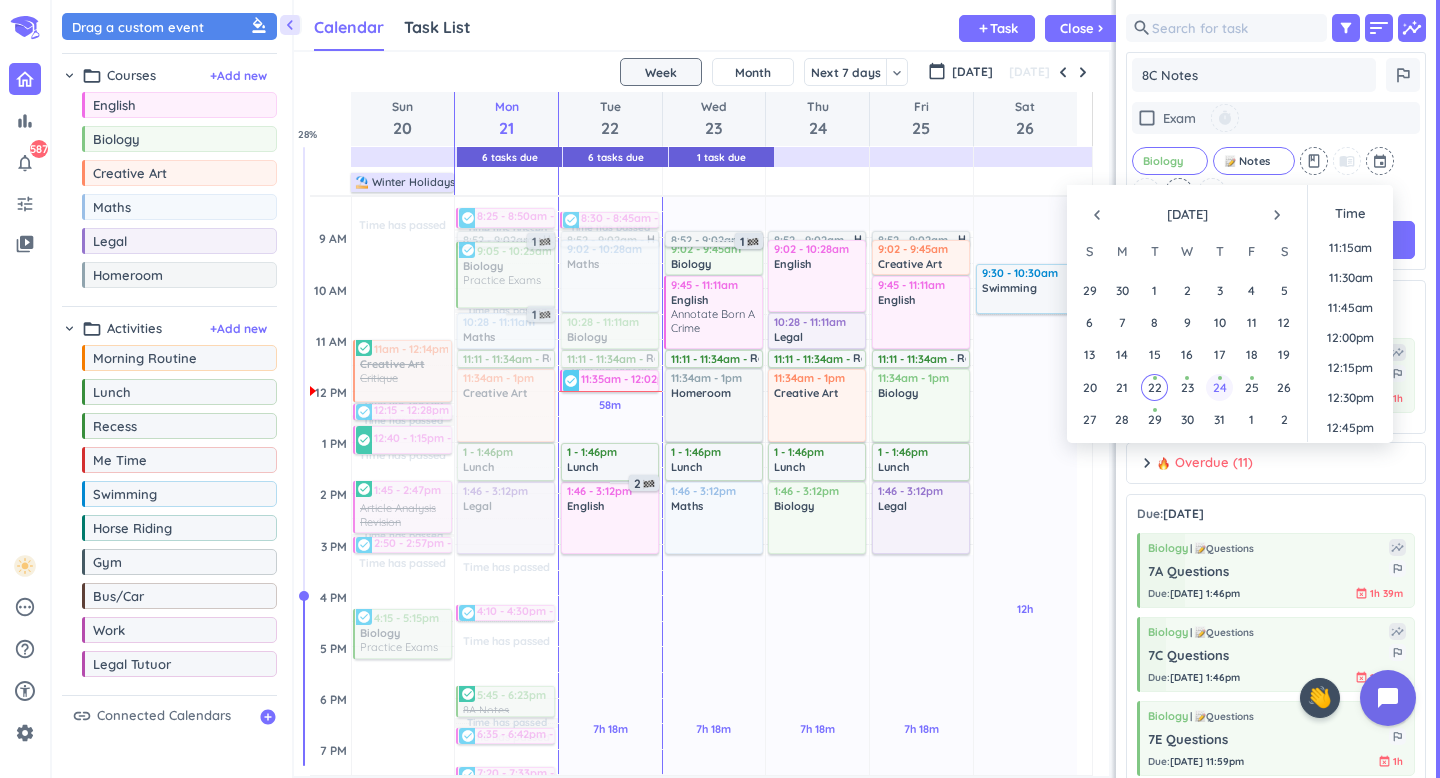 click on "24" at bounding box center (1220, 387) 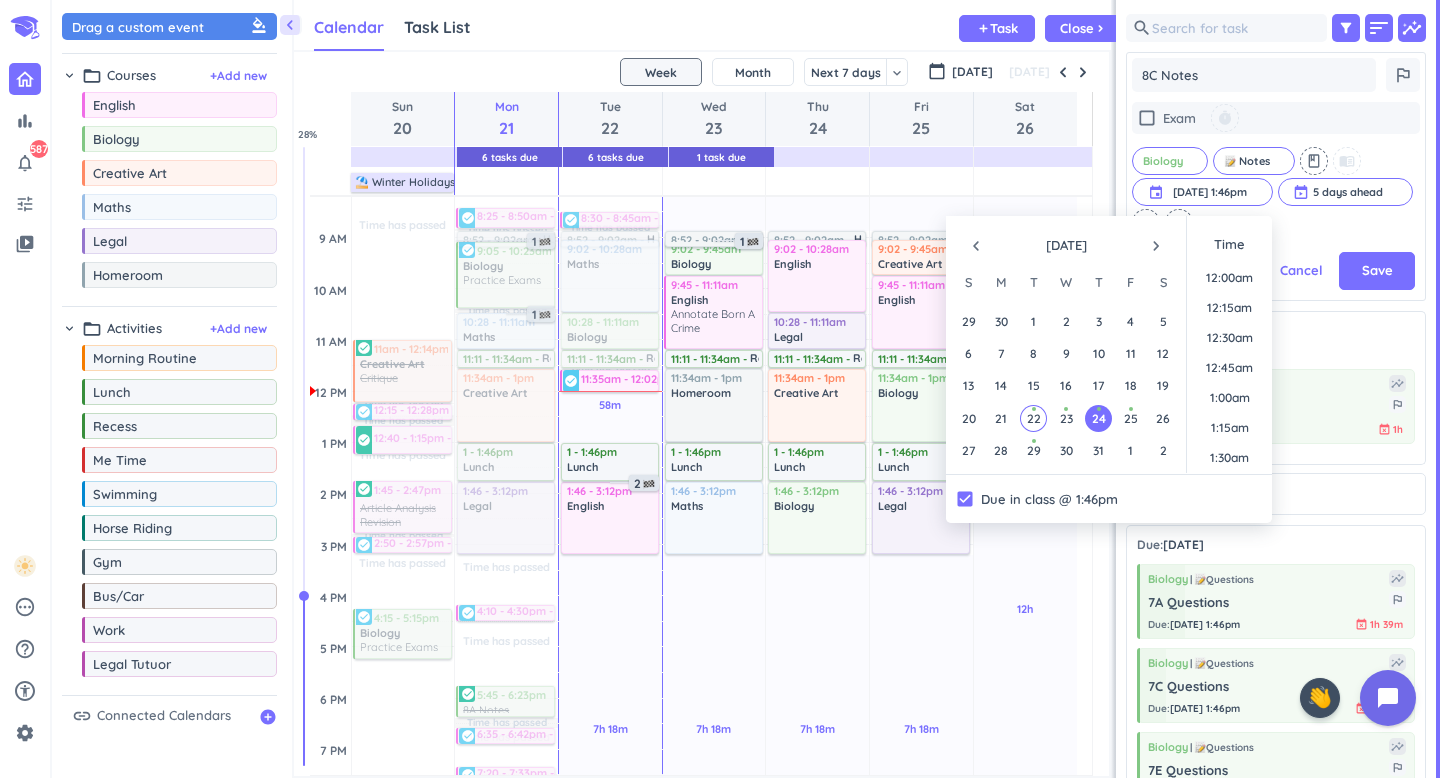 scroll, scrollTop: 452, scrollLeft: 285, axis: both 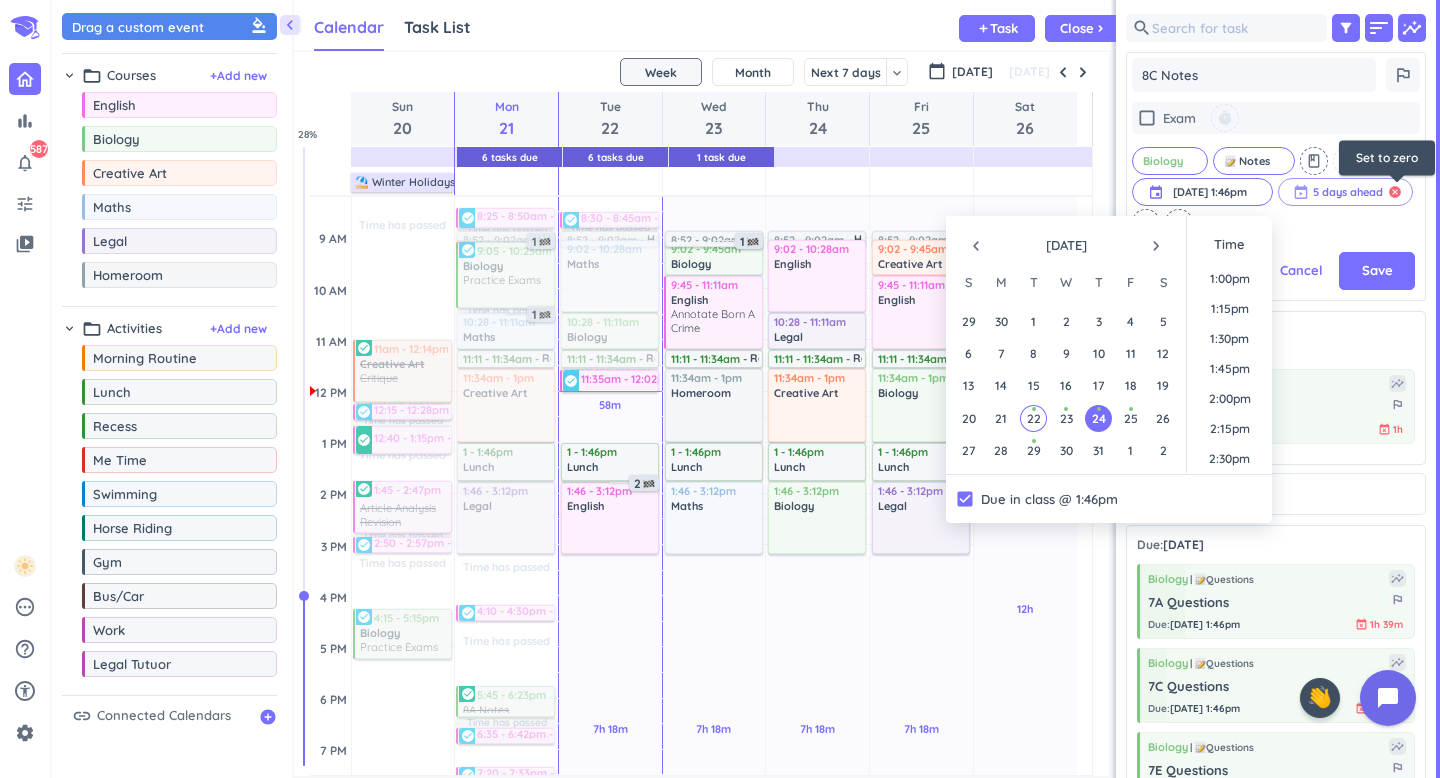 click on "cancel" at bounding box center [1395, 192] 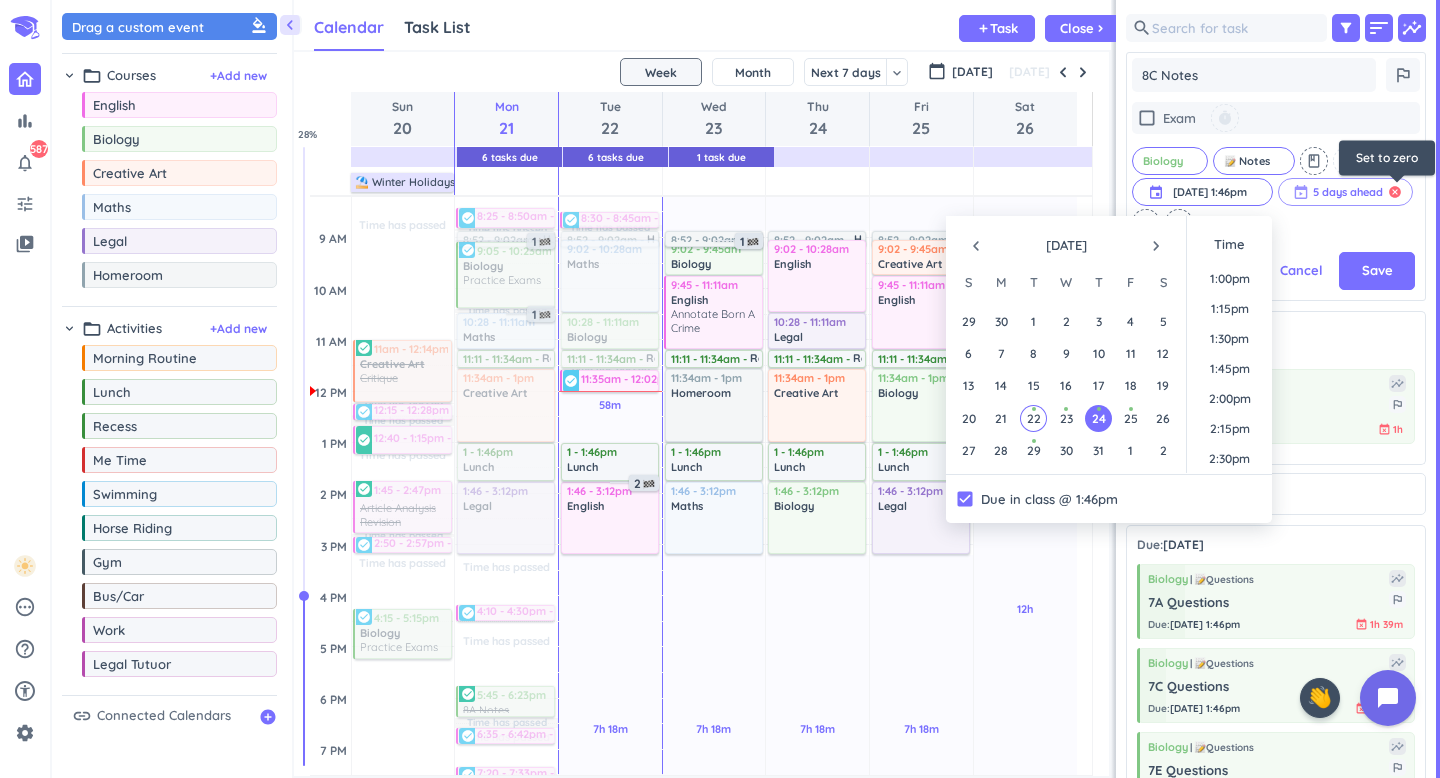 type on "x" 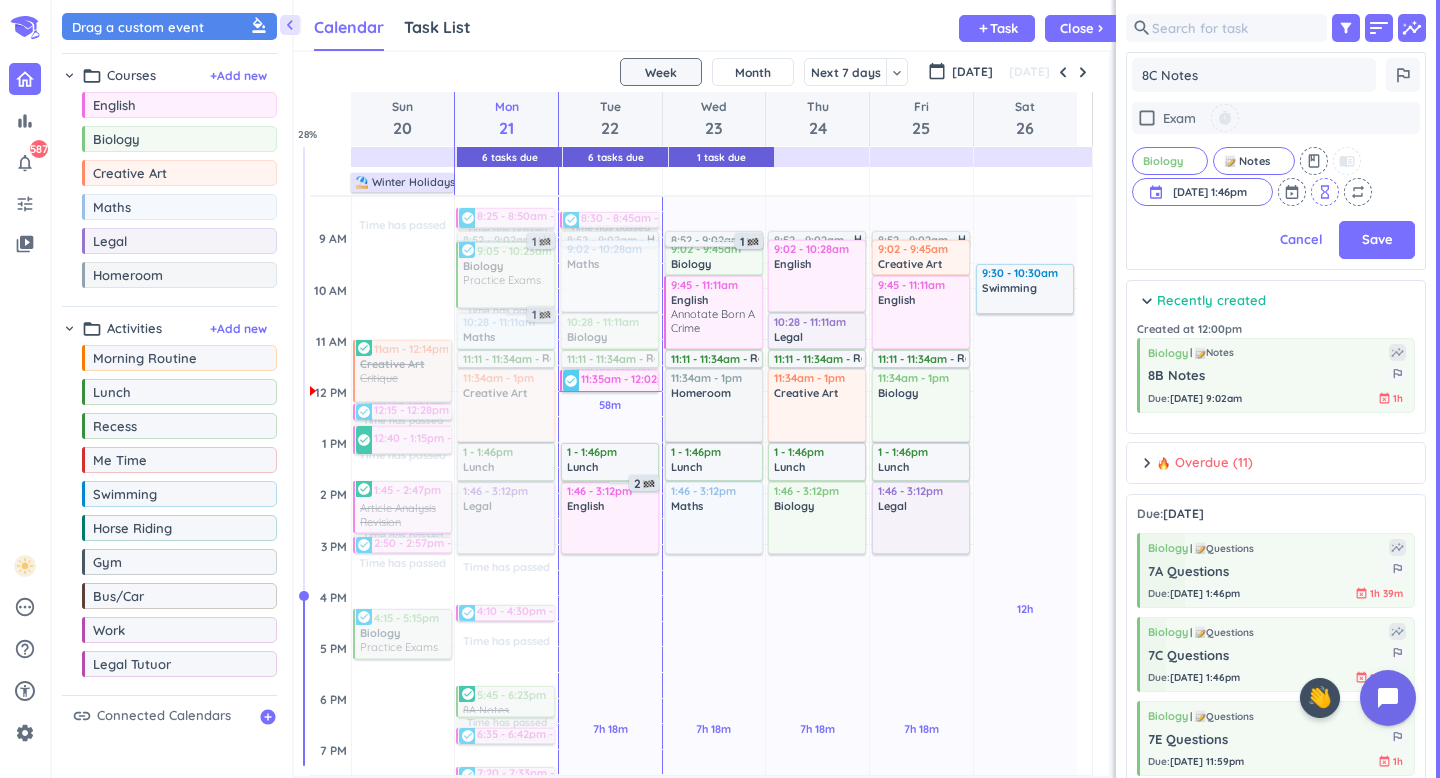click on "hourglass_empty" at bounding box center [1325, 192] 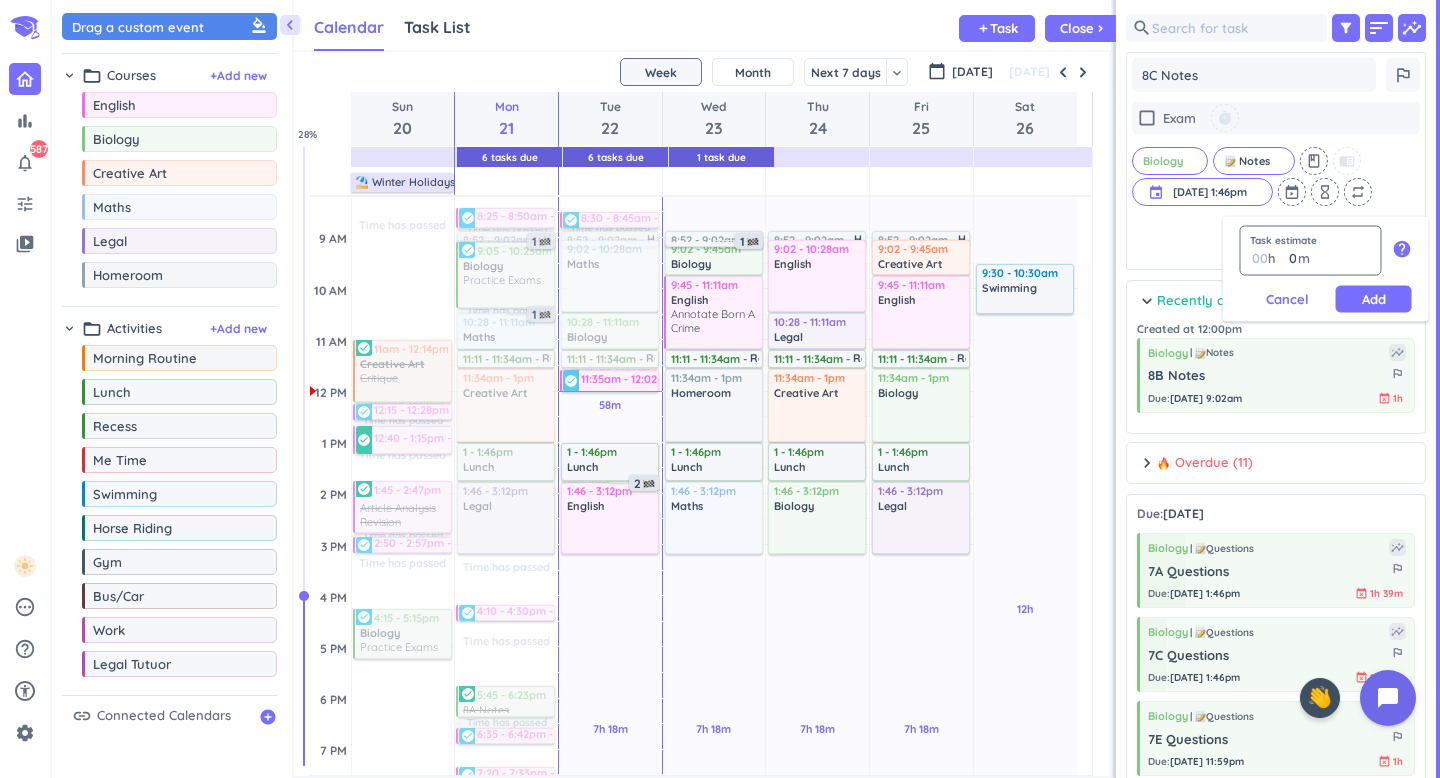 type on "1" 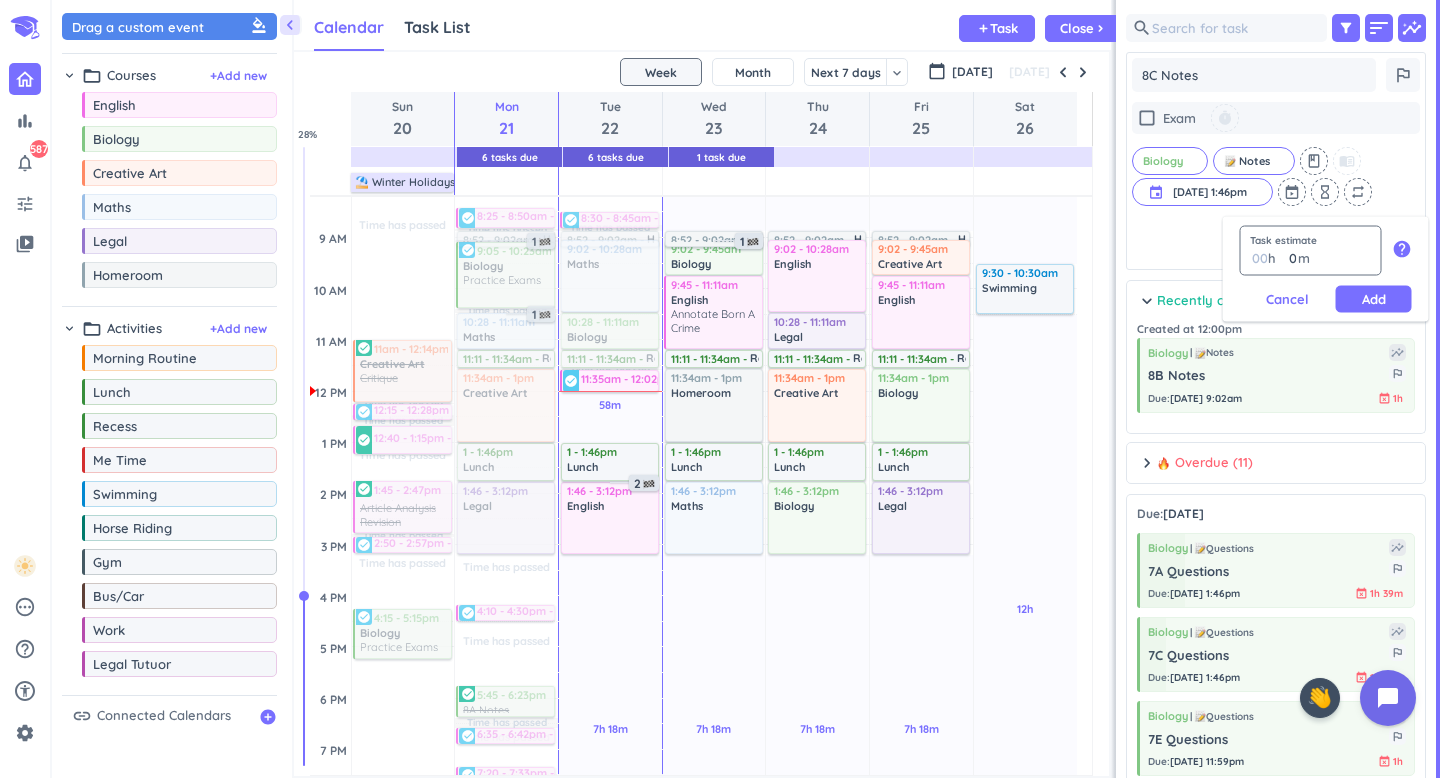type 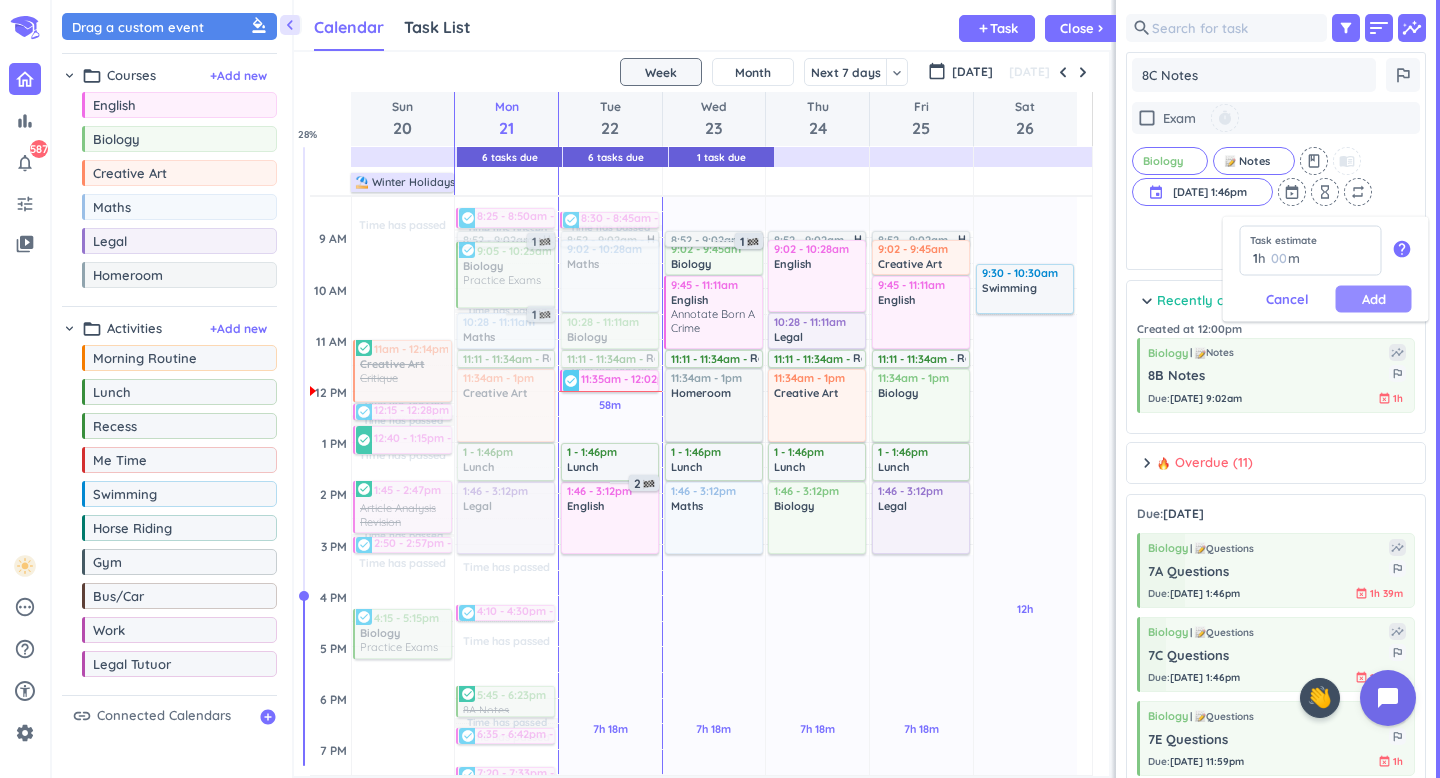 type on "1" 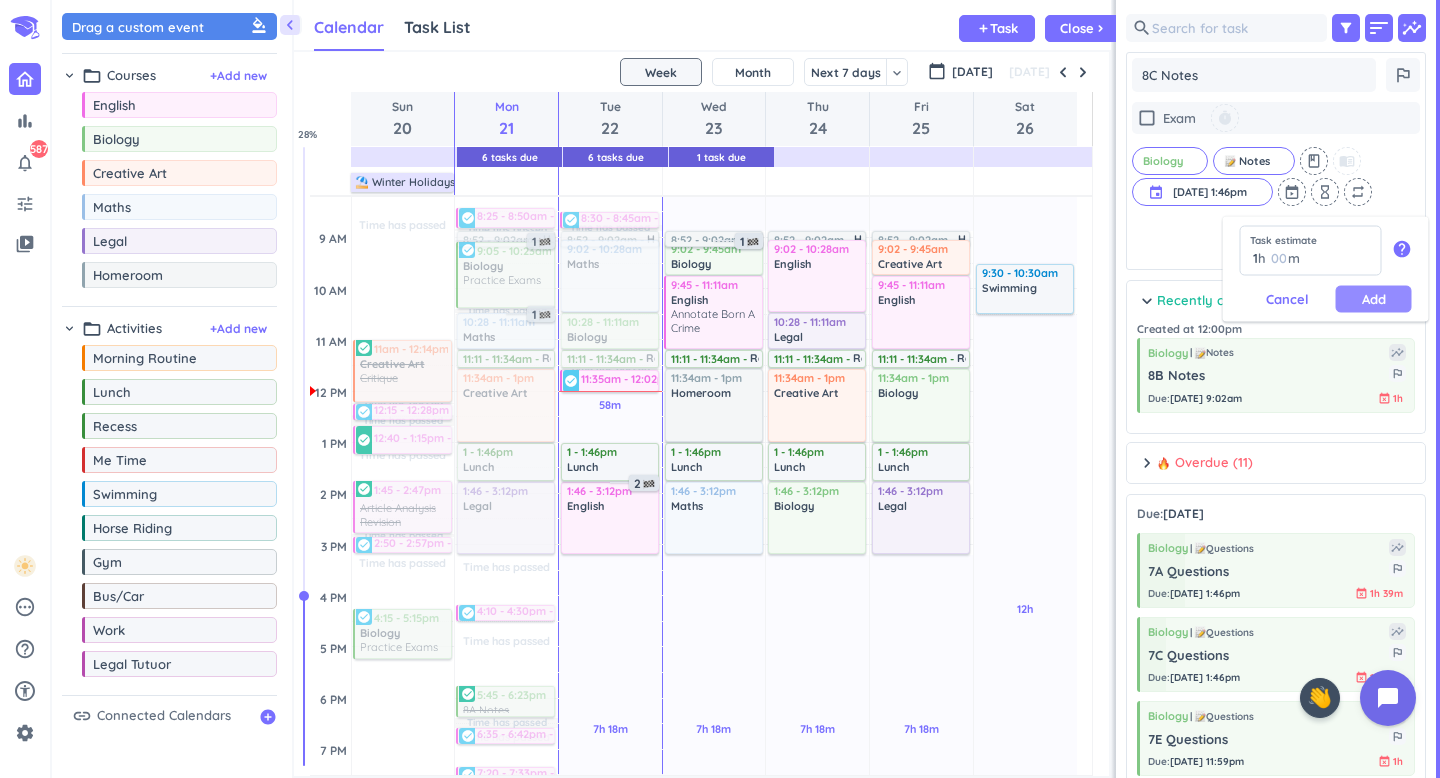 click on "Add" at bounding box center [1374, 299] 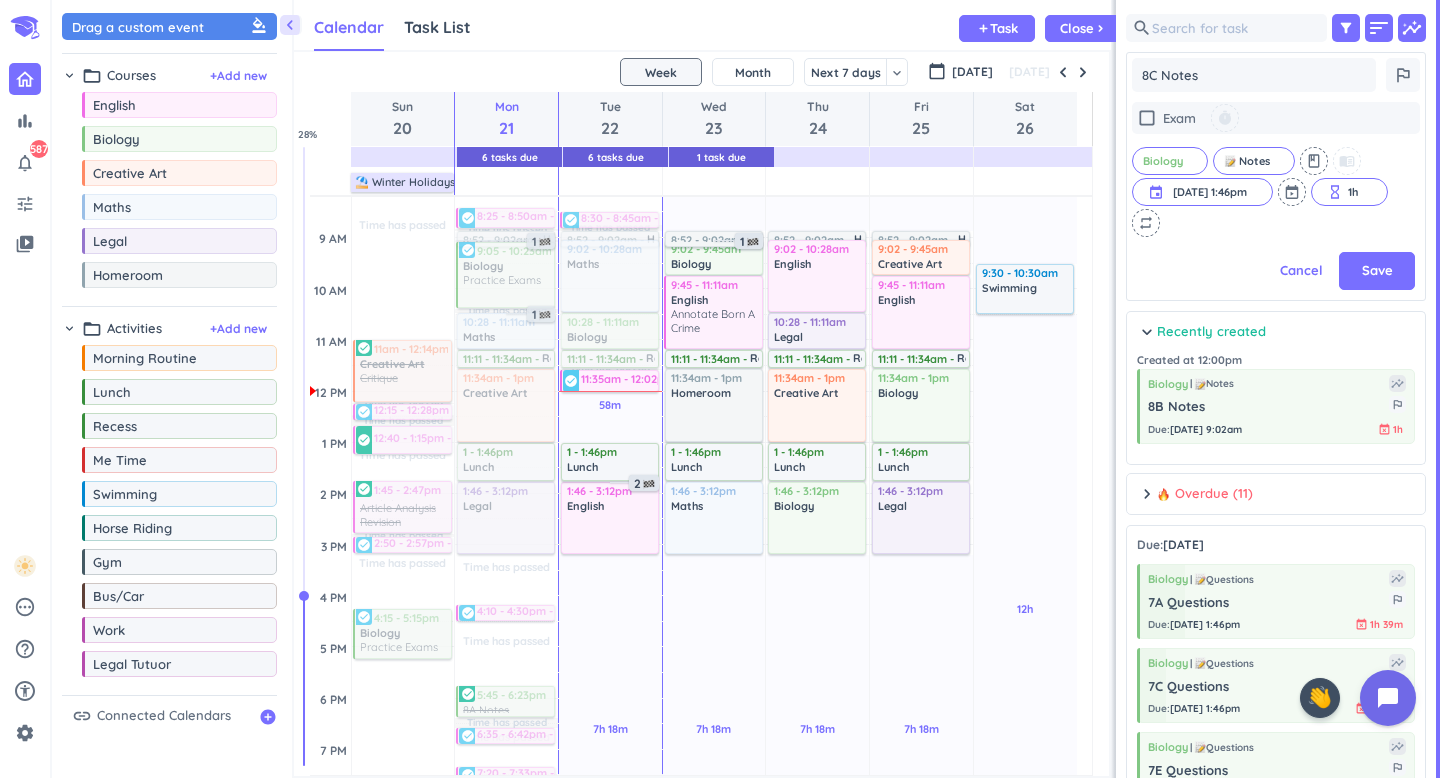 scroll, scrollTop: 452, scrollLeft: 285, axis: both 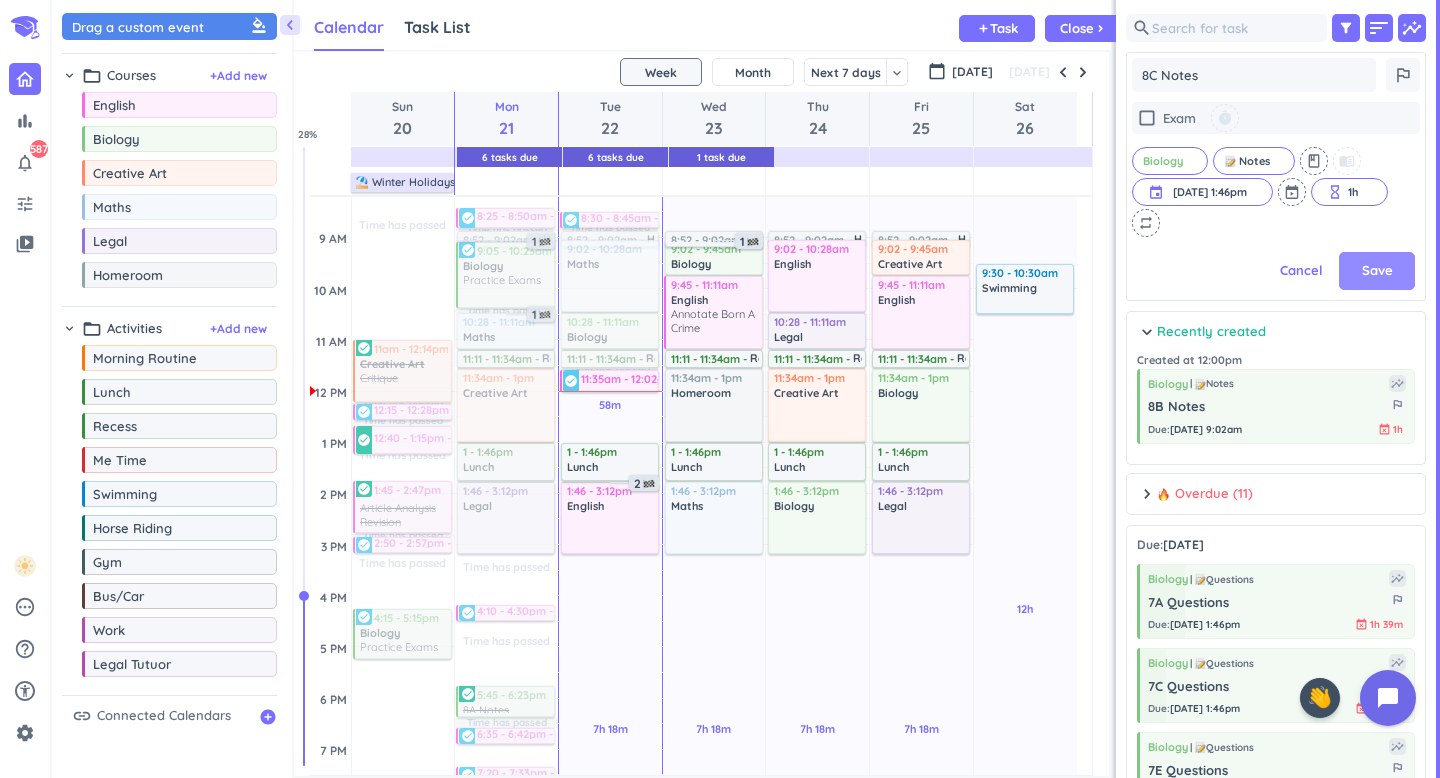 click on "Save" at bounding box center (1377, 271) 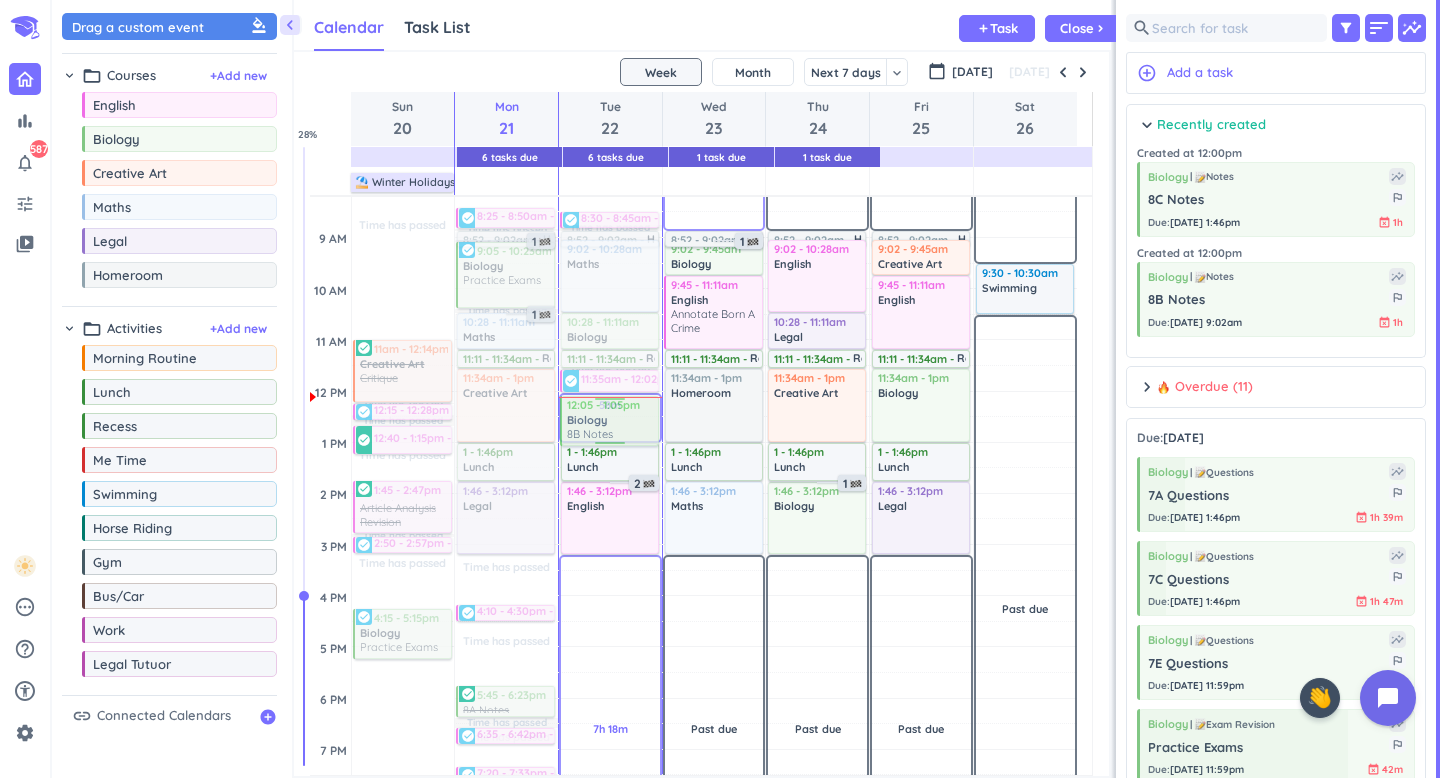 drag, startPoint x: 1294, startPoint y: 305, endPoint x: 639, endPoint y: 398, distance: 661.56934 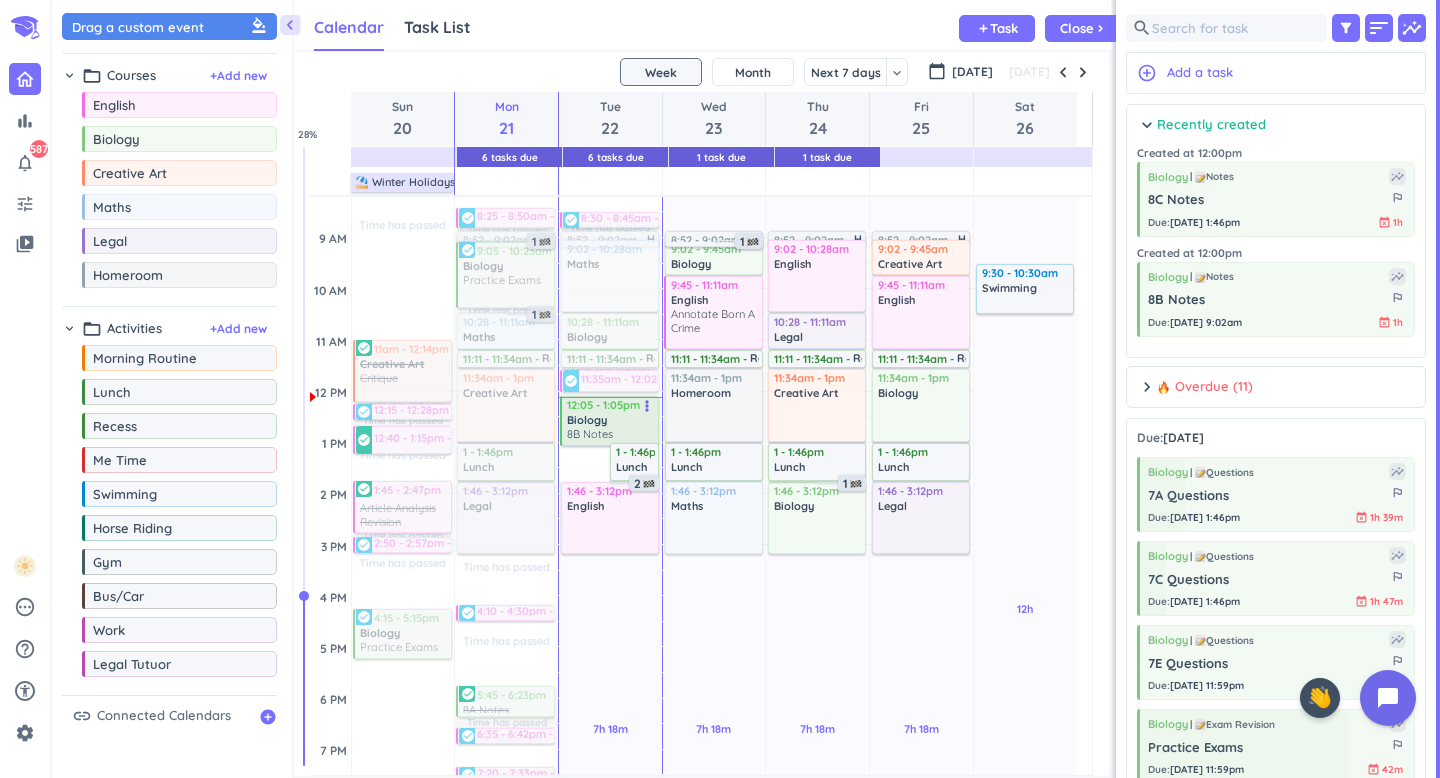 click on "8B Notes" at bounding box center [590, 434] 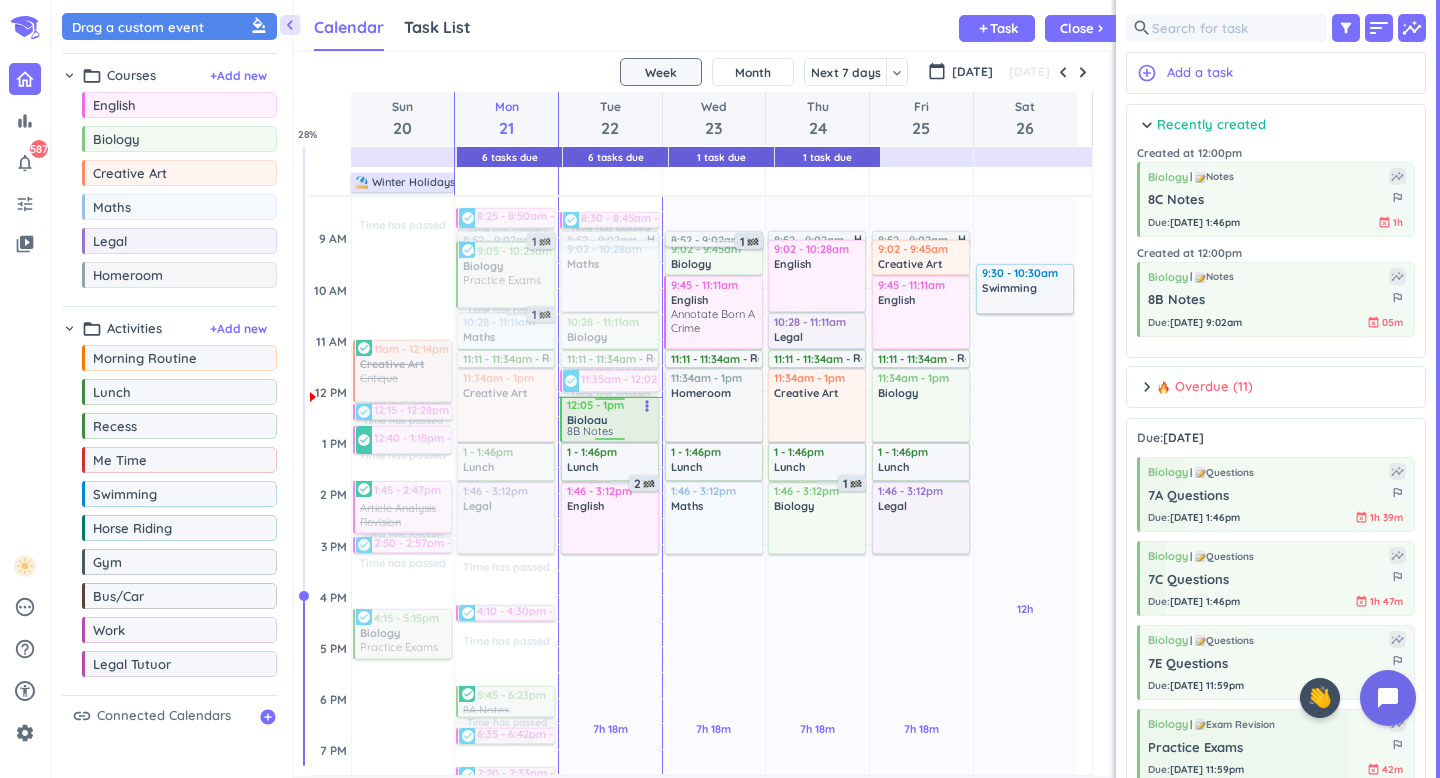 click on "Biology" at bounding box center (611, 418) 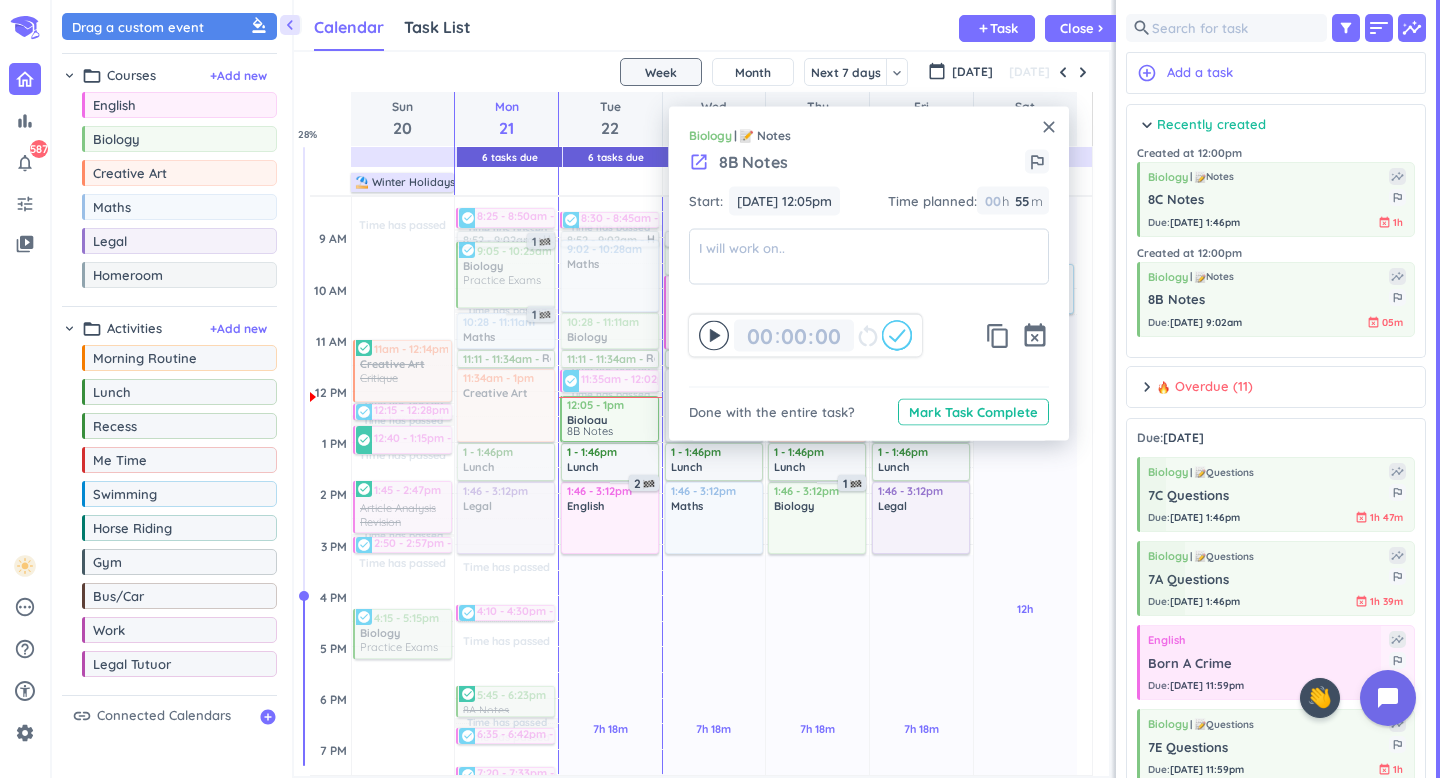 click 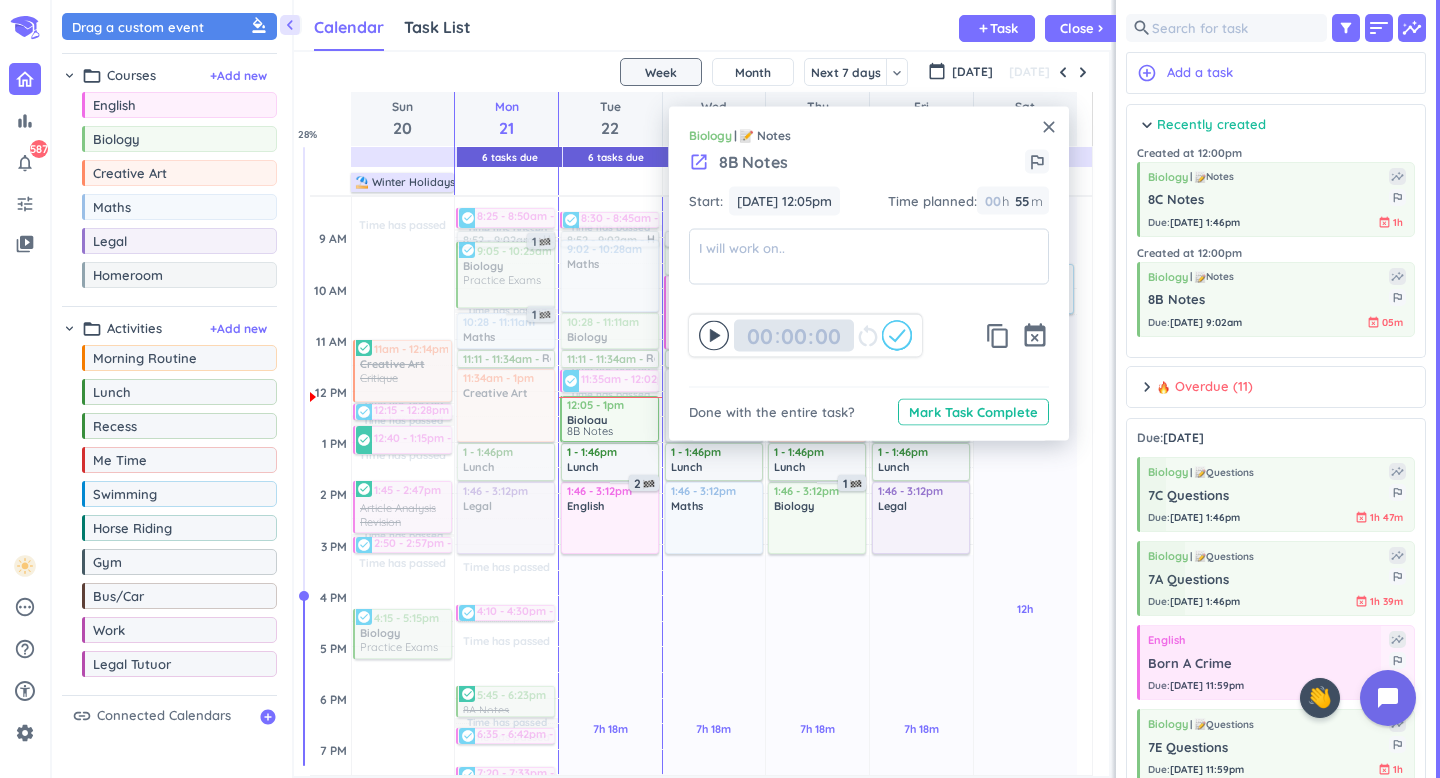 click at bounding box center (791, 336) 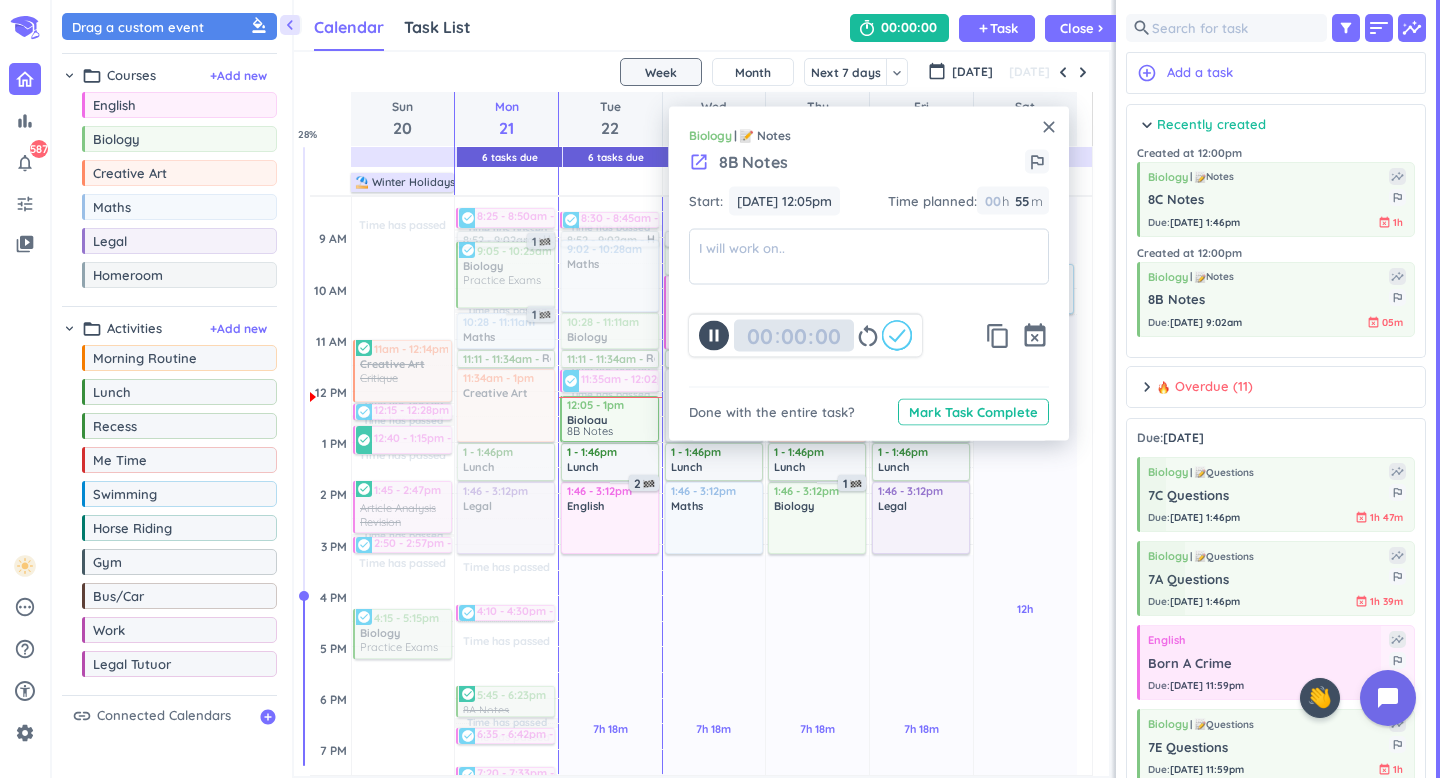 type 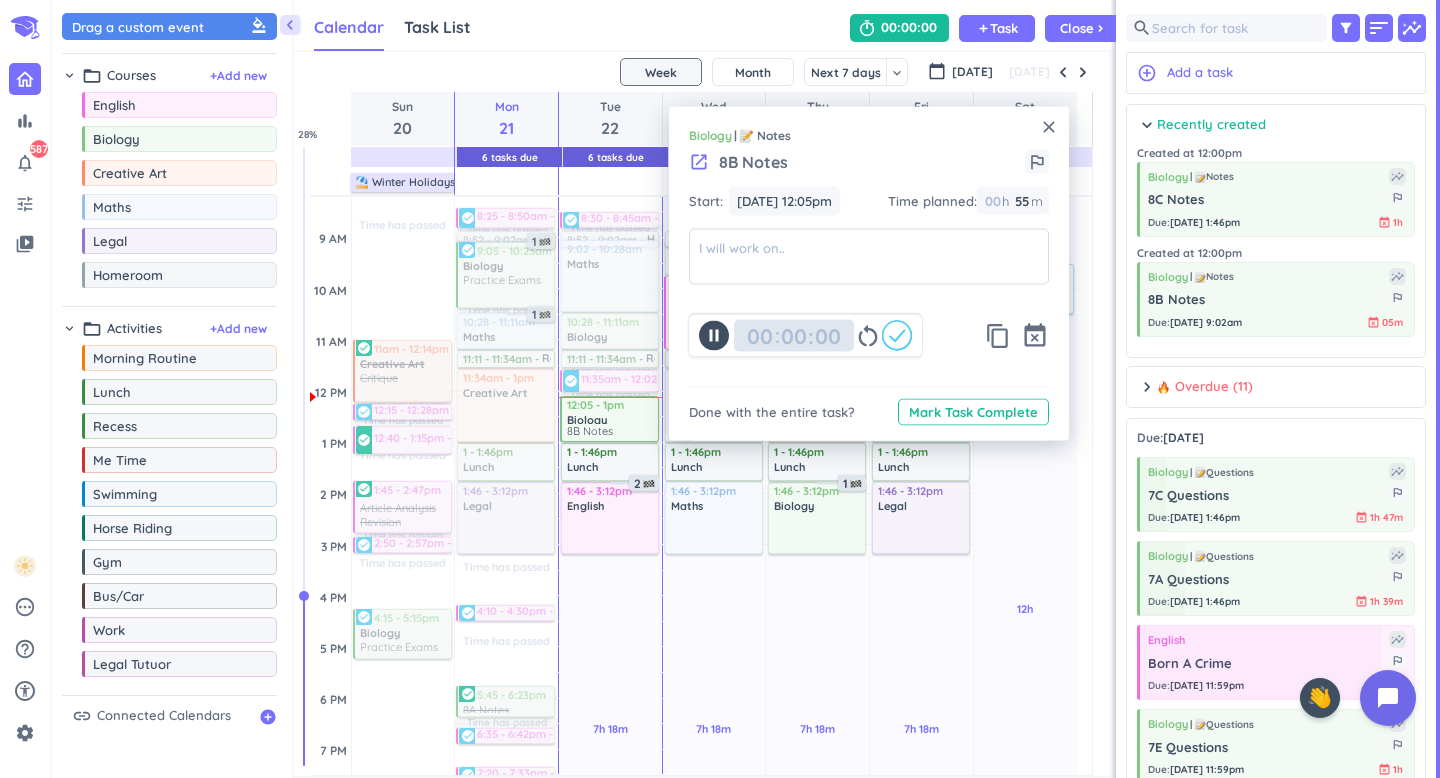 type on "00" 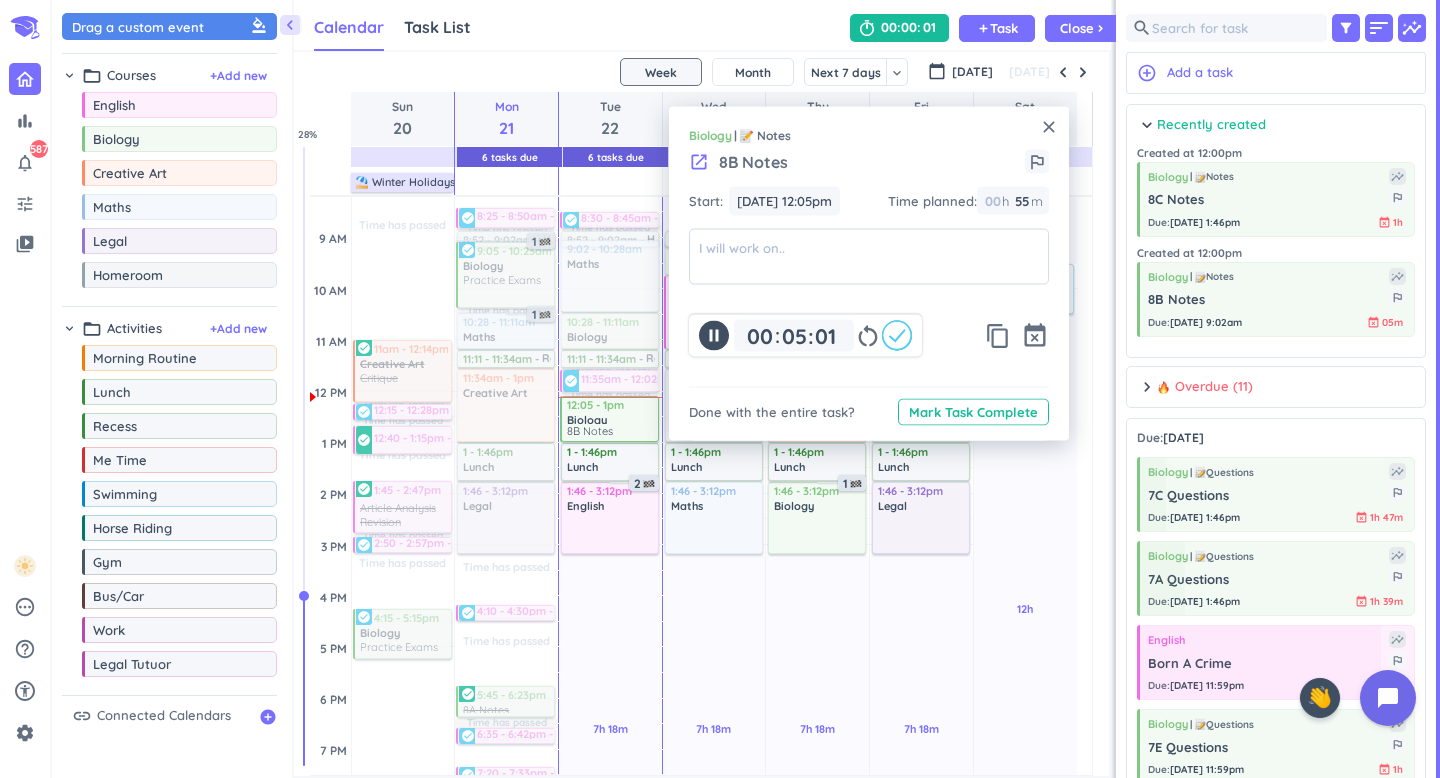 click on "00 00 00 05 05 00 : 01 restart_alt" at bounding box center [805, 335] 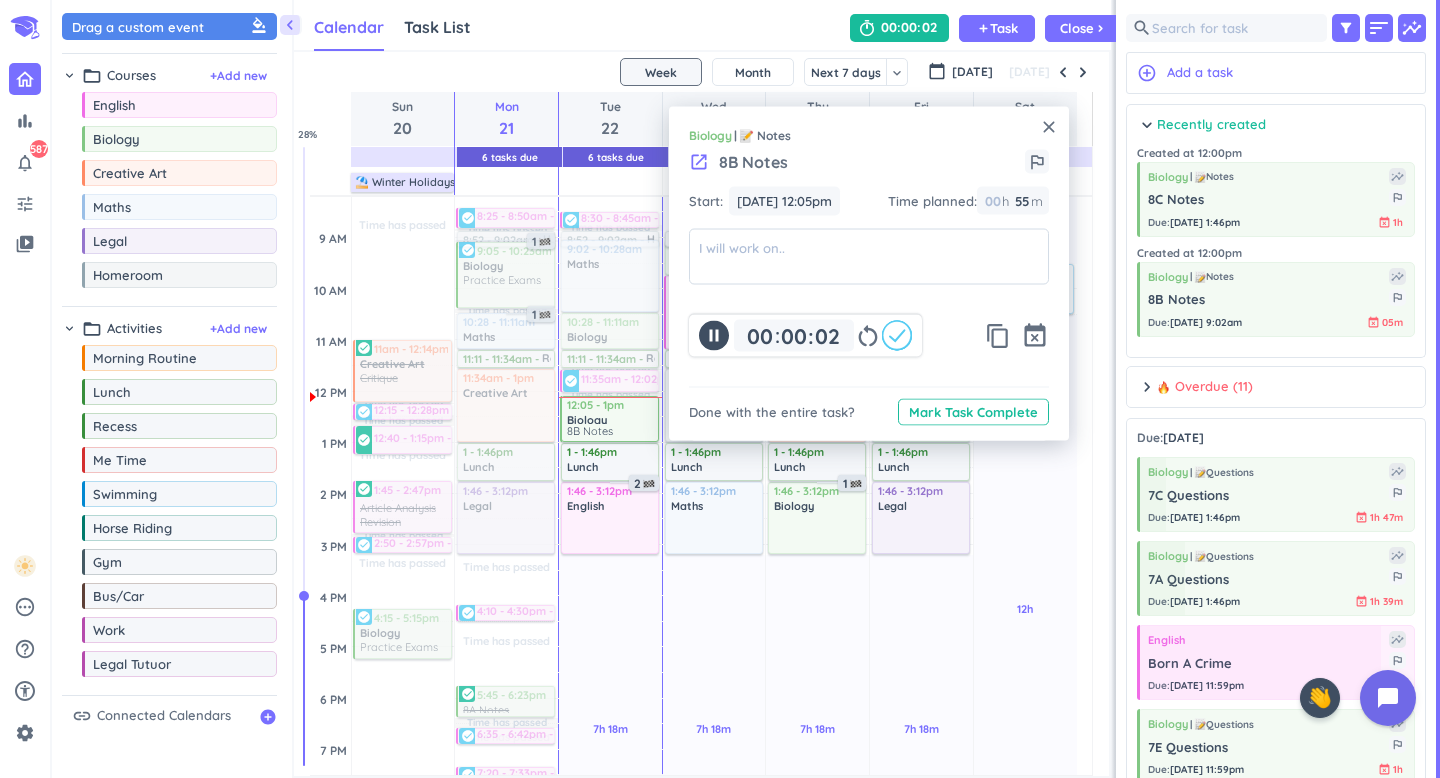 type on "05" 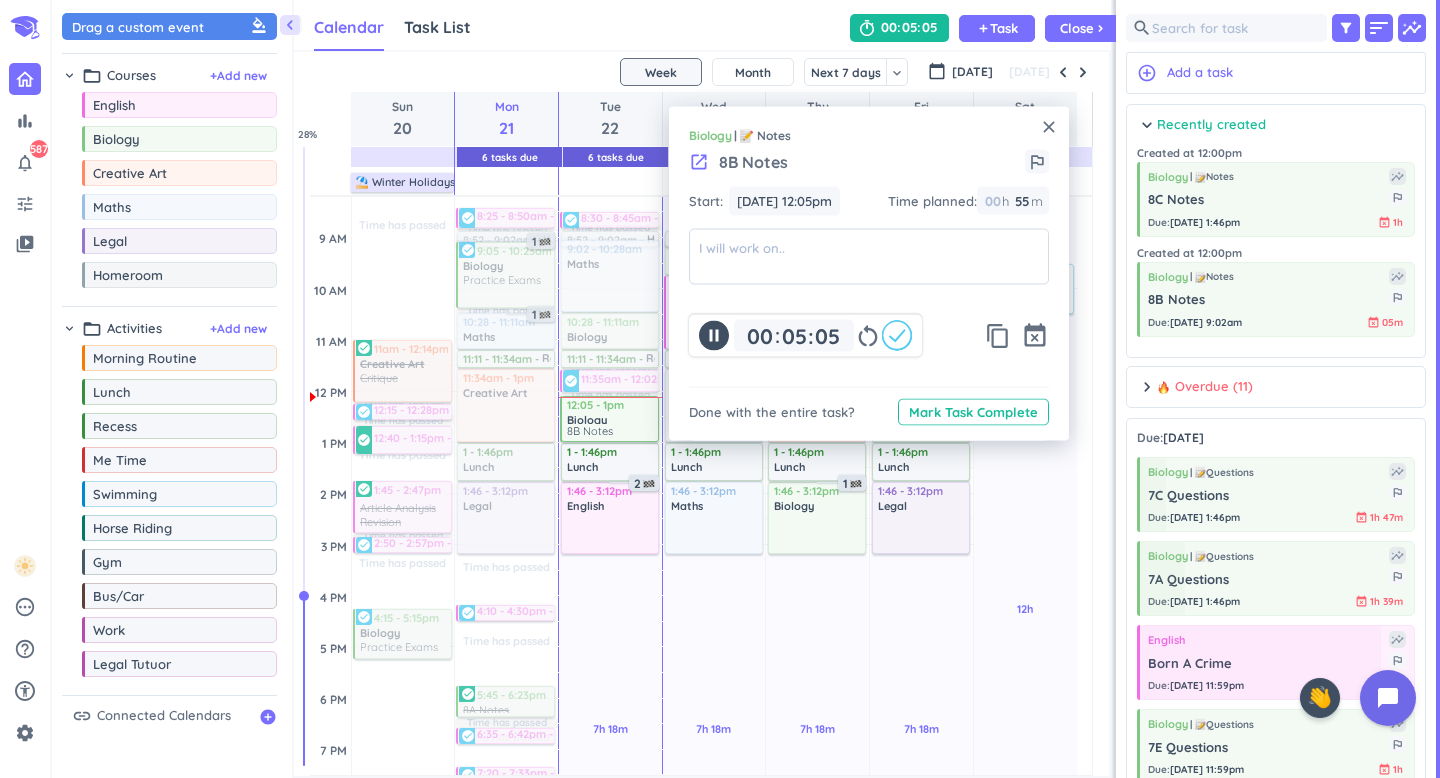 drag, startPoint x: 1048, startPoint y: 124, endPoint x: 1026, endPoint y: 137, distance: 25.553865 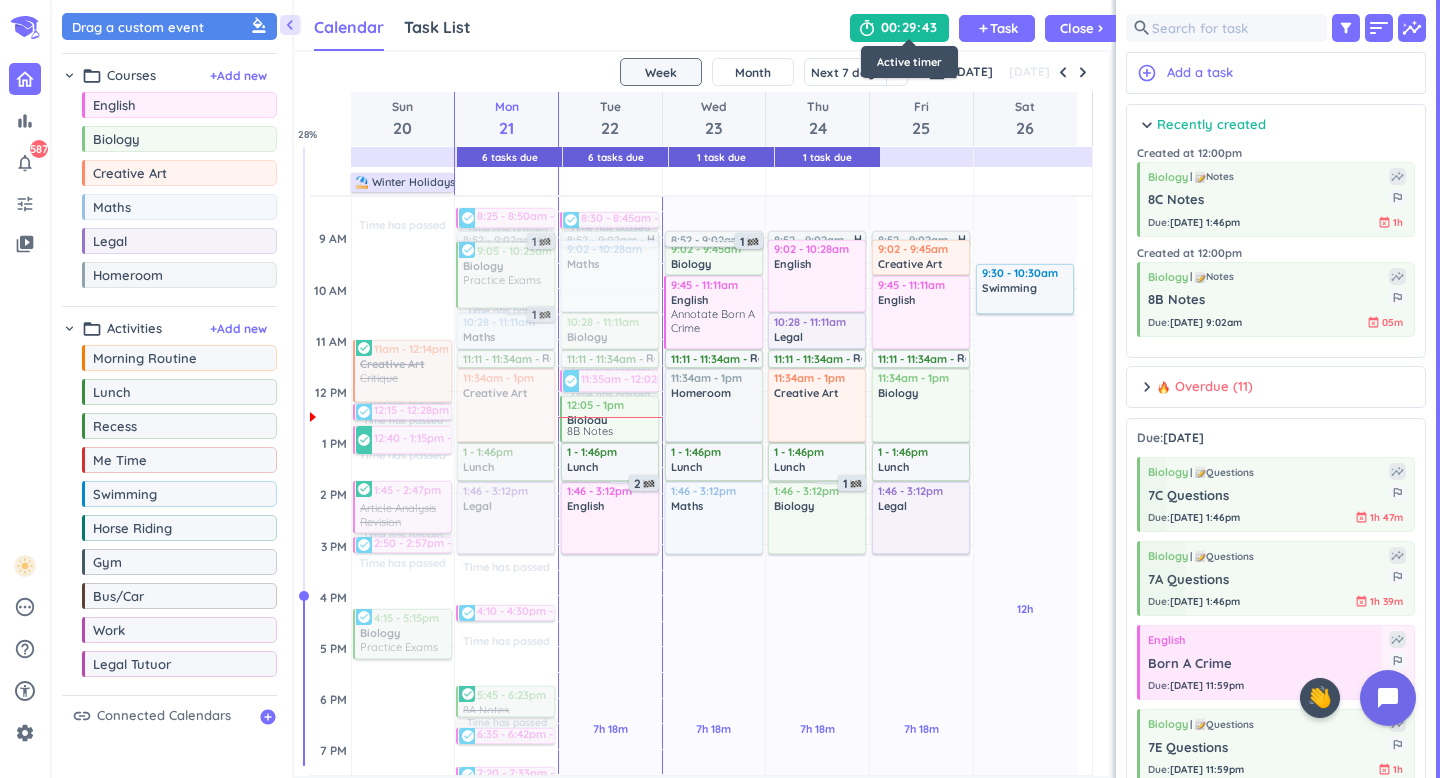 click on "43" at bounding box center (929, 28) 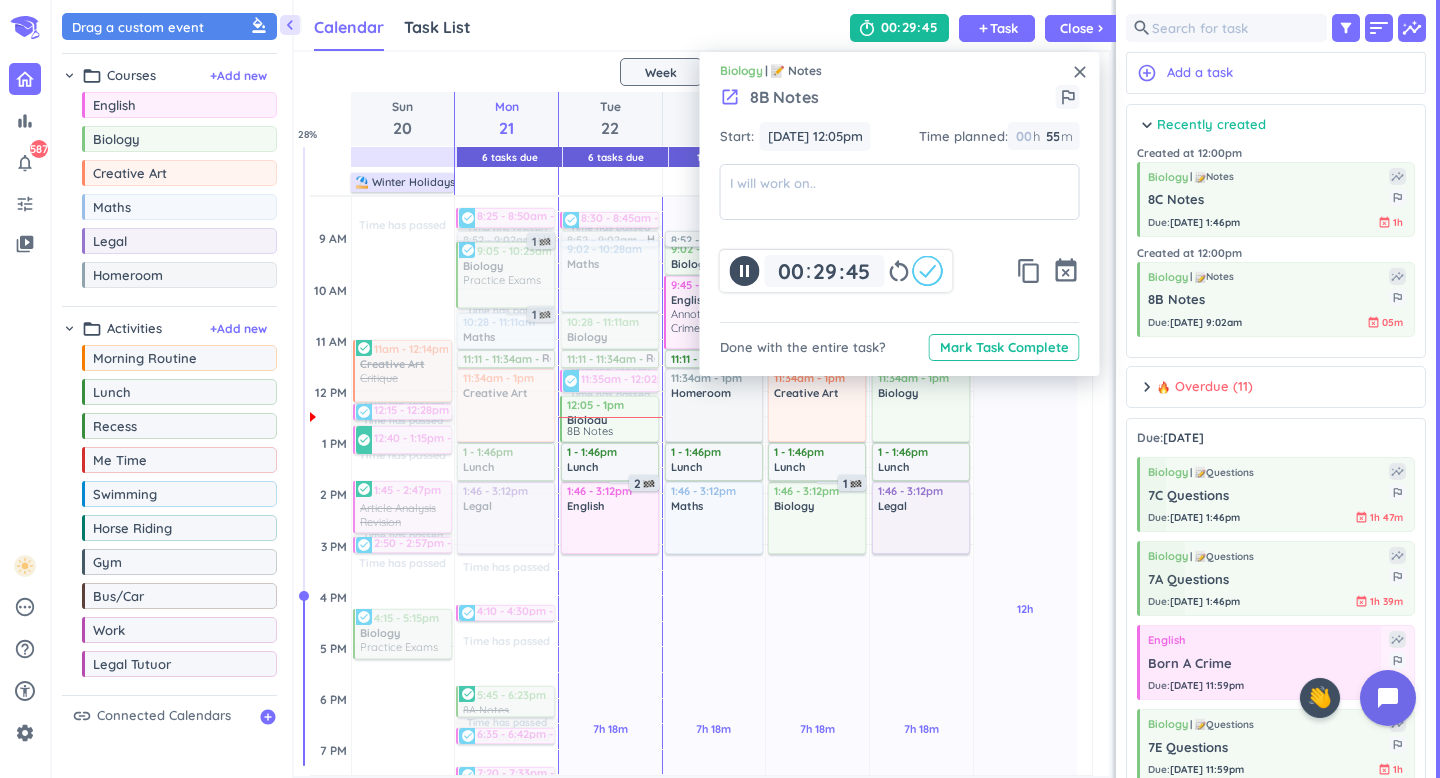 click 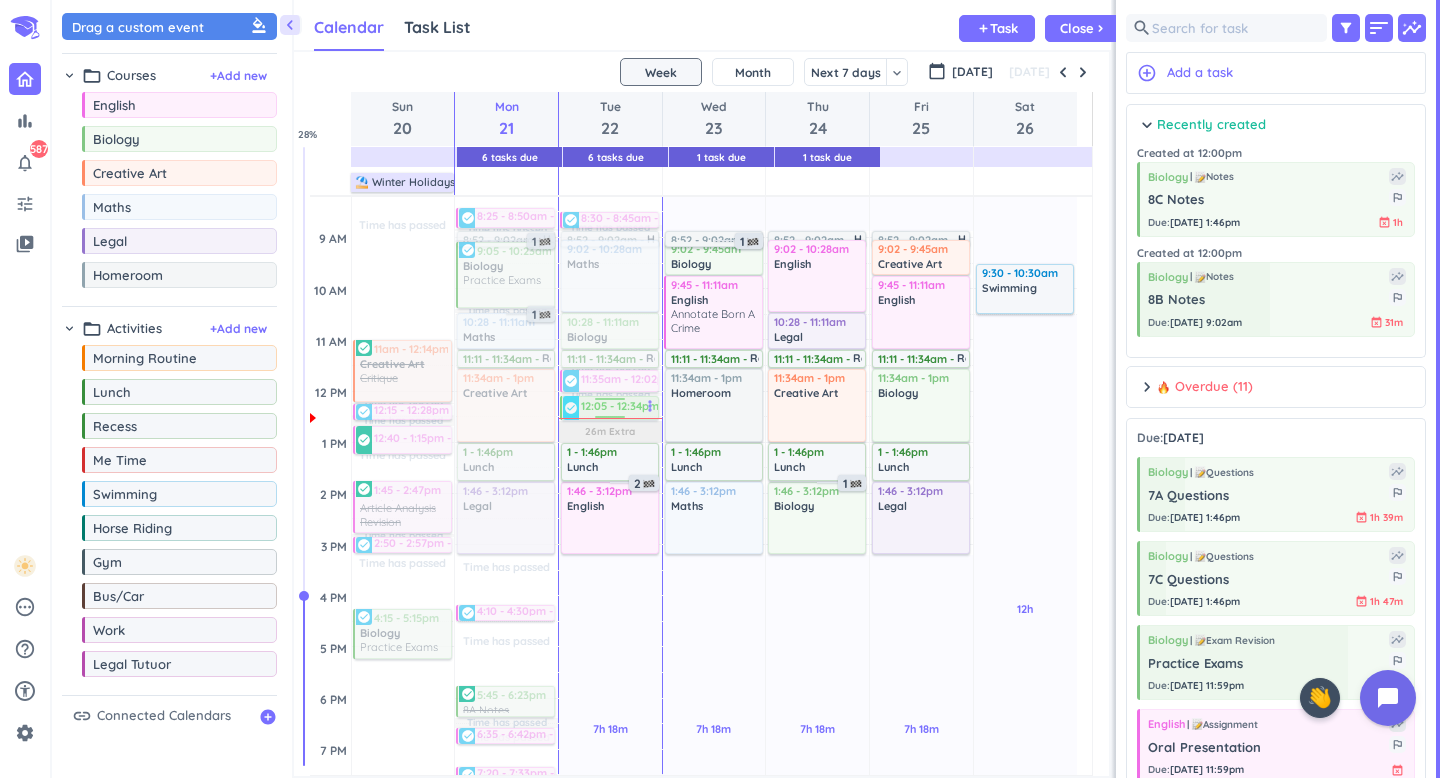 click on "Time has passed Past due Plan 7h 18m Past due Plan Time has passed Time has passed Time has passed 26m Extra Adjust Awake Time Adjust Awake Time 1:46 - 3:12pm English delete_outline 2  8:30 - 8:45am Oral Presentation more_vert check_circle   8:52 - 9:02am Homeroom delete_outline 9:02 - 10:28am Maths delete_outline 10:28 - 11:11am Biology delete_outline 11:11 - 11:34am Recess delete_outline 11:35am - 12:02pm Oral Presentation more_vert check_circle   12:05 - 12:34pm 8B Notes more_vert check_circle   1 - 1:46pm Lunch delete_outline 4  12:05 - 12:34pm 8B Notes more_vert check_circle" at bounding box center (610, 596) 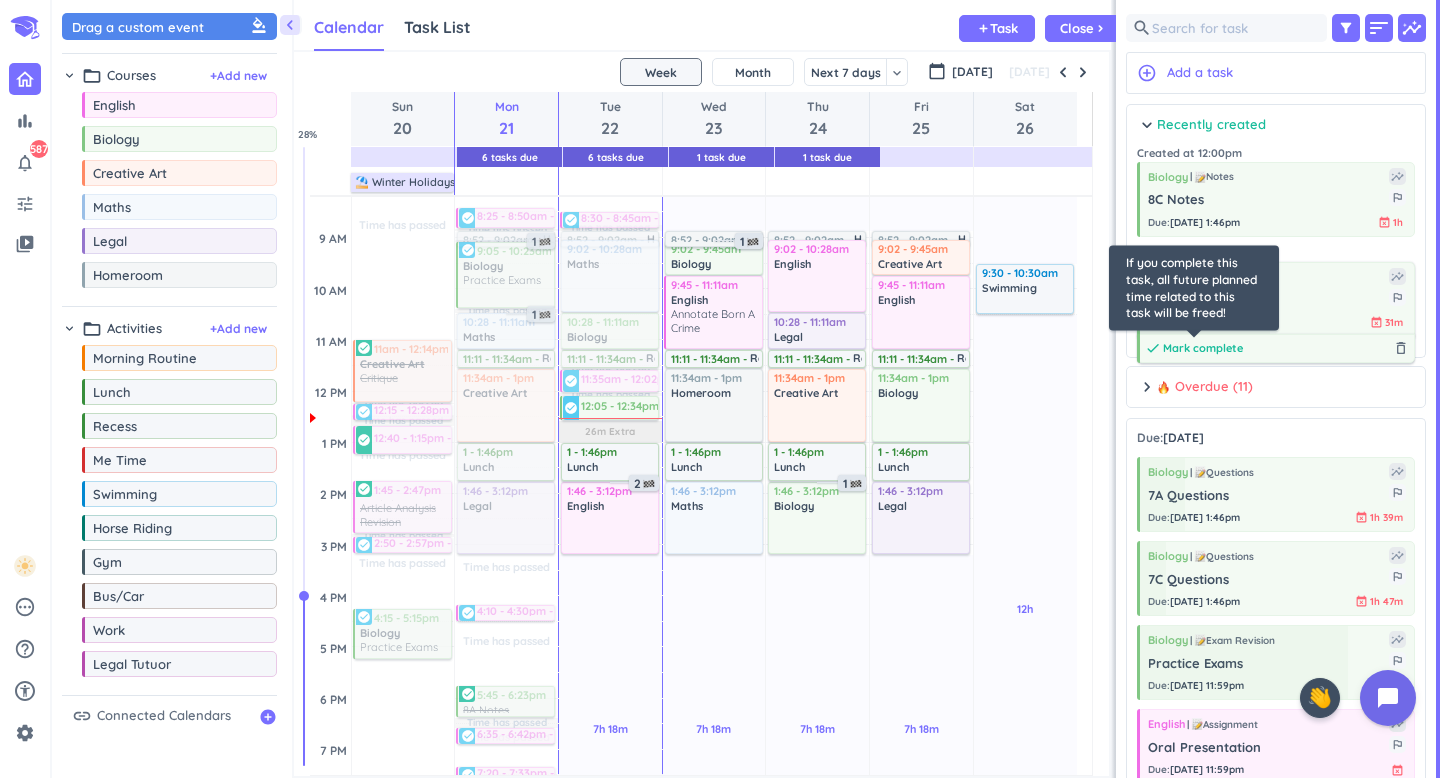click on "Mark complete" at bounding box center (1203, 348) 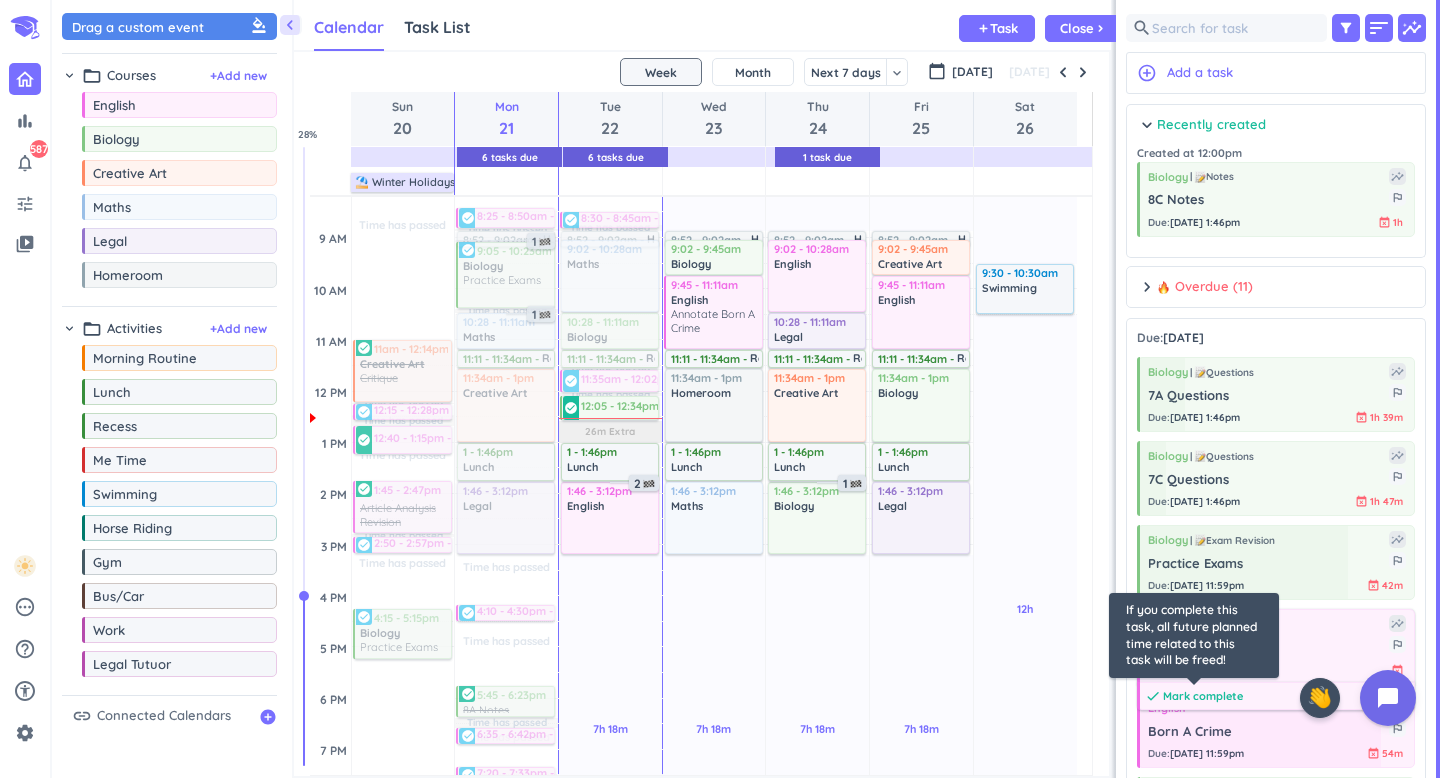 click on "Mark complete" at bounding box center [1203, 696] 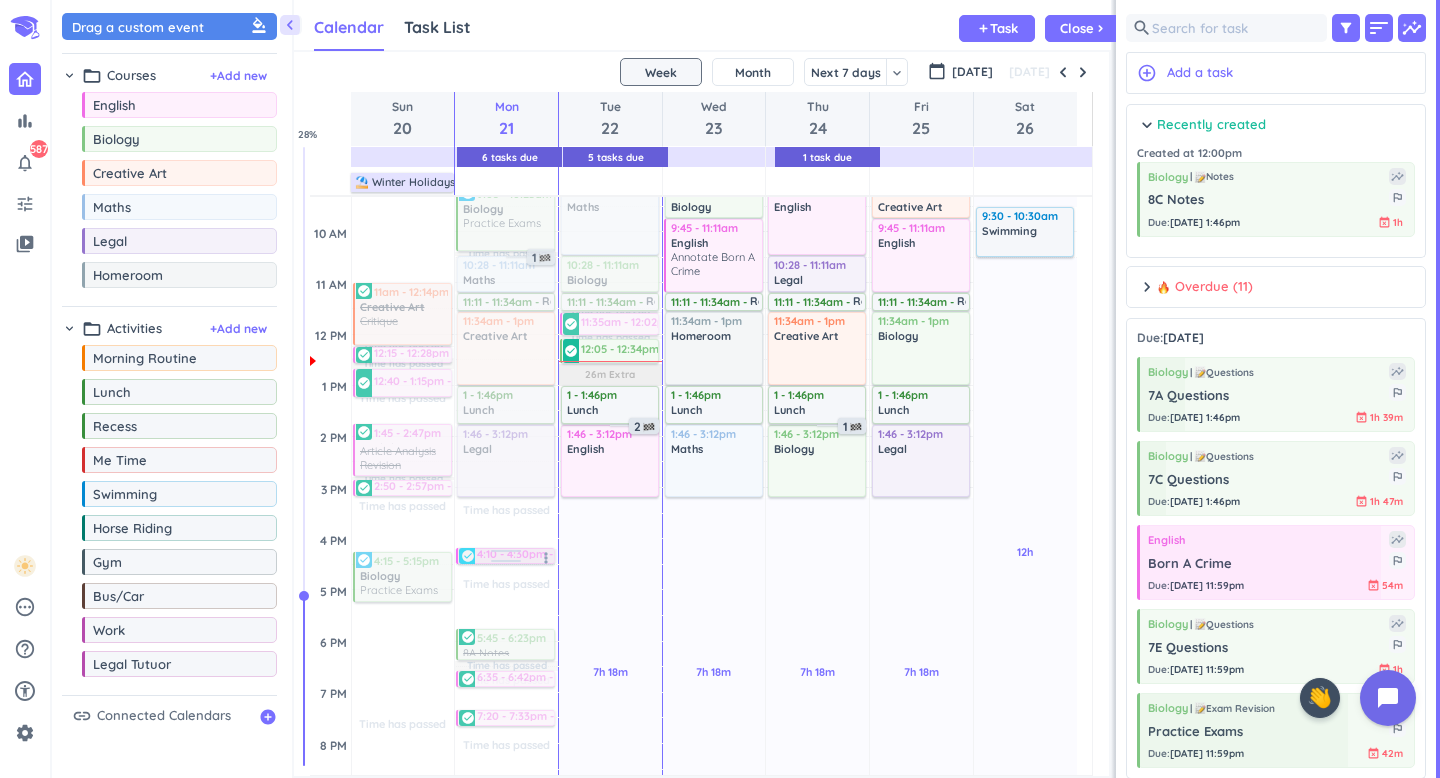 scroll, scrollTop: 286, scrollLeft: 0, axis: vertical 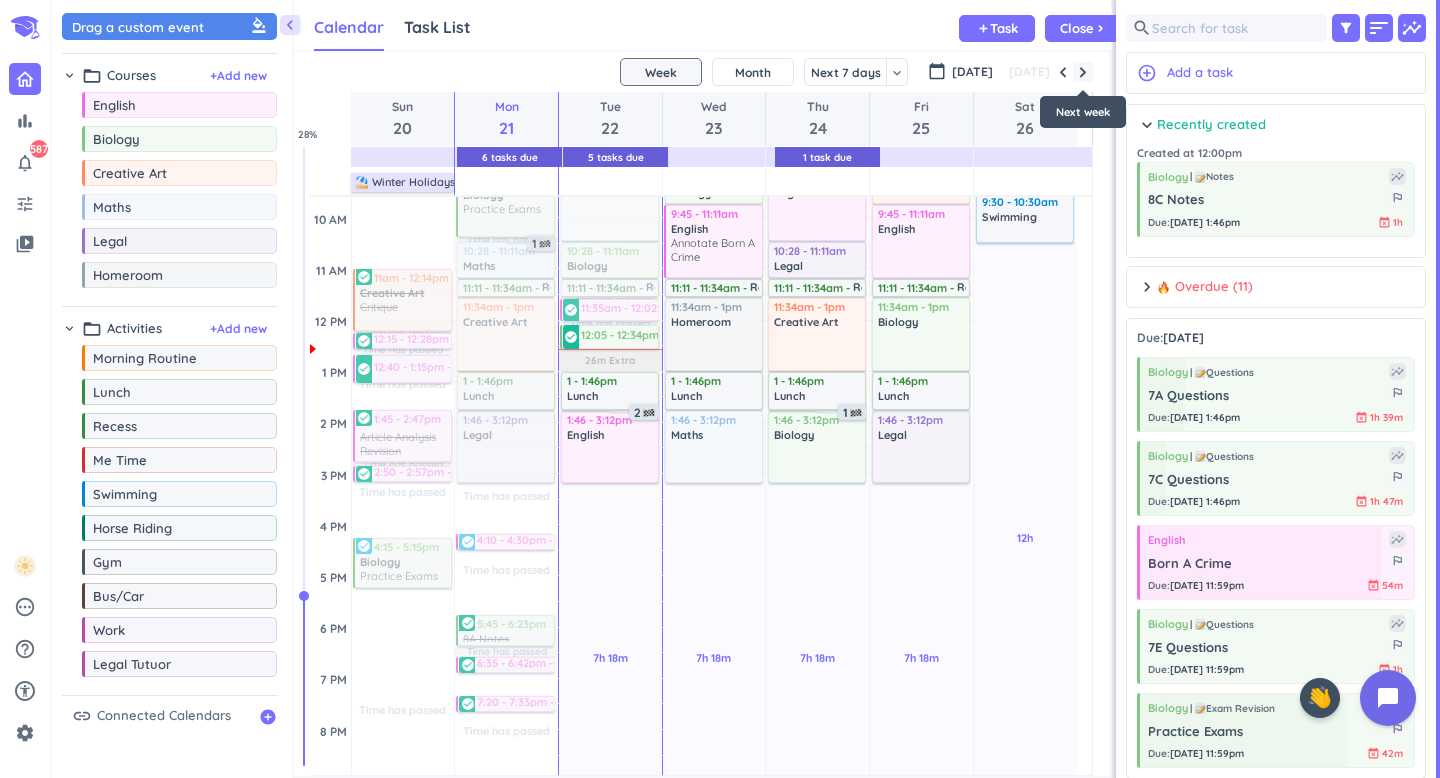 click at bounding box center [1083, 72] 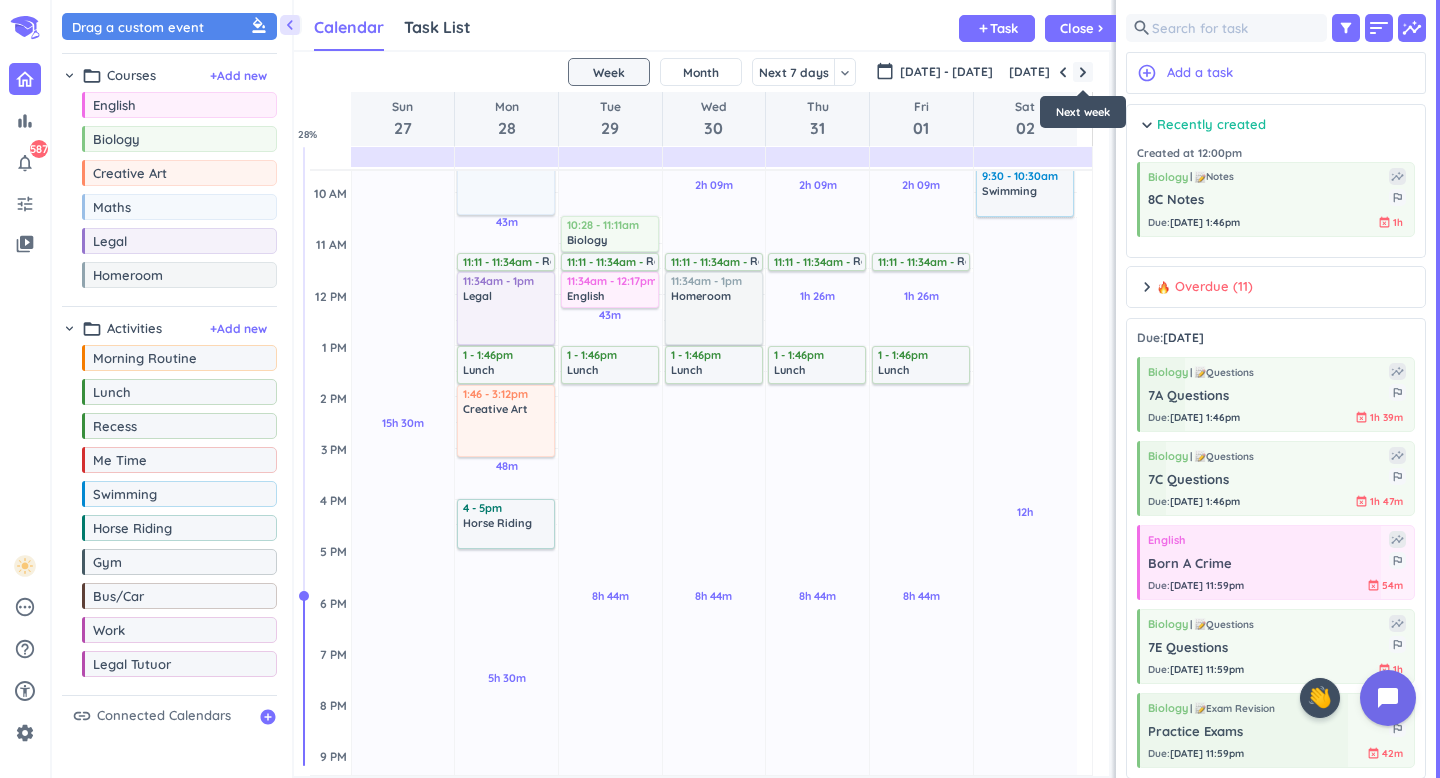 scroll, scrollTop: 155, scrollLeft: 0, axis: vertical 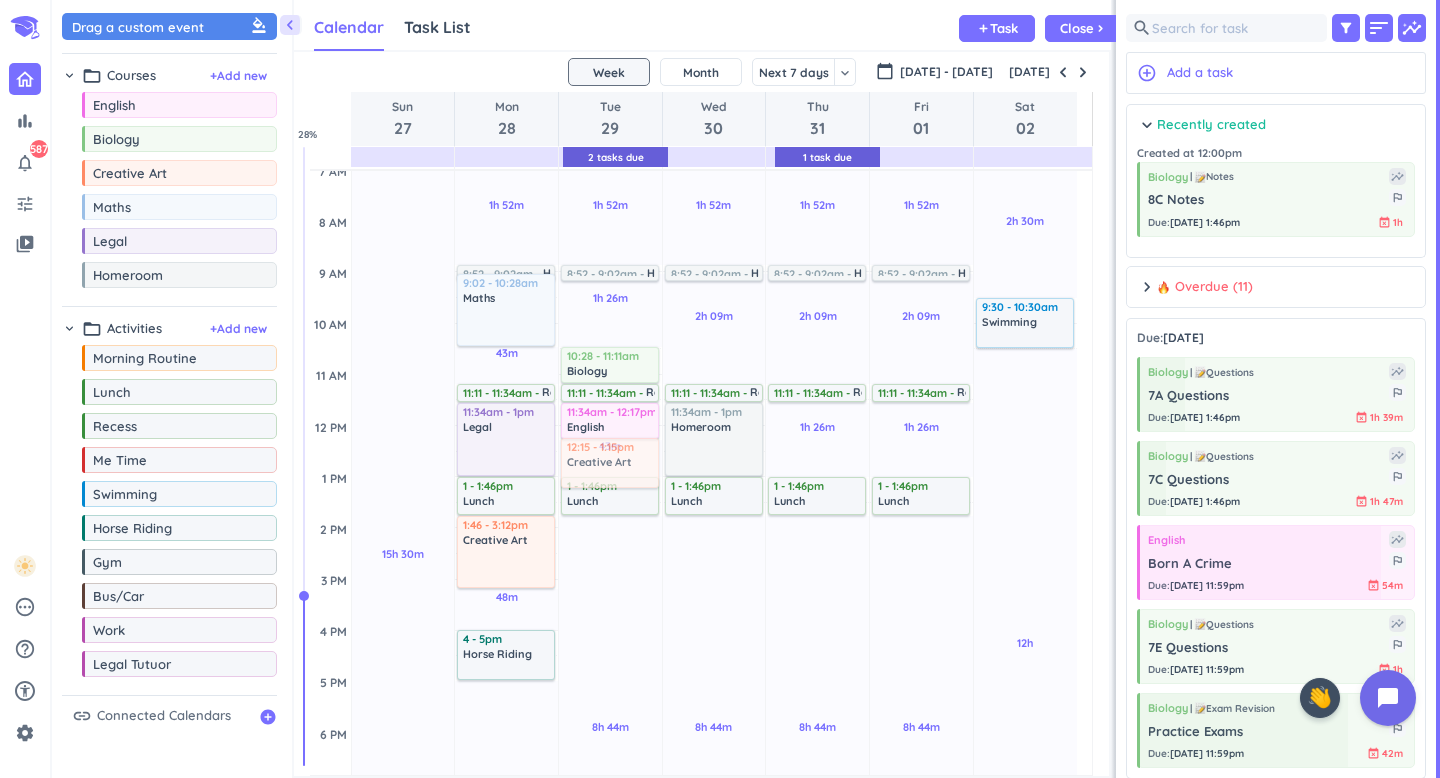 drag, startPoint x: 104, startPoint y: 173, endPoint x: 625, endPoint y: 442, distance: 586.3463 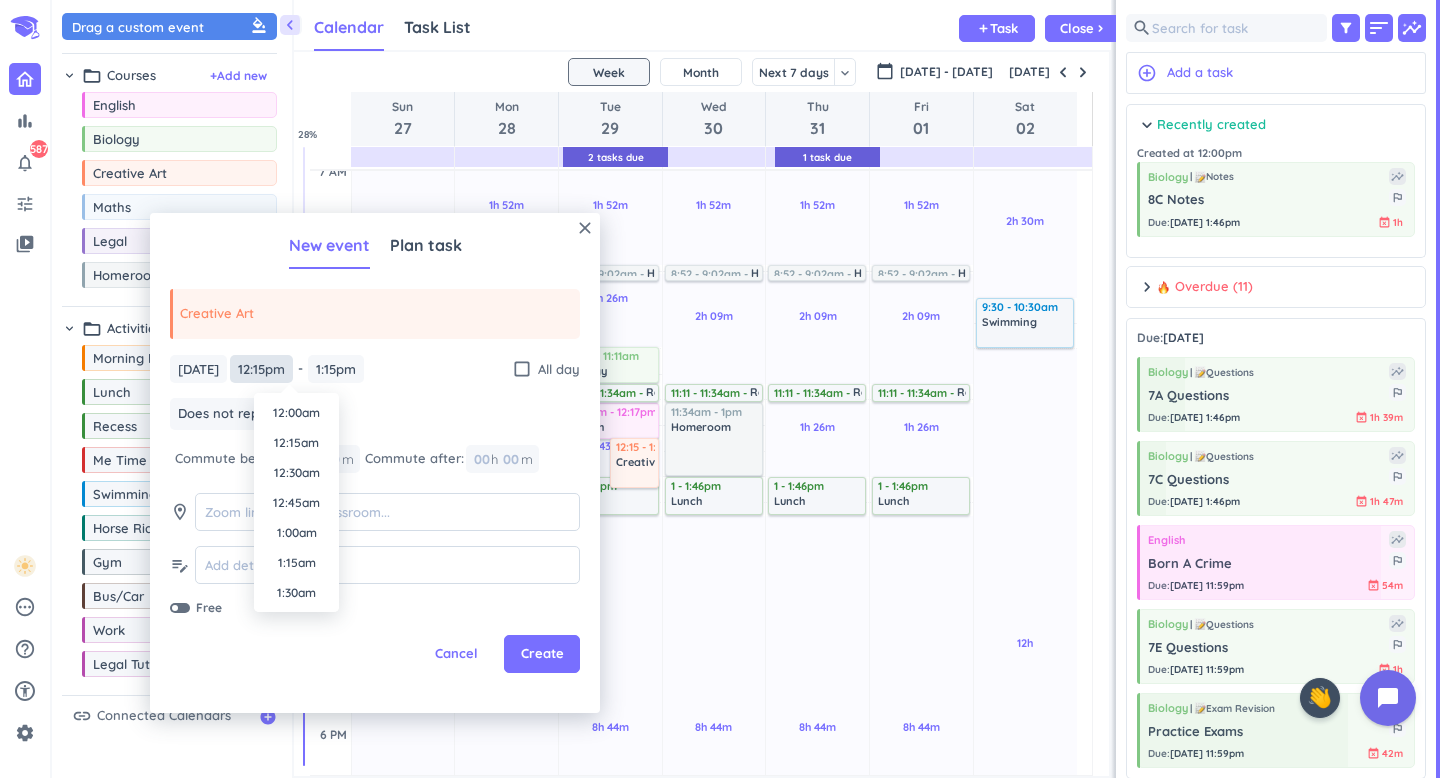 click on "12:15pm" at bounding box center (261, 369) 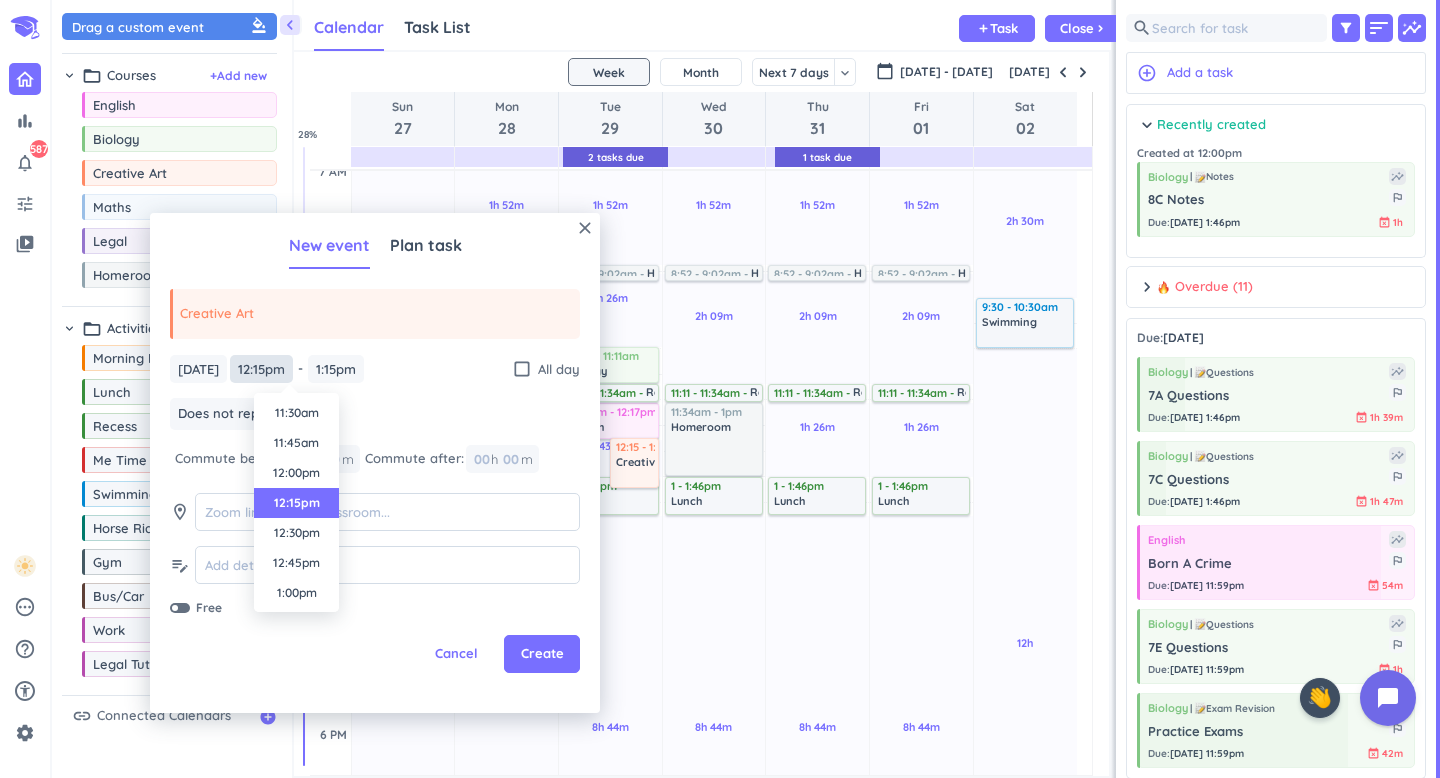 click on "12:15pm" at bounding box center (261, 369) 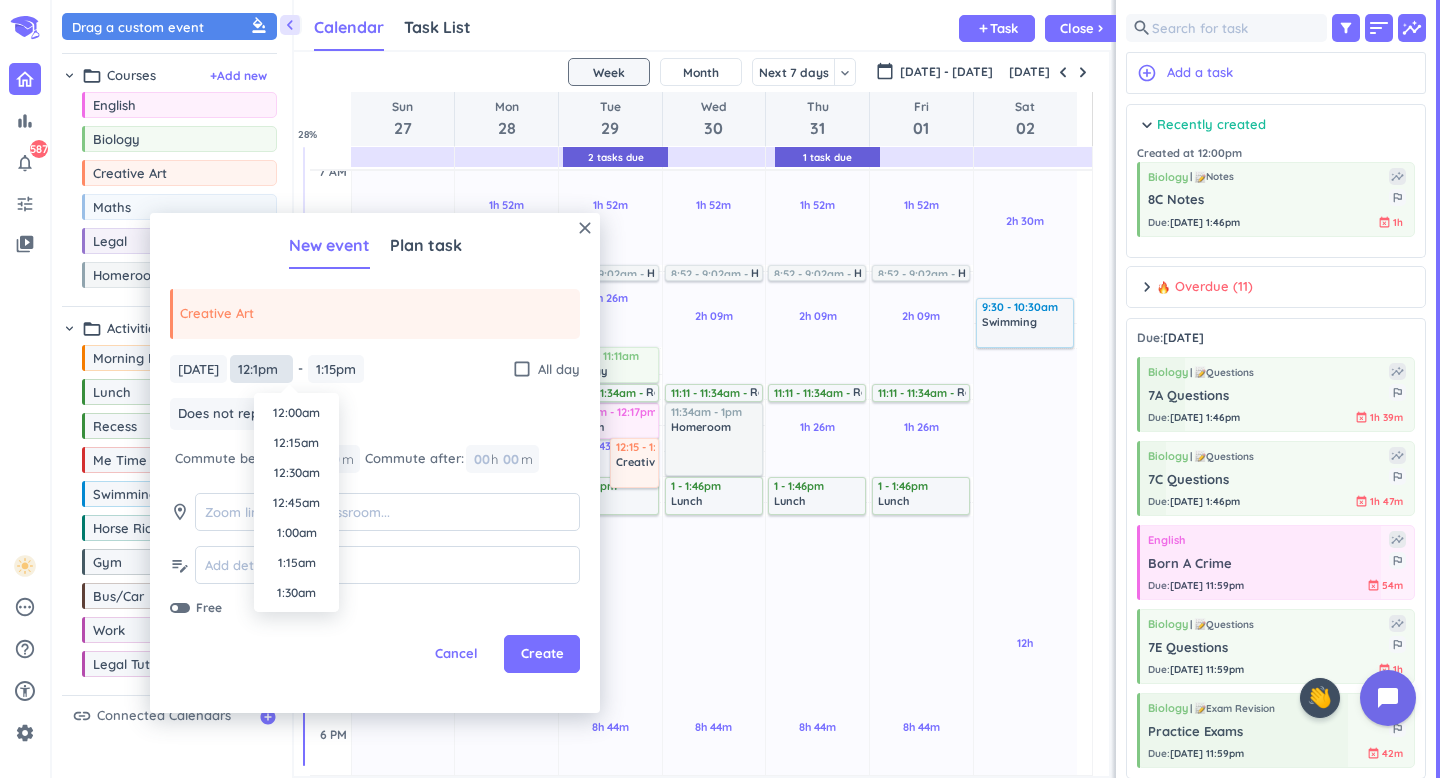 scroll, scrollTop: 1350, scrollLeft: 0, axis: vertical 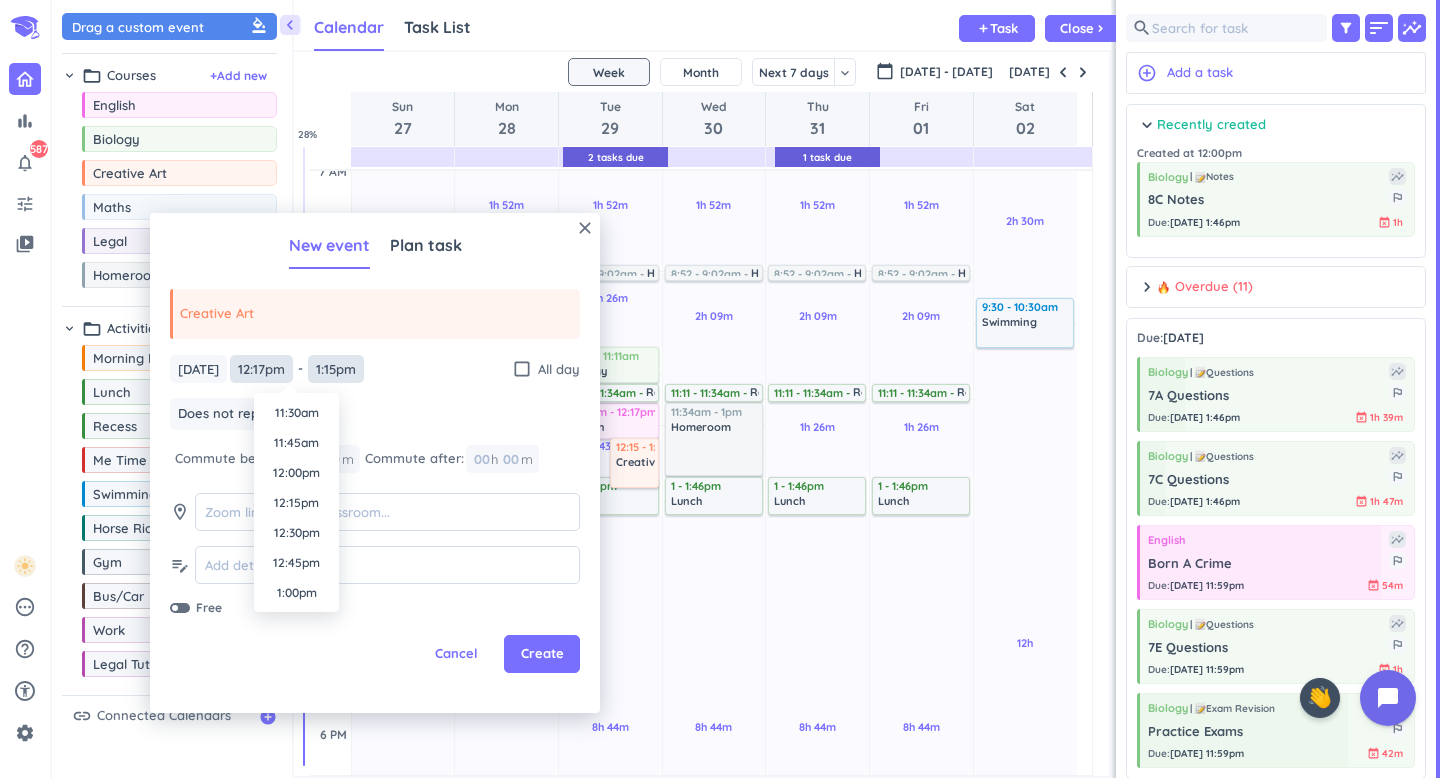 type on "12:17pm" 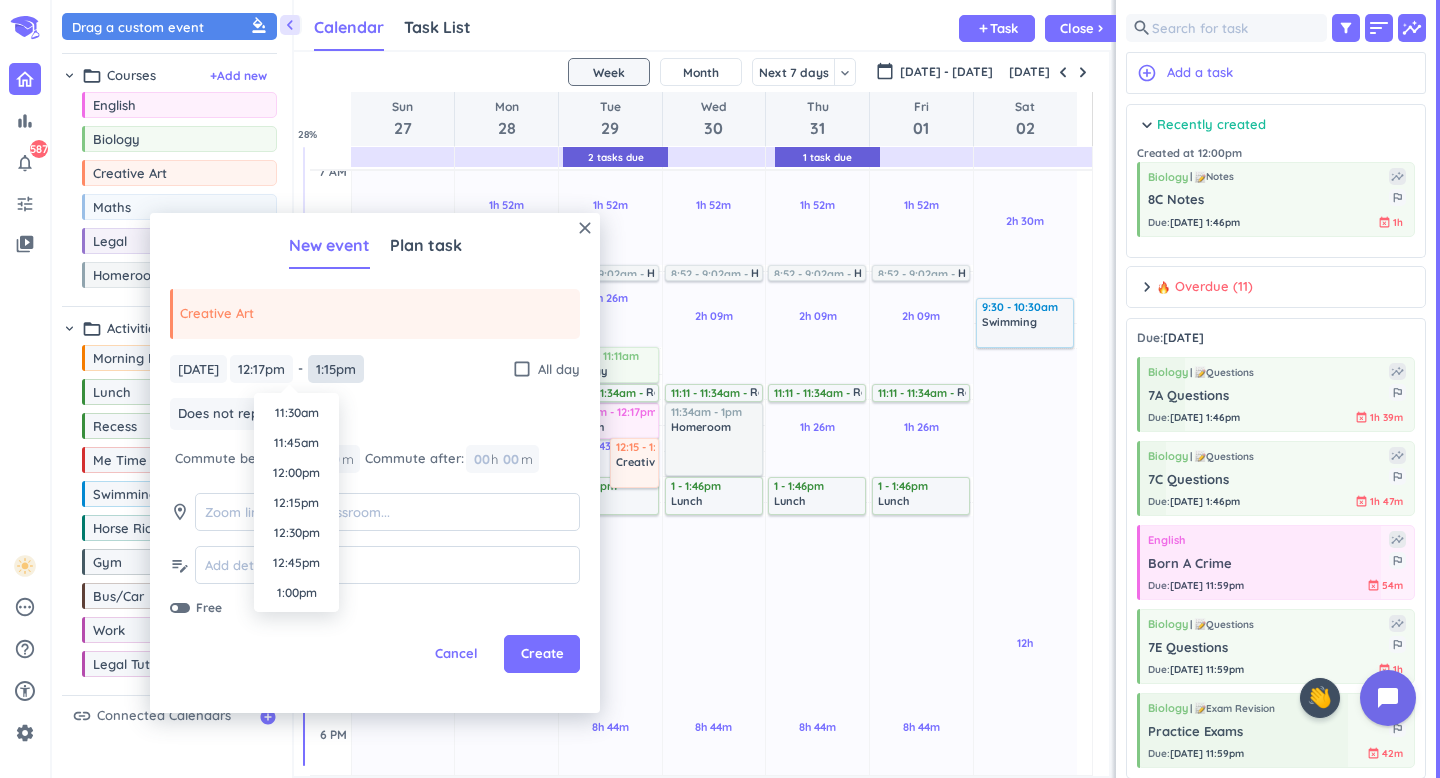click on "bar_chart notifications_none 587 tune video_library pending help_outline settings 9 / 9 check_circle_outline check_circle_outline check_circle_outline check_circle_outline check_circle_outline check_circle_outline check_circle_outline check_circle_outline check_circle_outline 🤘 ✨ ⚔️ 🎓 ♠️ 🦄 ⏳ close 👋 chevron_left Drag a custom event format_color_fill chevron_right folder_open Courses   +  Add new drag_indicator English more_horiz drag_indicator Biology more_horiz drag_indicator Creative Art more_horiz drag_indicator Maths more_horiz drag_indicator Legal more_horiz drag_indicator Homeroom more_horiz chevron_right folder_open Activities   +  Add new drag_indicator Morning Routine more_horiz drag_indicator Lunch more_horiz drag_indicator Recess more_horiz drag_indicator Me Time more_horiz drag_indicator Swimming more_horiz drag_indicator Horse Riding more_horiz drag_indicator Gym more_horiz drag_indicator Bus/Car more_horiz drag_indicator Work more_horiz drag_indicator Legal Tutuor link 2" at bounding box center [720, 389] 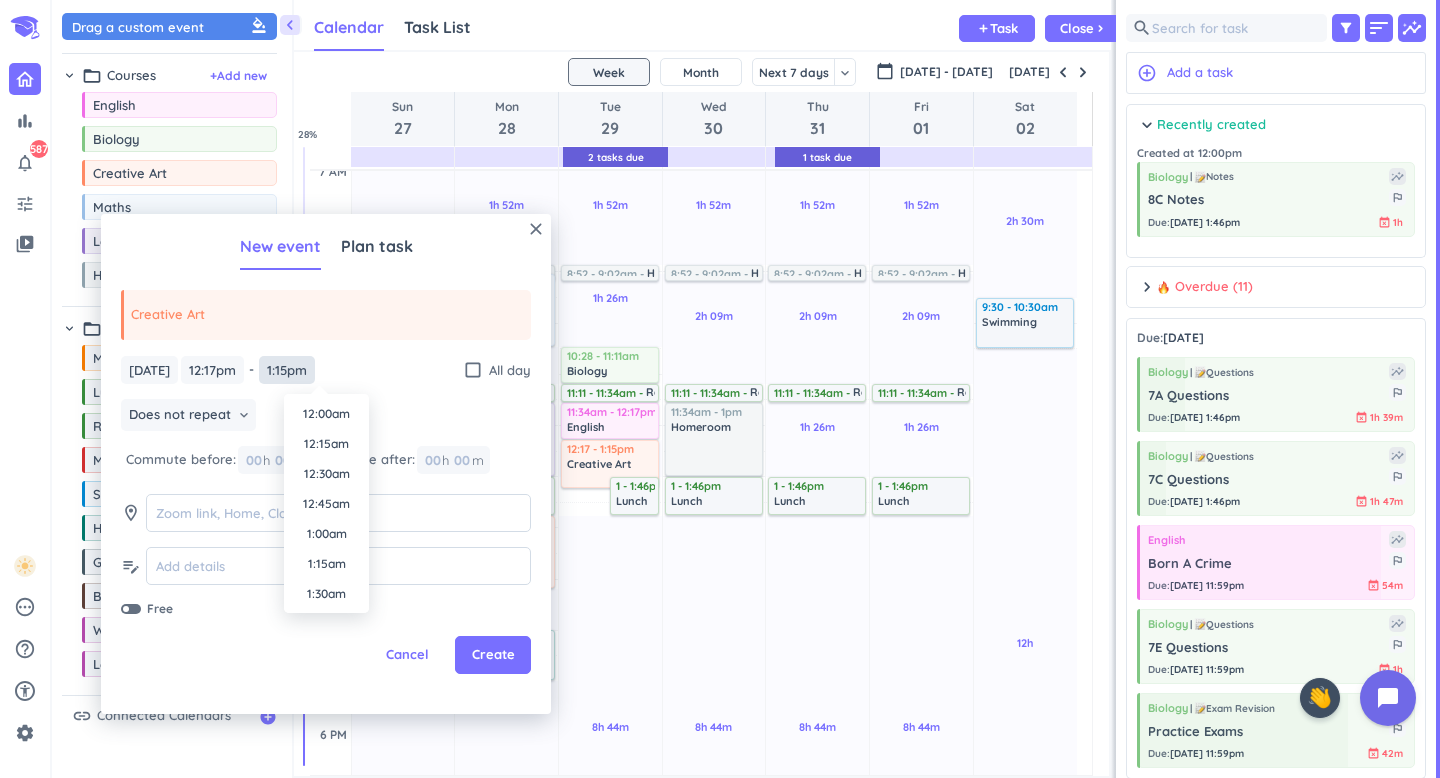 scroll, scrollTop: 1500, scrollLeft: 0, axis: vertical 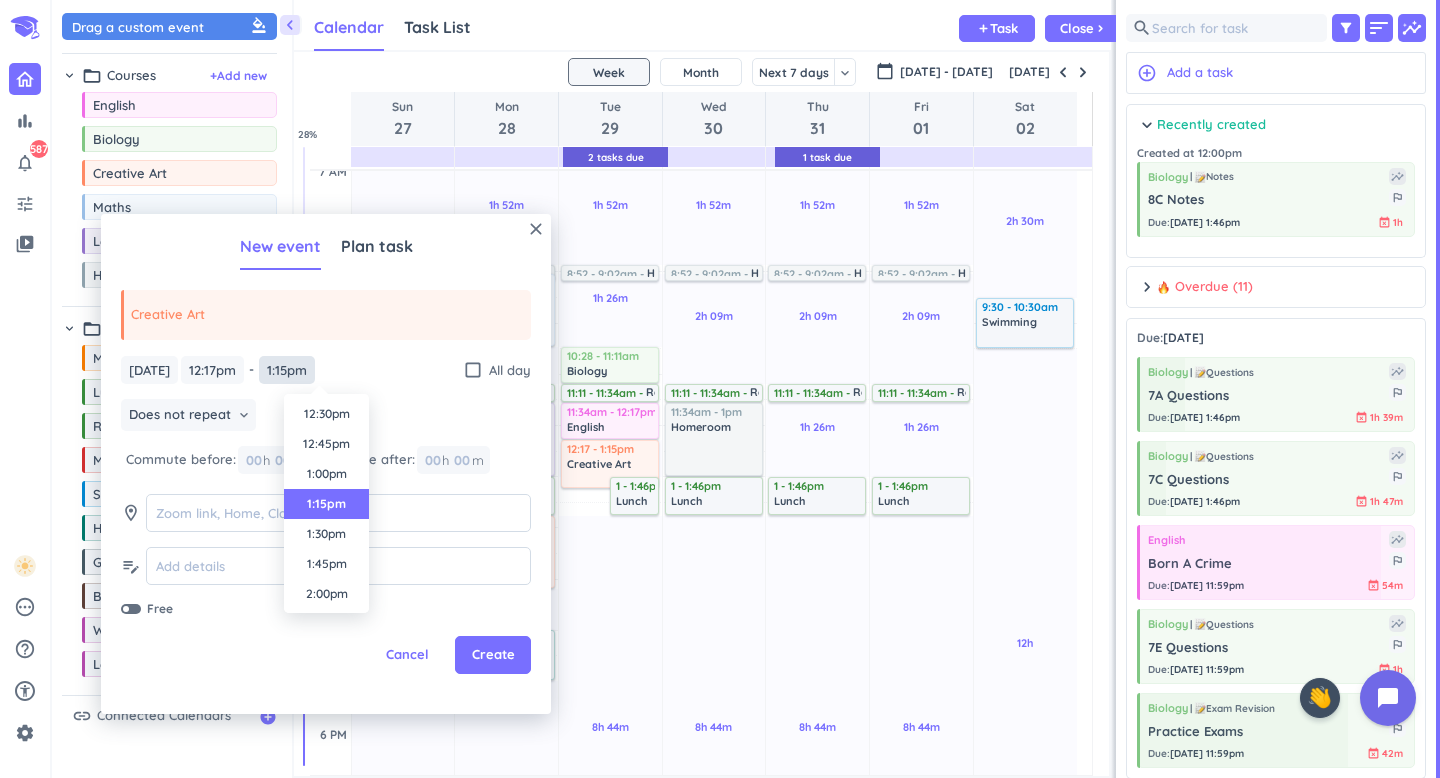 click on "1:15pm" at bounding box center [287, 370] 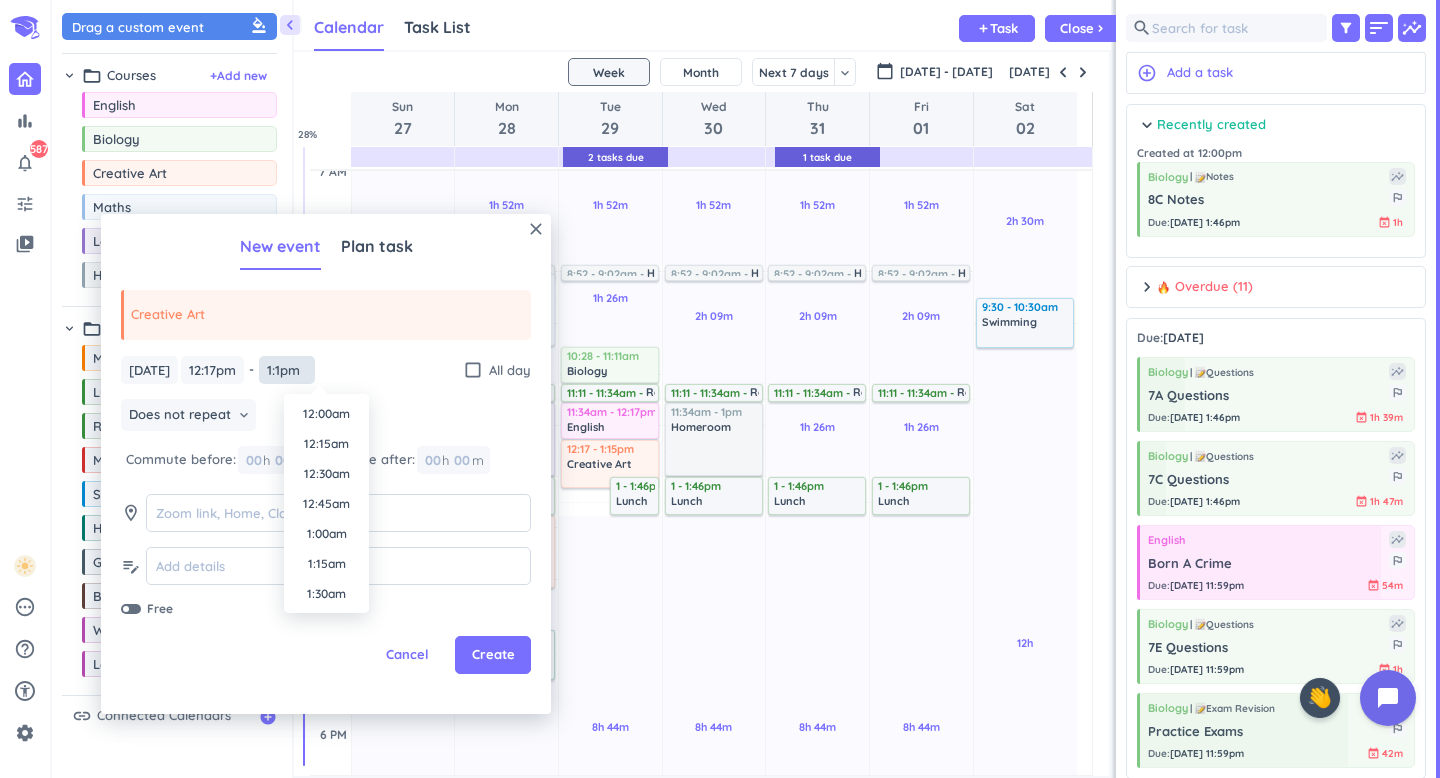 scroll, scrollTop: 1470, scrollLeft: 0, axis: vertical 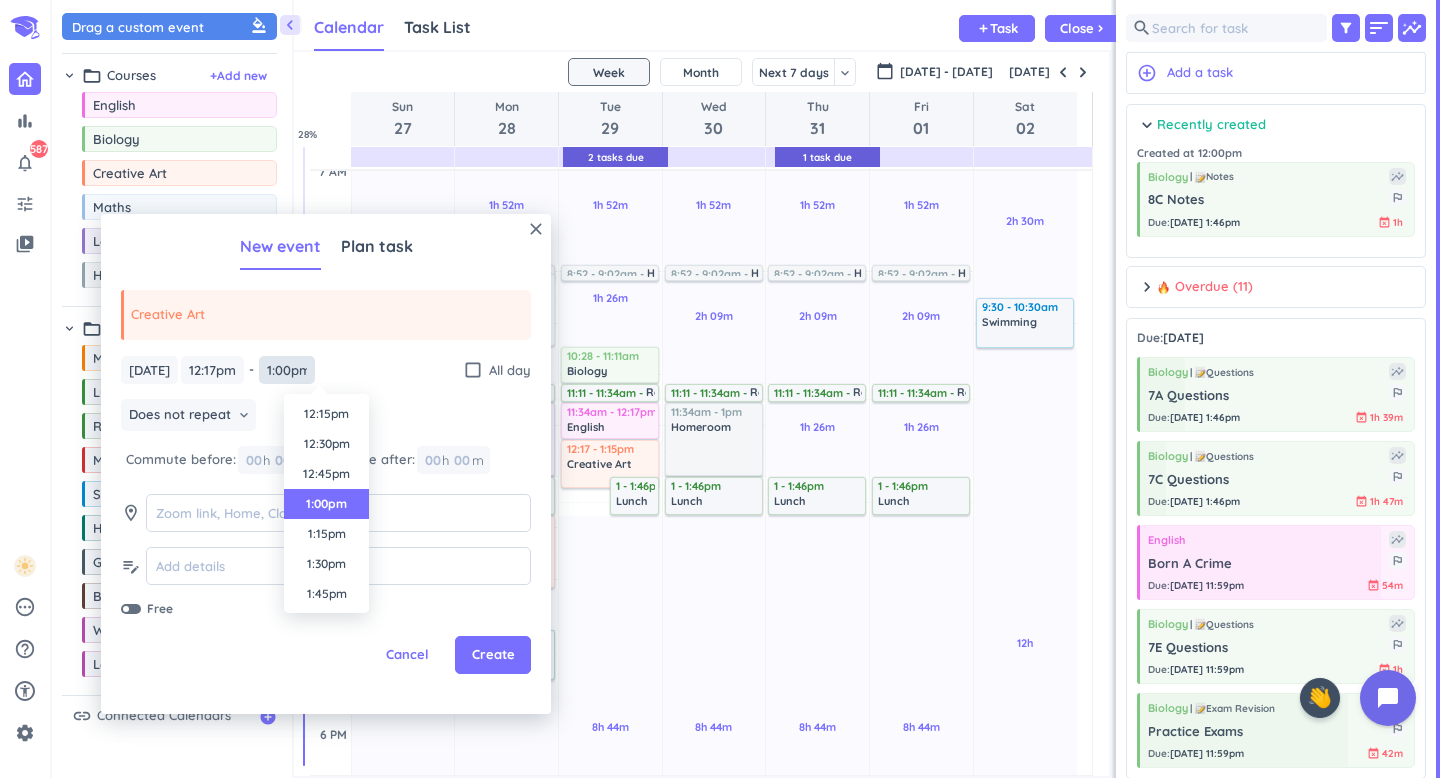 type on "1:00pm" 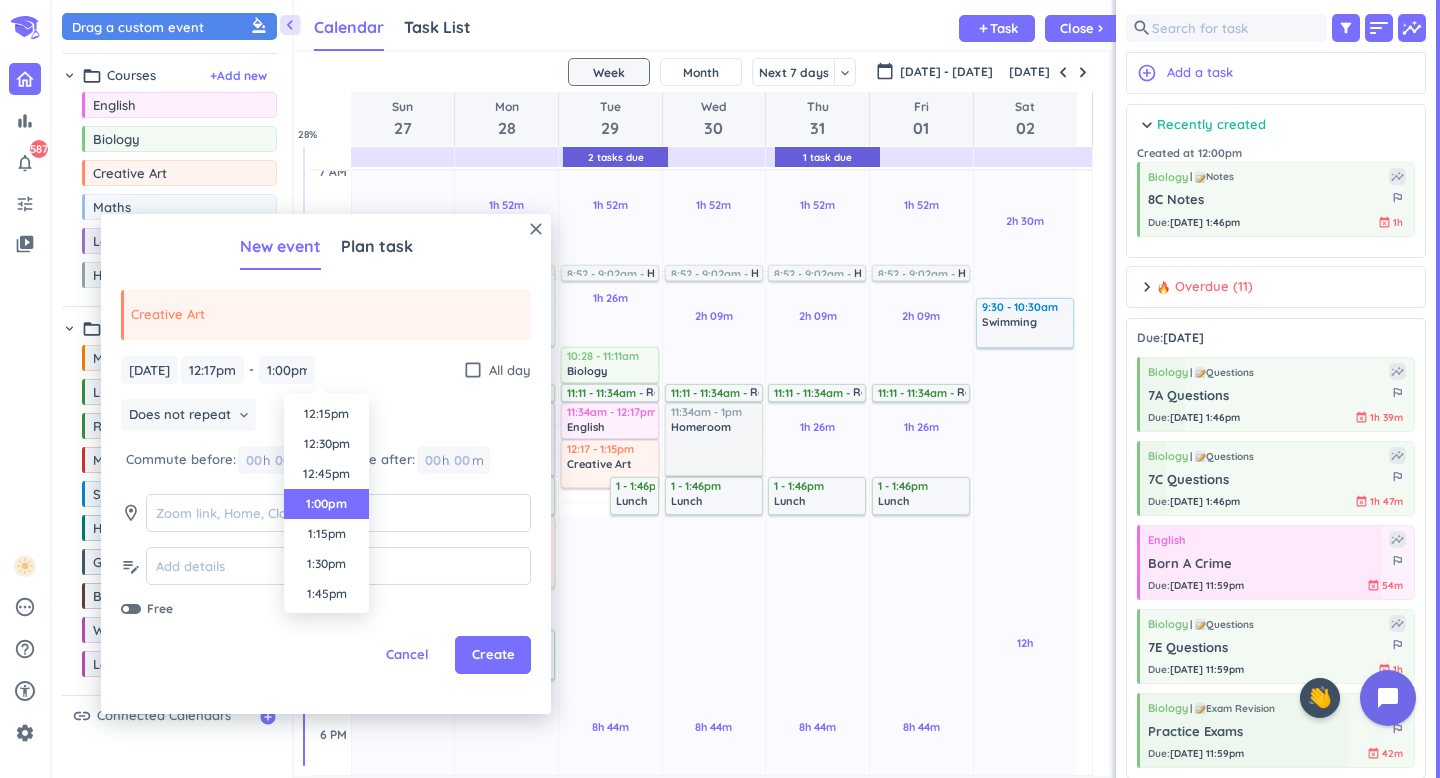 click on "[DATE] [DATE]   12:17pm 12:17pm - 1:15pm 1:00pm check_box_outline_blank All day" at bounding box center (326, 370) 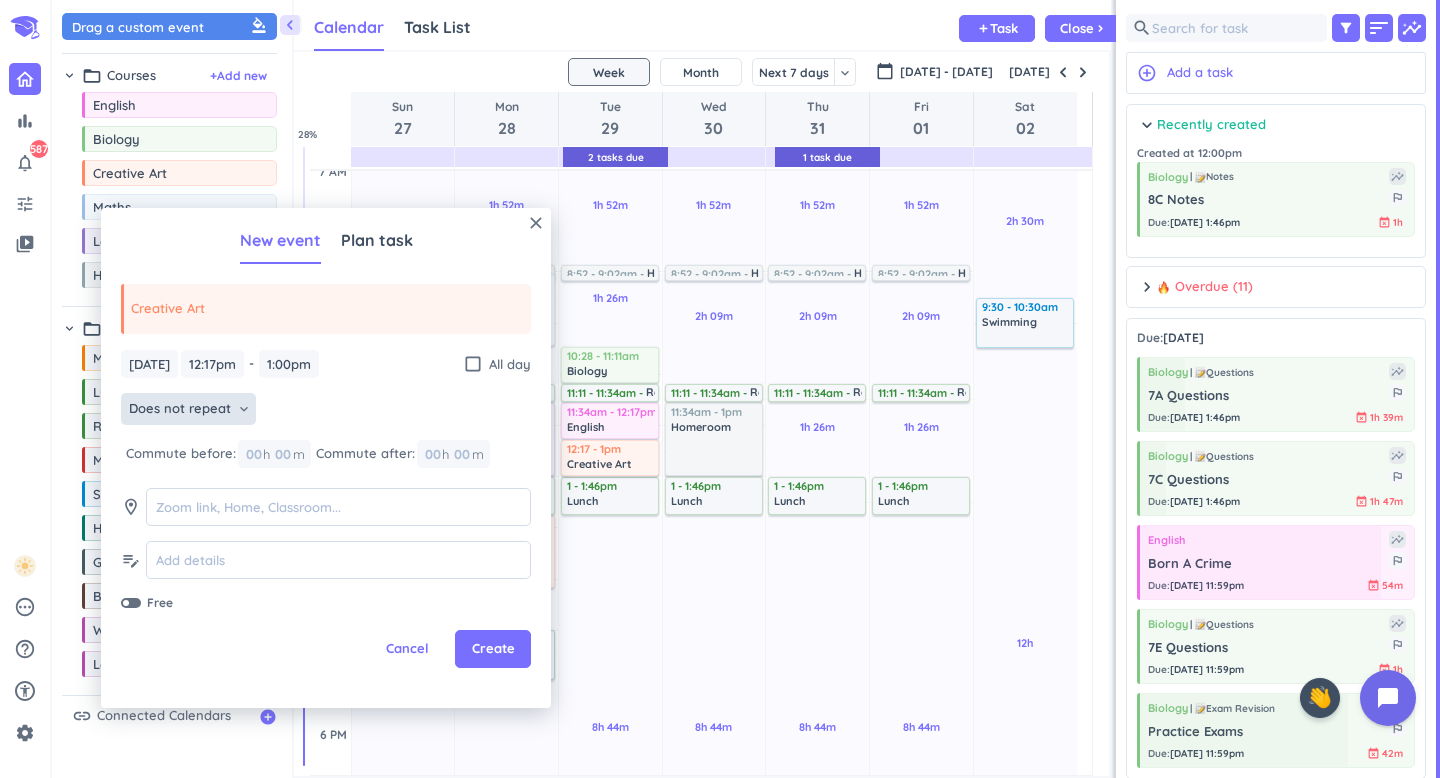click on "Does not repeat keyboard_arrow_down" at bounding box center (188, 409) 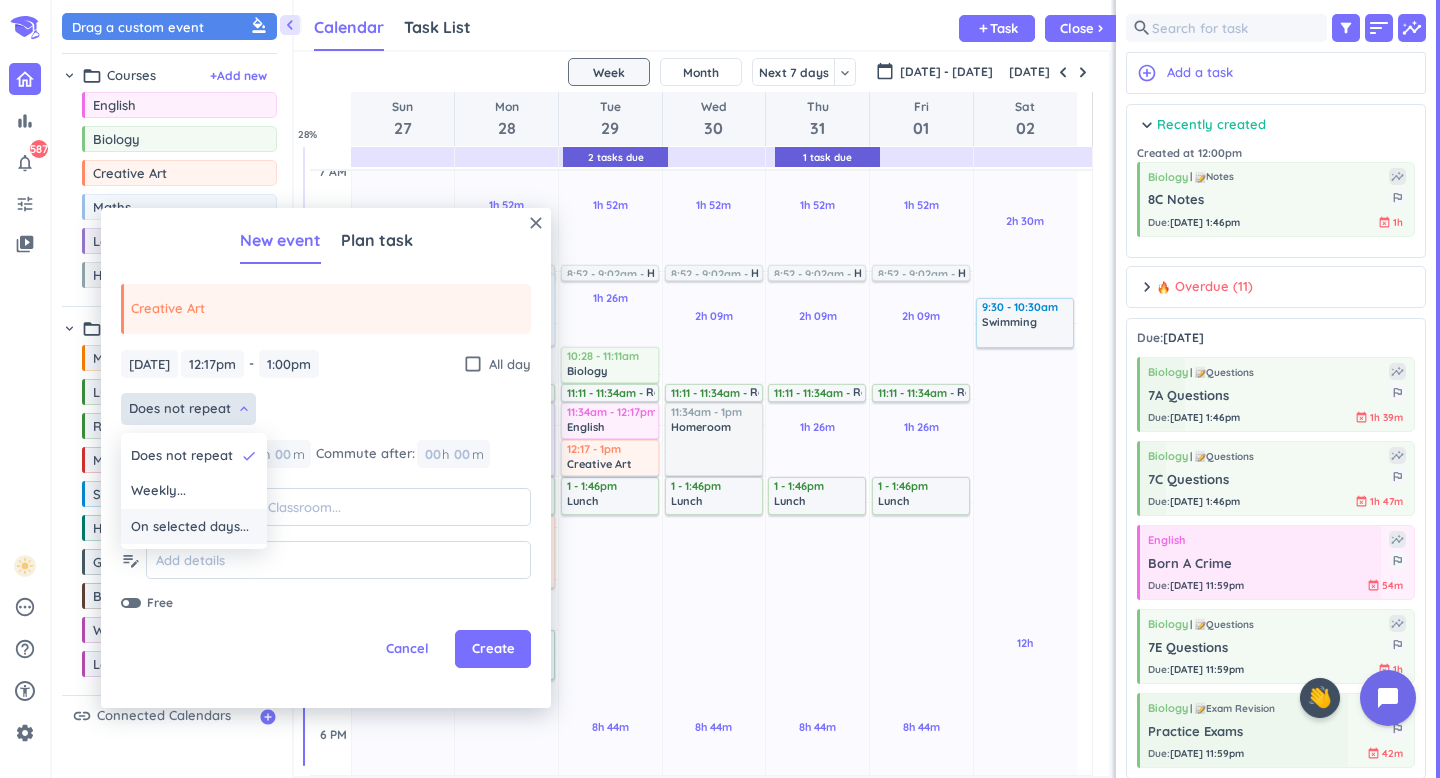 click on "On selected days..." at bounding box center (194, 527) 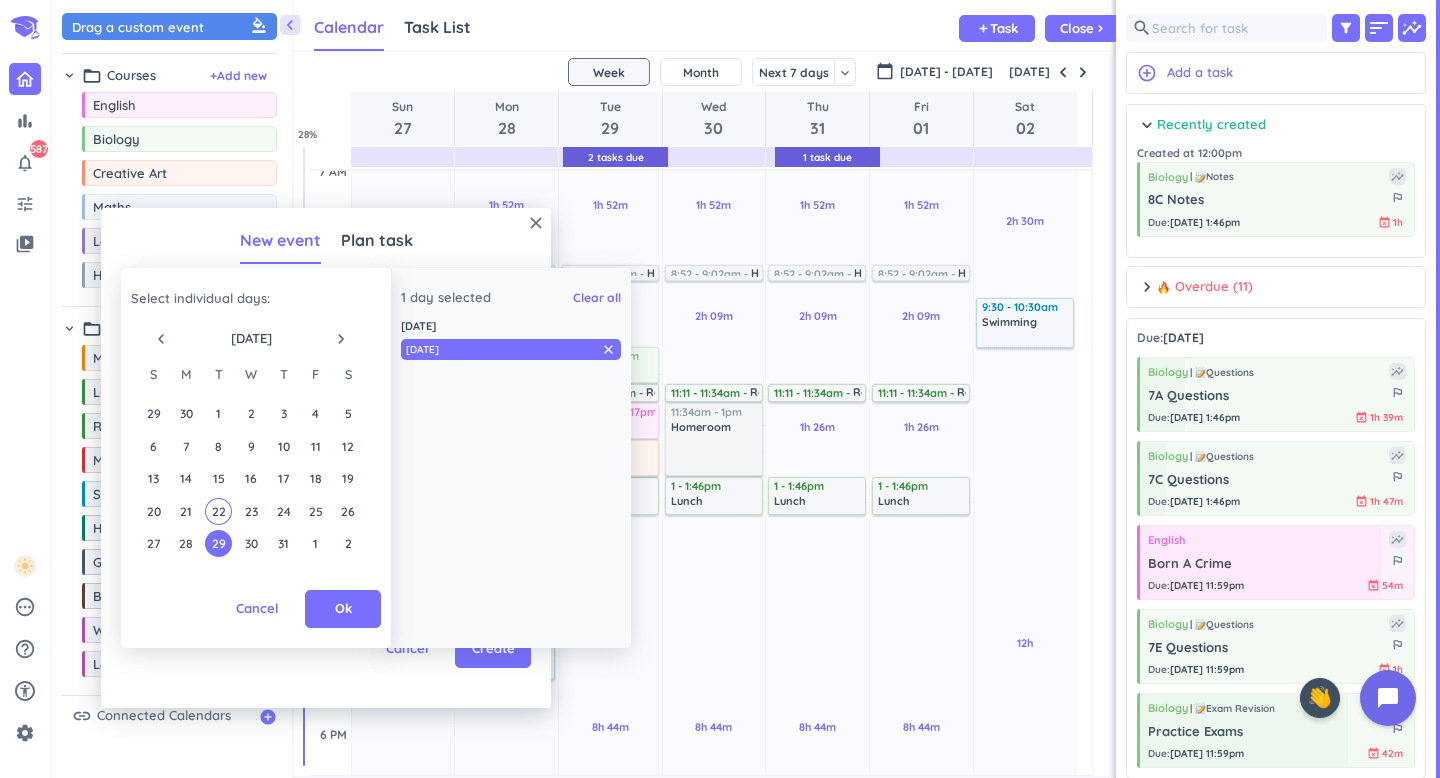 click on "navigate_next" at bounding box center [341, 339] 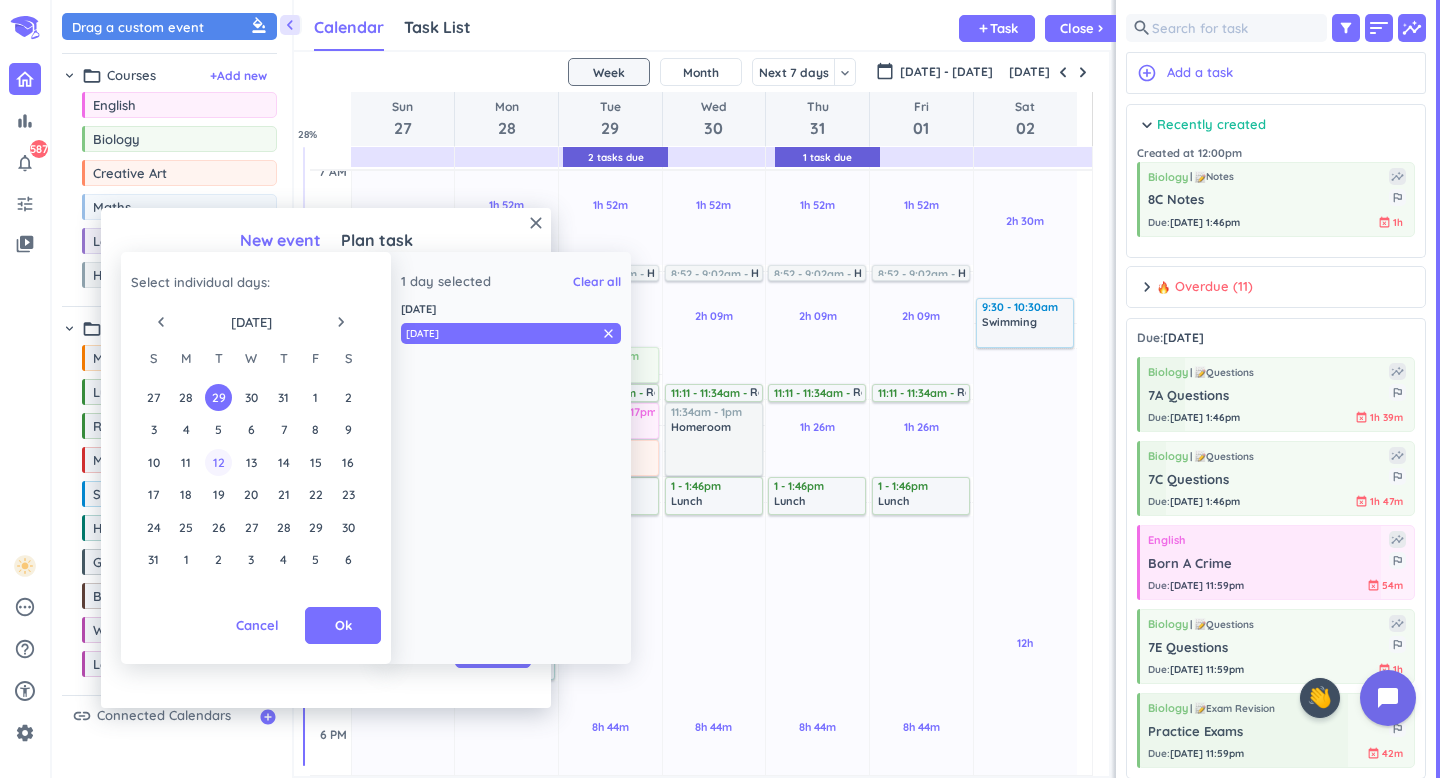 click on "12" at bounding box center (218, 462) 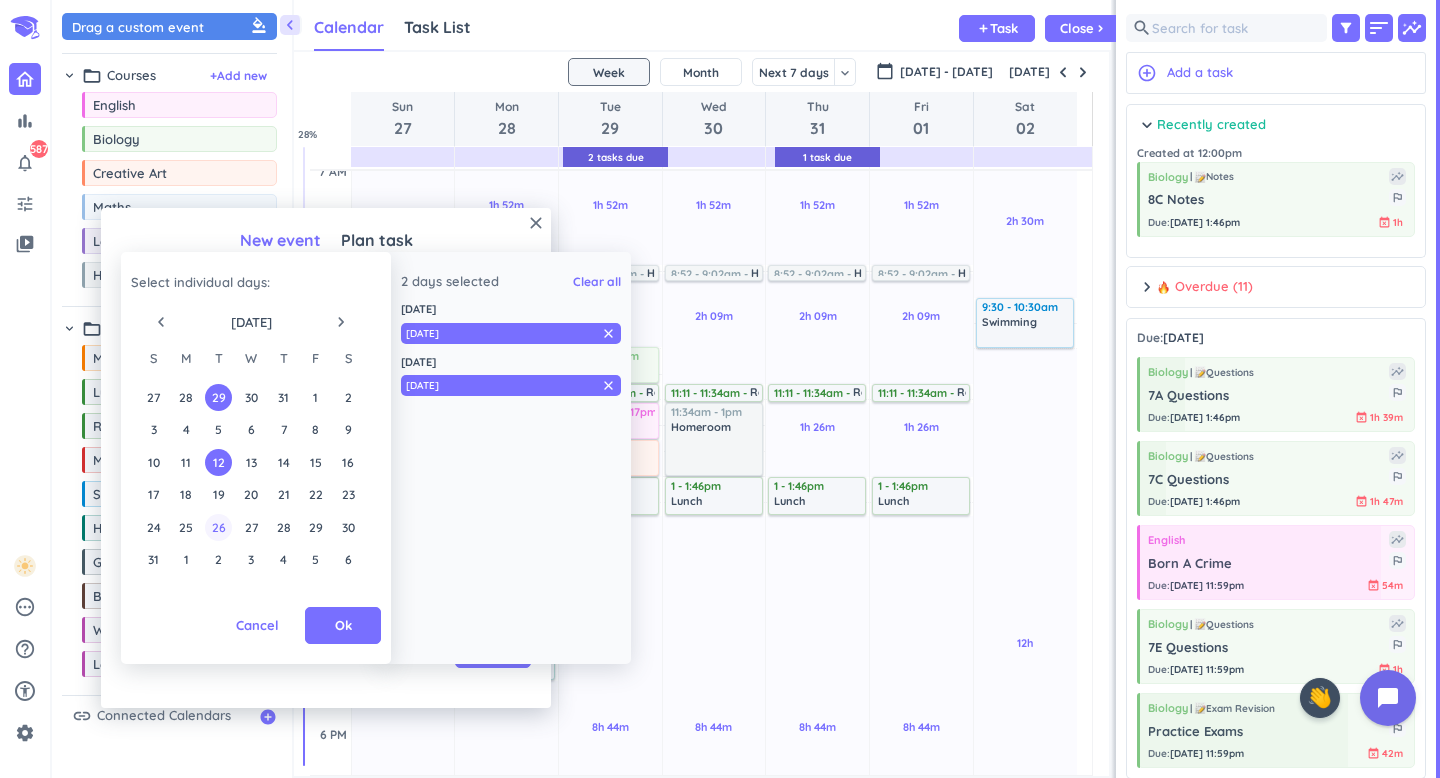 click on "26" at bounding box center [218, 527] 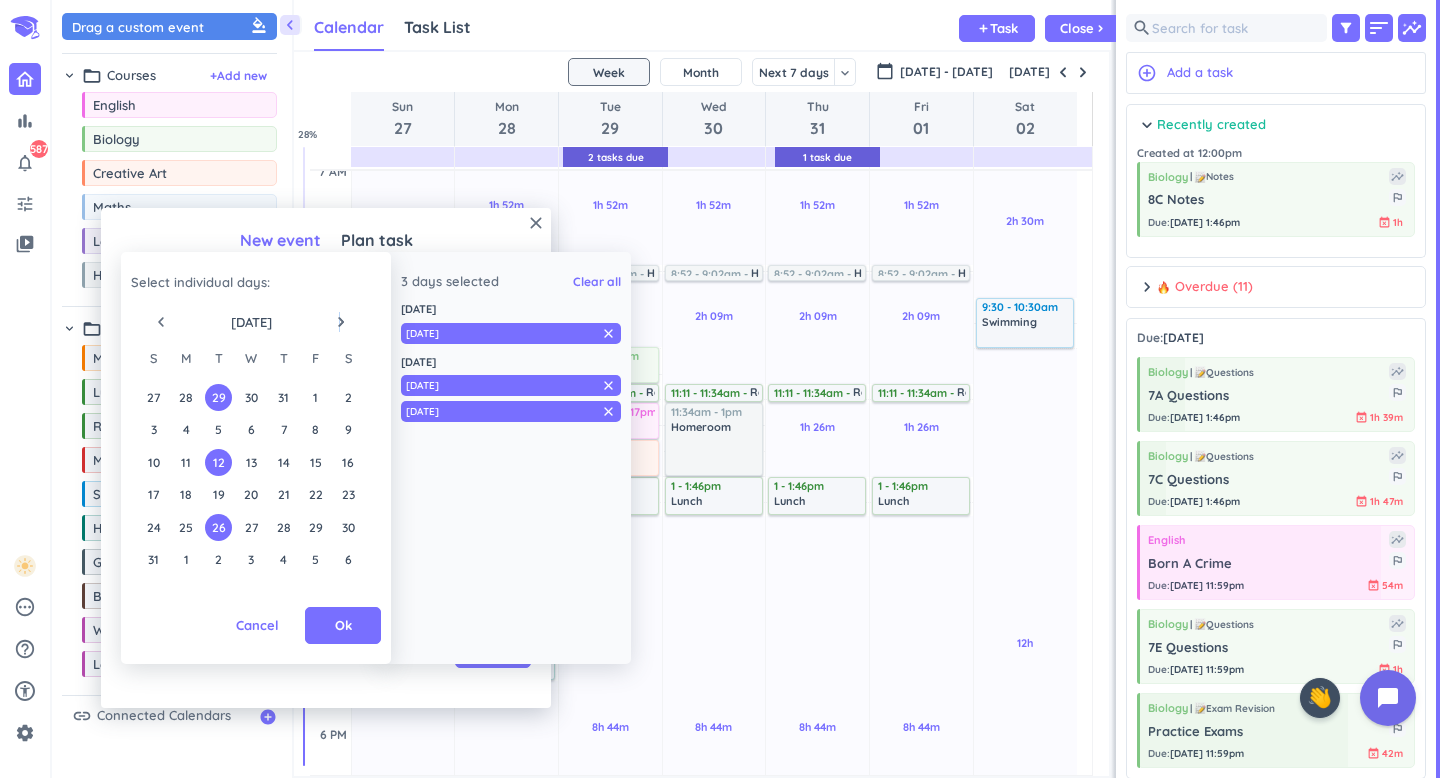 click on "navigate_next" at bounding box center (341, 322) 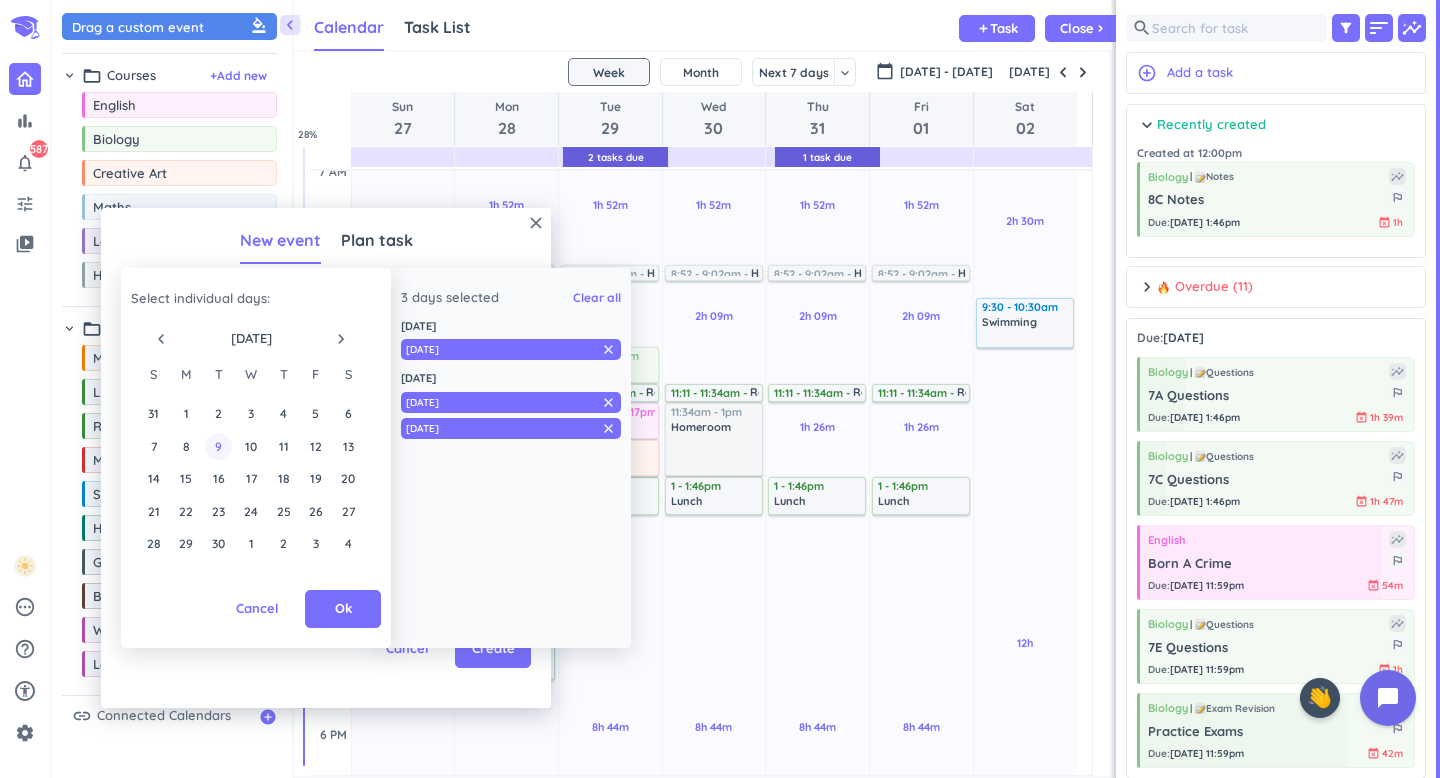 click on "9" at bounding box center [218, 446] 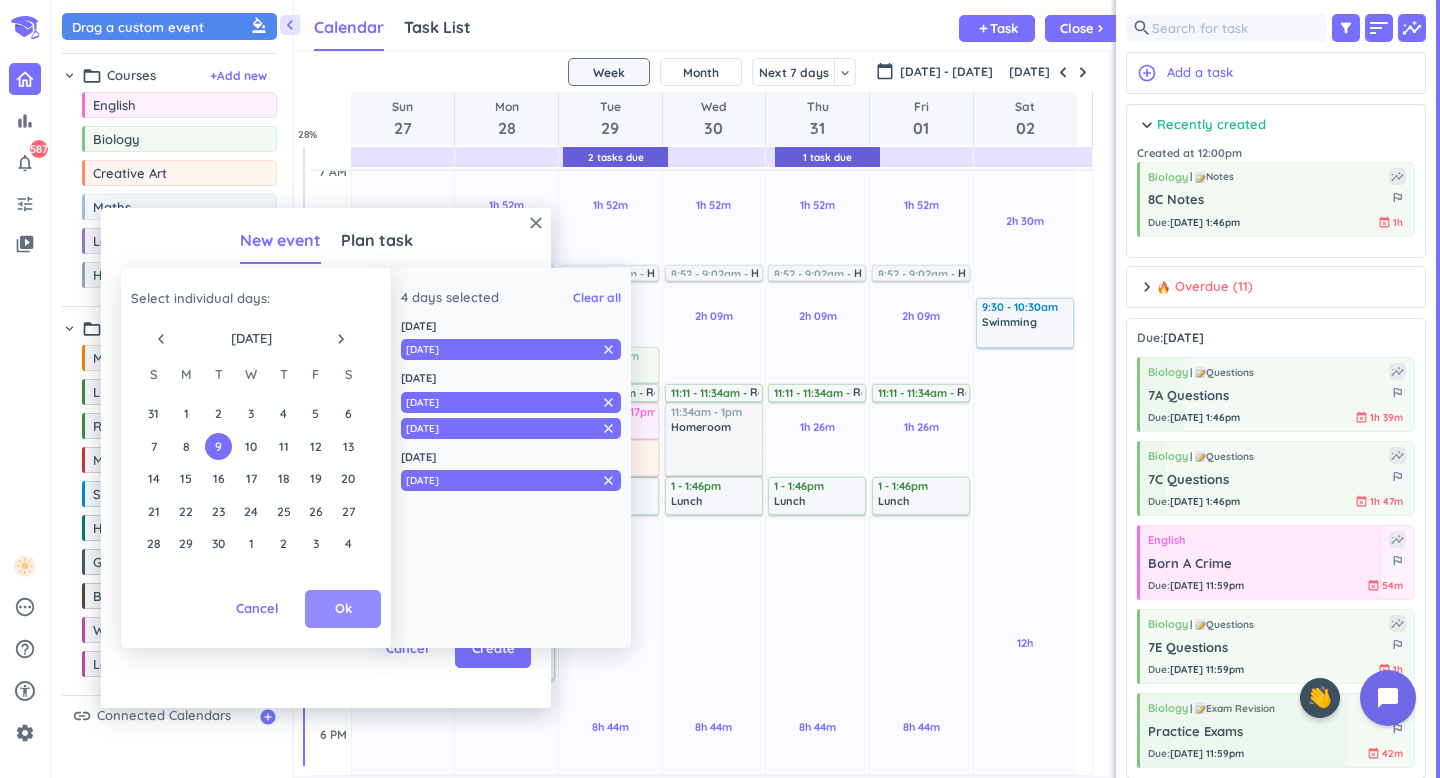click on "Ok" at bounding box center [343, 609] 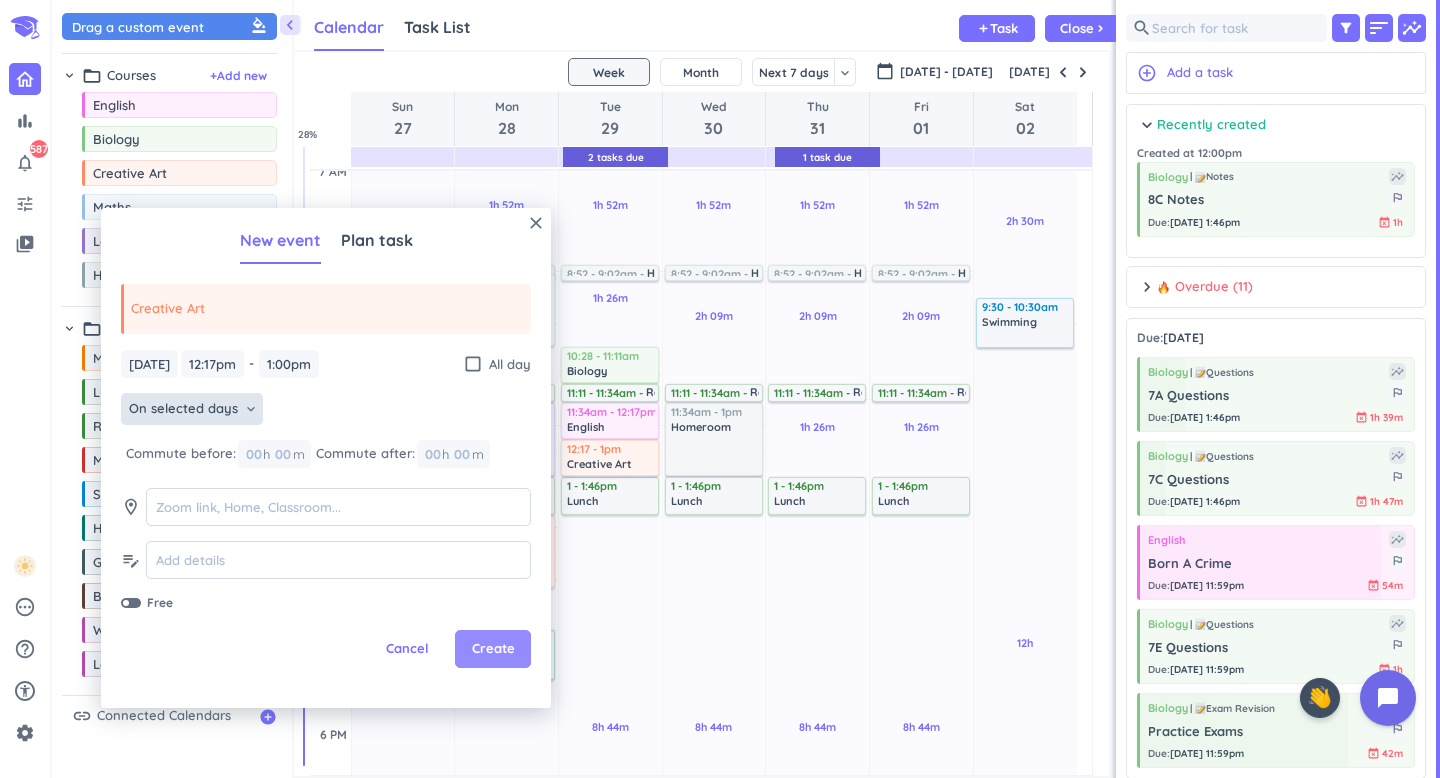 click on "Create" at bounding box center [493, 649] 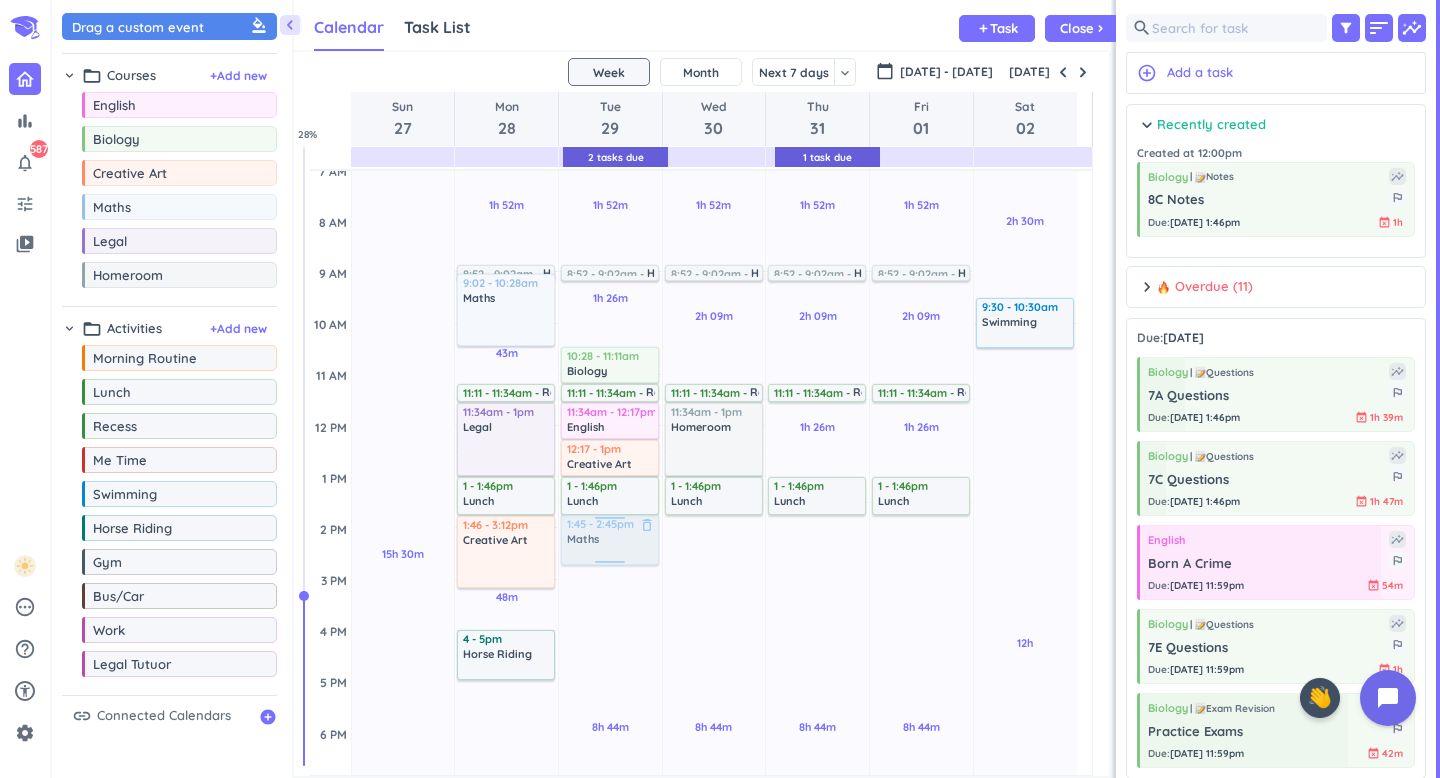 drag, startPoint x: 171, startPoint y: 208, endPoint x: 608, endPoint y: 518, distance: 535.7882 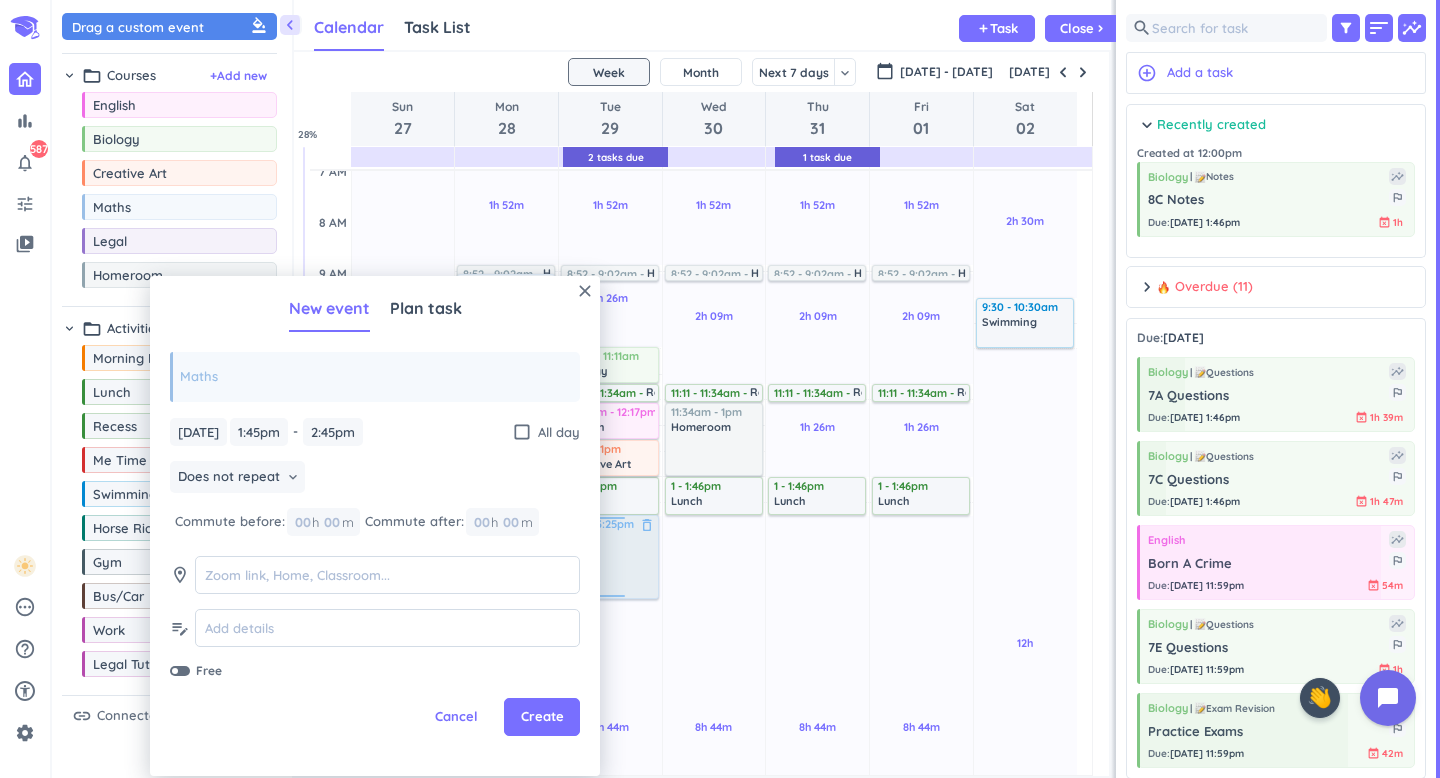 drag, startPoint x: 629, startPoint y: 563, endPoint x: 630, endPoint y: 602, distance: 39.012817 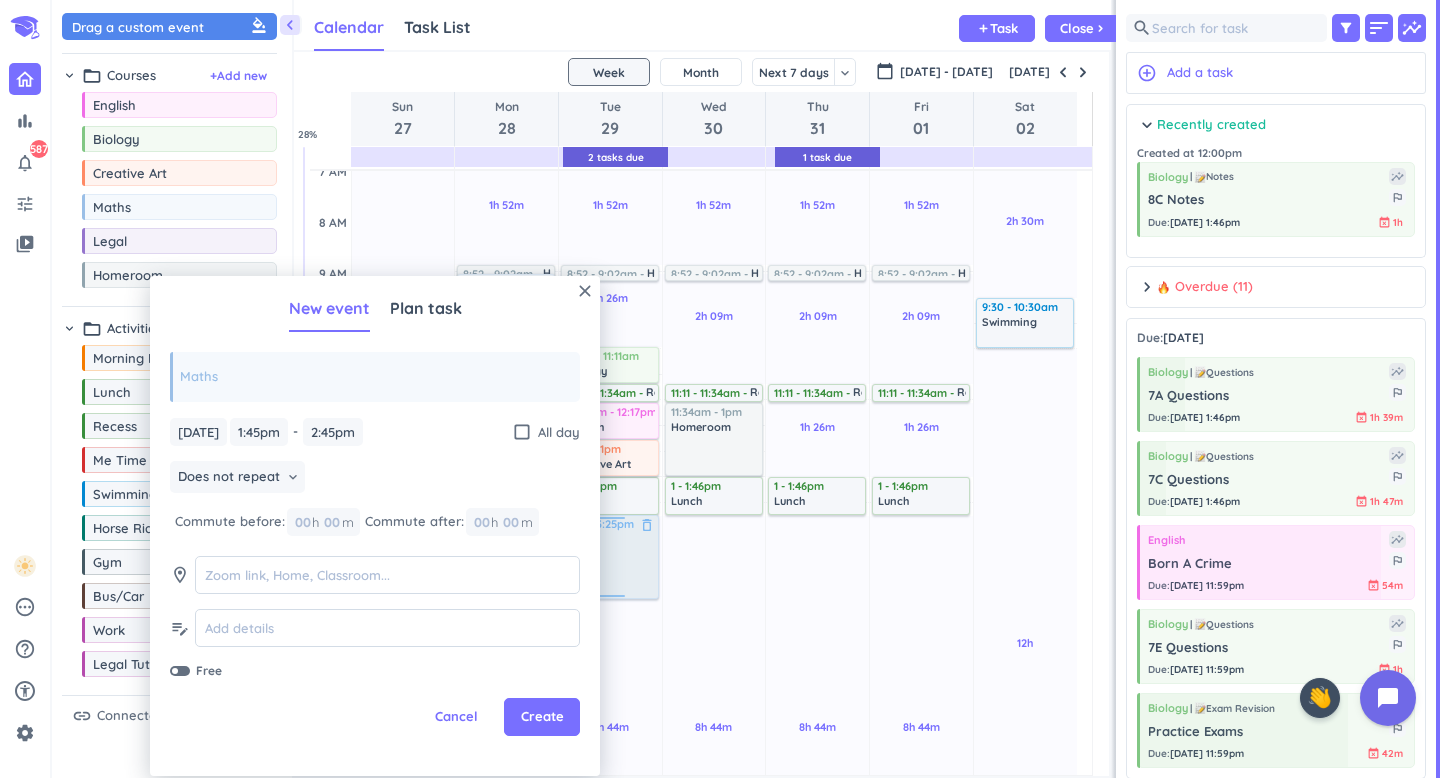 click on "1h 52m Past due Plan 1h 26m Past due Plan 8h 44m Past due Plan Adjust Awake Time Adjust Awake Time 1 - 1:46pm Lunch delete_outline 1:45 - 2:45pm Maths delete_outline 8:52 - 9:02am Homeroom delete_outline 10:28 - 11:11am Biology delete_outline 11:11 - 11:34am Recess delete_outline 11:34am - 12:17pm [DEMOGRAPHIC_DATA] delete_outline 12:17 - 1pm Creative Art delete_outline 2  1:45 - 3:25pm Maths delete_outline" at bounding box center (610, 630) 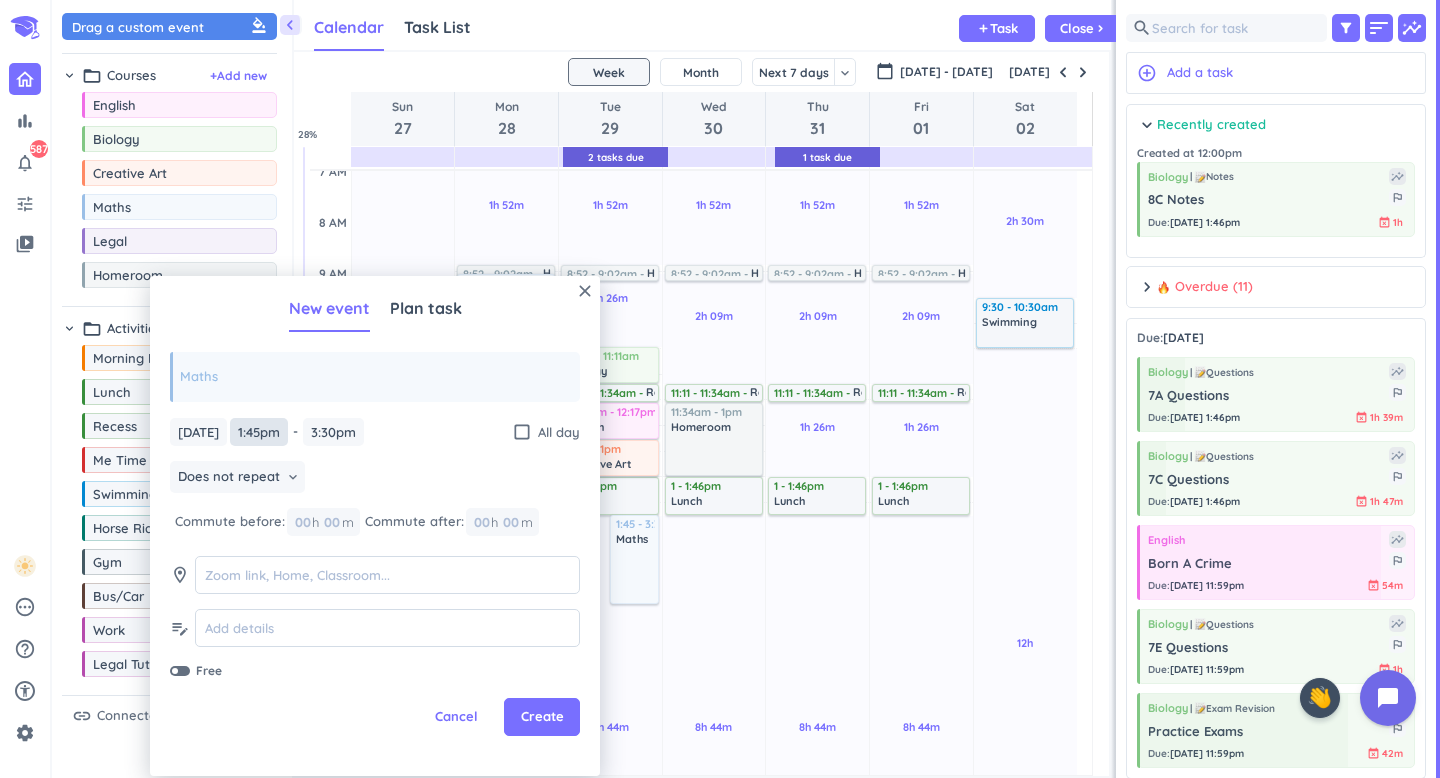 click on "1:45pm" at bounding box center (259, 432) 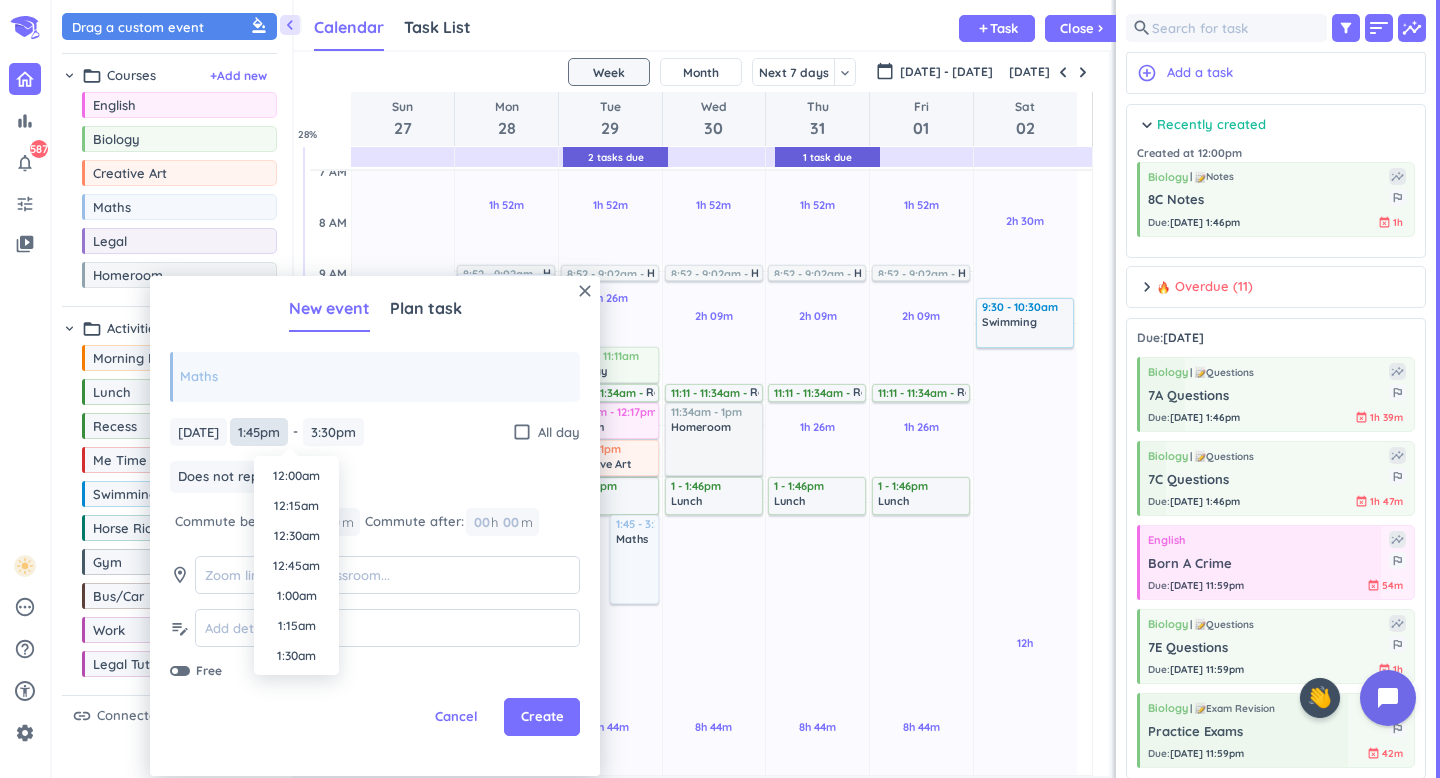 scroll, scrollTop: 1560, scrollLeft: 0, axis: vertical 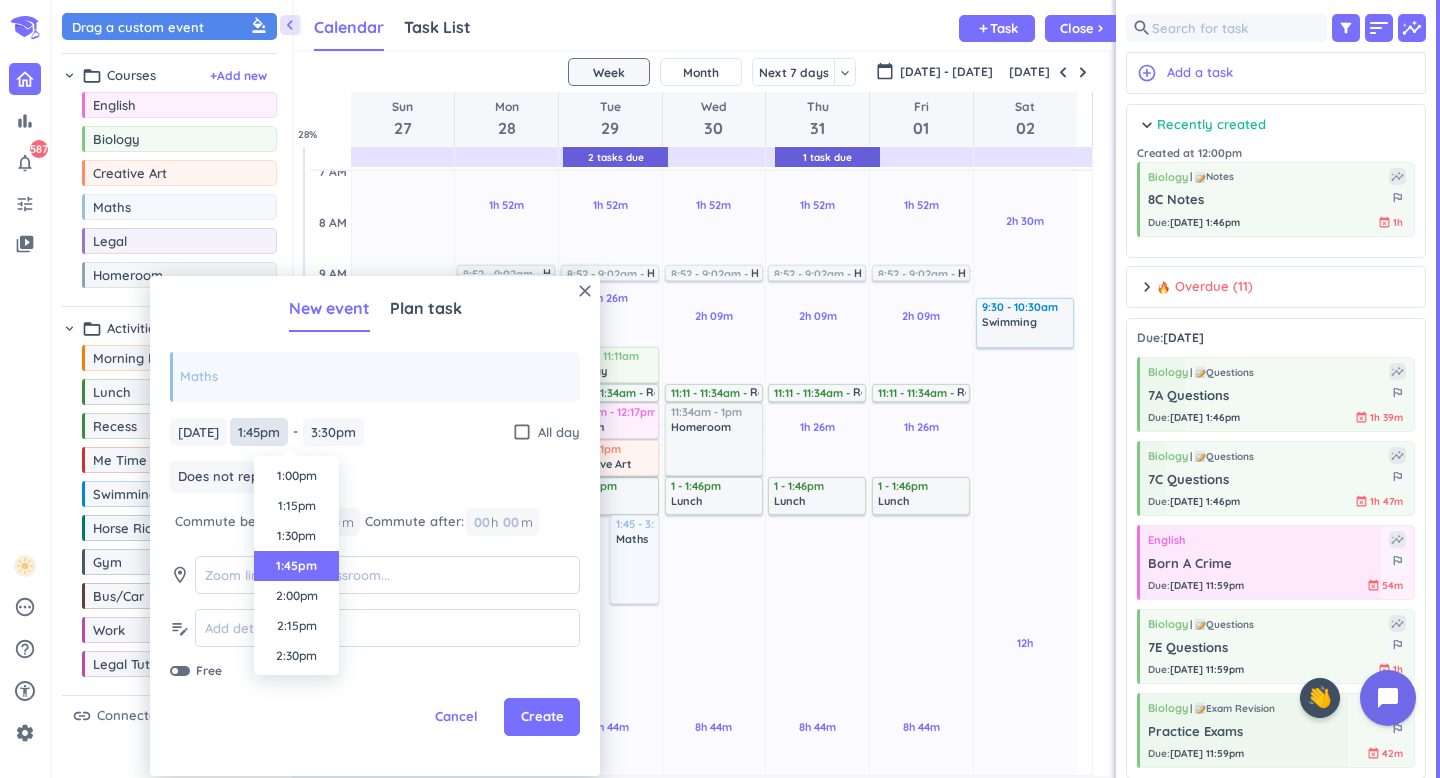 click on "1:45pm" at bounding box center [259, 432] 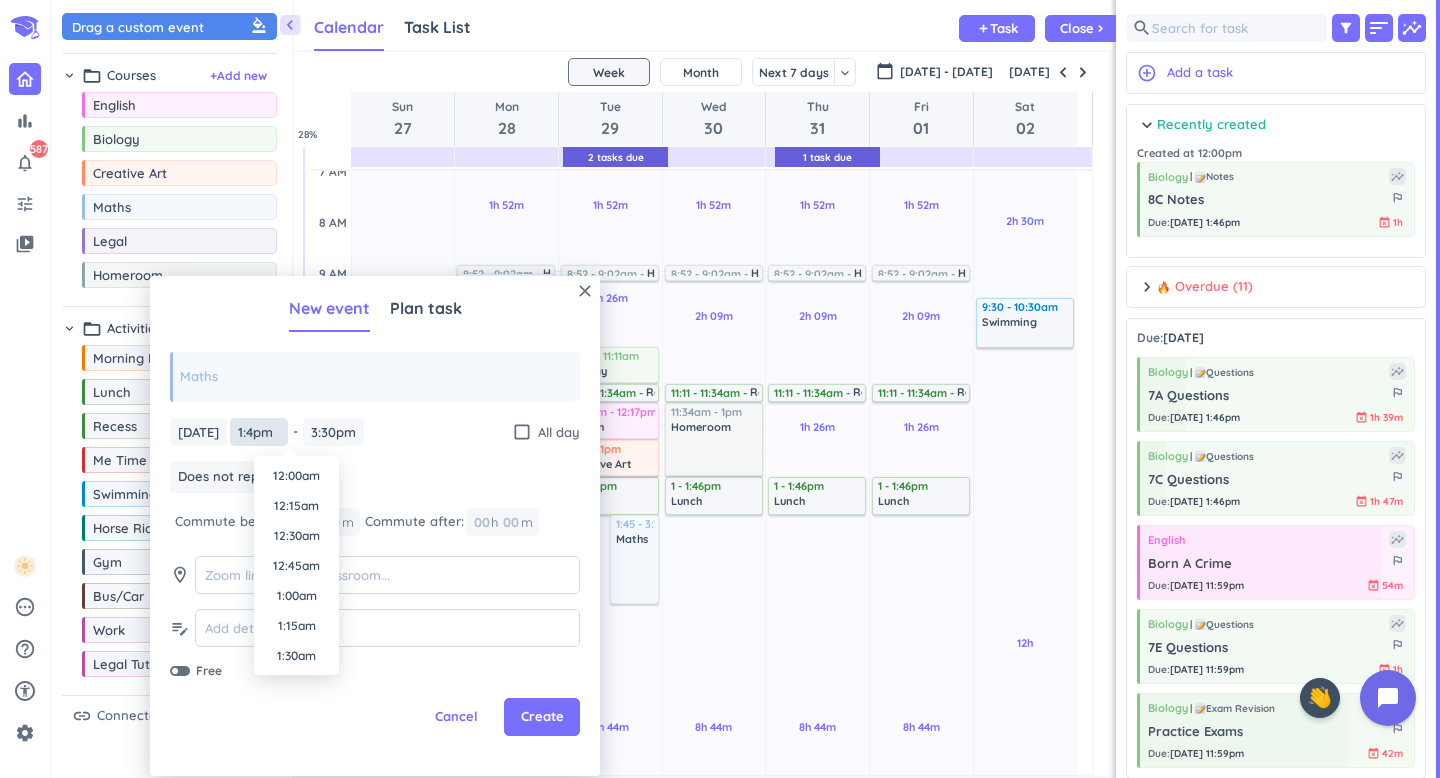 scroll, scrollTop: 1470, scrollLeft: 0, axis: vertical 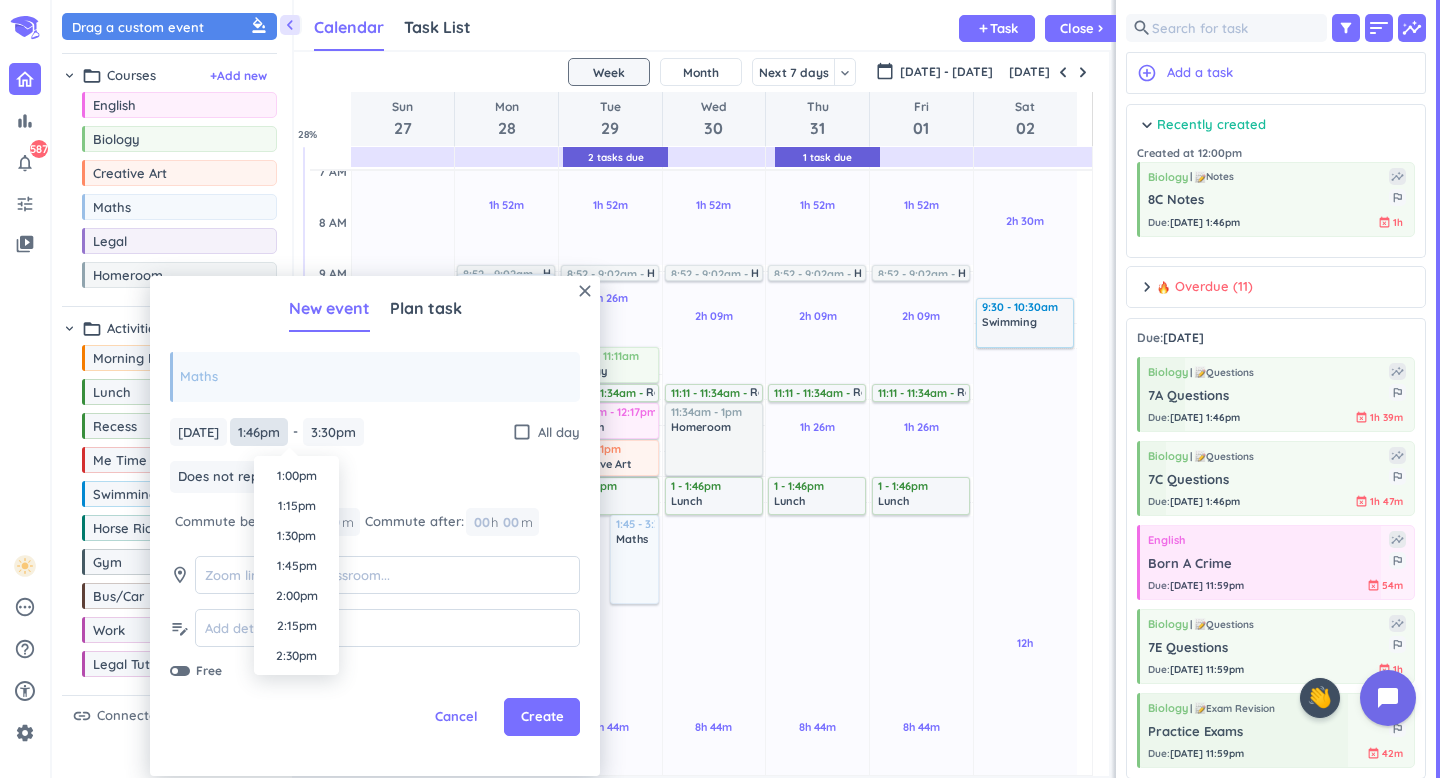 type on "1:46pm" 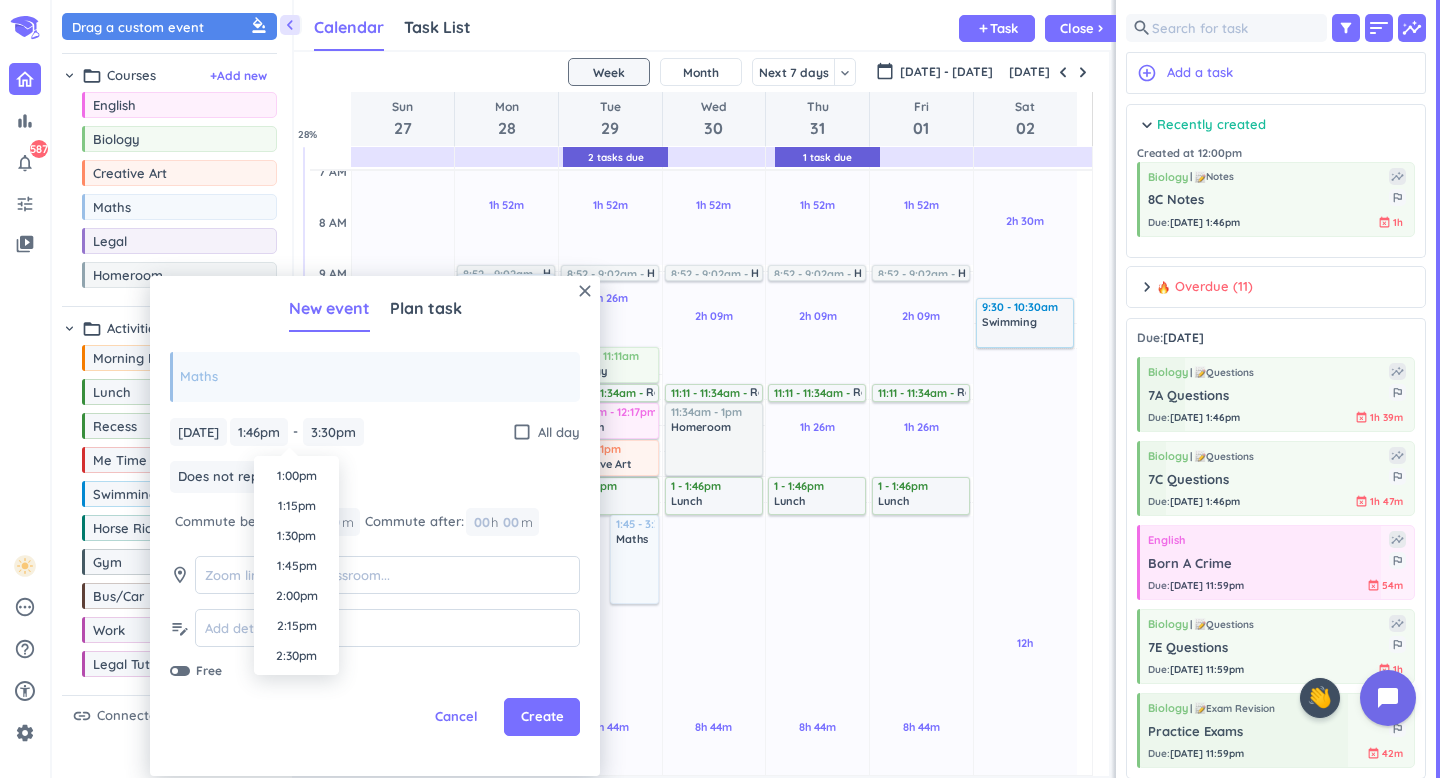 click on "bar_chart notifications_none 587 tune video_library pending help_outline settings 9 / 9 check_circle_outline check_circle_outline check_circle_outline check_circle_outline check_circle_outline check_circle_outline check_circle_outline check_circle_outline check_circle_outline 🤘 ✨ ⚔️ 🎓 ♠️ 🦄 ⏳ close 👋 chevron_left Drag a custom event format_color_fill chevron_right folder_open Courses   +  Add new drag_indicator English more_horiz drag_indicator Biology more_horiz drag_indicator Creative Art more_horiz drag_indicator Maths more_horiz drag_indicator Legal more_horiz drag_indicator Homeroom more_horiz chevron_right folder_open Activities   +  Add new drag_indicator Morning Routine more_horiz drag_indicator Lunch more_horiz drag_indicator Recess more_horiz drag_indicator Me Time more_horiz drag_indicator Swimming more_horiz drag_indicator Horse Riding more_horiz drag_indicator Gym more_horiz drag_indicator Bus/Car more_horiz drag_indicator Work more_horiz drag_indicator Legal Tutuor link 2" at bounding box center [720, 389] 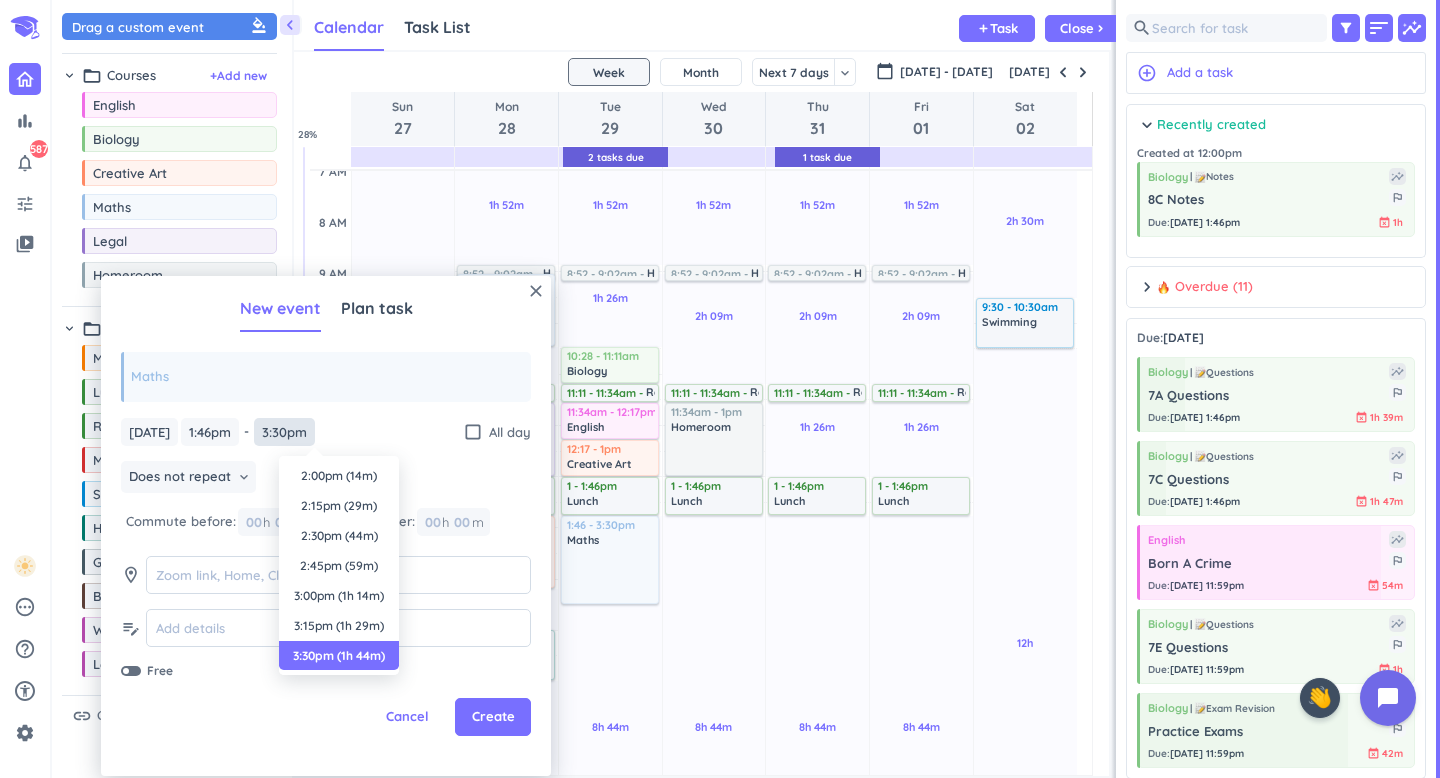 click on "3:30pm" at bounding box center (284, 432) 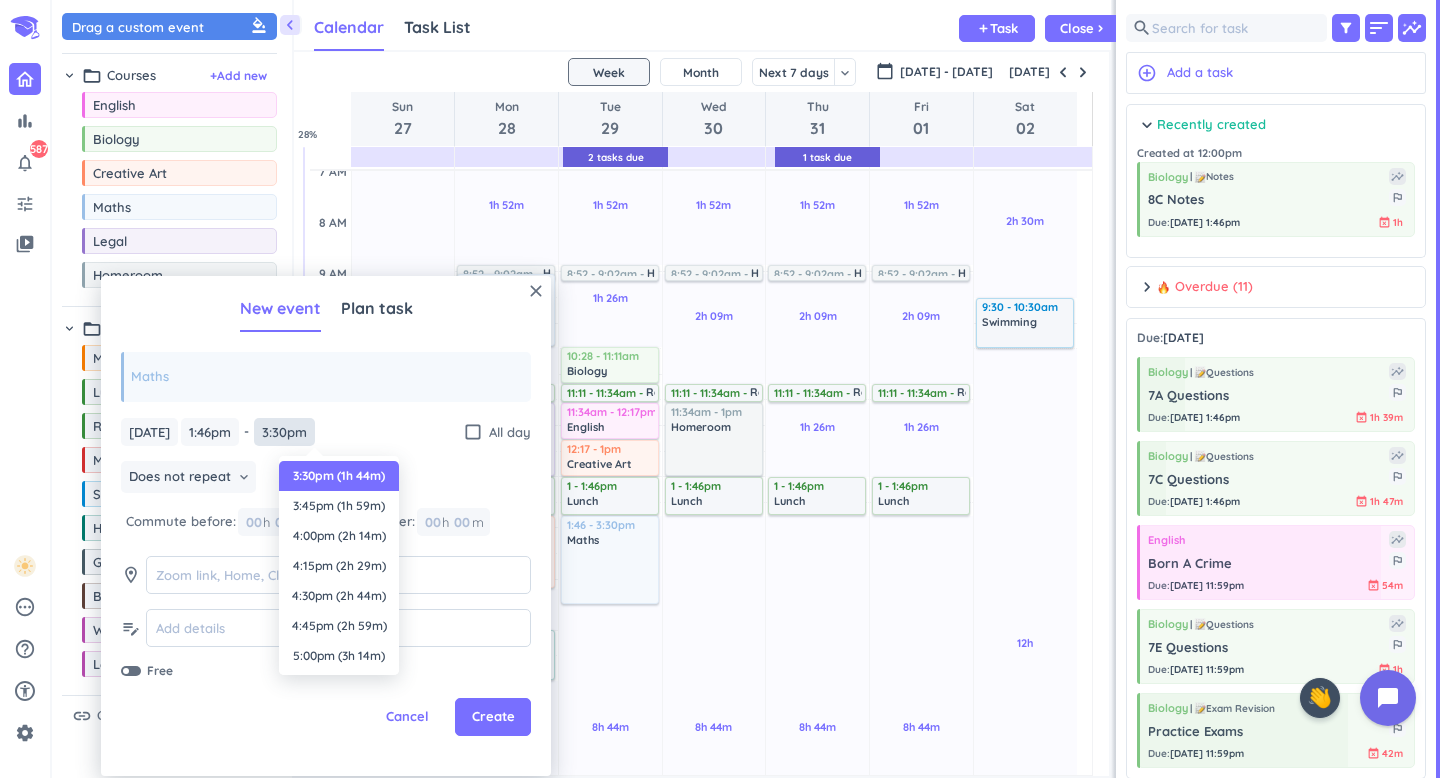 click on "3:30pm" at bounding box center (284, 432) 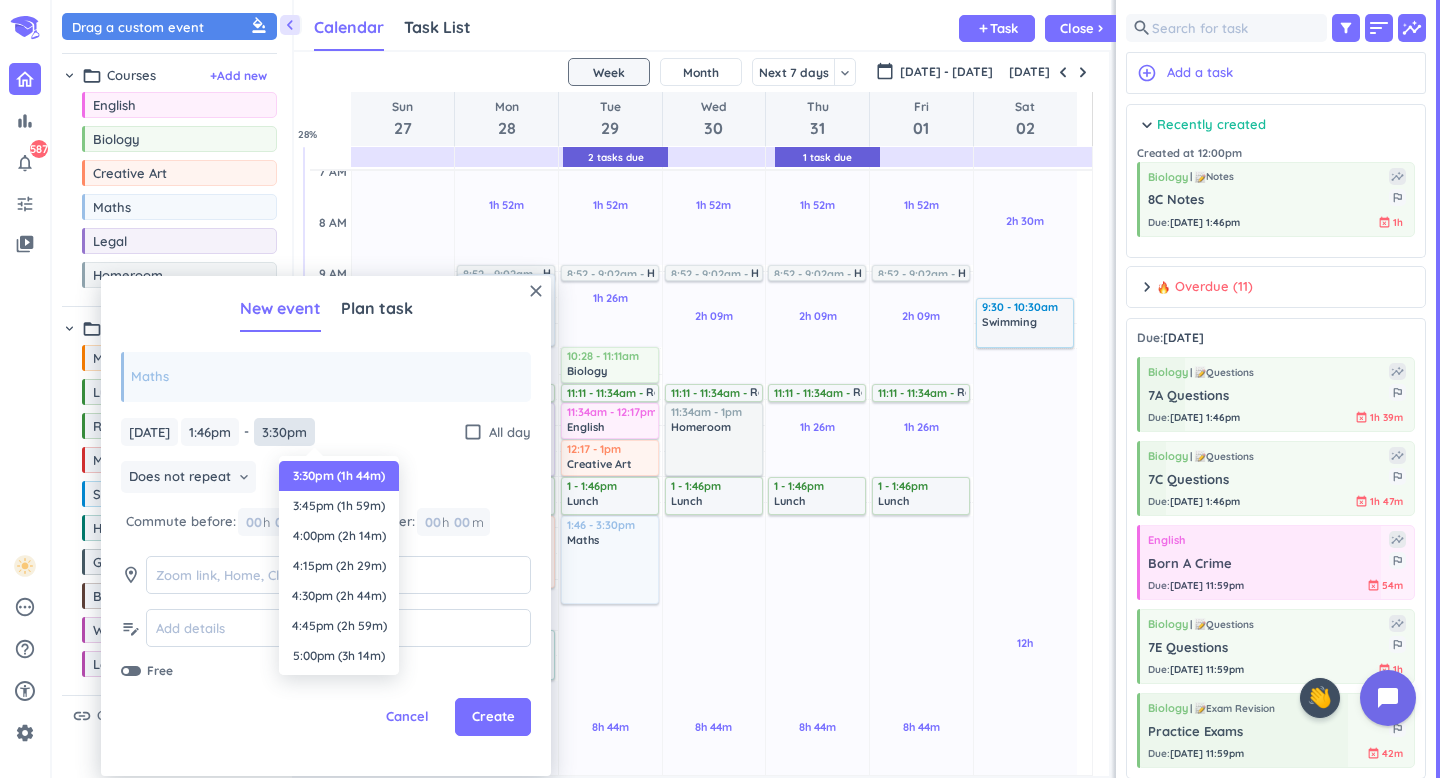 click on "3:30pm" at bounding box center (284, 432) 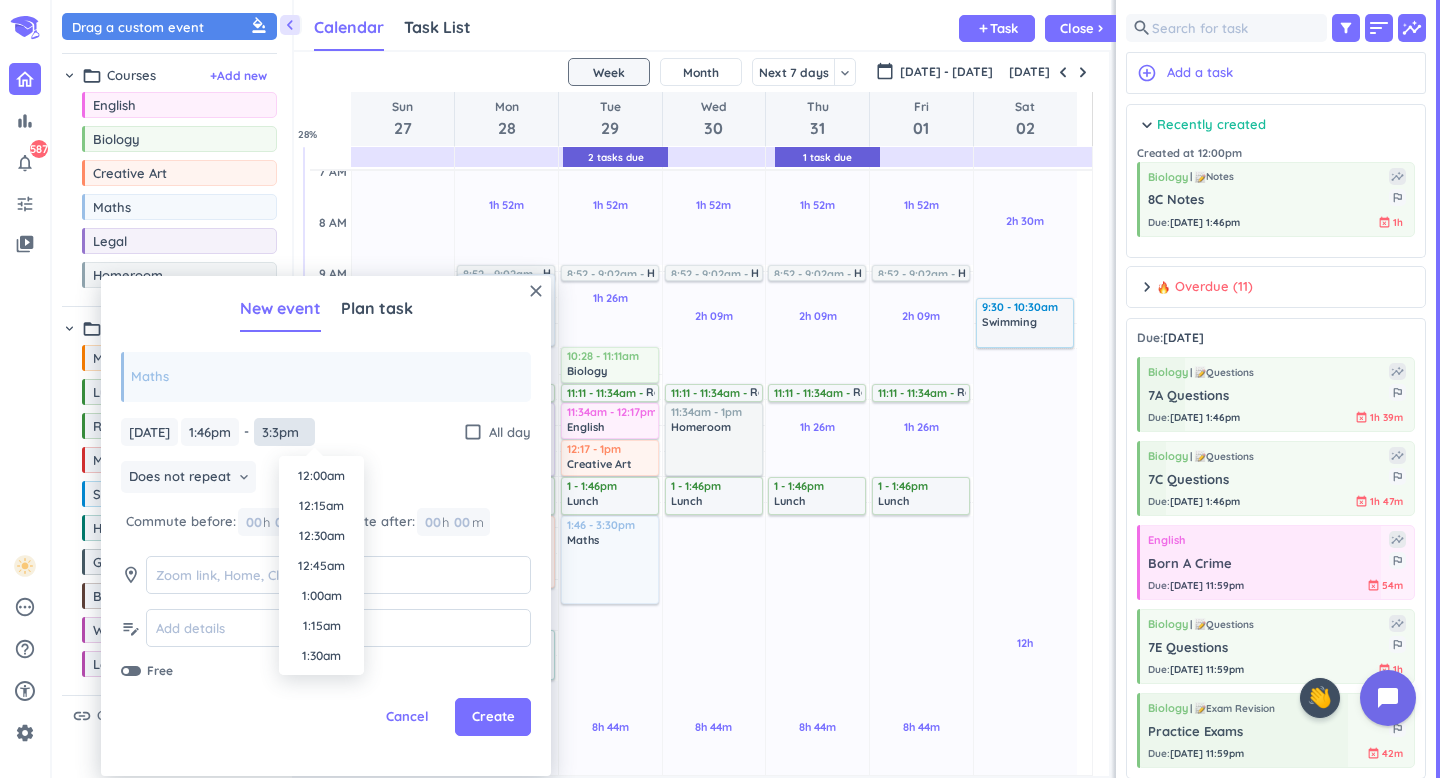 scroll, scrollTop: 1710, scrollLeft: 0, axis: vertical 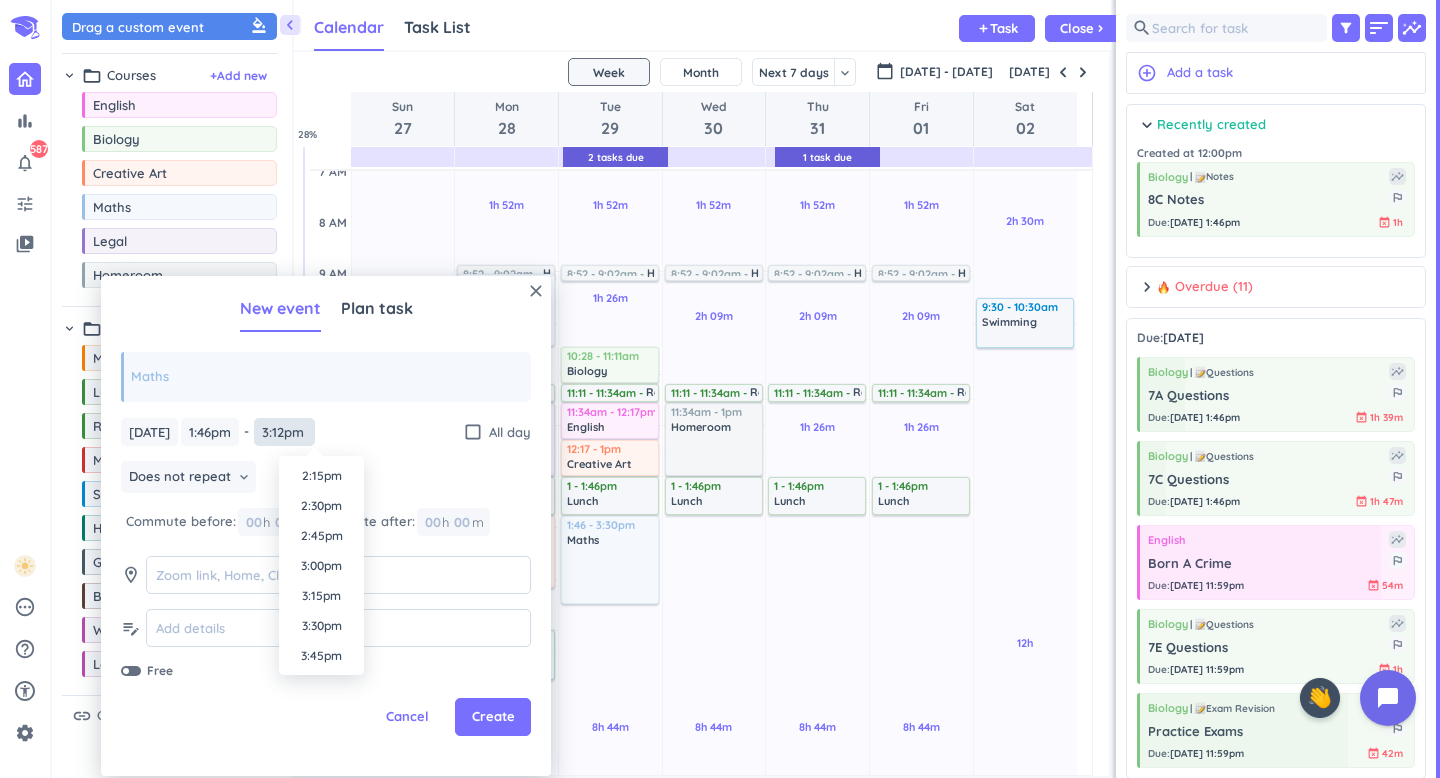 type on "3:12pm" 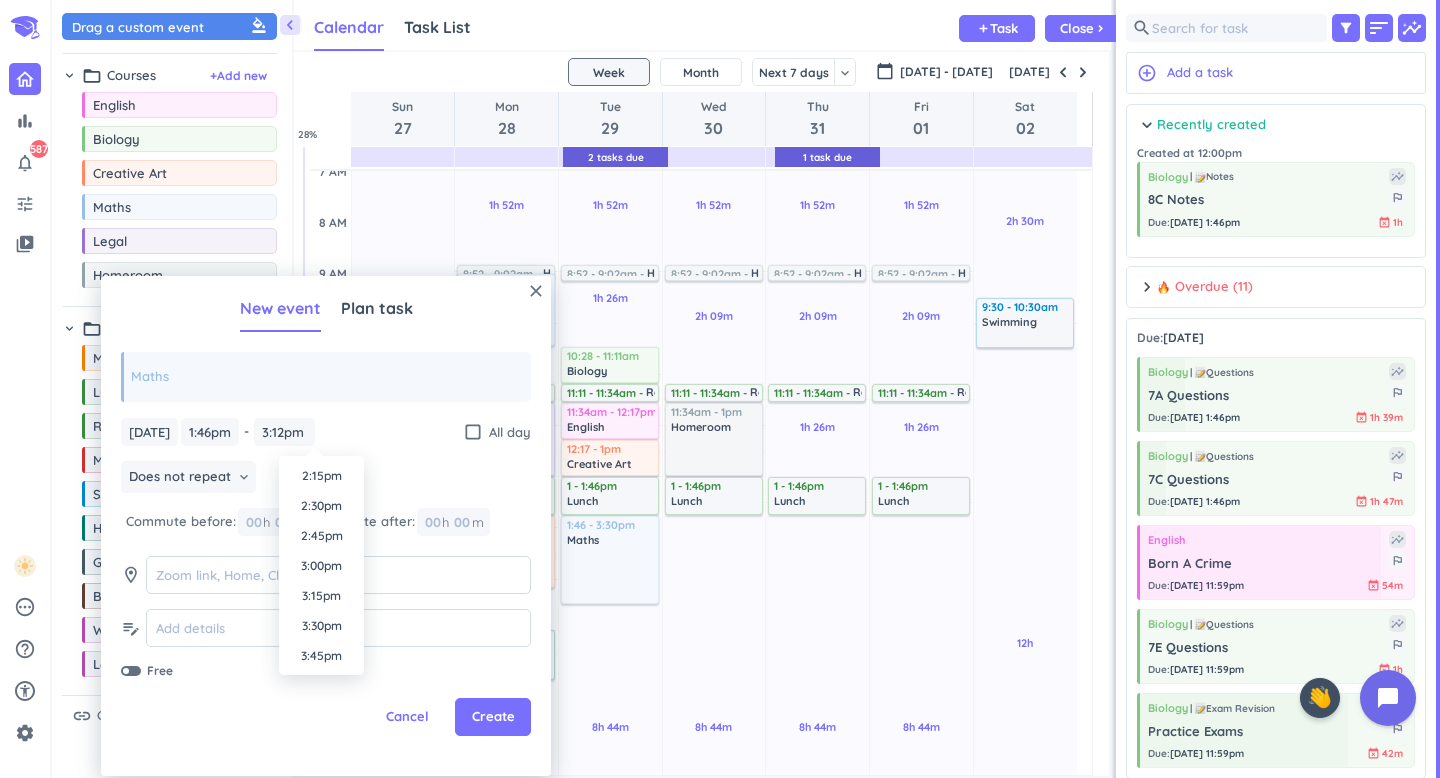 click on "Does not repeat keyboard_arrow_down" at bounding box center (326, 479) 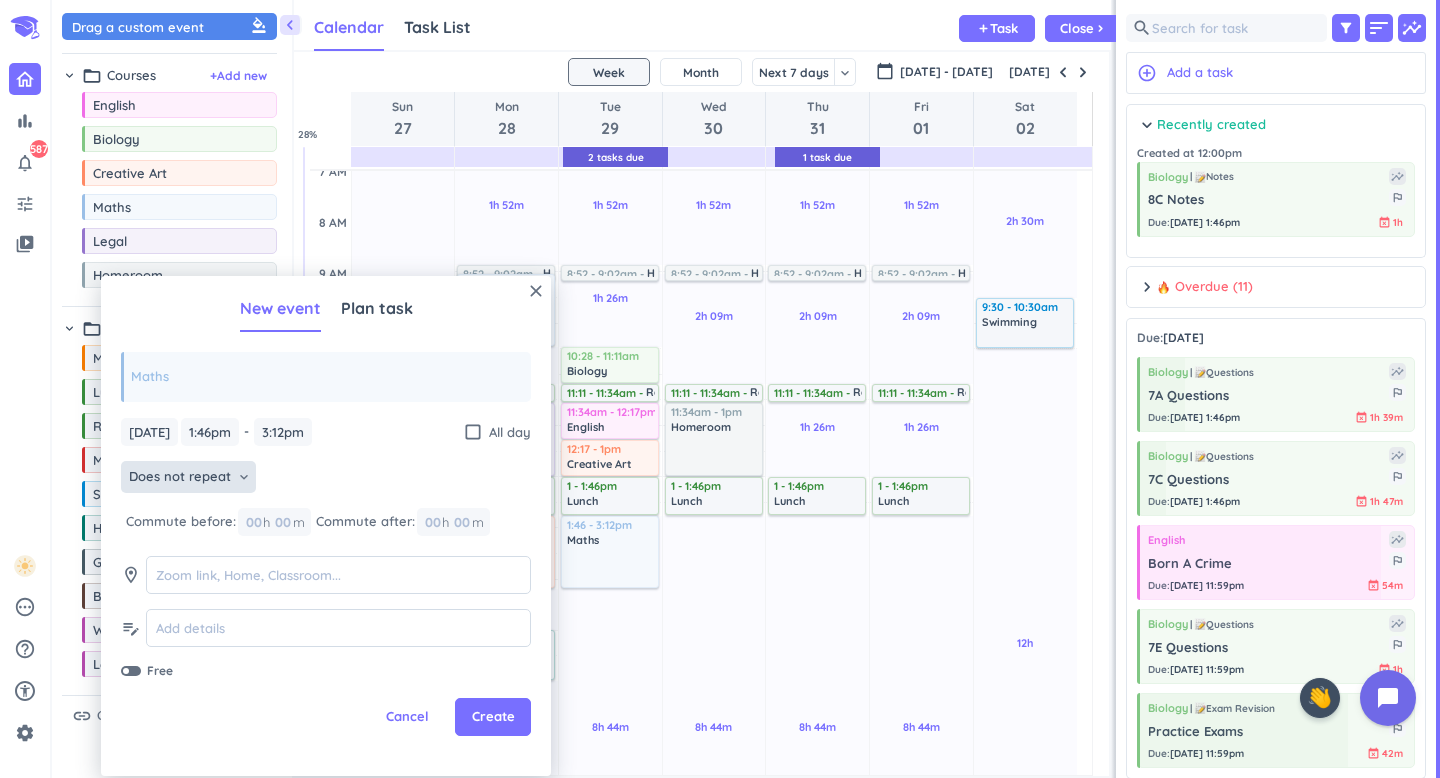 click on "keyboard_arrow_down" at bounding box center [244, 477] 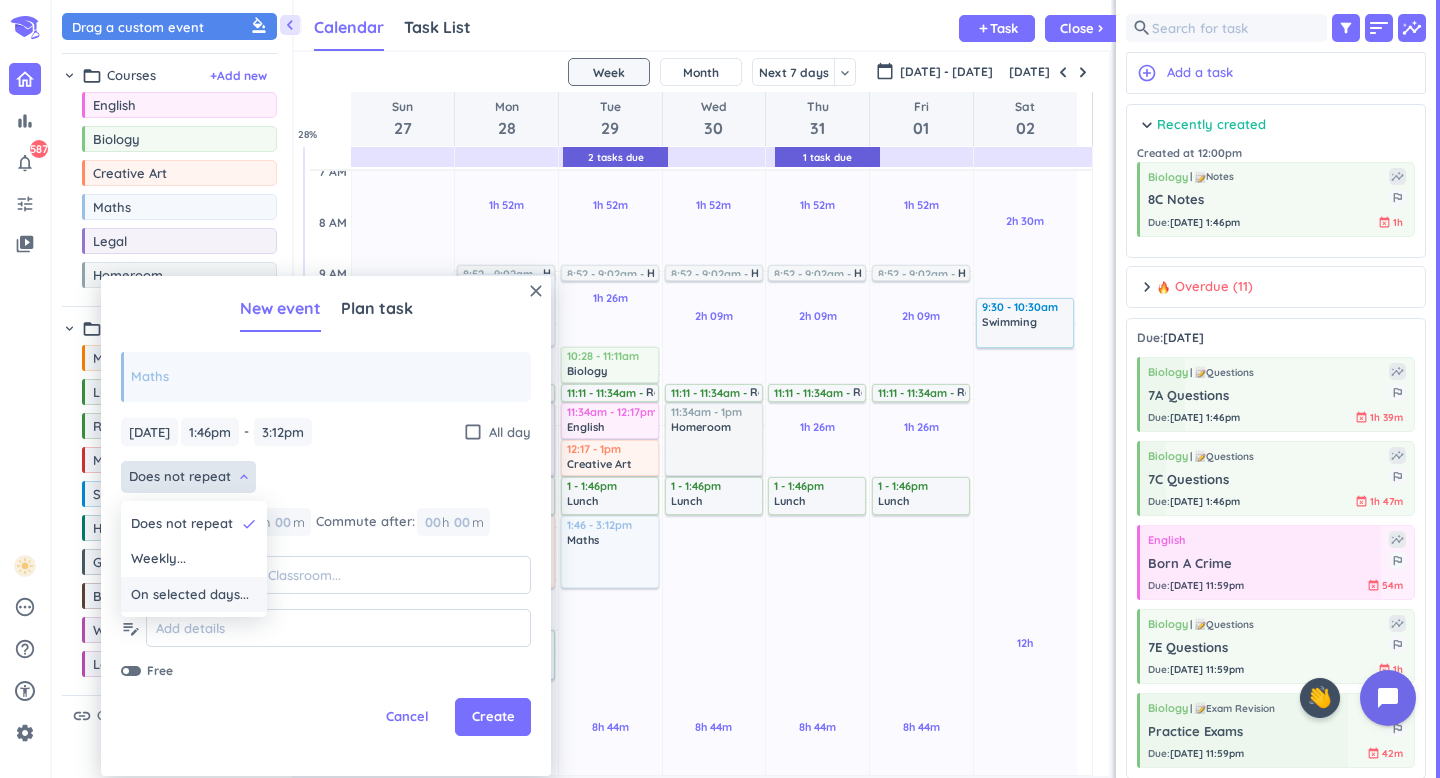 click on "On selected days..." at bounding box center [190, 595] 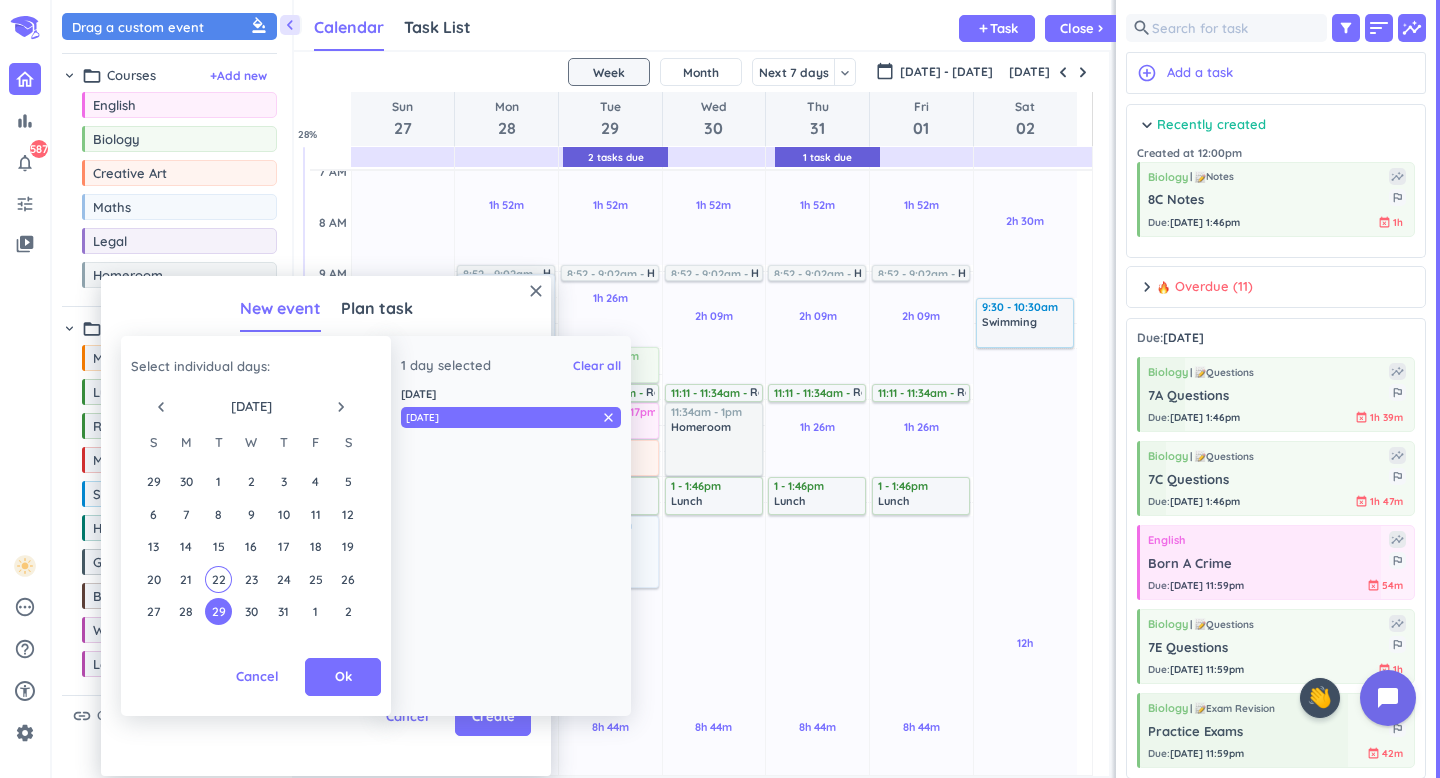 click on "navigate_next" at bounding box center [341, 407] 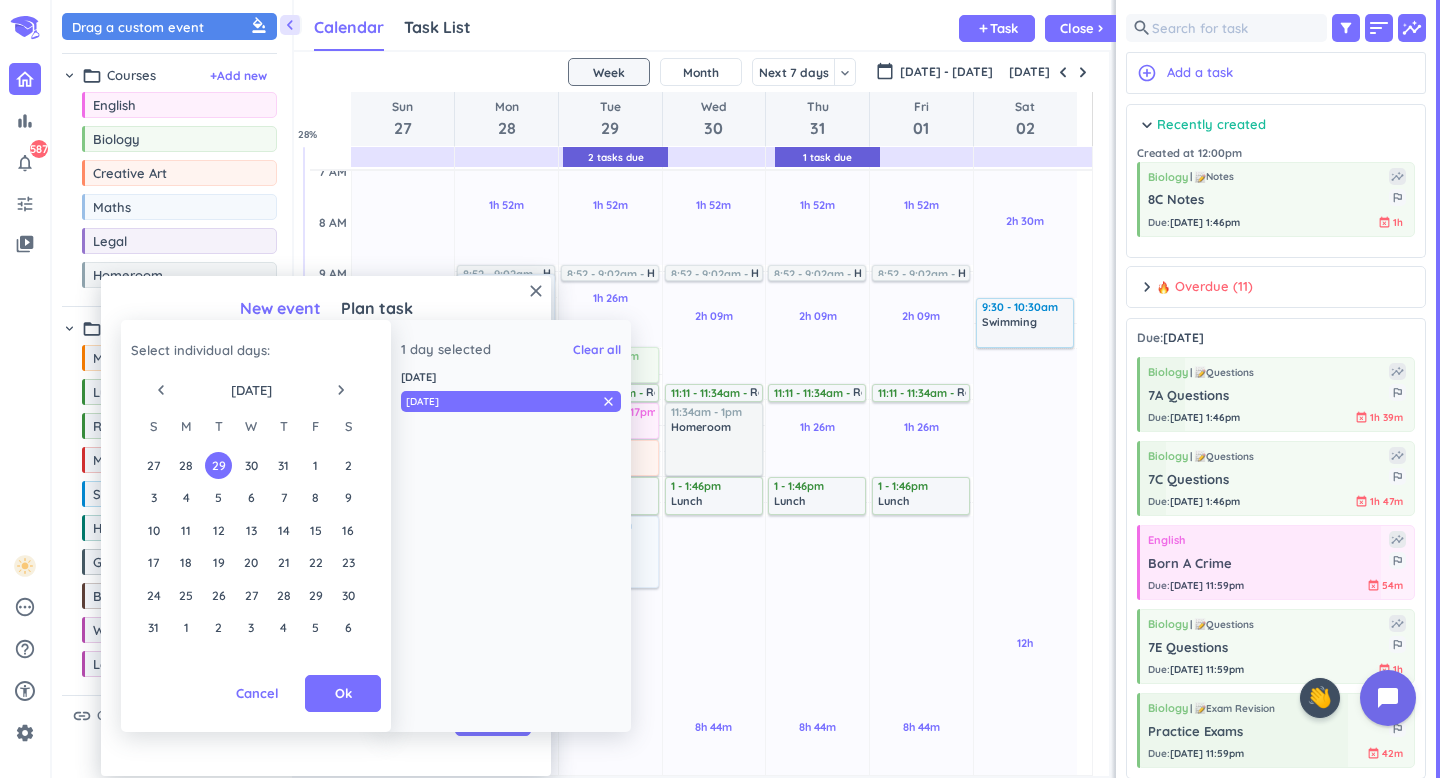 click on "10 11 12 13 14 15 16" at bounding box center [250, 530] 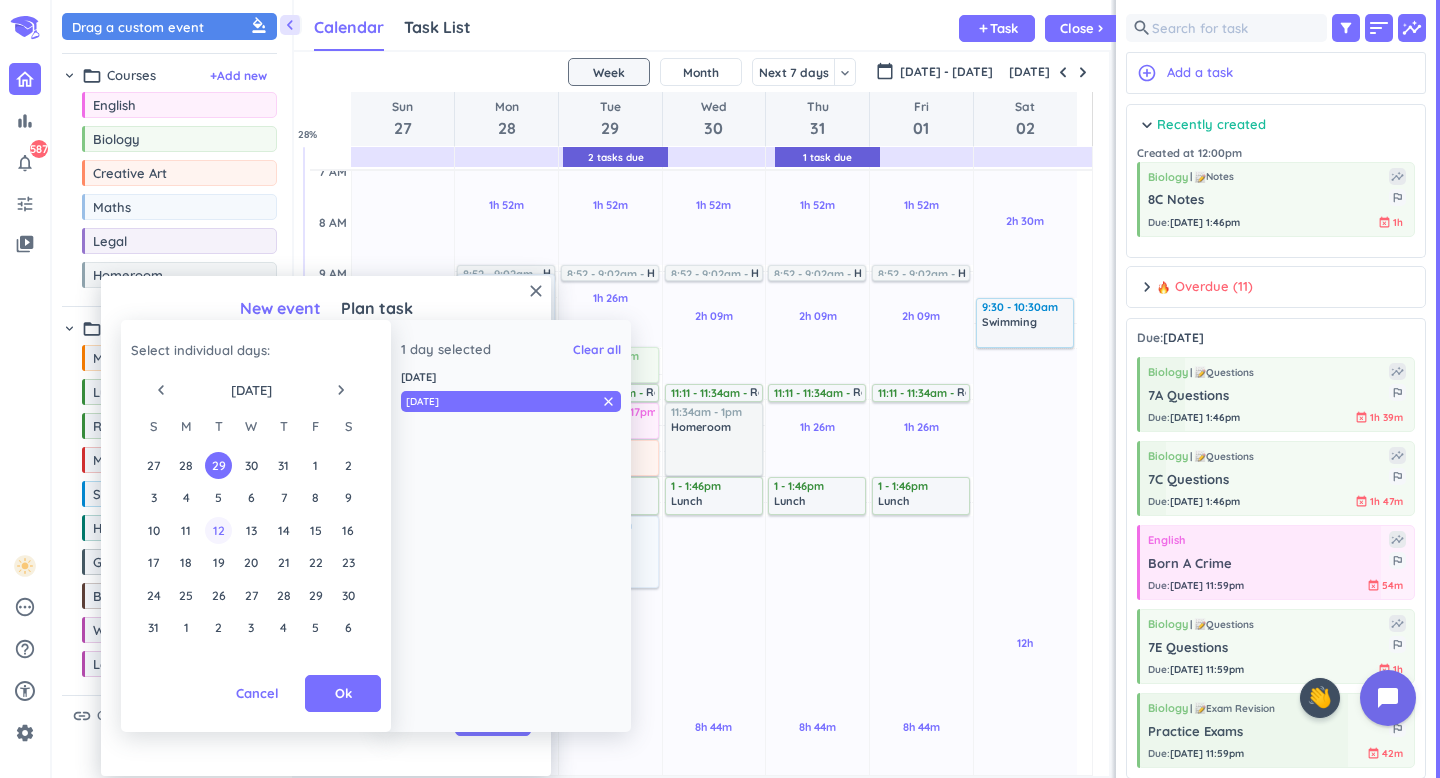 click on "12" at bounding box center [218, 530] 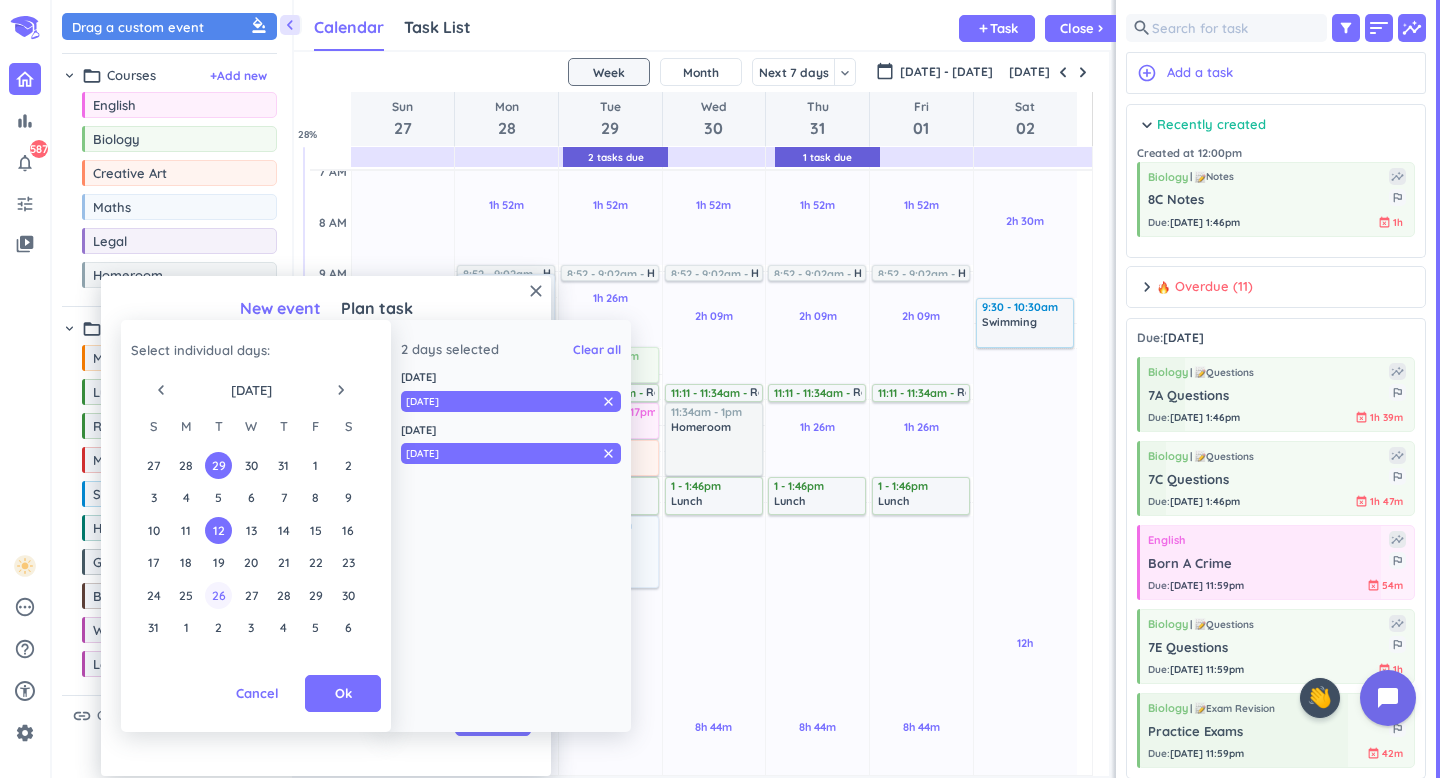 click on "26" at bounding box center [218, 595] 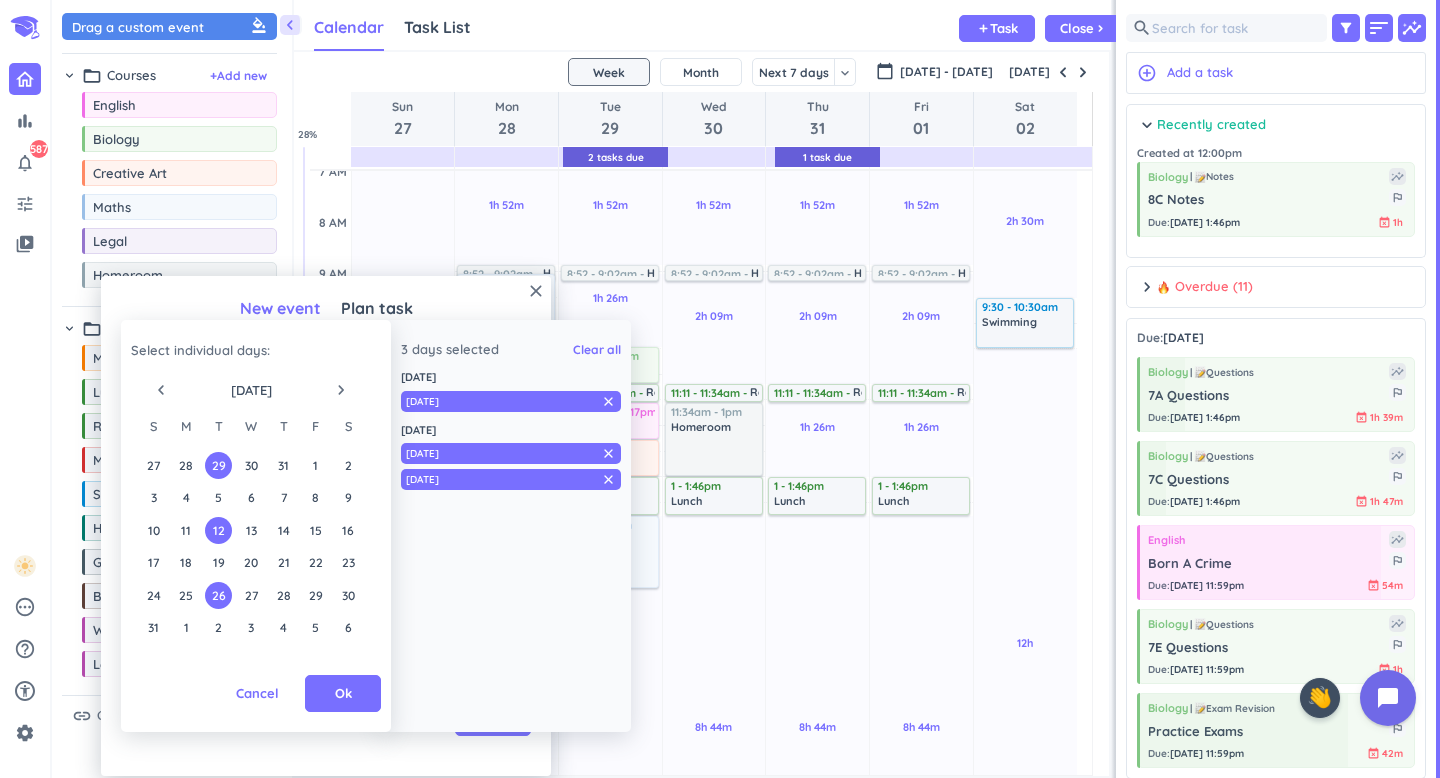 click on "navigate_next" at bounding box center [341, 390] 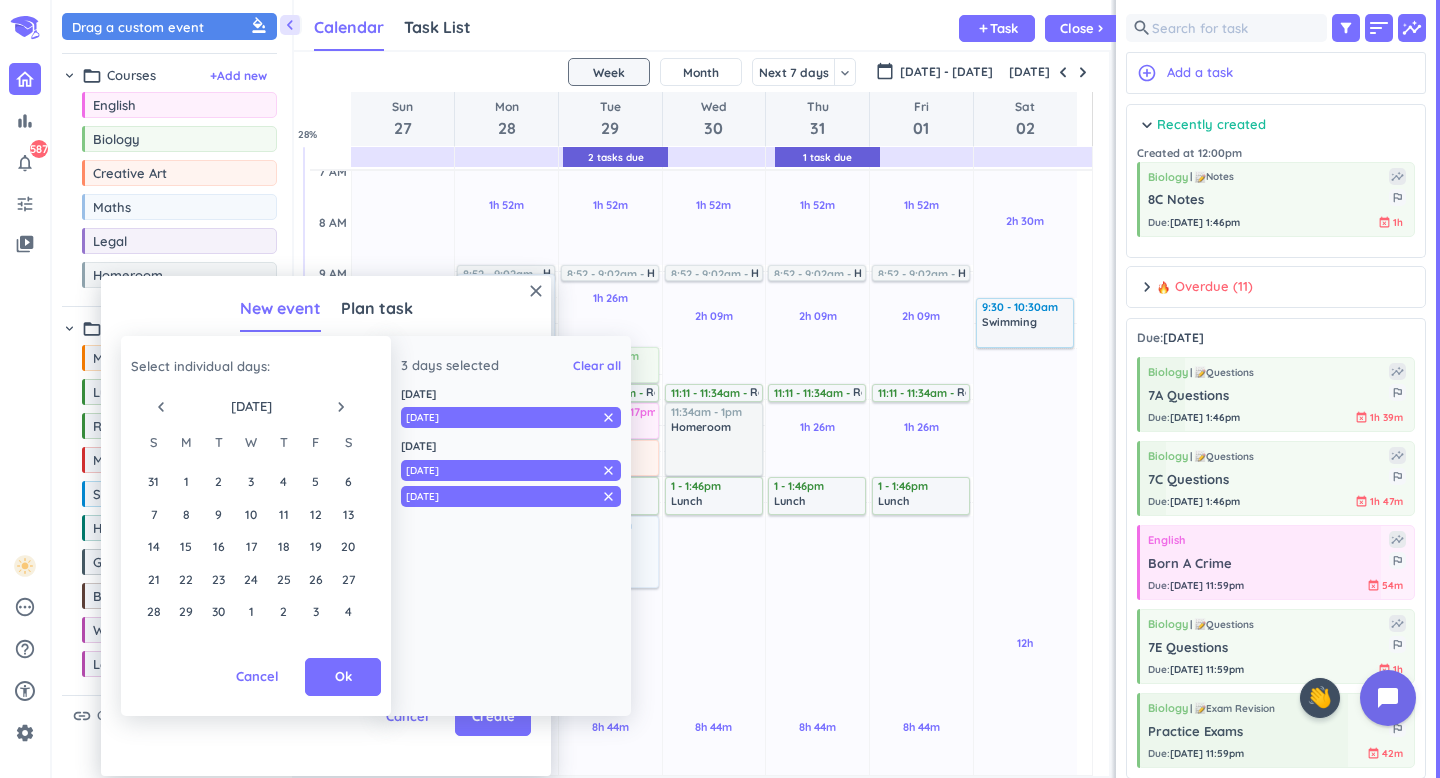 click on "navigate_before [DATE] navigate_next" at bounding box center [251, 402] 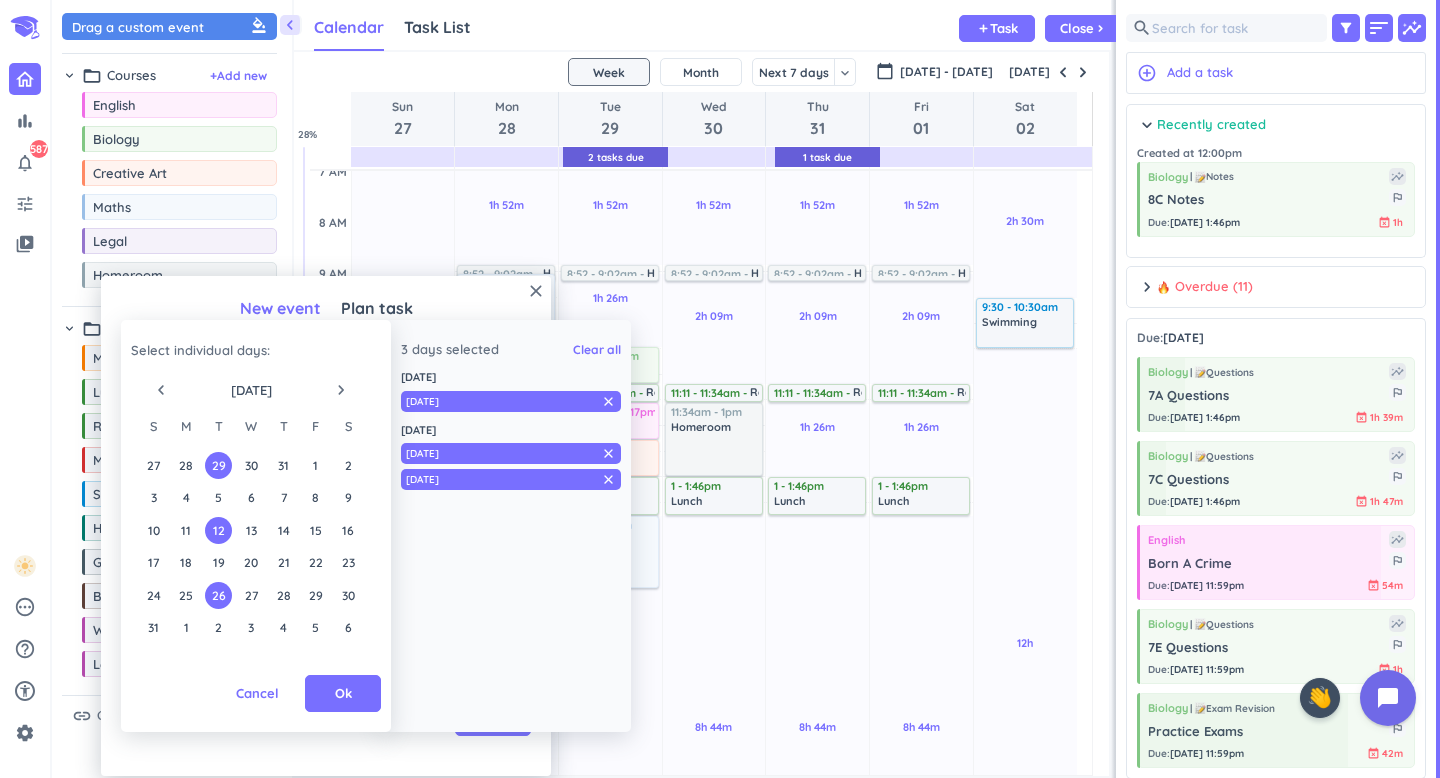 click on "navigate_next" at bounding box center [341, 390] 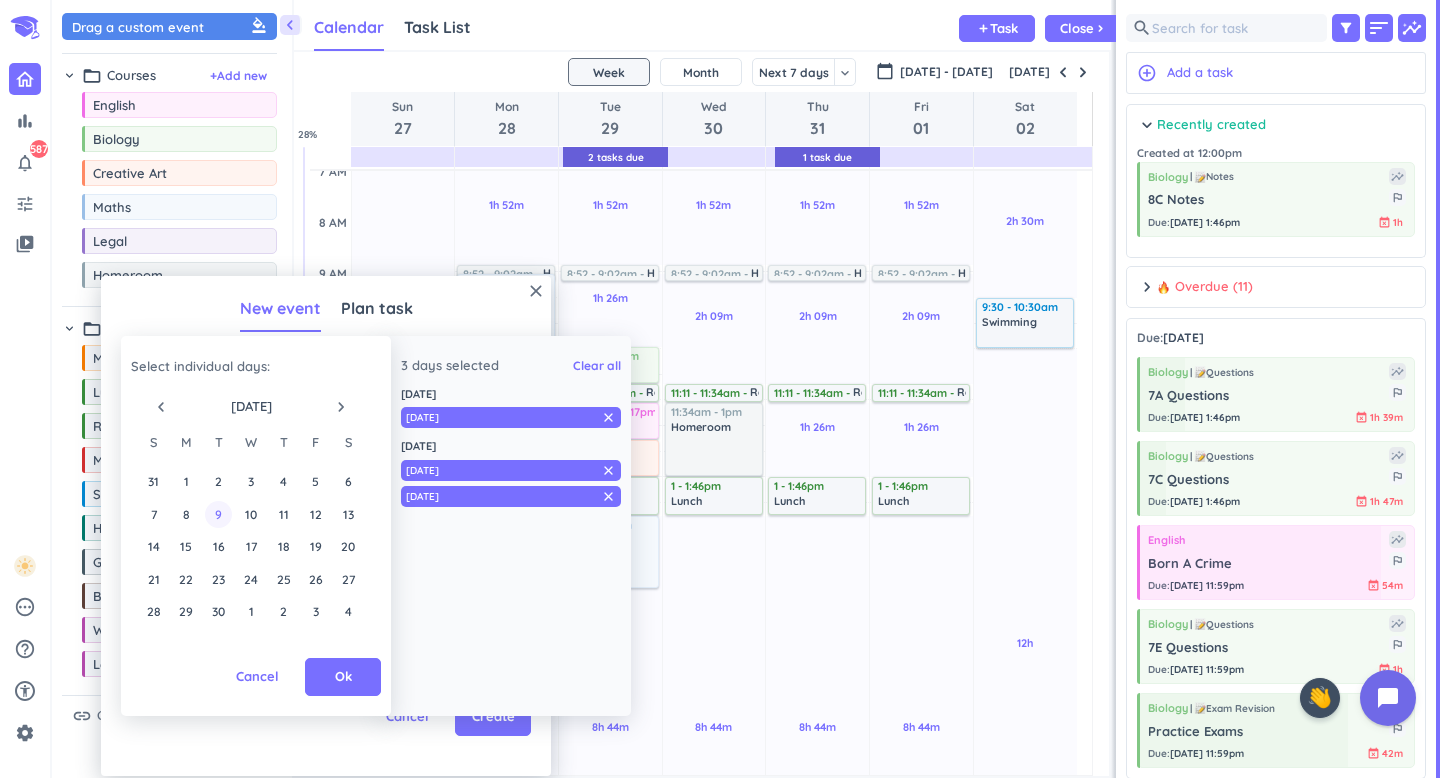click on "9" at bounding box center [218, 514] 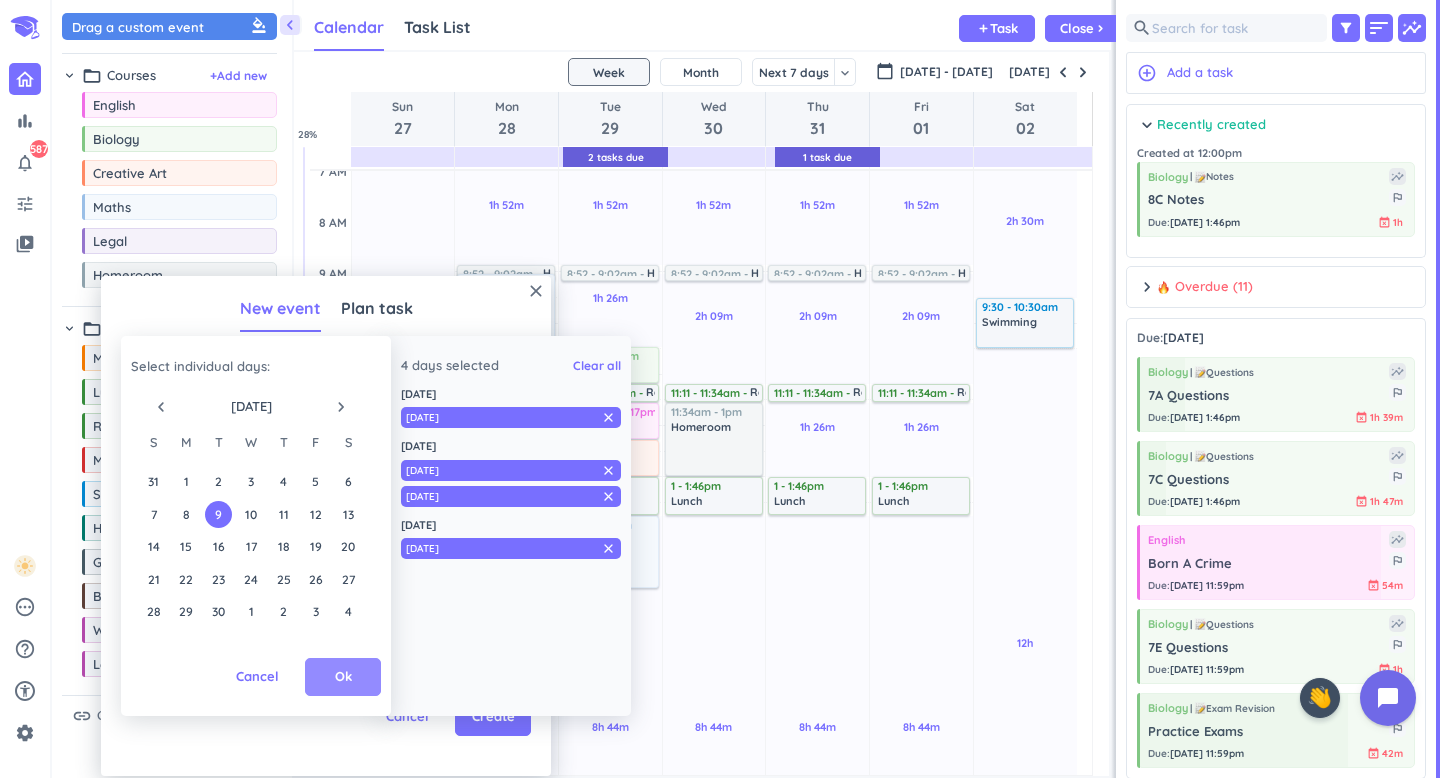 click on "Ok" at bounding box center [343, 677] 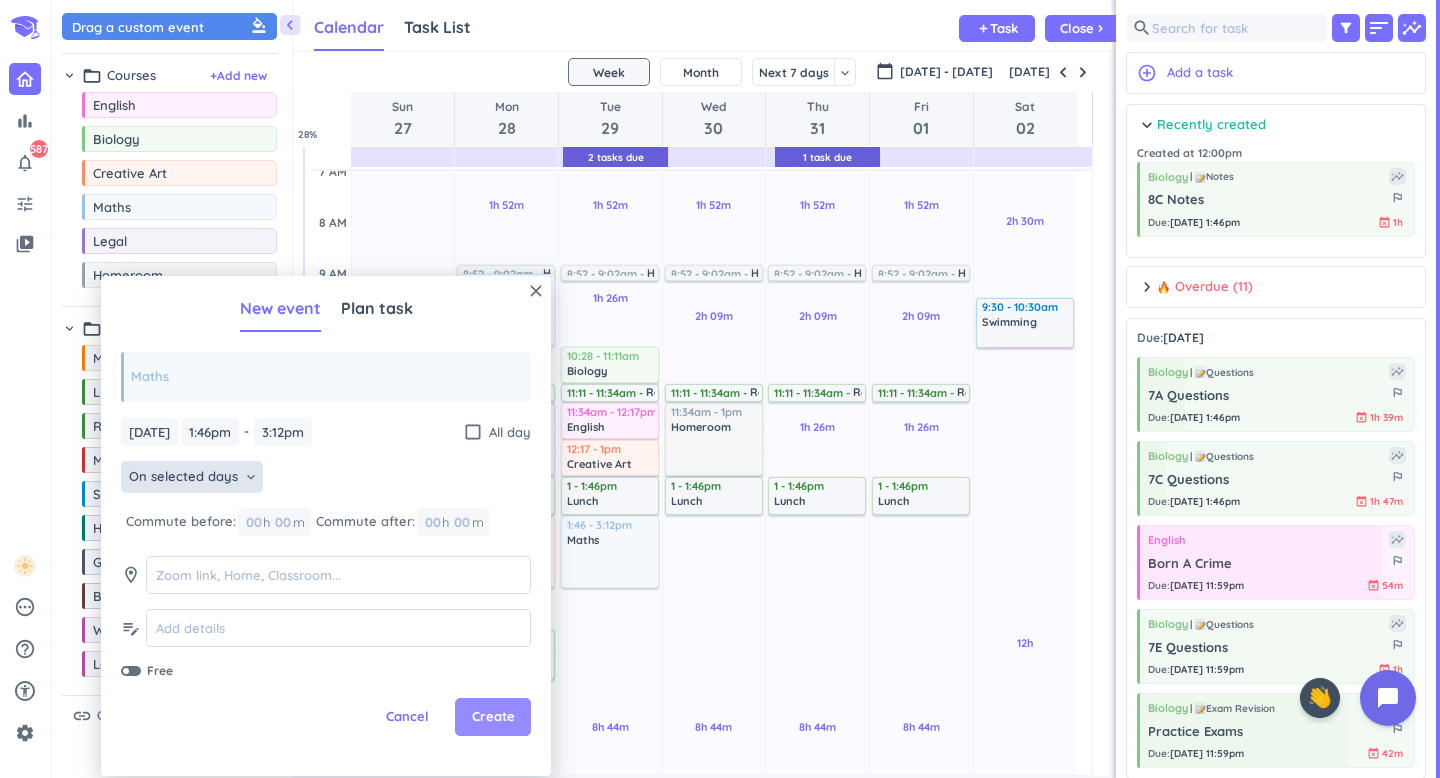 click on "Create" at bounding box center [493, 717] 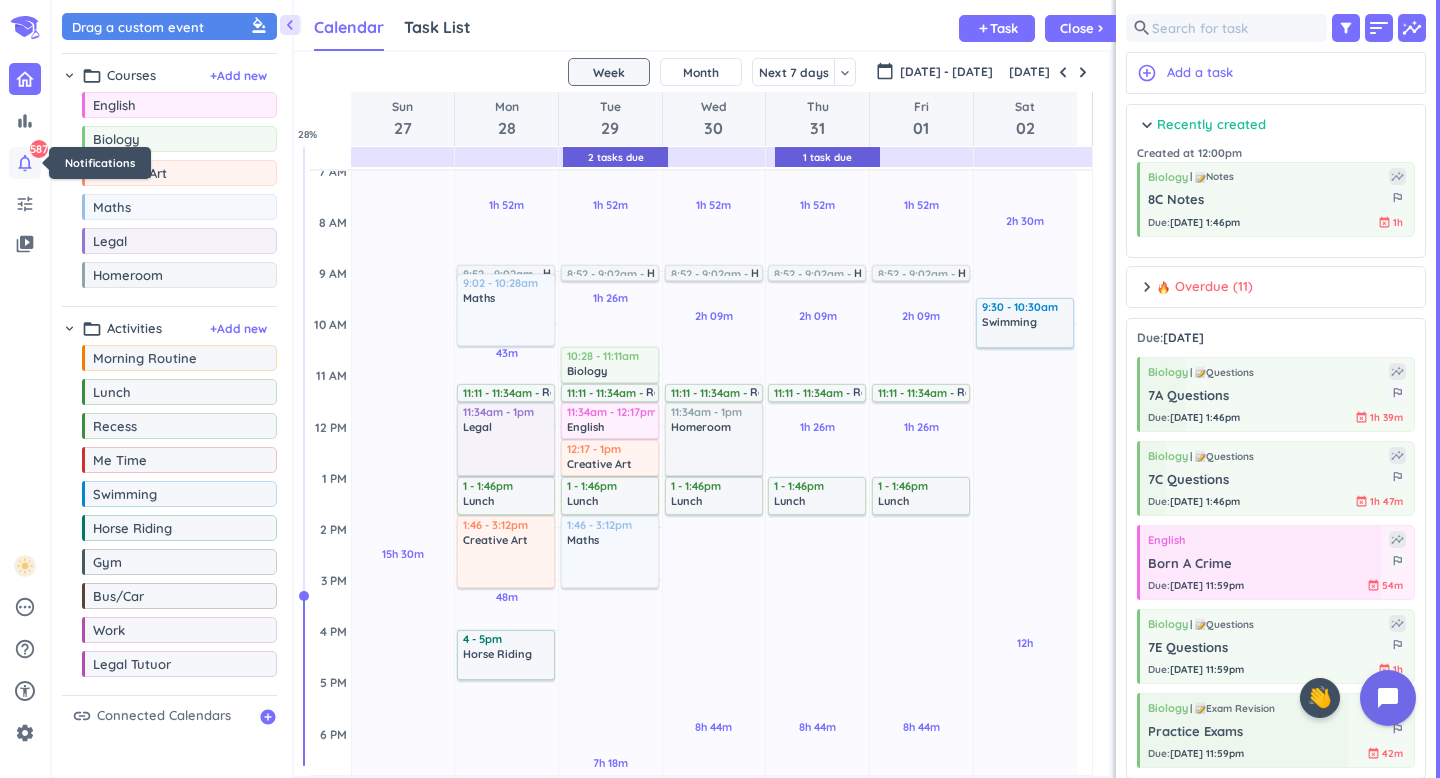 click on "notifications_none 587" at bounding box center [25, 163] 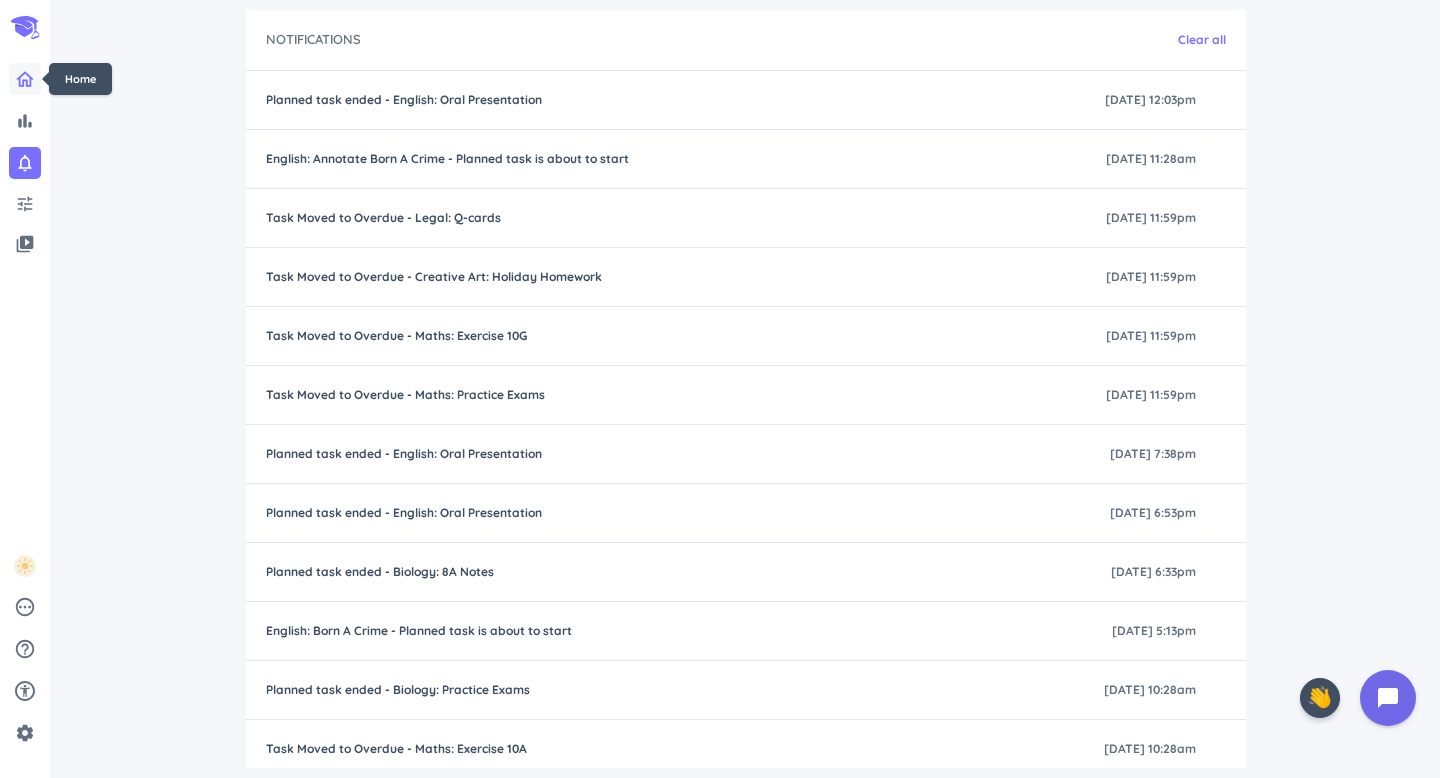 click 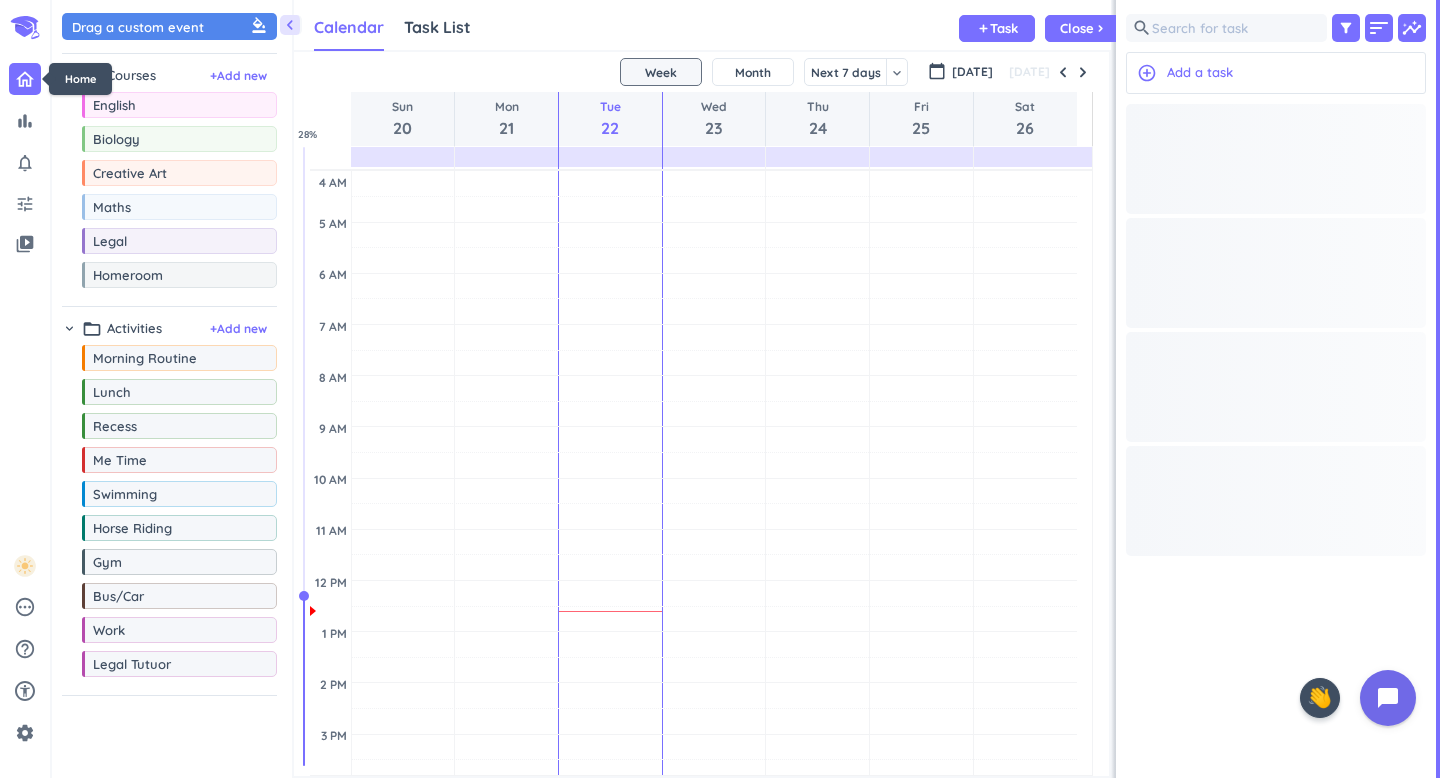 scroll, scrollTop: 16, scrollLeft: 16, axis: both 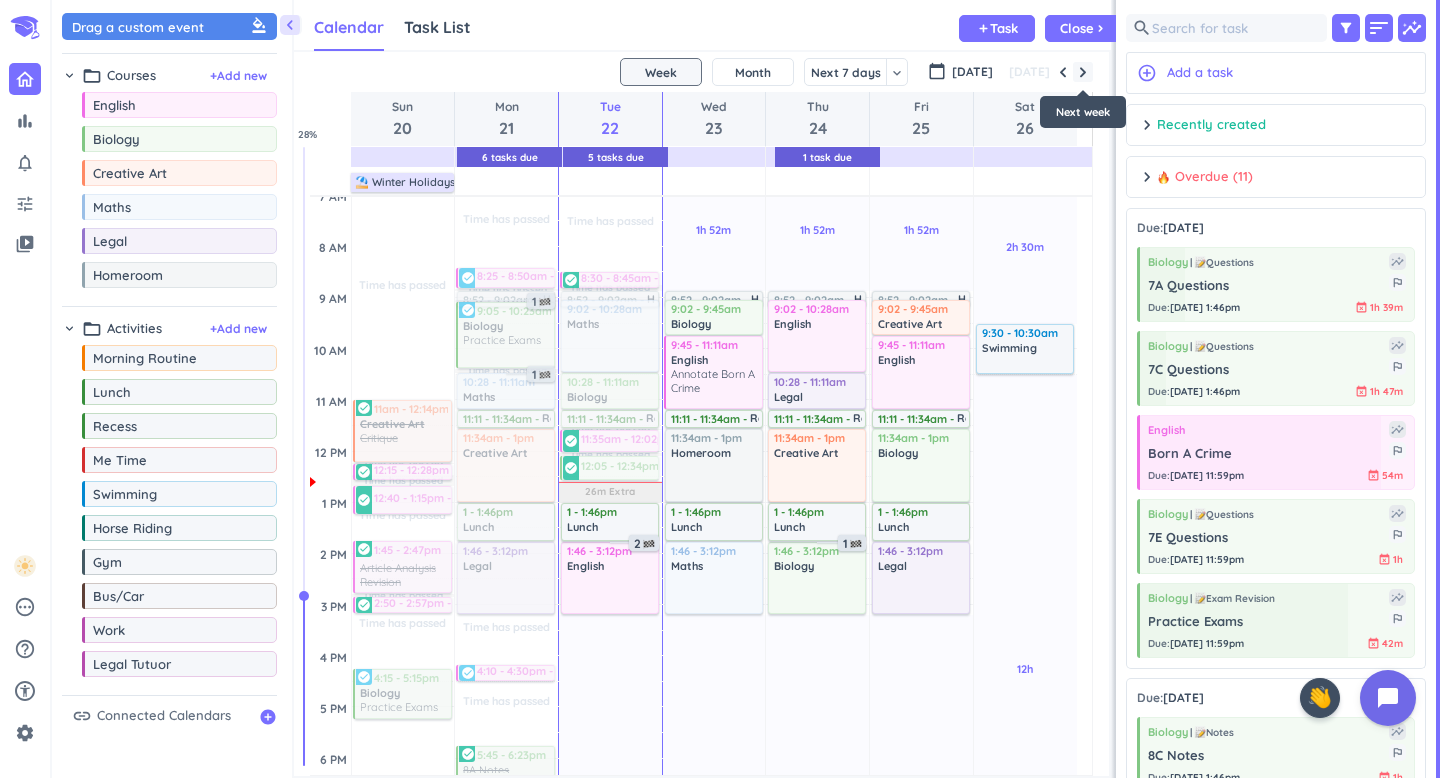 click at bounding box center (1083, 72) 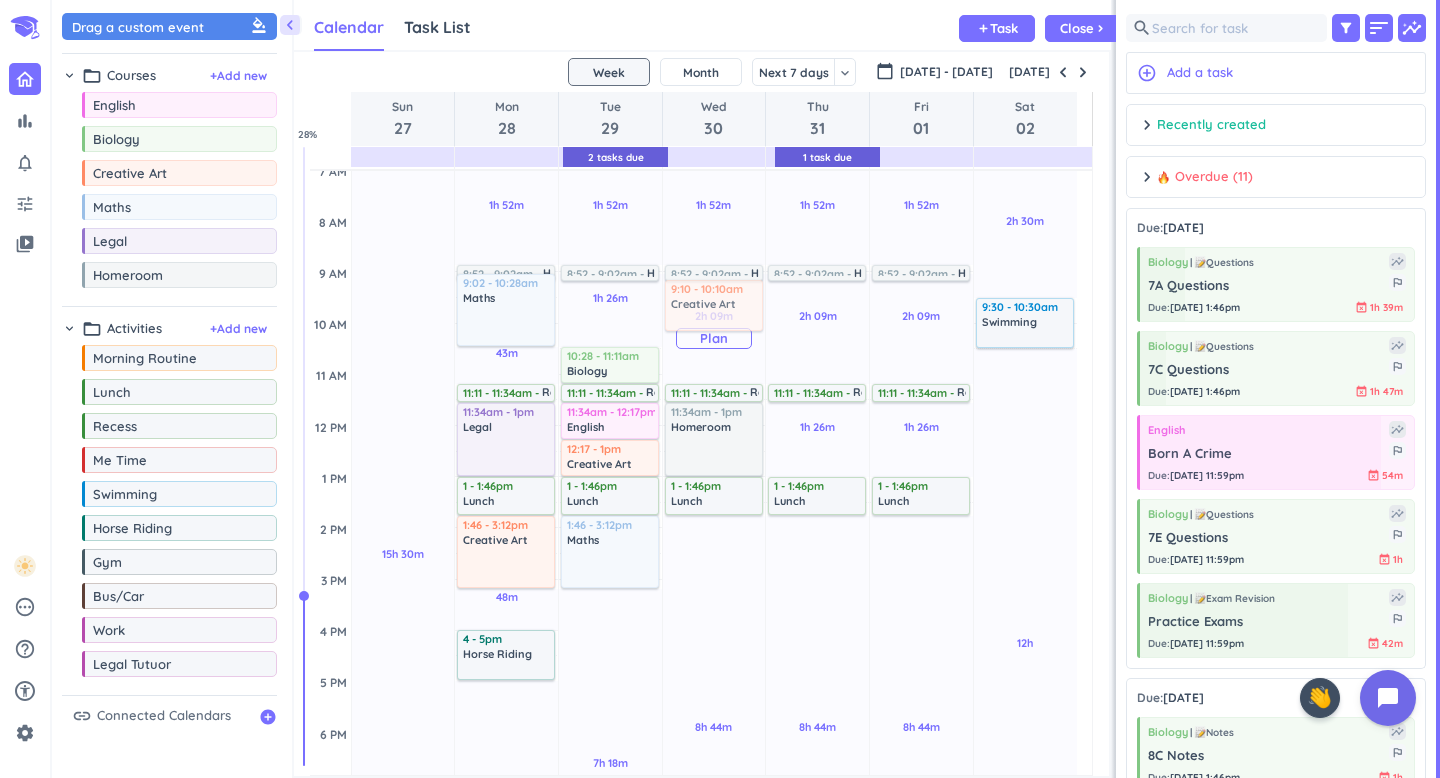 drag, startPoint x: 196, startPoint y: 172, endPoint x: 692, endPoint y: 284, distance: 508.48795 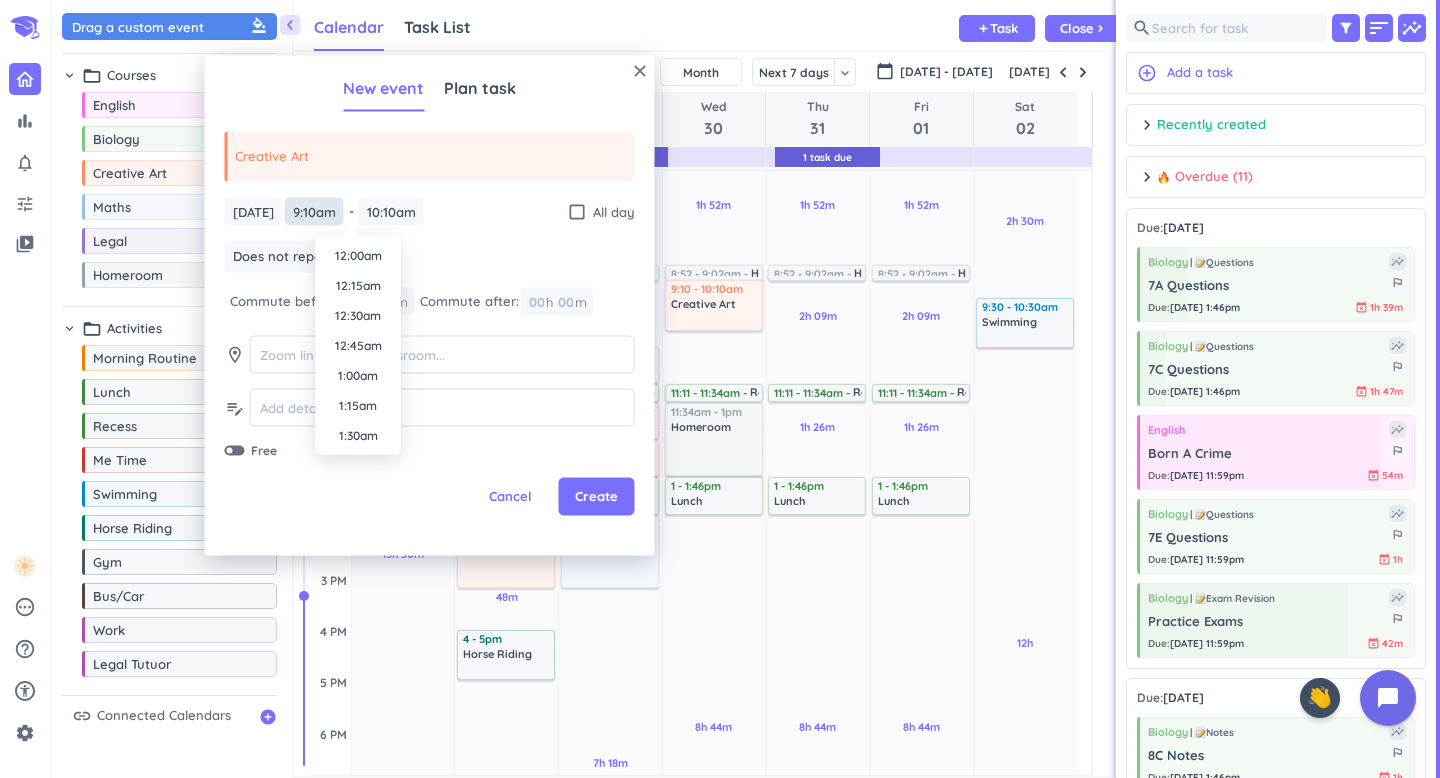 click on "9:10am" at bounding box center [314, 211] 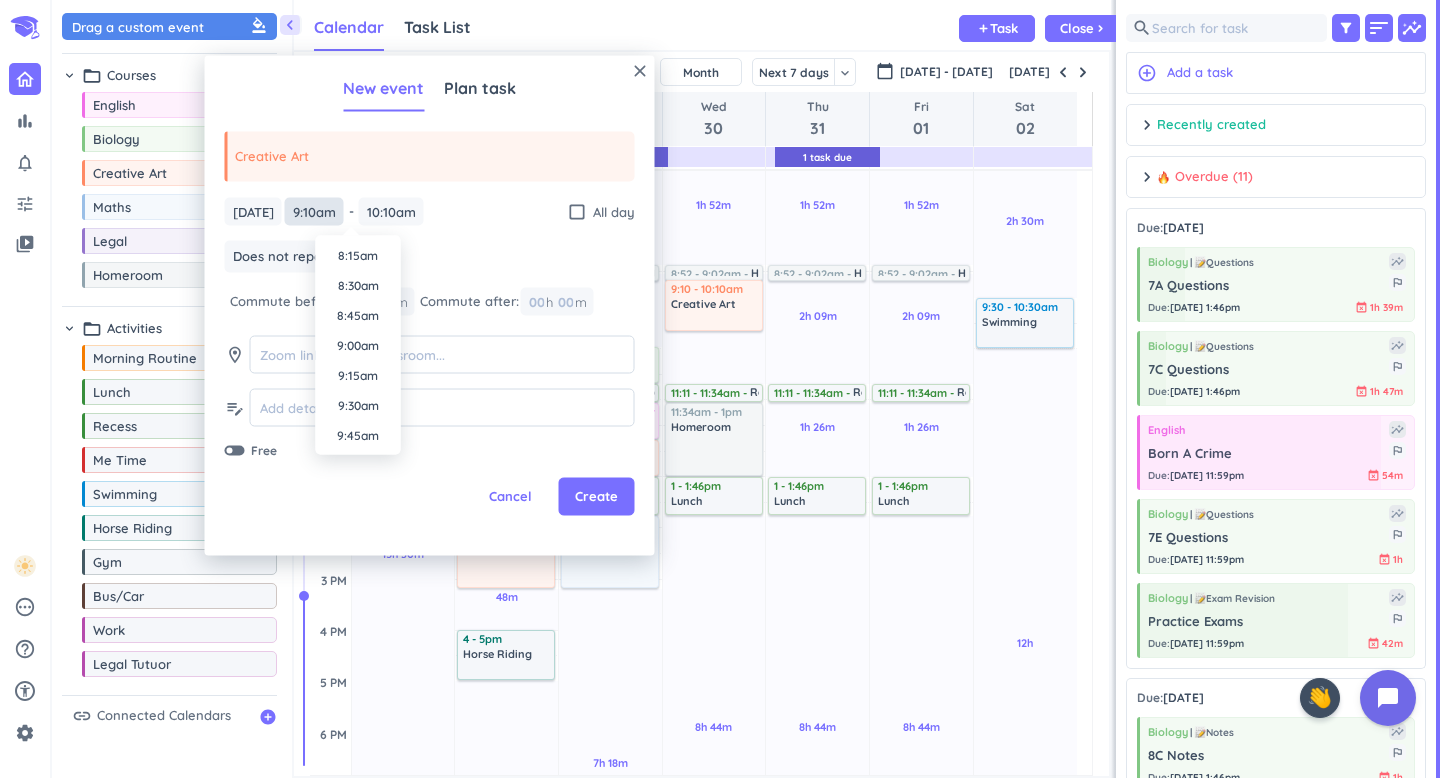 click on "9:10am" at bounding box center (314, 211) 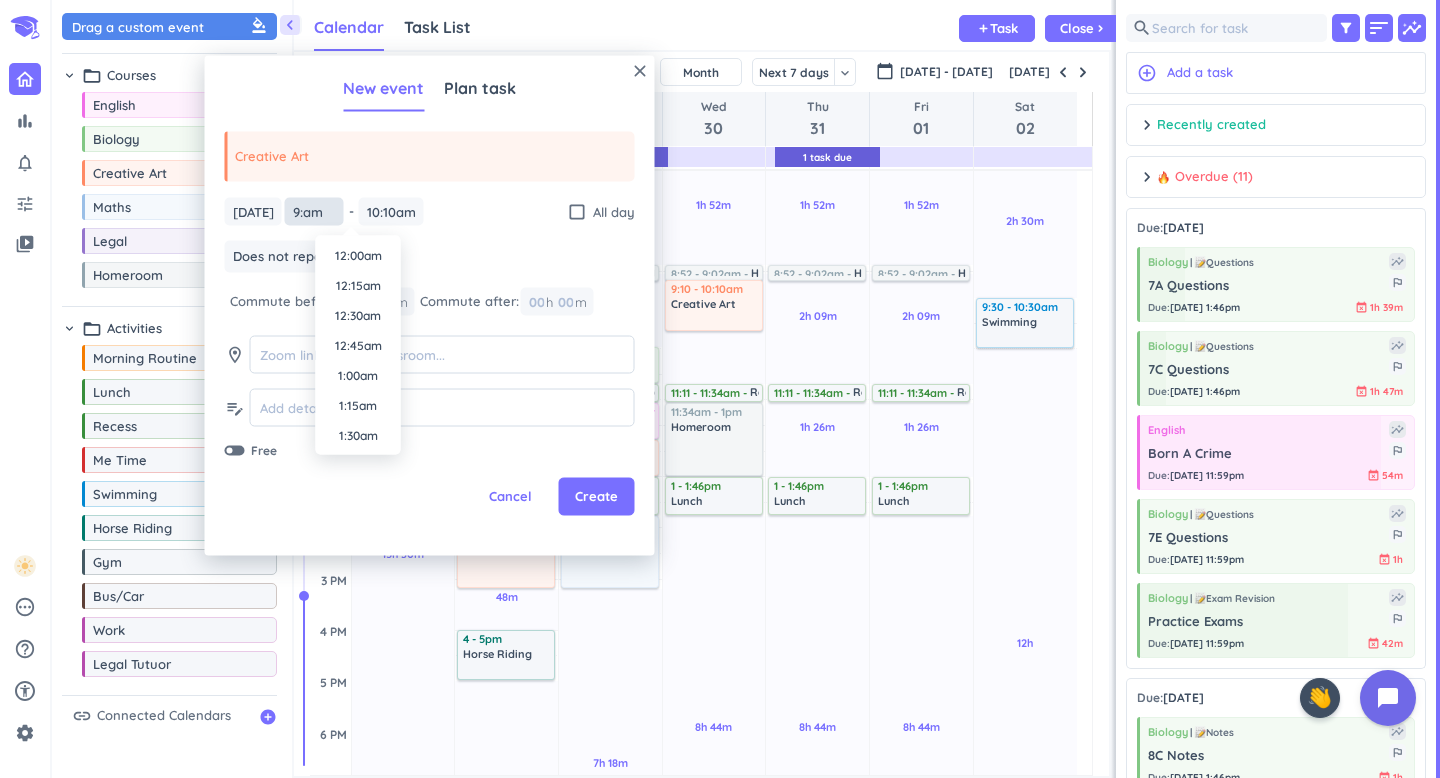 scroll, scrollTop: 990, scrollLeft: 0, axis: vertical 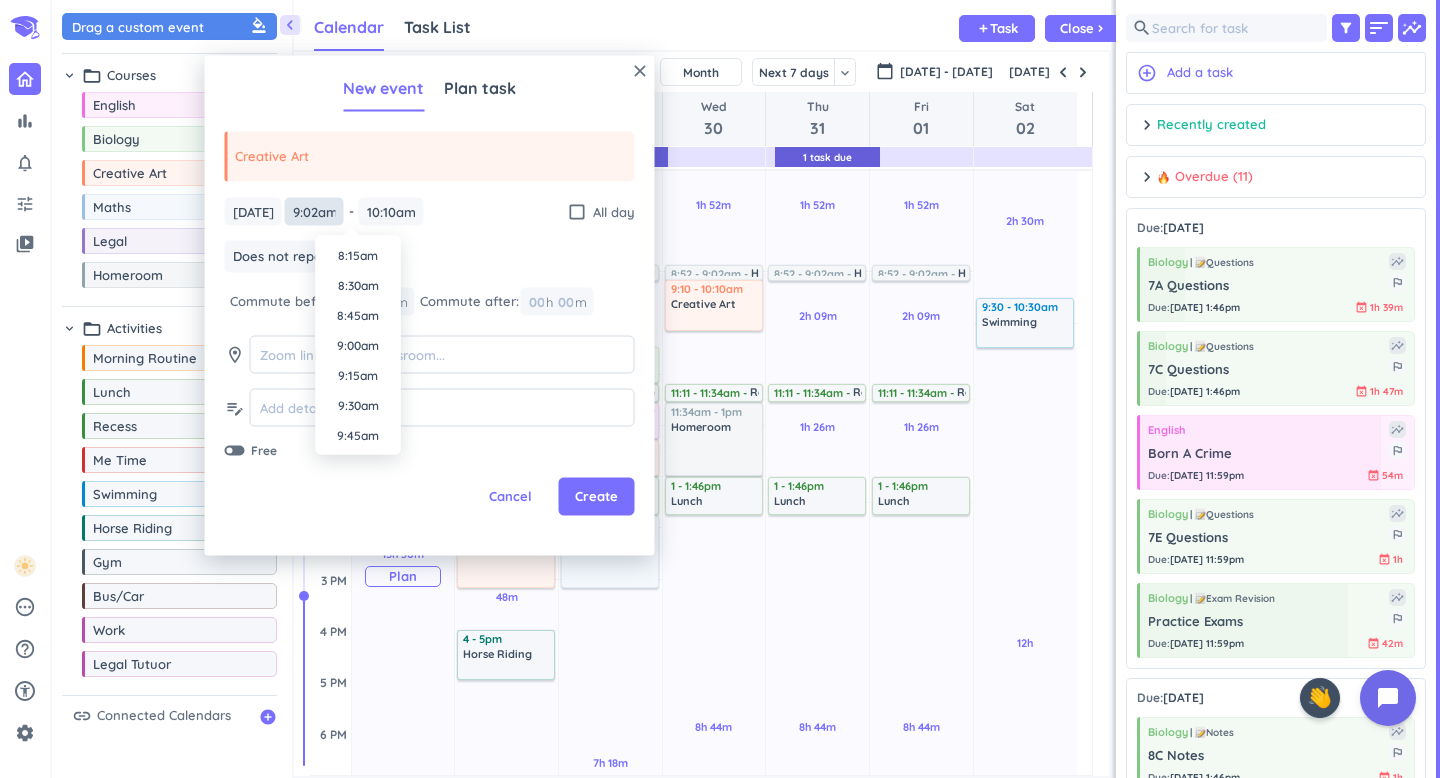 type on "9:02am" 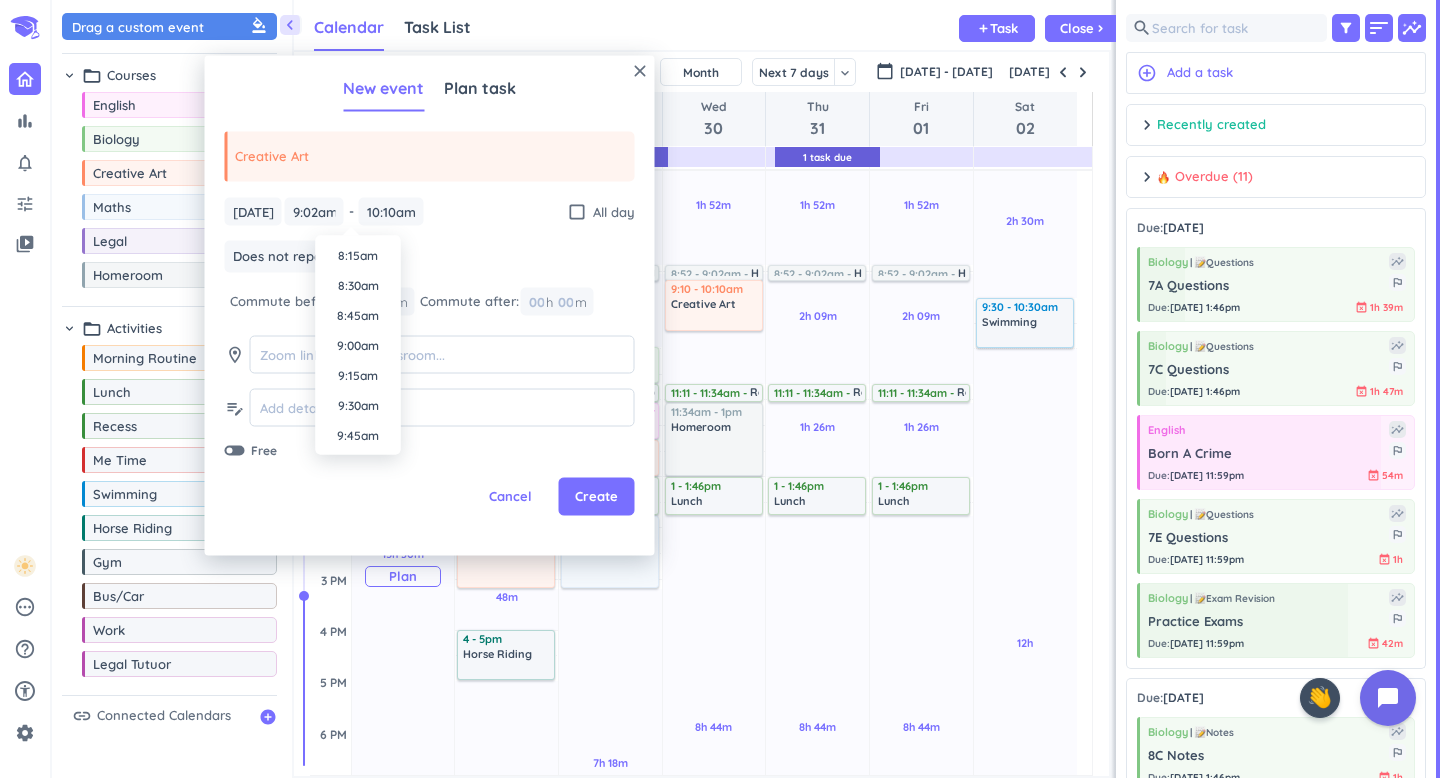 click on "Does not repeat keyboard_arrow_down" at bounding box center [430, 259] 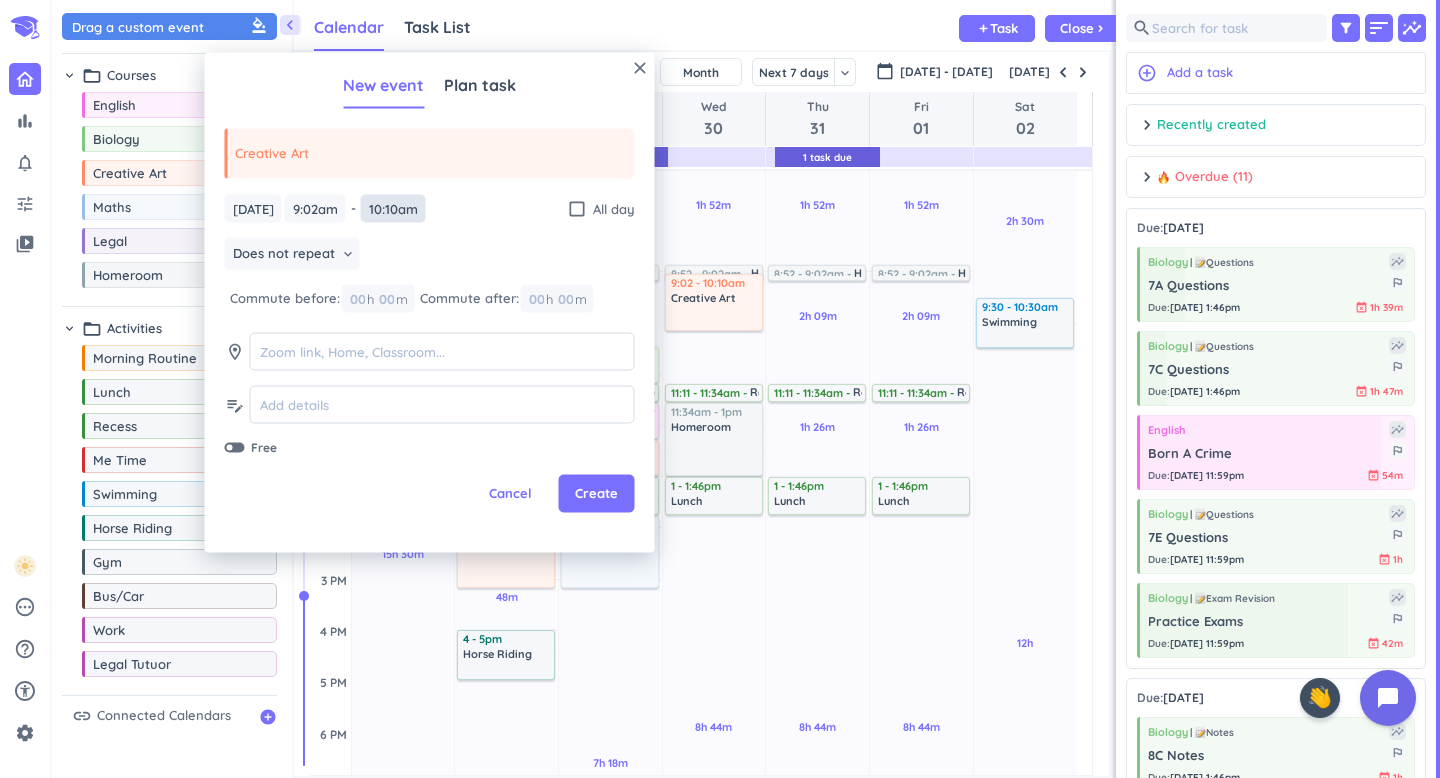 click on "10:10am" at bounding box center (393, 208) 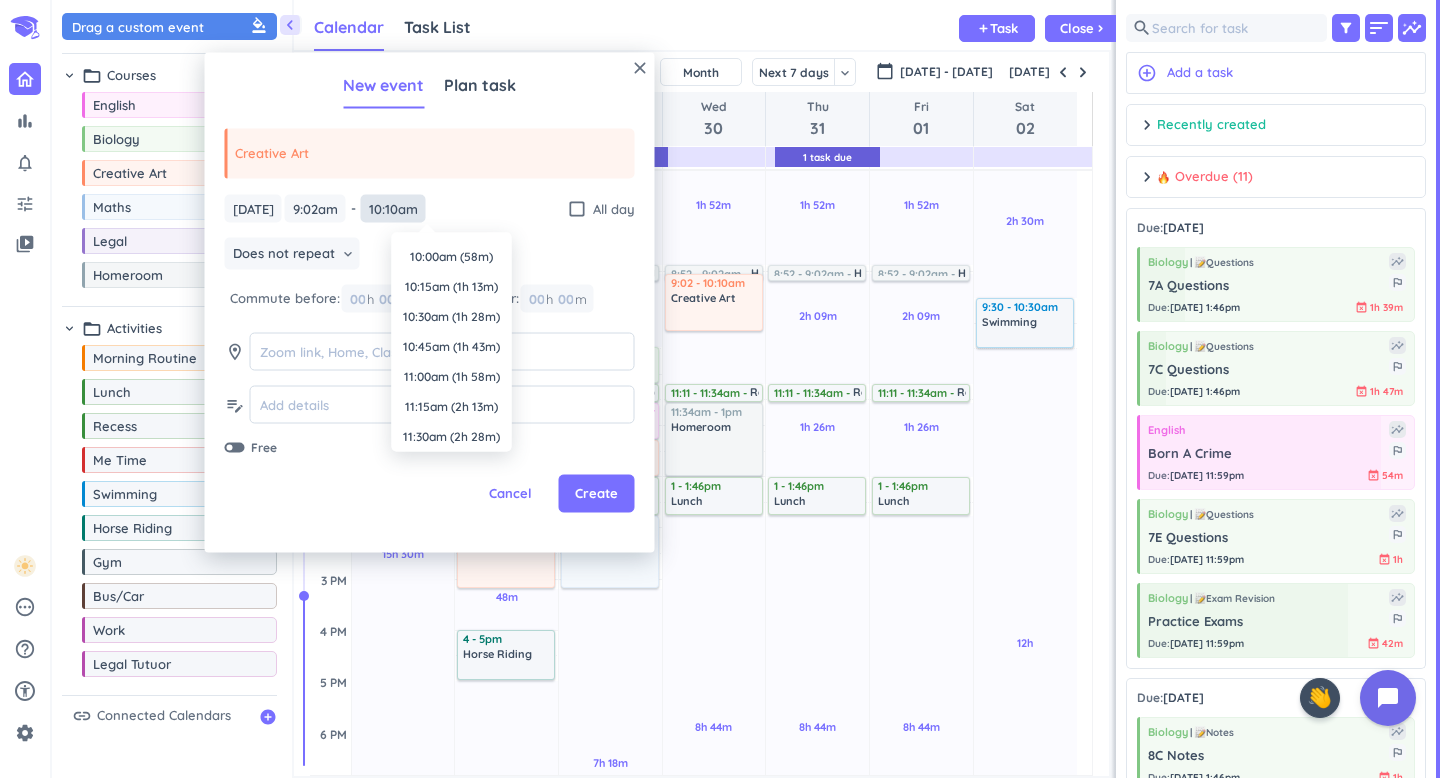 scroll, scrollTop: 0, scrollLeft: 0, axis: both 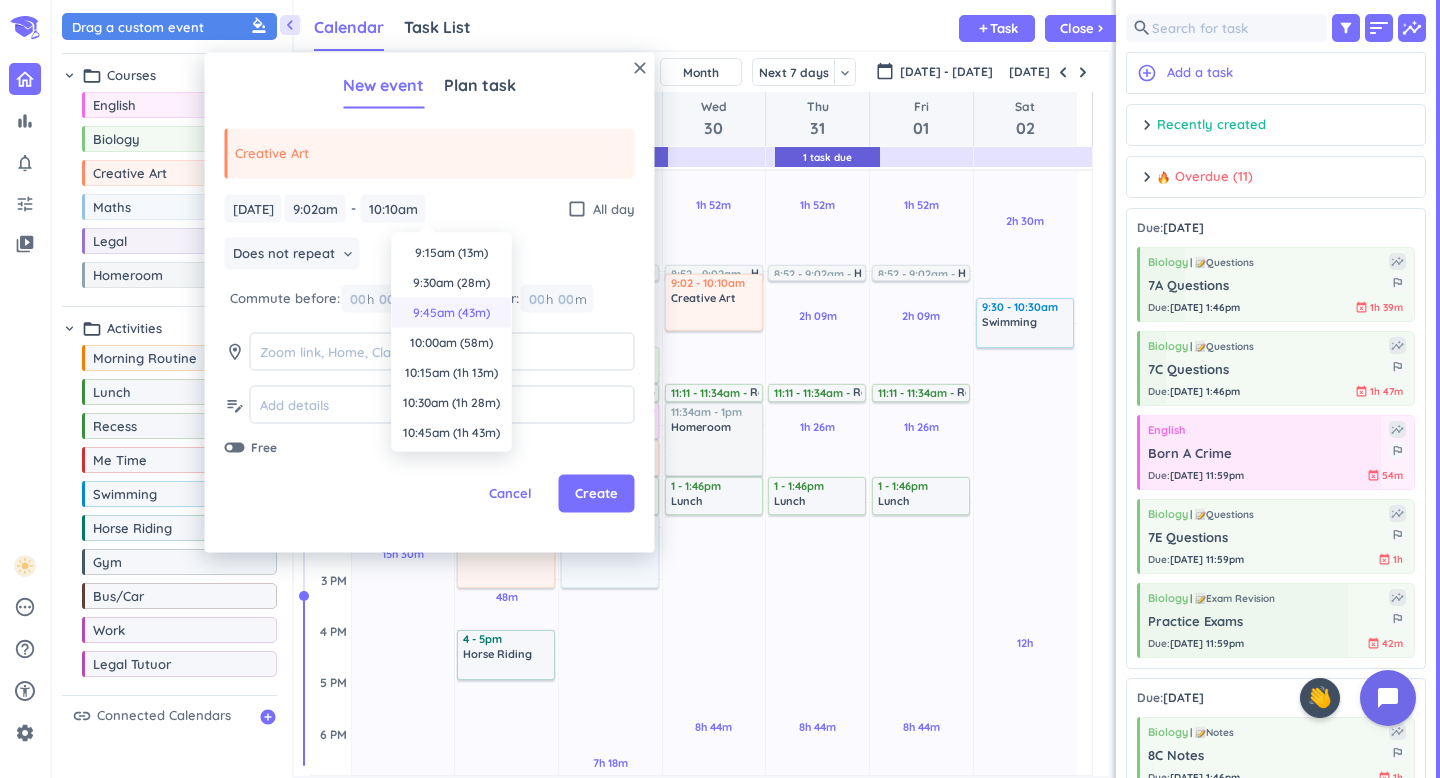 click on "9:45am (43m)" at bounding box center [452, 313] 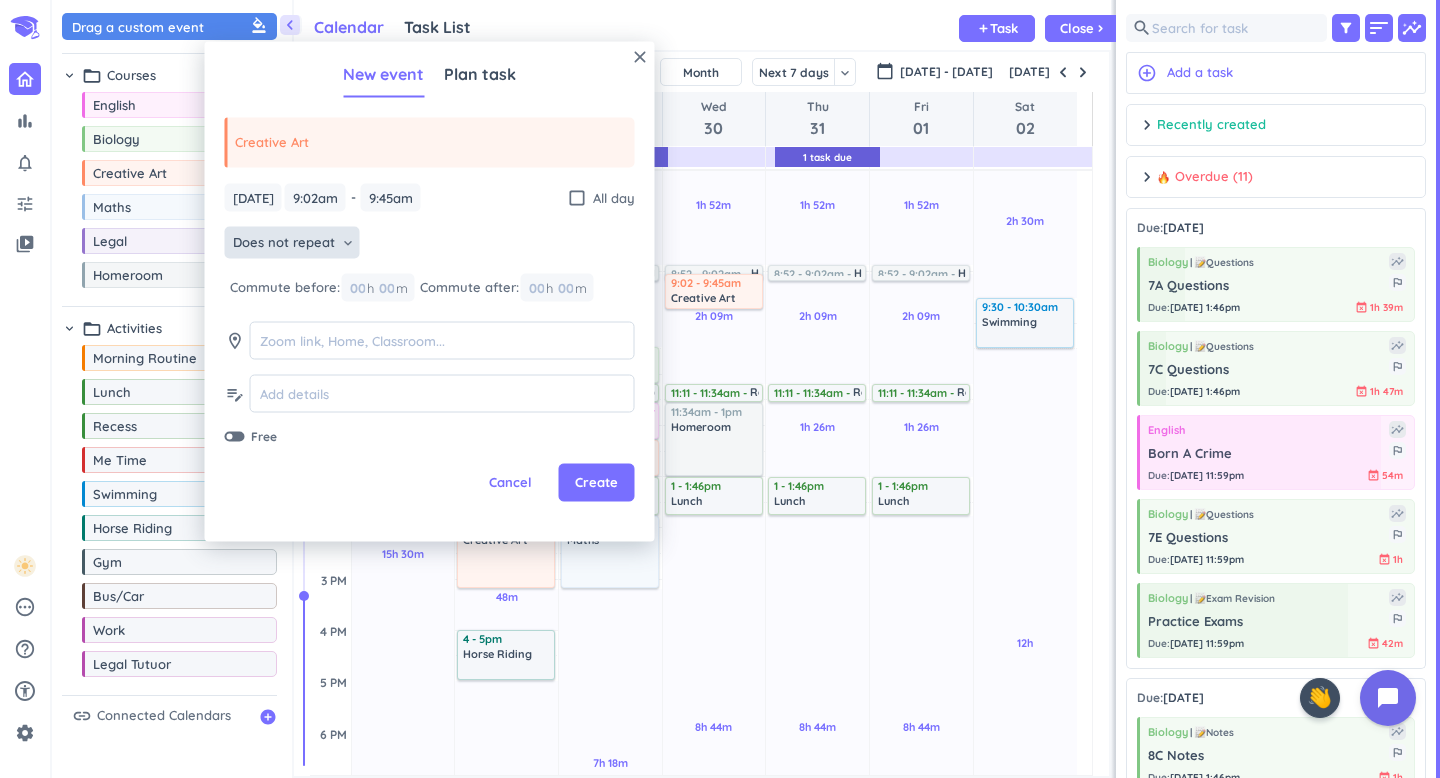 click on "Does not repeat" at bounding box center [284, 243] 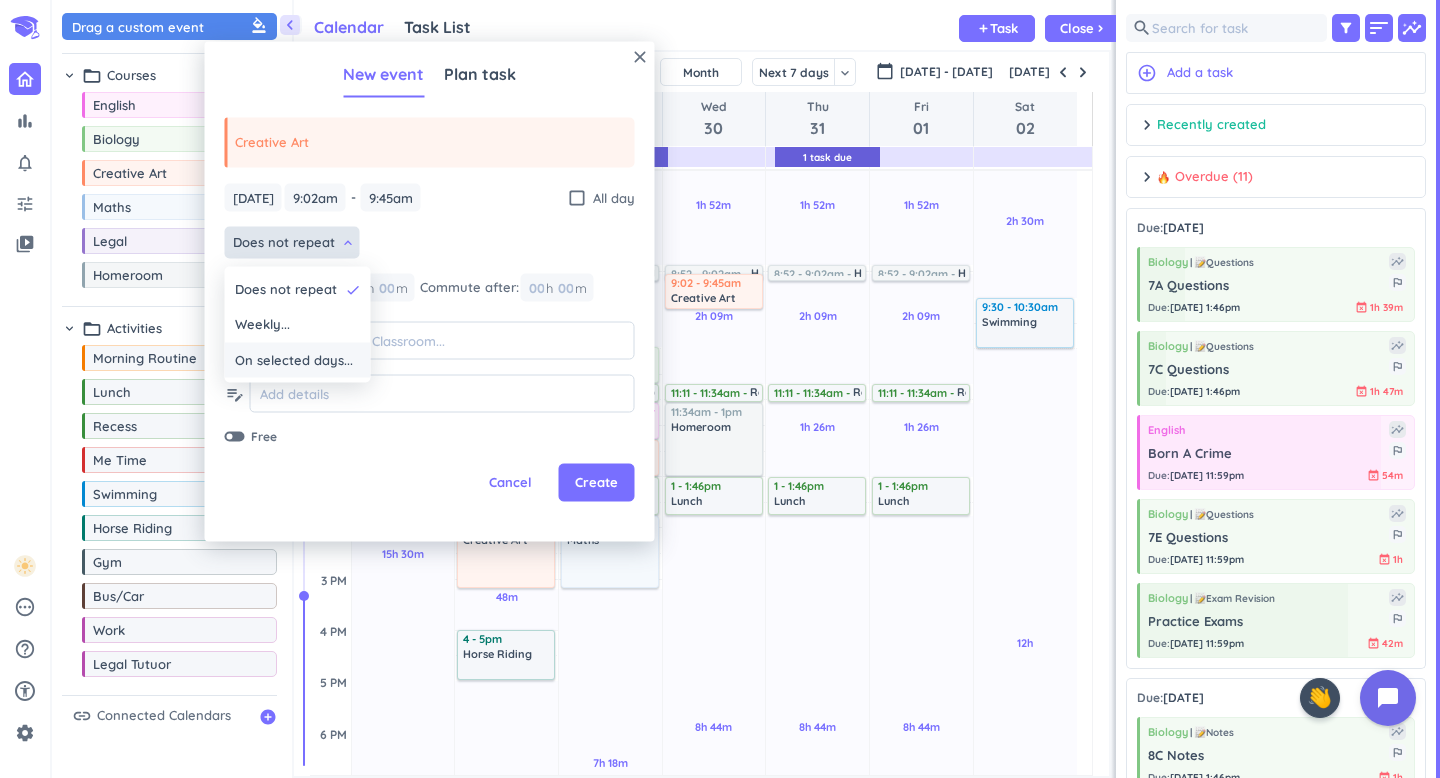 click on "On selected days..." at bounding box center [298, 360] 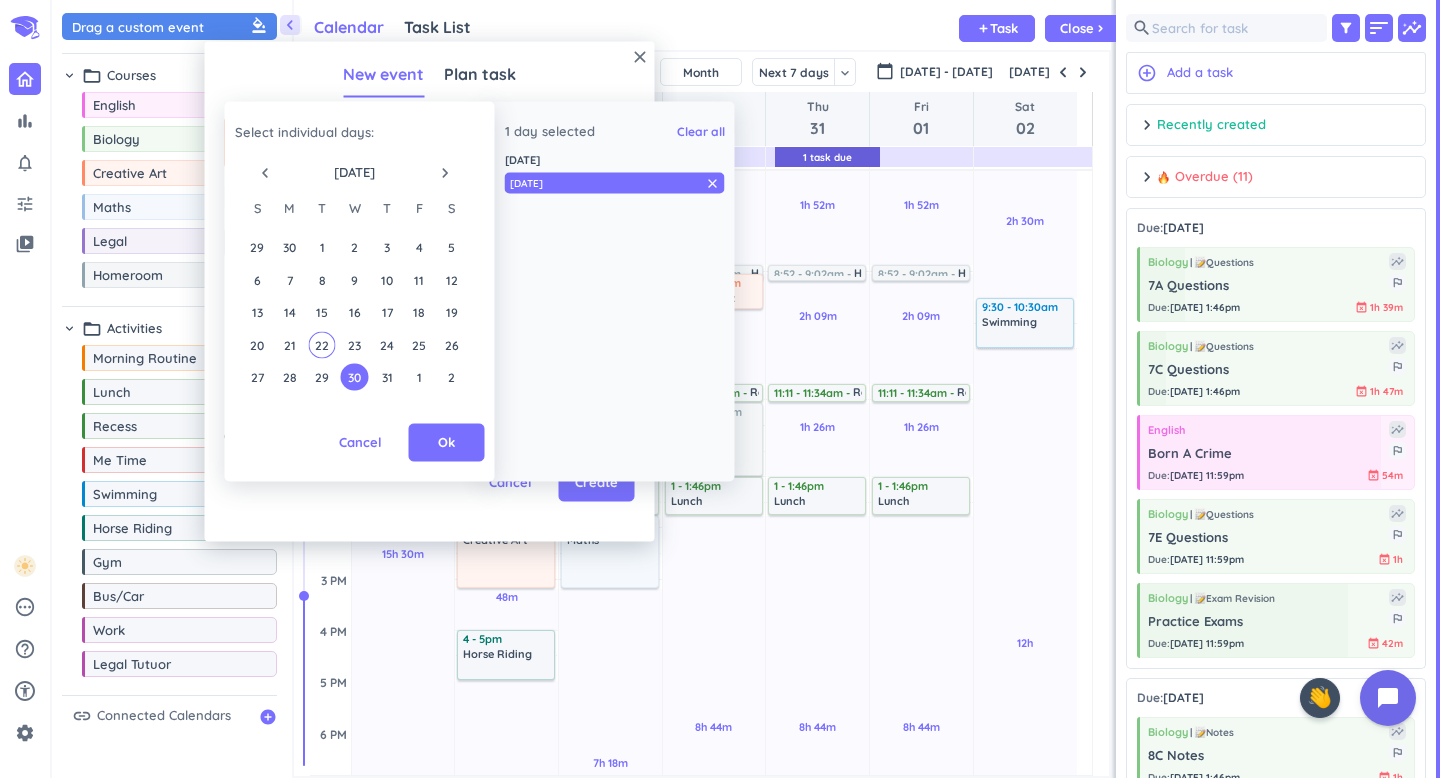 click on "navigate_next" at bounding box center [445, 172] 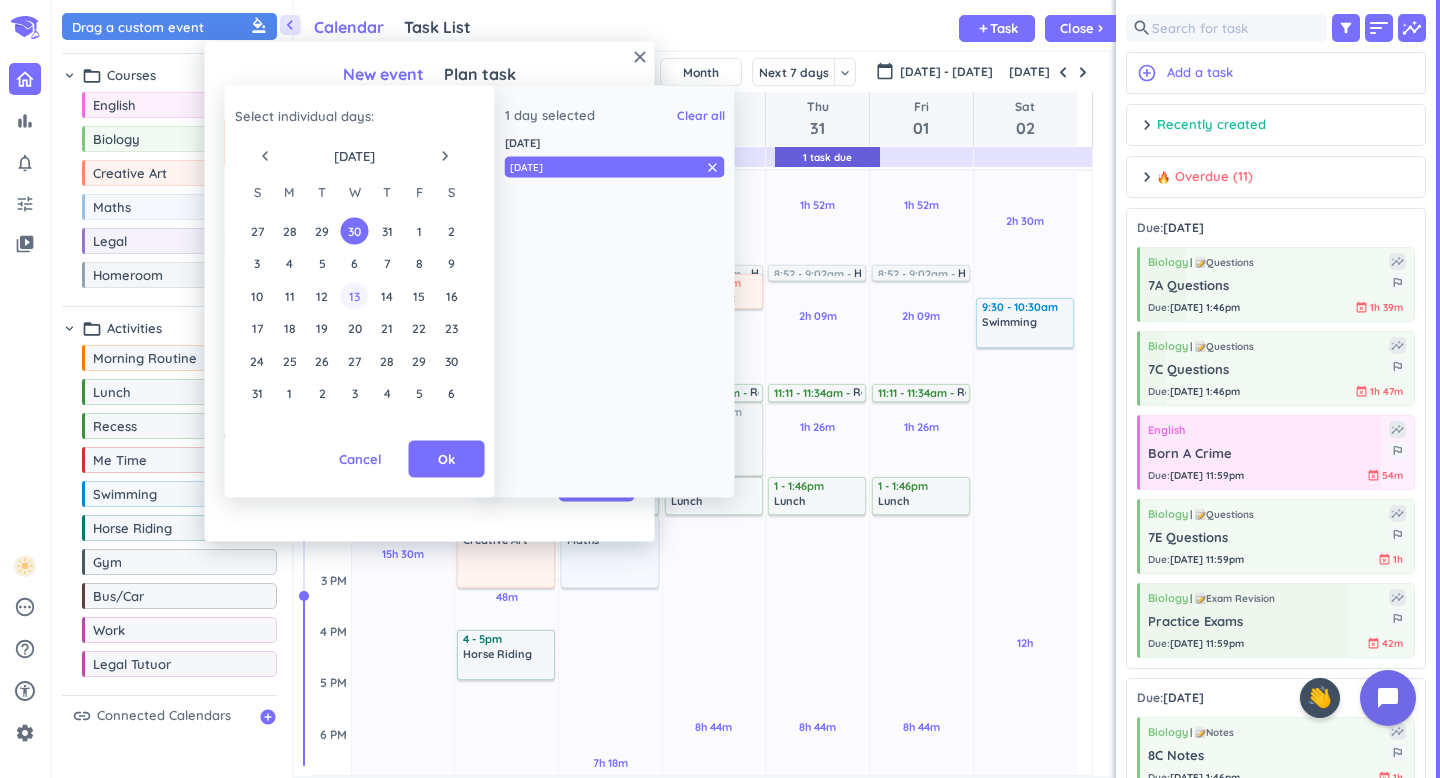 click on "13" at bounding box center [354, 295] 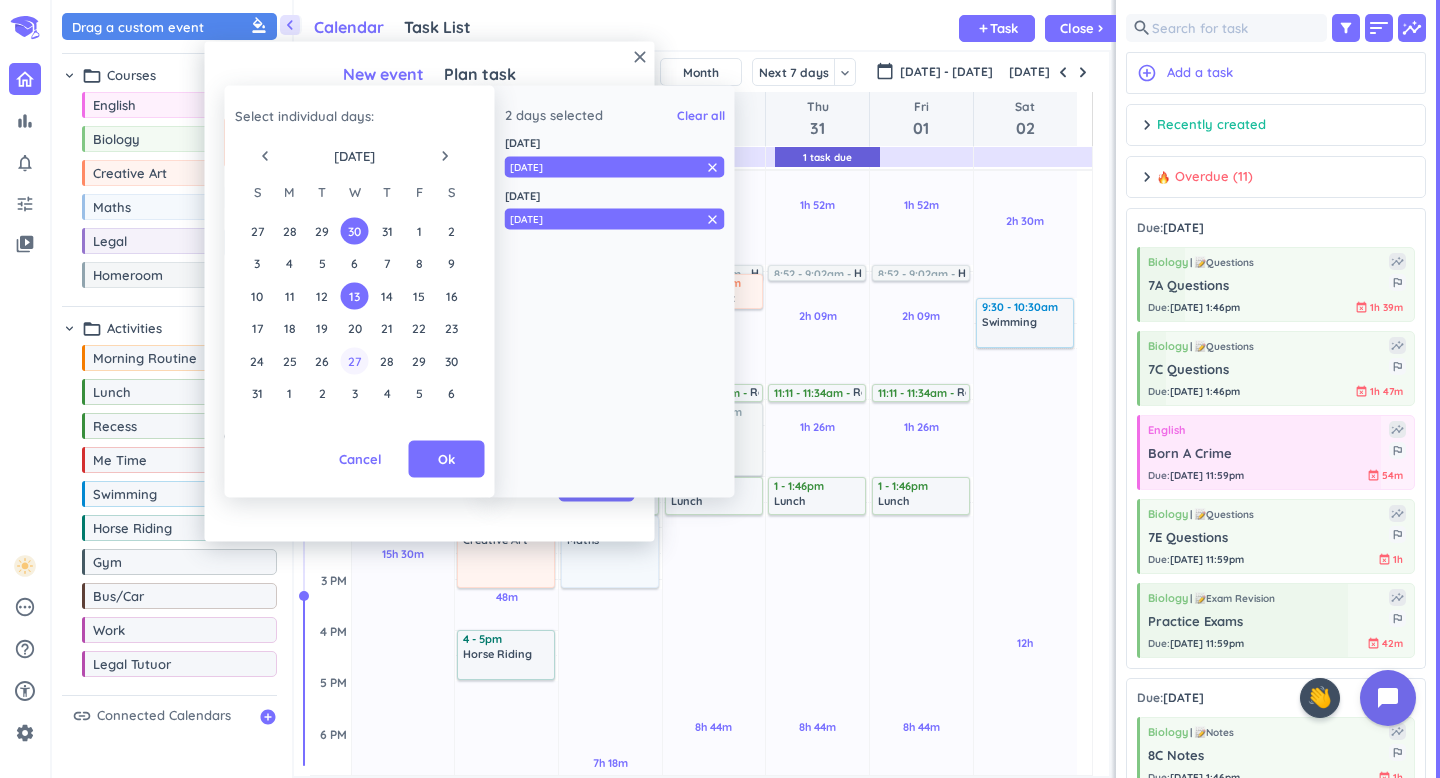 click on "27" at bounding box center [354, 360] 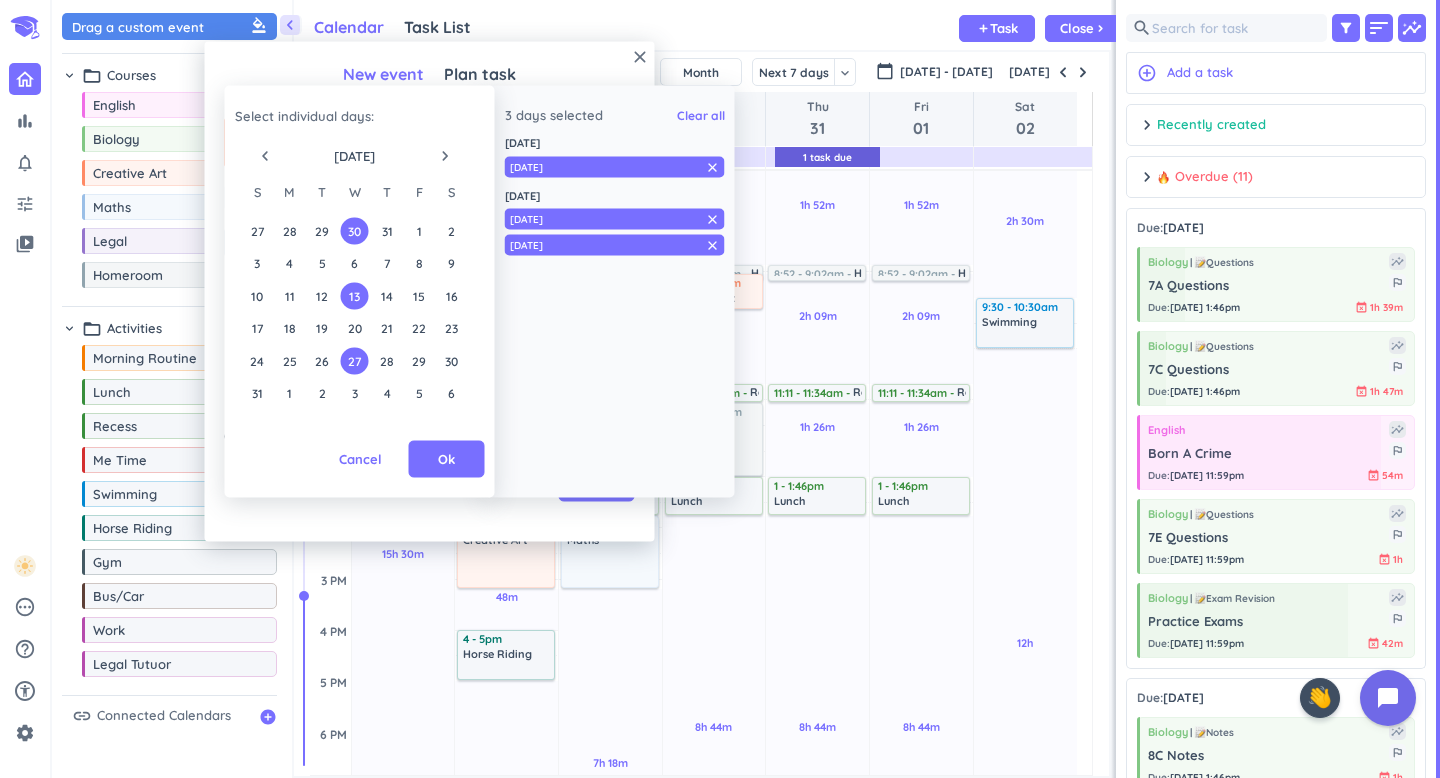 click on "navigate_next" at bounding box center [445, 156] 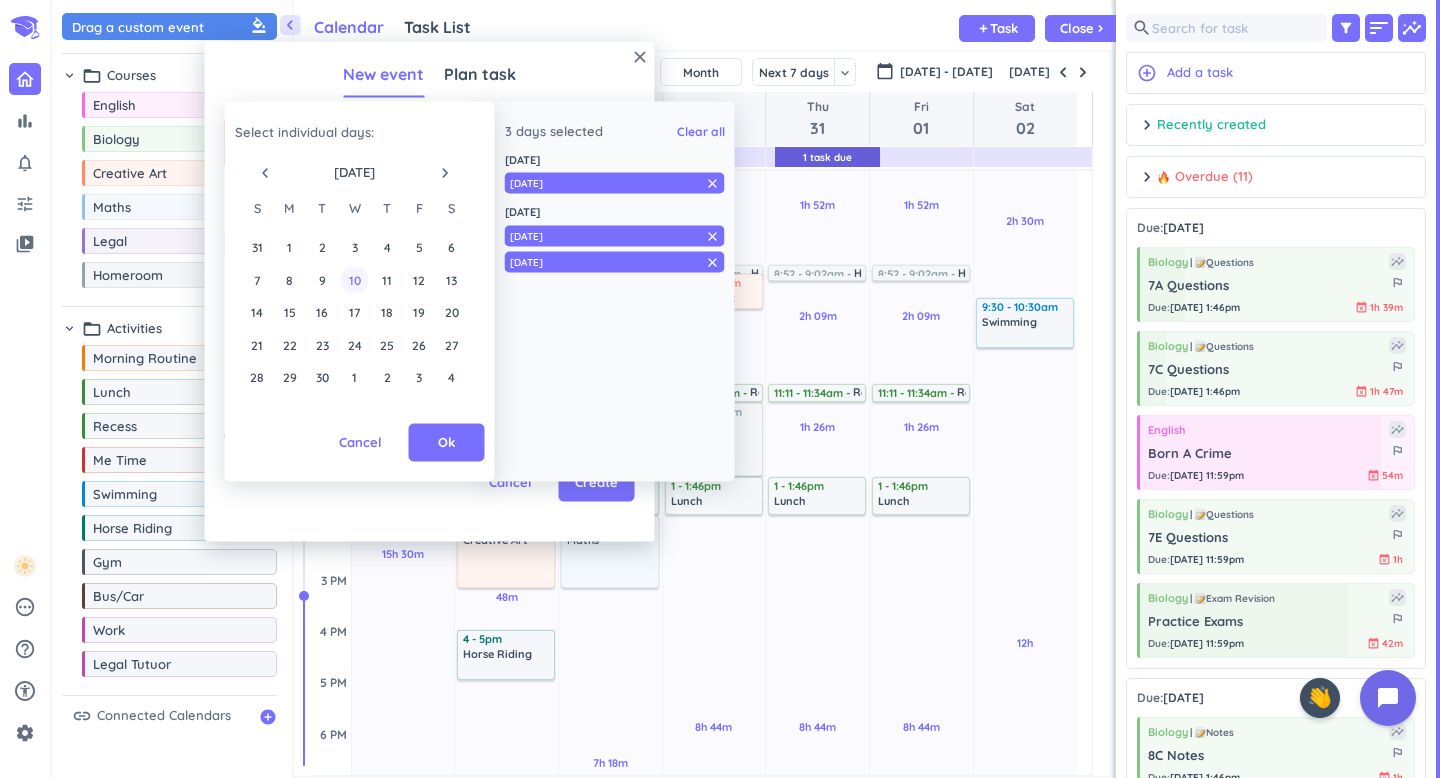 click on "10" at bounding box center (354, 279) 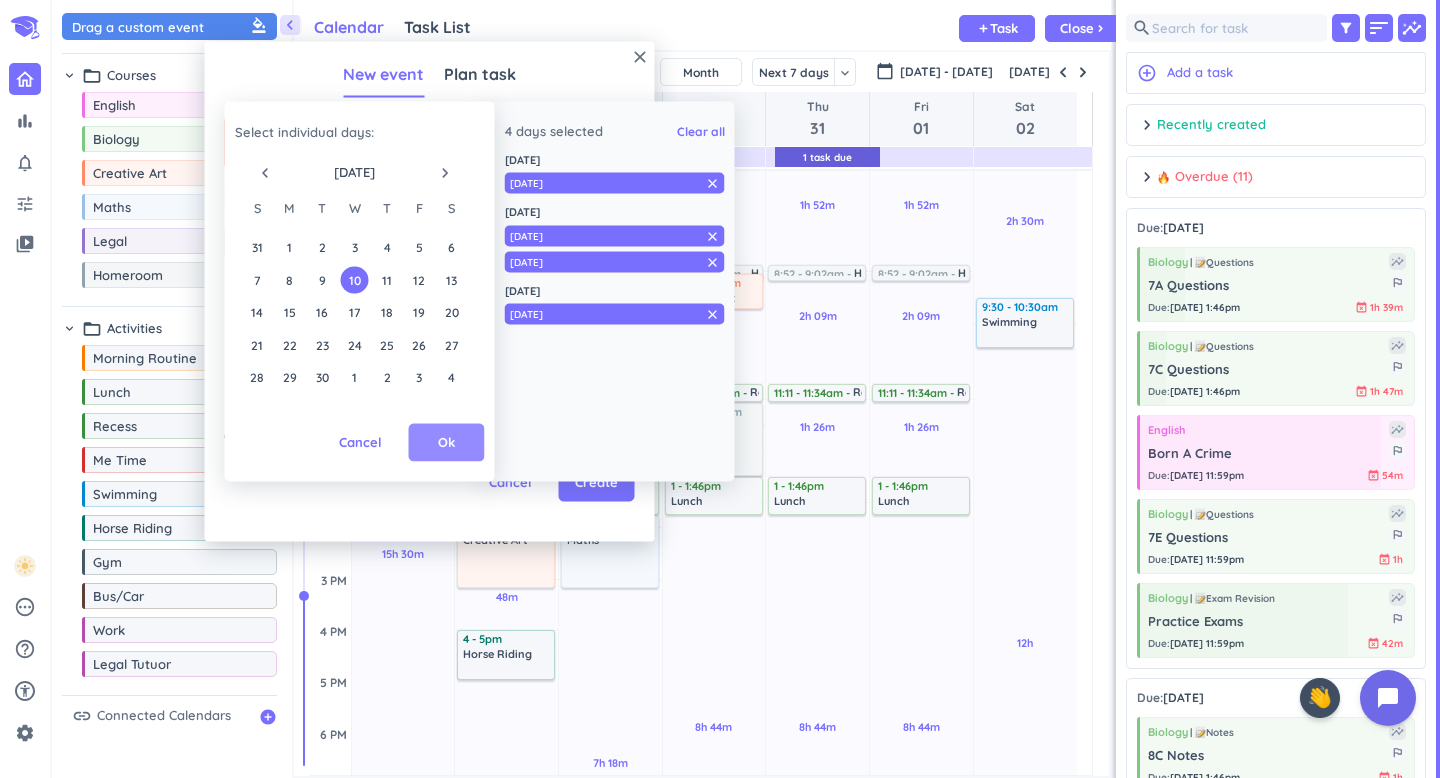 click on "Ok" at bounding box center [447, 443] 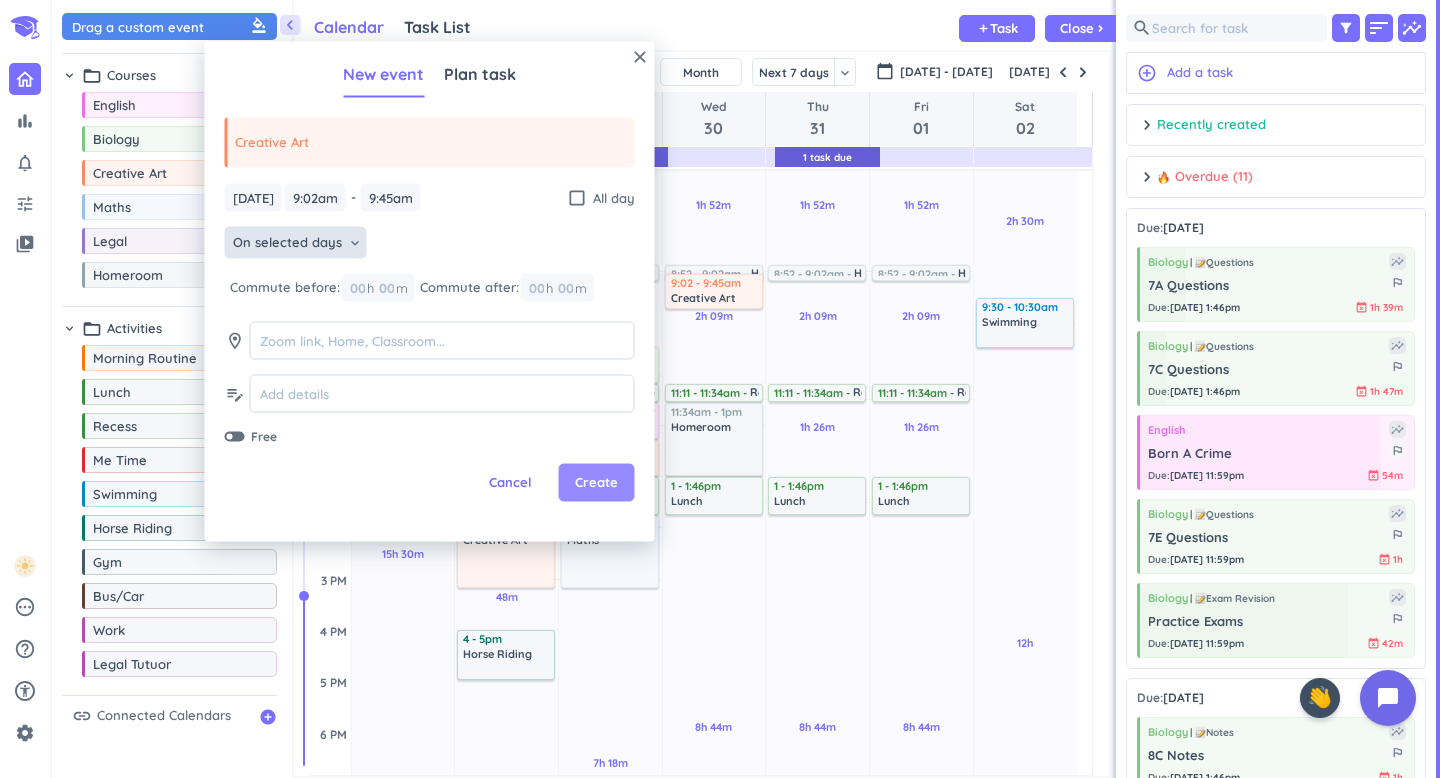 click on "Create" at bounding box center [597, 483] 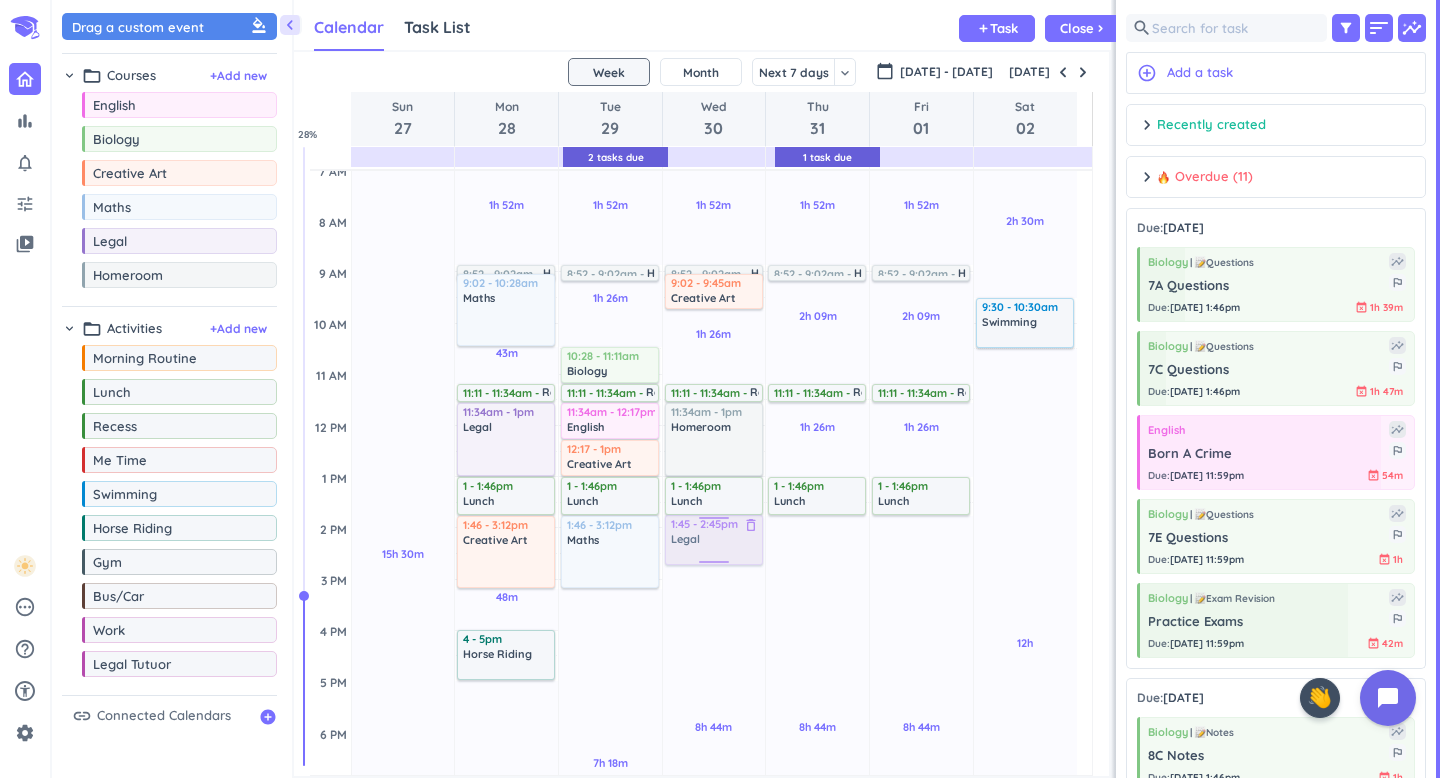 drag, startPoint x: 132, startPoint y: 237, endPoint x: 708, endPoint y: 518, distance: 640.8877 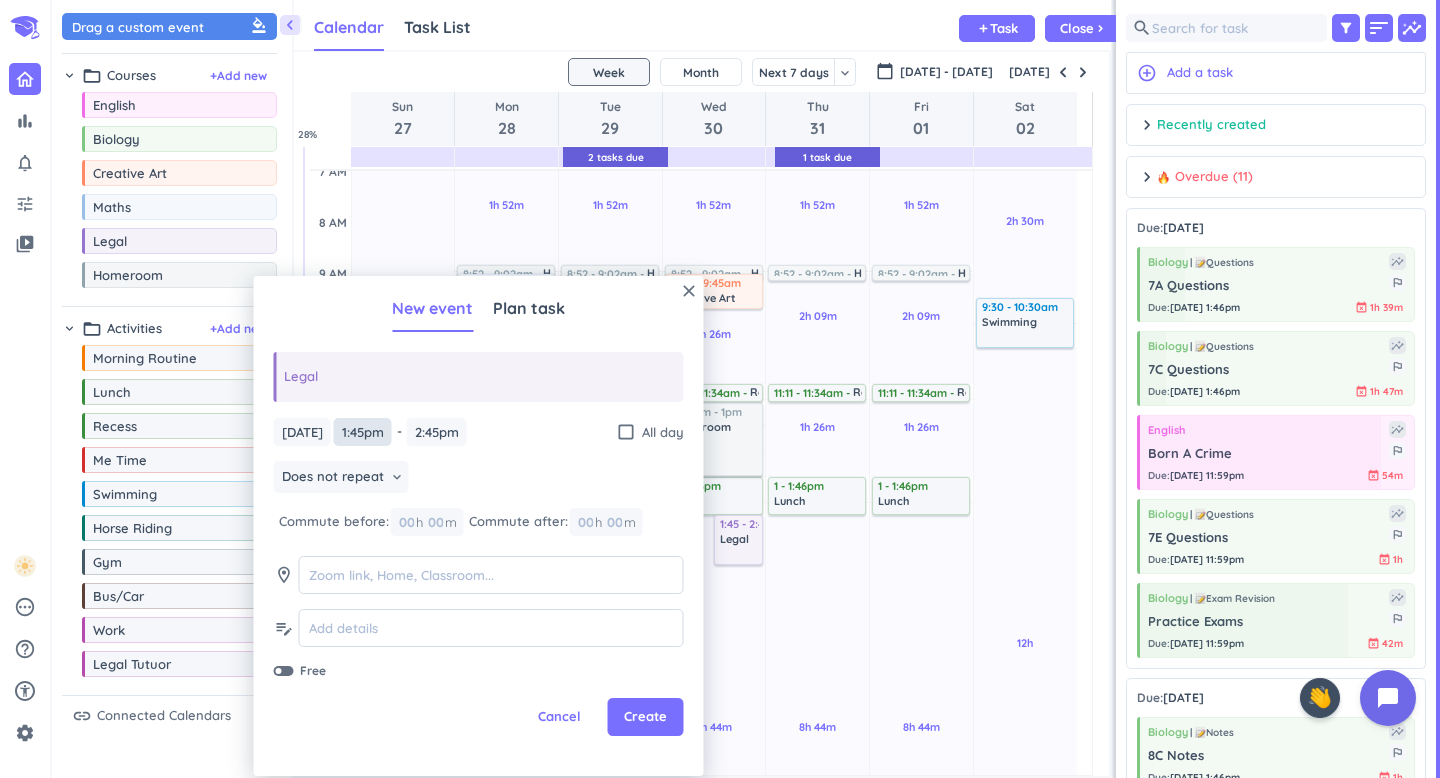 click on "1:45pm" at bounding box center (363, 432) 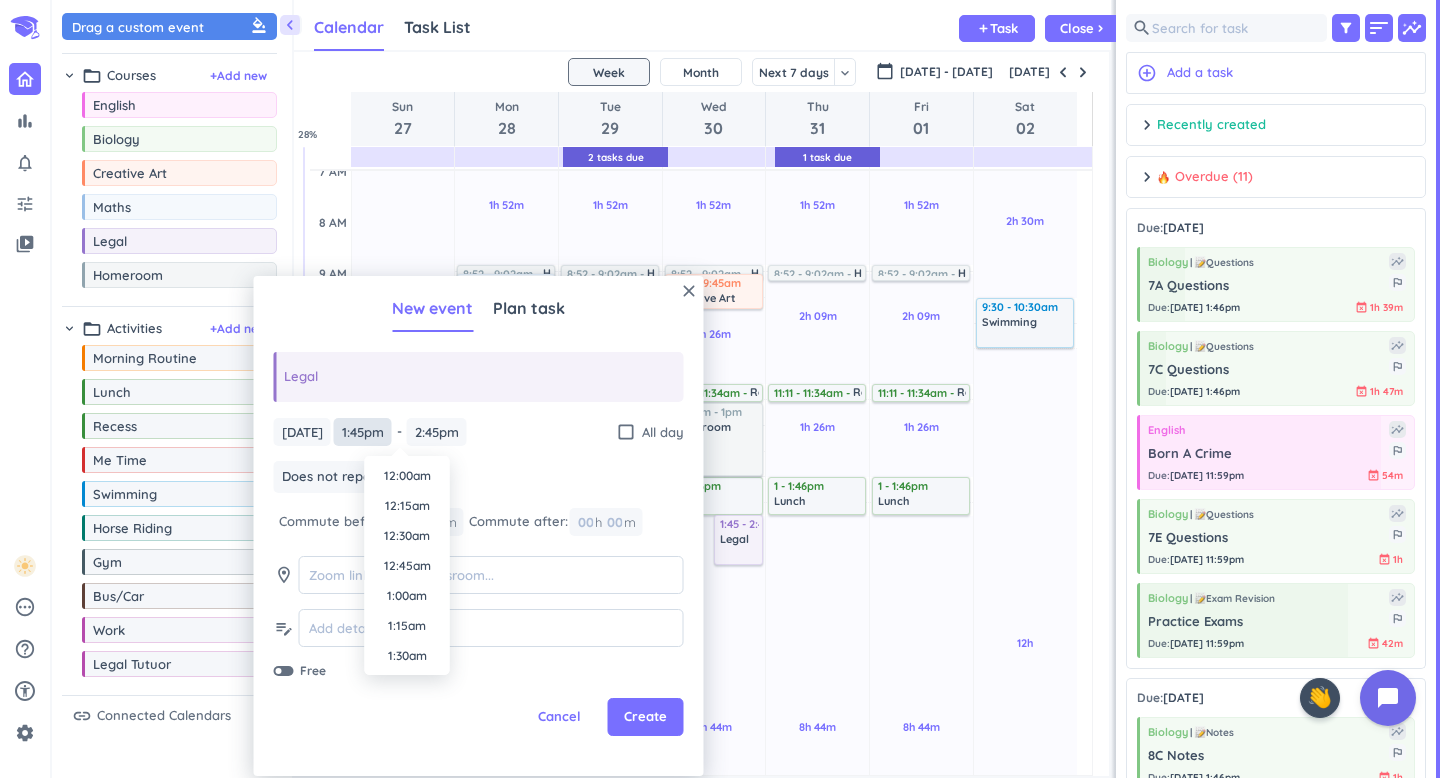 scroll, scrollTop: 1560, scrollLeft: 0, axis: vertical 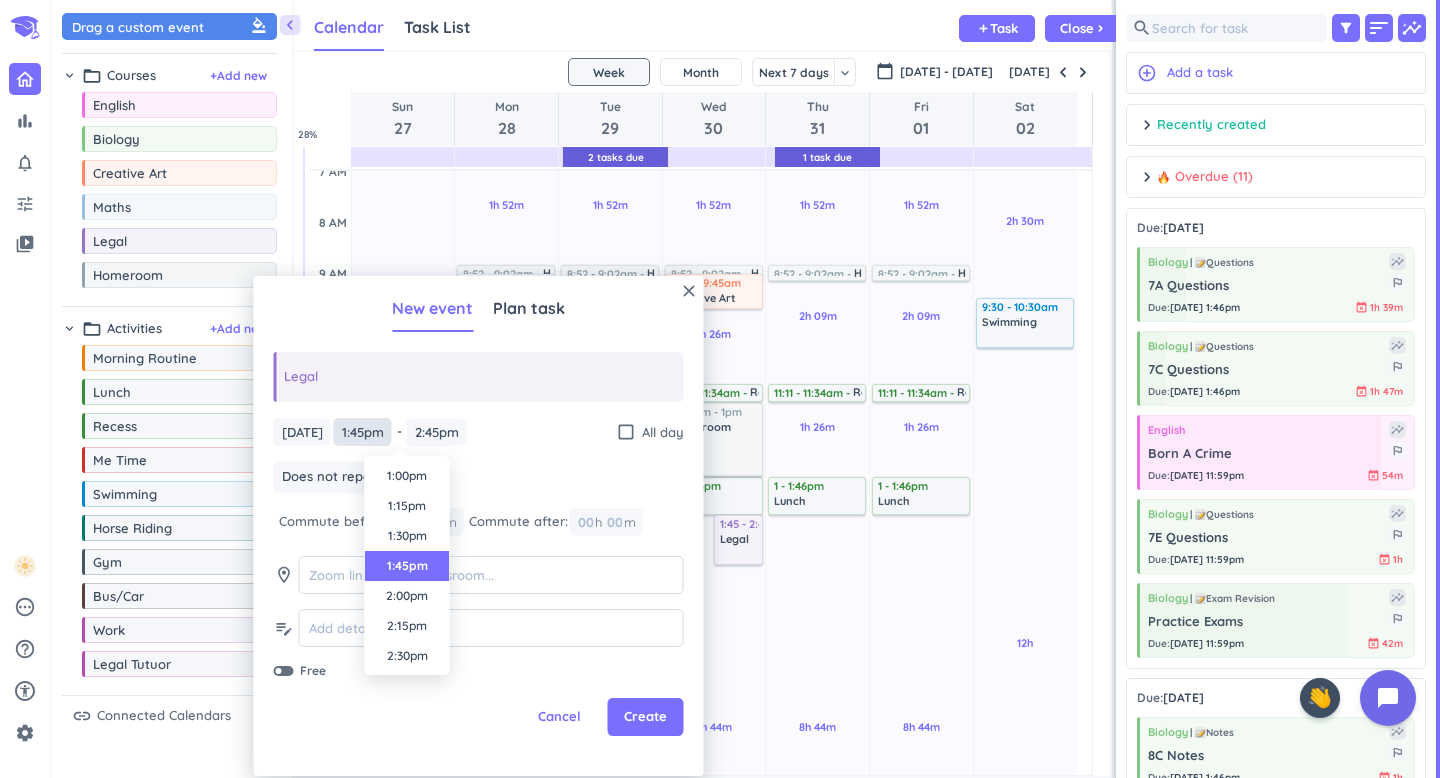 click on "1:45pm" at bounding box center [363, 432] 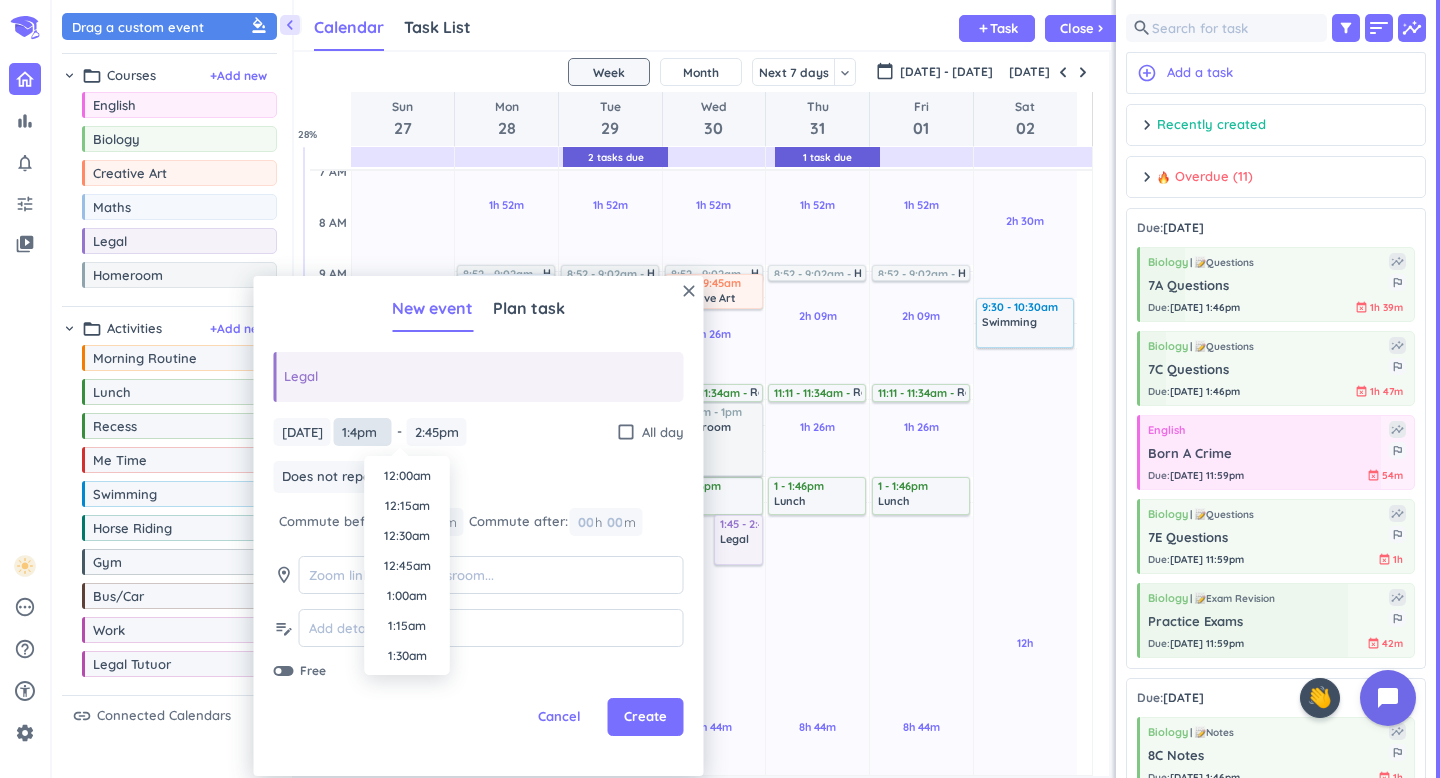 scroll, scrollTop: 1470, scrollLeft: 0, axis: vertical 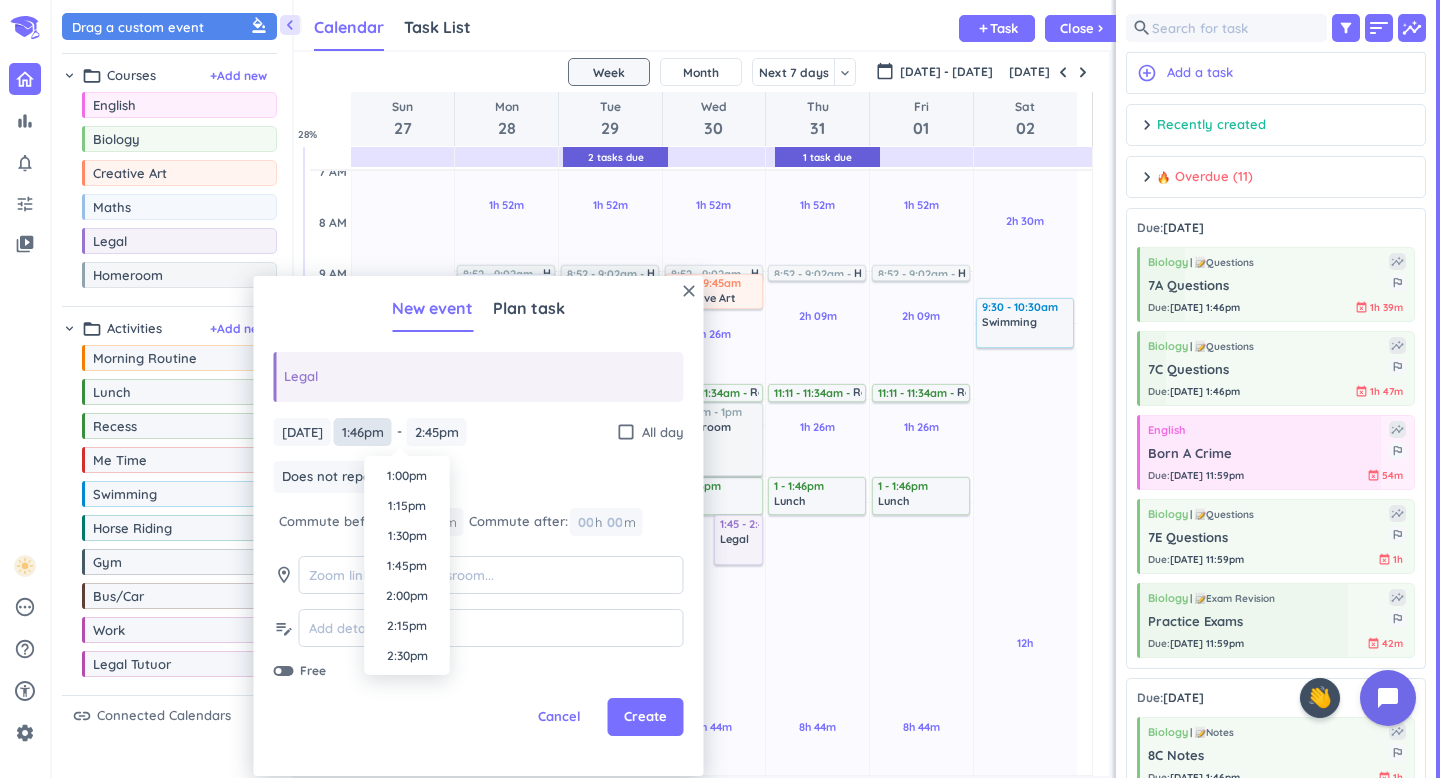 type on "1:46pm" 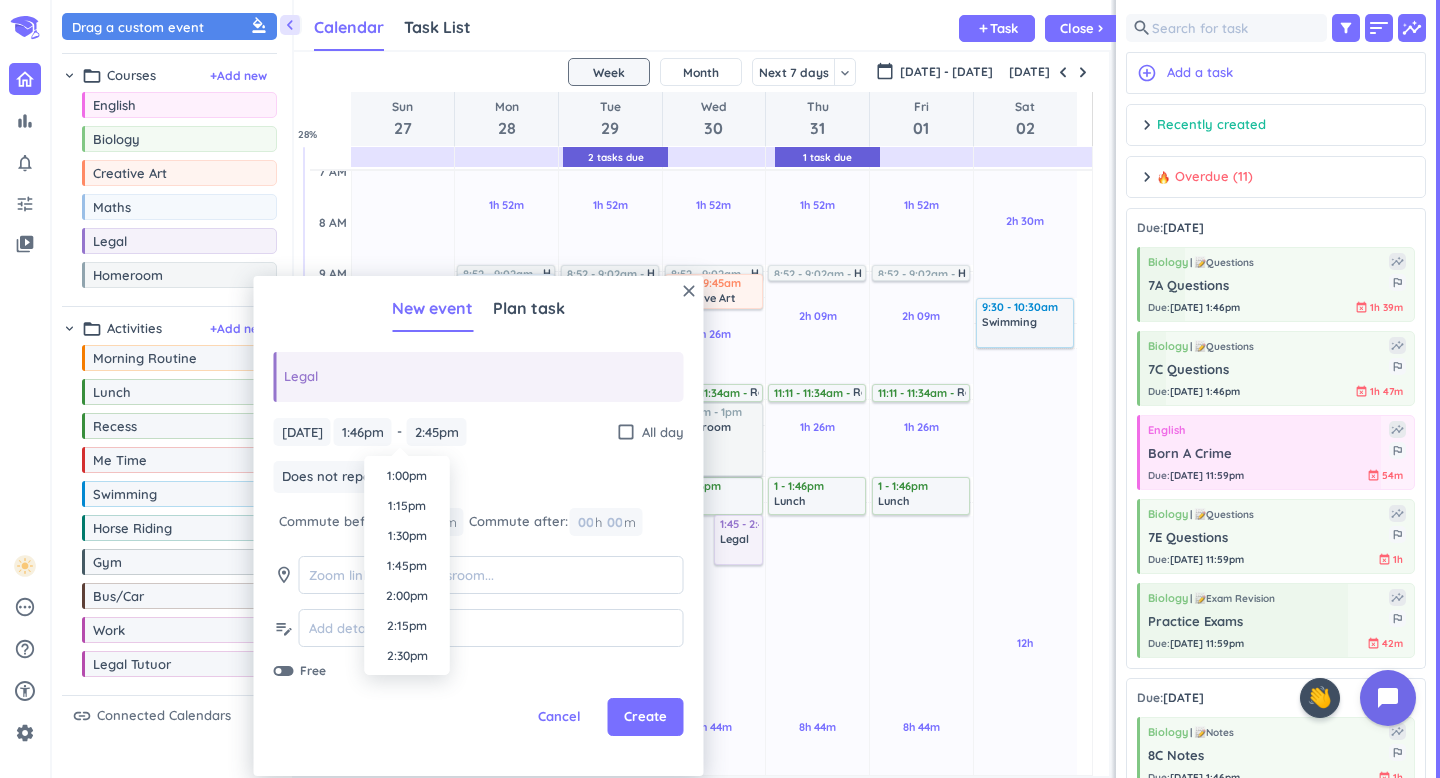 click on "bar_chart notifications_none tune video_library pending help_outline settings 9 / 9 check_circle_outline check_circle_outline check_circle_outline check_circle_outline check_circle_outline check_circle_outline check_circle_outline check_circle_outline check_circle_outline 🤘 ✨ ⚔️ 🎓 ♠️ 🦄 ⏳ close 👋 chevron_left Drag a custom event format_color_fill chevron_right folder_open Courses   +  Add new drag_indicator English more_horiz drag_indicator Biology more_horiz drag_indicator Creative Art more_horiz drag_indicator Maths more_horiz drag_indicator Legal more_horiz drag_indicator Homeroom more_horiz chevron_right folder_open Activities   +  Add new drag_indicator Morning Routine more_horiz drag_indicator Lunch more_horiz drag_indicator Recess more_horiz drag_indicator Me Time more_horiz drag_indicator Swimming more_horiz drag_indicator Horse Riding more_horiz drag_indicator Gym more_horiz drag_indicator Bus/Car more_horiz drag_indicator Work more_horiz drag_indicator Legal Tutuor more_horiz" at bounding box center [720, 389] 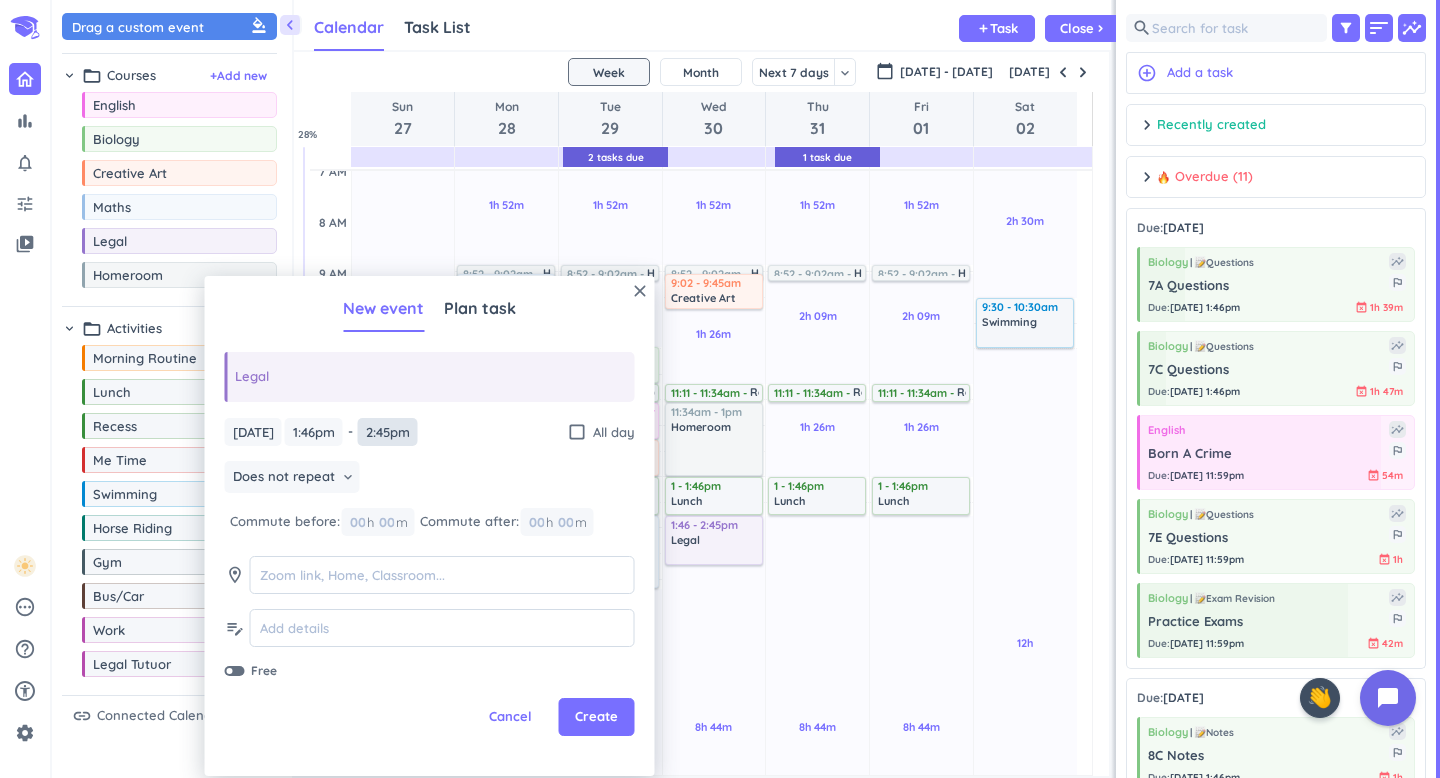 click on "2:45pm" at bounding box center (388, 432) 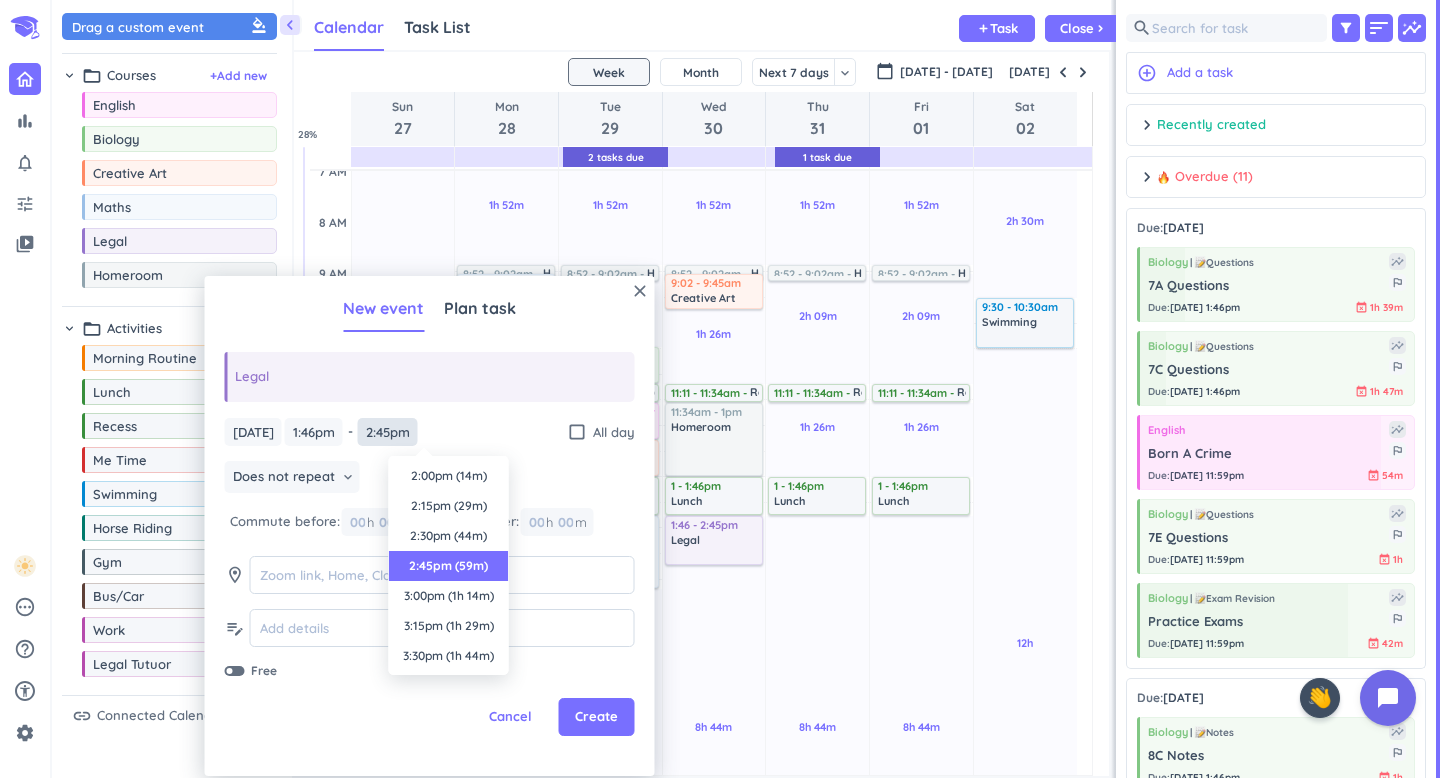 scroll, scrollTop: 90, scrollLeft: 0, axis: vertical 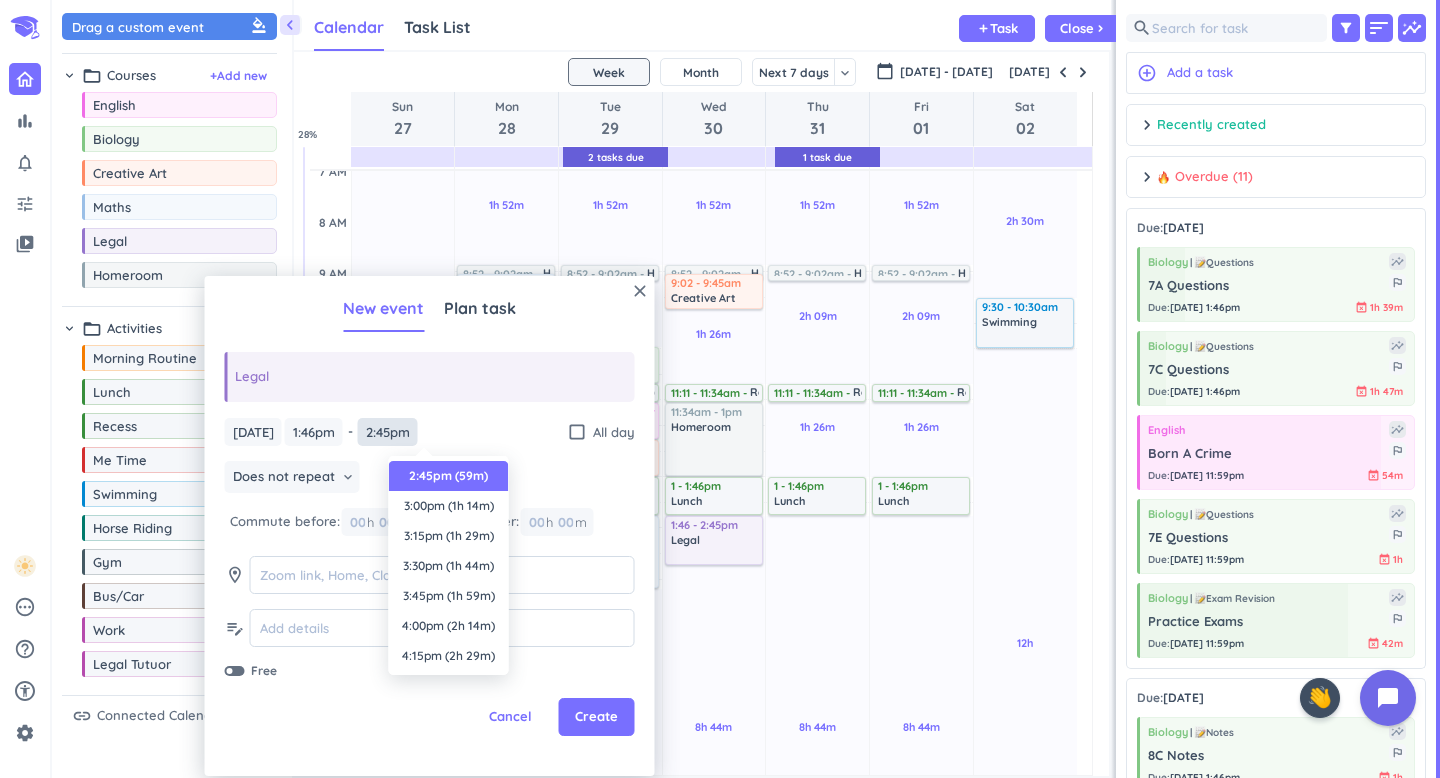 click on "2:45pm" at bounding box center [388, 432] 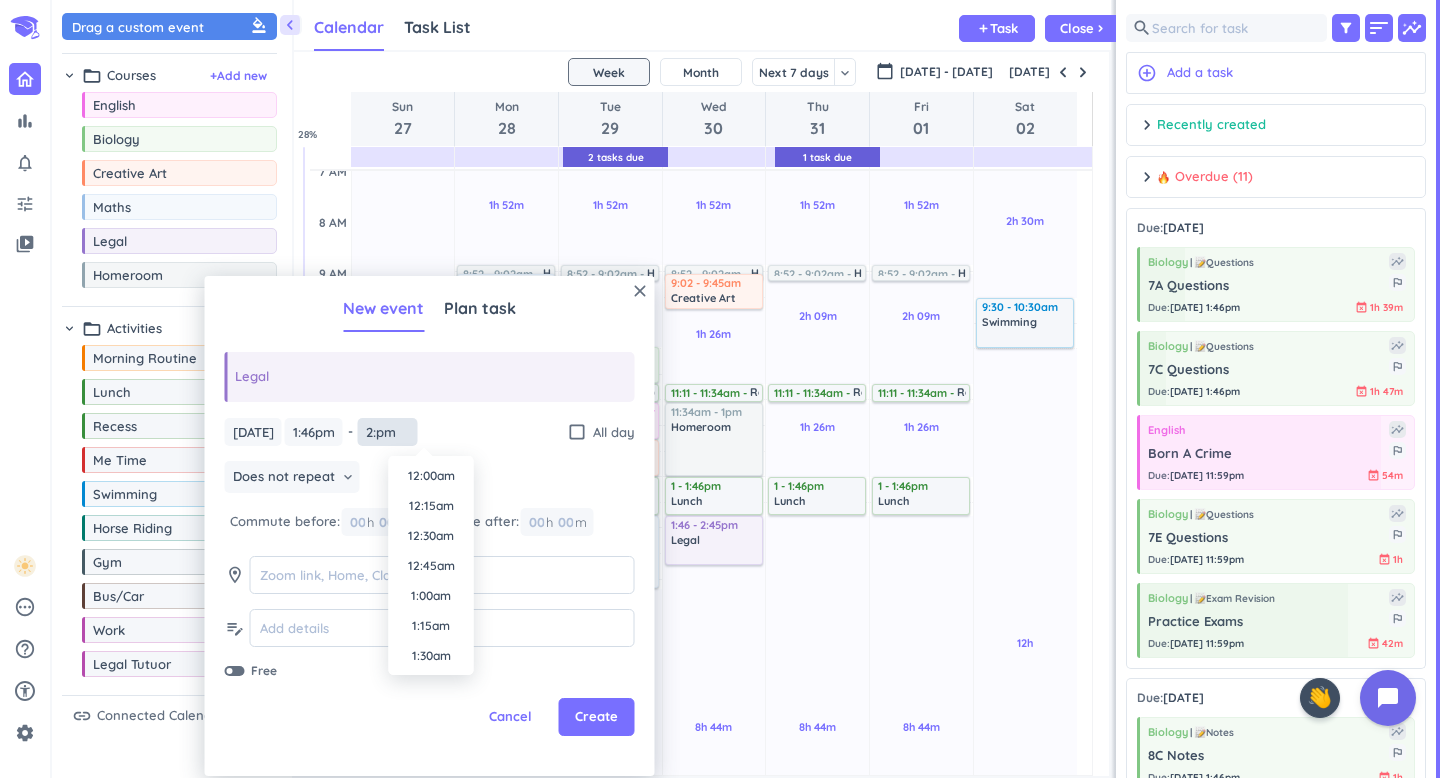 scroll, scrollTop: 1590, scrollLeft: 0, axis: vertical 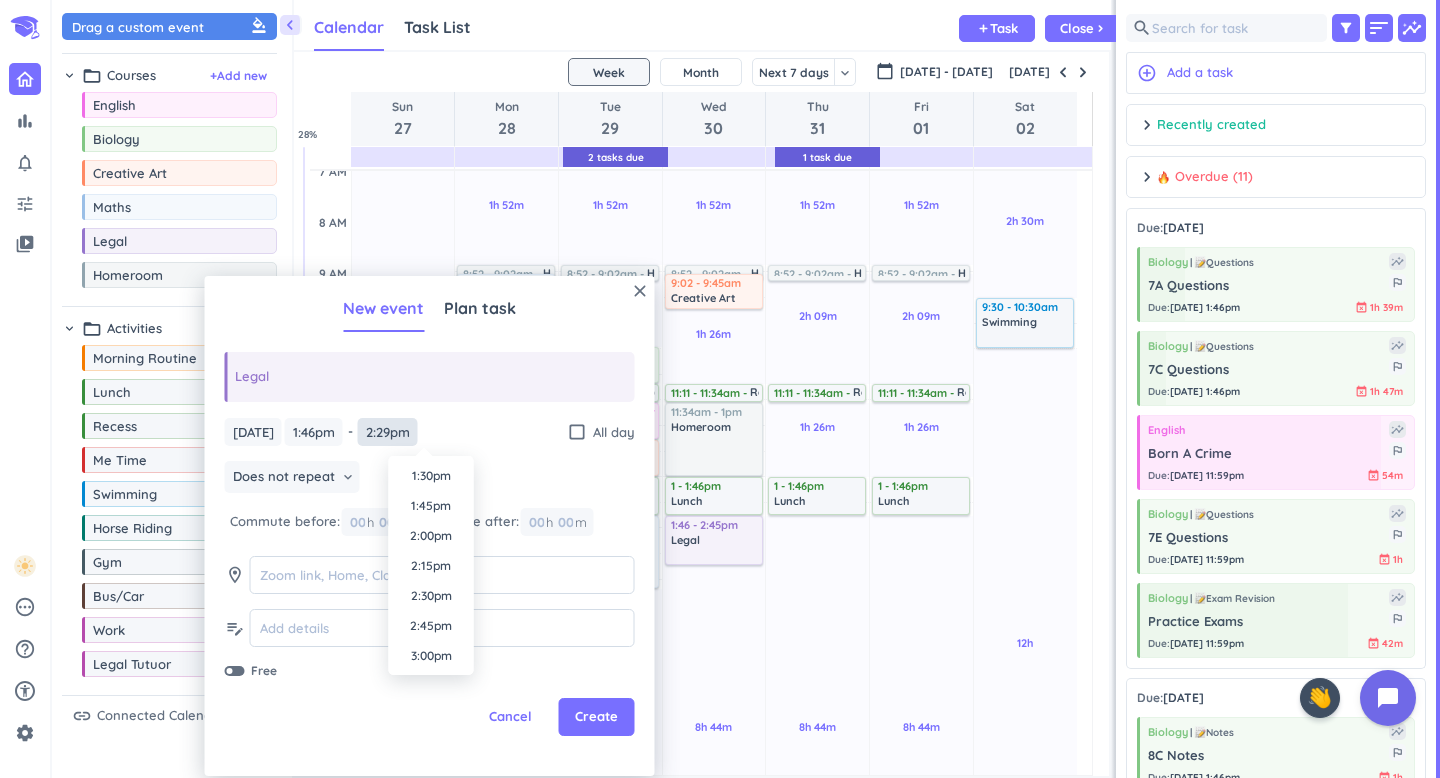 type on "2:29pm" 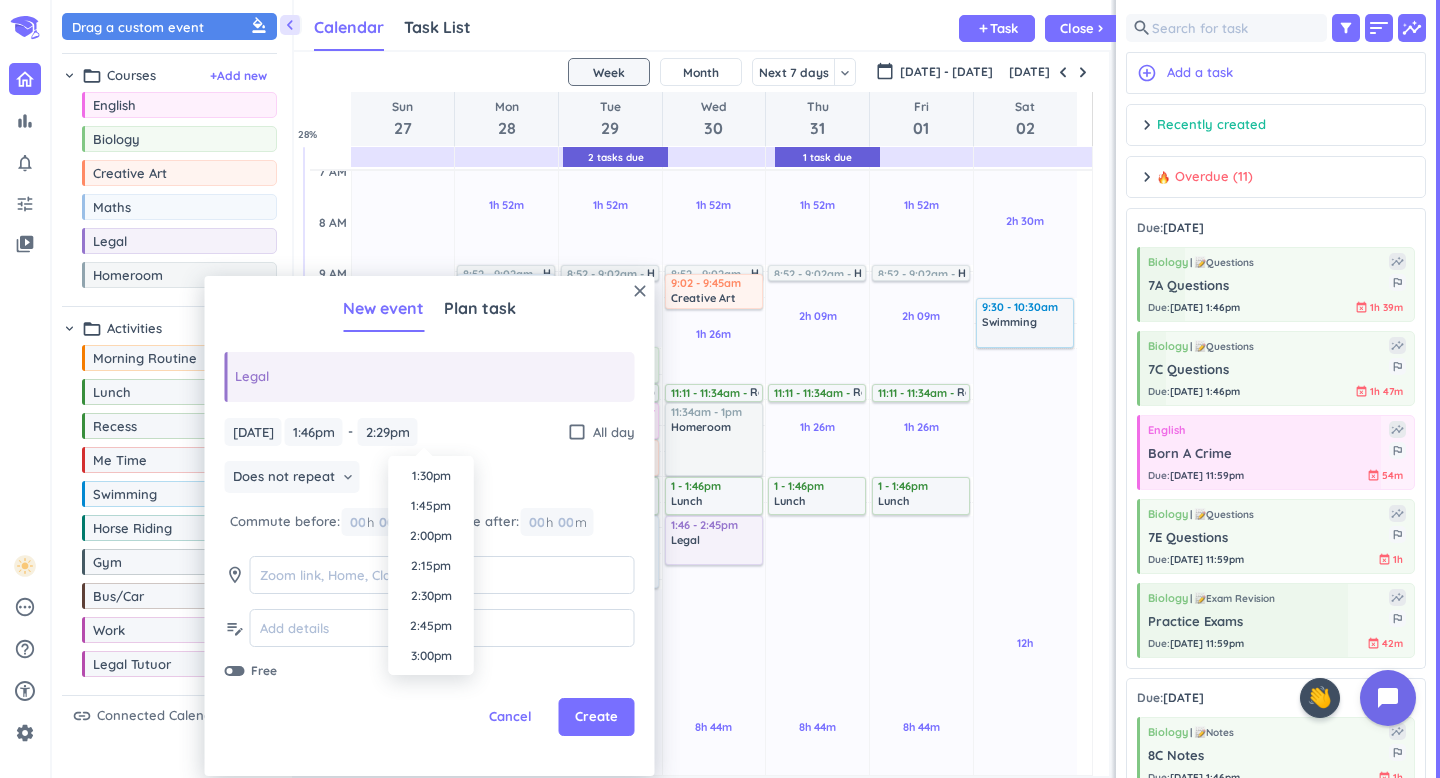 click on "Does not repeat keyboard_arrow_down" at bounding box center (430, 479) 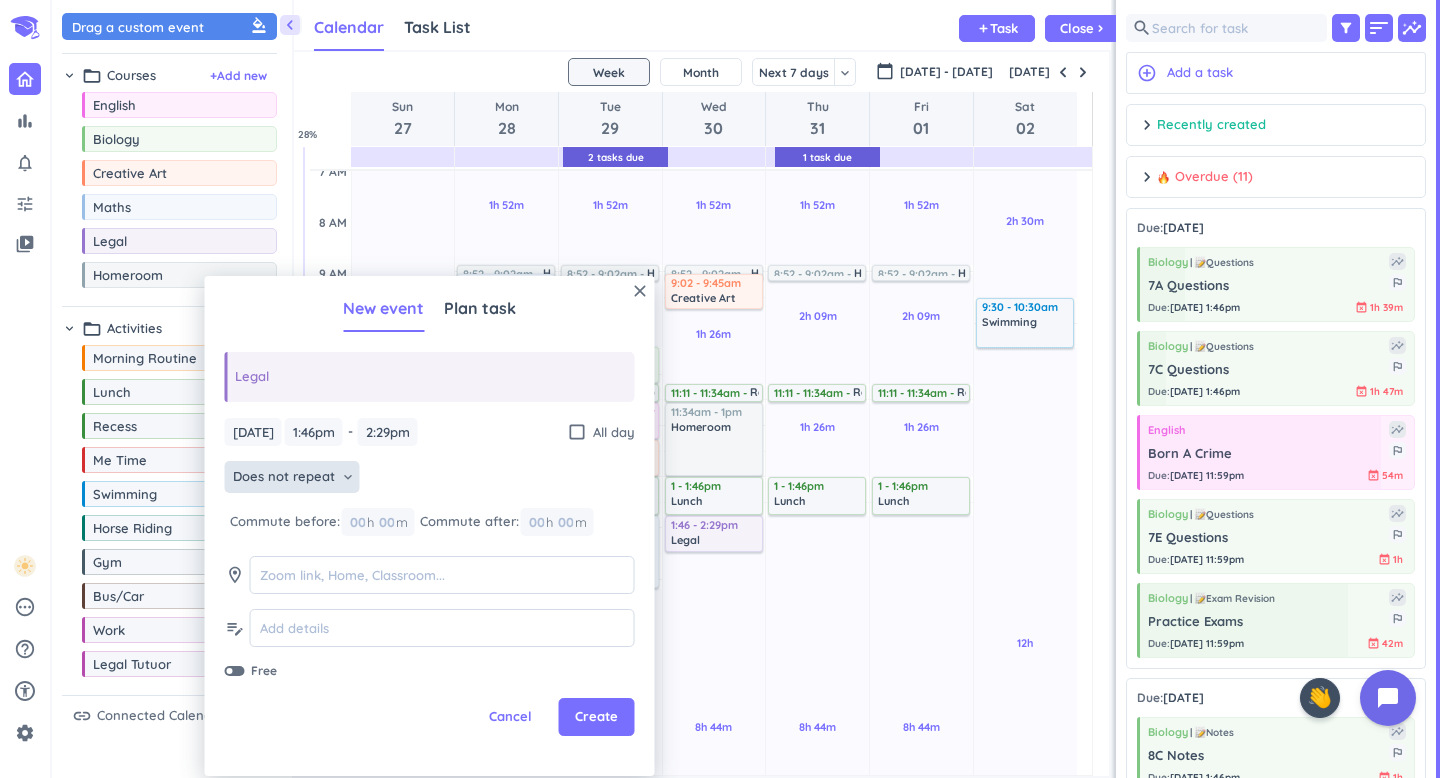 click on "Does not repeat" at bounding box center [284, 477] 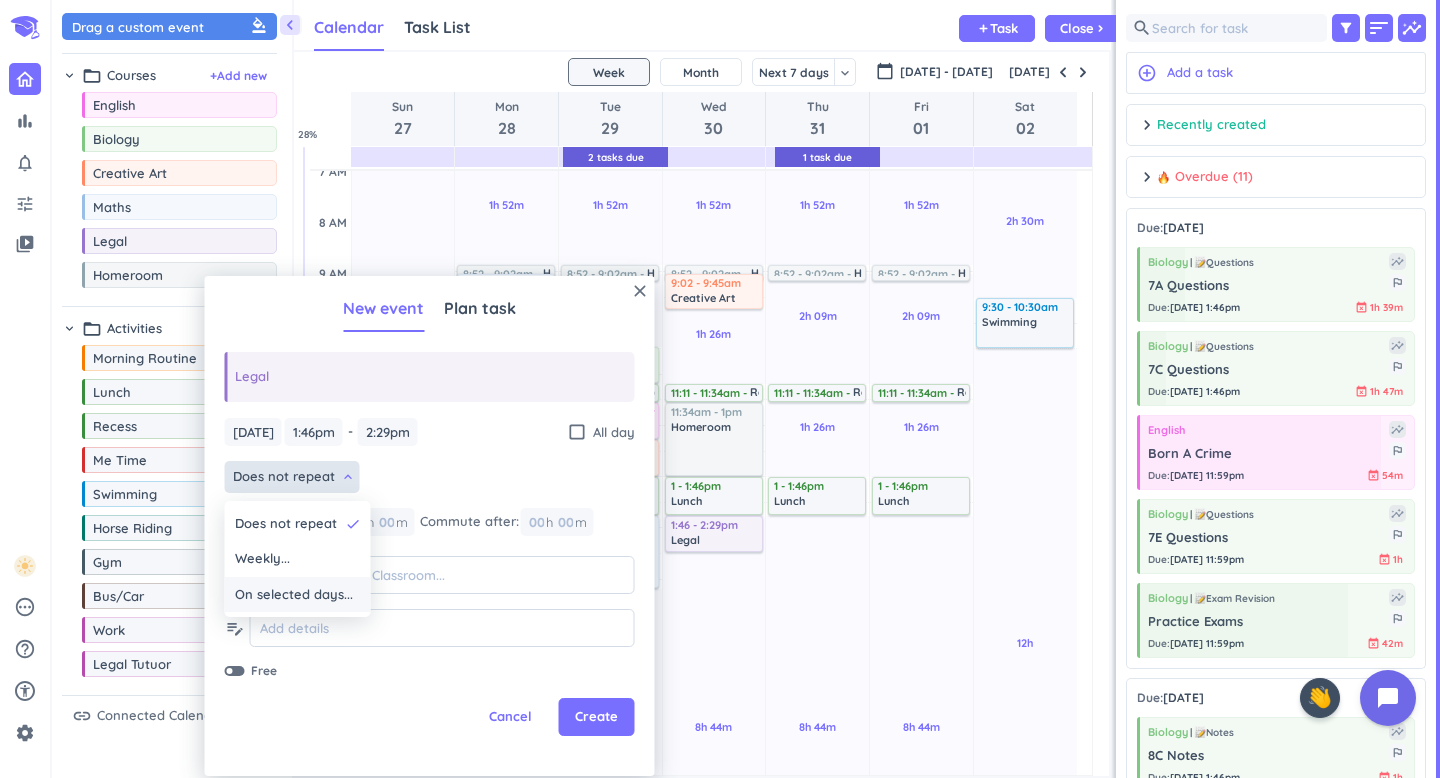 click on "On selected days..." at bounding box center (294, 595) 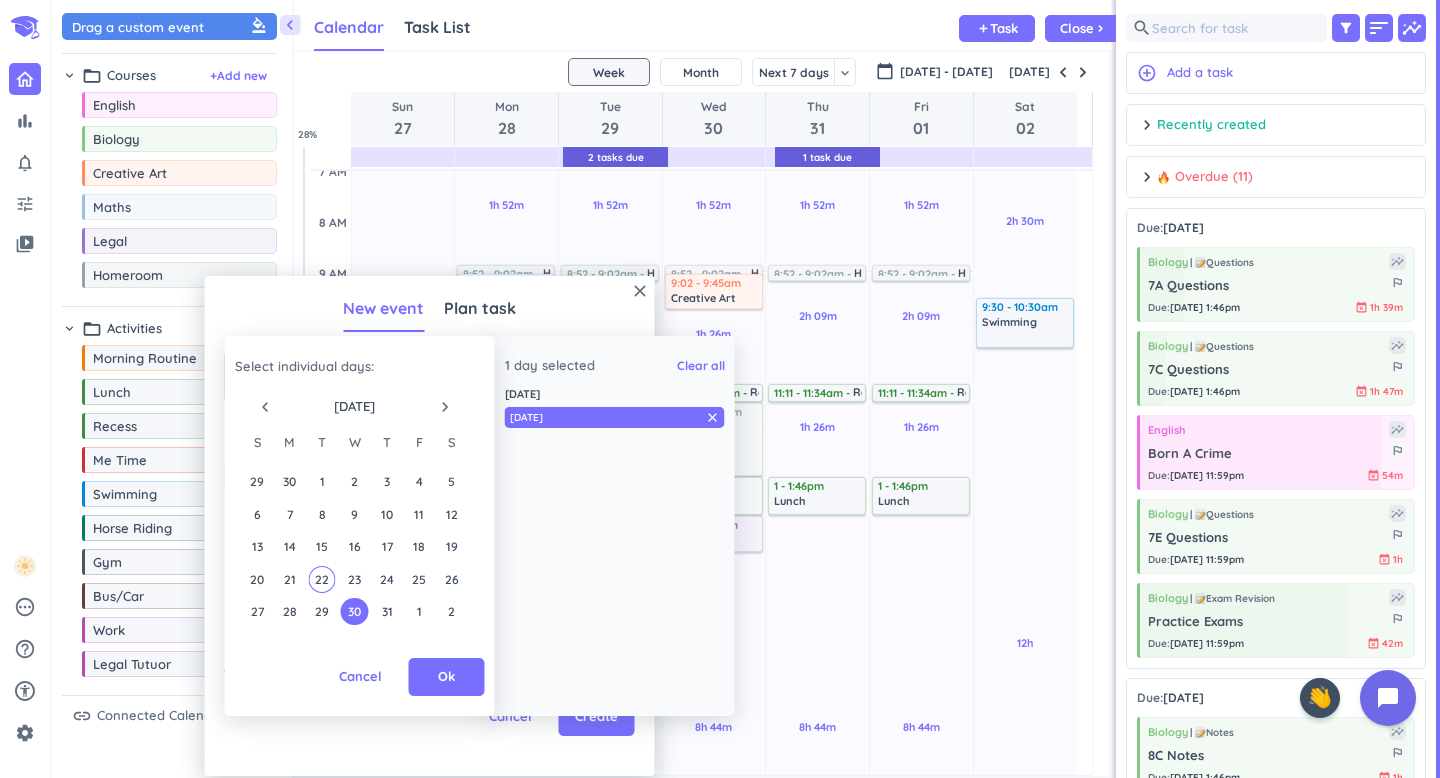 click on "navigate_next" at bounding box center (445, 407) 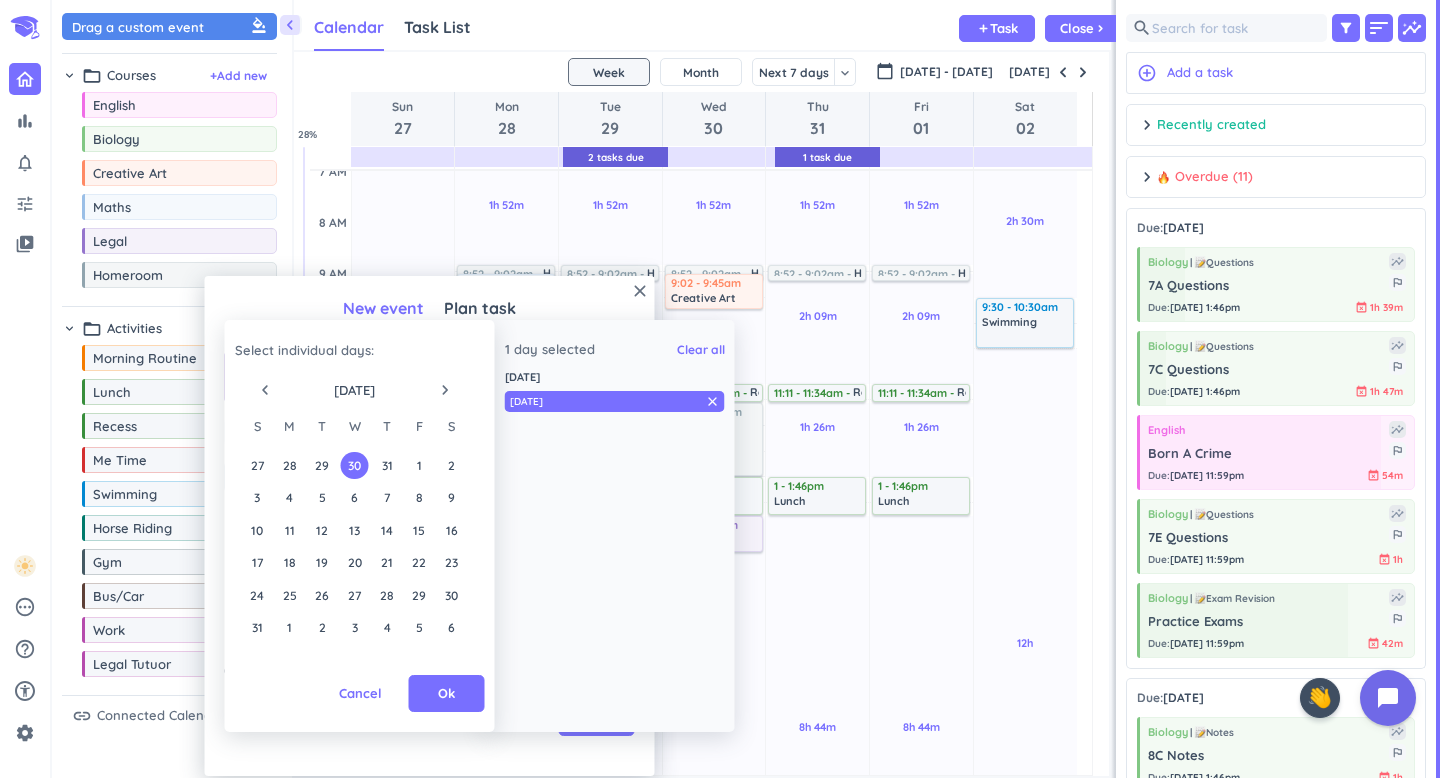 click on "10 11 12 13 14 15 16" at bounding box center (354, 530) 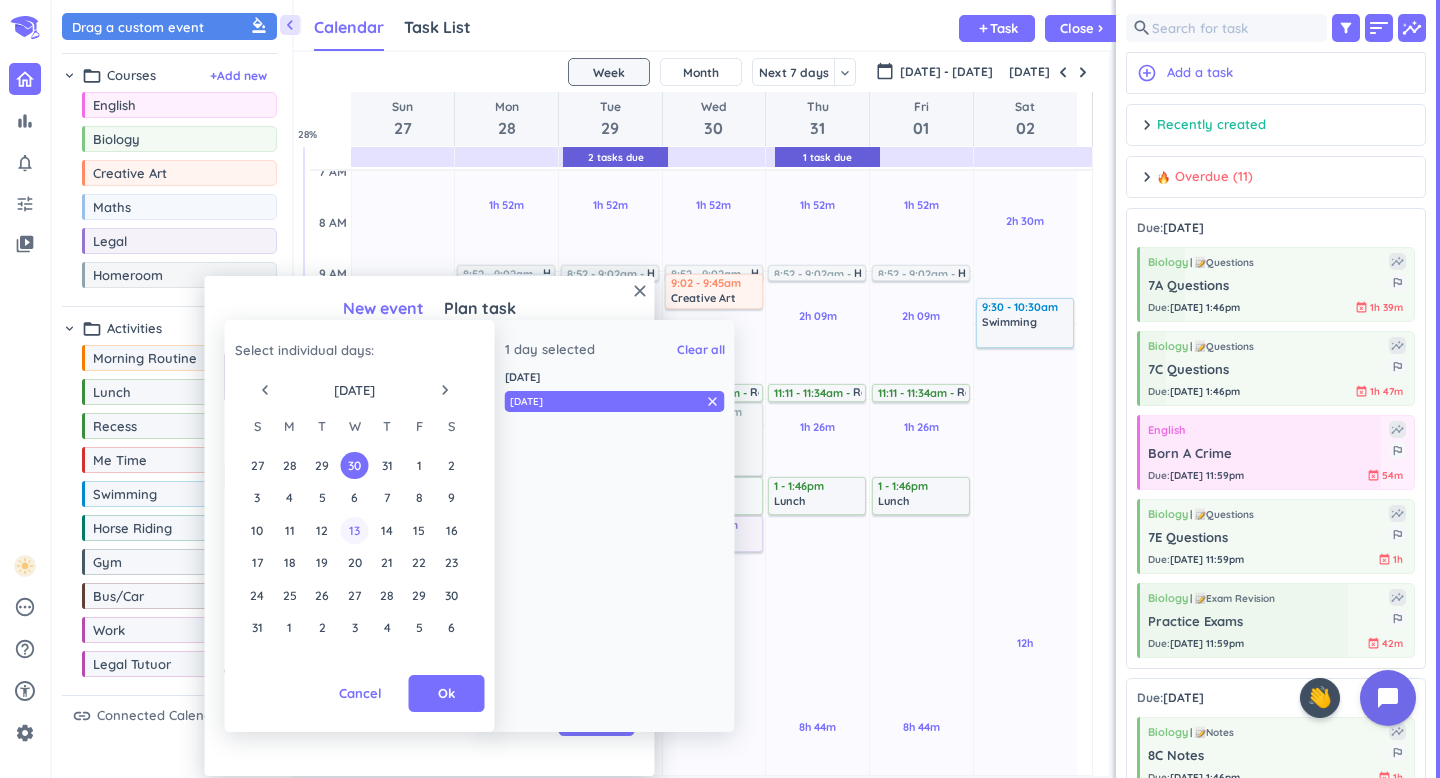 click on "13" at bounding box center [354, 530] 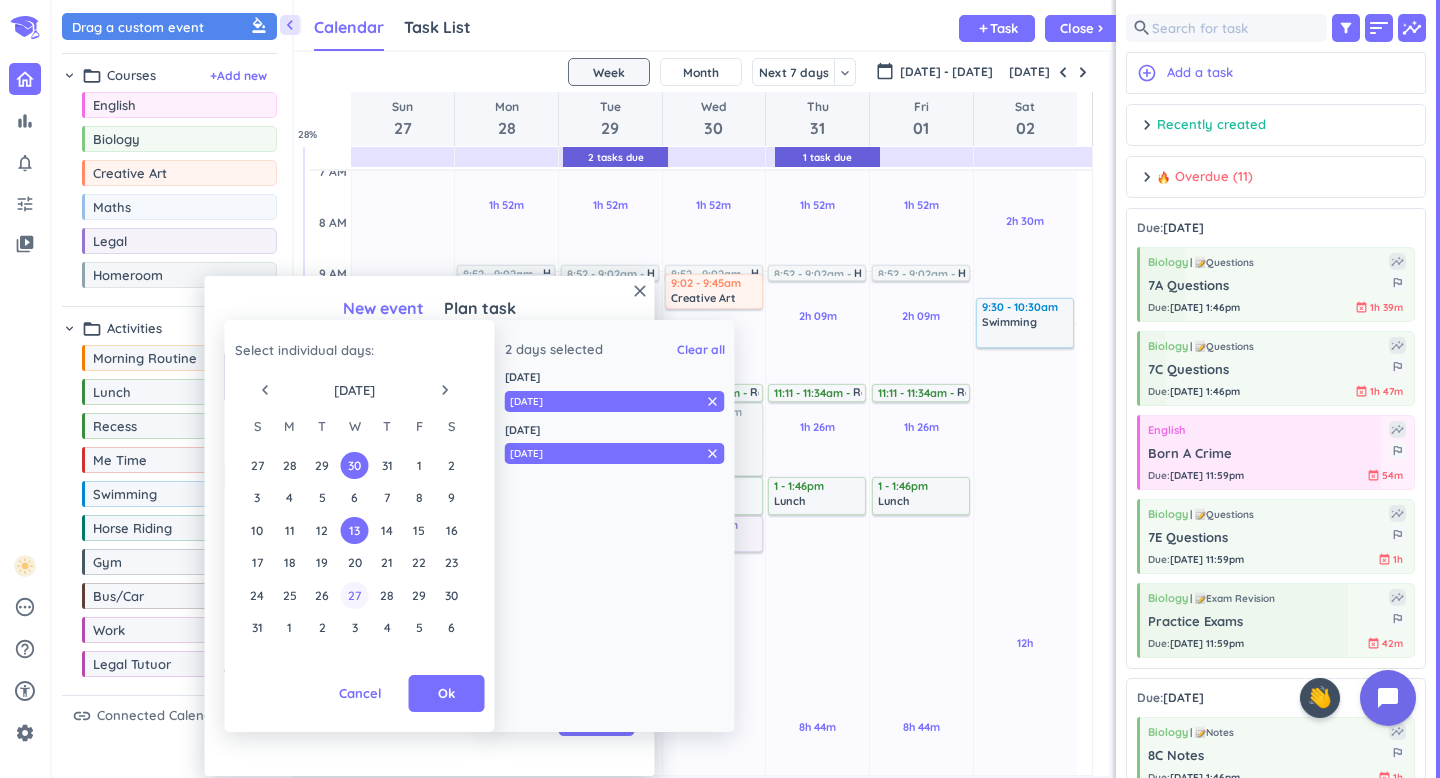 click on "27" at bounding box center [354, 595] 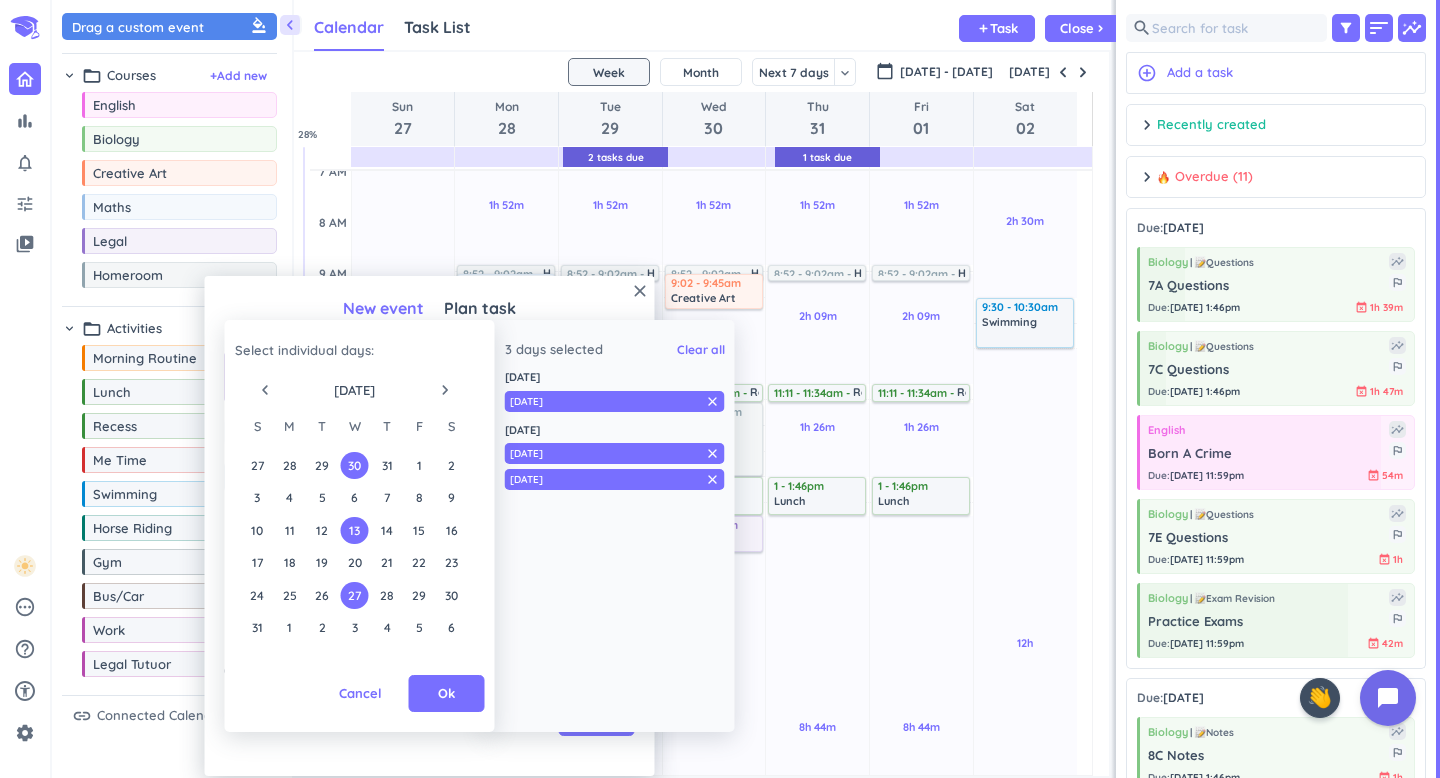 click on "navigate_next" at bounding box center [445, 390] 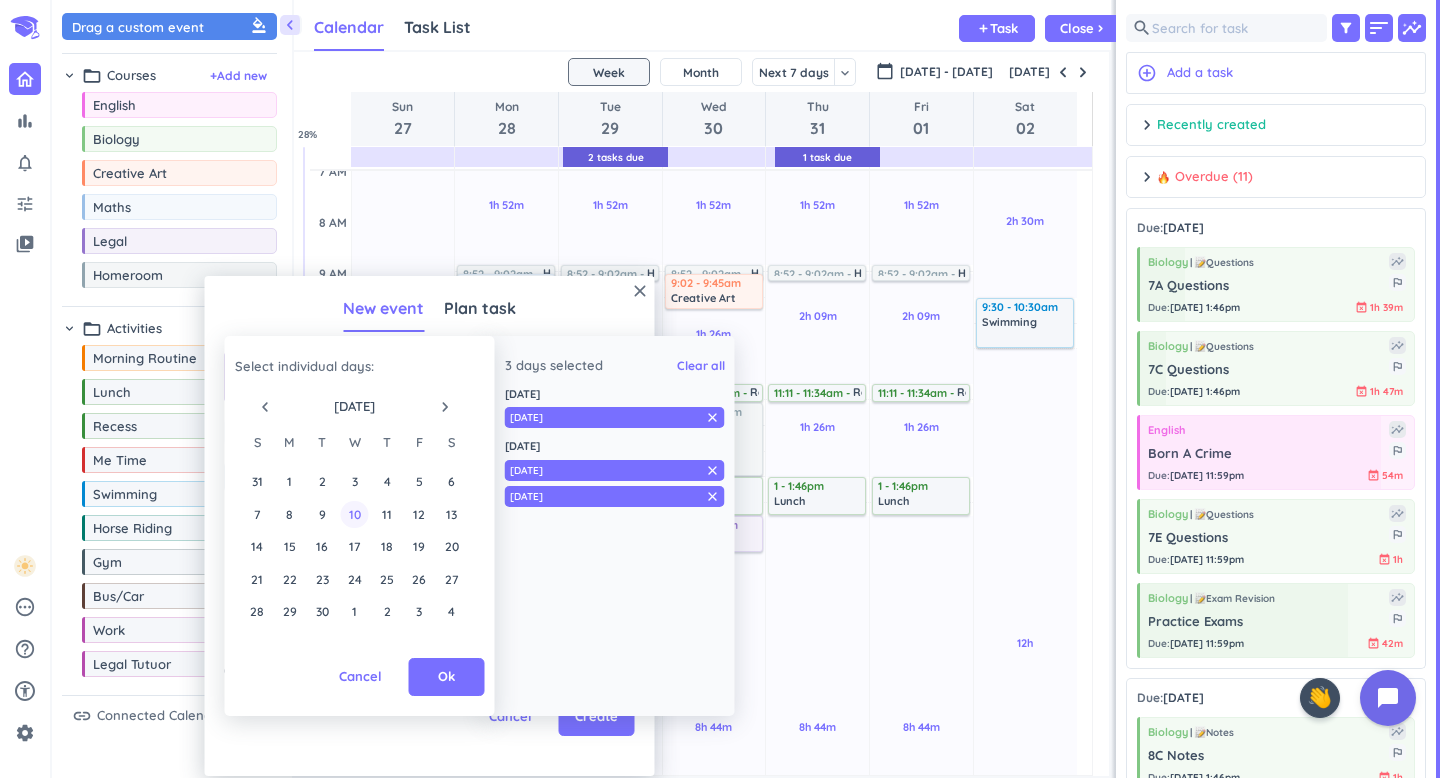click on "10" at bounding box center (354, 514) 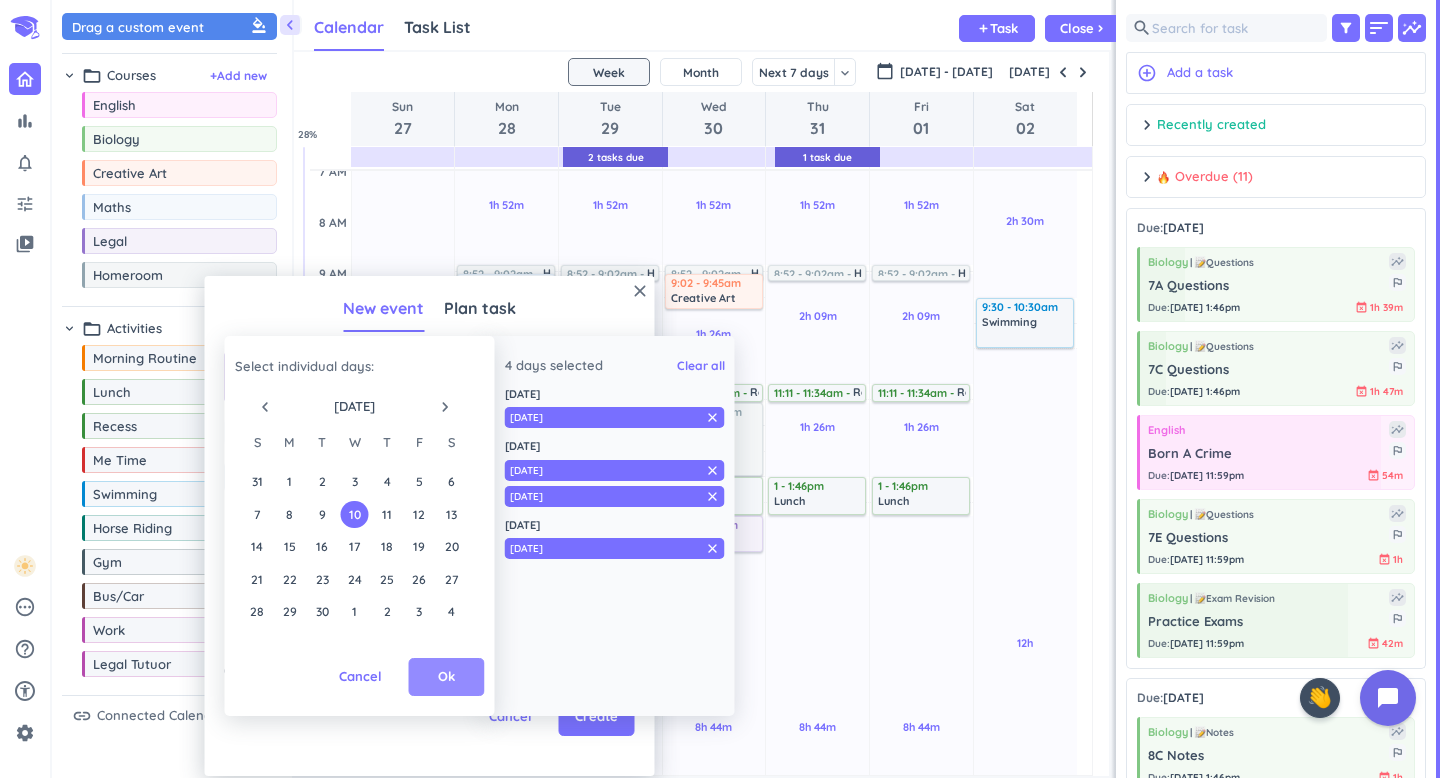click on "Ok" at bounding box center [447, 677] 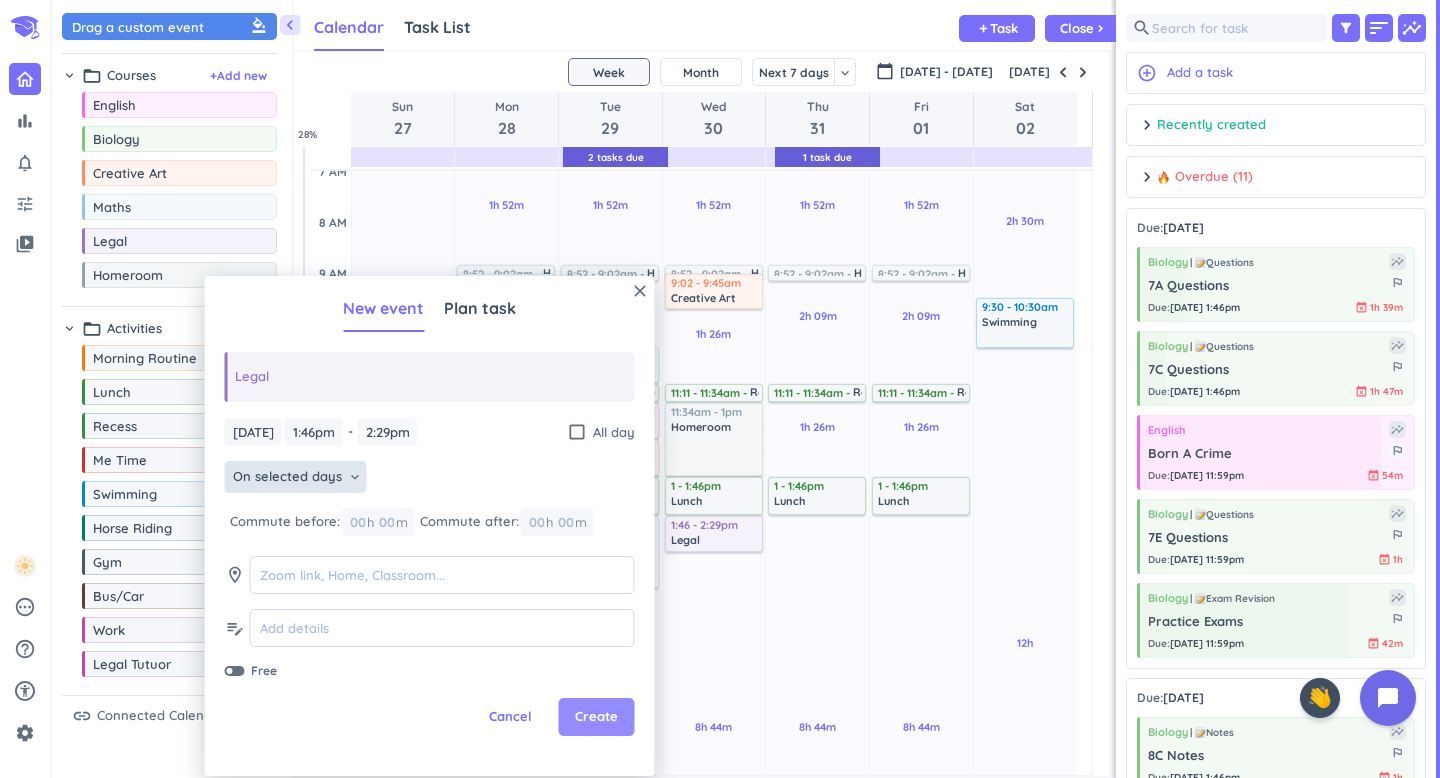 click on "Create" at bounding box center [596, 717] 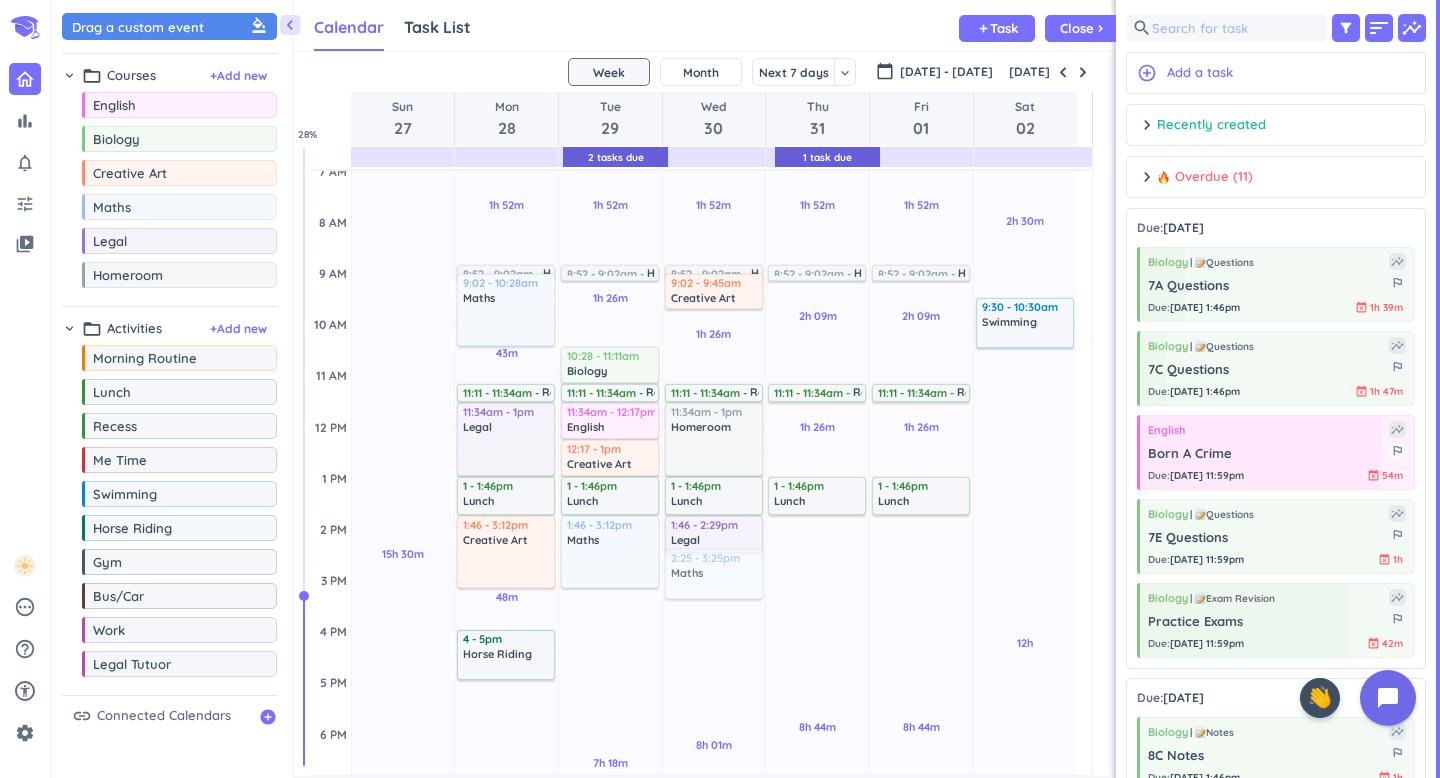 drag, startPoint x: 125, startPoint y: 205, endPoint x: 709, endPoint y: 553, distance: 679.8235 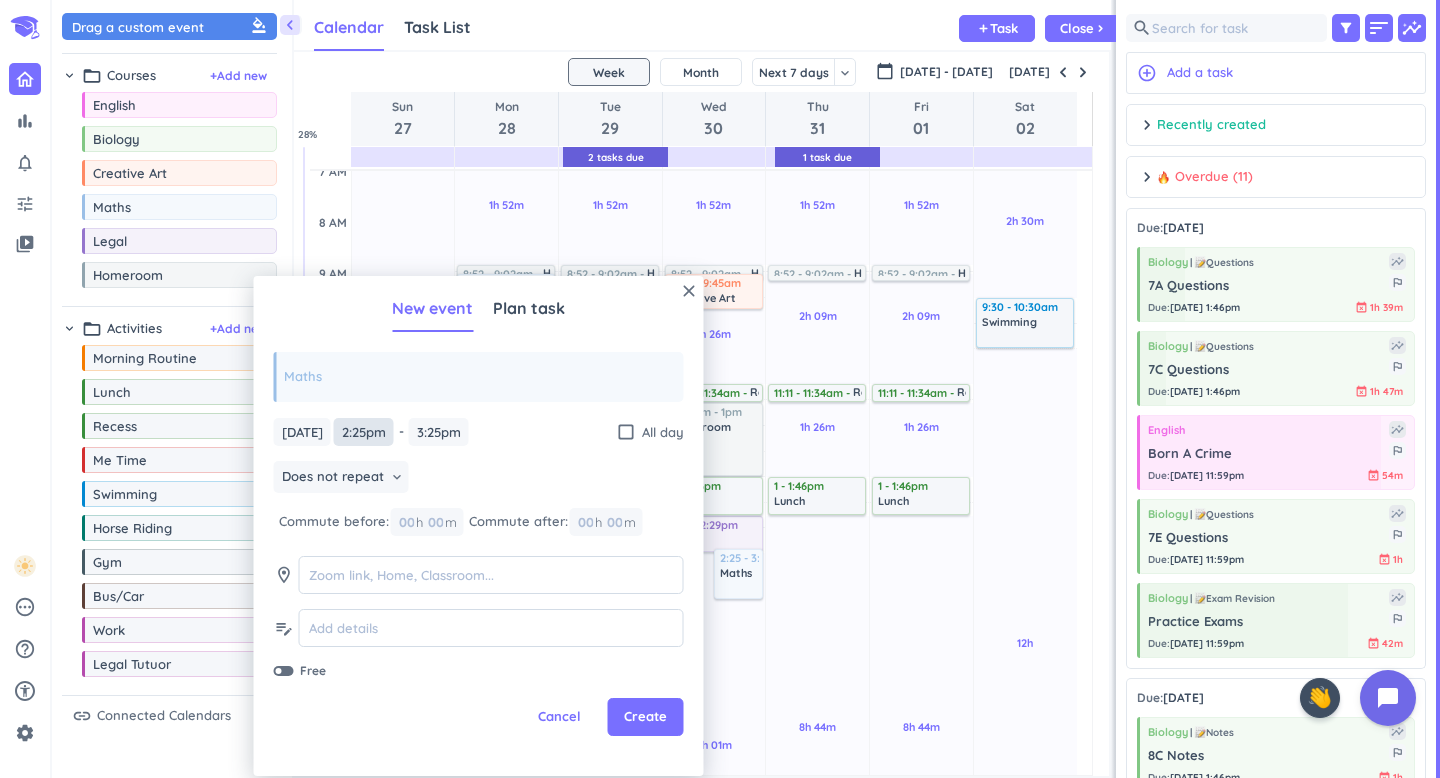 click on "2:25pm" at bounding box center [364, 432] 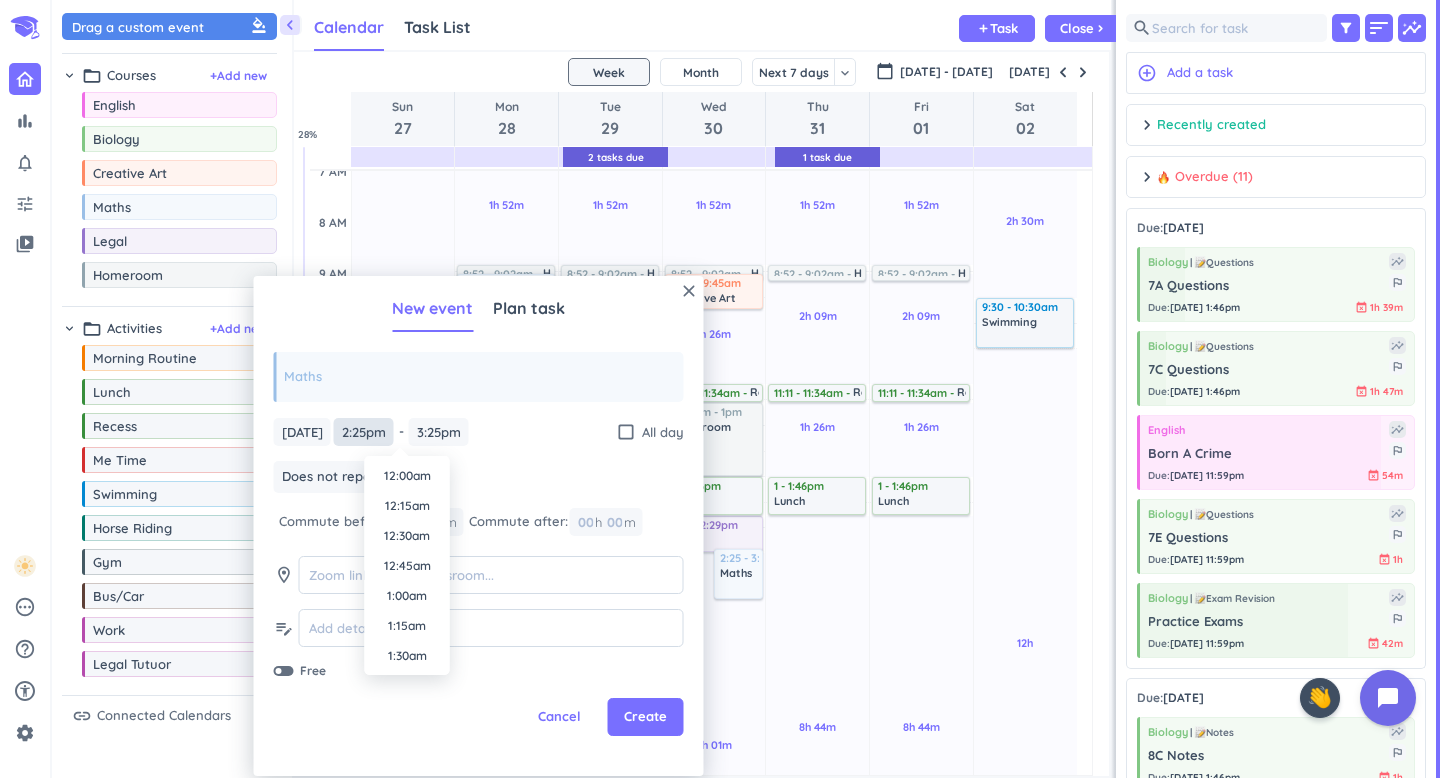 scroll, scrollTop: 1620, scrollLeft: 0, axis: vertical 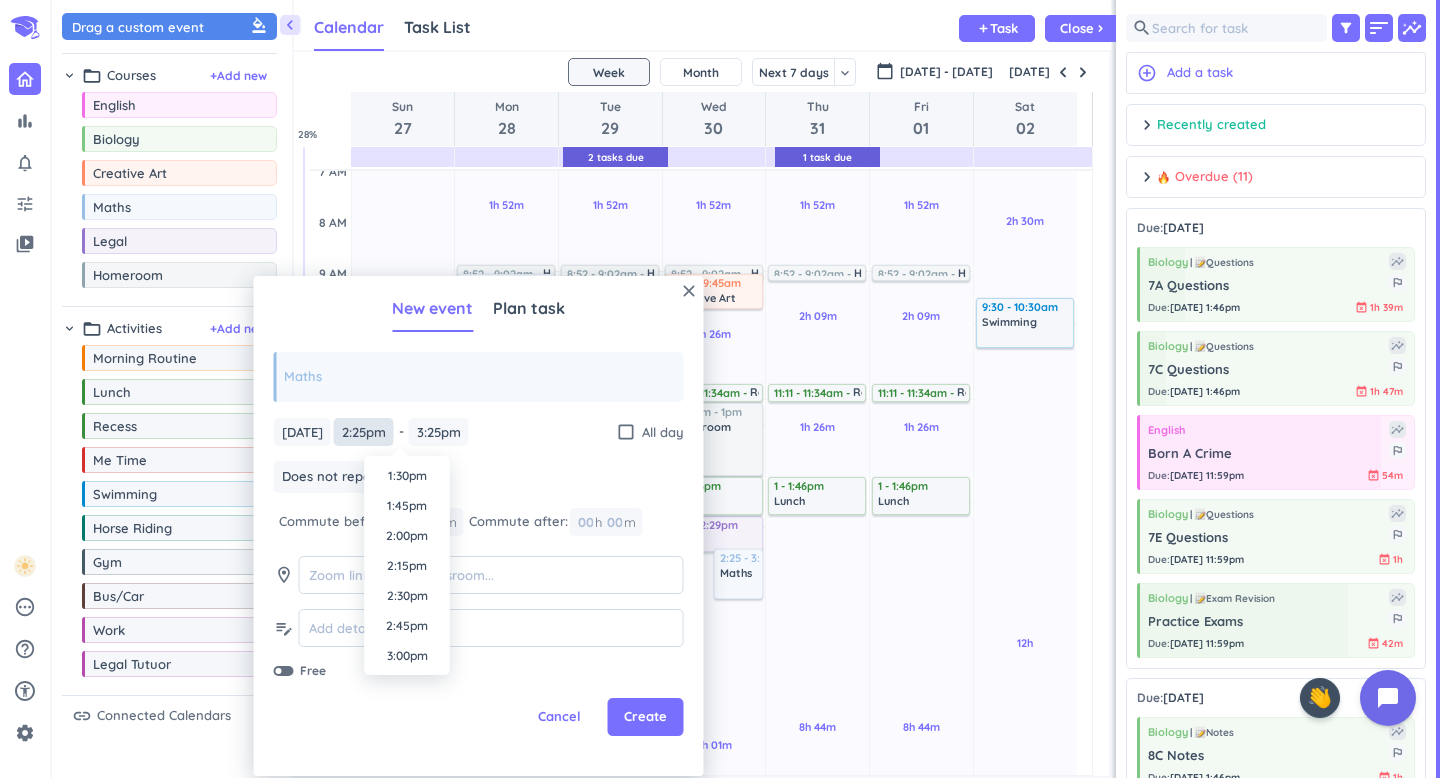 click on "2:25pm" at bounding box center [364, 432] 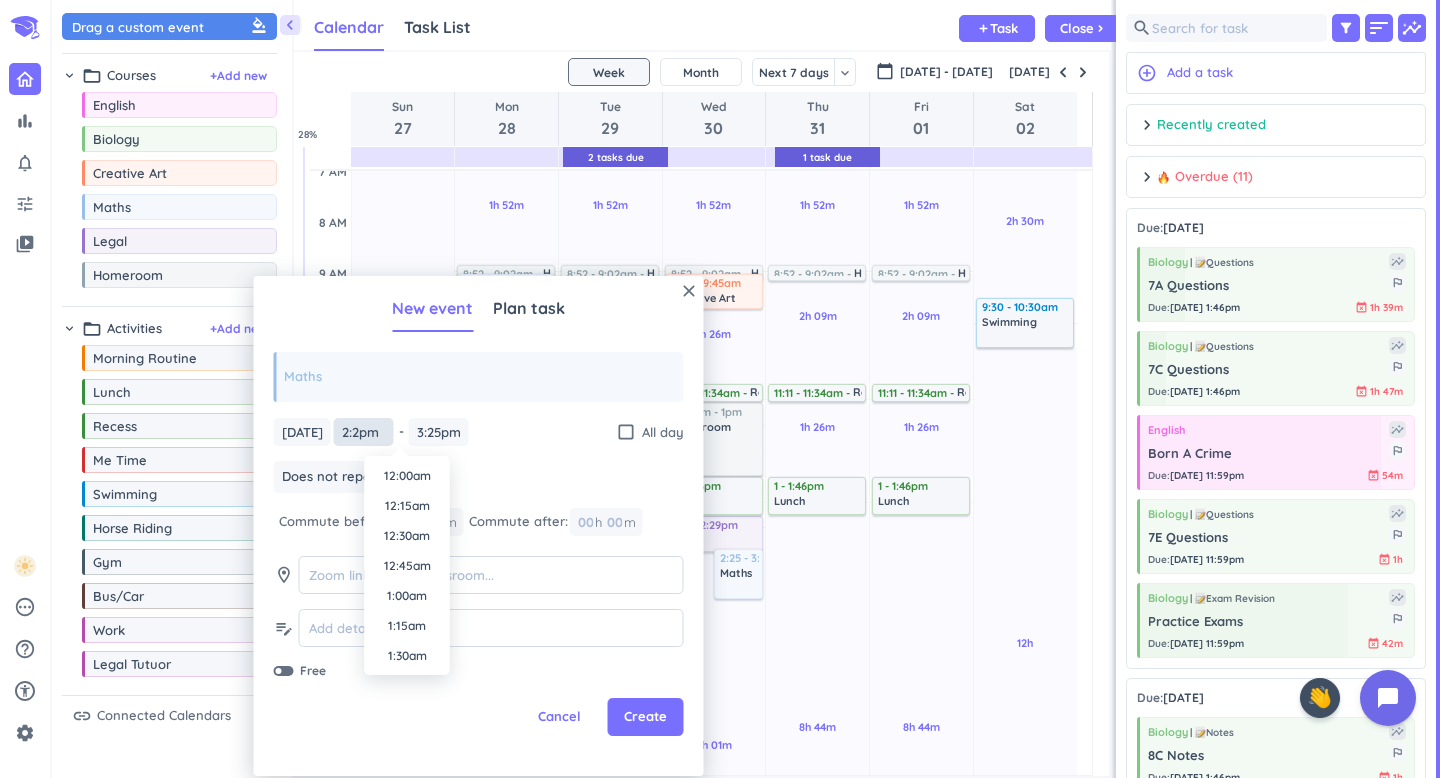 scroll, scrollTop: 1590, scrollLeft: 0, axis: vertical 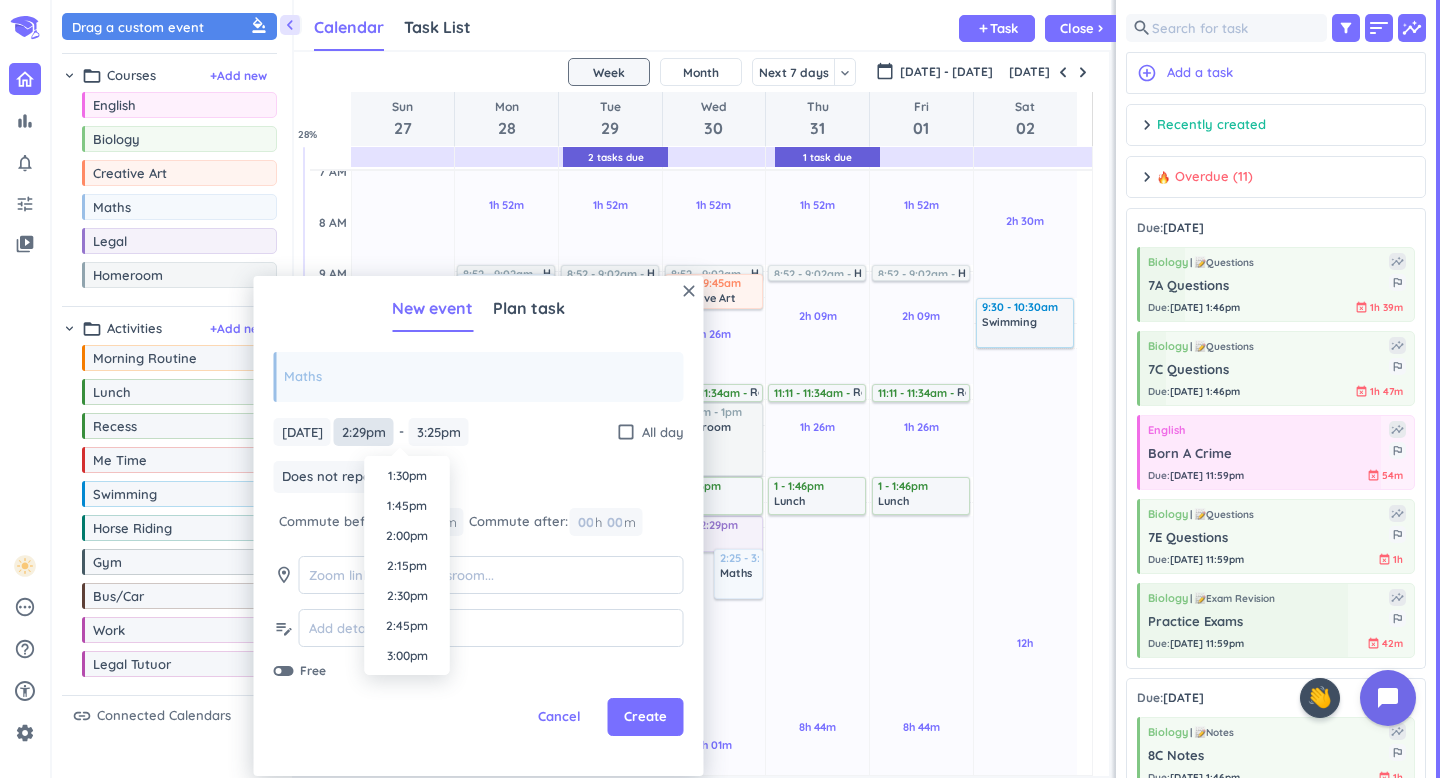 type on "2:29pm" 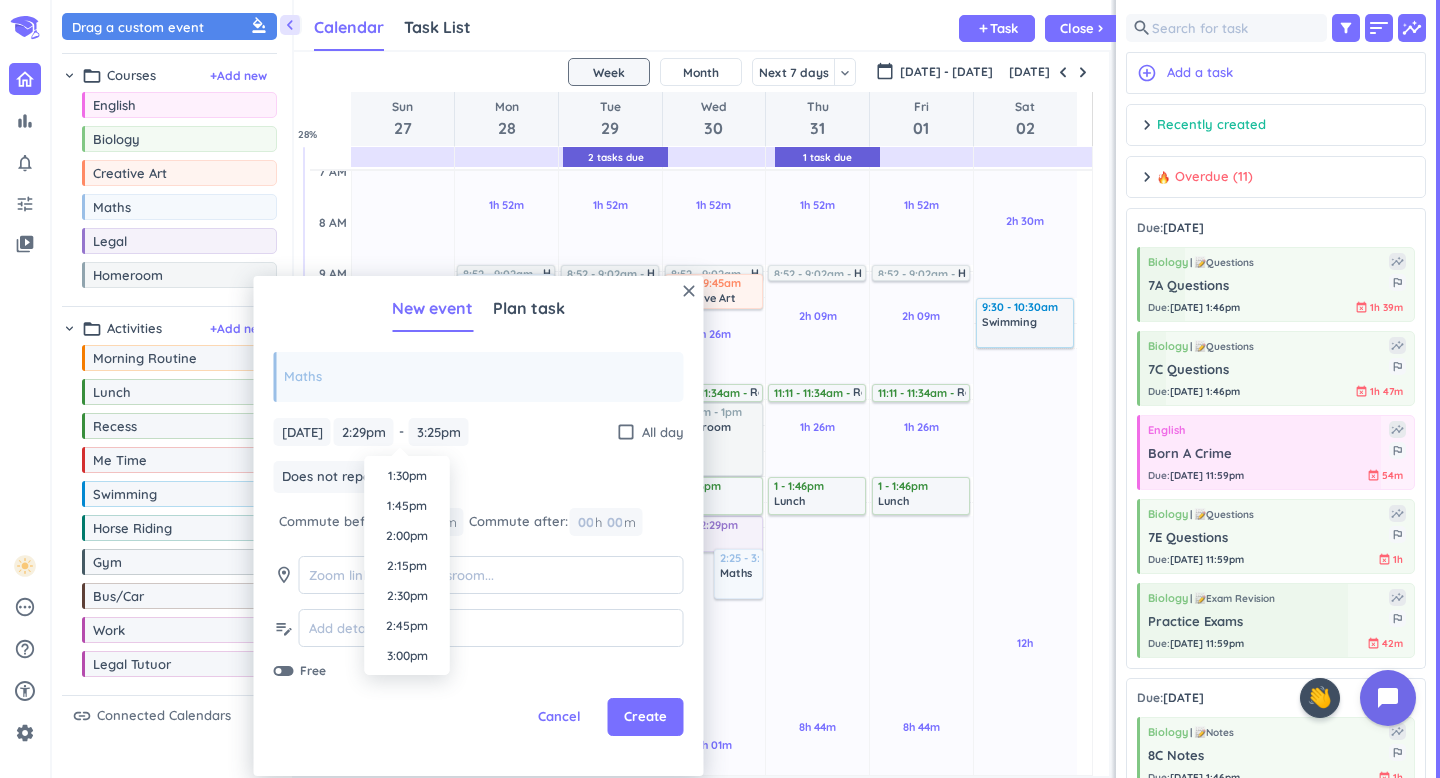 drag, startPoint x: 493, startPoint y: 468, endPoint x: 476, endPoint y: 458, distance: 19.723083 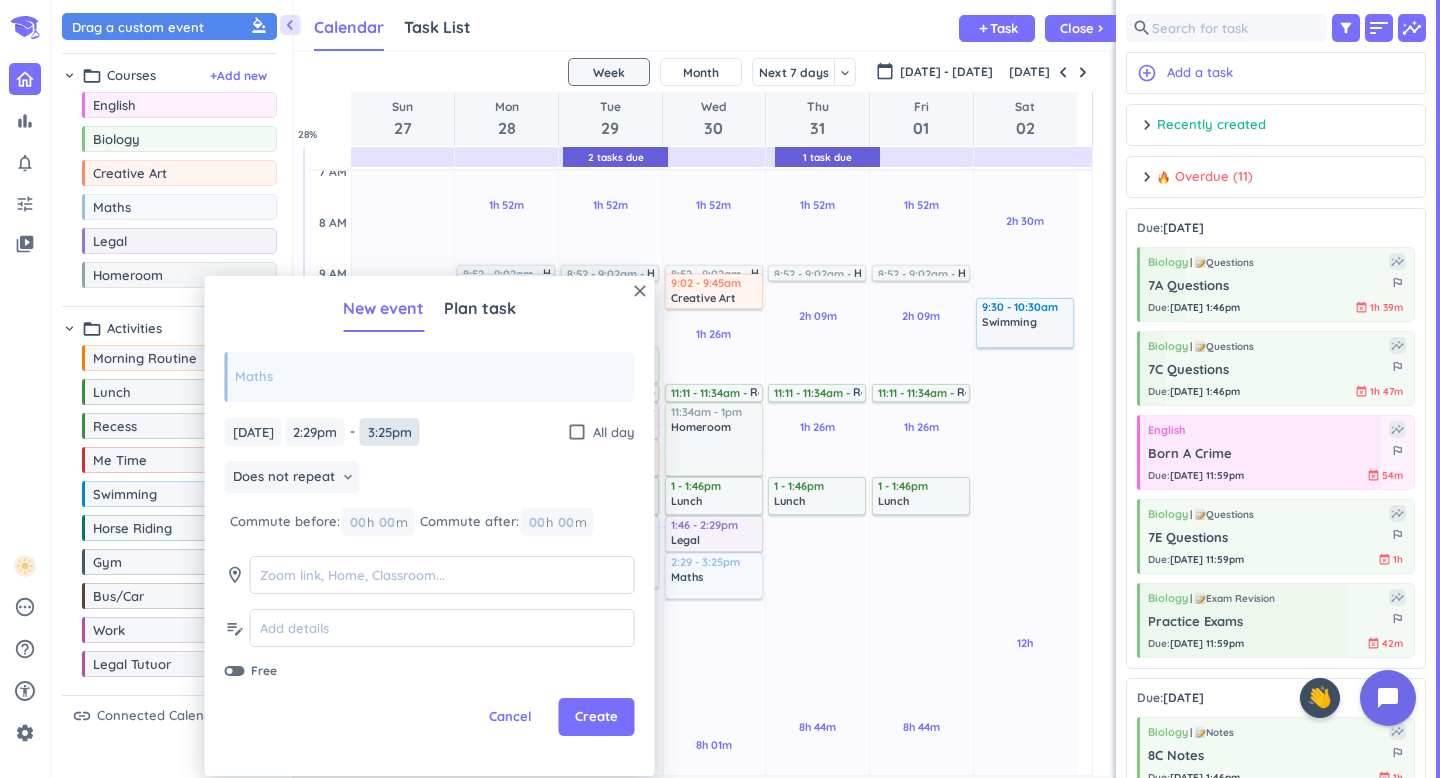 click on "3:25pm" at bounding box center [390, 432] 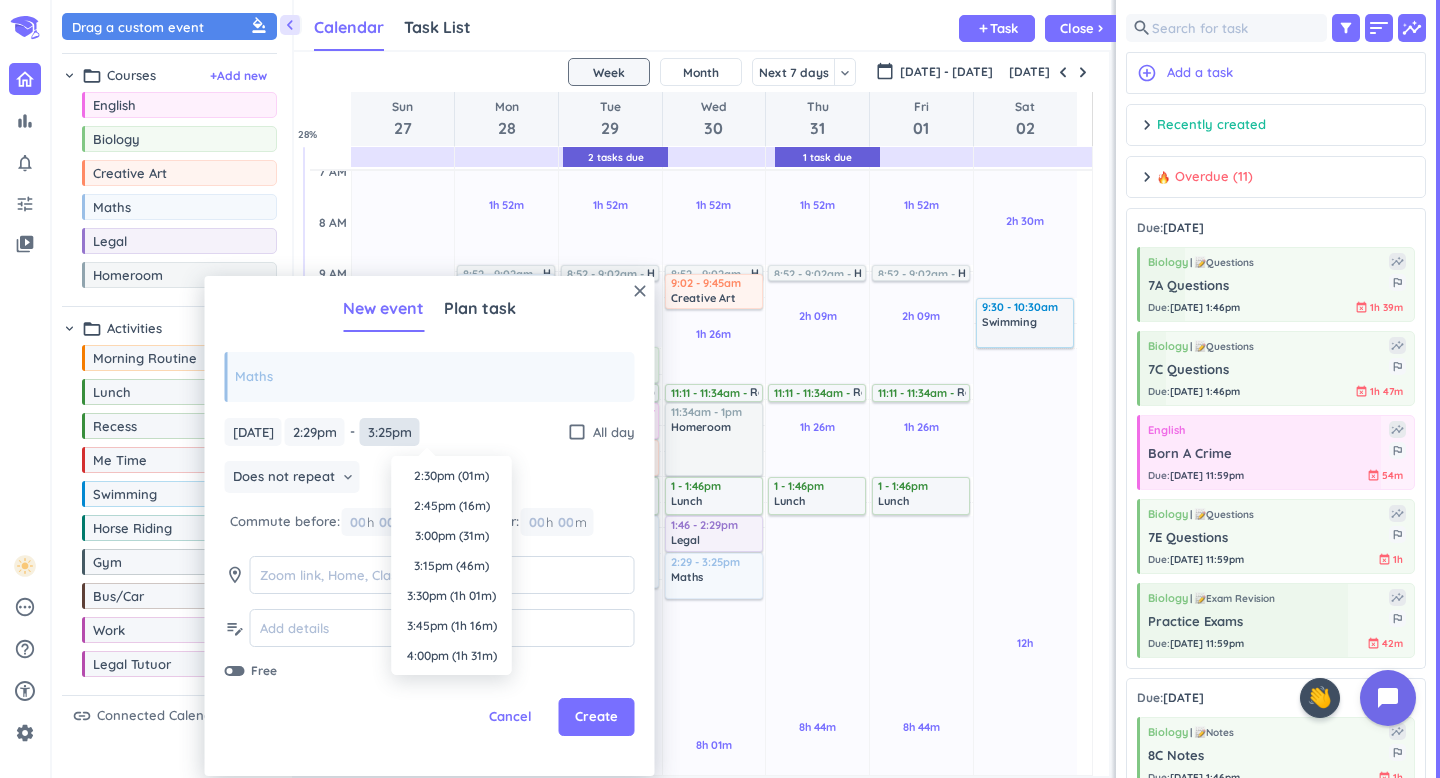 scroll, scrollTop: 1740, scrollLeft: 0, axis: vertical 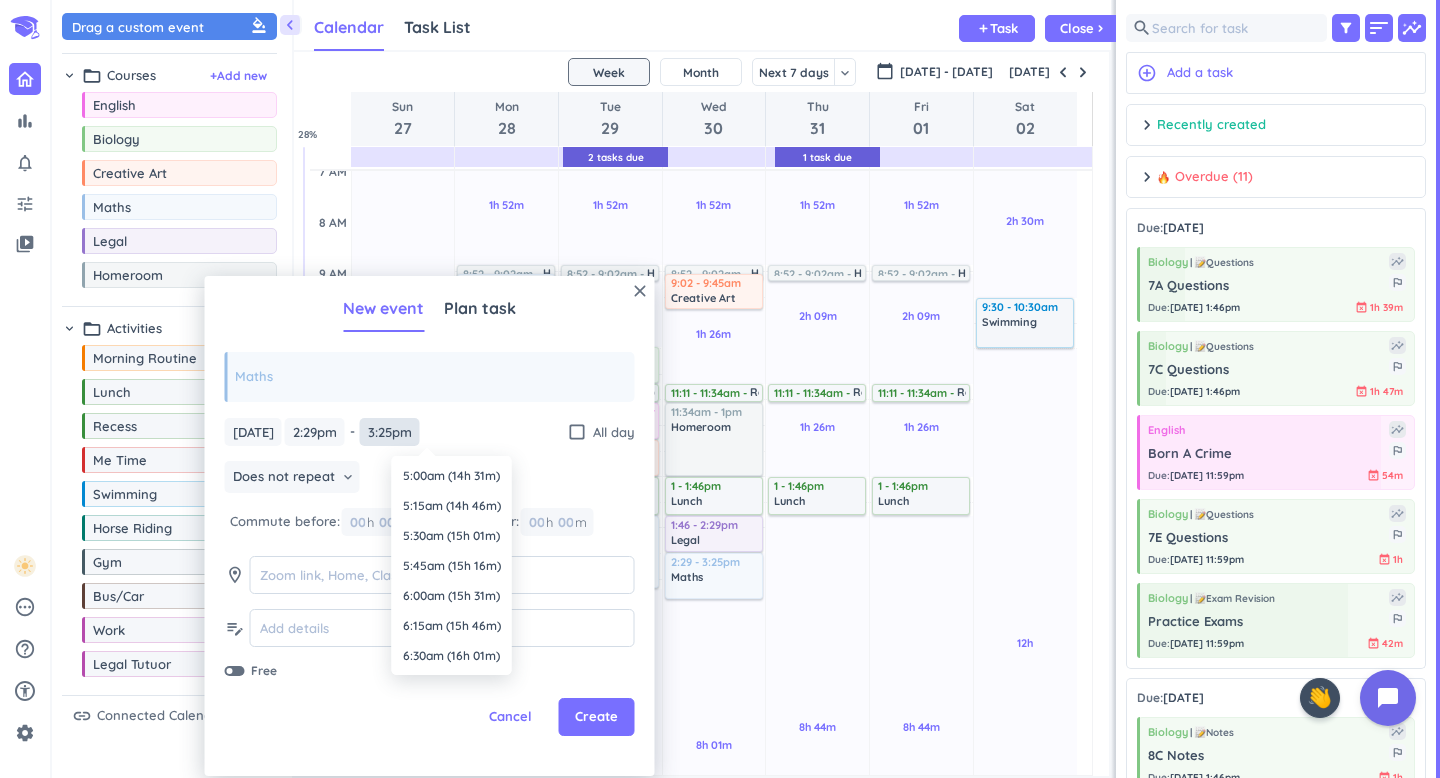 click on "3:25pm" at bounding box center (390, 432) 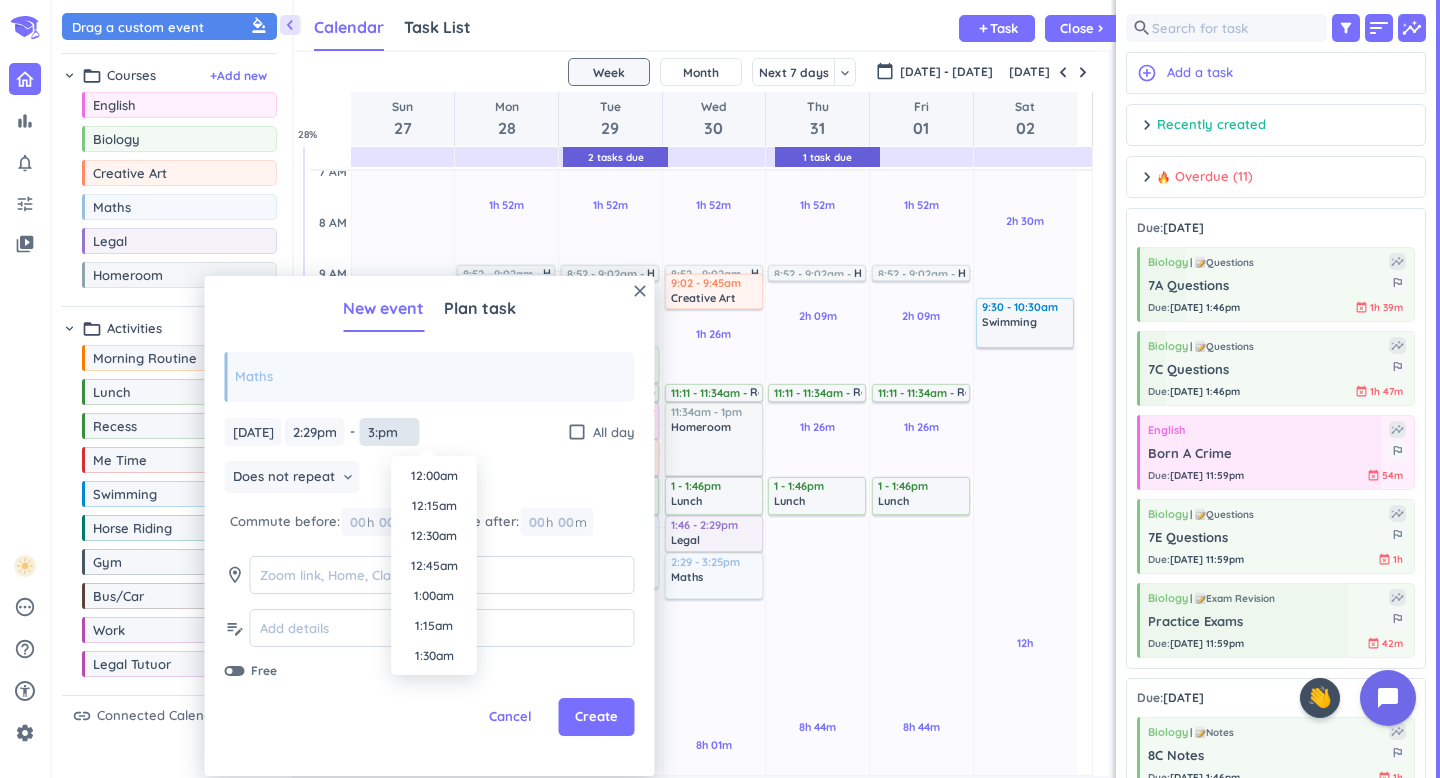 scroll, scrollTop: 1710, scrollLeft: 0, axis: vertical 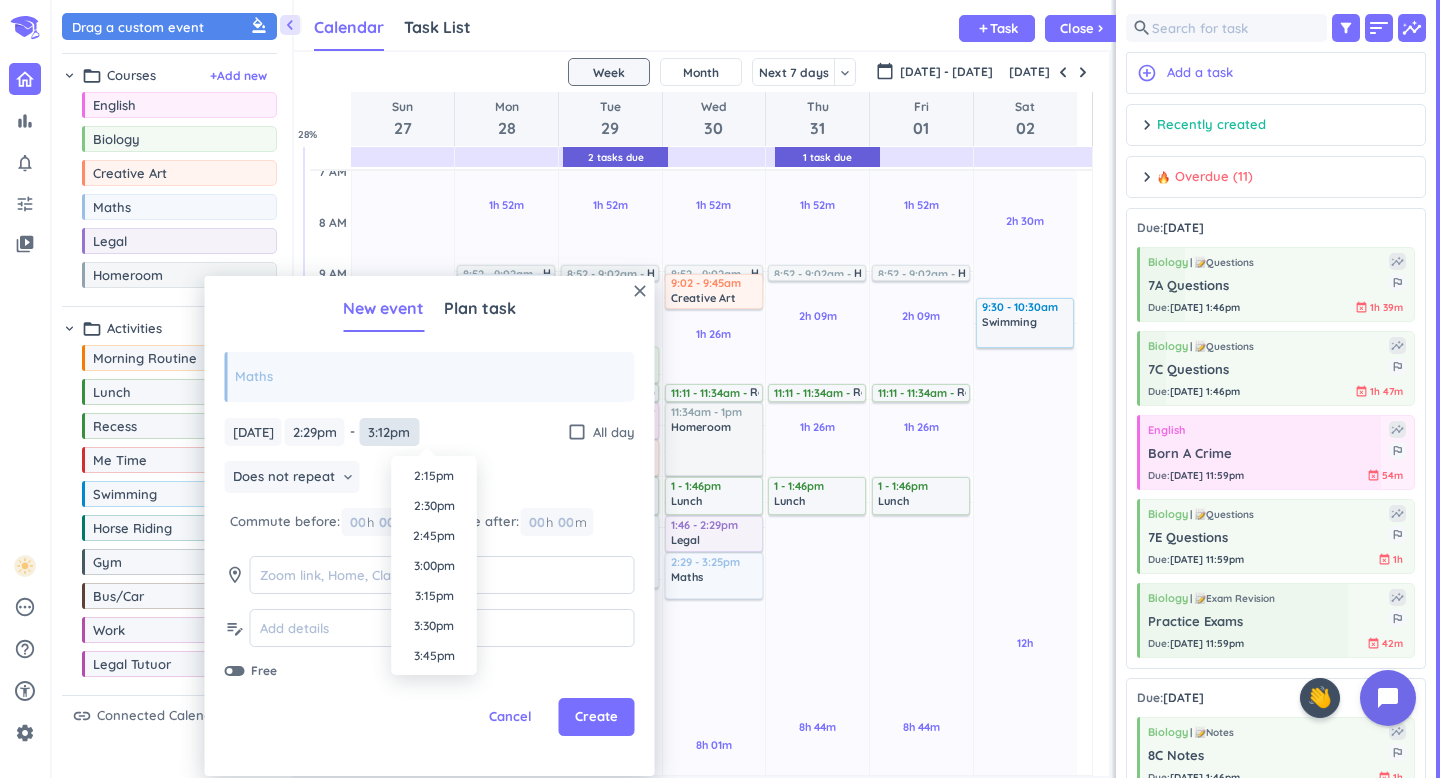 type on "3:12pm" 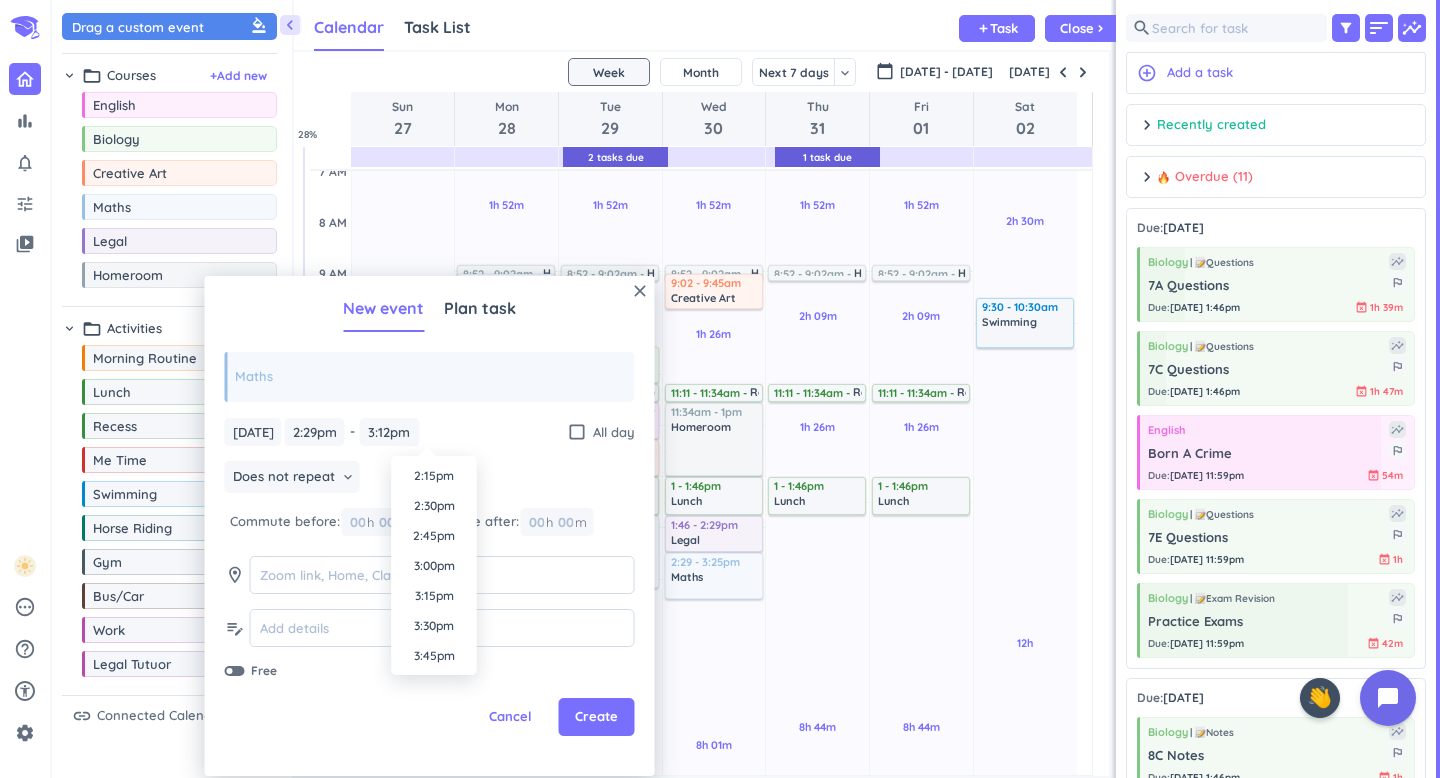 click on "Does not repeat keyboard_arrow_down" at bounding box center (430, 479) 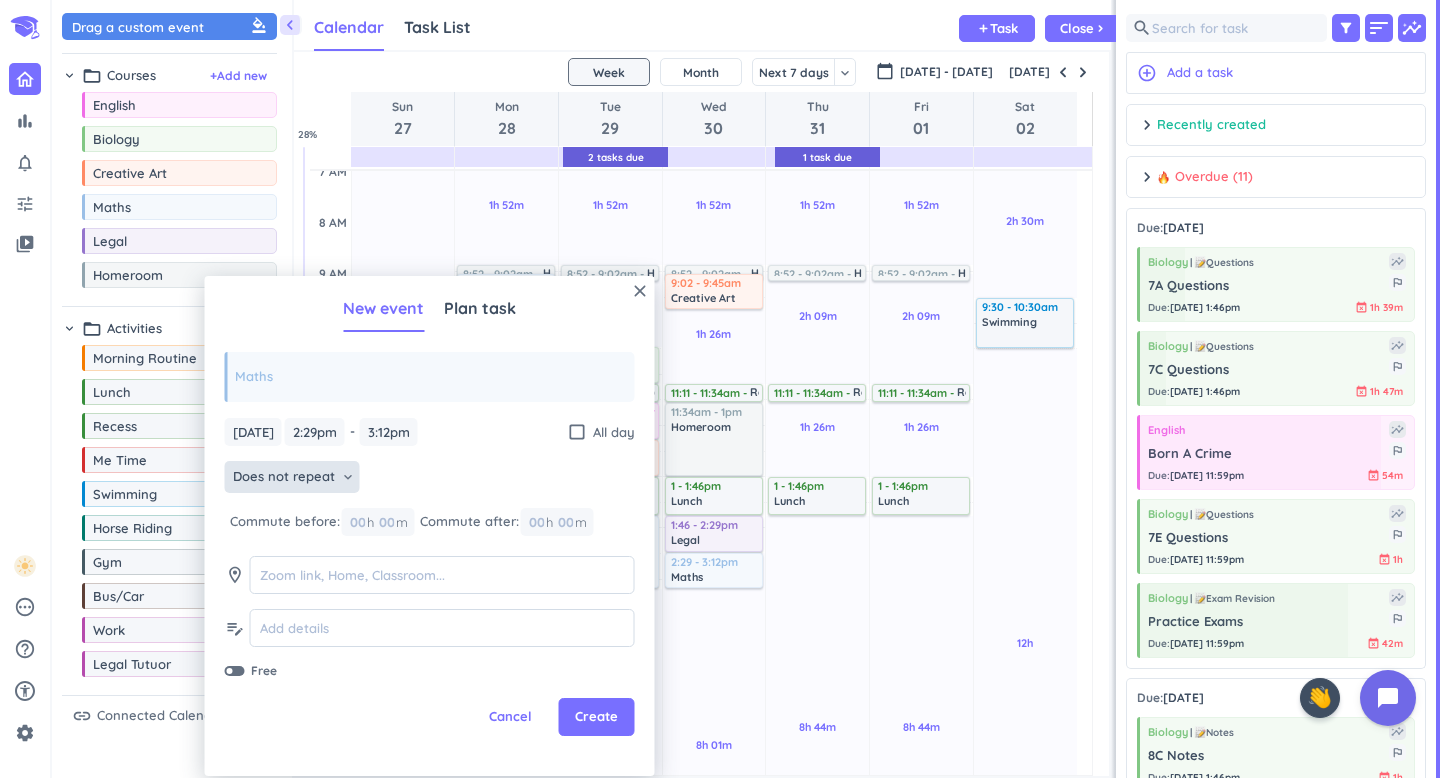 click on "Does not repeat" at bounding box center (284, 477) 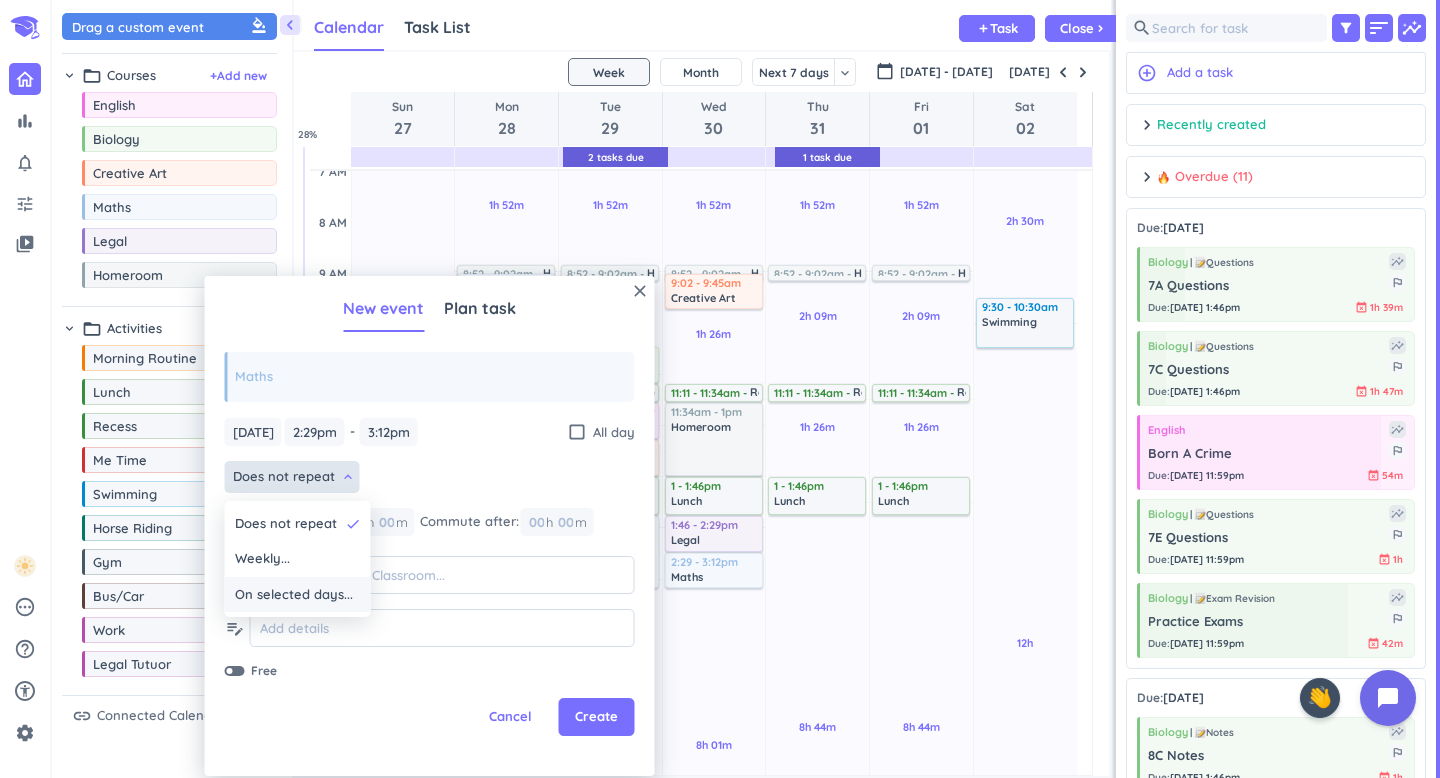 click on "On selected days..." at bounding box center [294, 595] 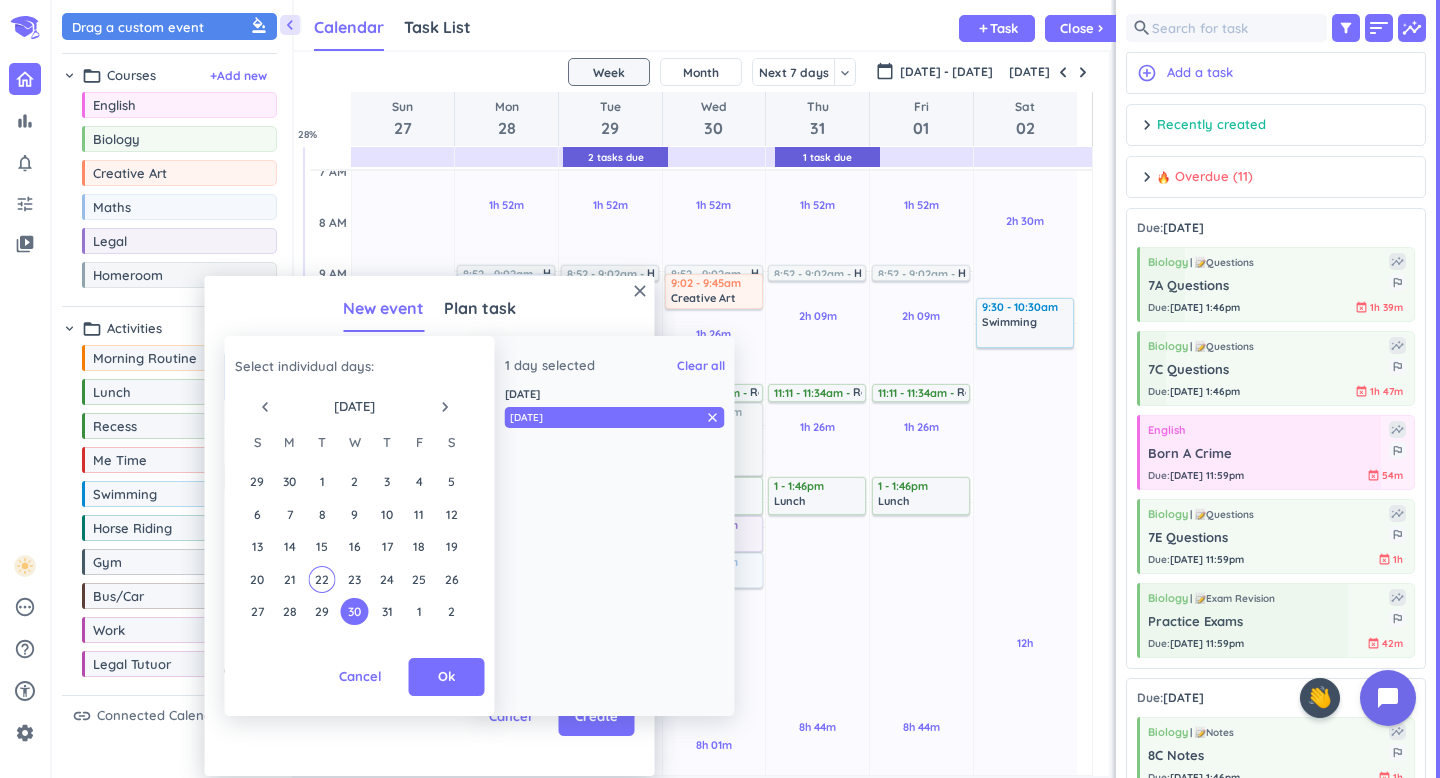 click on "navigate_next" at bounding box center (445, 407) 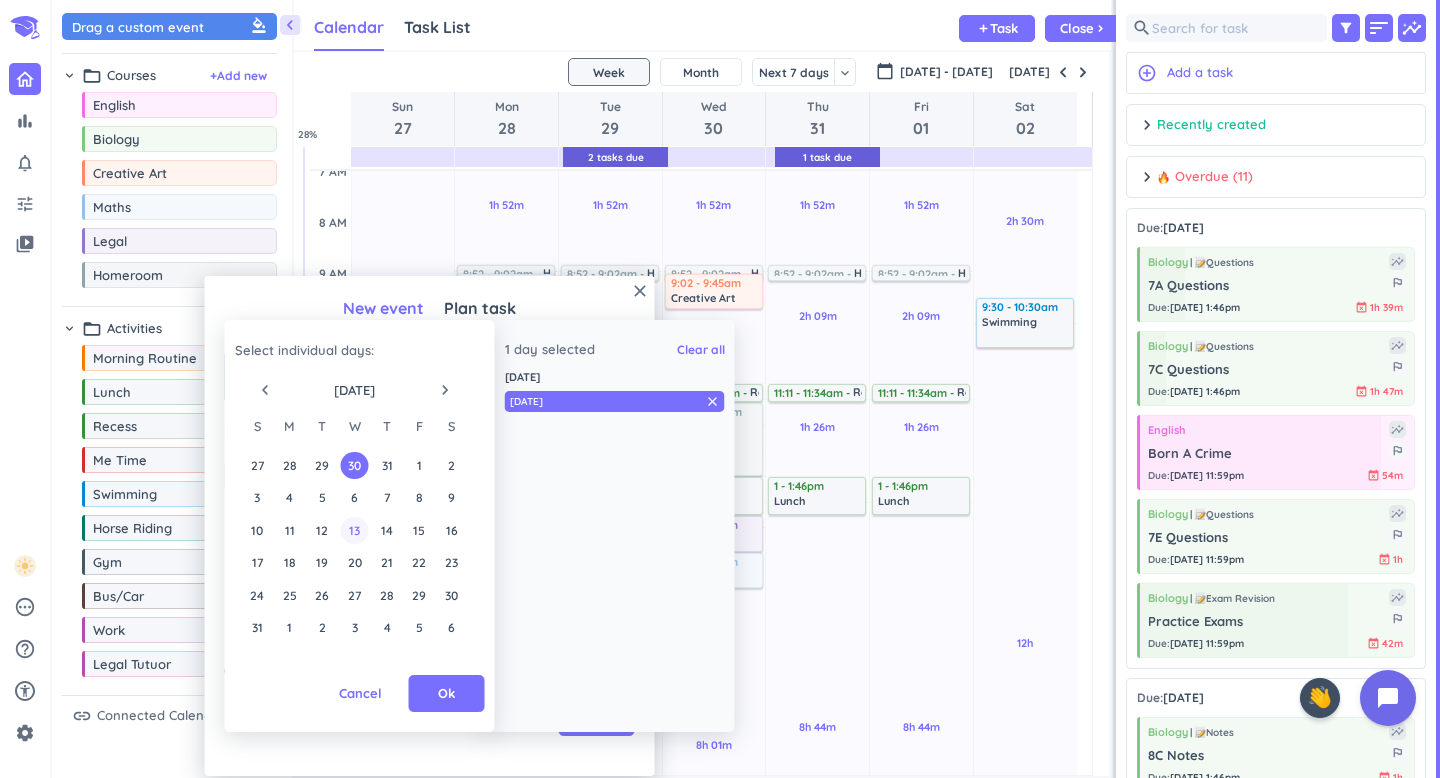 click on "13" at bounding box center [354, 530] 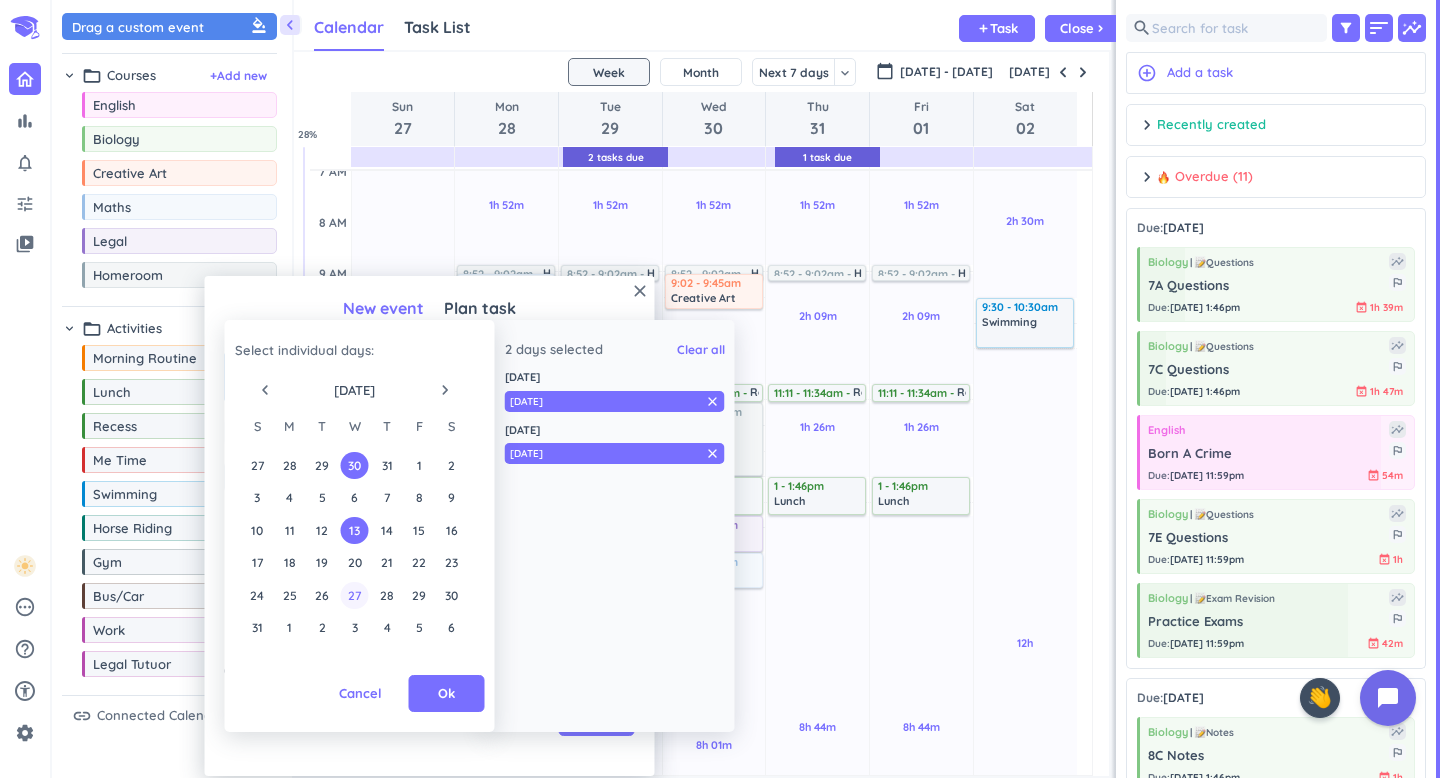 click on "27" at bounding box center [354, 595] 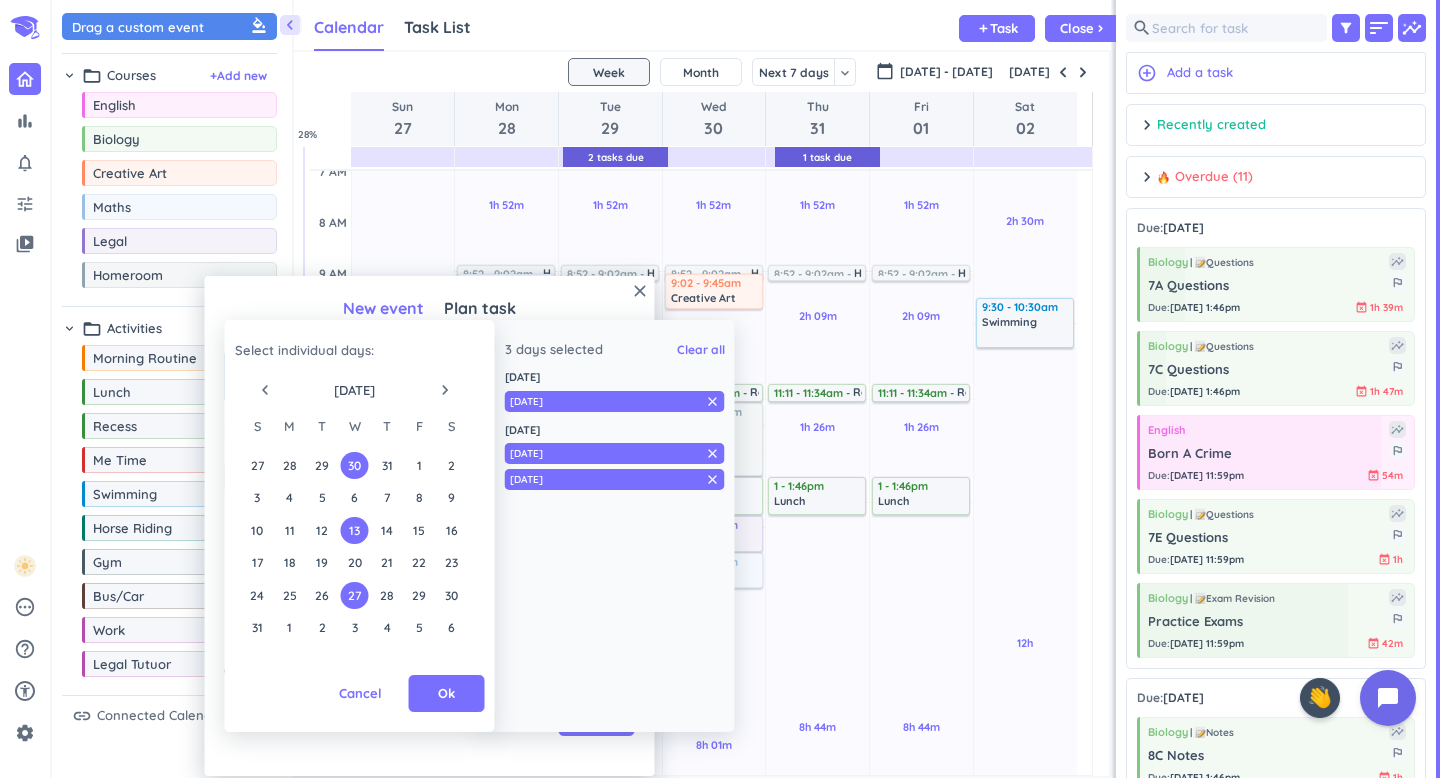 click on "navigate_next" at bounding box center (445, 390) 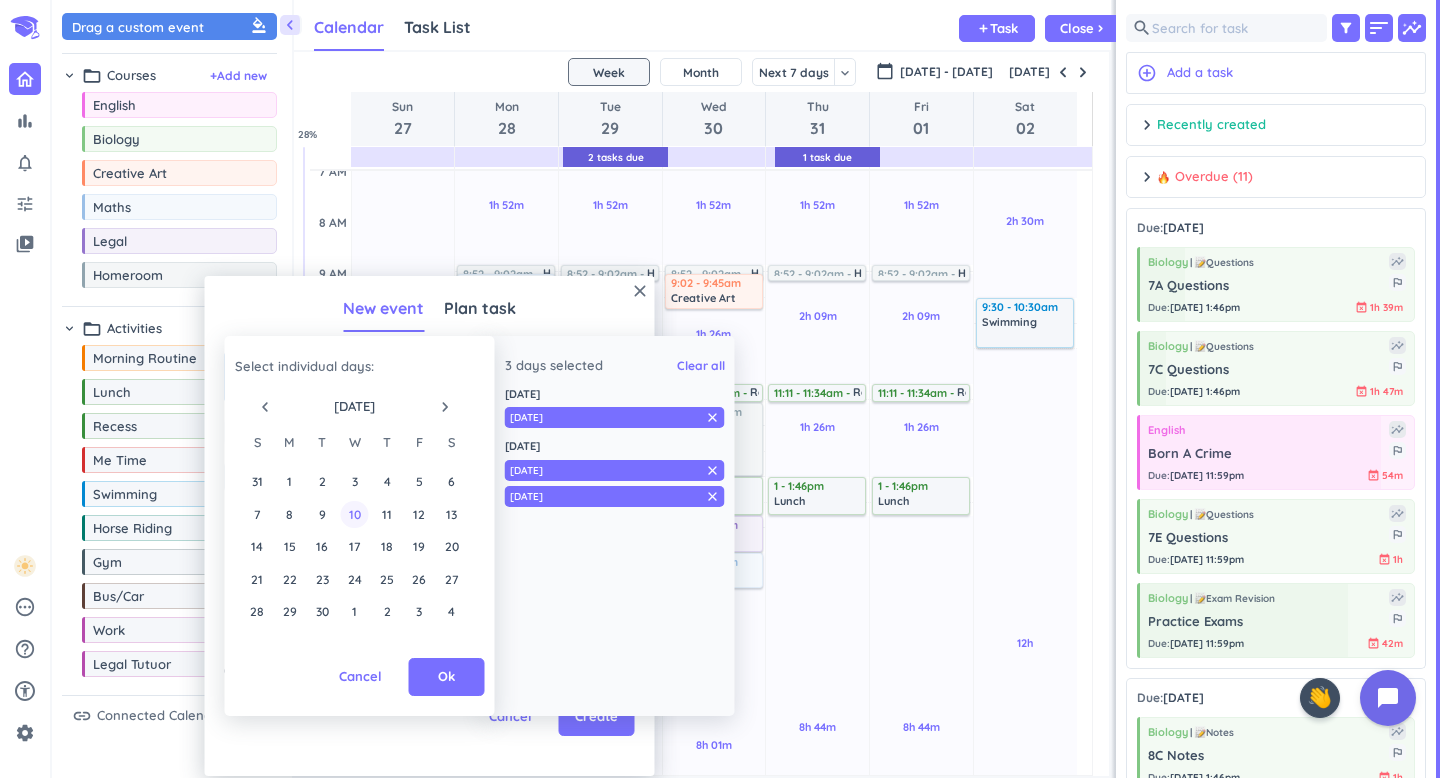 click on "10" at bounding box center [354, 514] 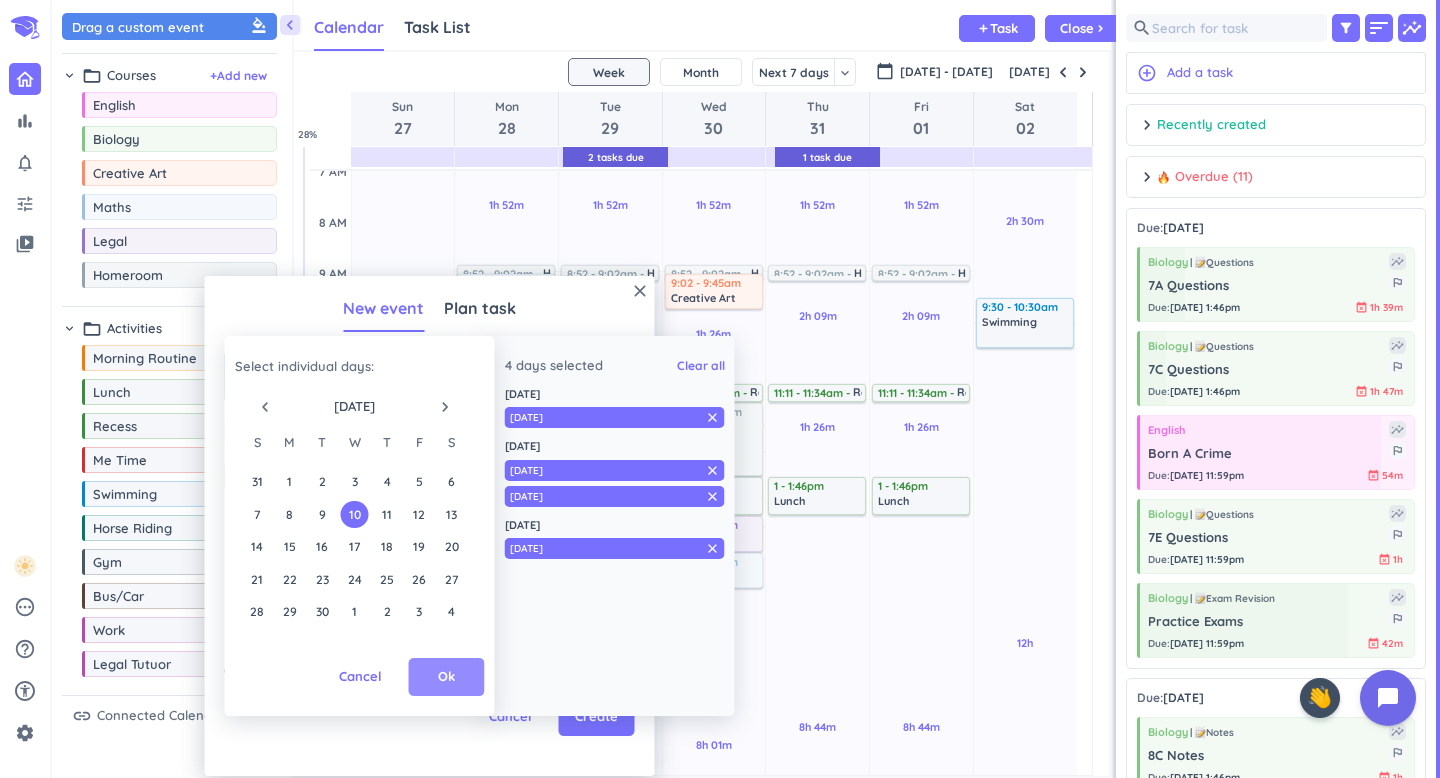 click on "Ok" at bounding box center (446, 677) 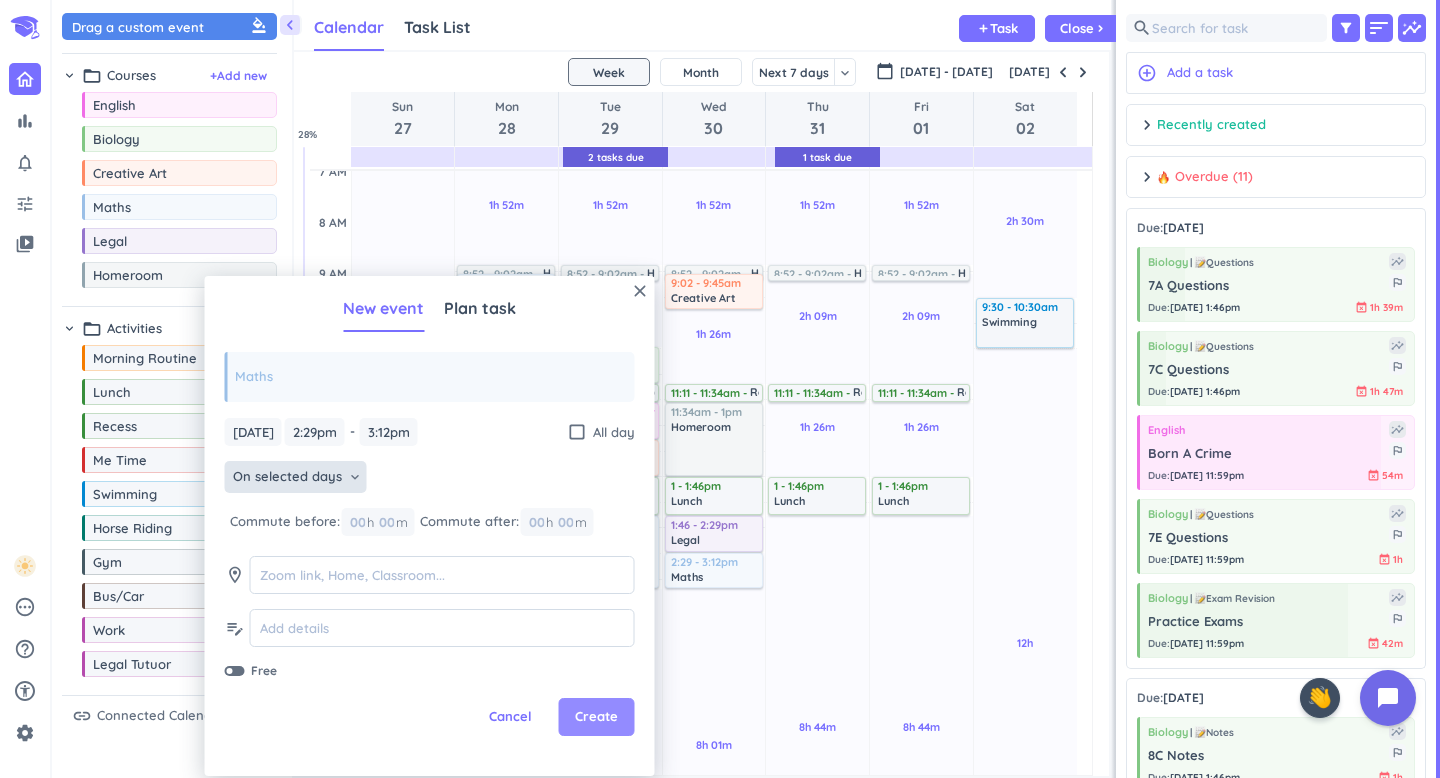 click on "Create" at bounding box center [596, 717] 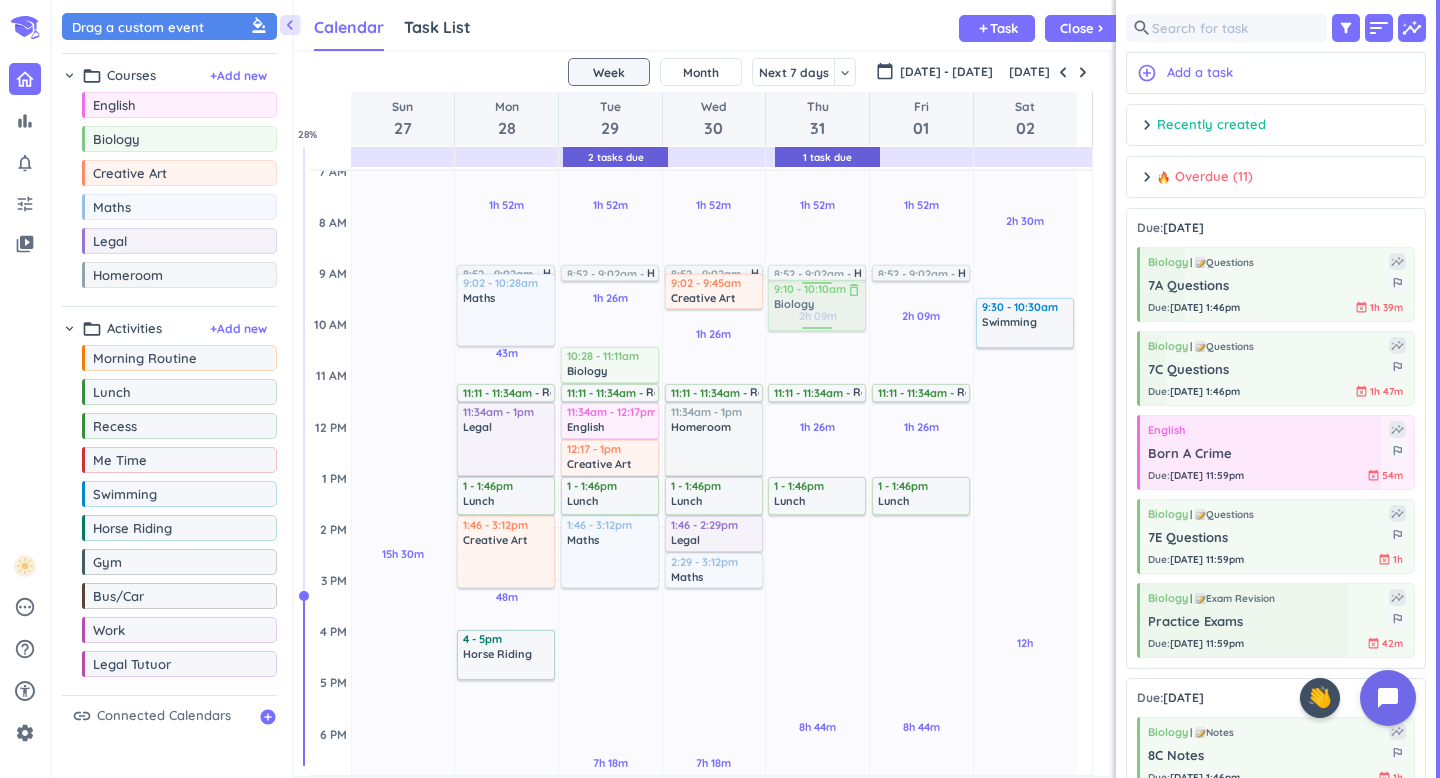 drag, startPoint x: 191, startPoint y: 143, endPoint x: 800, endPoint y: 281, distance: 624.43976 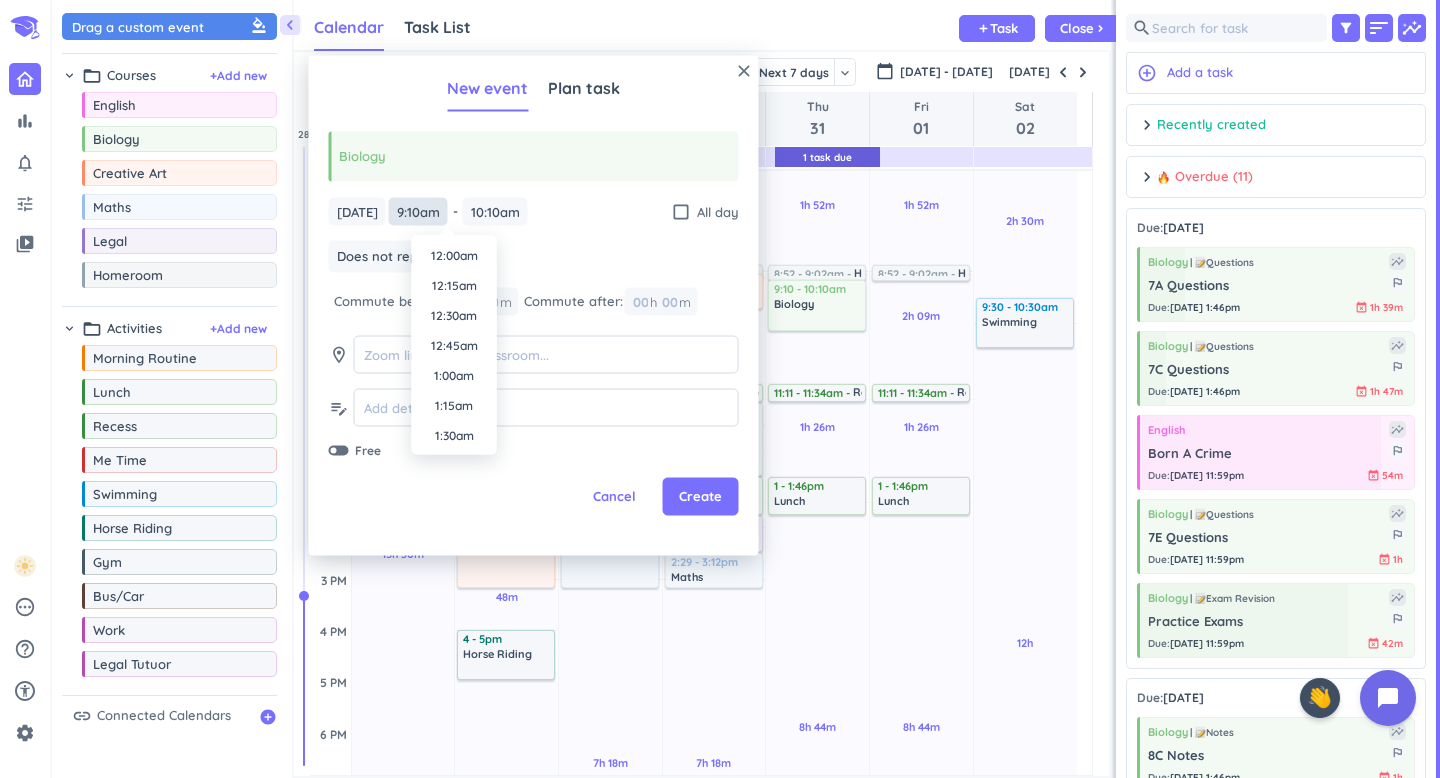 click on "9:10am" at bounding box center [418, 211] 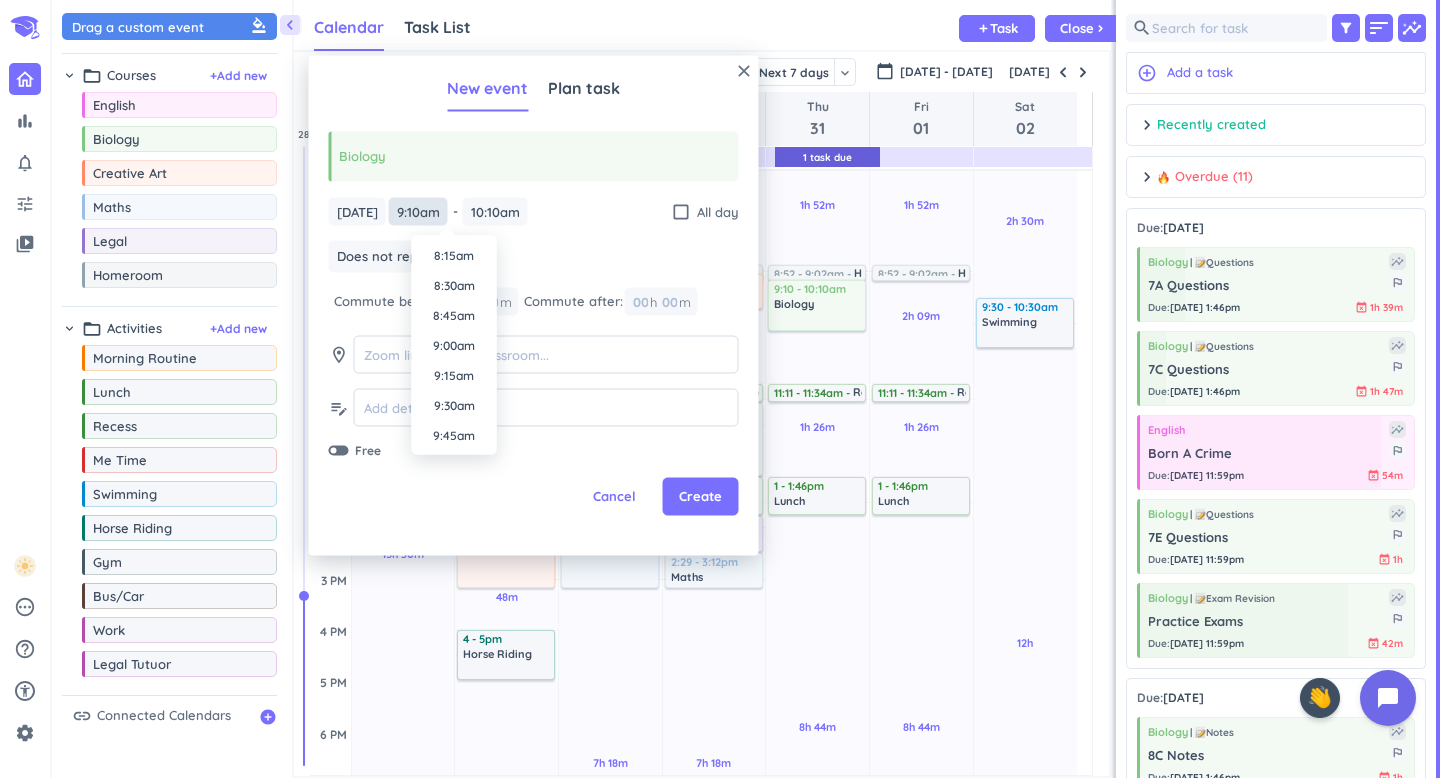 click on "9:10am" at bounding box center (418, 211) 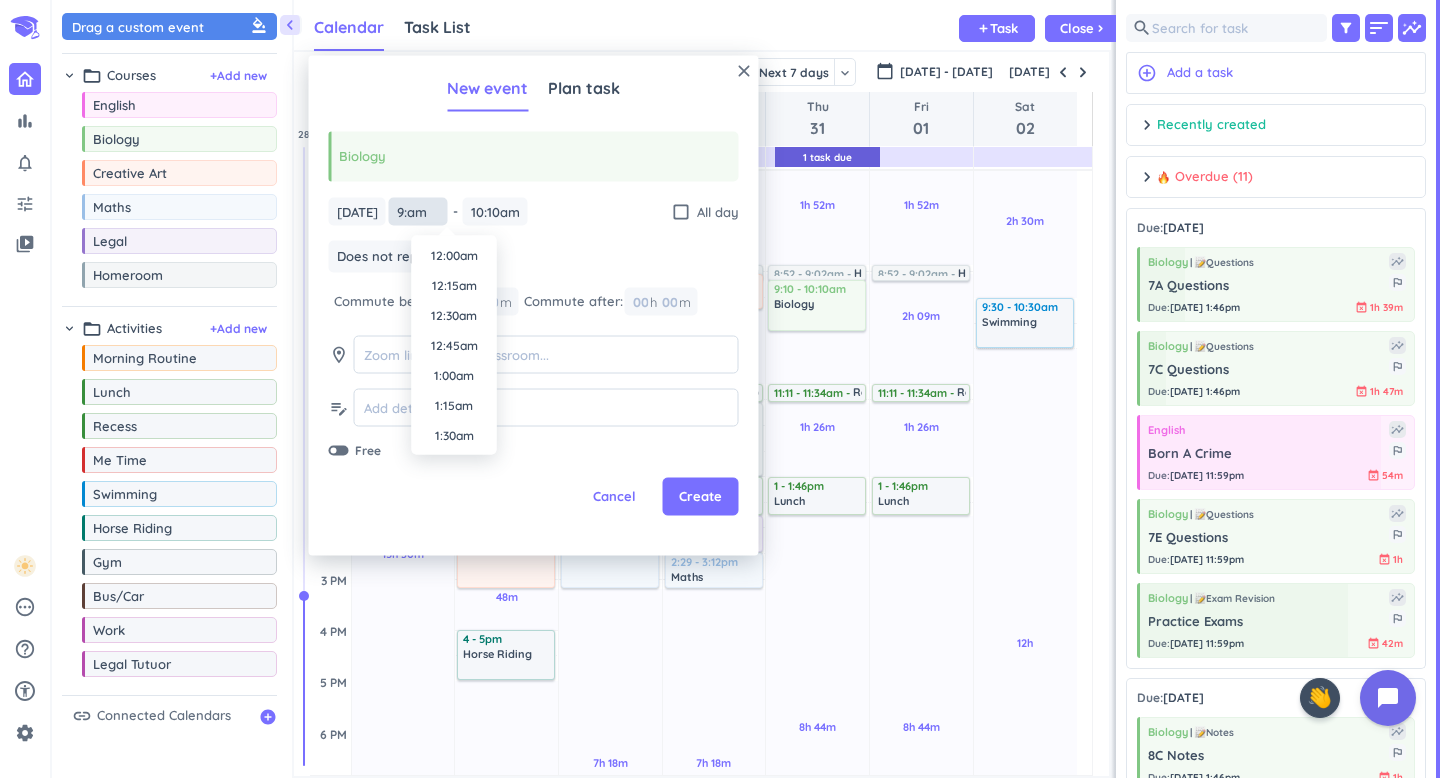 scroll, scrollTop: 990, scrollLeft: 0, axis: vertical 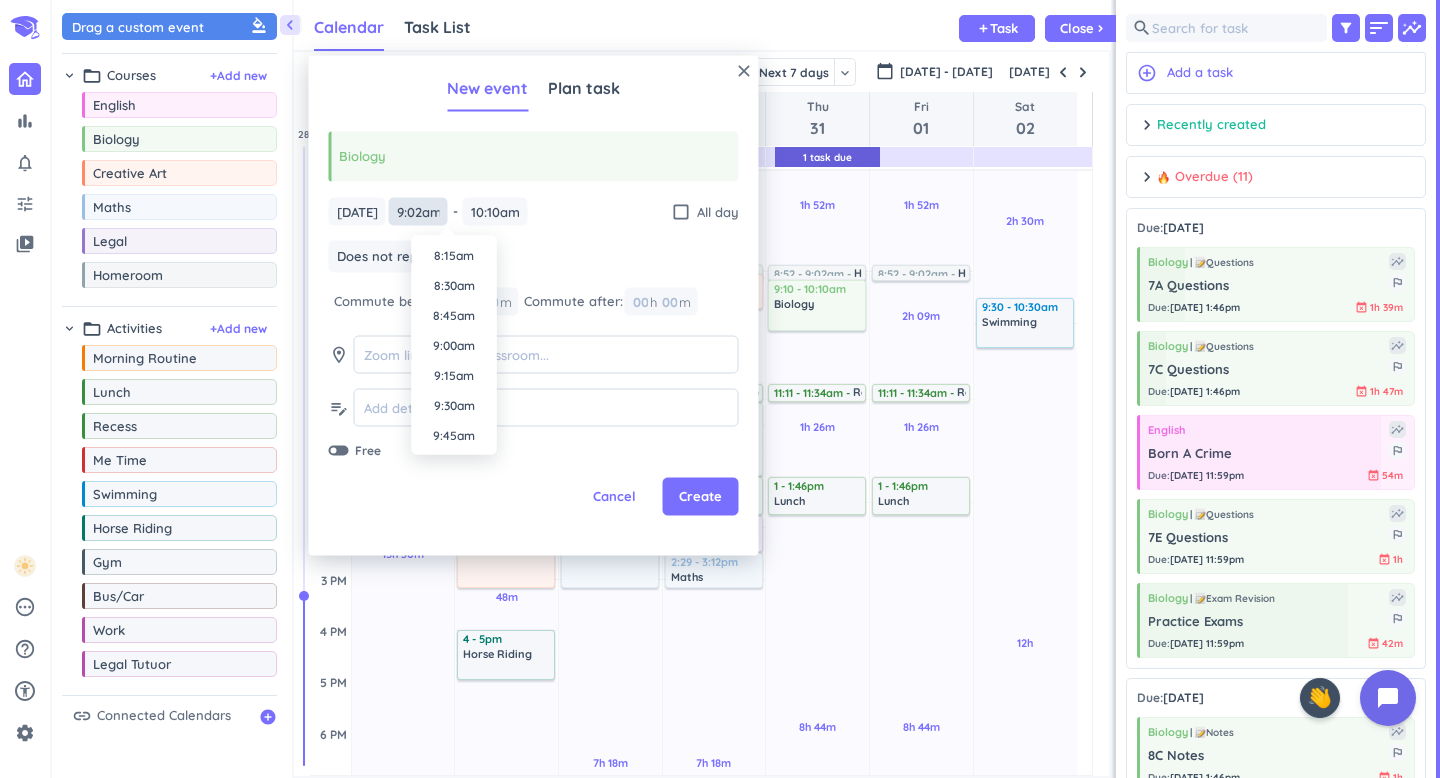 type on "9:02am" 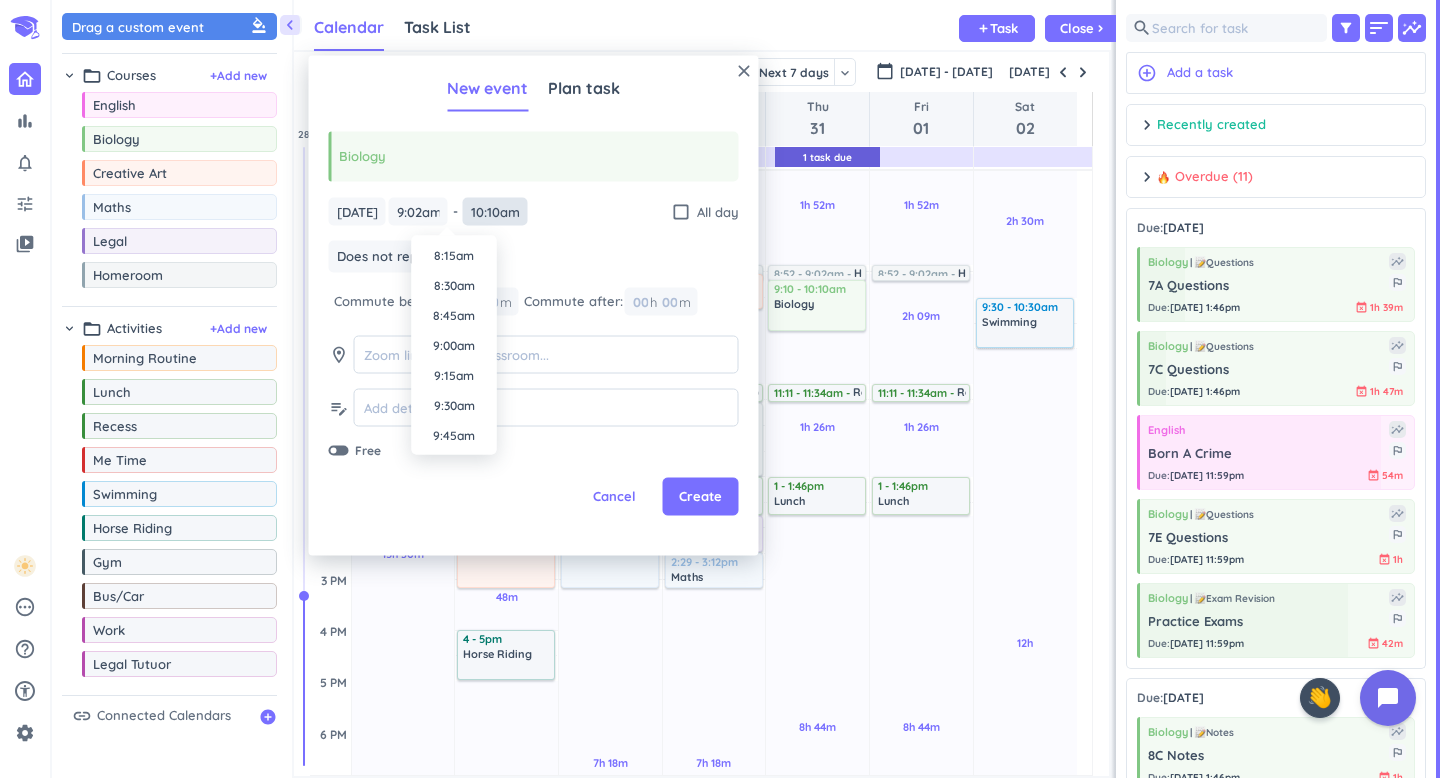 click on "bar_chart notifications_none tune video_library pending help_outline settings 9 / 9 check_circle_outline check_circle_outline check_circle_outline check_circle_outline check_circle_outline check_circle_outline check_circle_outline check_circle_outline check_circle_outline 🤘 ✨ ⚔️ 🎓 ♠️ 🦄 ⏳ close 👋 chevron_left Drag a custom event format_color_fill chevron_right folder_open Courses   +  Add new drag_indicator English more_horiz drag_indicator Biology more_horiz drag_indicator Creative Art more_horiz drag_indicator Maths more_horiz drag_indicator Legal more_horiz drag_indicator Homeroom more_horiz chevron_right folder_open Activities   +  Add new drag_indicator Morning Routine more_horiz drag_indicator Lunch more_horiz drag_indicator Recess more_horiz drag_indicator Me Time more_horiz drag_indicator Swimming more_horiz drag_indicator Horse Riding more_horiz drag_indicator Gym more_horiz drag_indicator Bus/Car more_horiz drag_indicator Work more_horiz drag_indicator Legal Tutuor more_horiz" at bounding box center (720, 389) 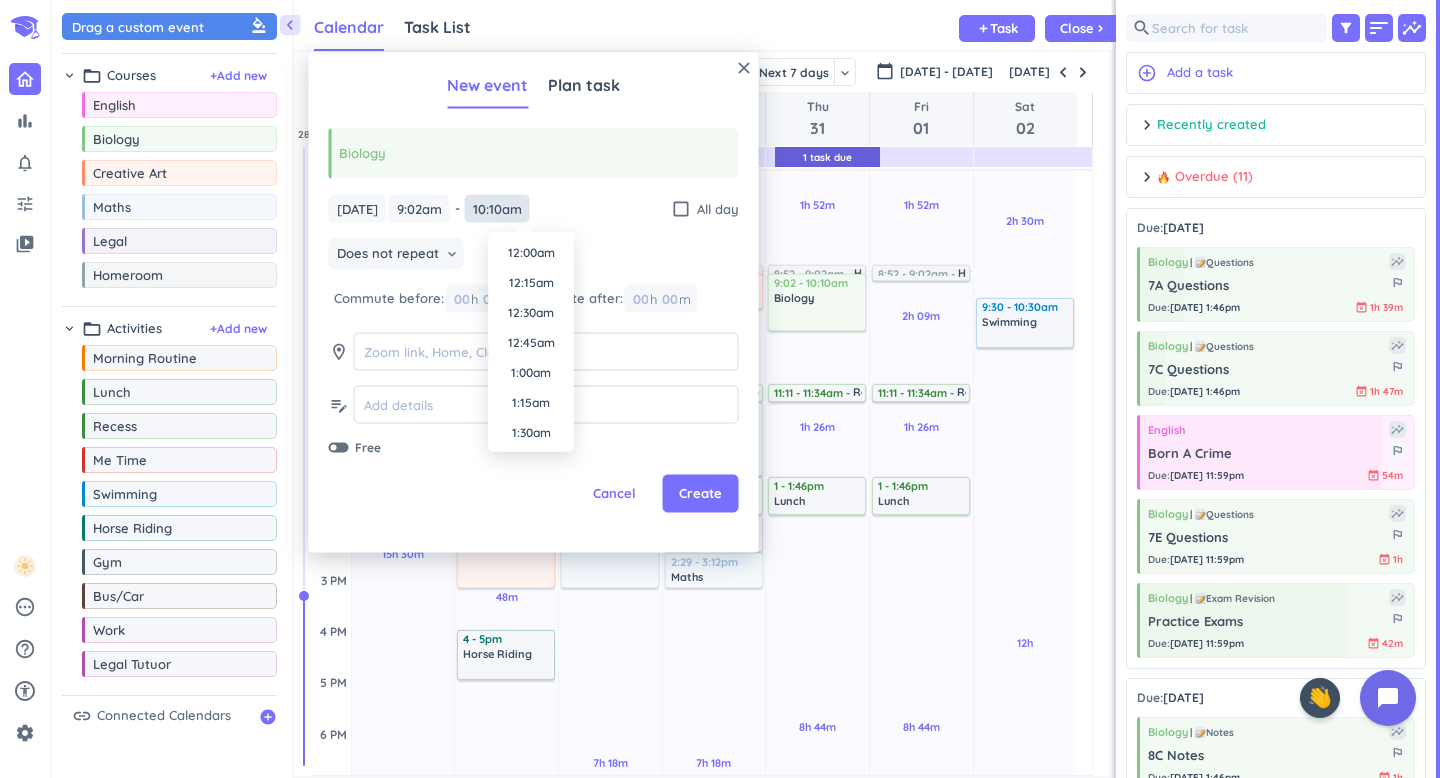 scroll, scrollTop: 1110, scrollLeft: 0, axis: vertical 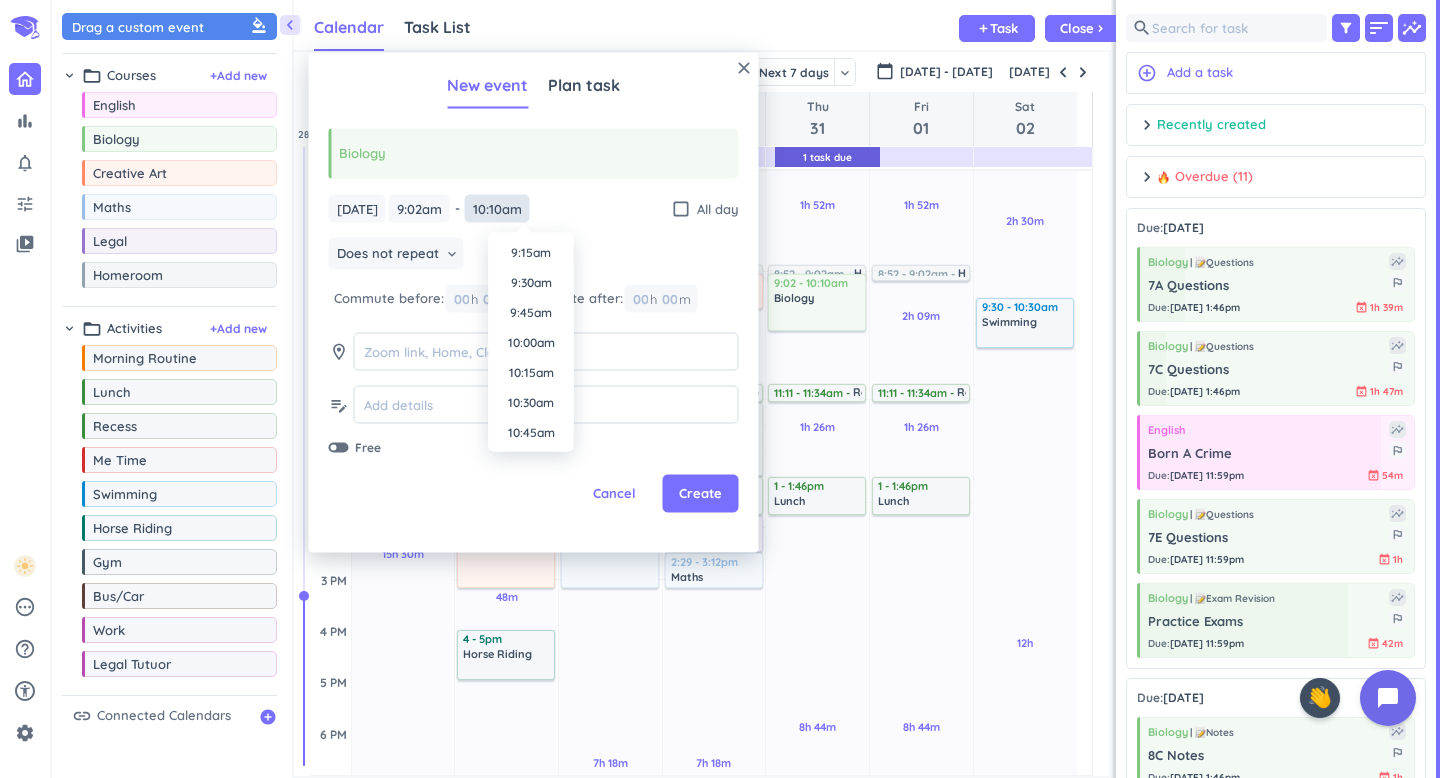 click on "10:10am" at bounding box center (497, 208) 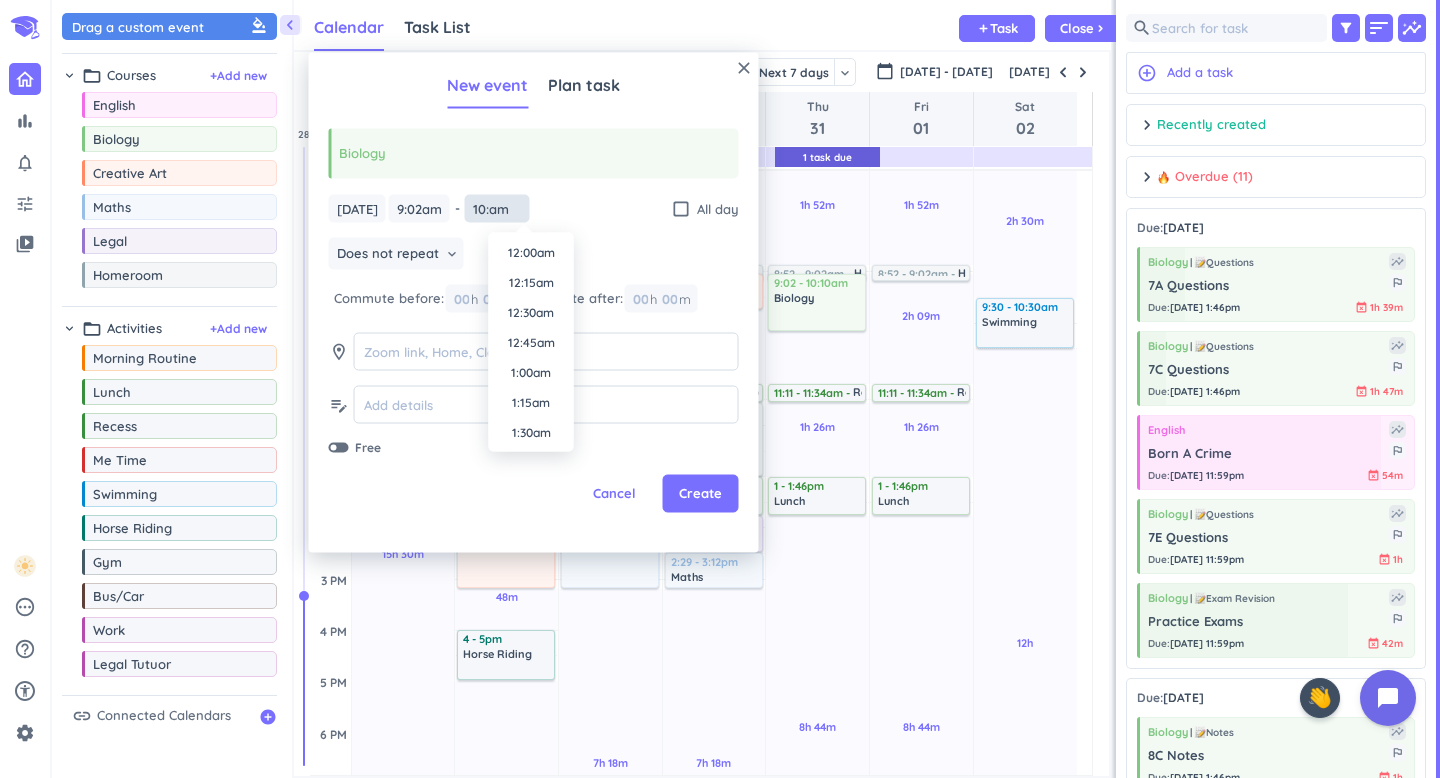 scroll, scrollTop: 1110, scrollLeft: 0, axis: vertical 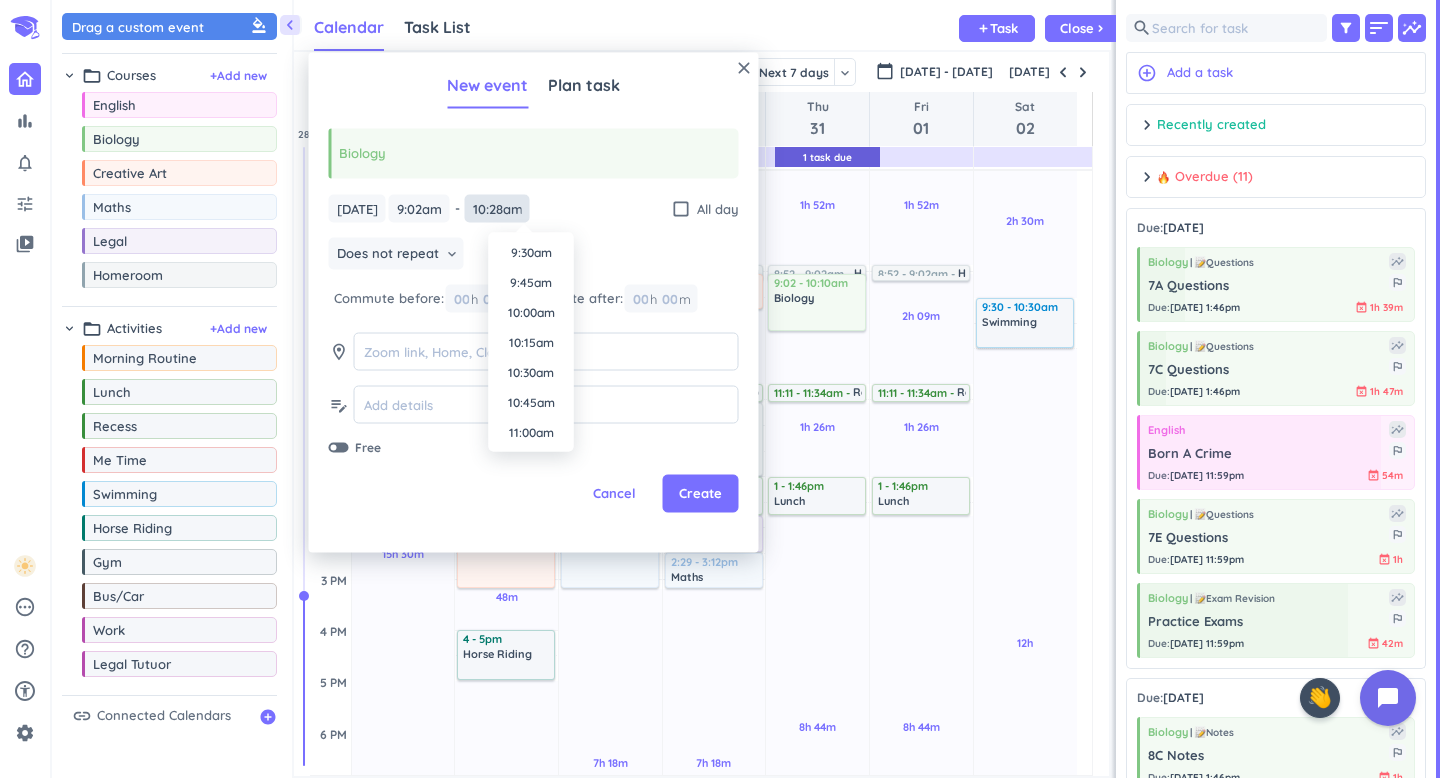 type on "10:28am" 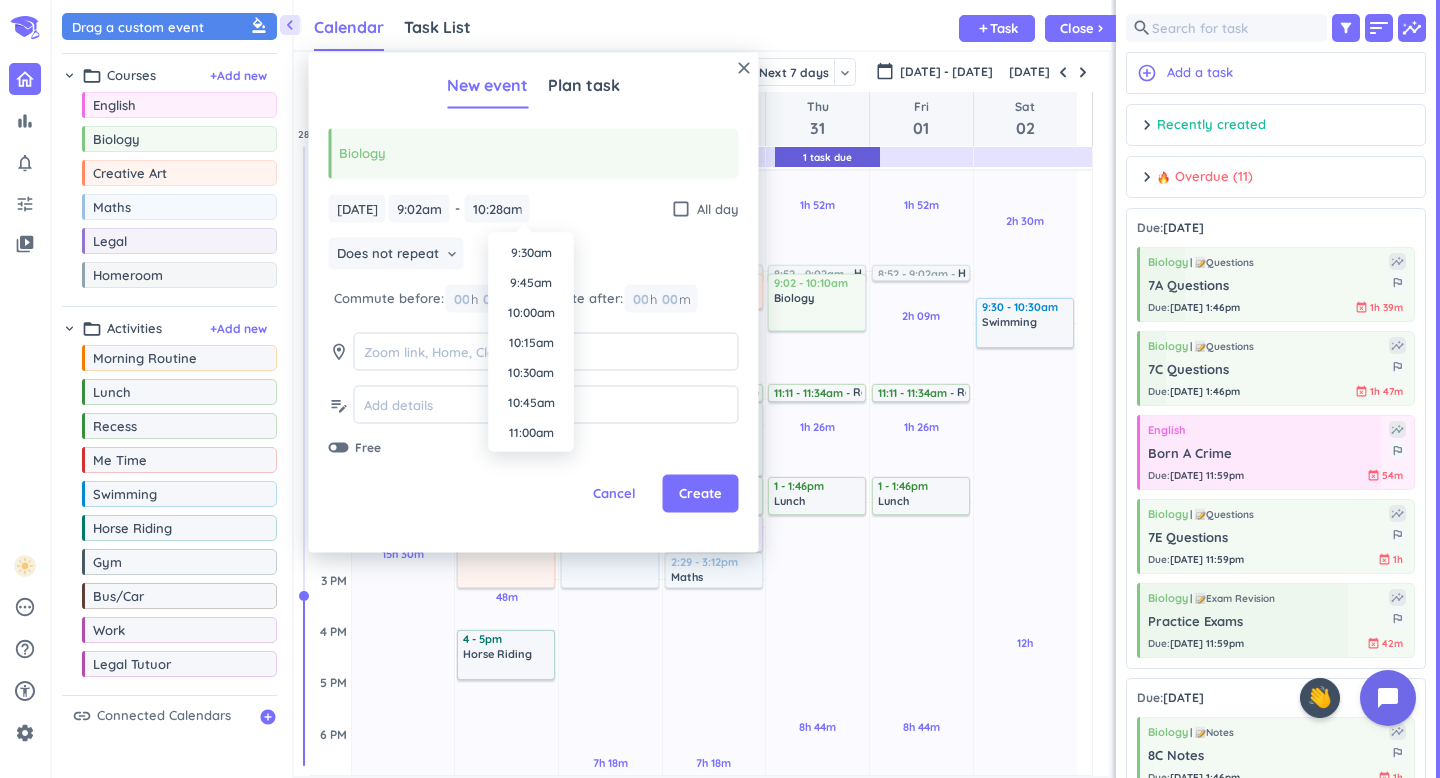 click on "Does not repeat keyboard_arrow_down" at bounding box center (534, 256) 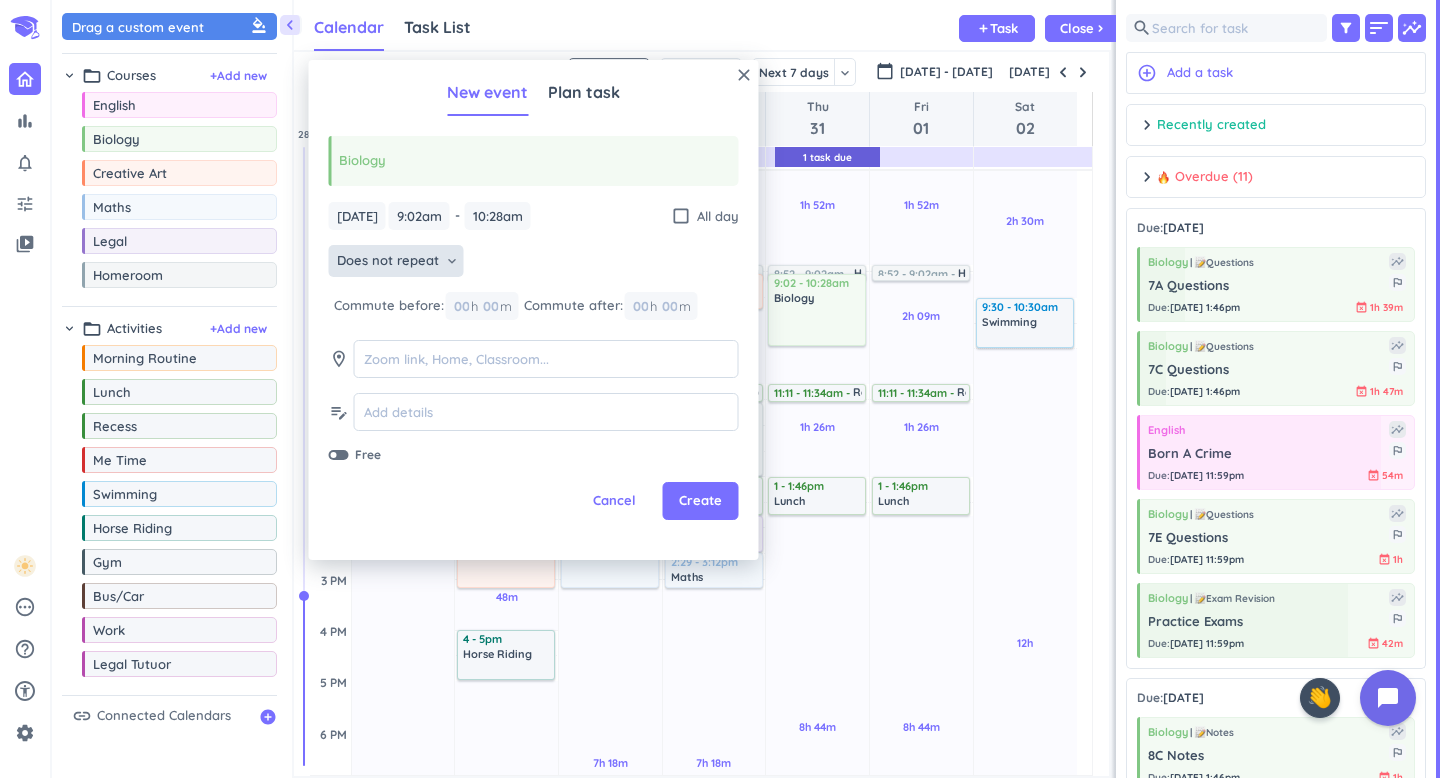 click on "Does not repeat" at bounding box center [388, 261] 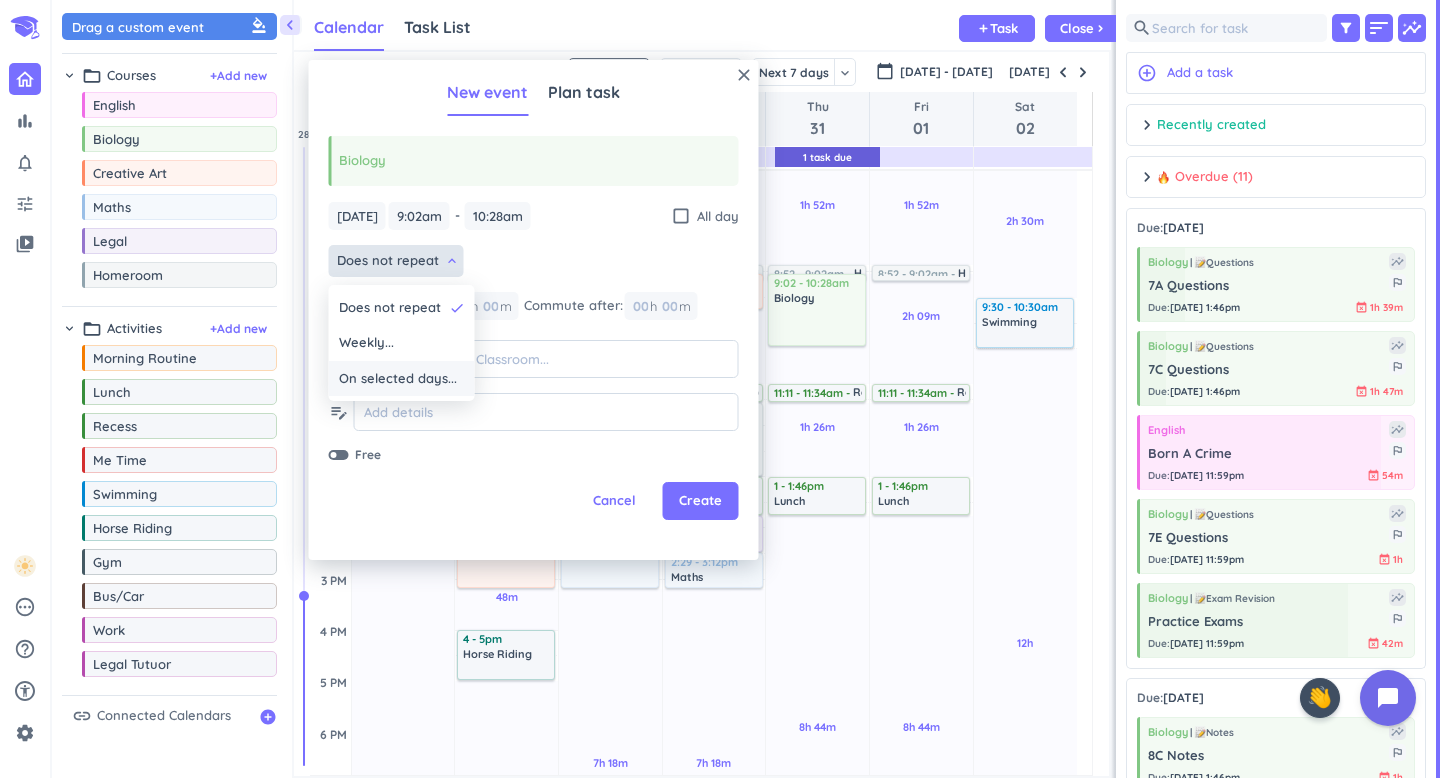 click on "On selected days..." at bounding box center (398, 379) 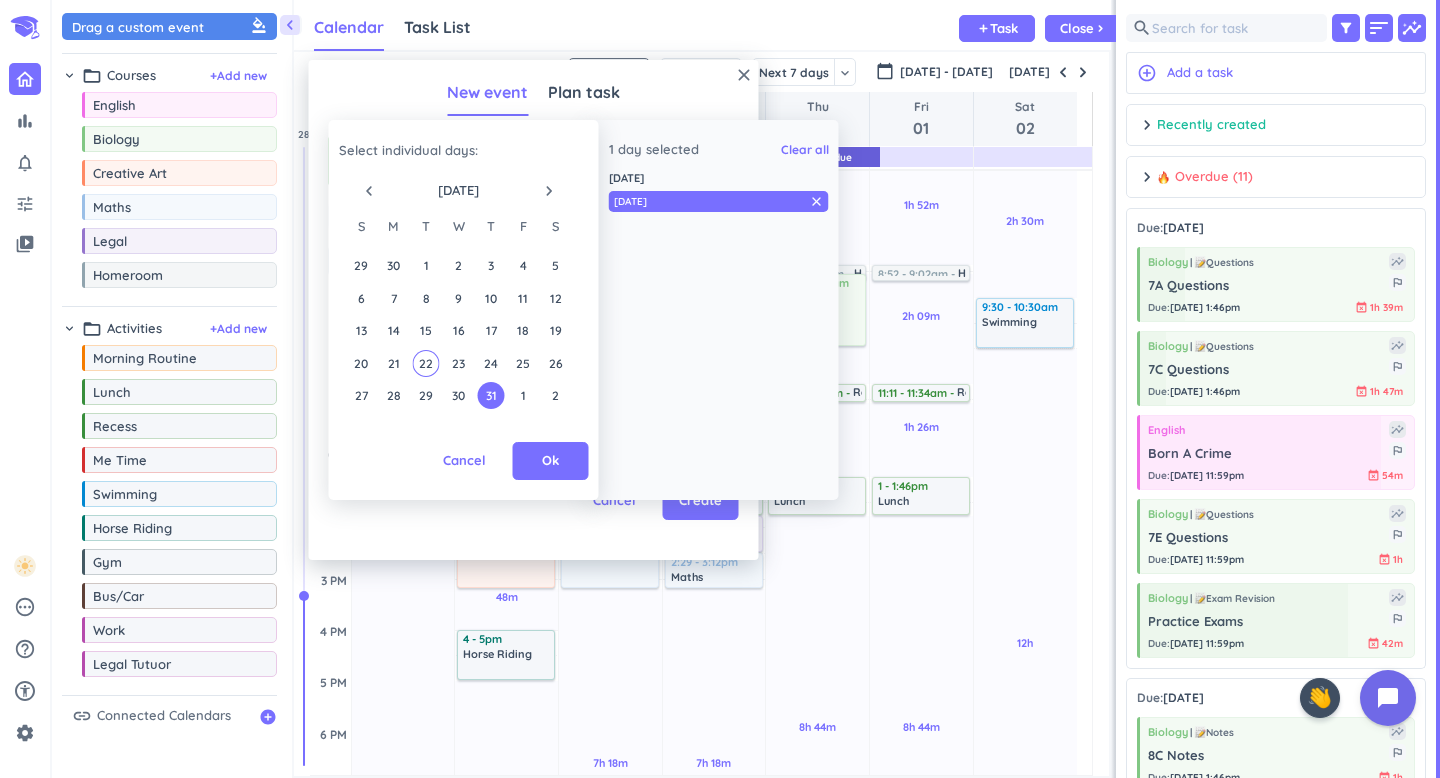 click on "navigate_next" at bounding box center (549, 191) 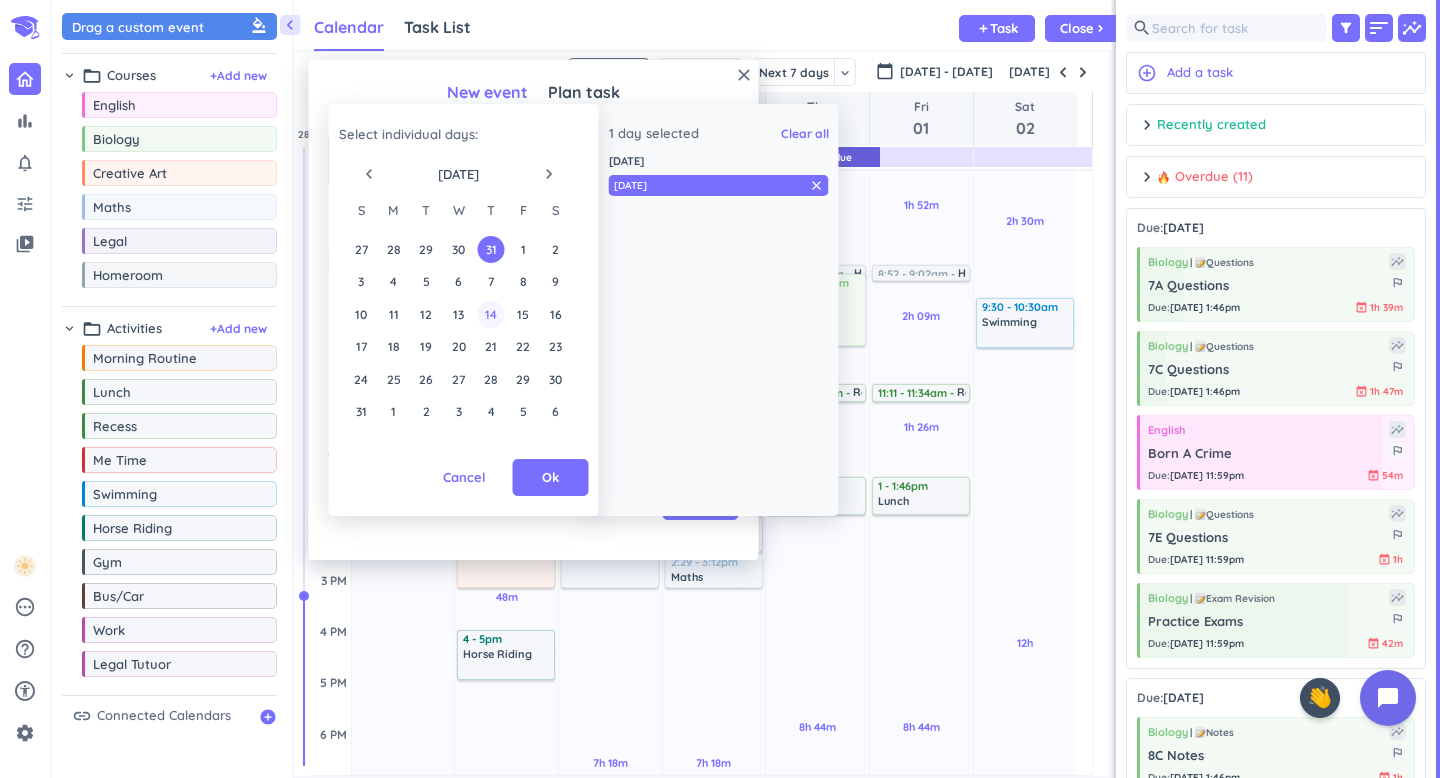 click on "14" at bounding box center (490, 314) 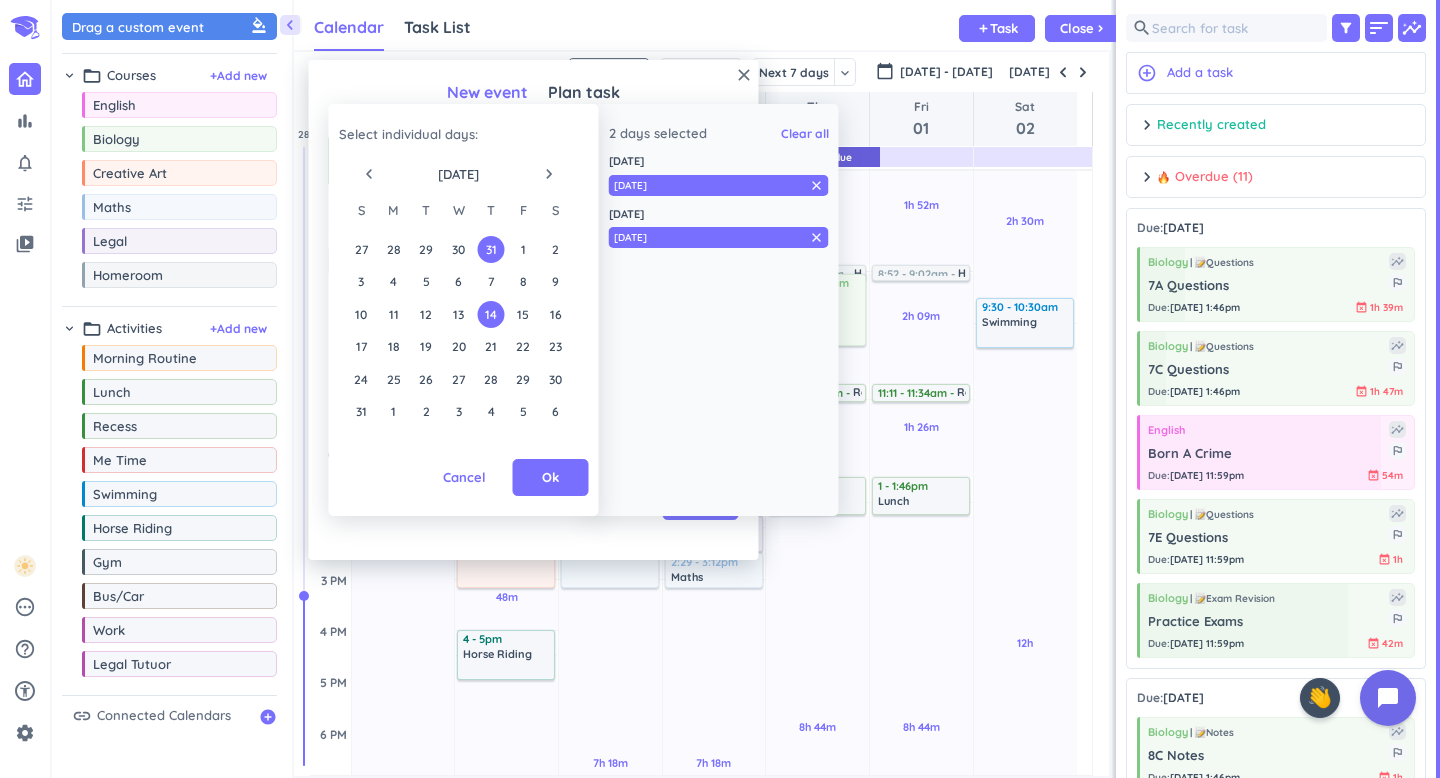 click on "24 25 26 27 28 29 30" at bounding box center [458, 379] 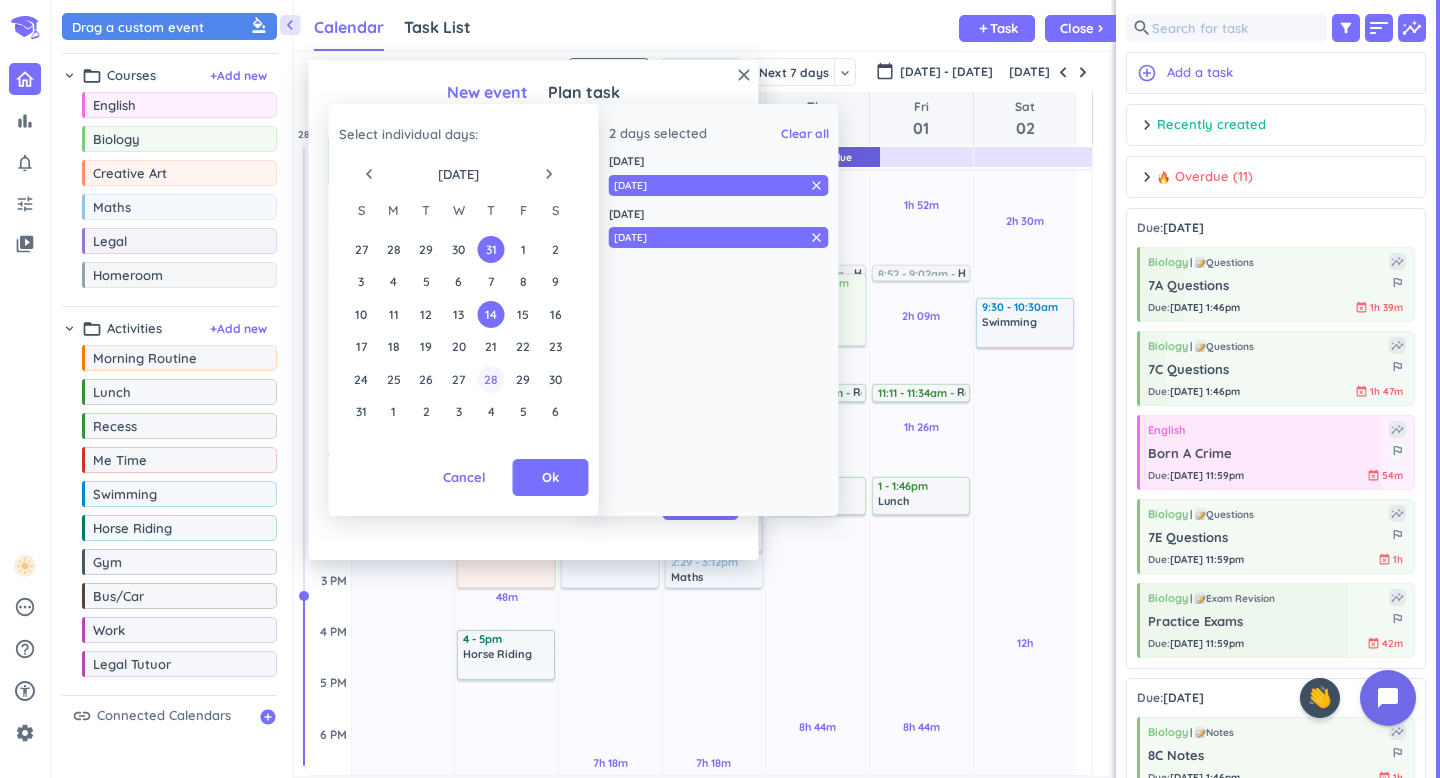 click on "28" at bounding box center (490, 379) 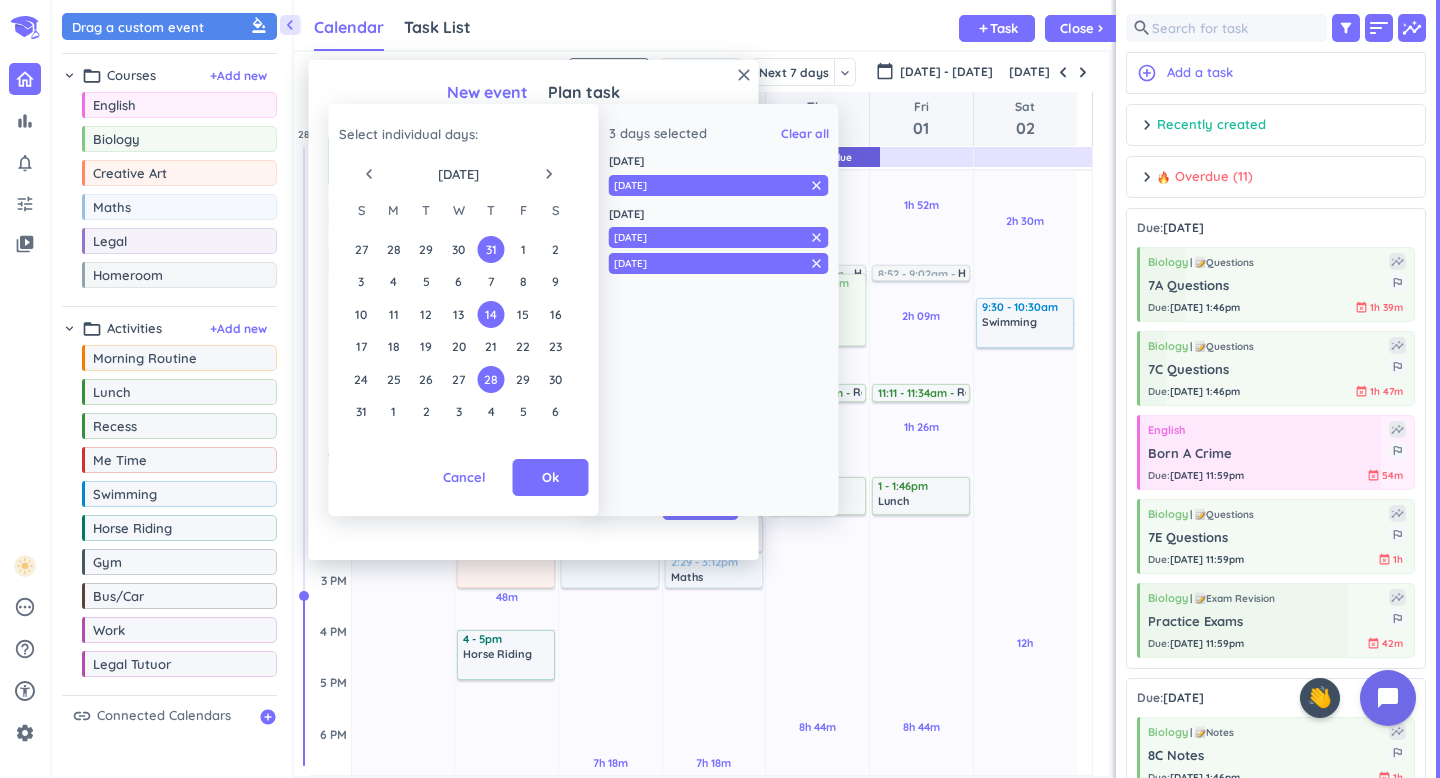 click on "navigate_next" at bounding box center (549, 174) 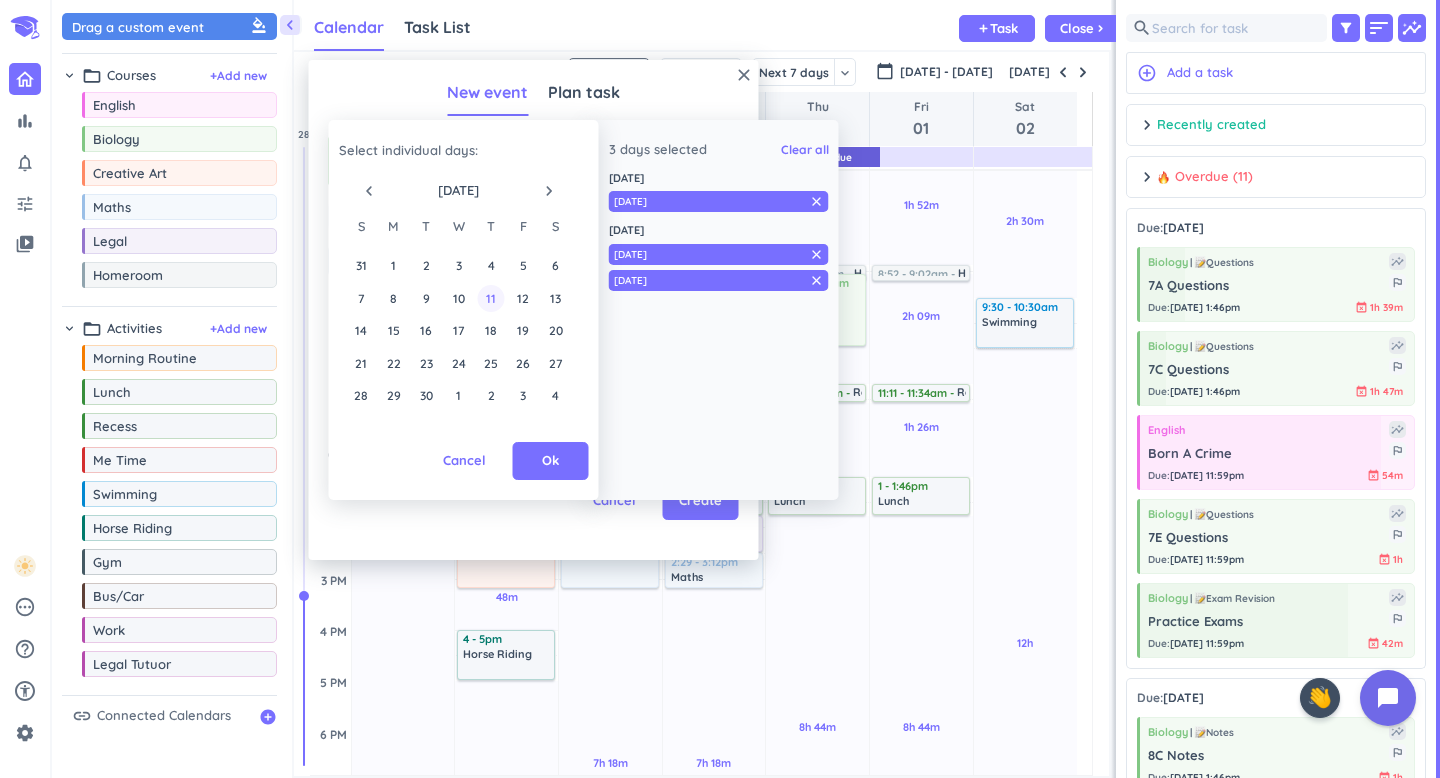 click on "11" at bounding box center [490, 298] 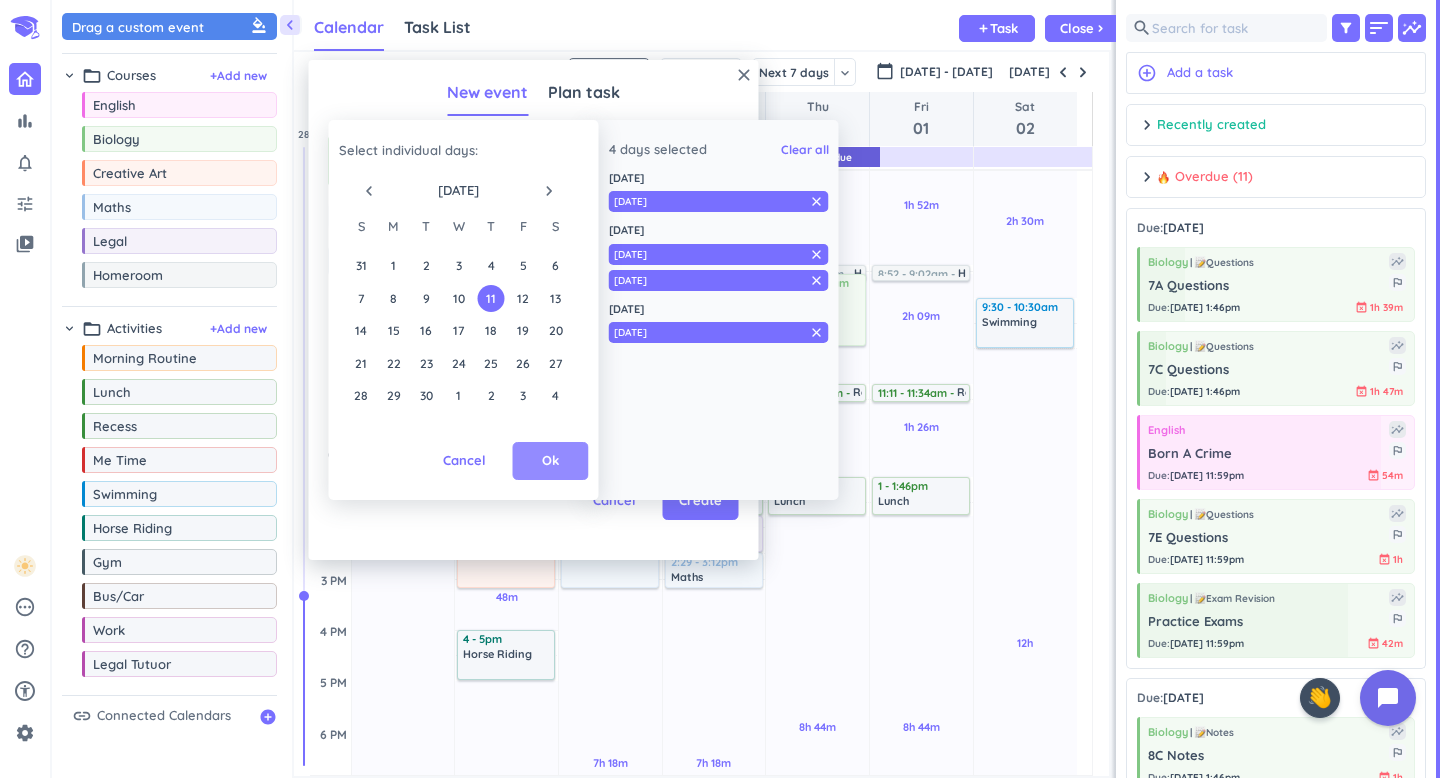 click on "Ok" at bounding box center [551, 461] 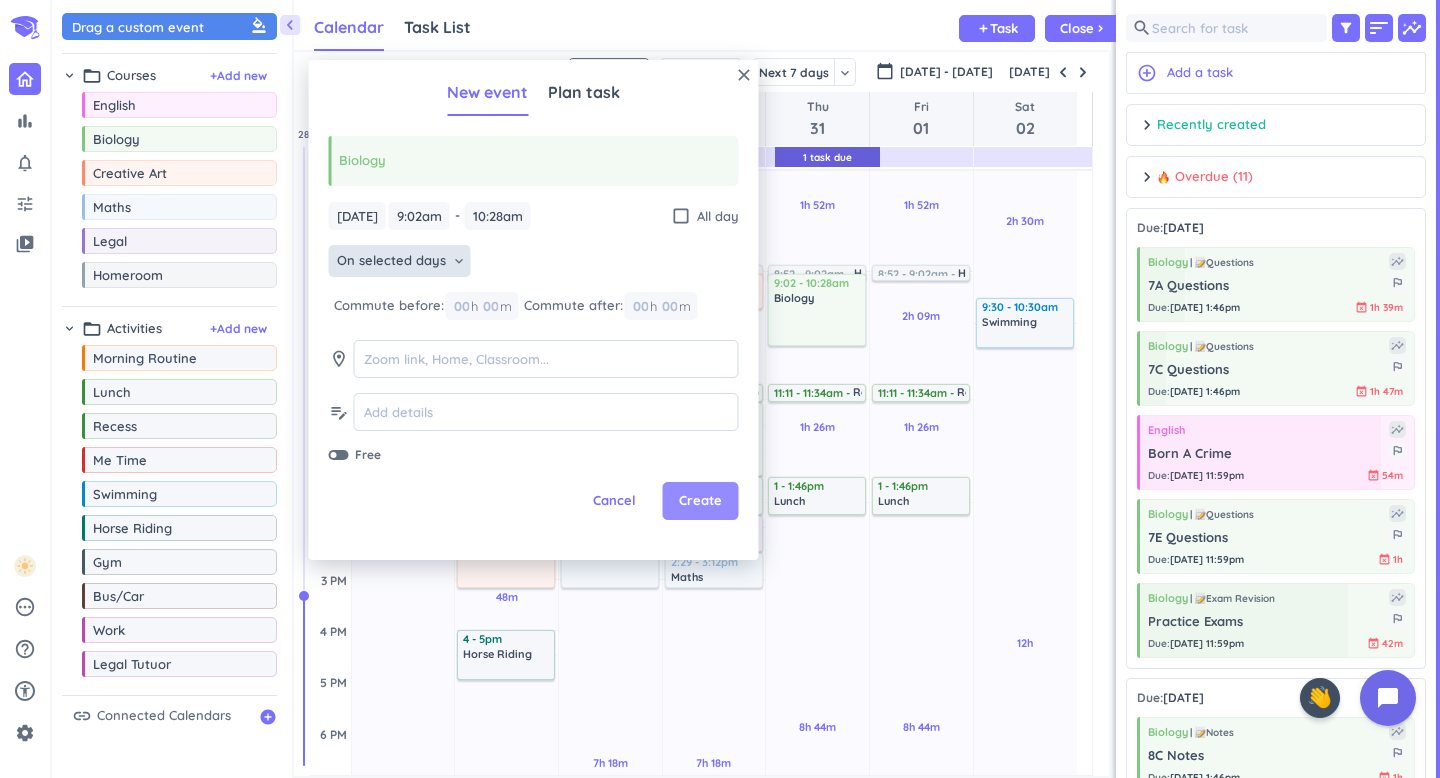 click on "Create" at bounding box center [701, 501] 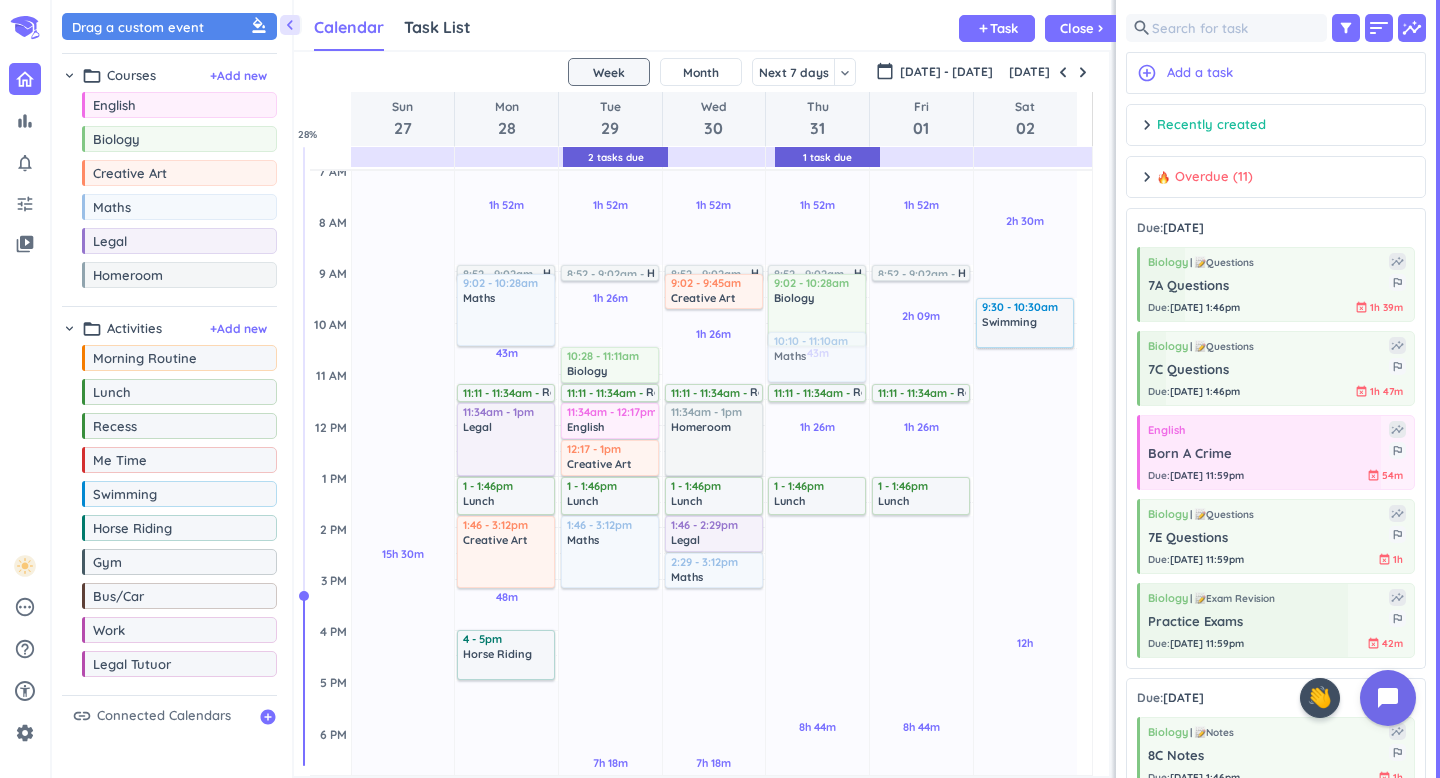 drag, startPoint x: 171, startPoint y: 209, endPoint x: 841, endPoint y: 332, distance: 681.1967 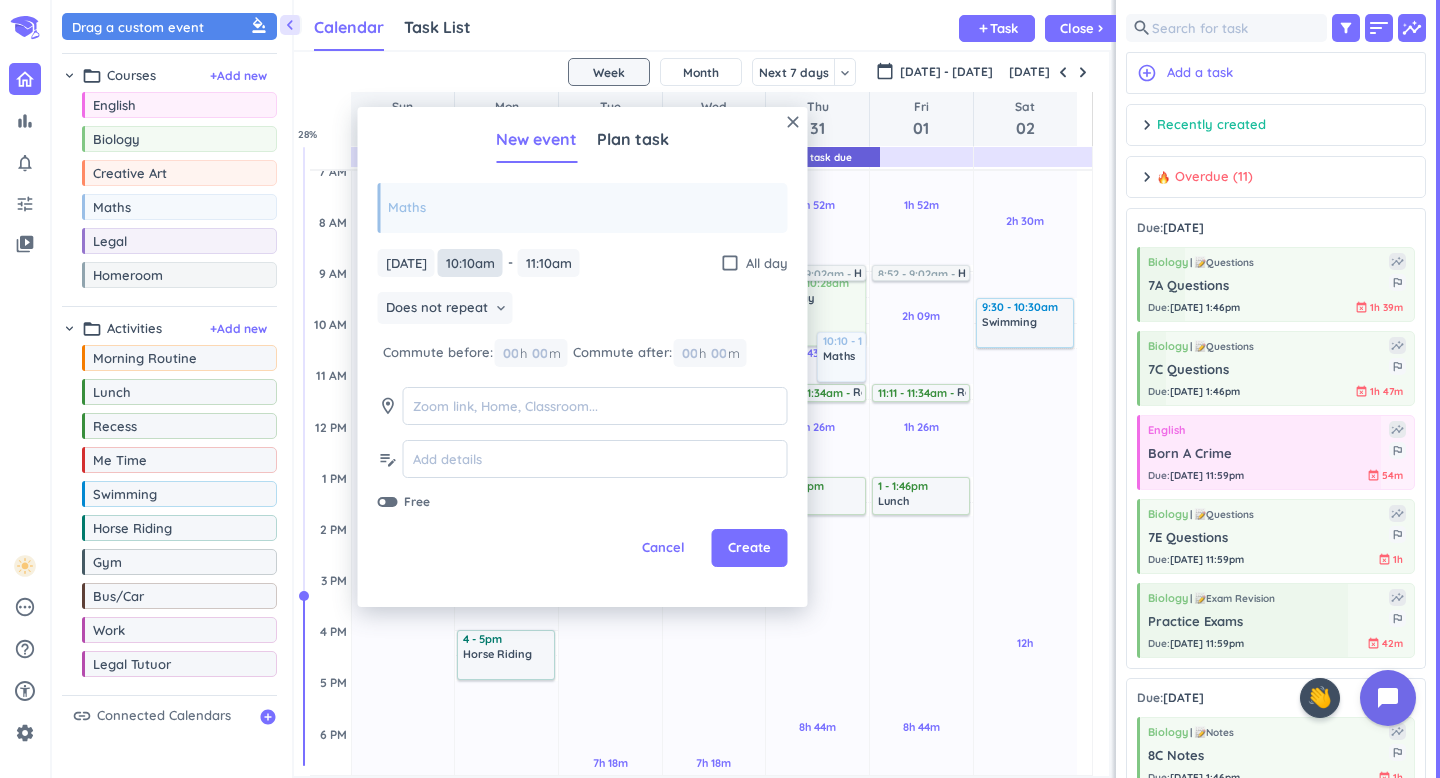 click on "10:10am" at bounding box center [470, 263] 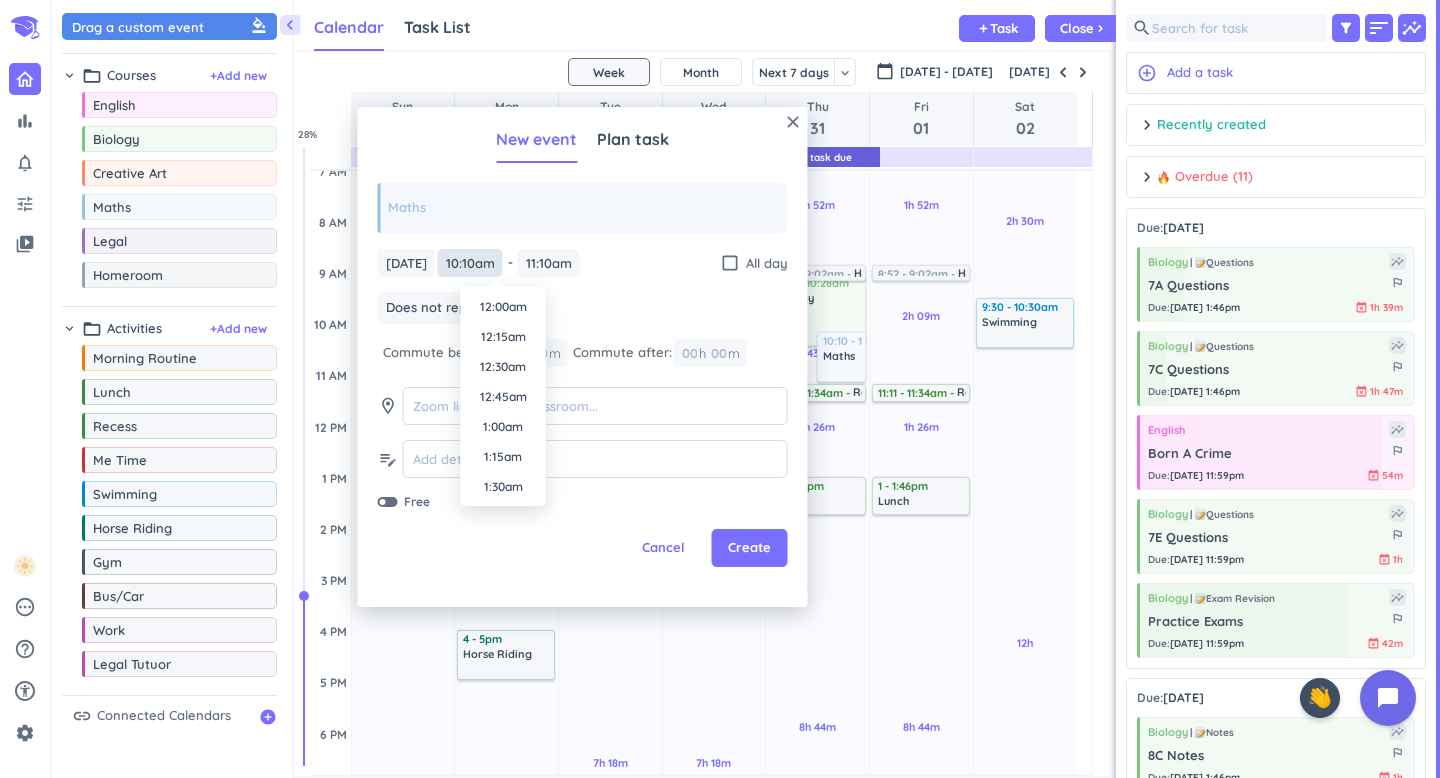 scroll, scrollTop: 1110, scrollLeft: 0, axis: vertical 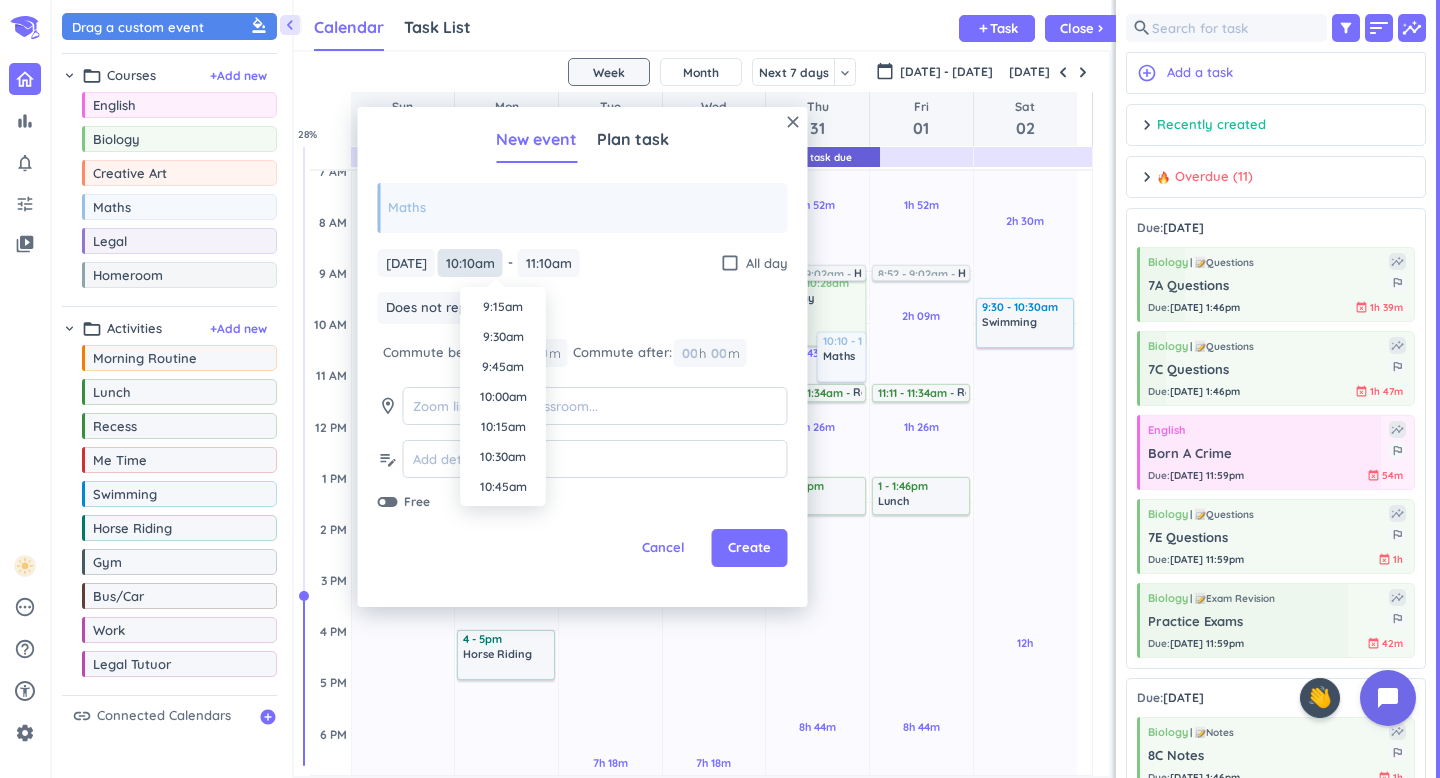 click on "10:10am" at bounding box center (470, 263) 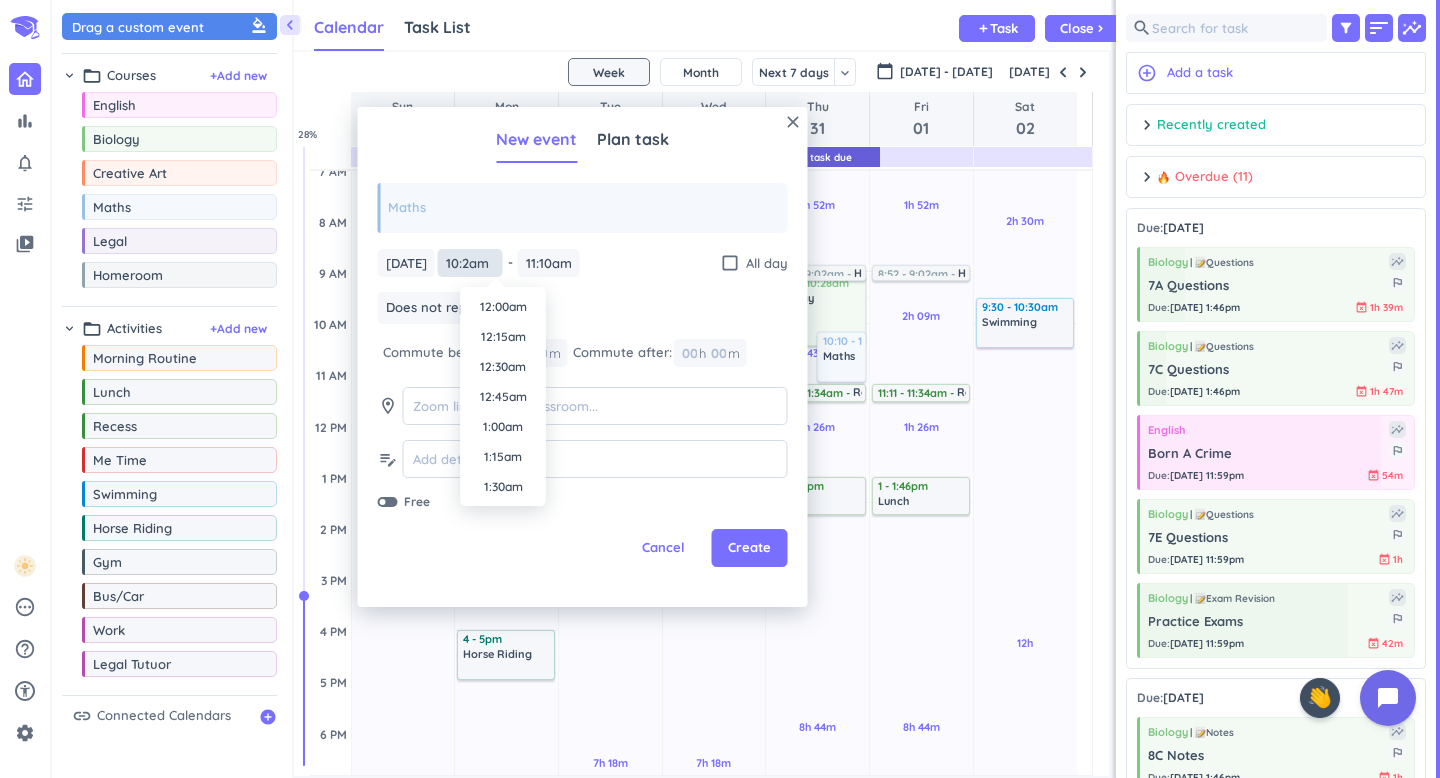 scroll, scrollTop: 0, scrollLeft: 0, axis: both 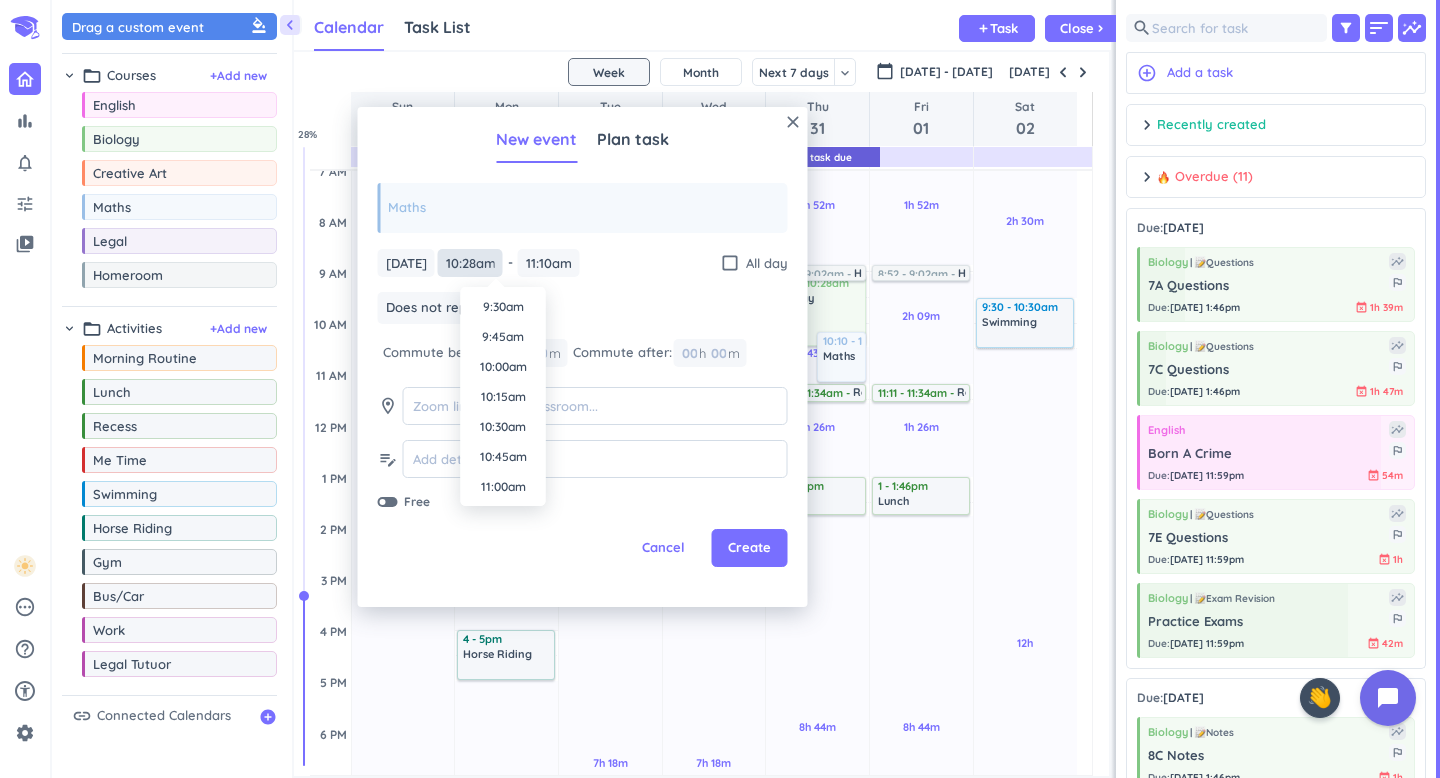 type on "10:28am" 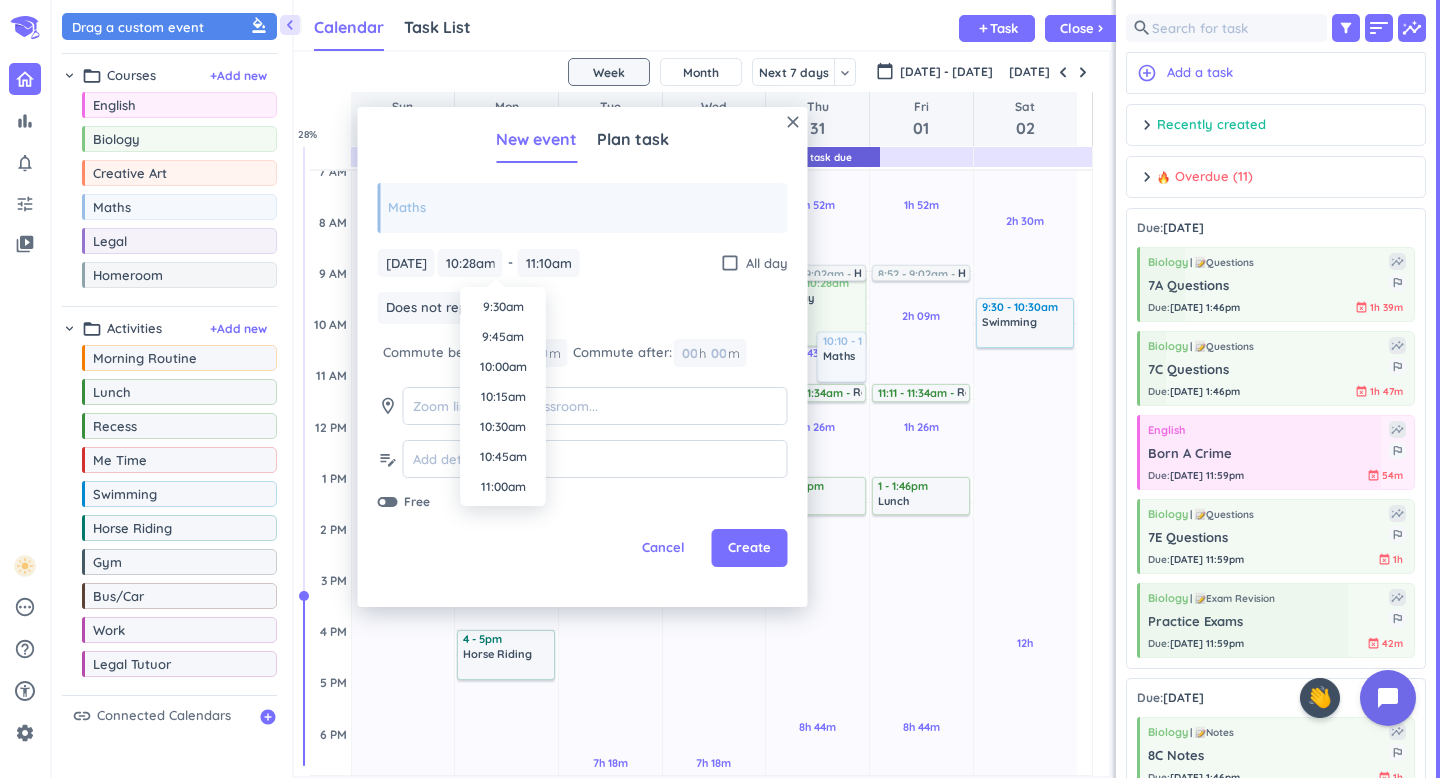 click on "bar_chart notifications_none tune video_library pending help_outline settings 9 / 9 check_circle_outline check_circle_outline check_circle_outline check_circle_outline check_circle_outline check_circle_outline check_circle_outline check_circle_outline check_circle_outline 🤘 ✨ ⚔️ 🎓 ♠️ 🦄 ⏳ close 👋 chevron_left Drag a custom event format_color_fill chevron_right folder_open Courses   +  Add new drag_indicator English more_horiz drag_indicator Biology more_horiz drag_indicator Creative Art more_horiz drag_indicator Maths more_horiz drag_indicator Legal more_horiz drag_indicator Homeroom more_horiz chevron_right folder_open Activities   +  Add new drag_indicator Morning Routine more_horiz drag_indicator Lunch more_horiz drag_indicator Recess more_horiz drag_indicator Me Time more_horiz drag_indicator Swimming more_horiz drag_indicator Horse Riding more_horiz drag_indicator Gym more_horiz drag_indicator Bus/Car more_horiz drag_indicator Work more_horiz drag_indicator Legal Tutuor more_horiz" at bounding box center (720, 389) 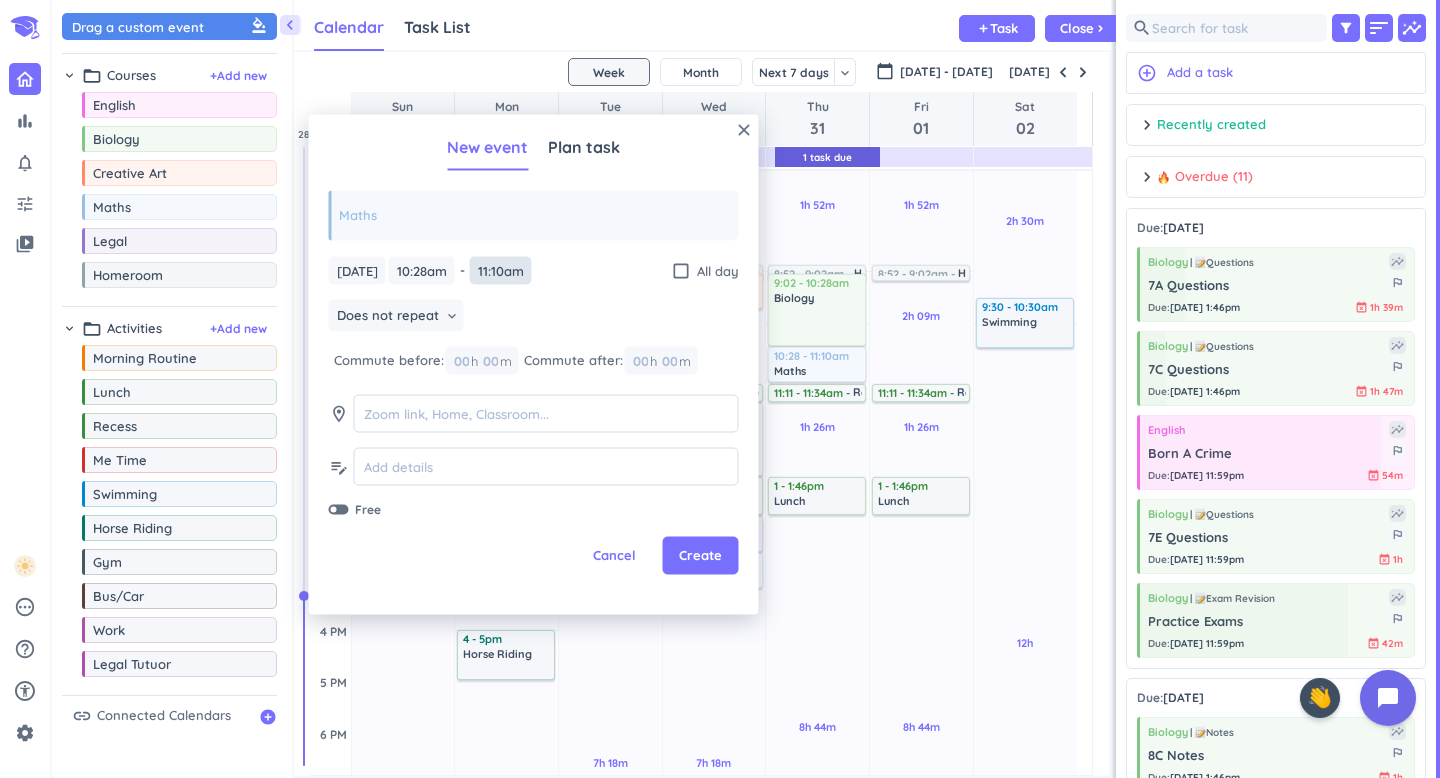 click on "11:10am" at bounding box center (501, 270) 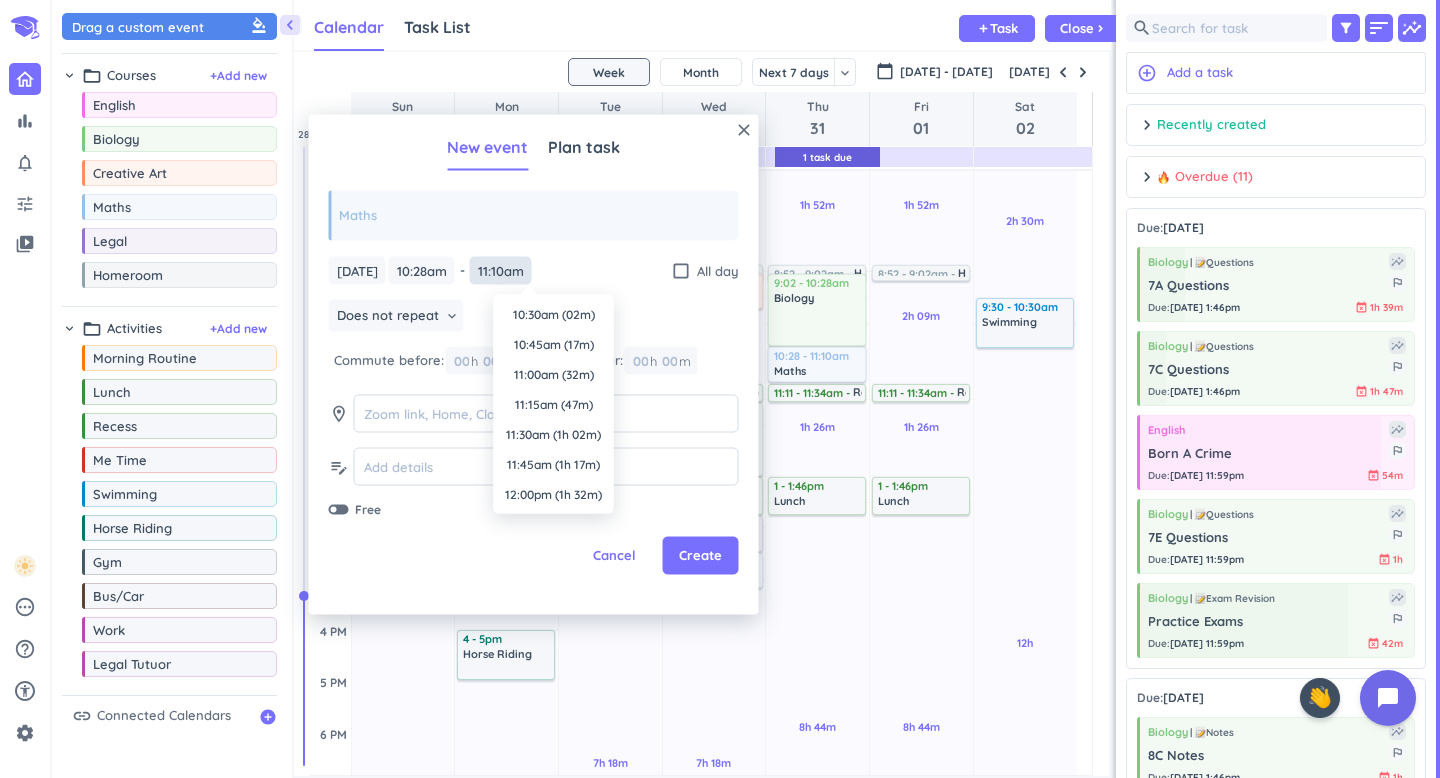 scroll, scrollTop: 1230, scrollLeft: 0, axis: vertical 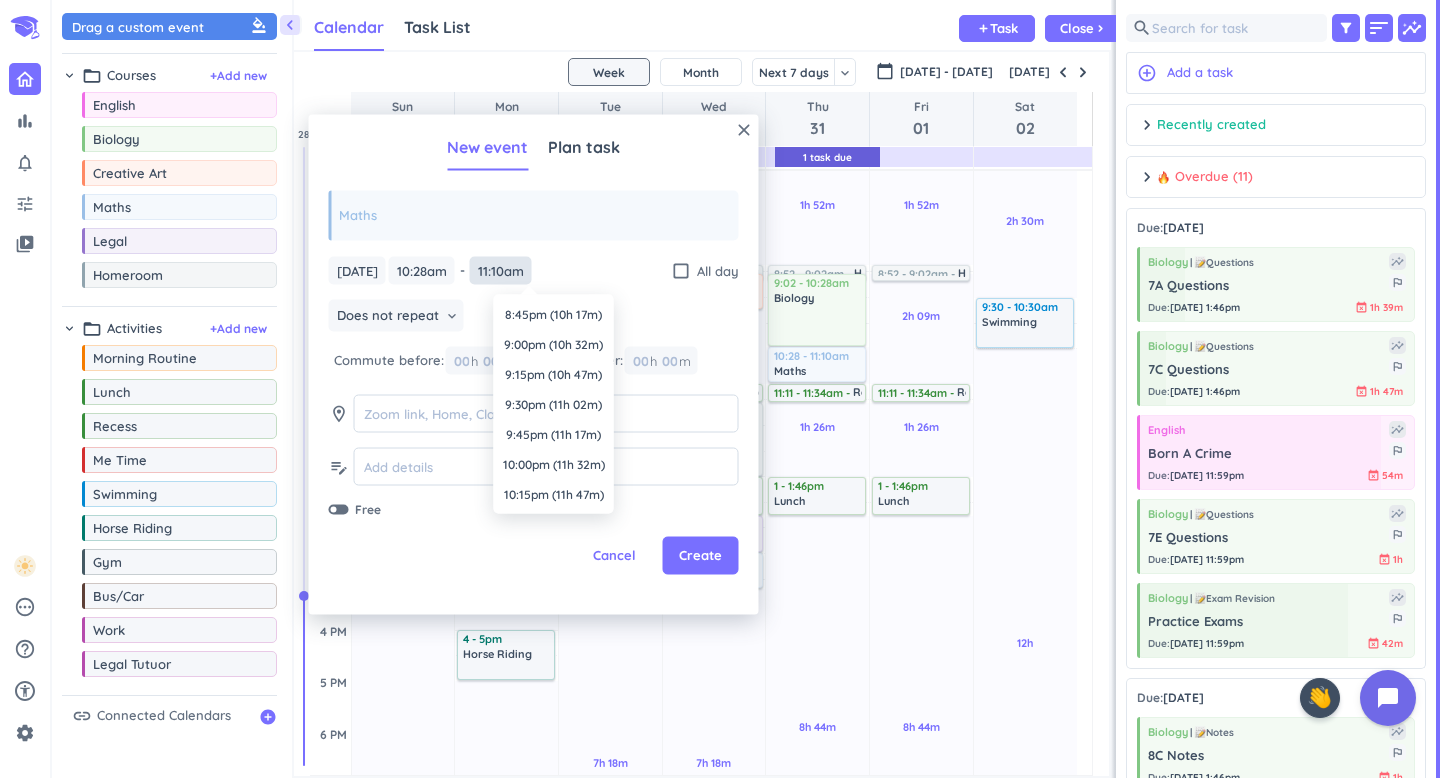 click on "11:10am" at bounding box center (501, 270) 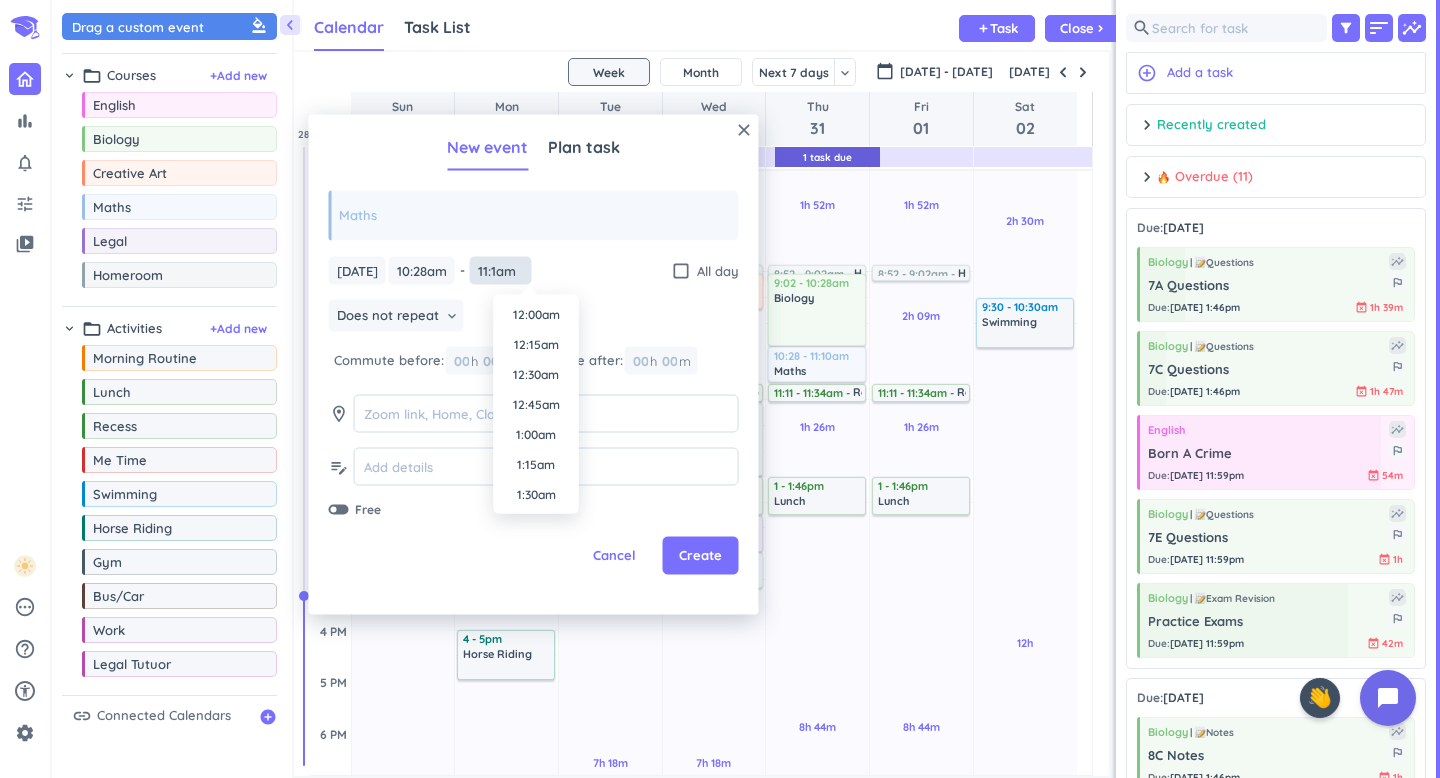 scroll, scrollTop: 1230, scrollLeft: 0, axis: vertical 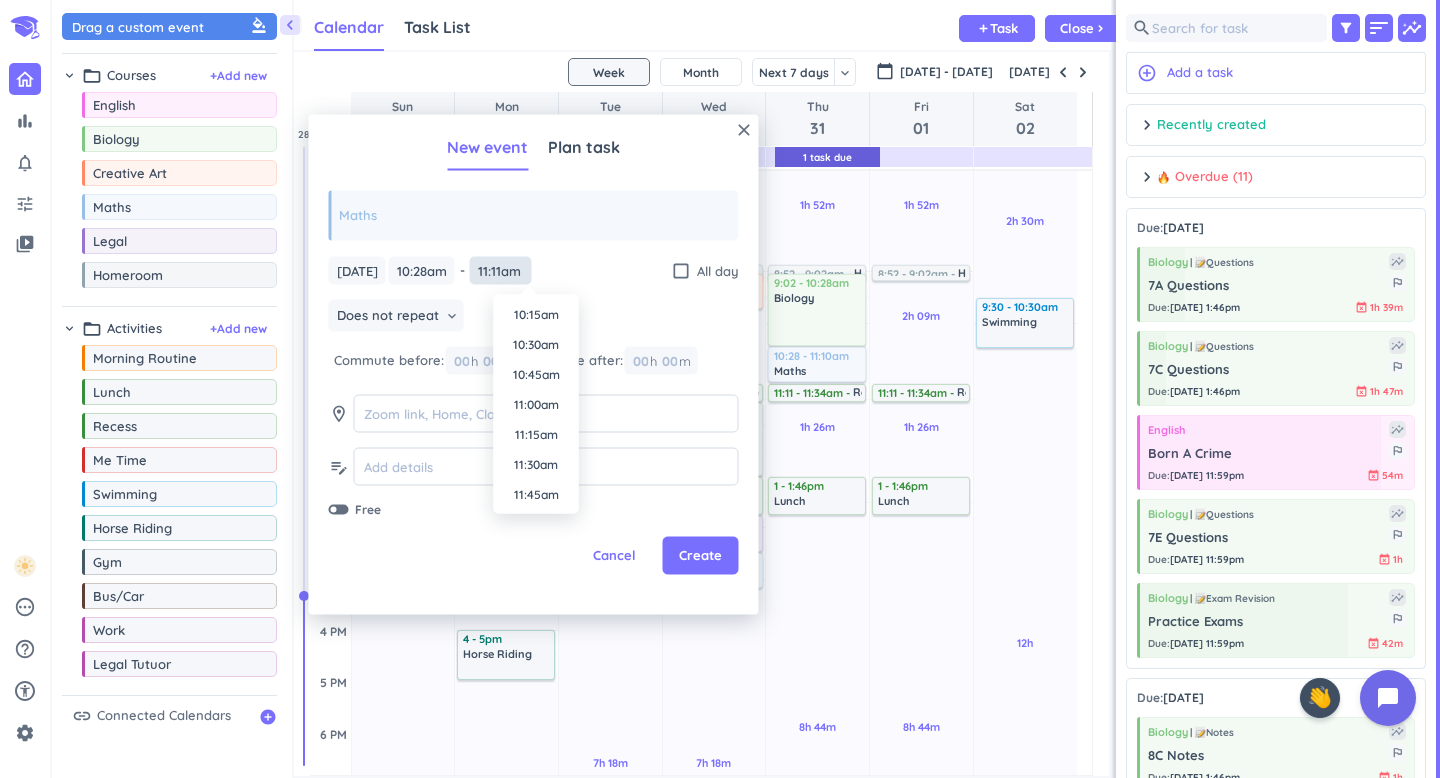 type on "11:11am" 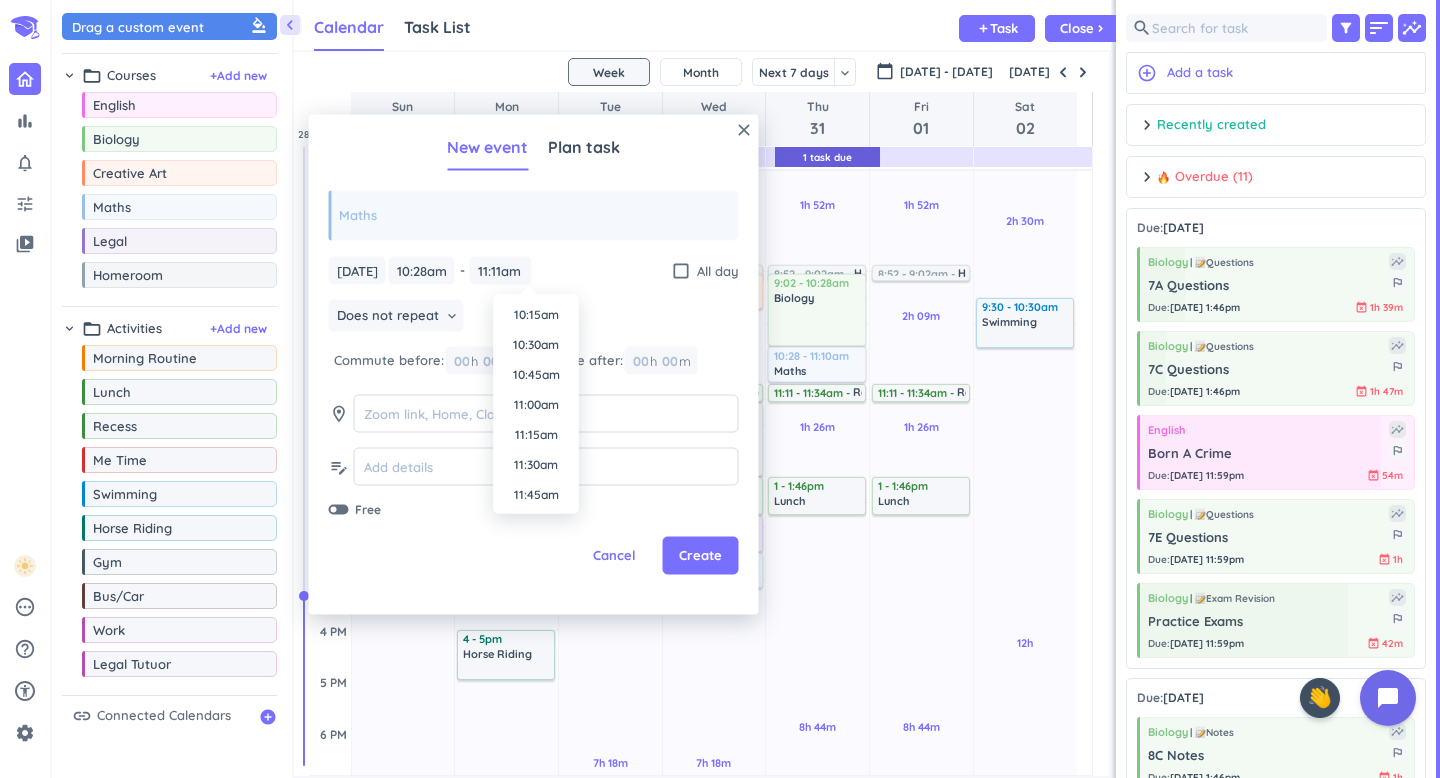 click on "[DATE] [DATE]   10:28am 10:28am - 11:10am 11:11am check_box_outline_blank All day" at bounding box center [534, 270] 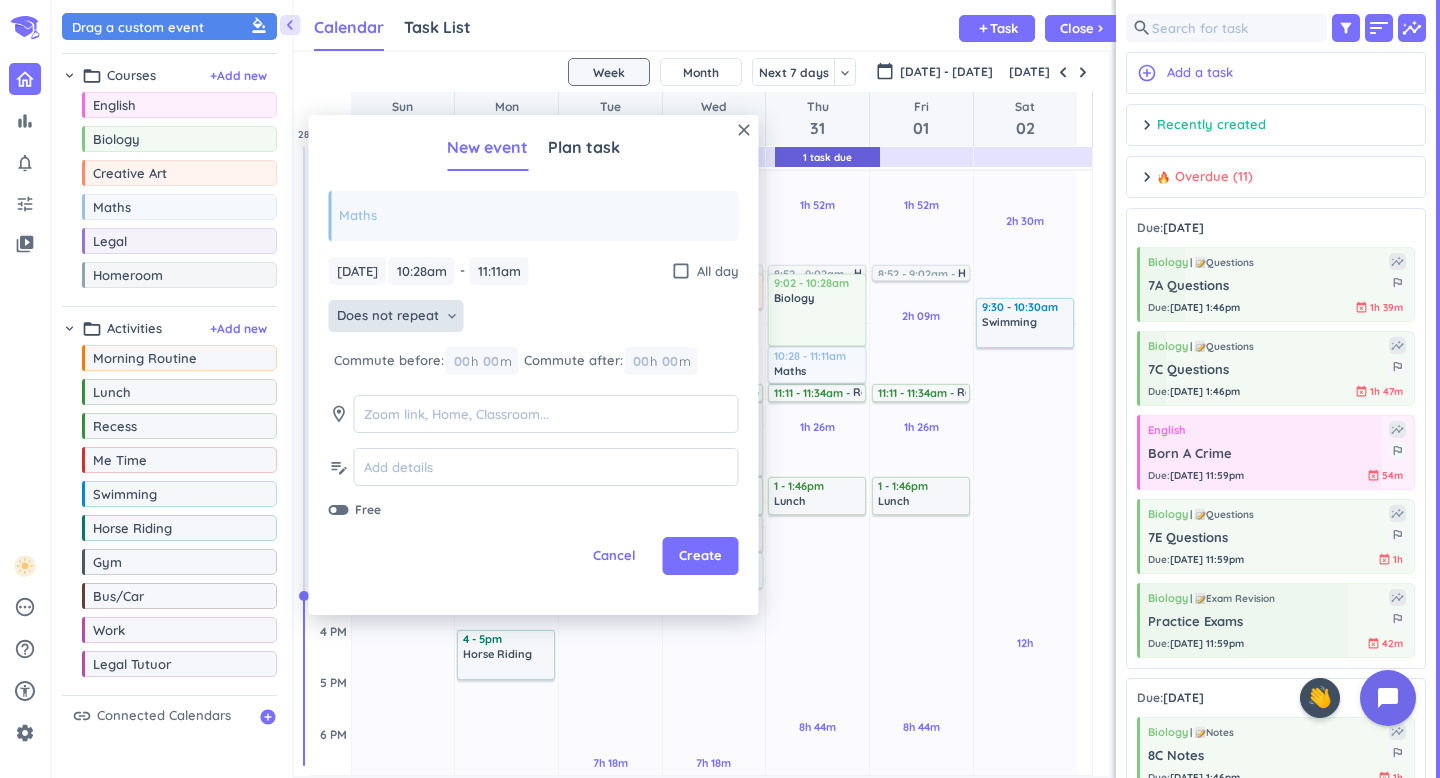 click on "Does not repeat" at bounding box center (388, 316) 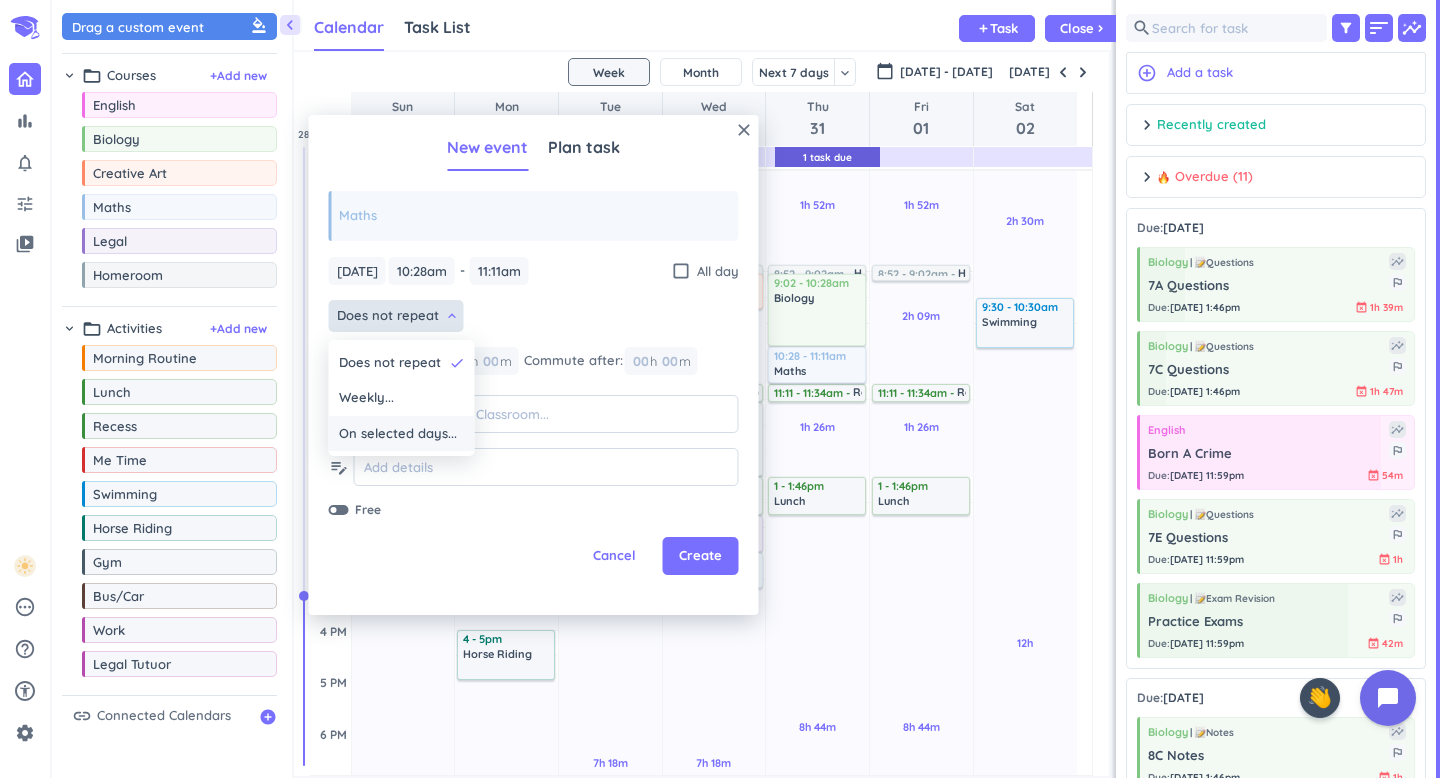 click on "On selected days..." at bounding box center [398, 434] 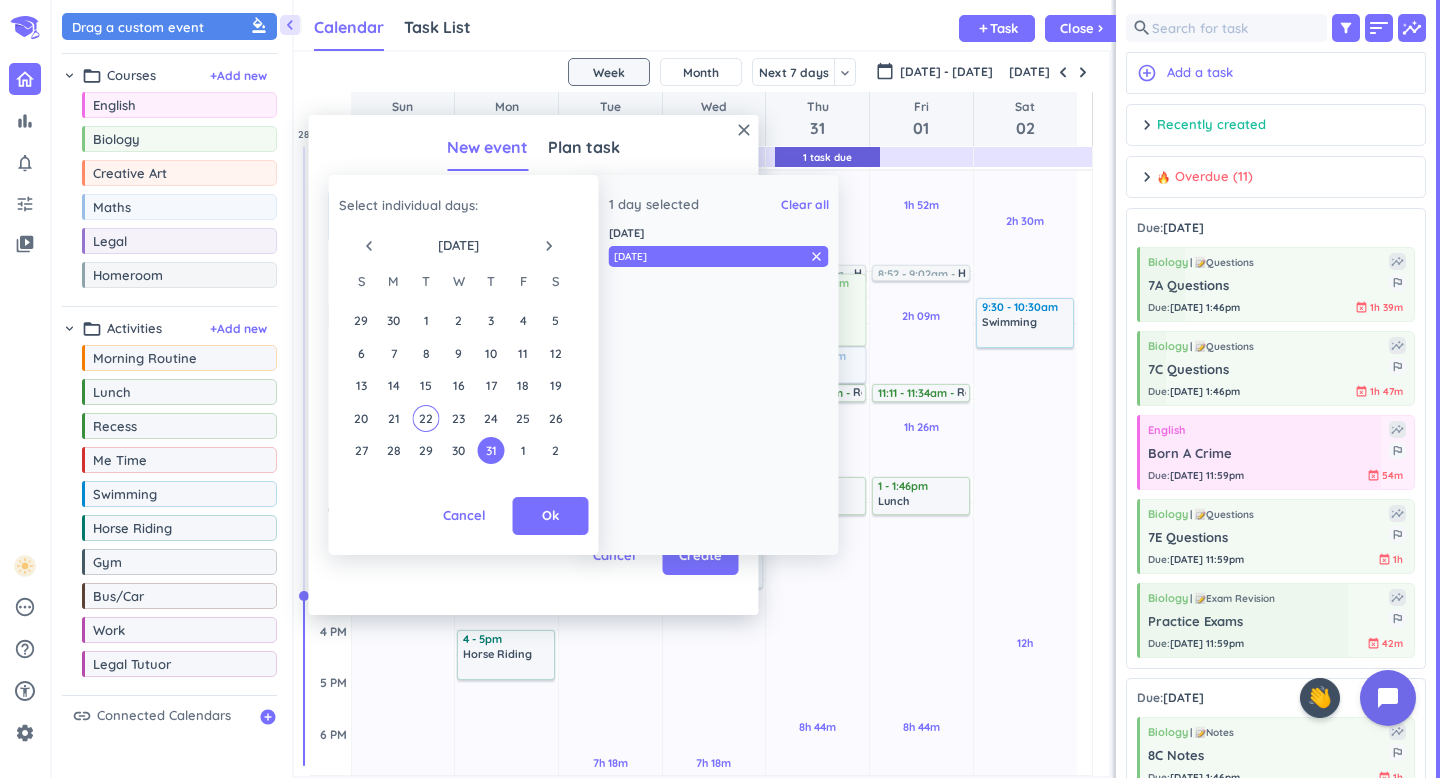 click on "navigate_next" at bounding box center (549, 246) 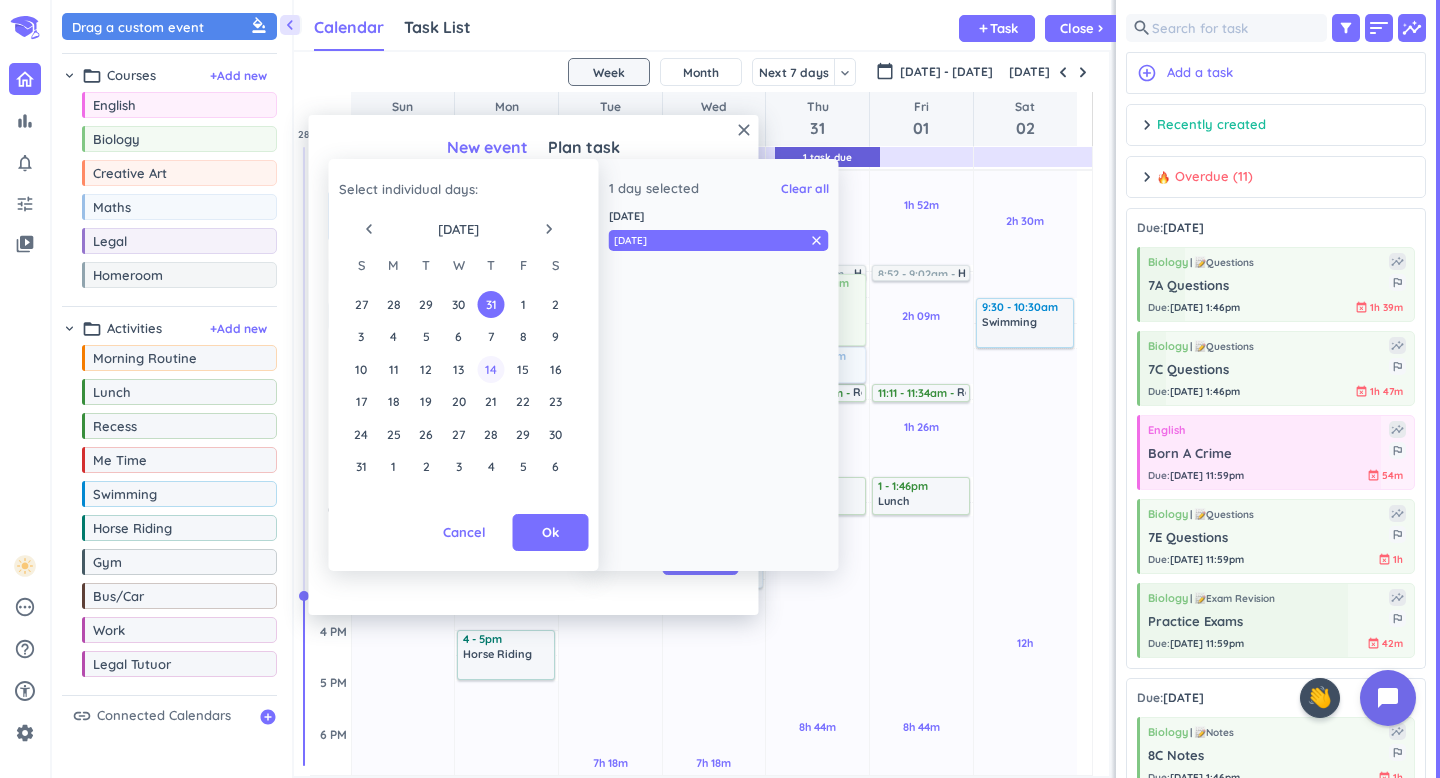 click on "14" at bounding box center (490, 369) 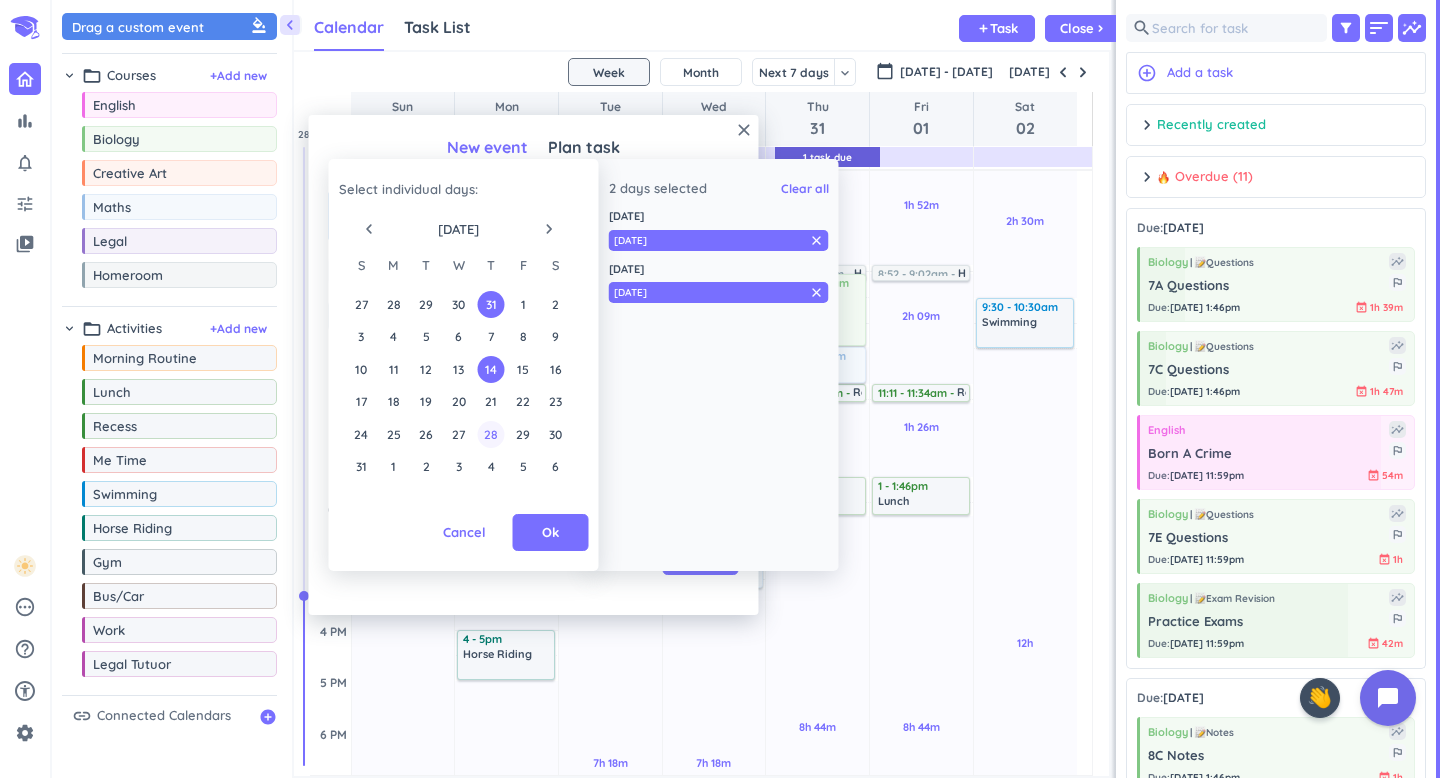 click on "28" at bounding box center [490, 434] 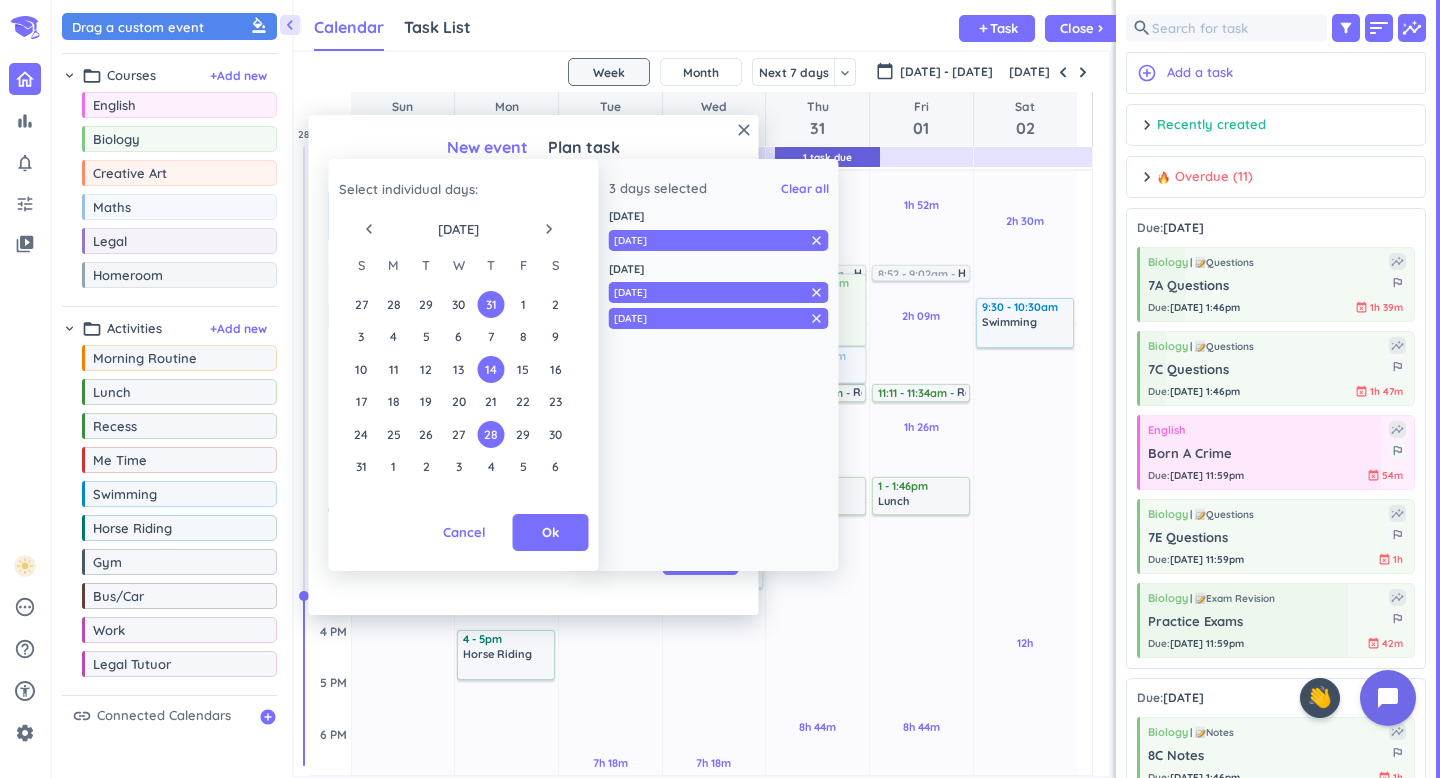 click on "navigate_before [DATE] navigate_next" at bounding box center (459, 224) 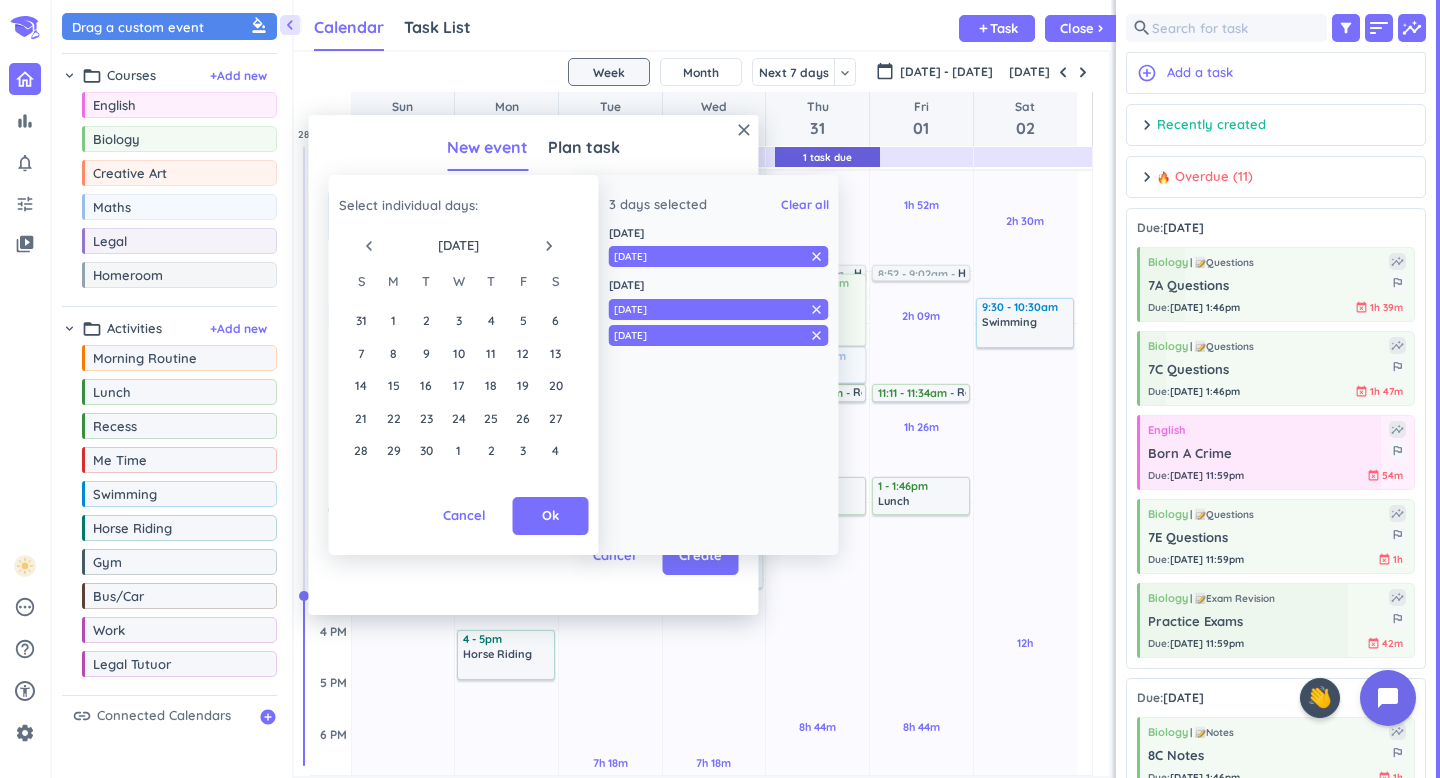 click on "navigate_before" at bounding box center [369, 246] 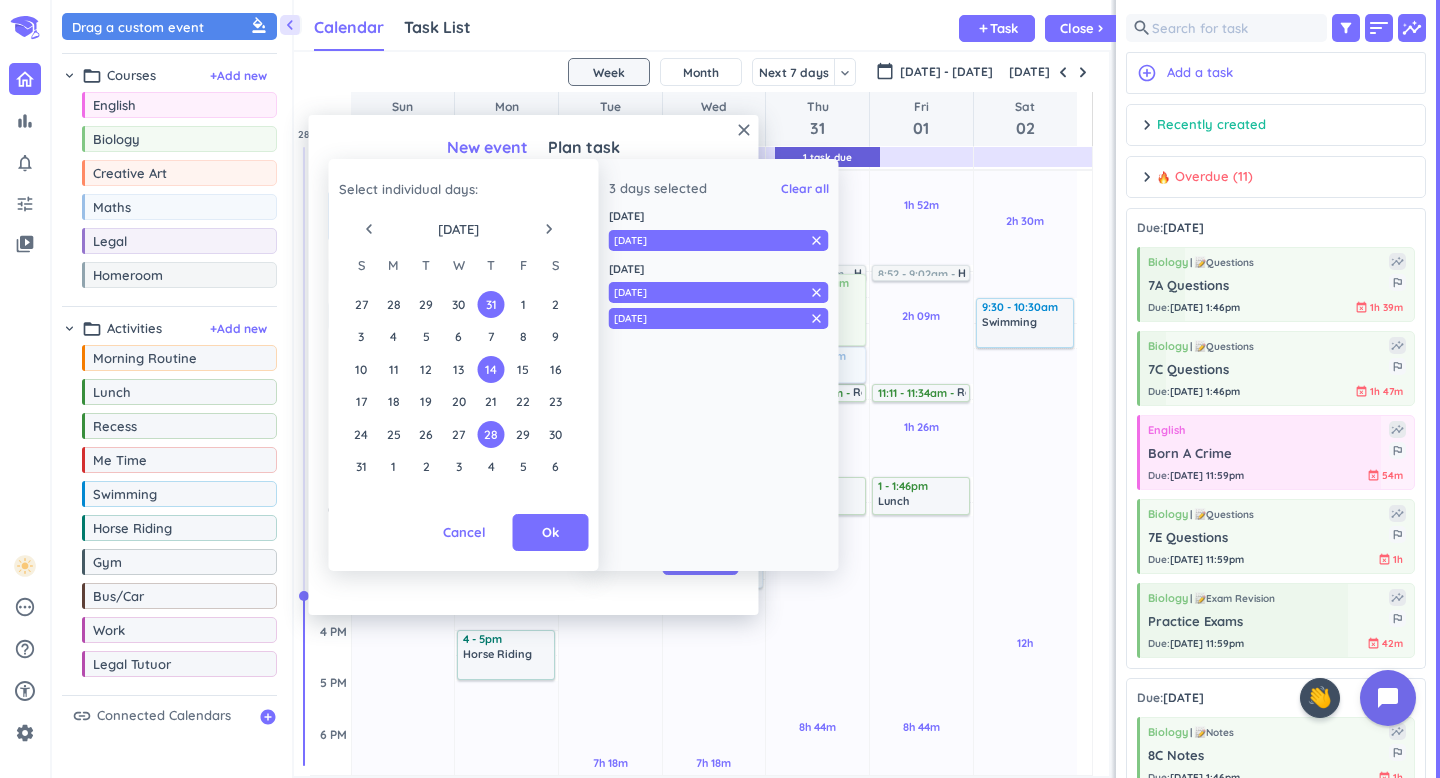 click on "navigate_next" at bounding box center [549, 229] 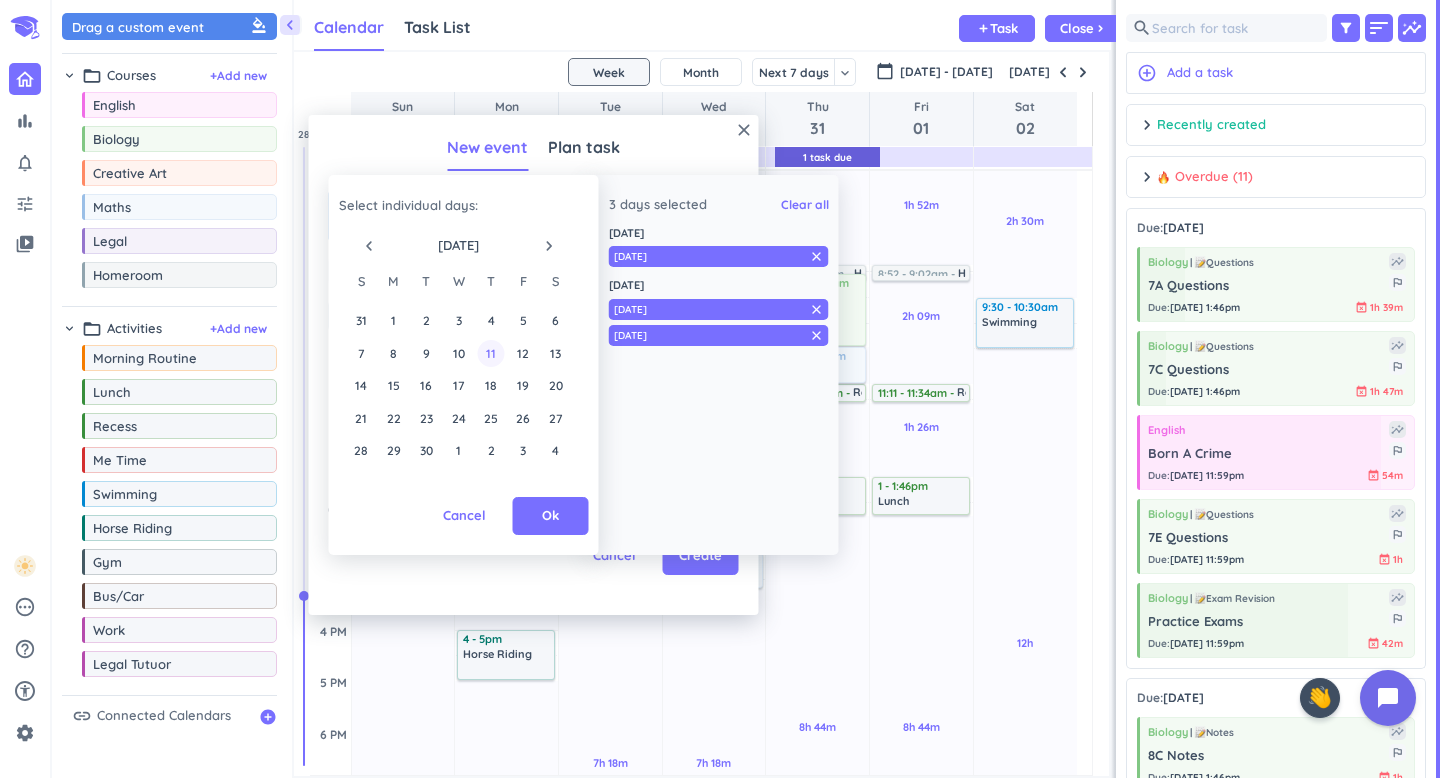 click on "11" at bounding box center (490, 353) 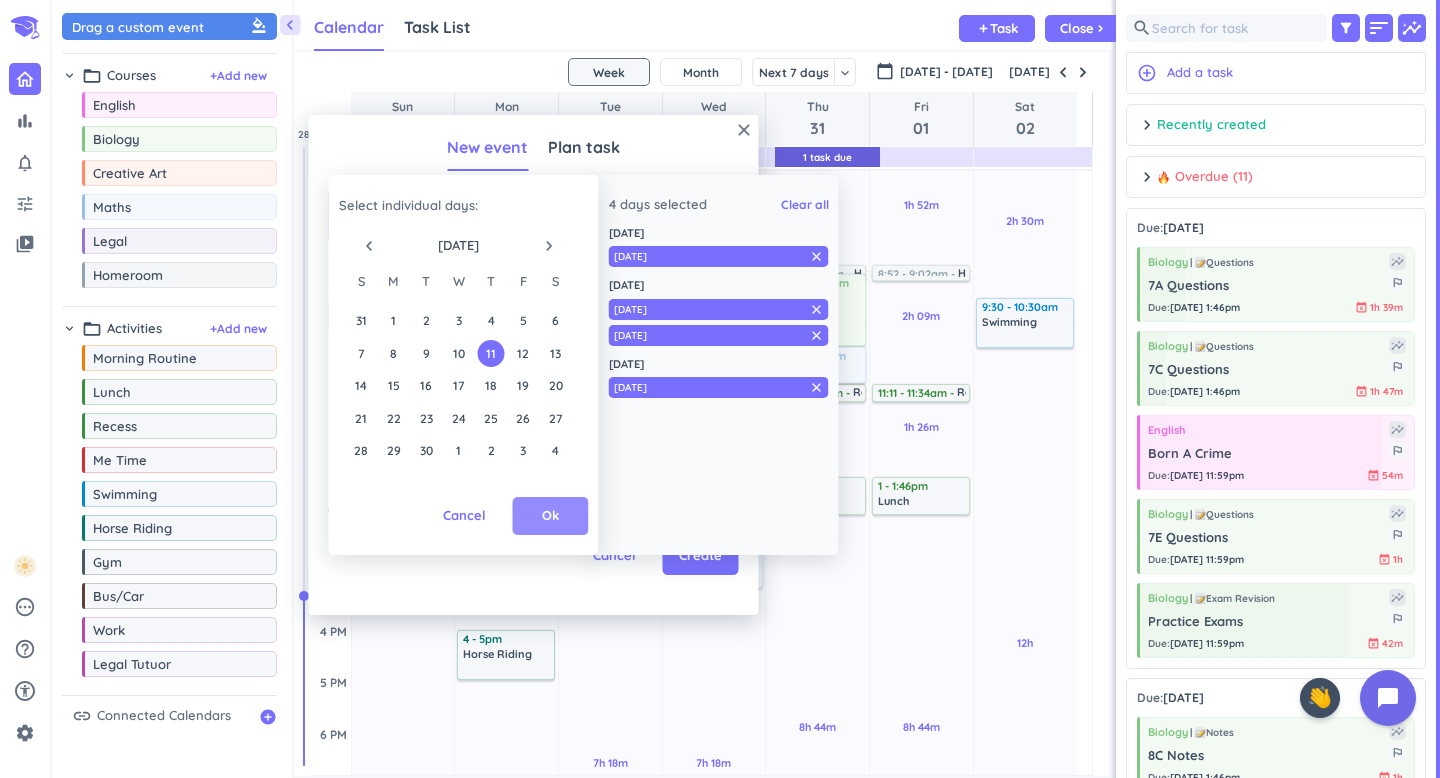 click on "Ok" at bounding box center [551, 516] 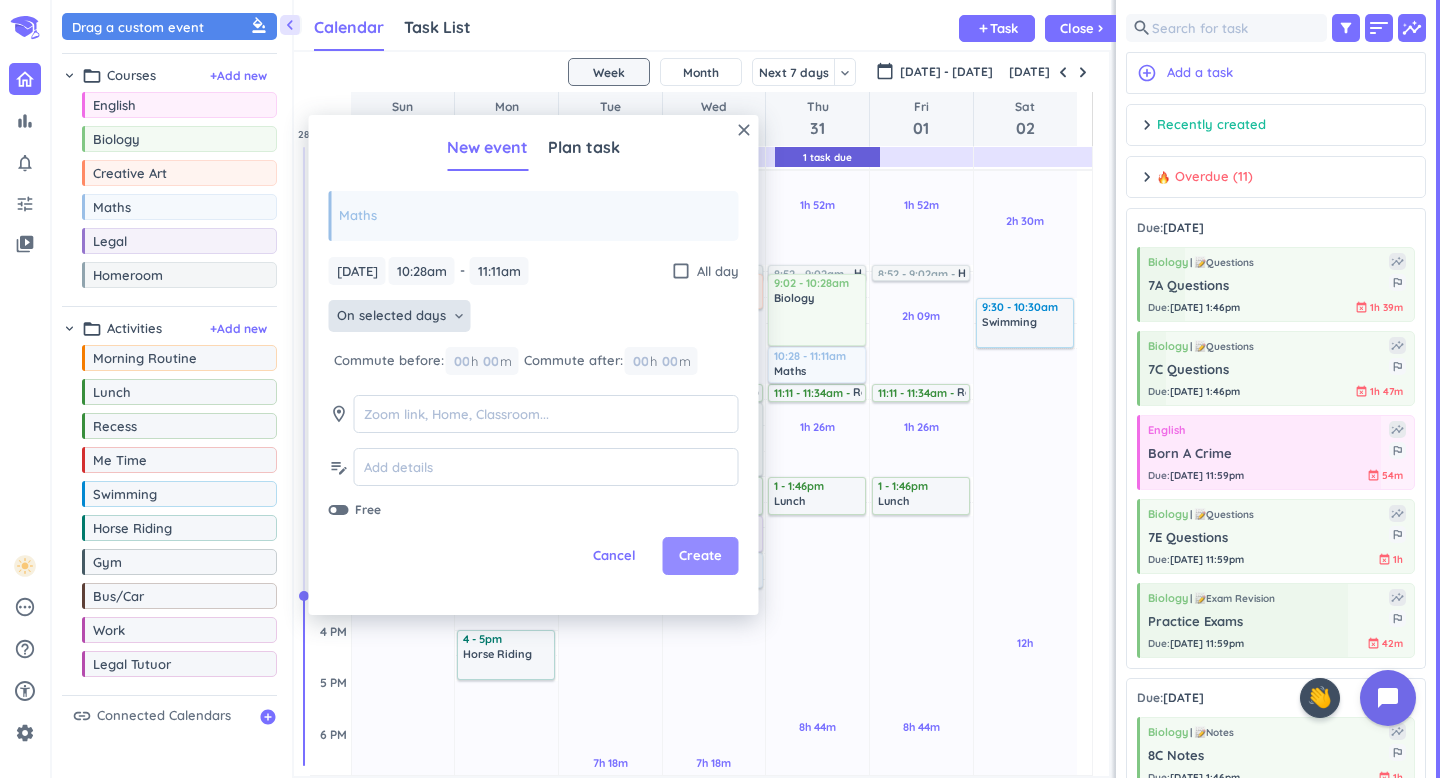 click on "Create" at bounding box center [700, 556] 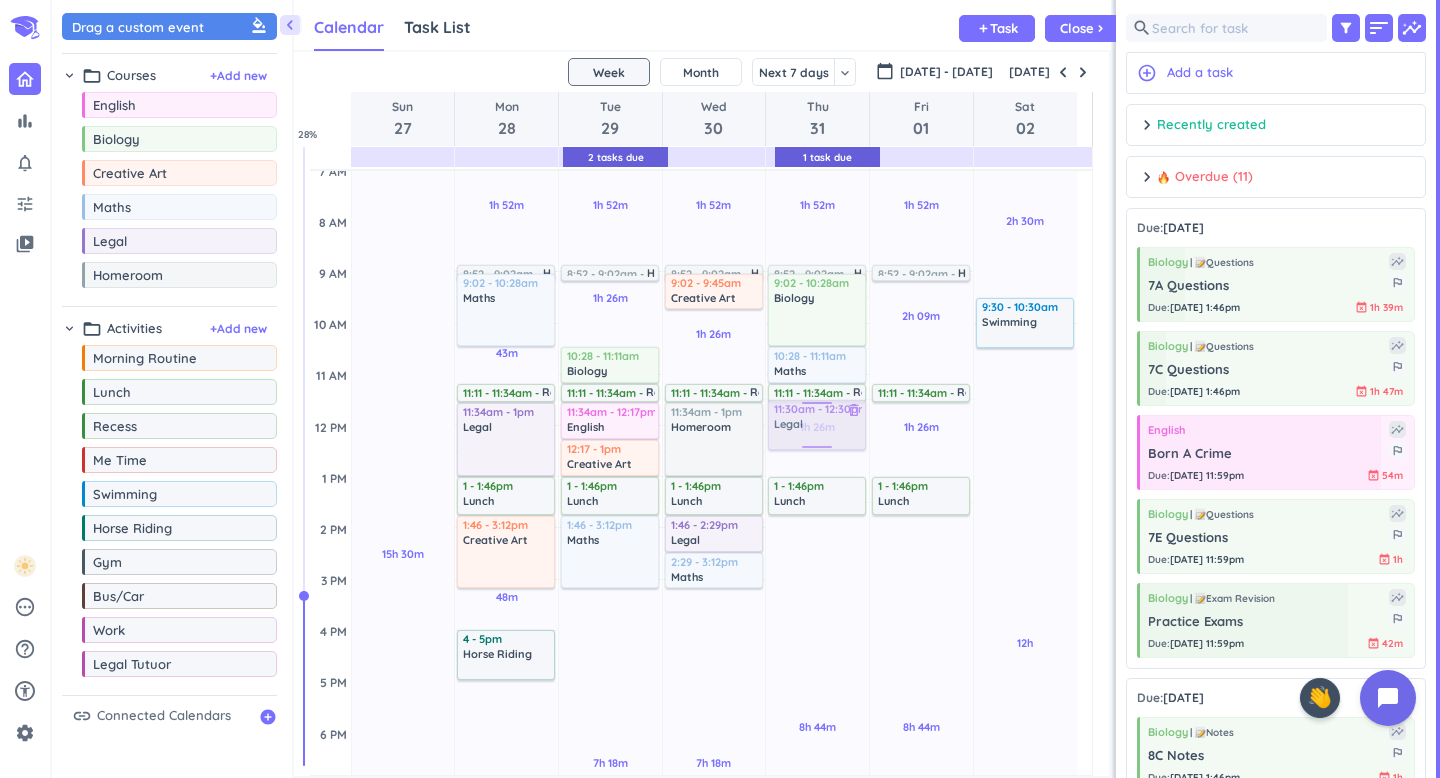 drag, startPoint x: 159, startPoint y: 239, endPoint x: 811, endPoint y: 404, distance: 672.5541 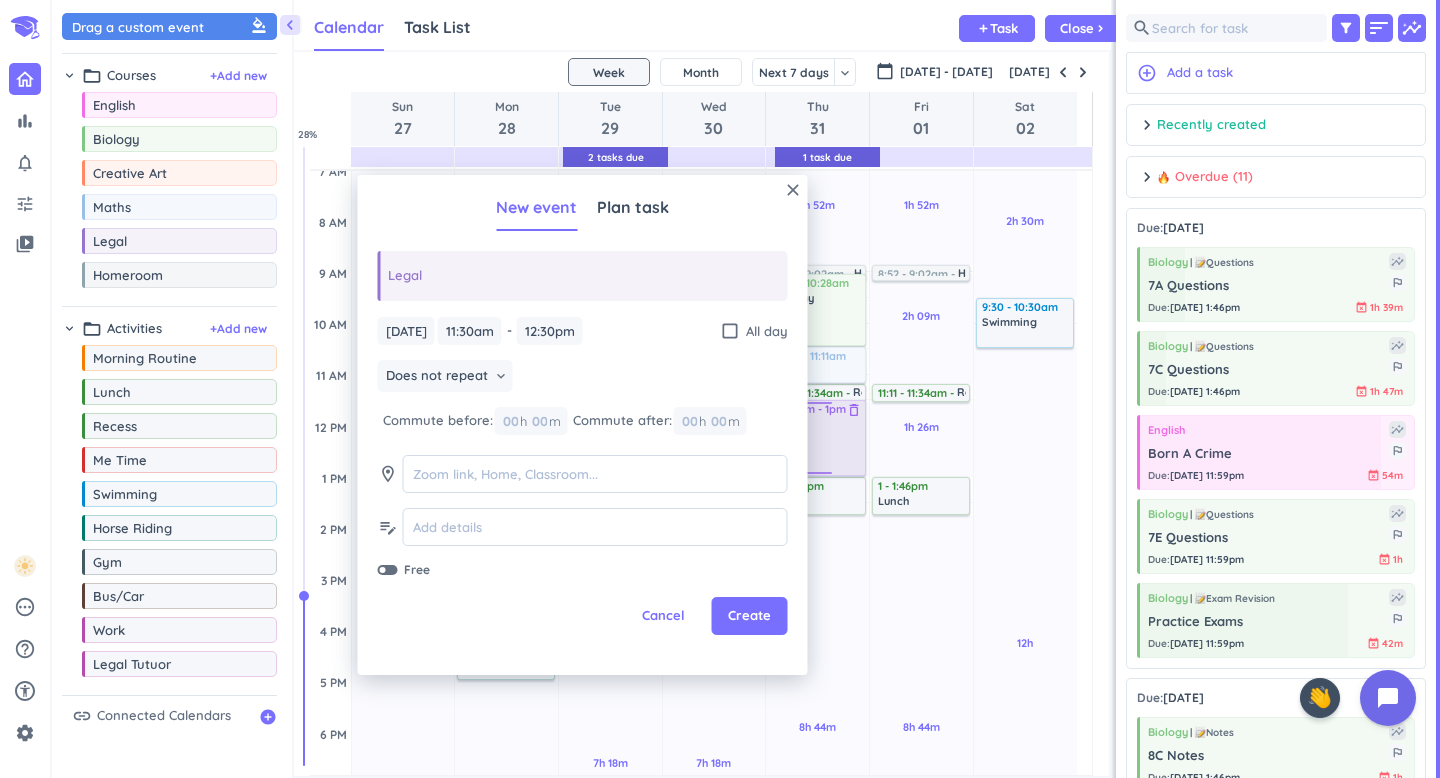 drag, startPoint x: 845, startPoint y: 446, endPoint x: 849, endPoint y: 470, distance: 24.33105 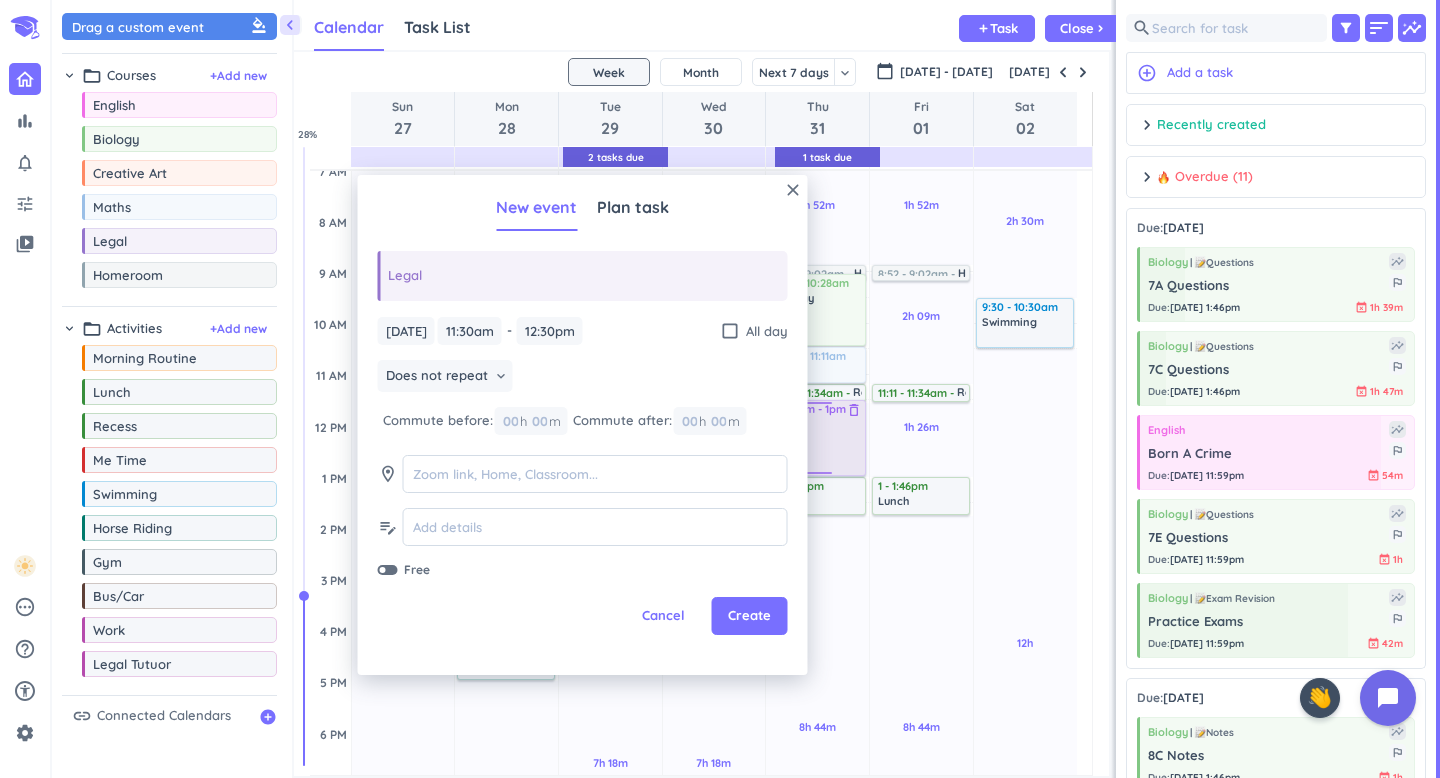 click on "1h 52m Past due Plan 1h 26m Past due Plan 8h 44m Past due Plan Adjust Awake Time Adjust Awake Time 11:11 - 11:34am Recess delete_outline 11:30am - 12:30pm Legal delete_outline 8:52 - 9:02am Homeroom delete_outline 9:02 - 10:28am Biology delete_outline 10:28 - 11:11am Maths delete_outline 1 - 1:46pm Lunch delete_outline 1  11:30am - 1pm Legal delete_outline" at bounding box center [817, 630] 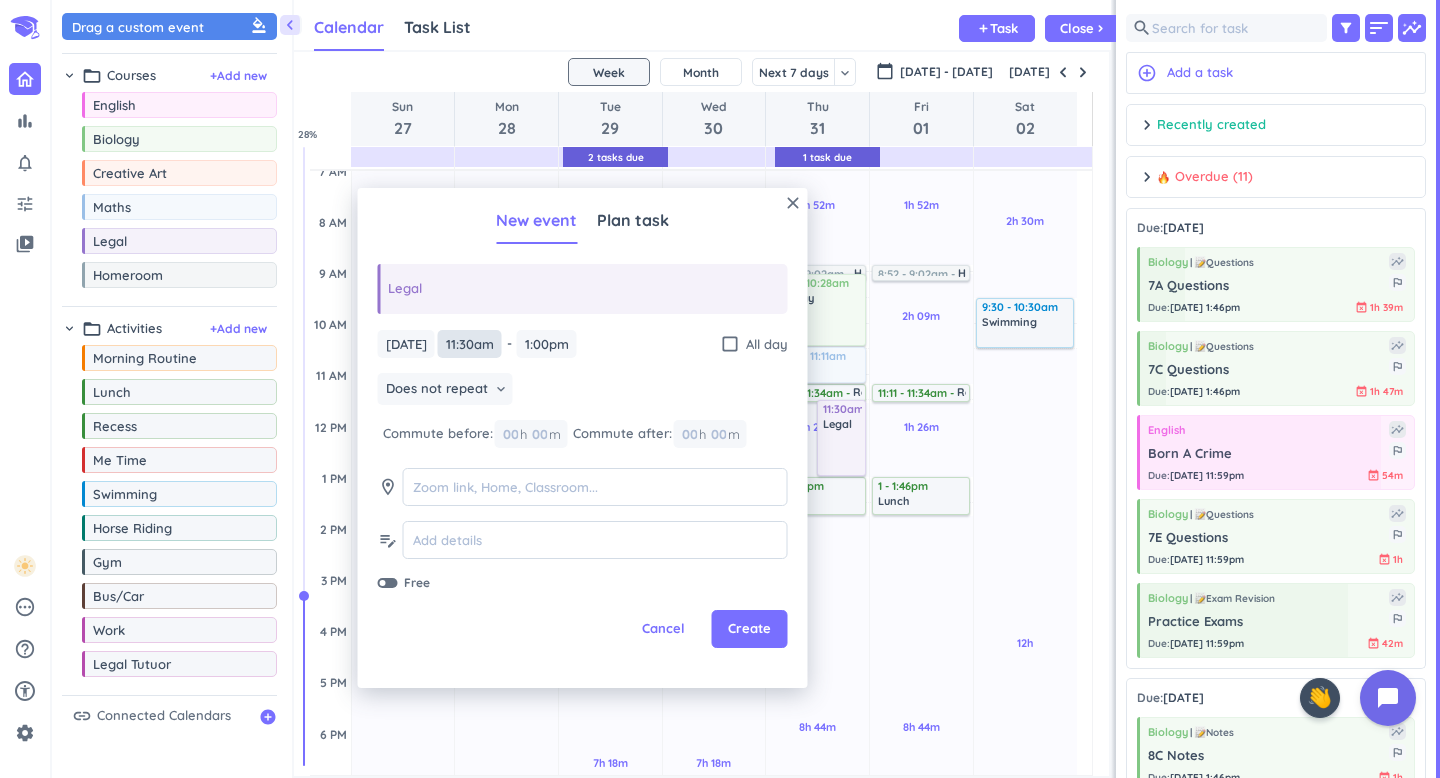 click on "11:30am" at bounding box center (470, 344) 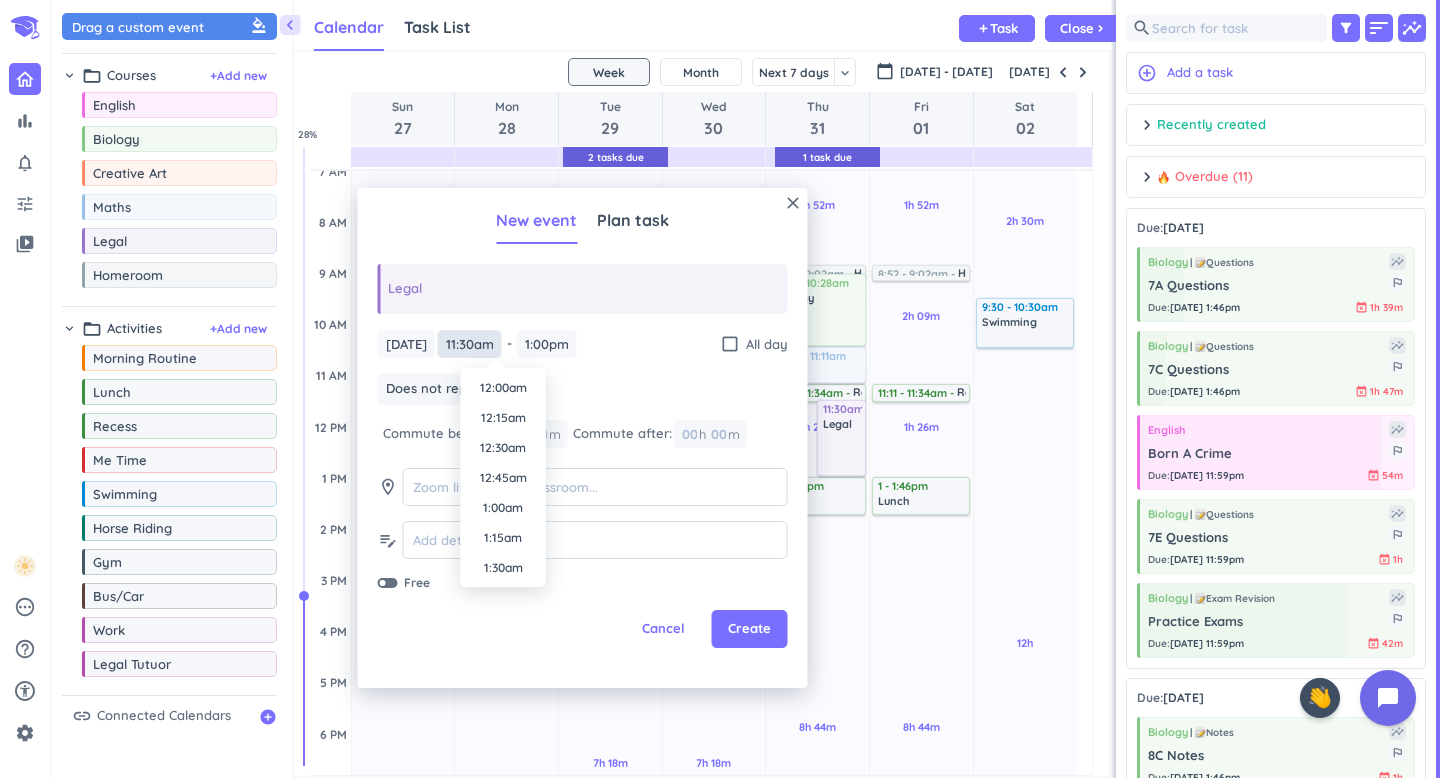 scroll, scrollTop: 1290, scrollLeft: 0, axis: vertical 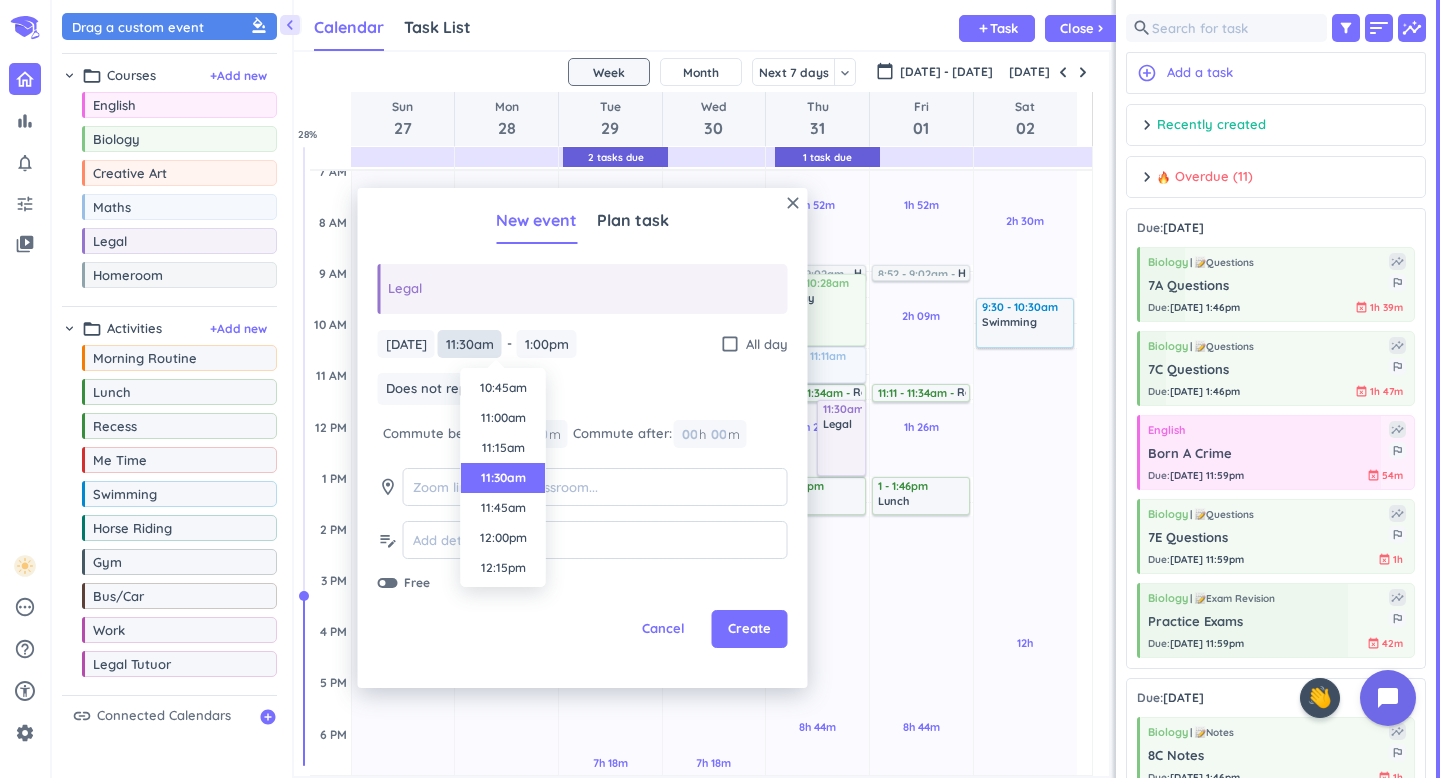 click on "11:30am" at bounding box center [470, 344] 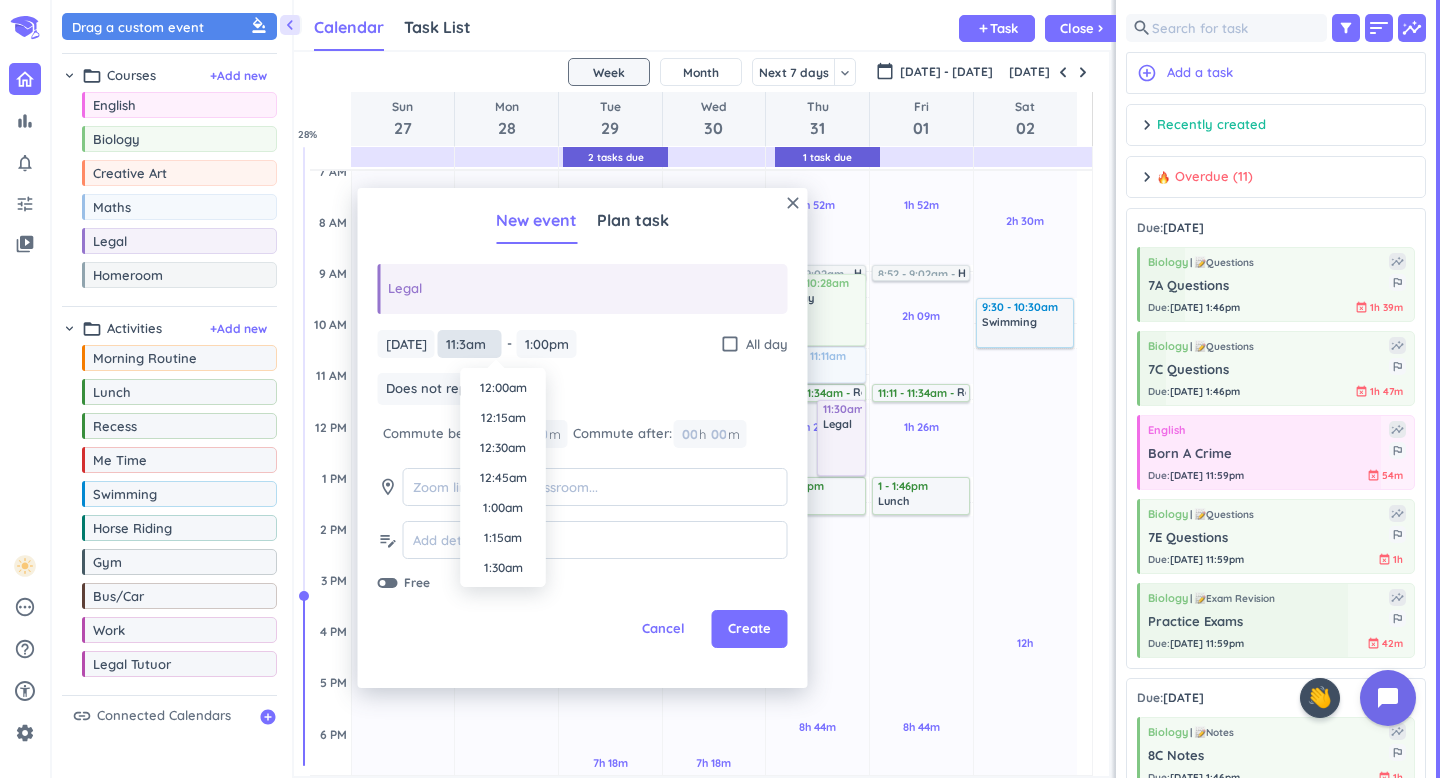 scroll, scrollTop: 1230, scrollLeft: 0, axis: vertical 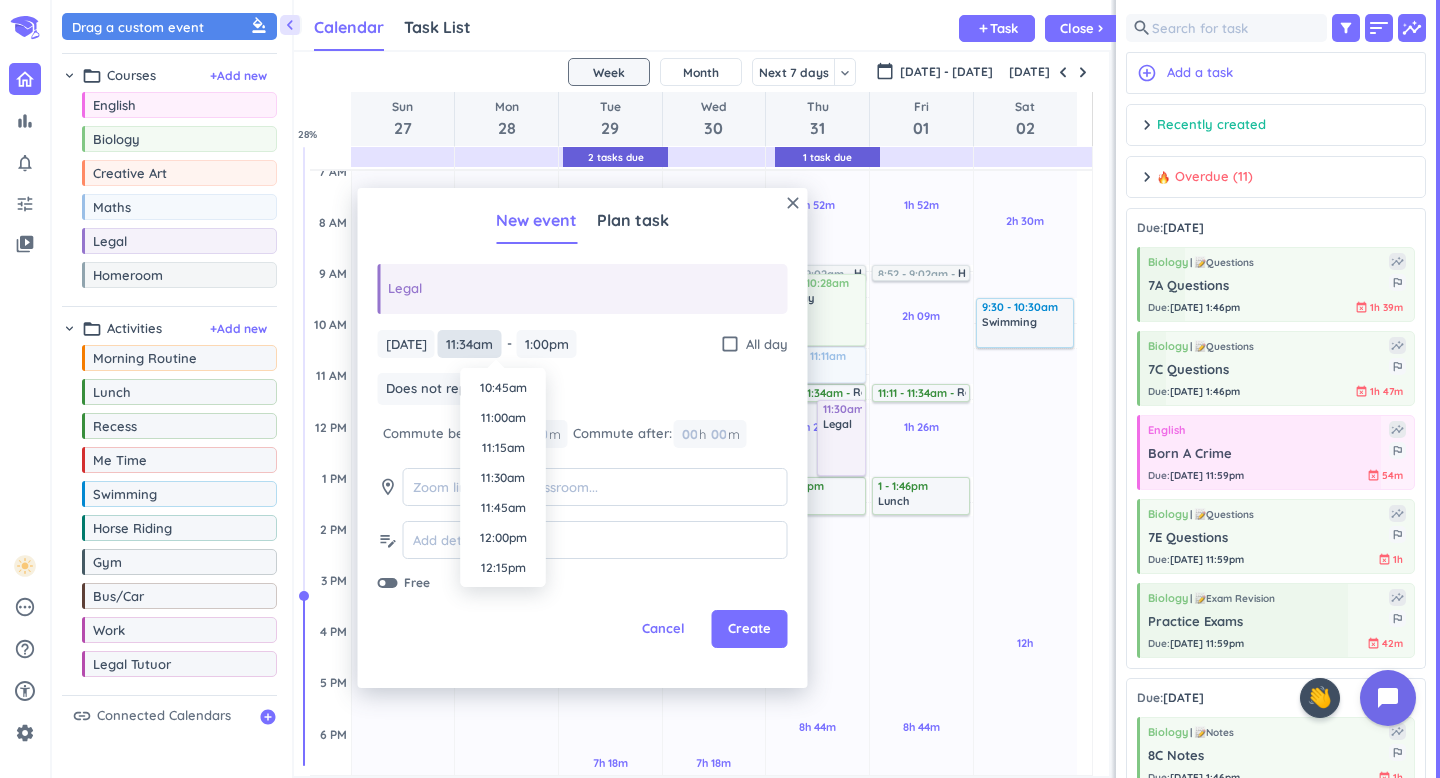 type on "11:34am" 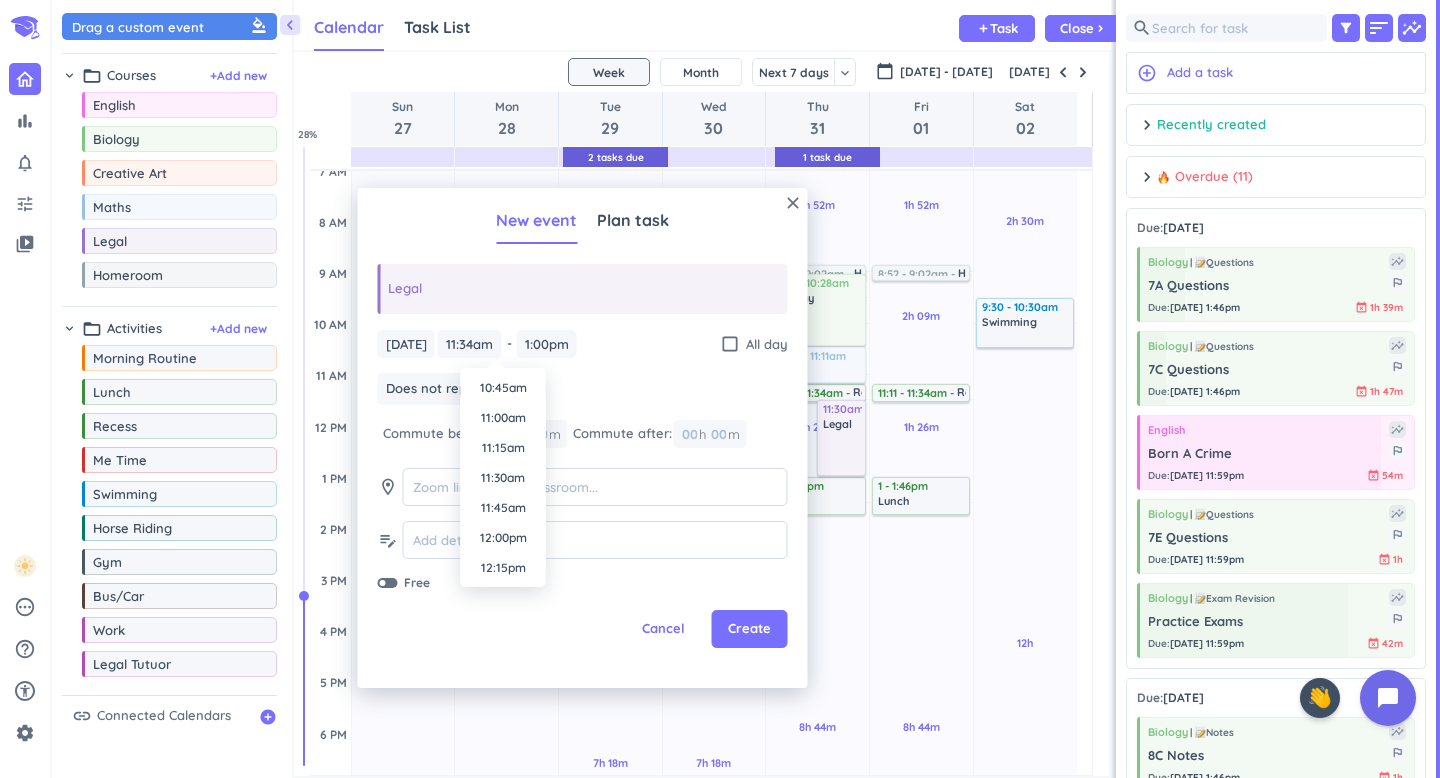 click on "bar_chart notifications_none tune video_library pending help_outline settings 9 / 9 check_circle_outline check_circle_outline check_circle_outline check_circle_outline check_circle_outline check_circle_outline check_circle_outline check_circle_outline check_circle_outline 🤘 ✨ ⚔️ 🎓 ♠️ 🦄 ⏳ close 👋 chevron_left Drag a custom event format_color_fill chevron_right folder_open Courses   +  Add new drag_indicator English more_horiz drag_indicator Biology more_horiz drag_indicator Creative Art more_horiz drag_indicator Maths more_horiz drag_indicator Legal more_horiz drag_indicator Homeroom more_horiz chevron_right folder_open Activities   +  Add new drag_indicator Morning Routine more_horiz drag_indicator Lunch more_horiz drag_indicator Recess more_horiz drag_indicator Me Time more_horiz drag_indicator Swimming more_horiz drag_indicator Horse Riding more_horiz drag_indicator Gym more_horiz drag_indicator Bus/Car more_horiz drag_indicator Work more_horiz drag_indicator Legal Tutuor more_horiz" at bounding box center (720, 389) 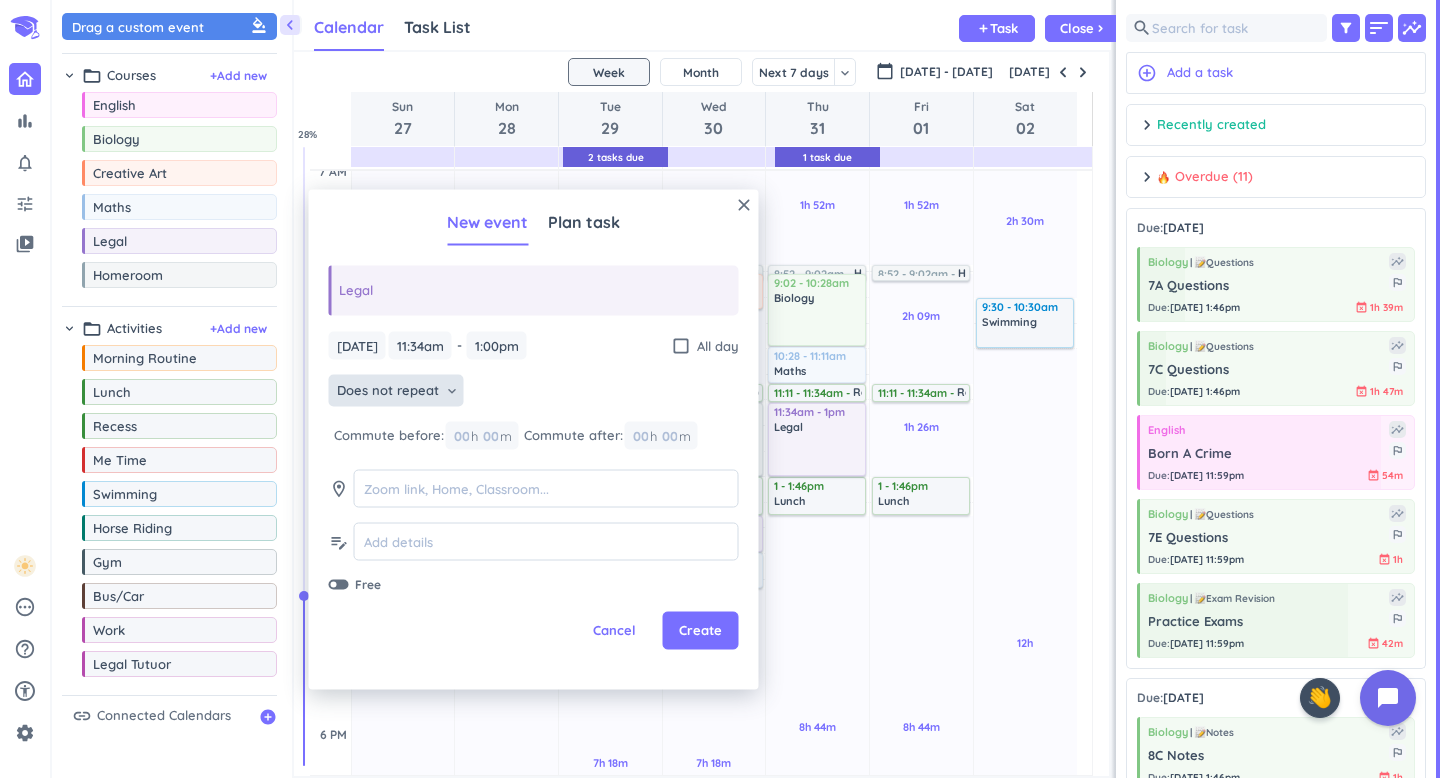 click on "Does not repeat" at bounding box center [388, 391] 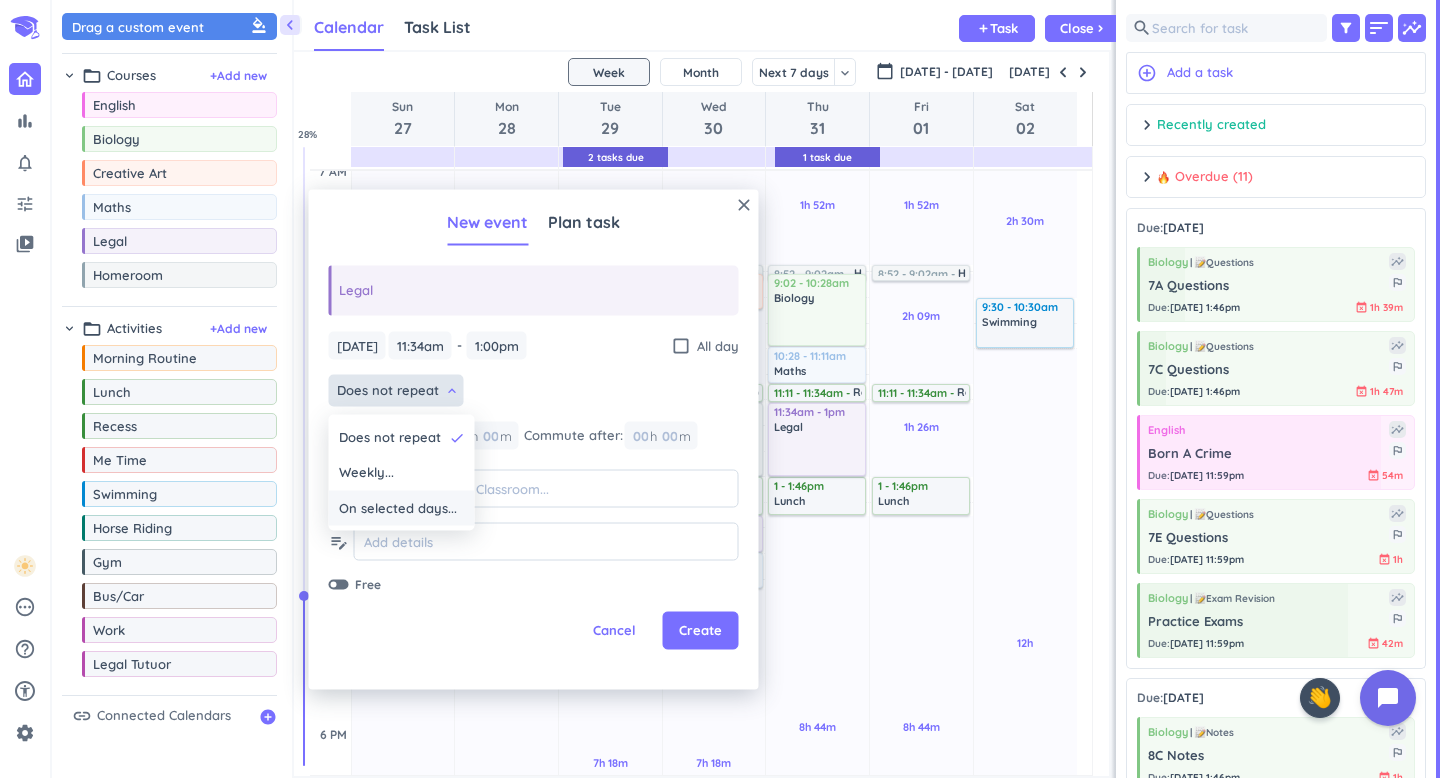 click on "On selected days..." at bounding box center (398, 508) 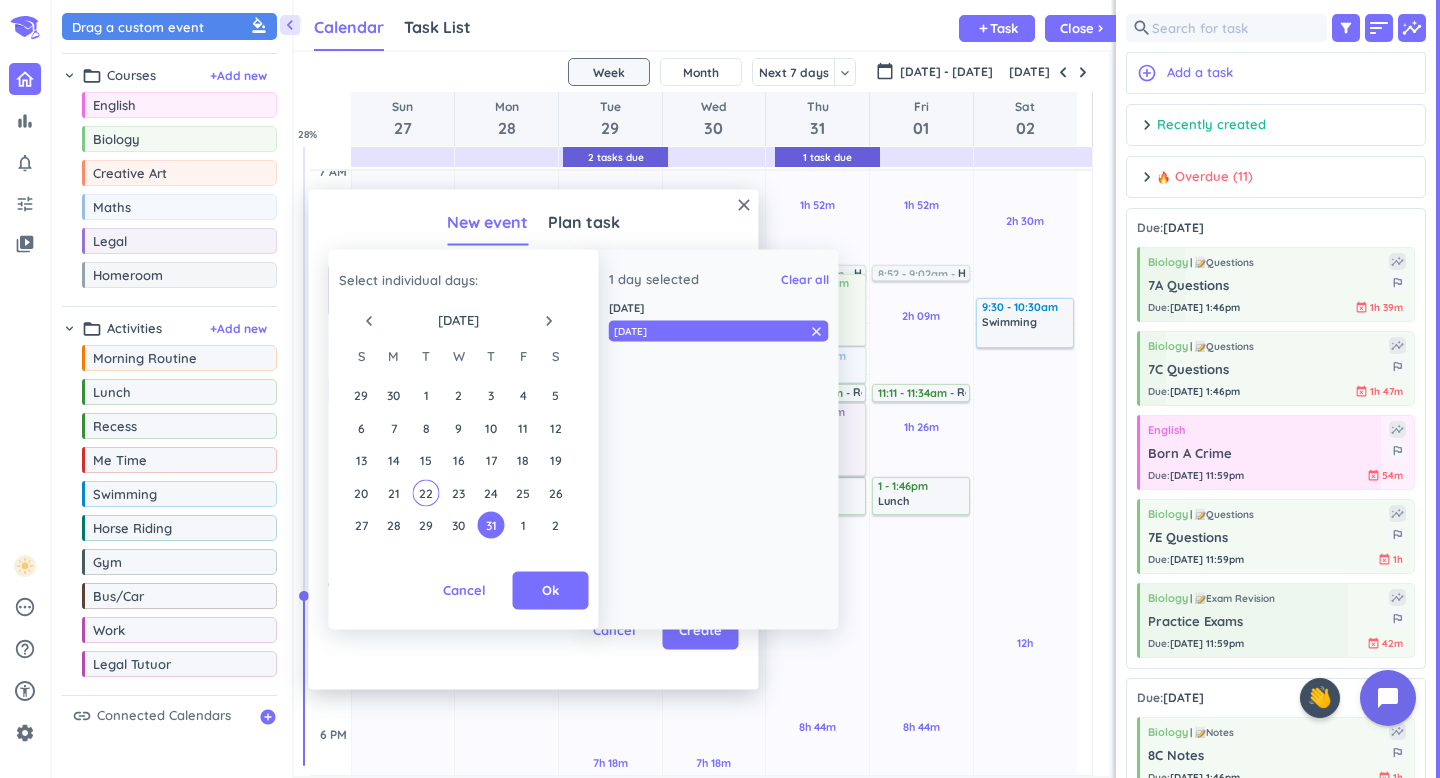 click on "navigate_next" at bounding box center [549, 320] 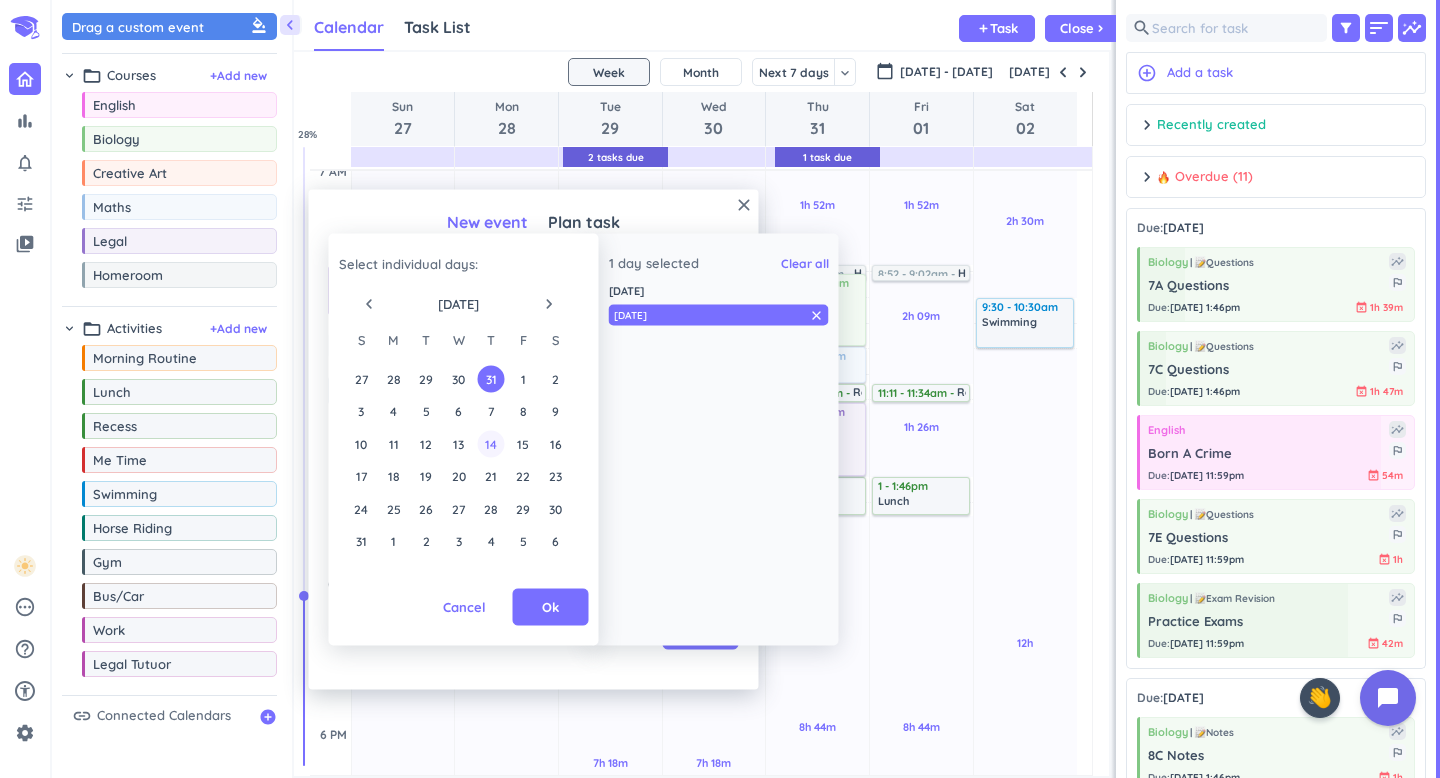 click on "14" at bounding box center [490, 443] 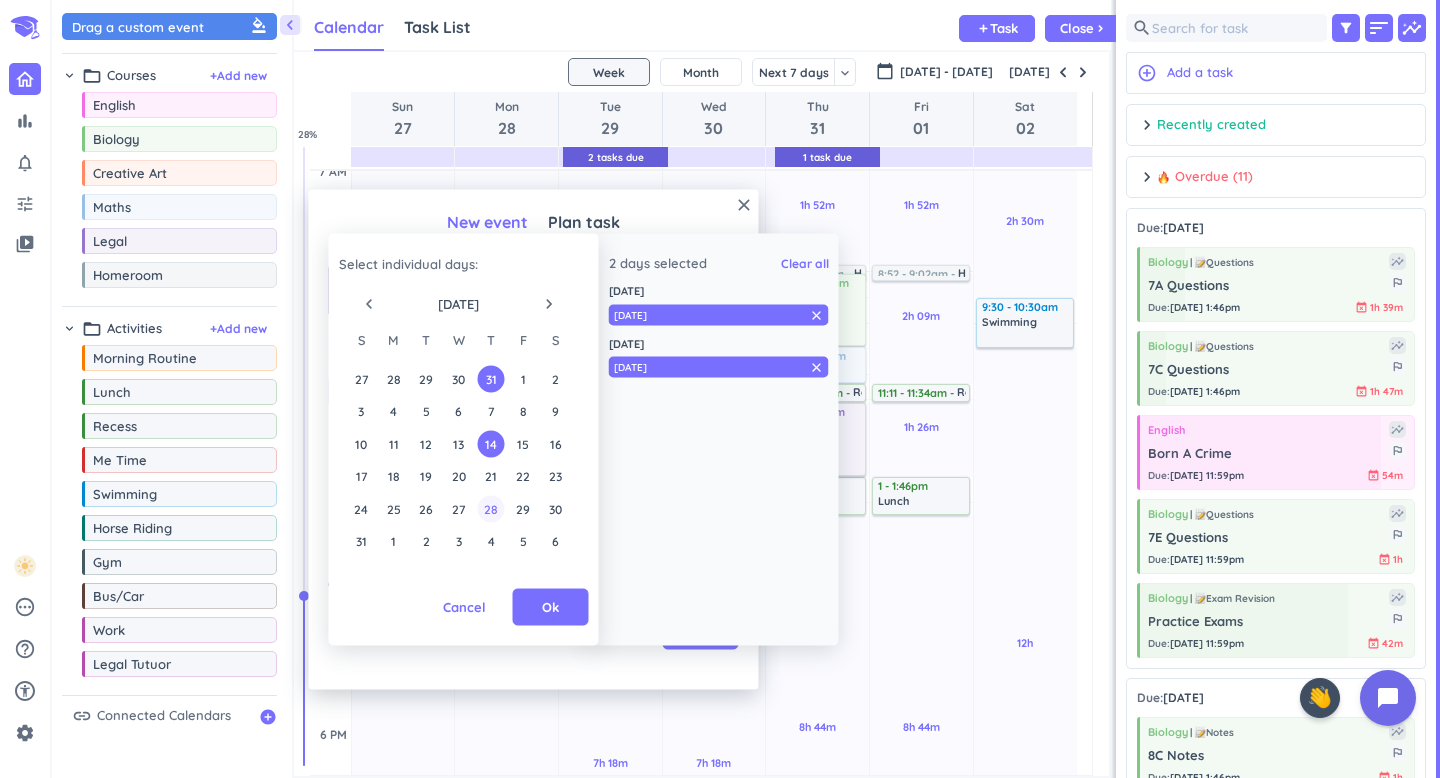 click on "28" at bounding box center (490, 508) 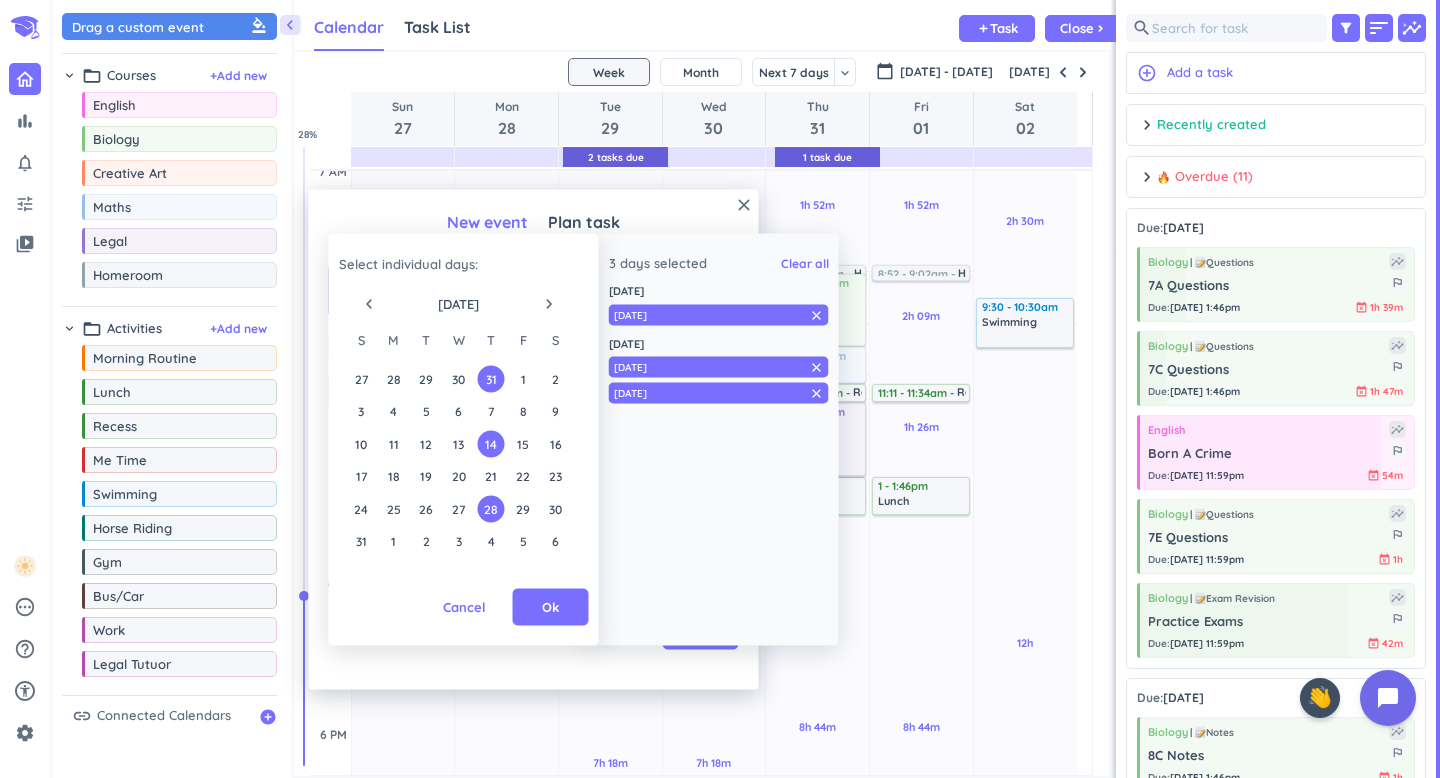 click on "navigate_next" at bounding box center (549, 304) 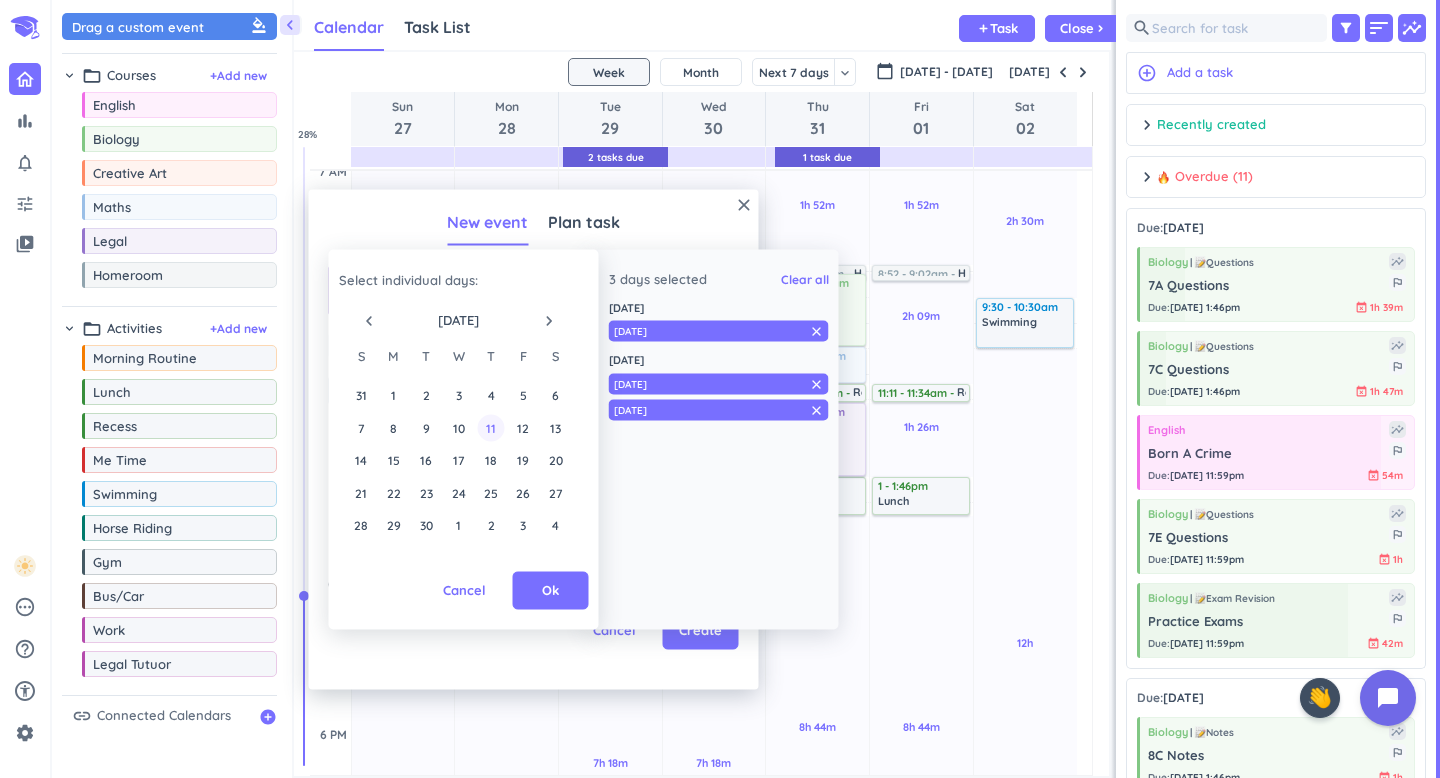 click on "11" at bounding box center (490, 427) 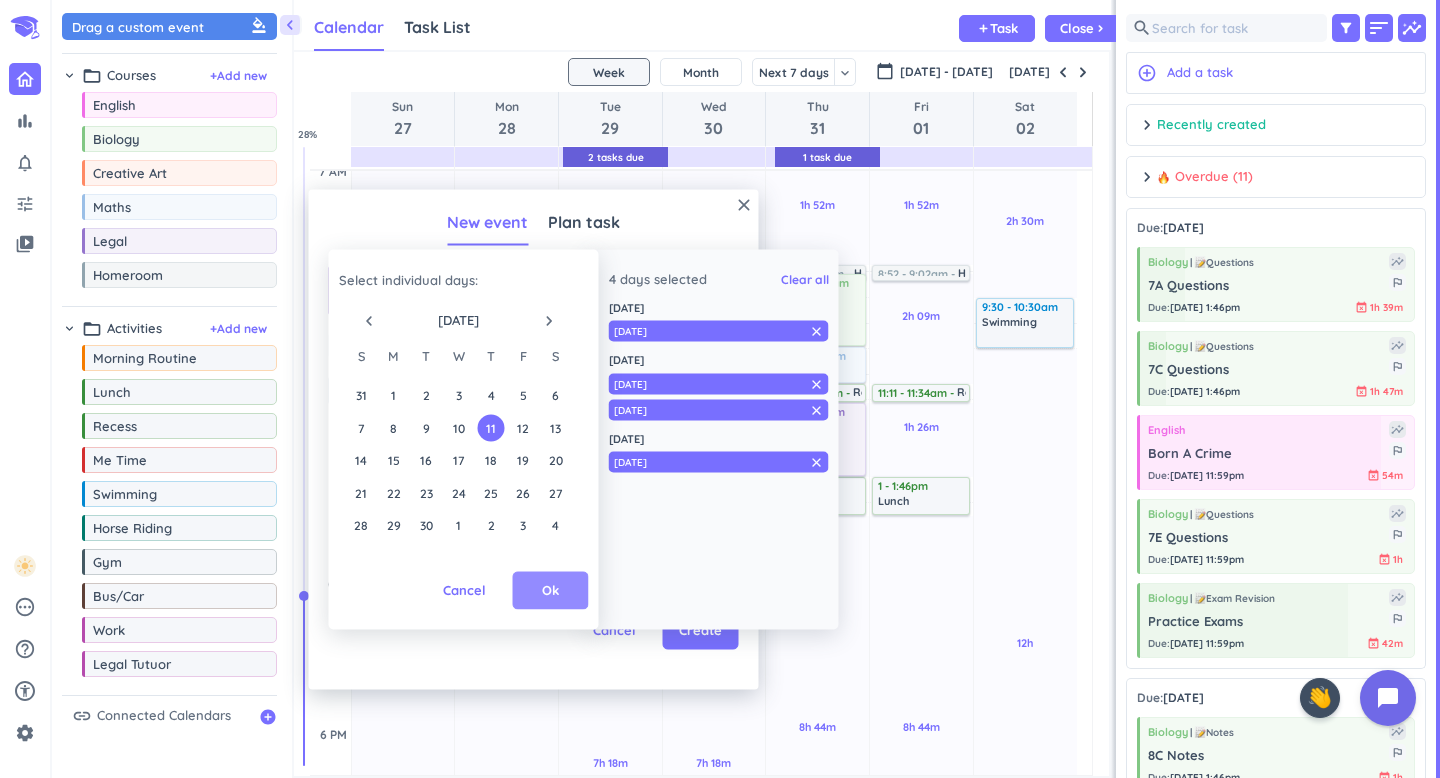 click on "Ok" at bounding box center [550, 591] 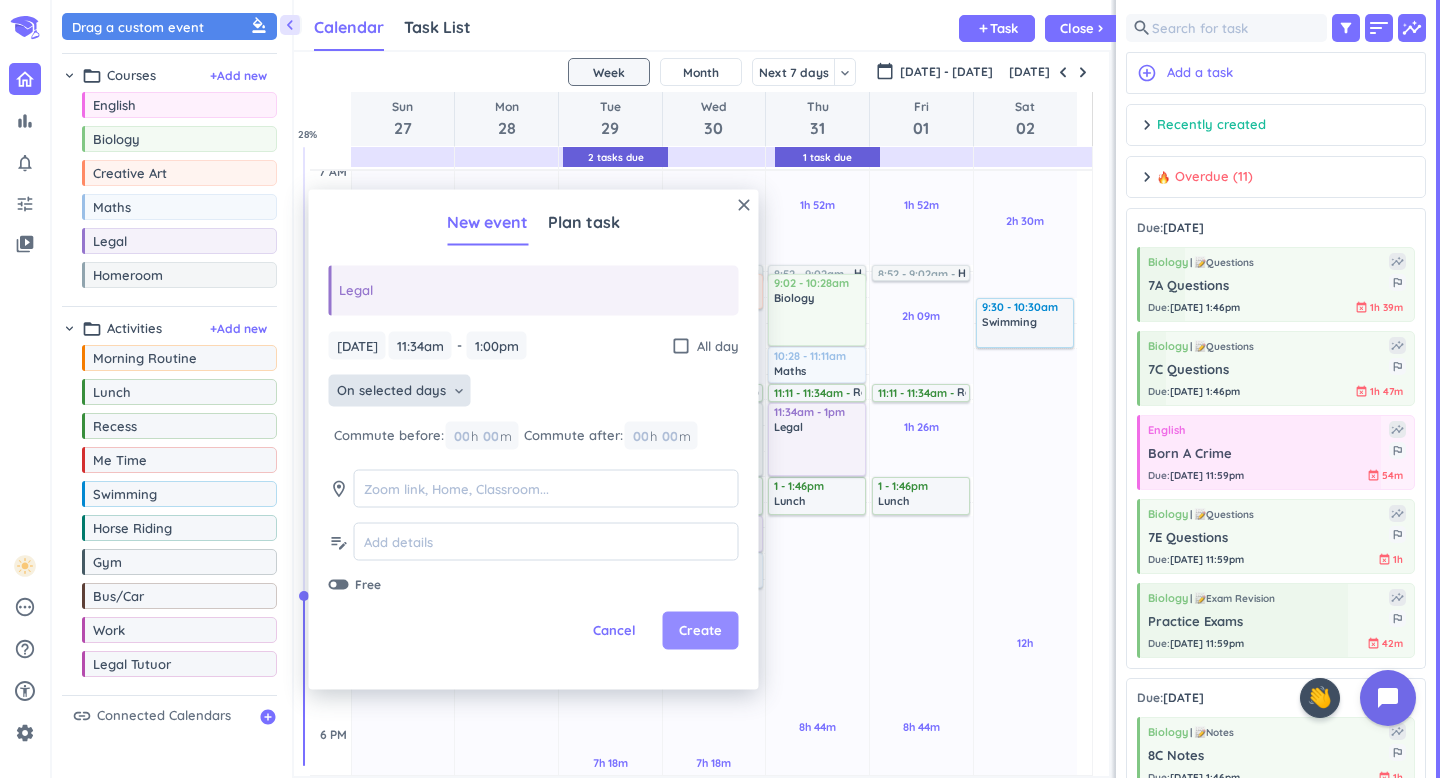 click on "Create" at bounding box center [700, 631] 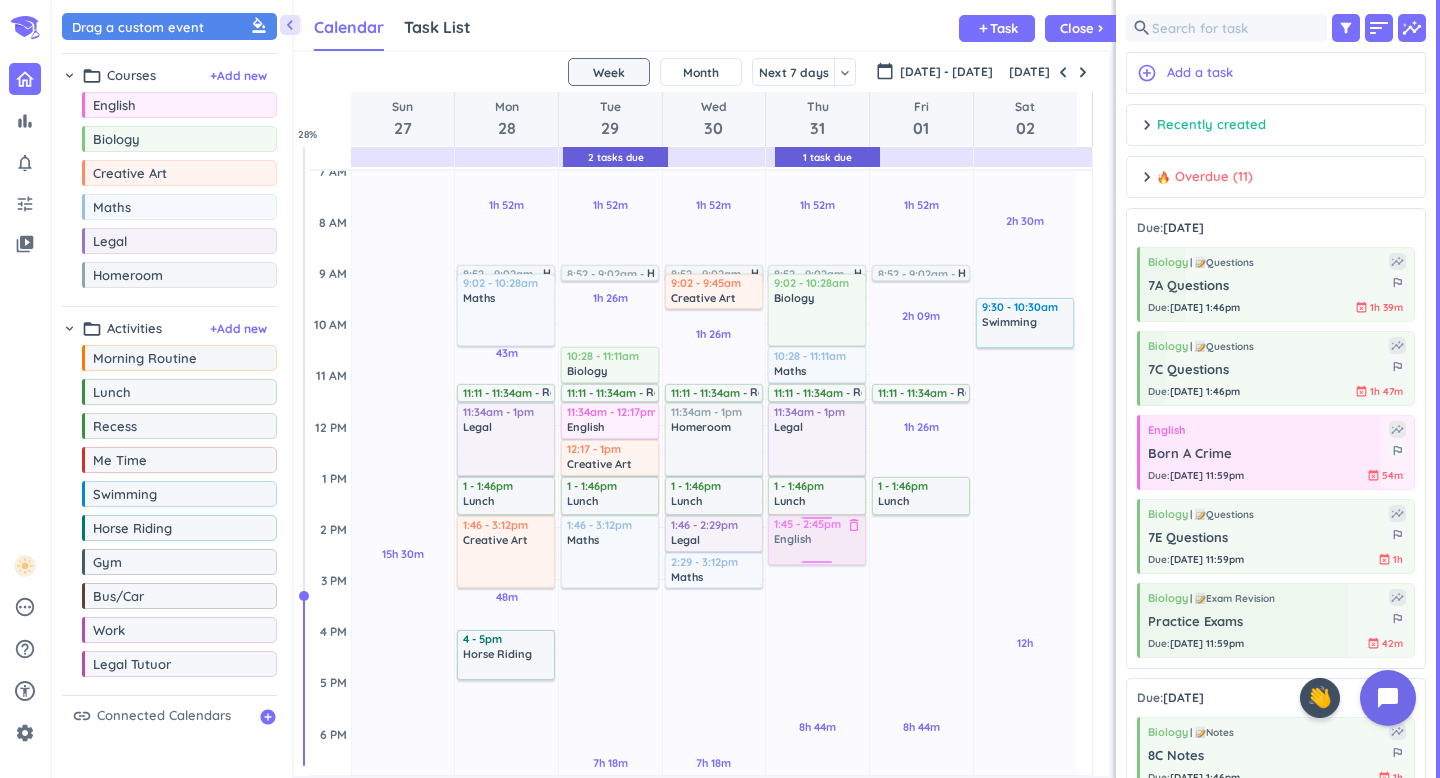 drag, startPoint x: 119, startPoint y: 111, endPoint x: 814, endPoint y: 519, distance: 805.9088 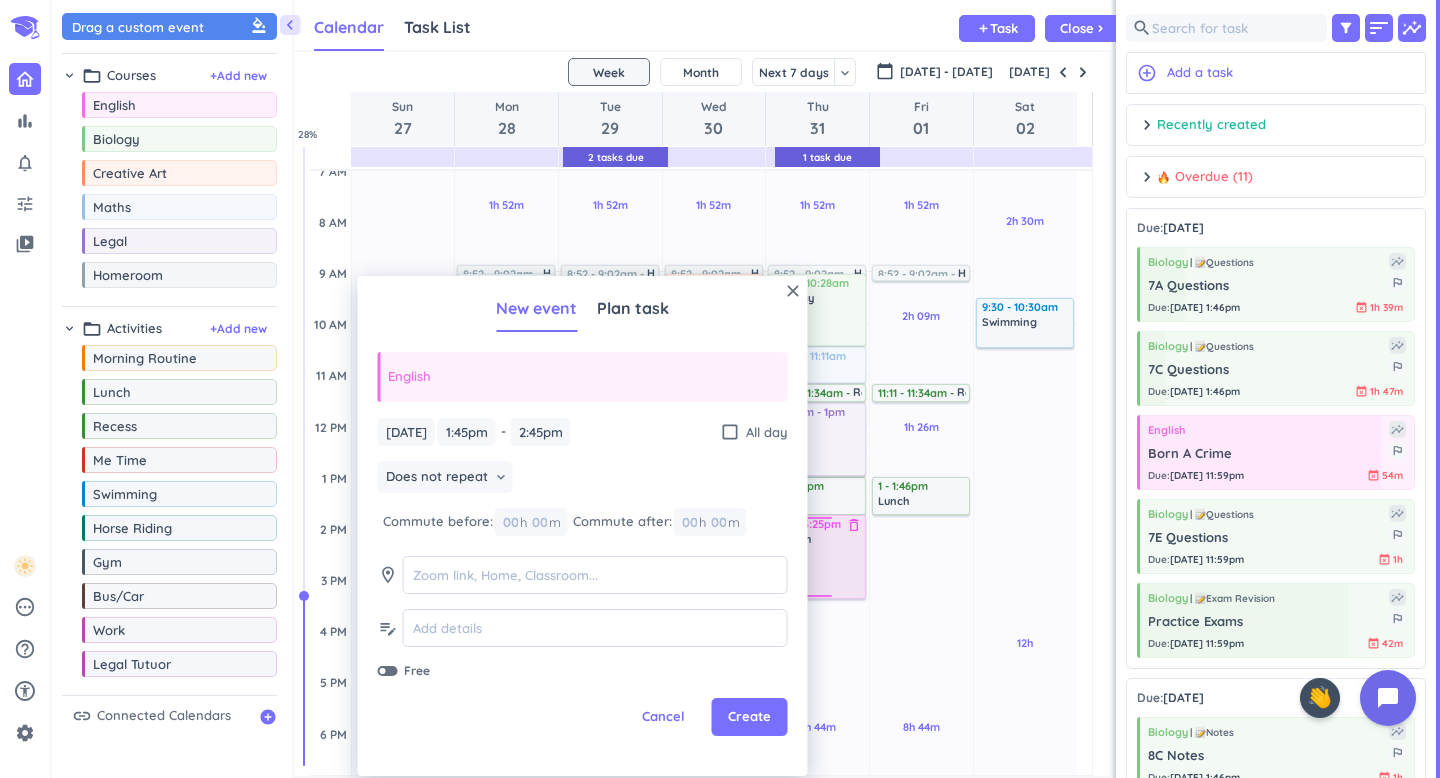 drag, startPoint x: 842, startPoint y: 564, endPoint x: 842, endPoint y: 610, distance: 46 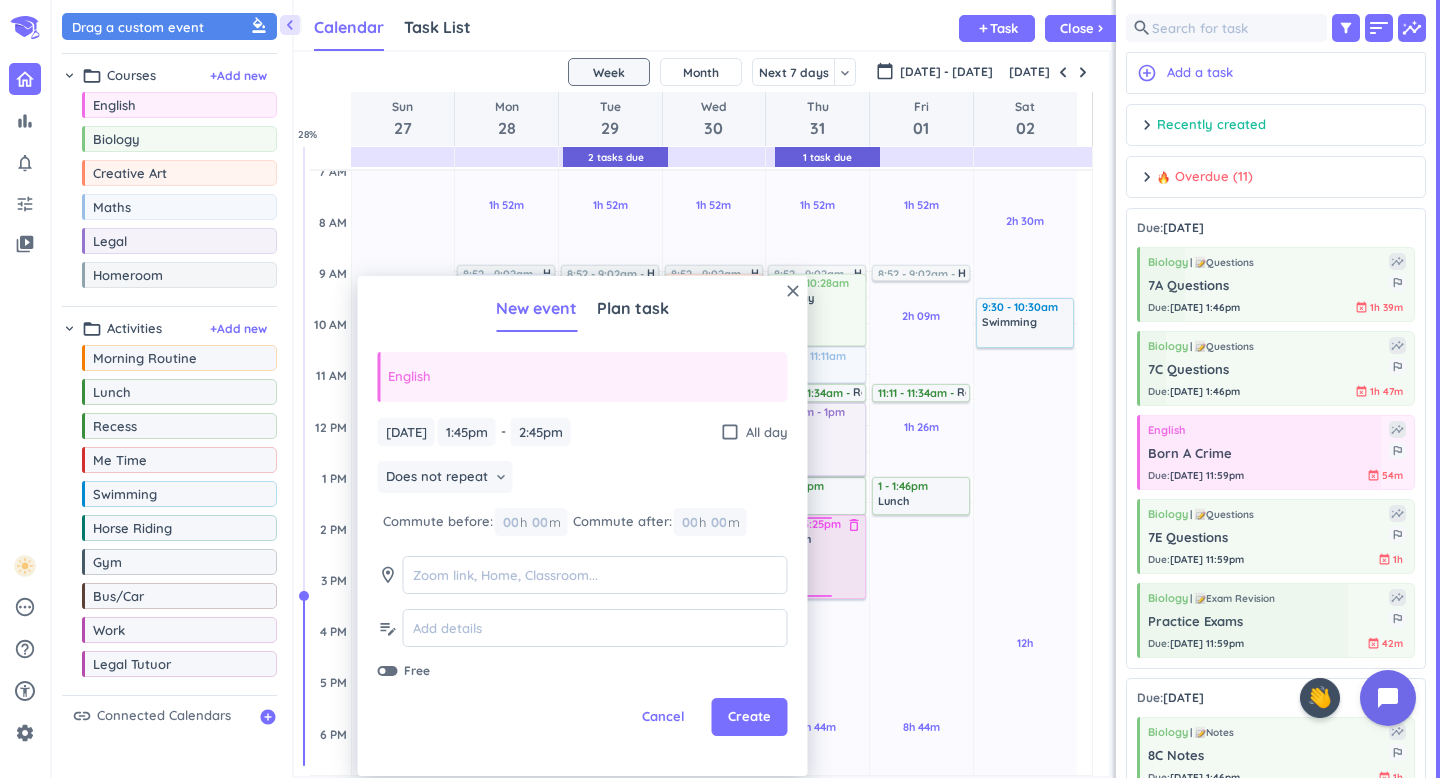 click on "1h 52m Past due Plan 8h 44m Past due Plan Adjust Awake Time Adjust Awake Time 1 - 1:46pm Lunch delete_outline 1:45 - 2:45pm [DEMOGRAPHIC_DATA] delete_outline 8:52 - 9:02am Homeroom delete_outline 9:02 - 10:28am Biology delete_outline 10:28 - 11:11am Maths delete_outline 11:11 - 11:34am Recess delete_outline 11:34am - 1pm Legal delete_outline 1  1:45 - 3:25pm [DEMOGRAPHIC_DATA] delete_outline" at bounding box center [817, 630] 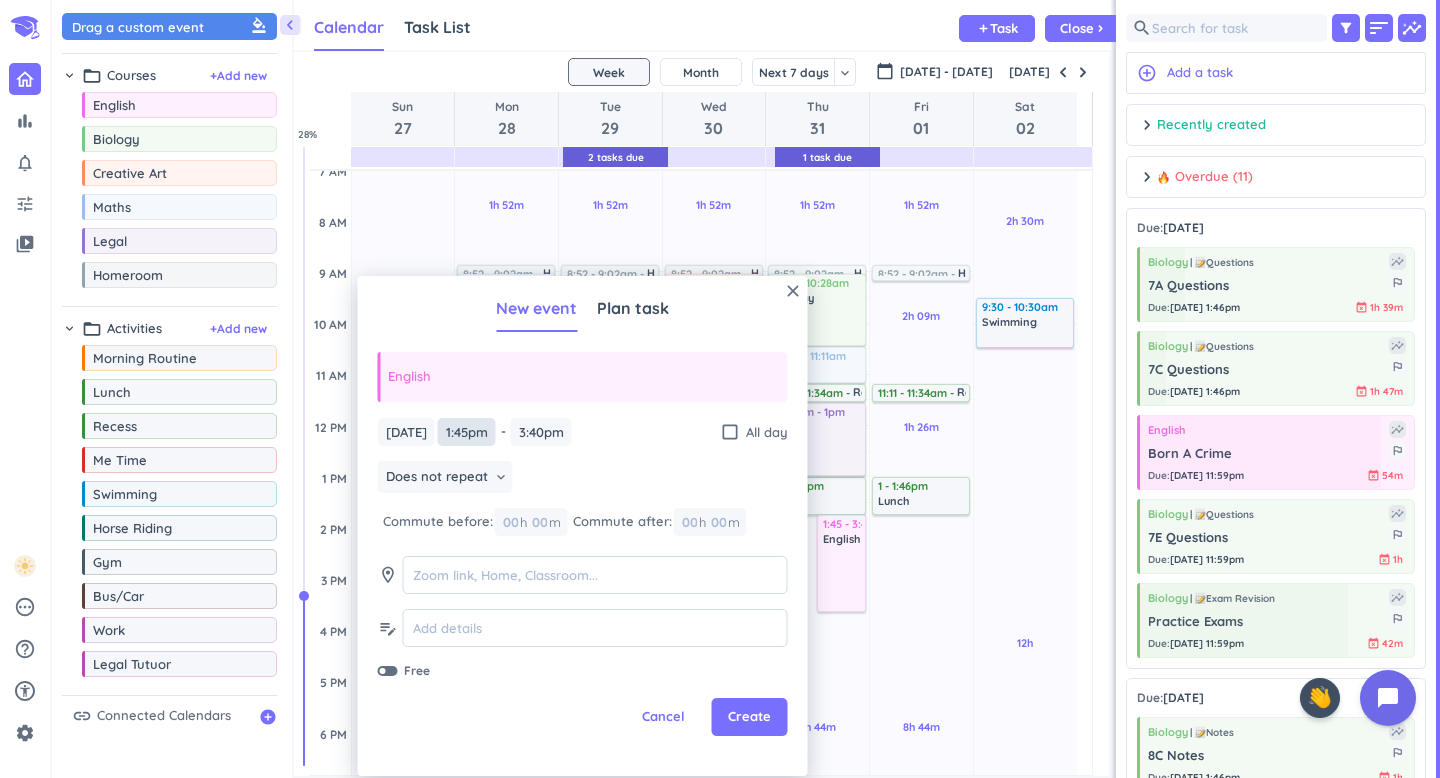 click on "1:45pm" at bounding box center (467, 432) 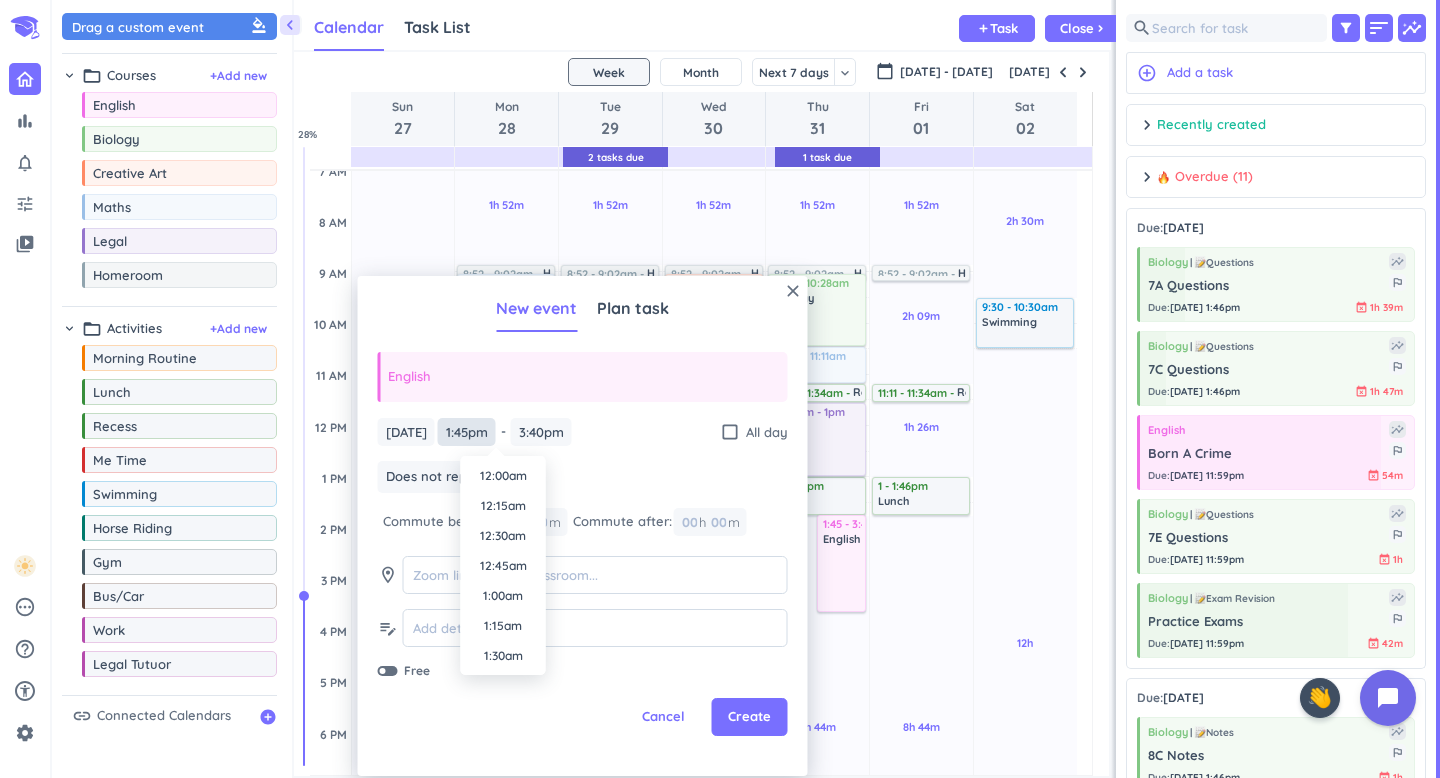 scroll, scrollTop: 1560, scrollLeft: 0, axis: vertical 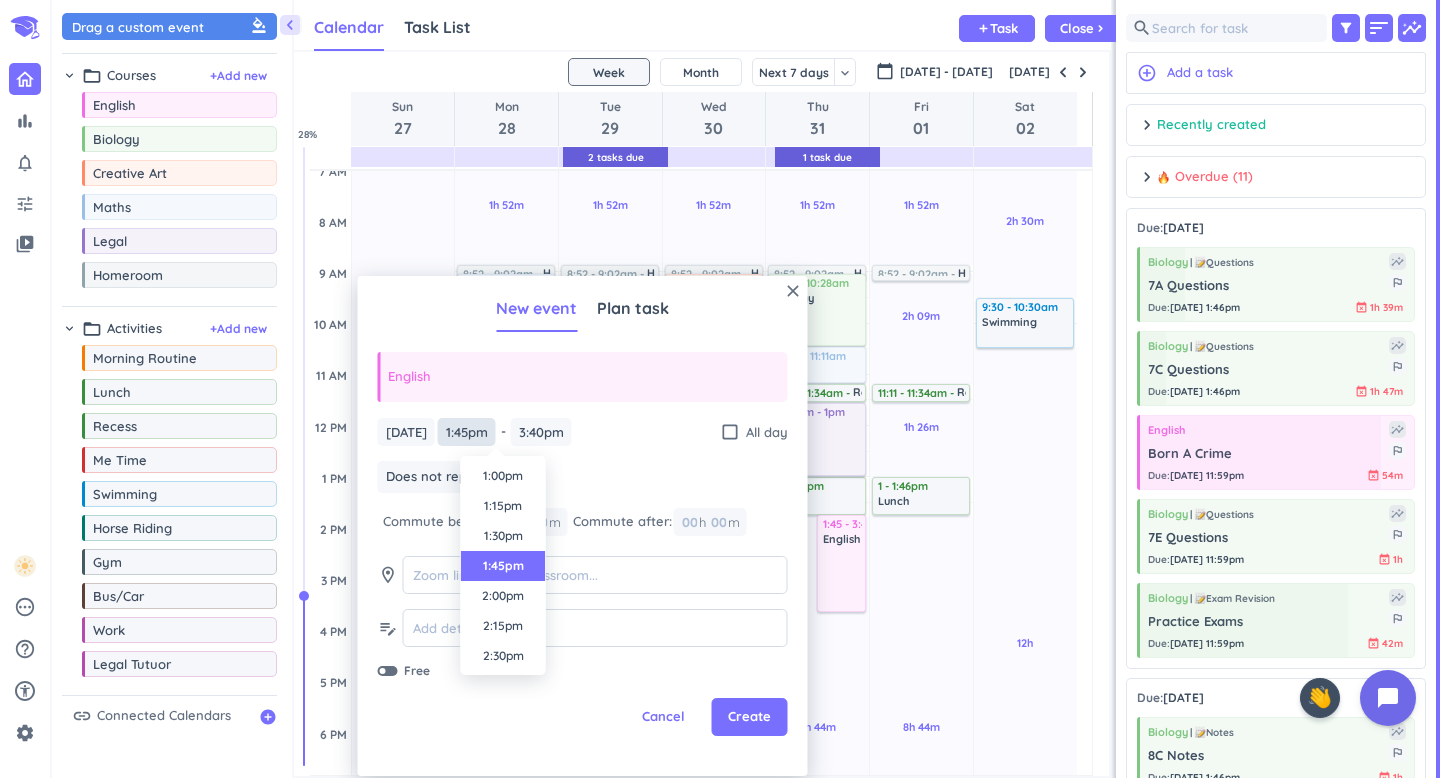 click on "1:45pm" at bounding box center (467, 432) 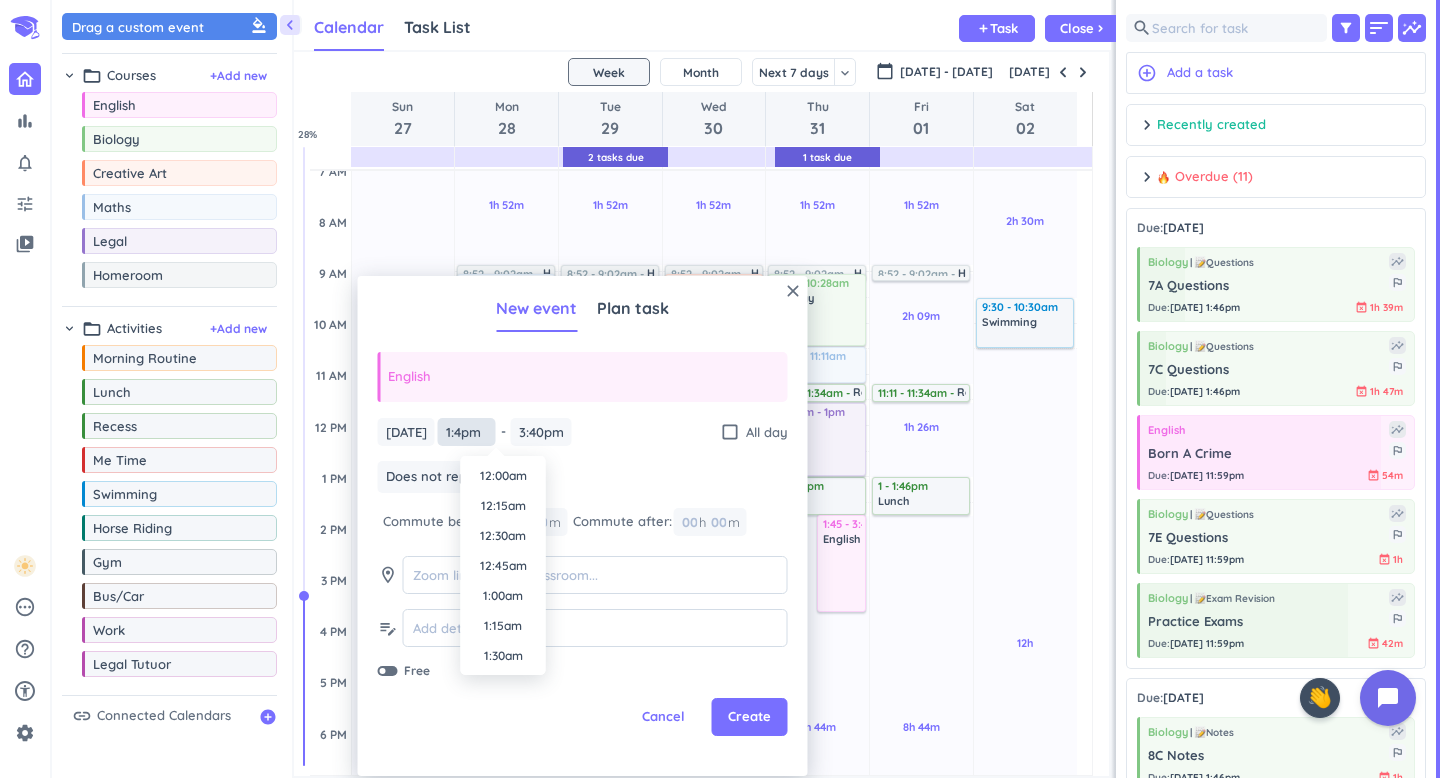 scroll, scrollTop: 1470, scrollLeft: 0, axis: vertical 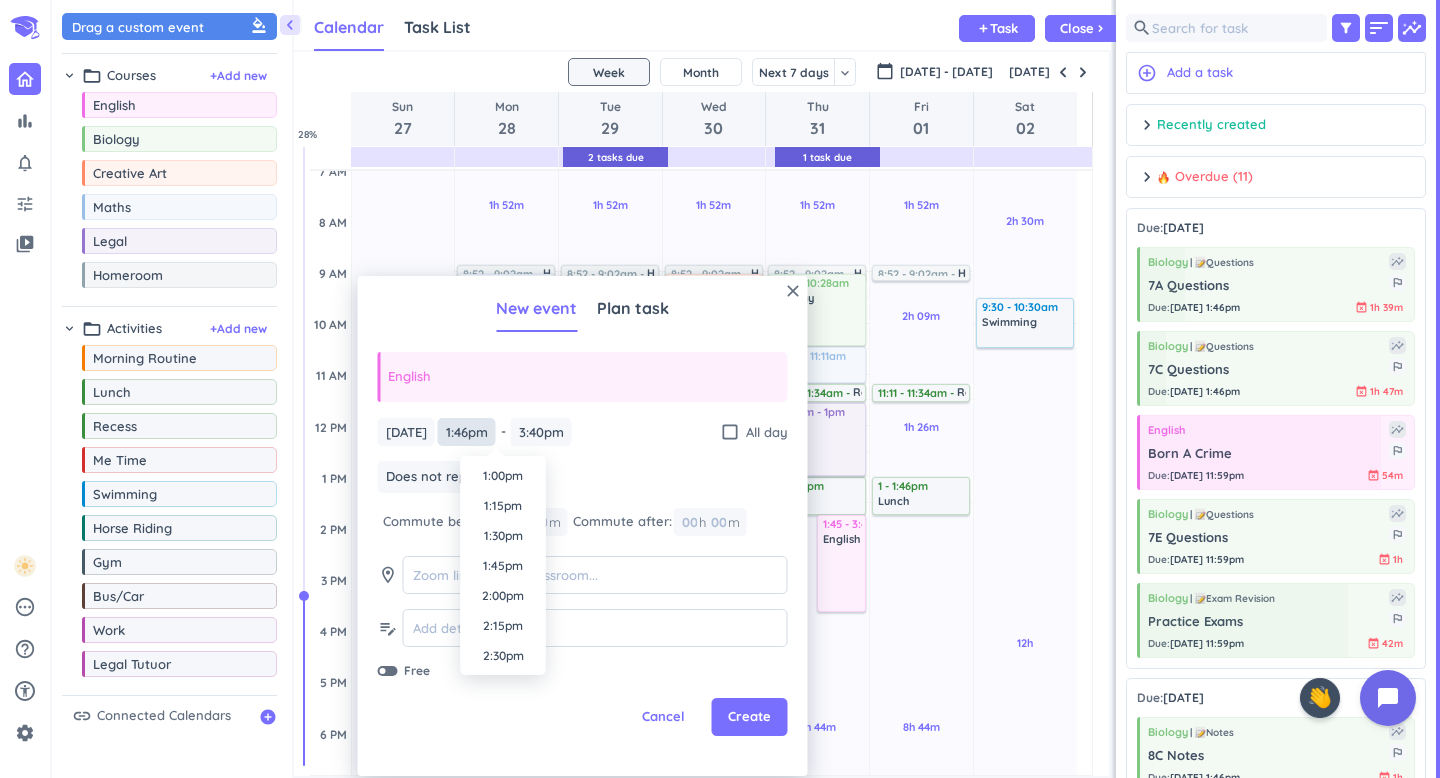 type on "1:46pm" 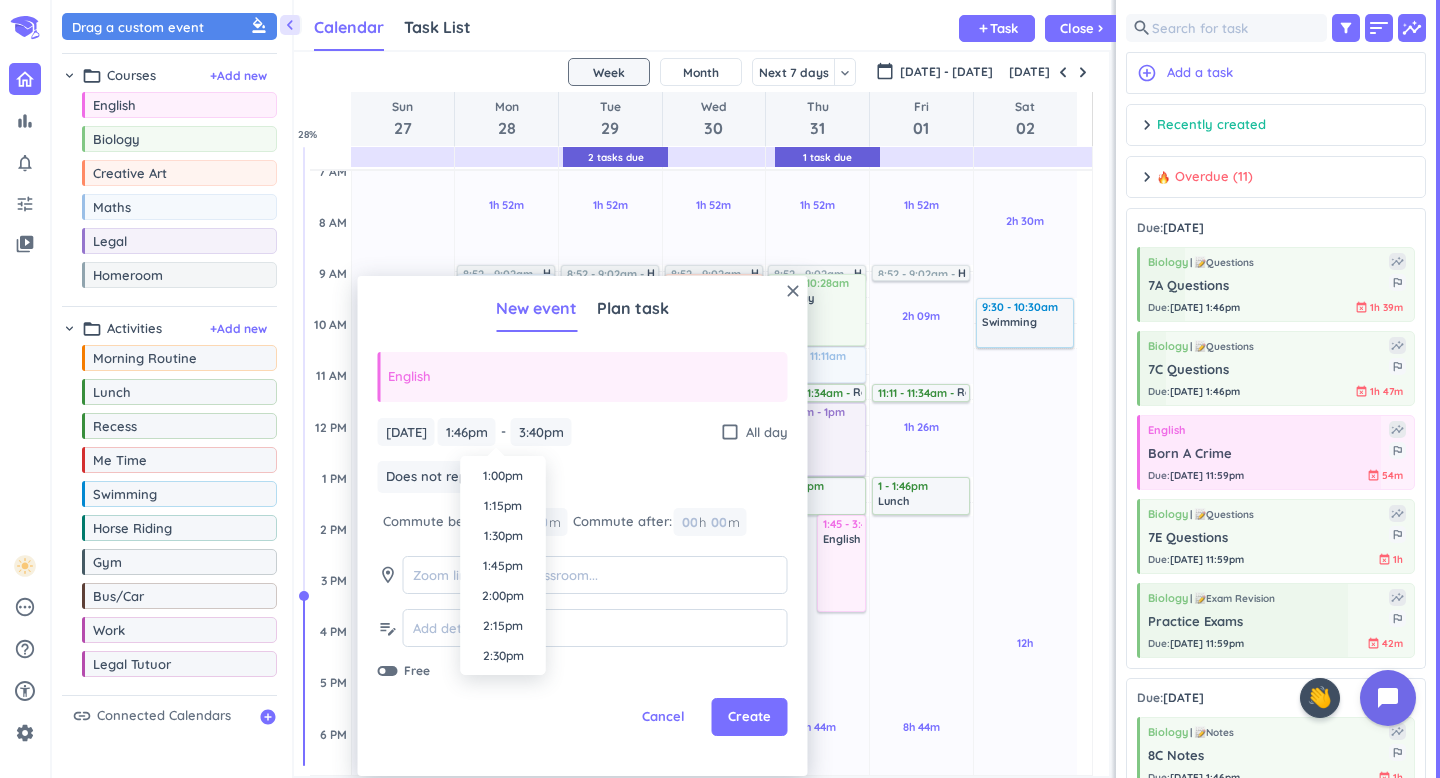 click on "bar_chart notifications_none tune video_library pending help_outline settings 9 / 9 check_circle_outline check_circle_outline check_circle_outline check_circle_outline check_circle_outline check_circle_outline check_circle_outline check_circle_outline check_circle_outline 🤘 ✨ ⚔️ 🎓 ♠️ 🦄 ⏳ close 👋 chevron_left Drag a custom event format_color_fill chevron_right folder_open Courses   +  Add new drag_indicator English more_horiz drag_indicator Biology more_horiz drag_indicator Creative Art more_horiz drag_indicator Maths more_horiz drag_indicator Legal more_horiz drag_indicator Homeroom more_horiz chevron_right folder_open Activities   +  Add new drag_indicator Morning Routine more_horiz drag_indicator Lunch more_horiz drag_indicator Recess more_horiz drag_indicator Me Time more_horiz drag_indicator Swimming more_horiz drag_indicator Horse Riding more_horiz drag_indicator Gym more_horiz drag_indicator Bus/Car more_horiz drag_indicator Work more_horiz drag_indicator Legal Tutuor more_horiz" at bounding box center (720, 389) 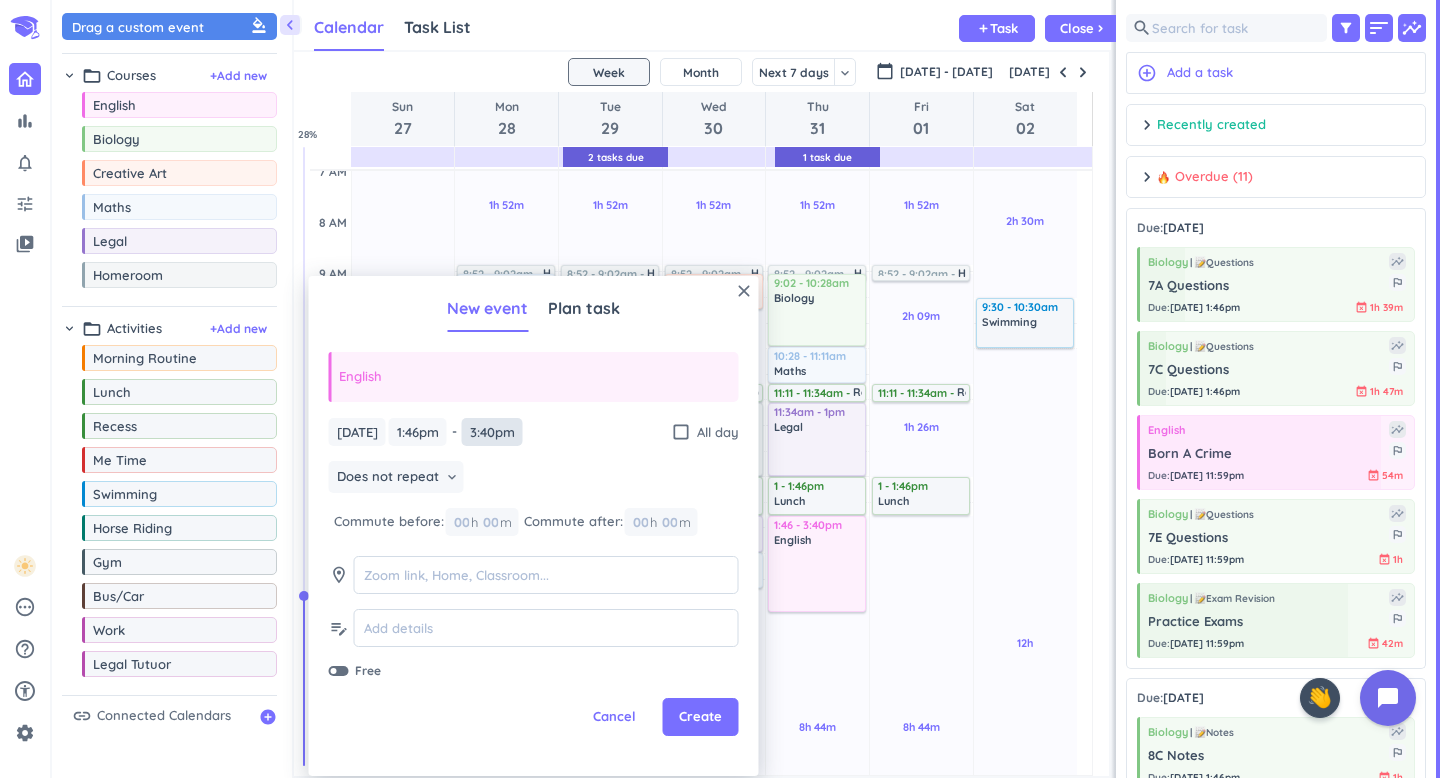click on "3:40pm" at bounding box center [492, 432] 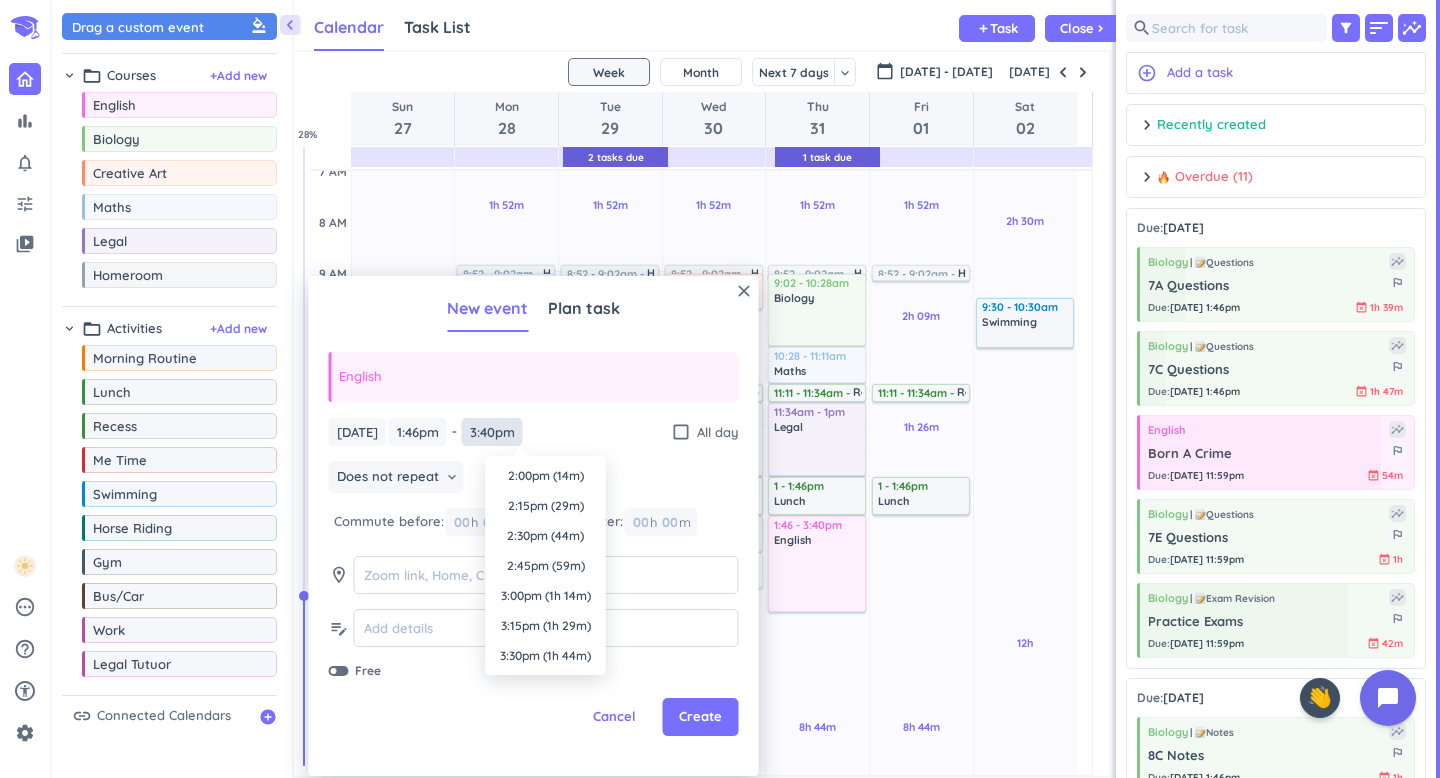 scroll, scrollTop: 1770, scrollLeft: 0, axis: vertical 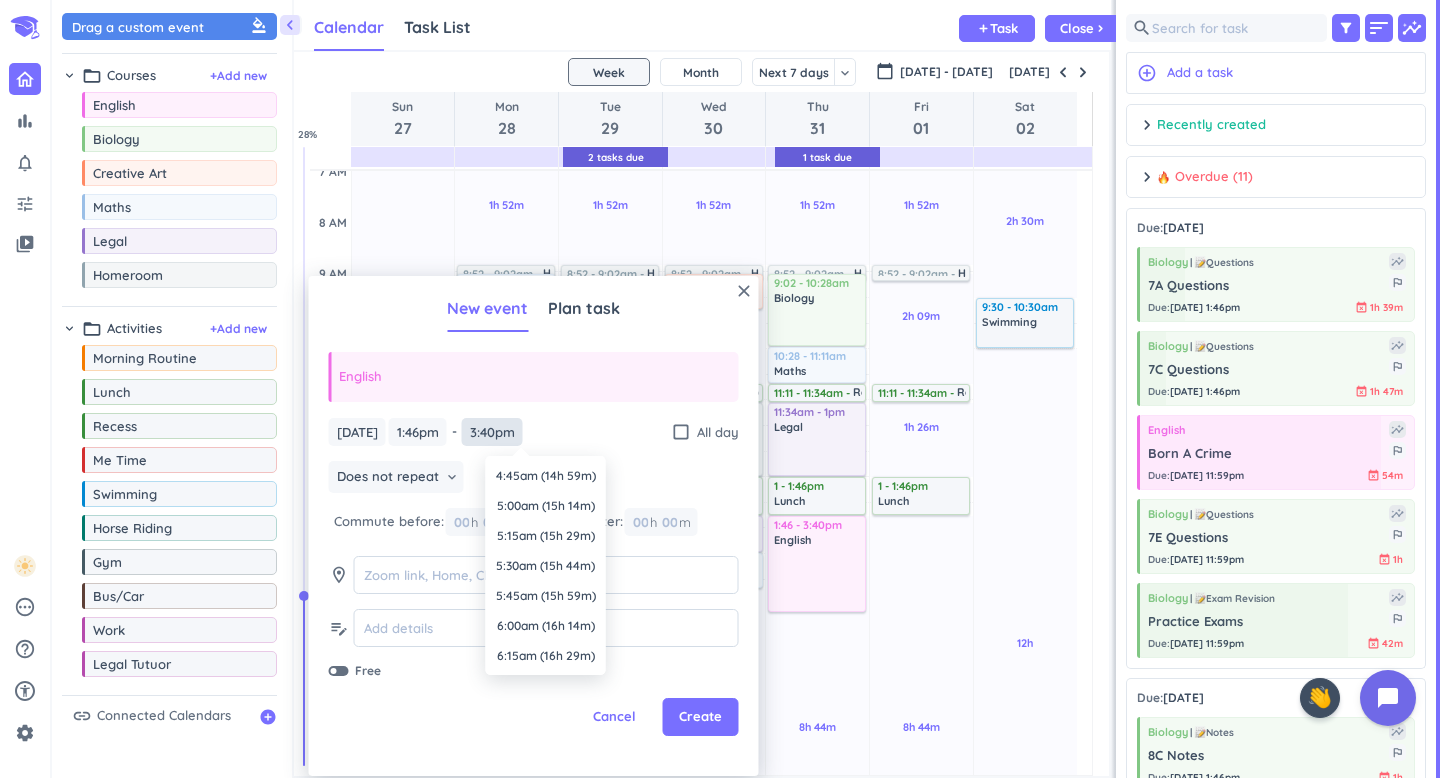 click on "3:40pm" at bounding box center [492, 432] 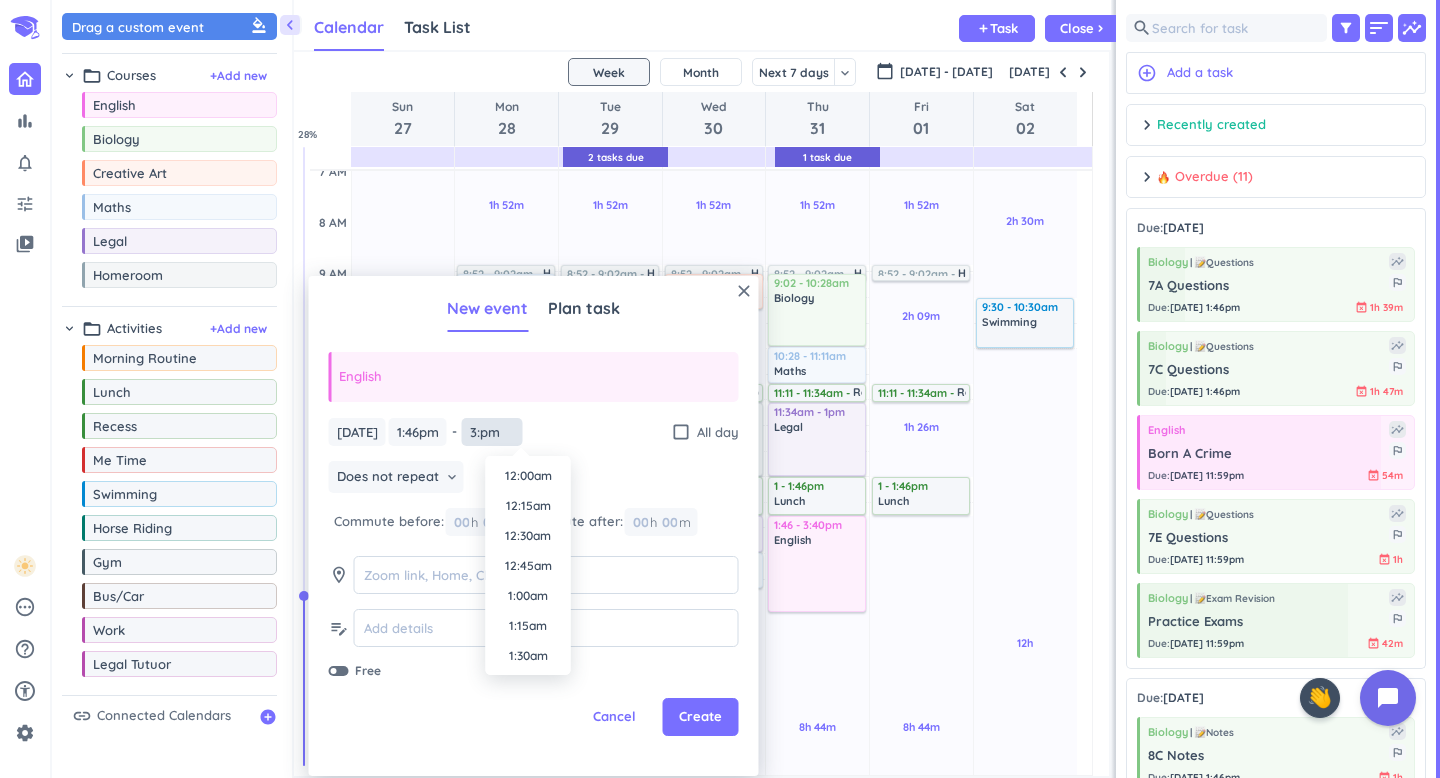 scroll, scrollTop: 1710, scrollLeft: 0, axis: vertical 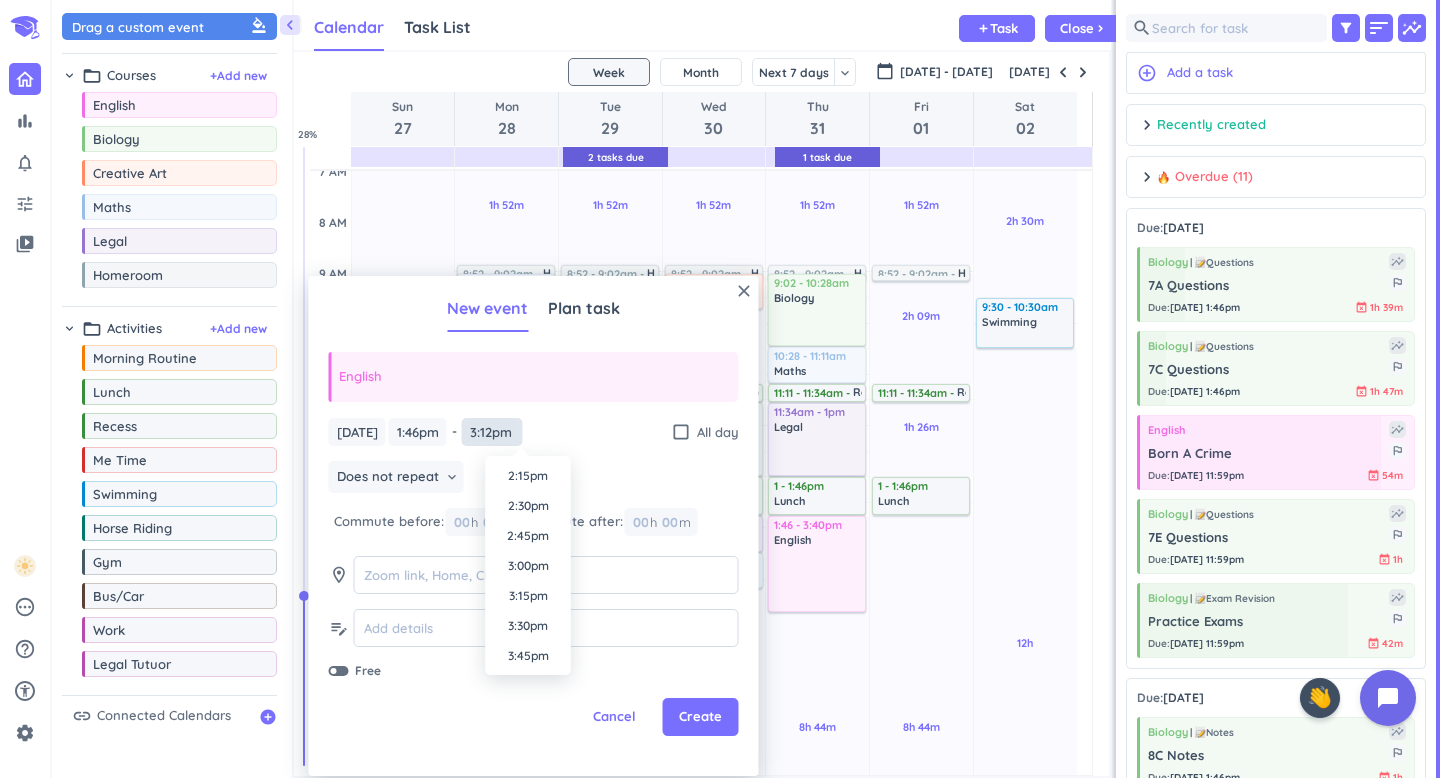 type on "3:12pm" 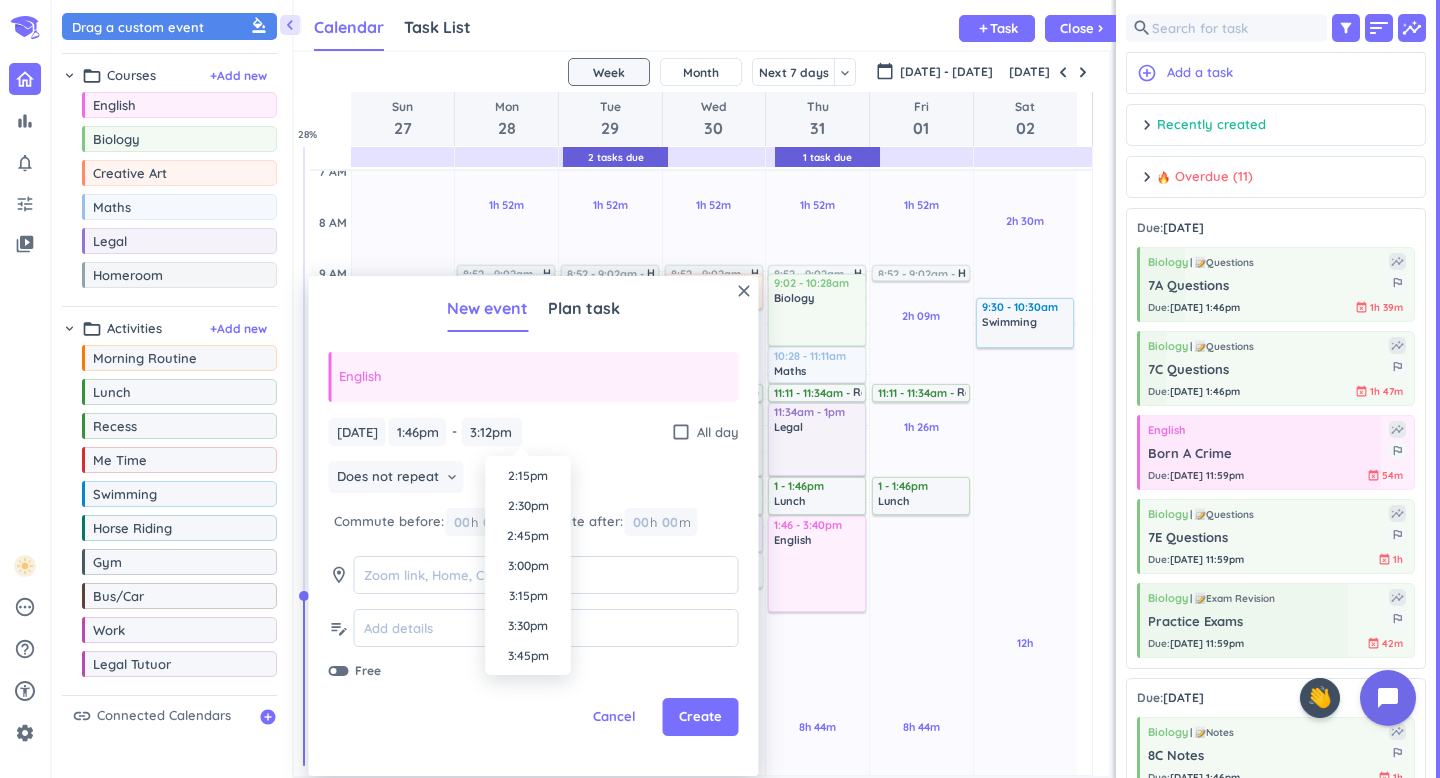 click on "[DATE] [DATE]   1:46pm 1:46pm - 3:40pm 3:12pm check_box_outline_blank All day" at bounding box center [534, 432] 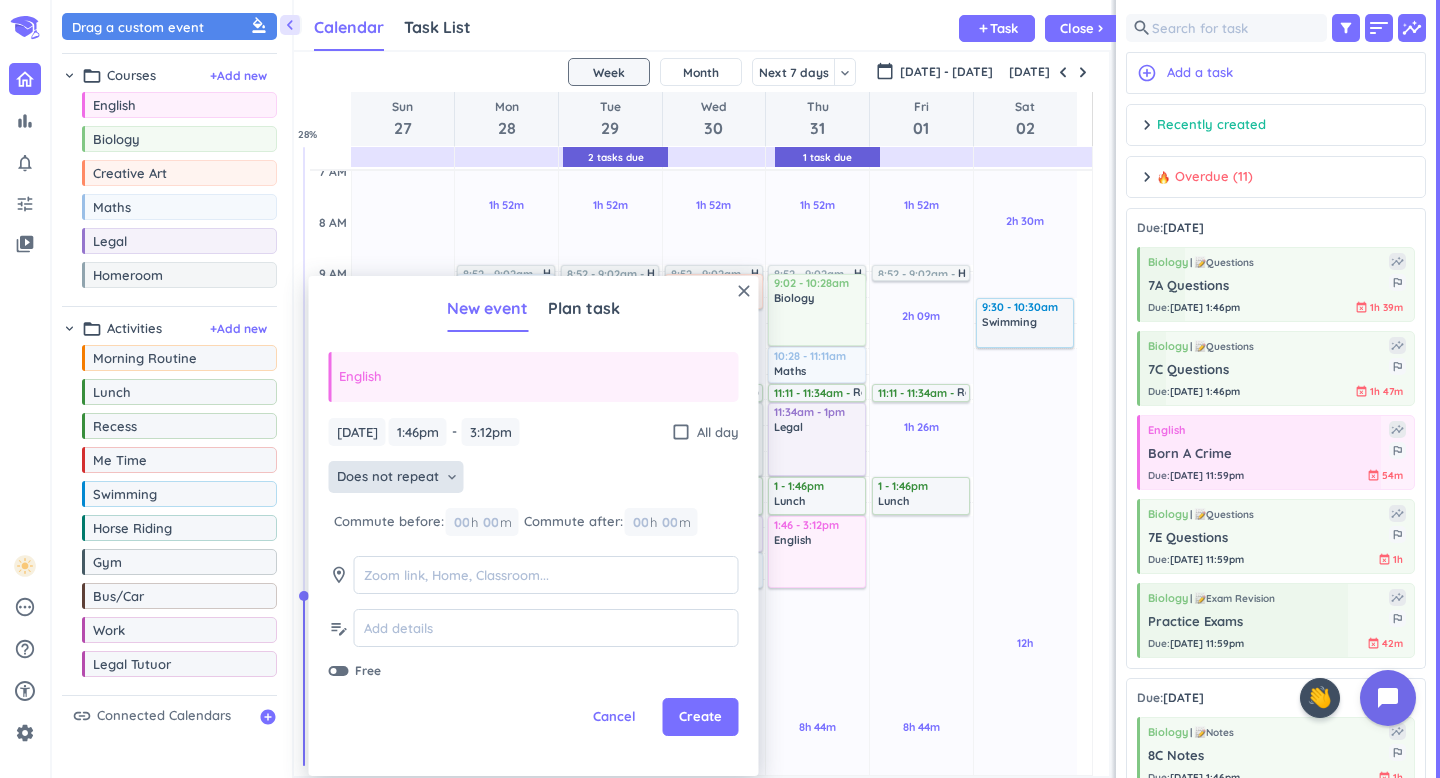 click on "keyboard_arrow_down" at bounding box center [452, 477] 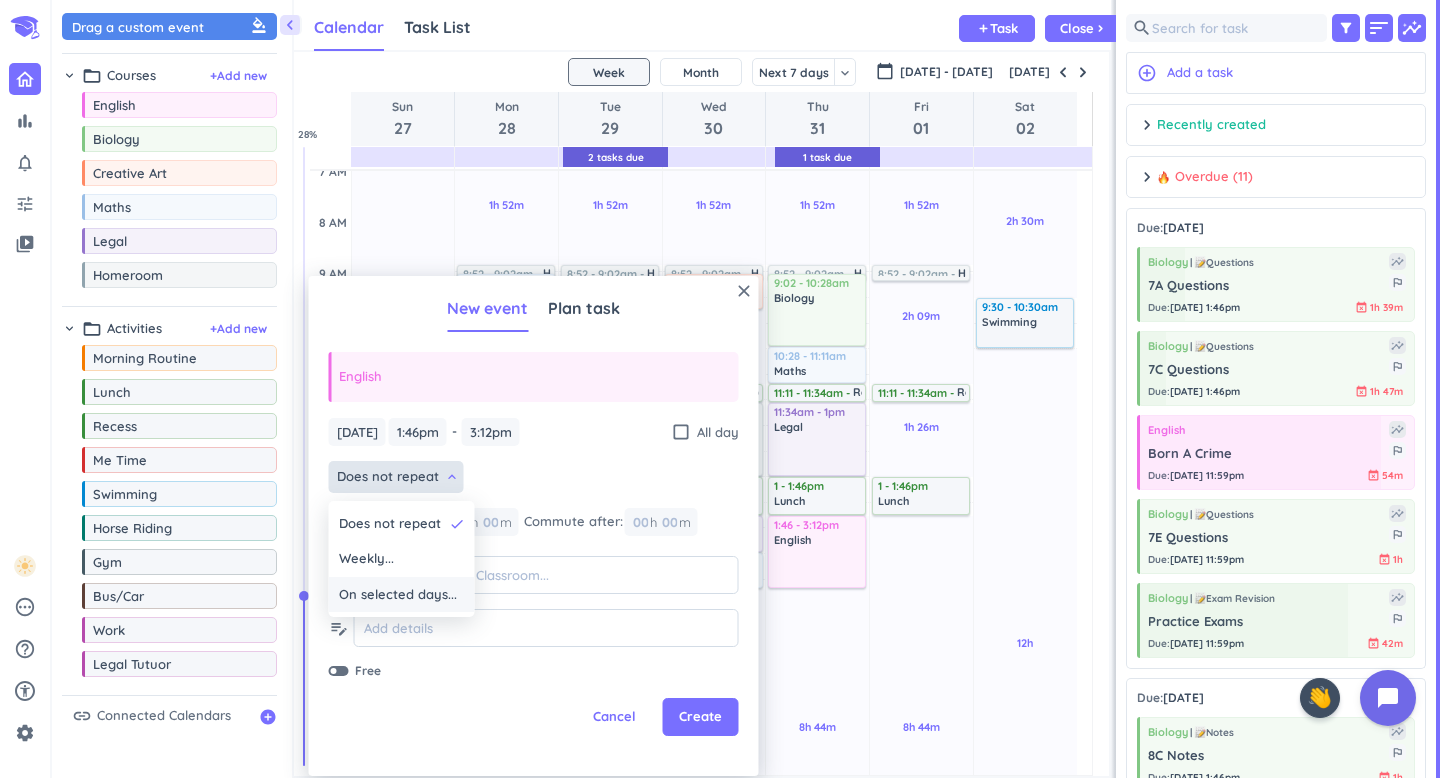 click on "On selected days..." at bounding box center (398, 595) 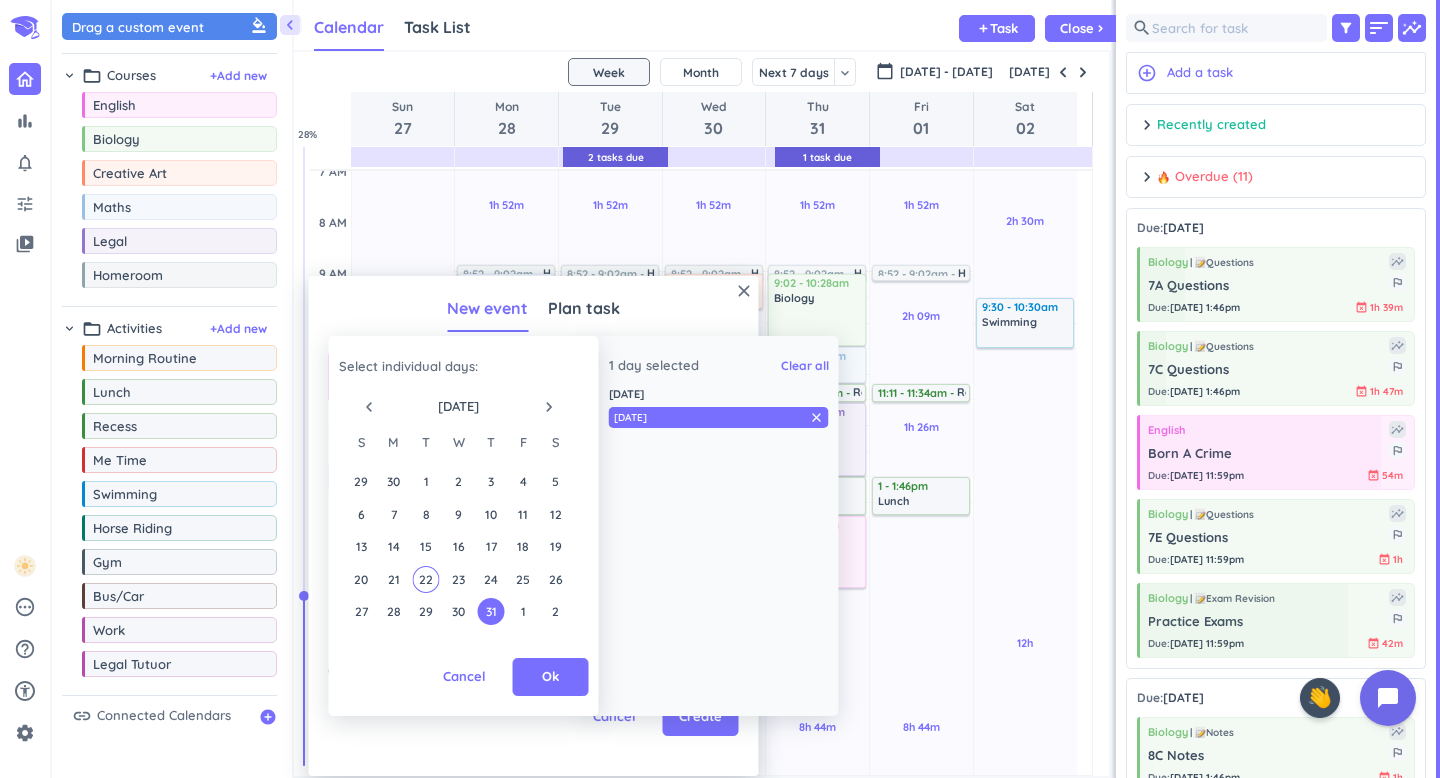 click on "navigate_next" at bounding box center (549, 407) 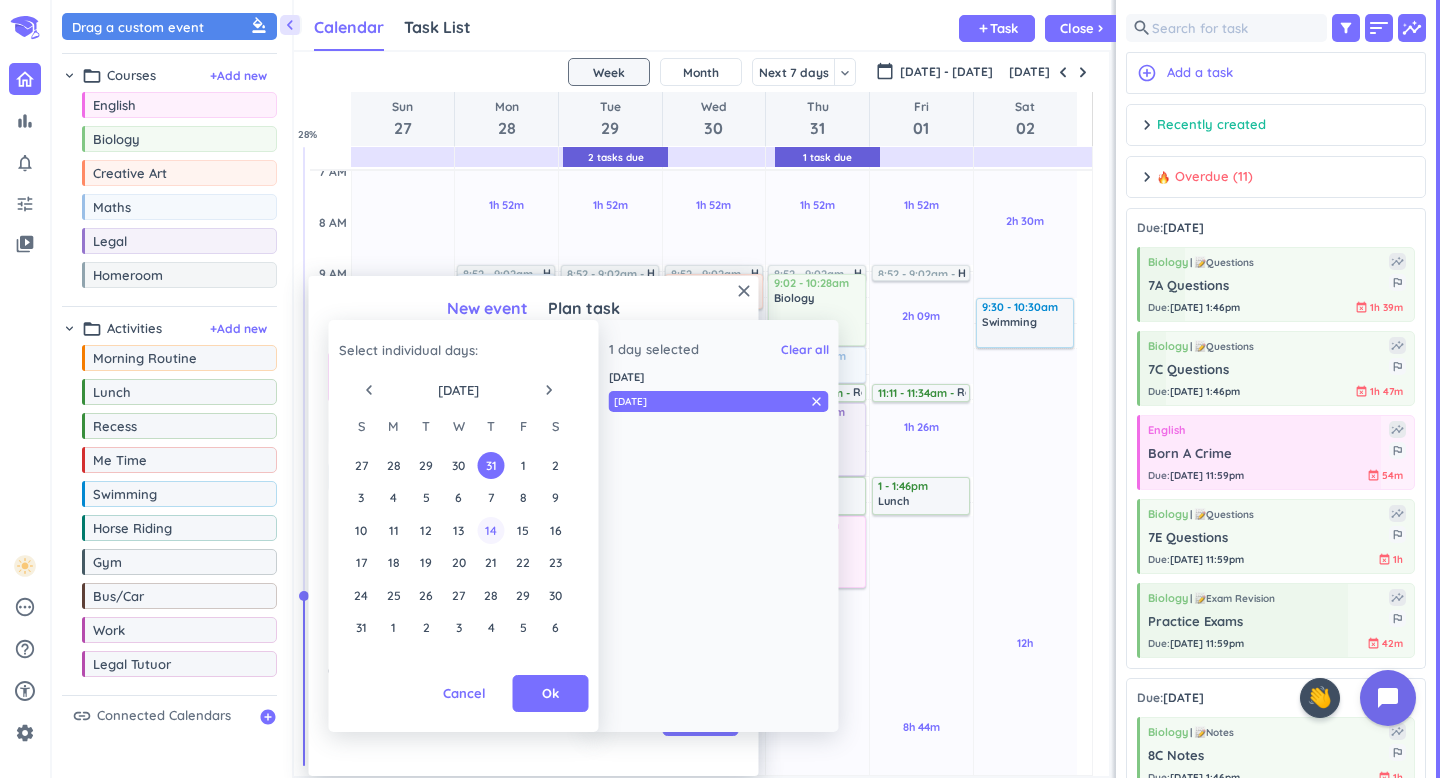 click on "14" at bounding box center [490, 530] 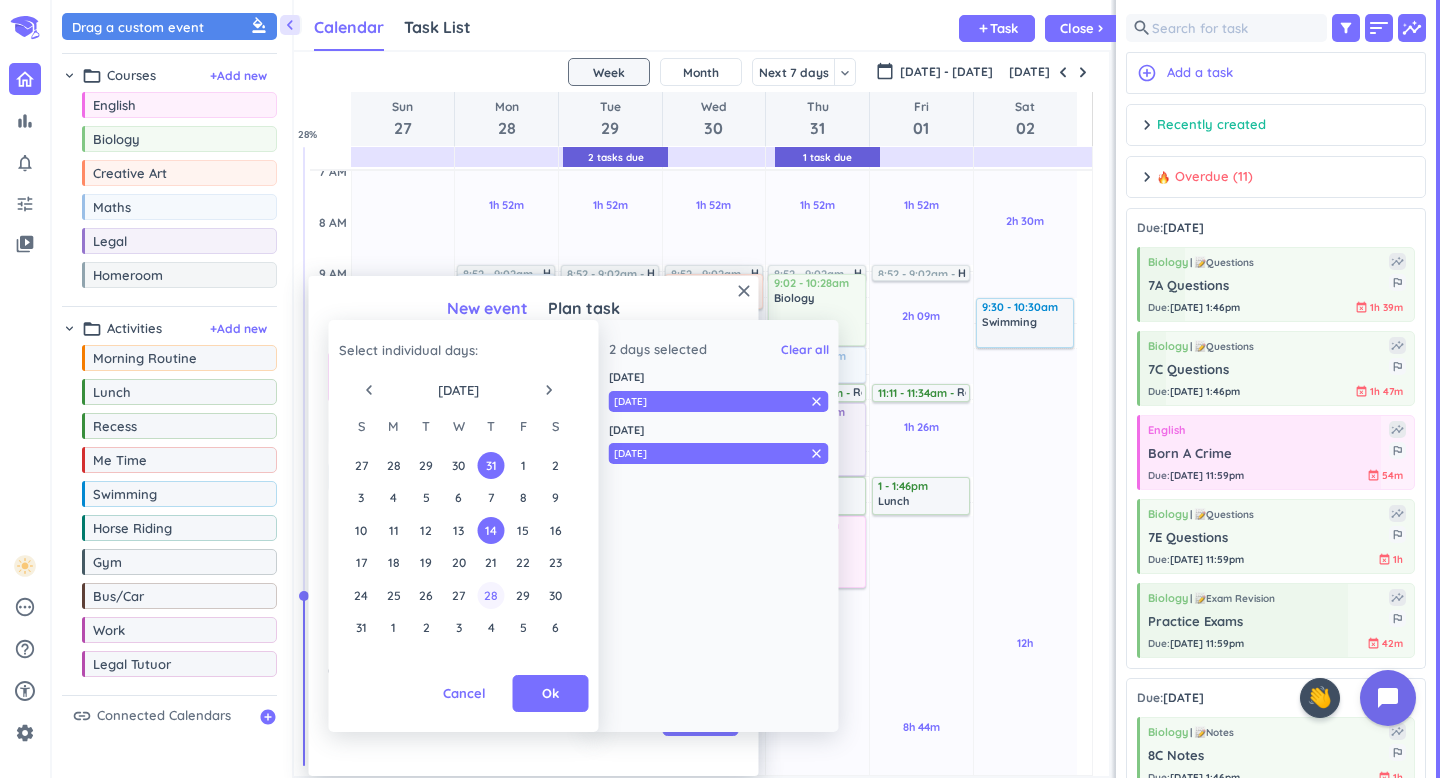 click on "28" at bounding box center (490, 595) 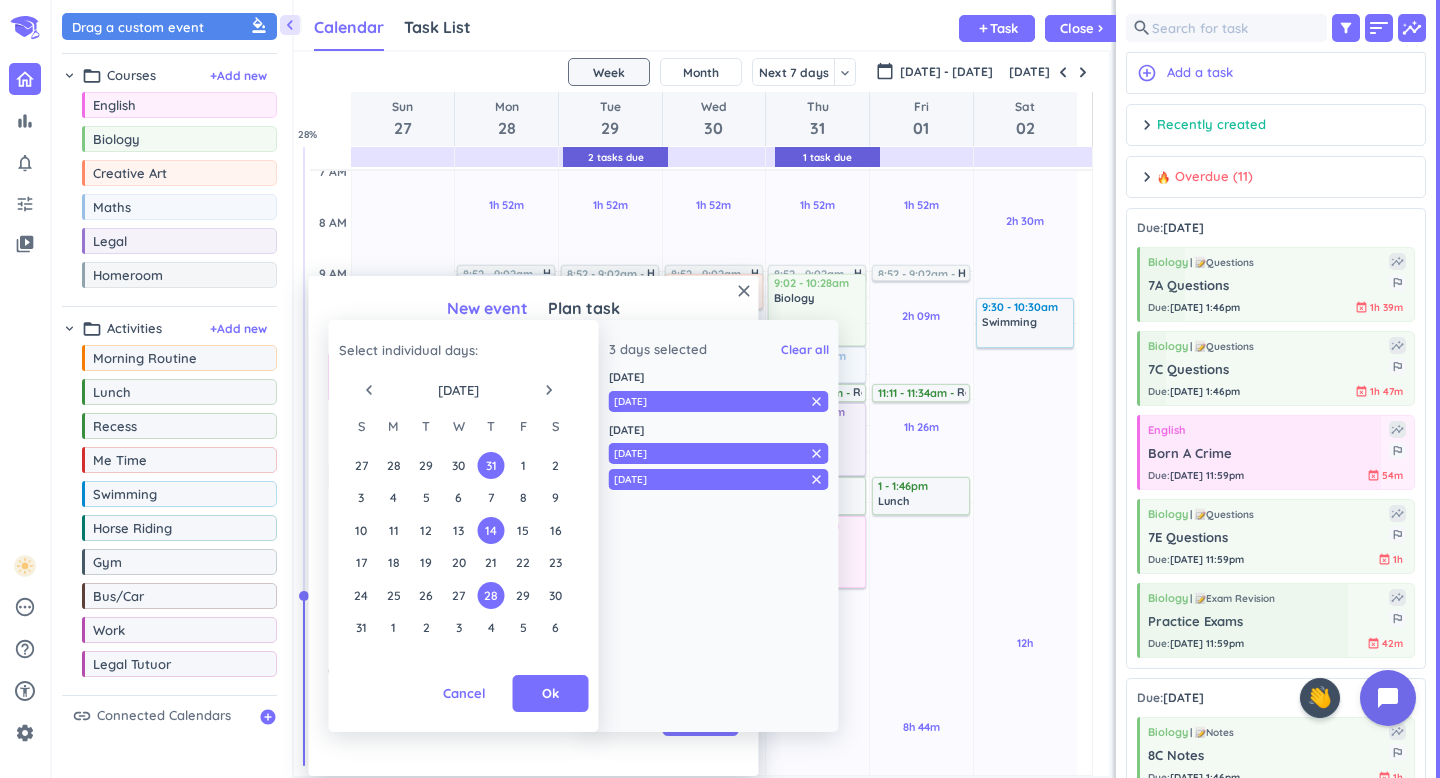 click on "navigate_next" at bounding box center [549, 390] 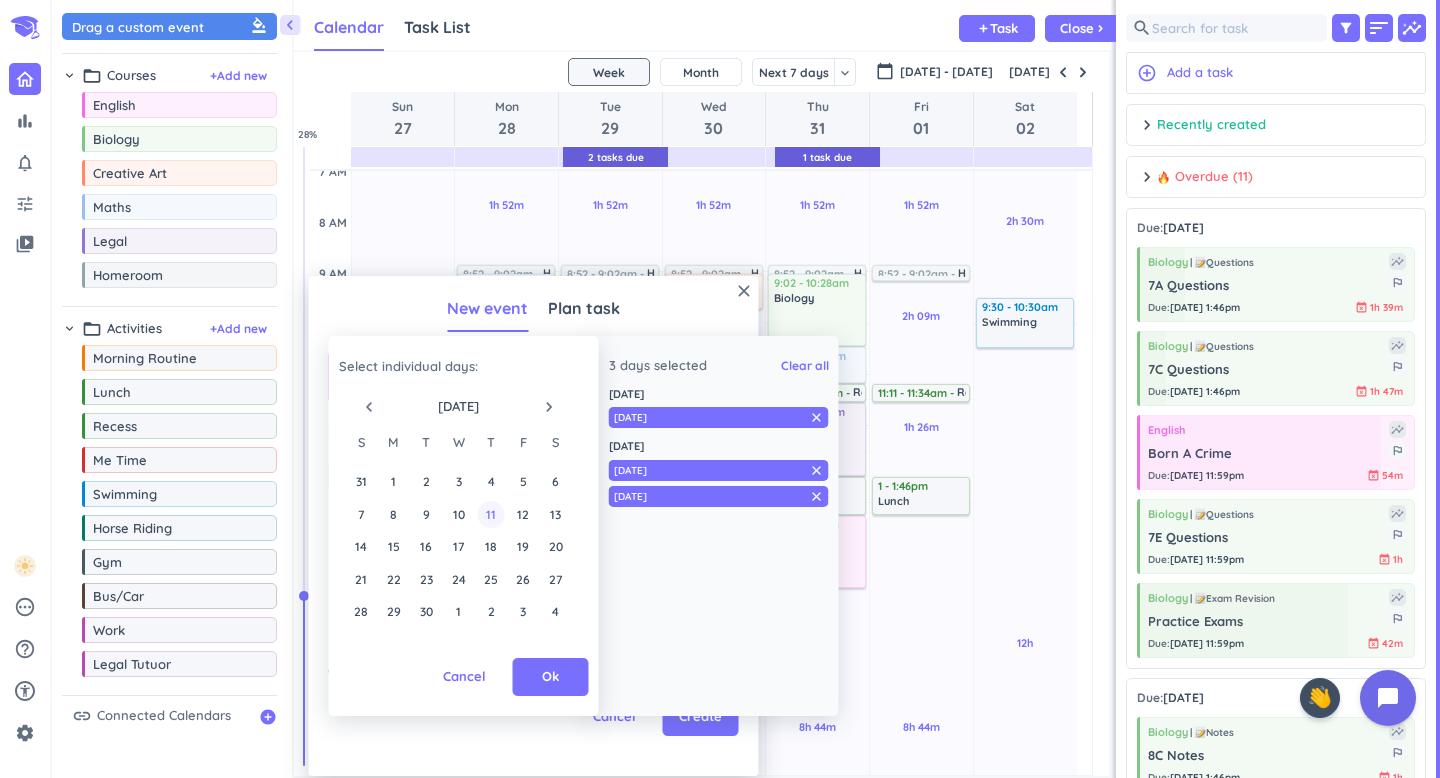 click on "11" at bounding box center [490, 514] 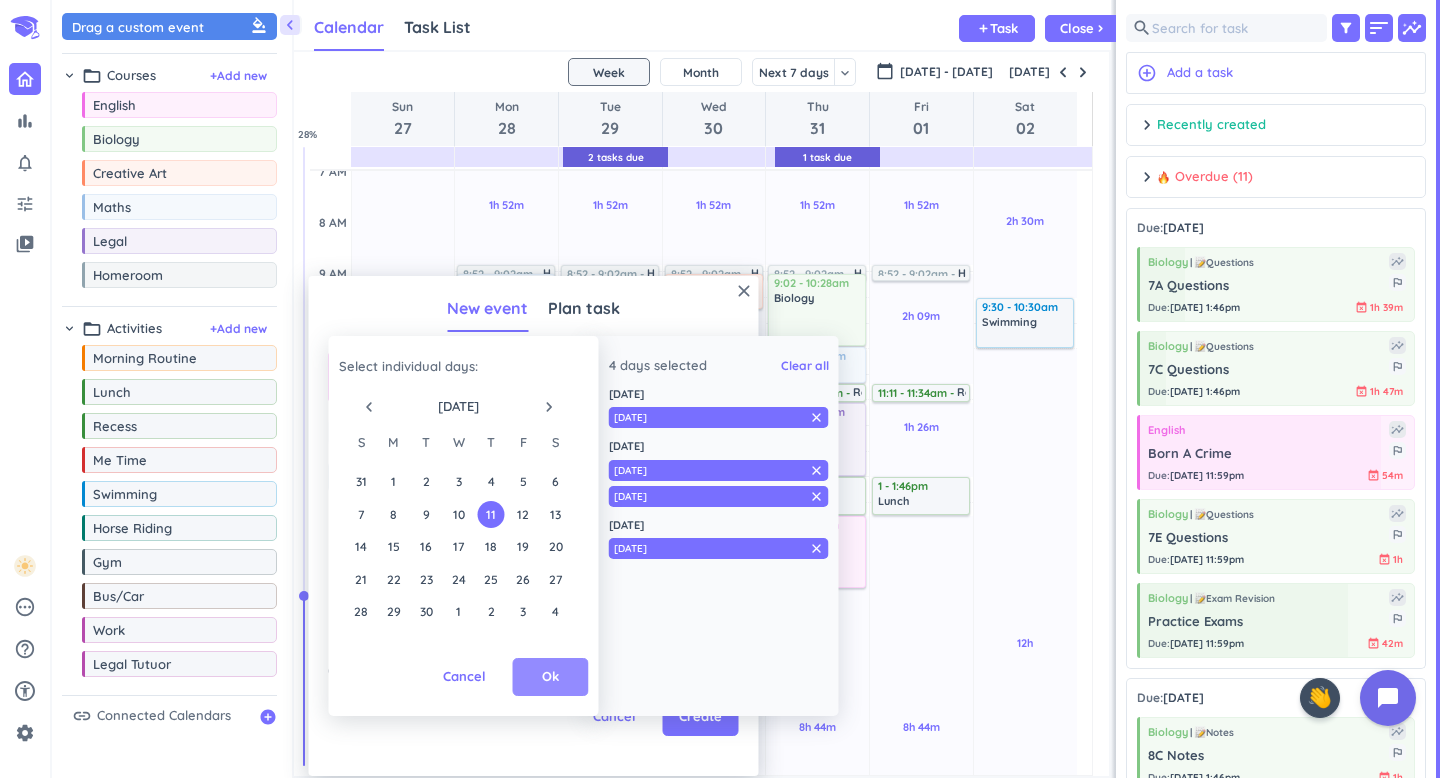 click on "Ok" at bounding box center [550, 677] 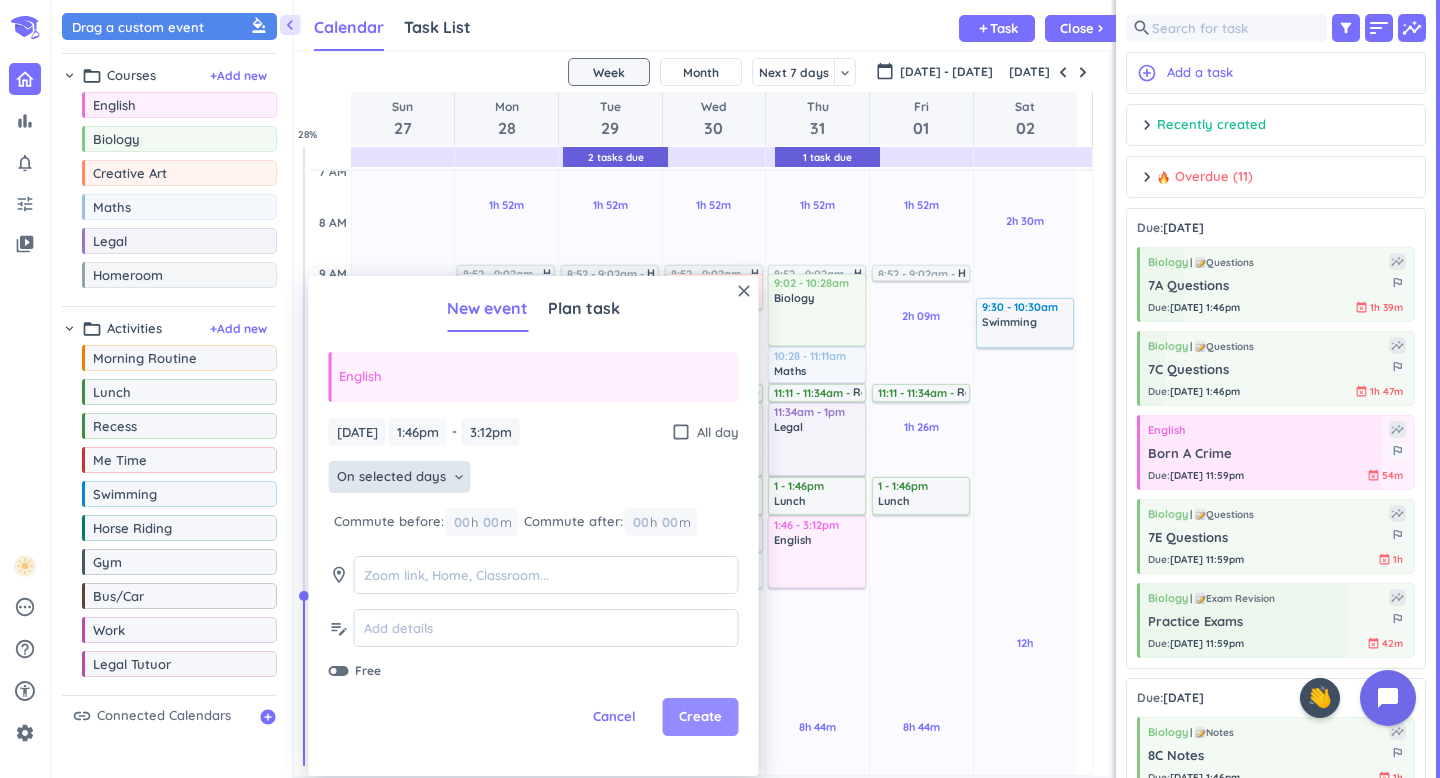 click on "Create" at bounding box center (700, 717) 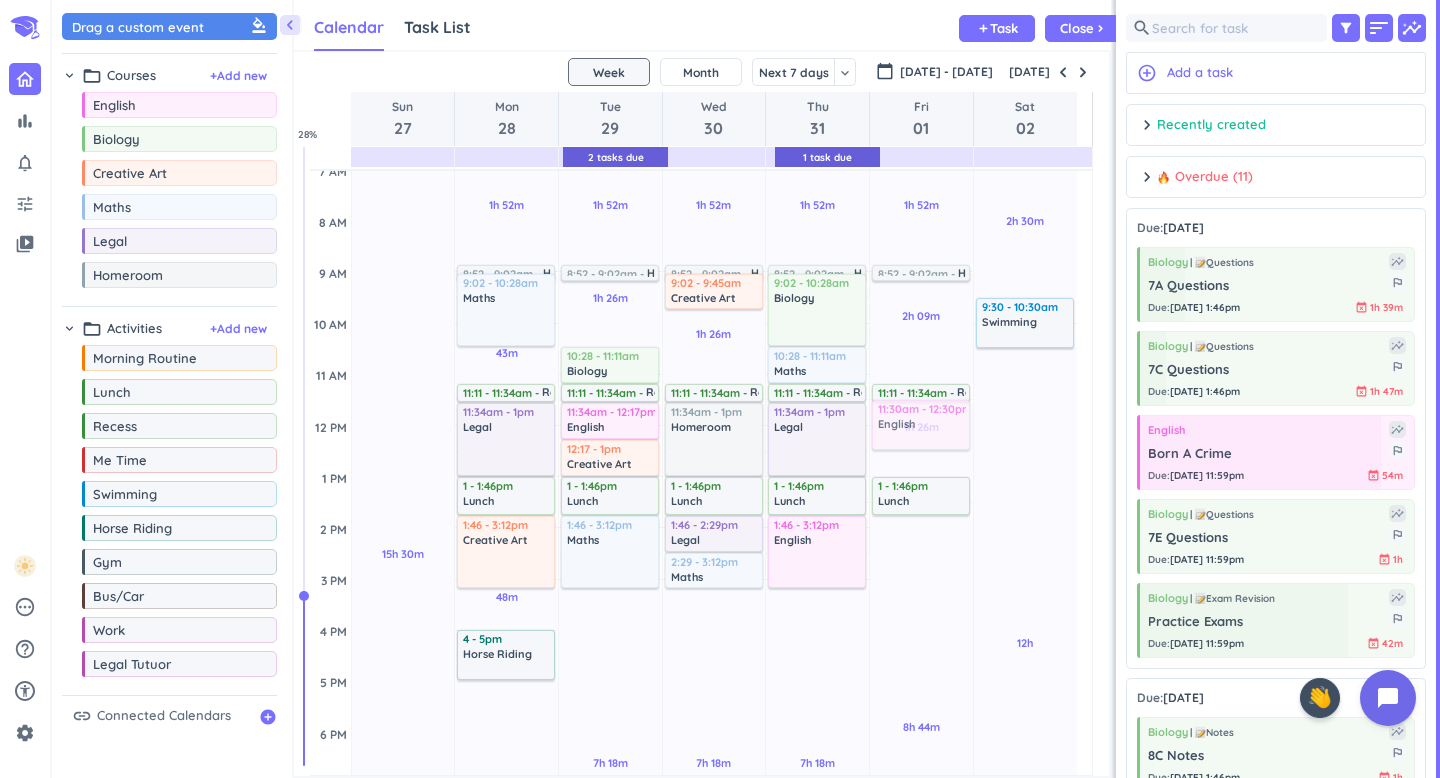 drag, startPoint x: 135, startPoint y: 107, endPoint x: 914, endPoint y: 396, distance: 830.88025 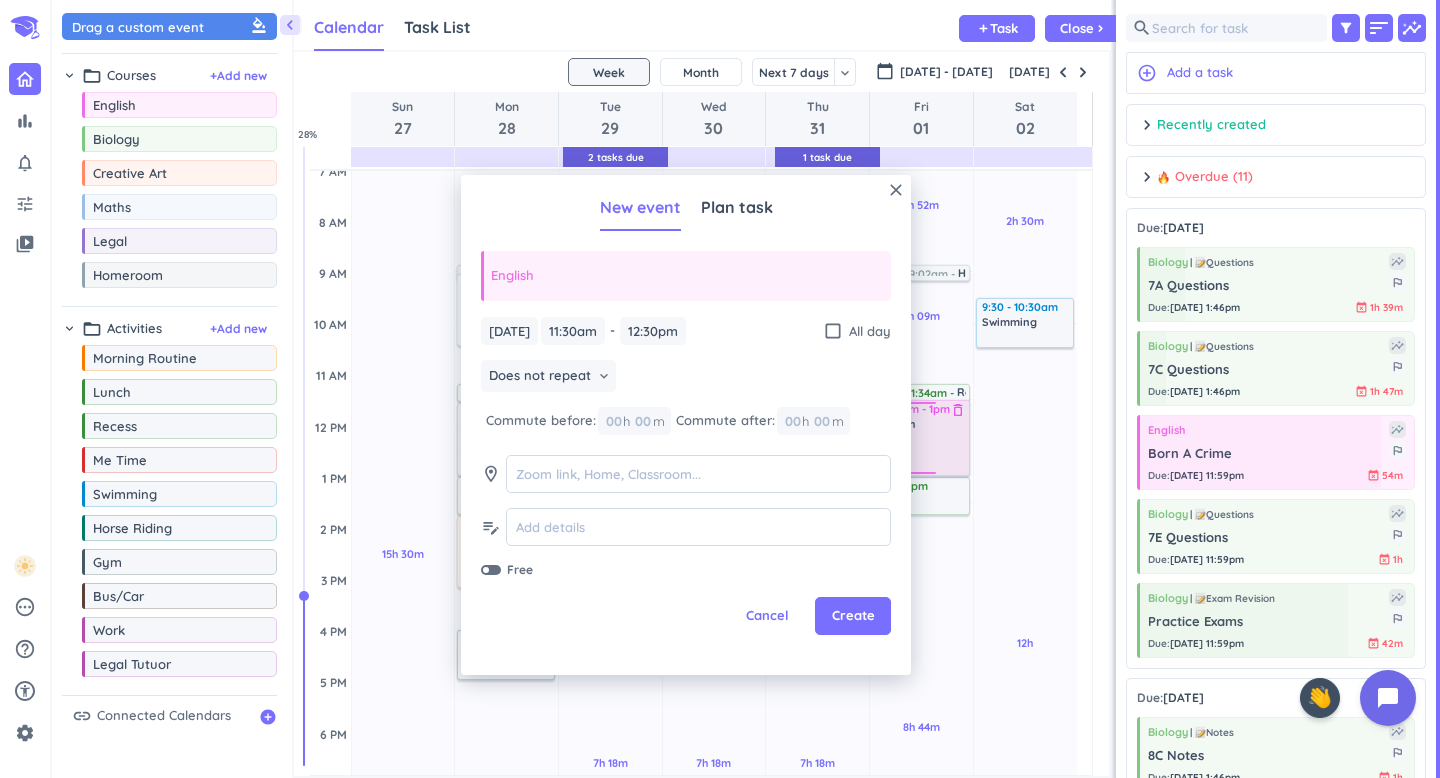 drag, startPoint x: 949, startPoint y: 446, endPoint x: 949, endPoint y: 471, distance: 25 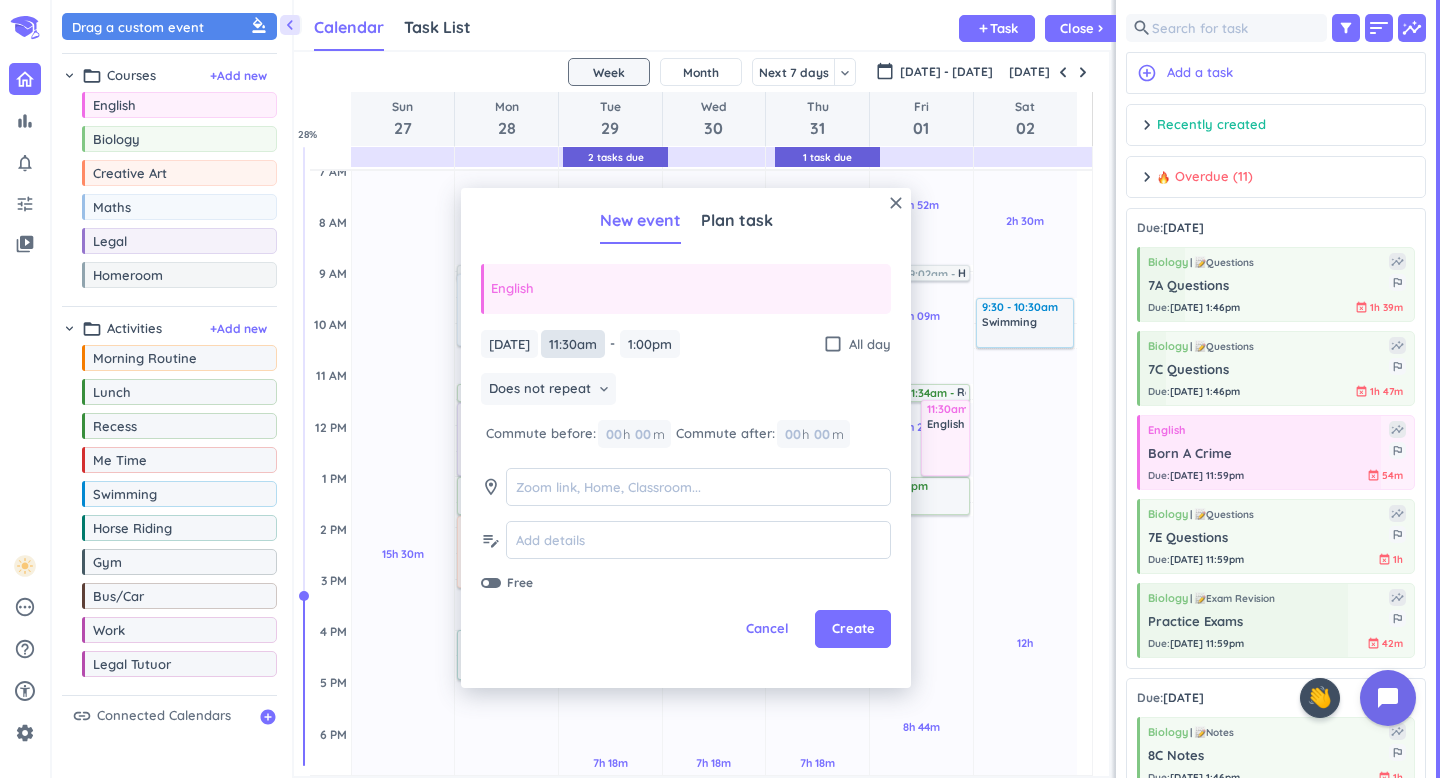 click on "11:30am" at bounding box center (573, 344) 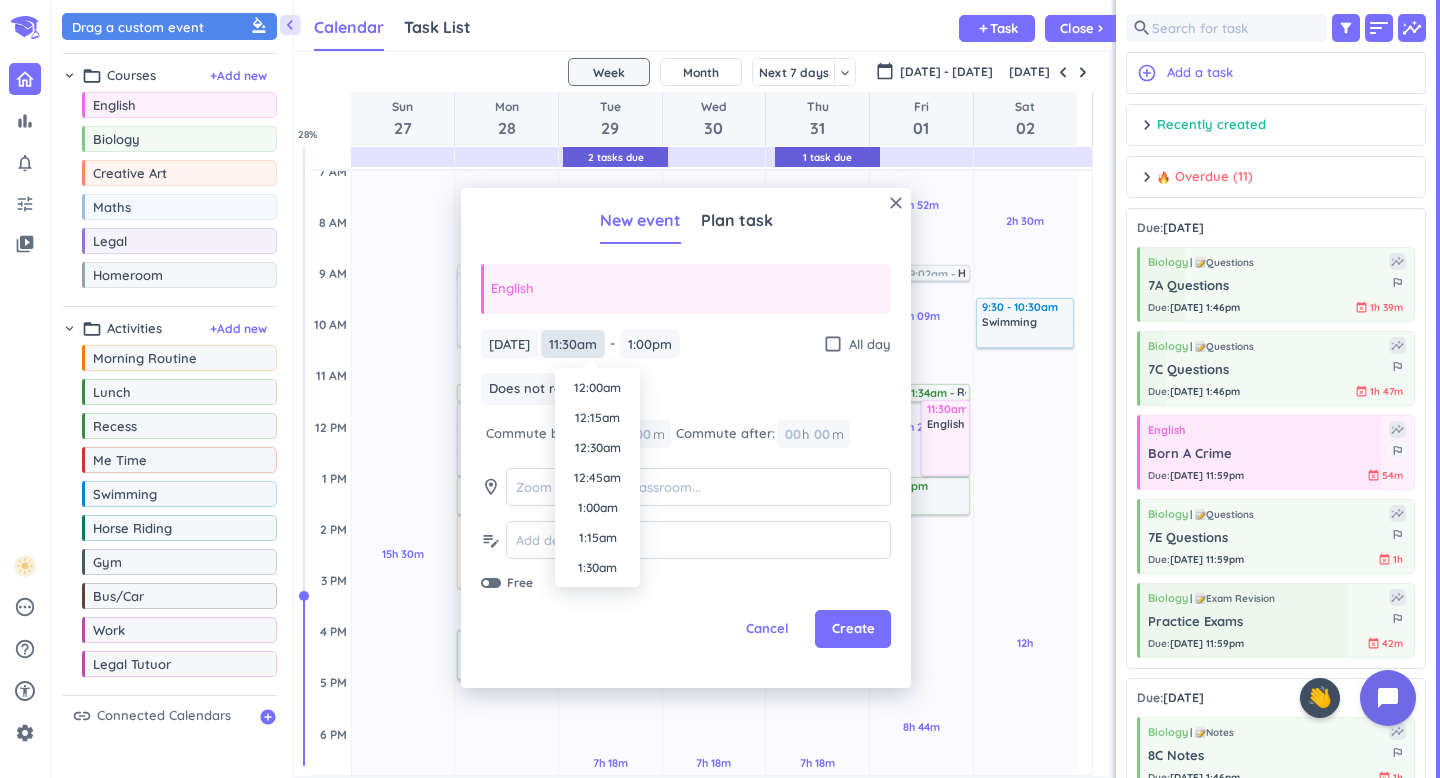 scroll, scrollTop: 1290, scrollLeft: 0, axis: vertical 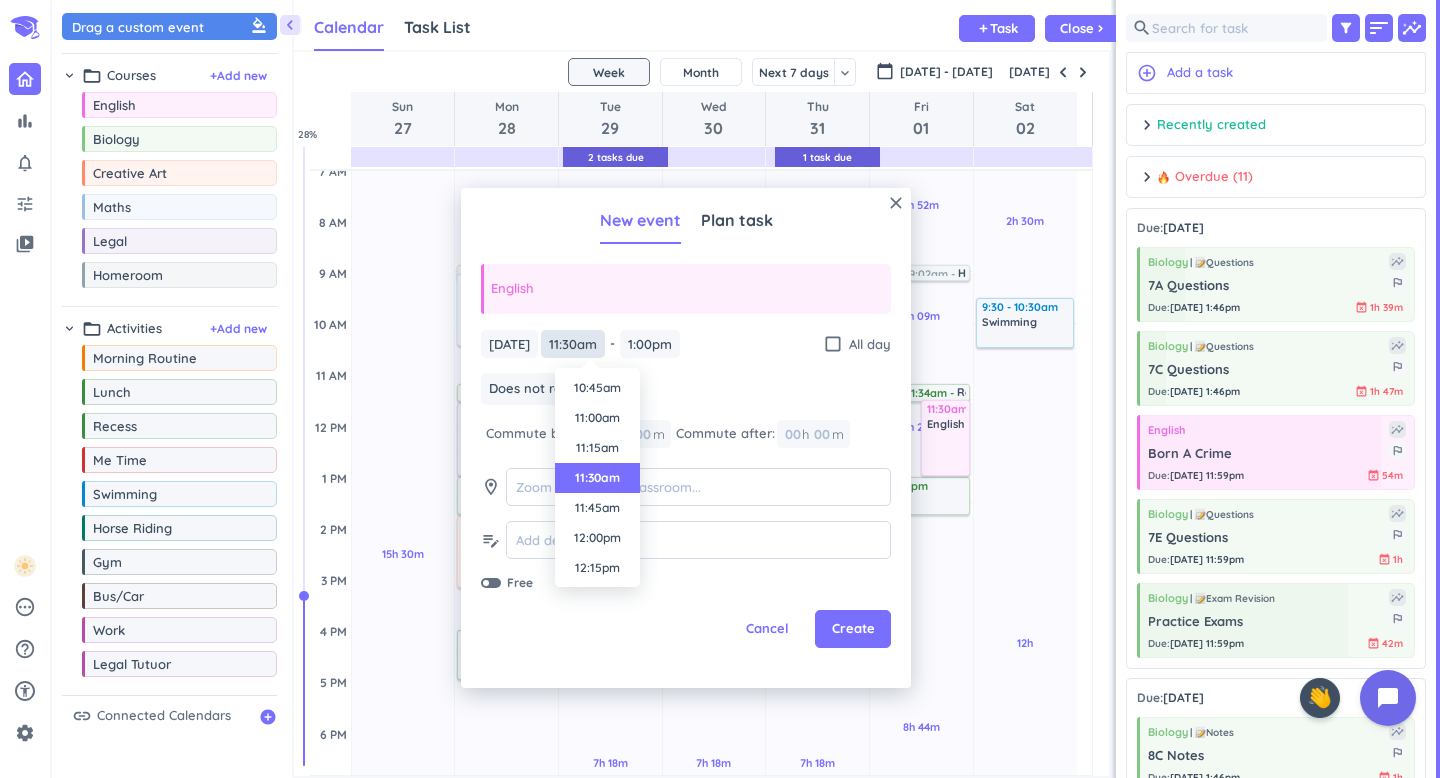 click on "11:30am" at bounding box center (573, 344) 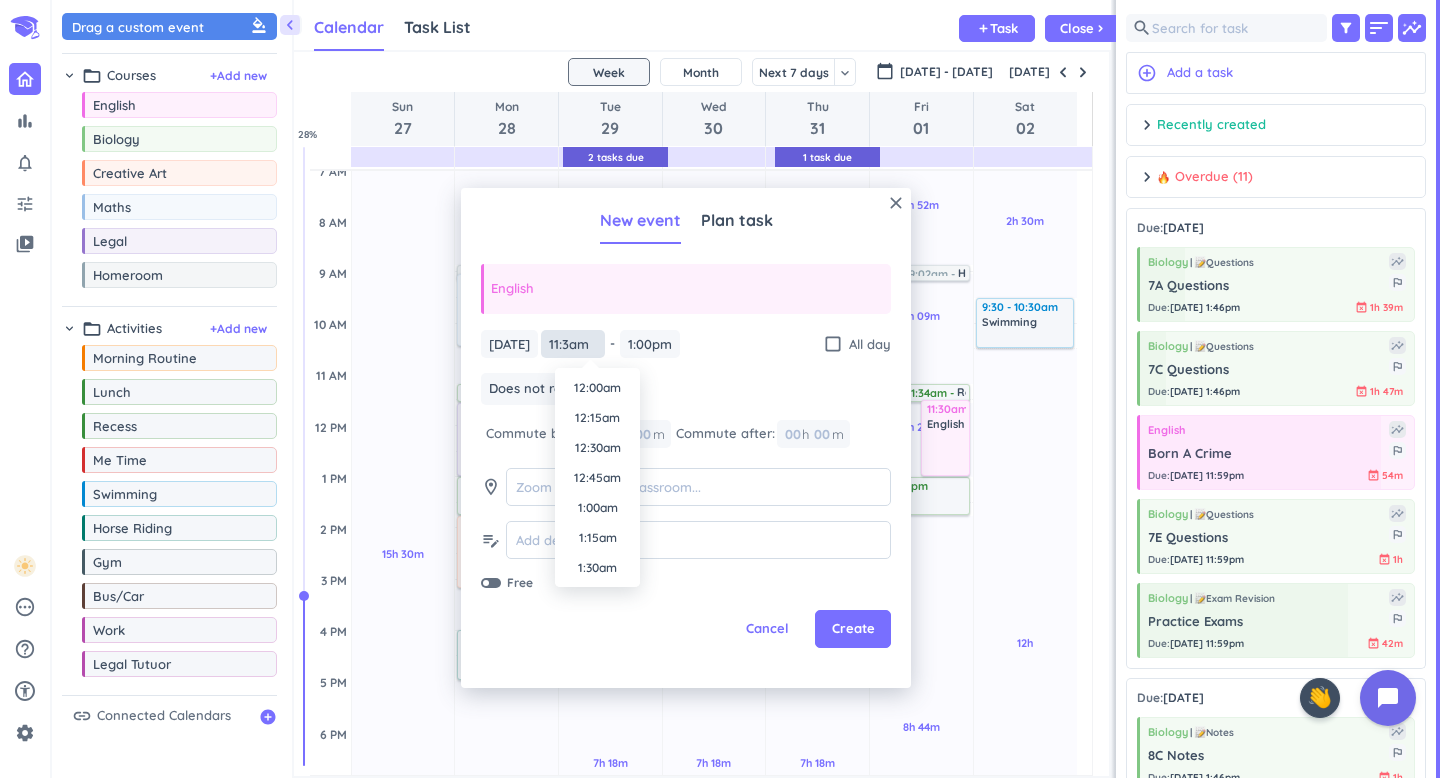 scroll, scrollTop: 1230, scrollLeft: 0, axis: vertical 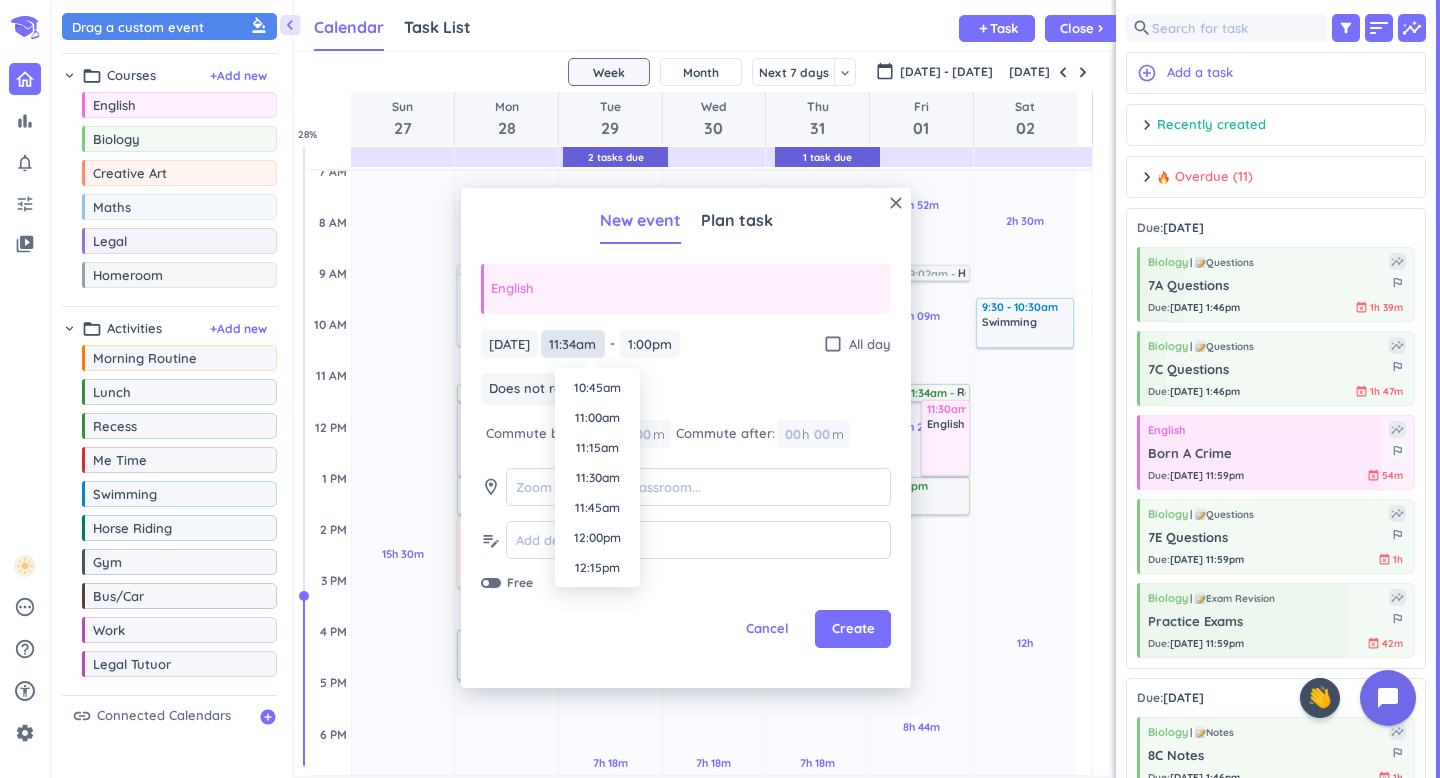 type on "11:34am" 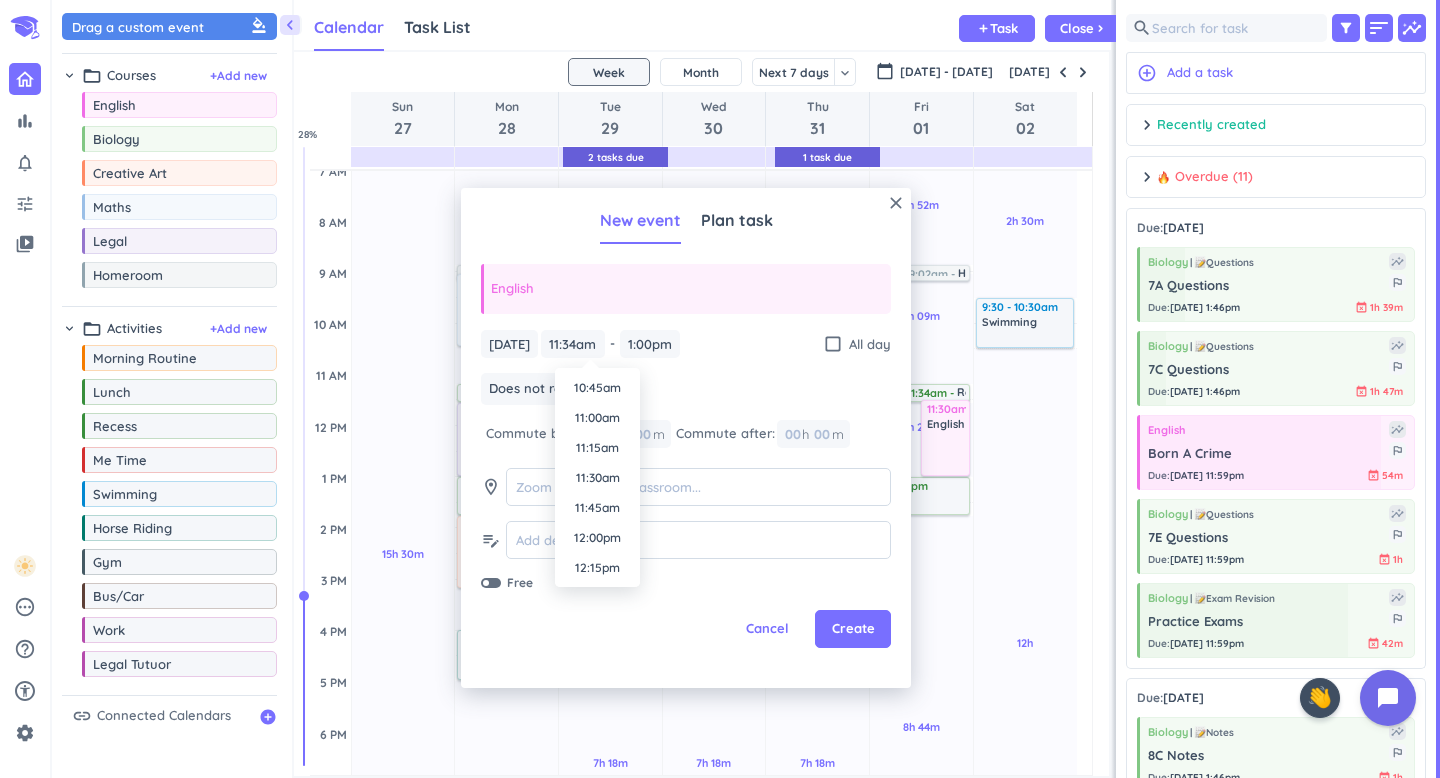 click on "bar_chart notifications_none tune video_library pending help_outline settings 9 / 9 check_circle_outline check_circle_outline check_circle_outline check_circle_outline check_circle_outline check_circle_outline check_circle_outline check_circle_outline check_circle_outline 🤘 ✨ ⚔️ 🎓 ♠️ 🦄 ⏳ close 👋 chevron_left Drag a custom event format_color_fill chevron_right folder_open Courses   +  Add new drag_indicator English more_horiz drag_indicator Biology more_horiz drag_indicator Creative Art more_horiz drag_indicator Maths more_horiz drag_indicator Legal more_horiz drag_indicator Homeroom more_horiz chevron_right folder_open Activities   +  Add new drag_indicator Morning Routine more_horiz drag_indicator Lunch more_horiz drag_indicator Recess more_horiz drag_indicator Me Time more_horiz drag_indicator Swimming more_horiz drag_indicator Horse Riding more_horiz drag_indicator Gym more_horiz drag_indicator Bus/Car more_horiz drag_indicator Work more_horiz drag_indicator Legal Tutuor more_horiz" at bounding box center [720, 389] 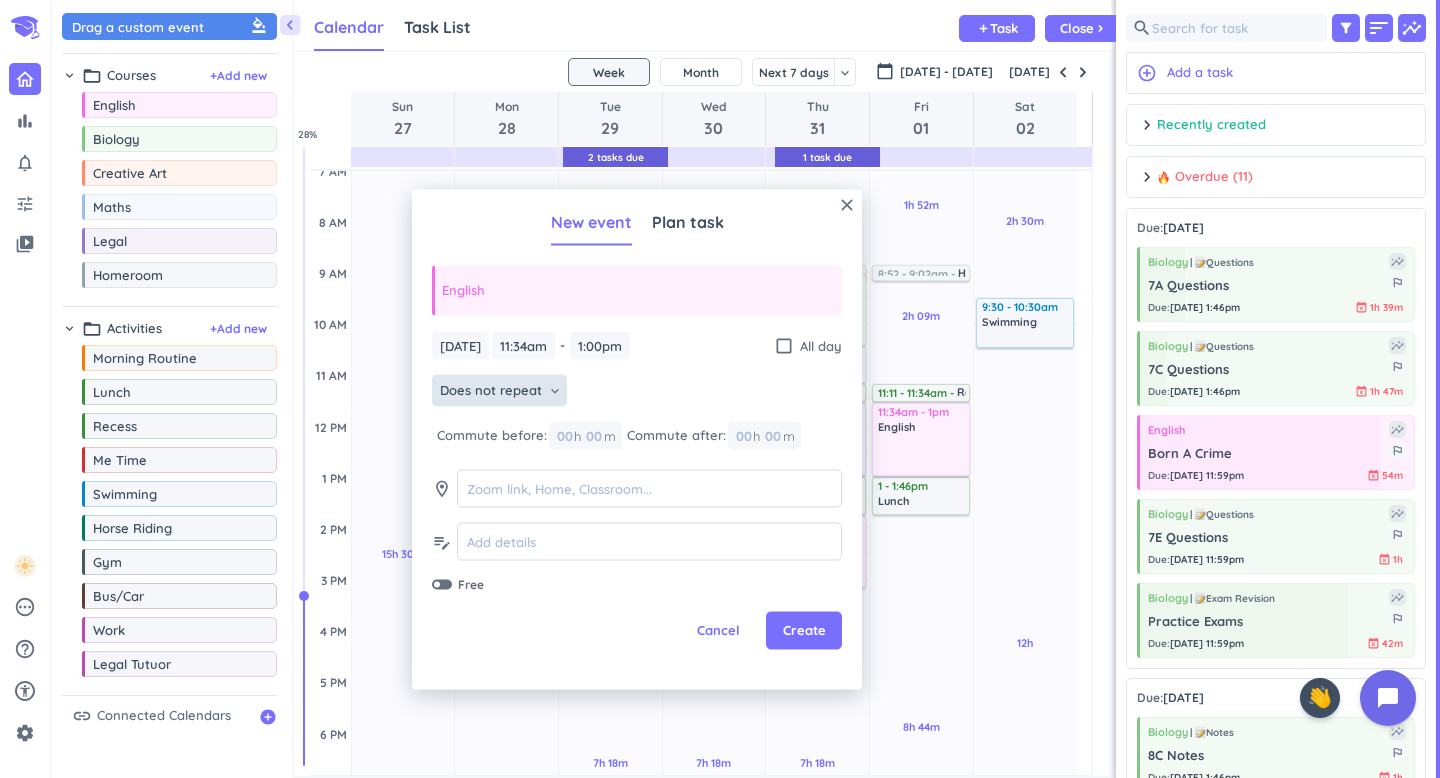 click on "Does not repeat" at bounding box center (491, 391) 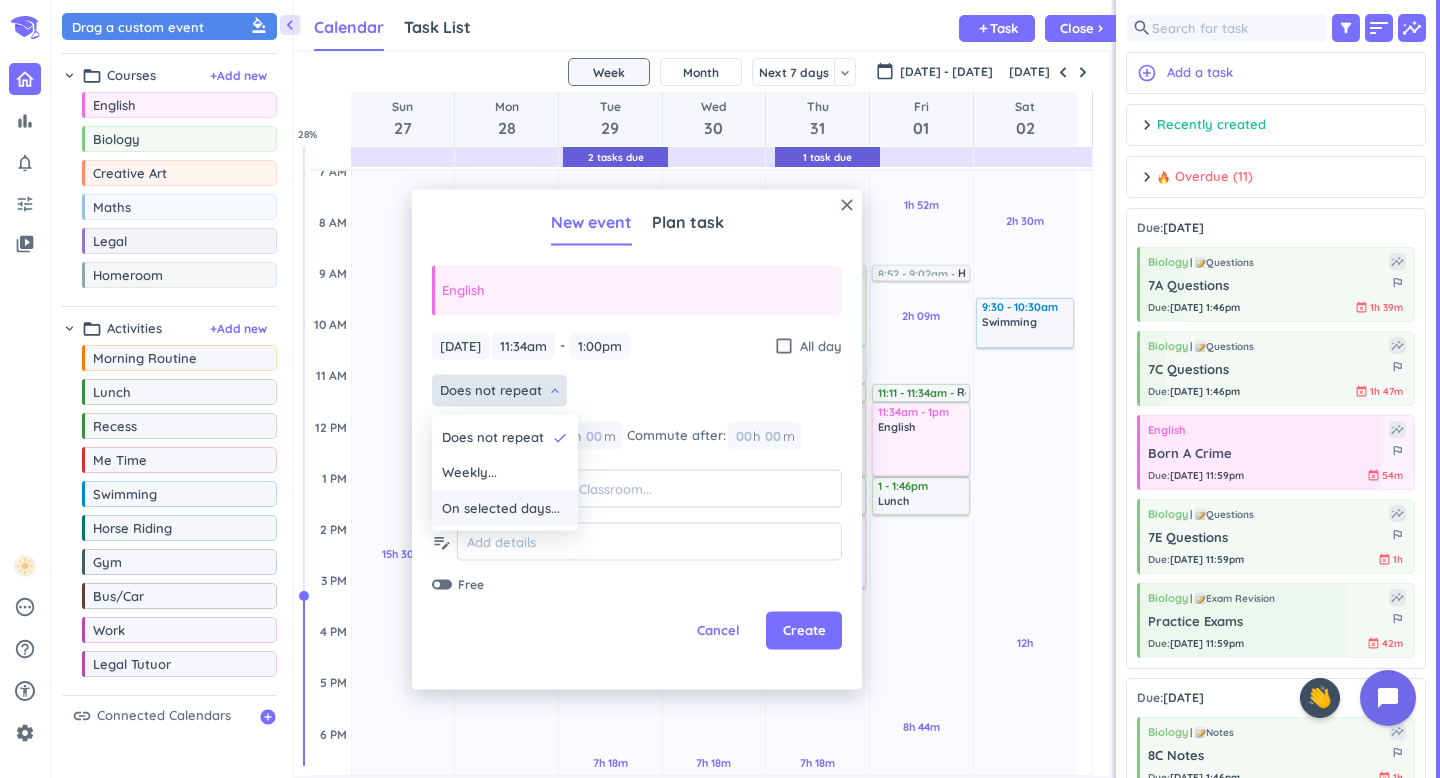 click on "On selected days..." at bounding box center (501, 508) 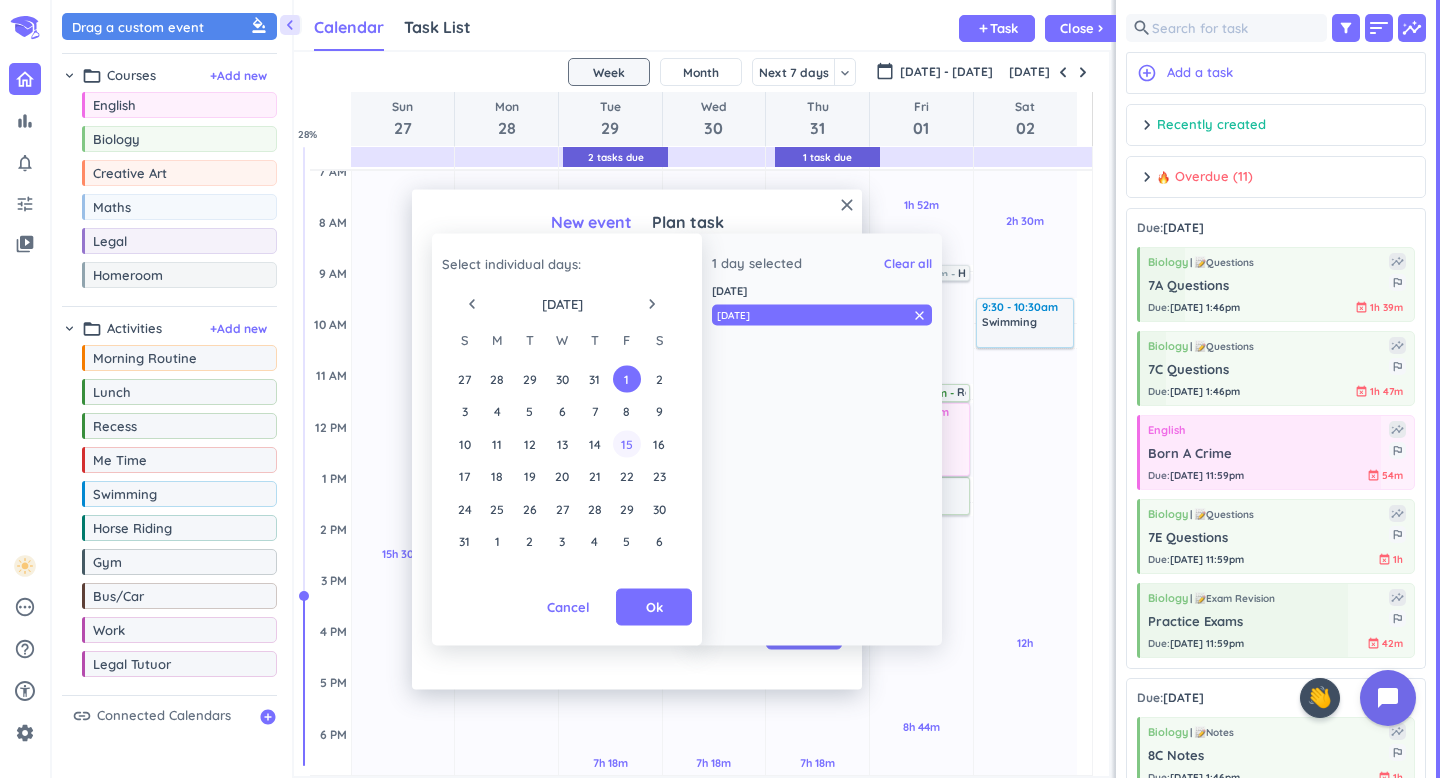 click on "15" at bounding box center [626, 443] 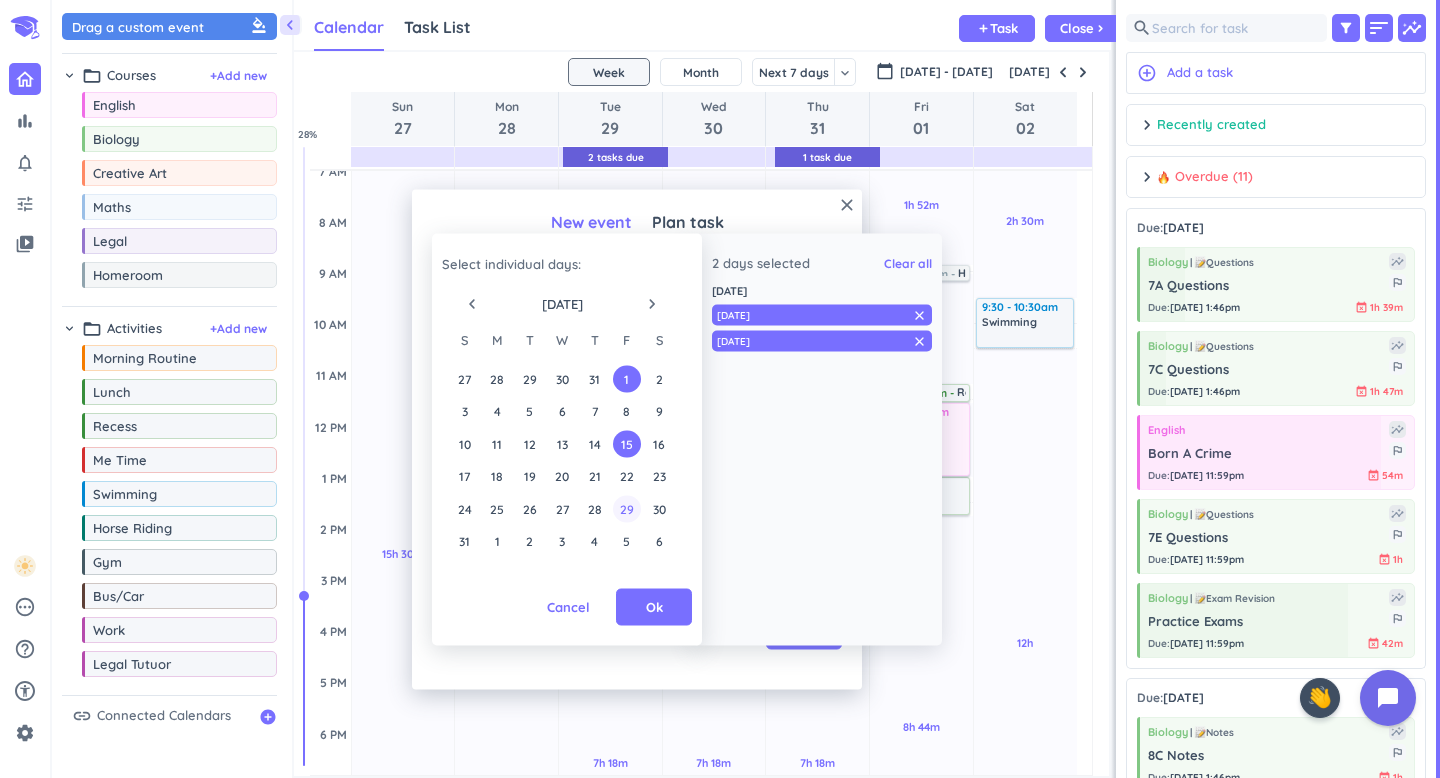 click on "29" at bounding box center [626, 508] 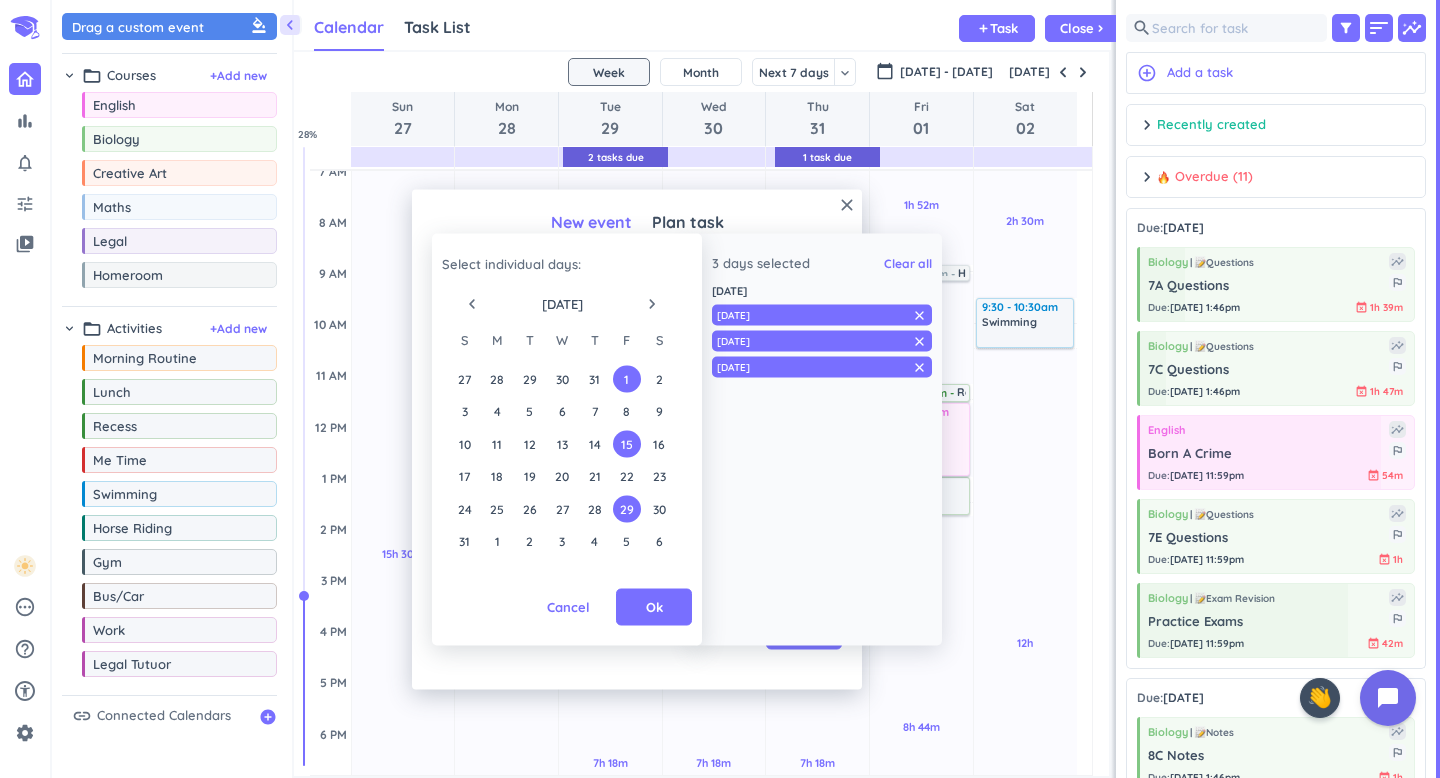 click on "navigate_next" at bounding box center (652, 304) 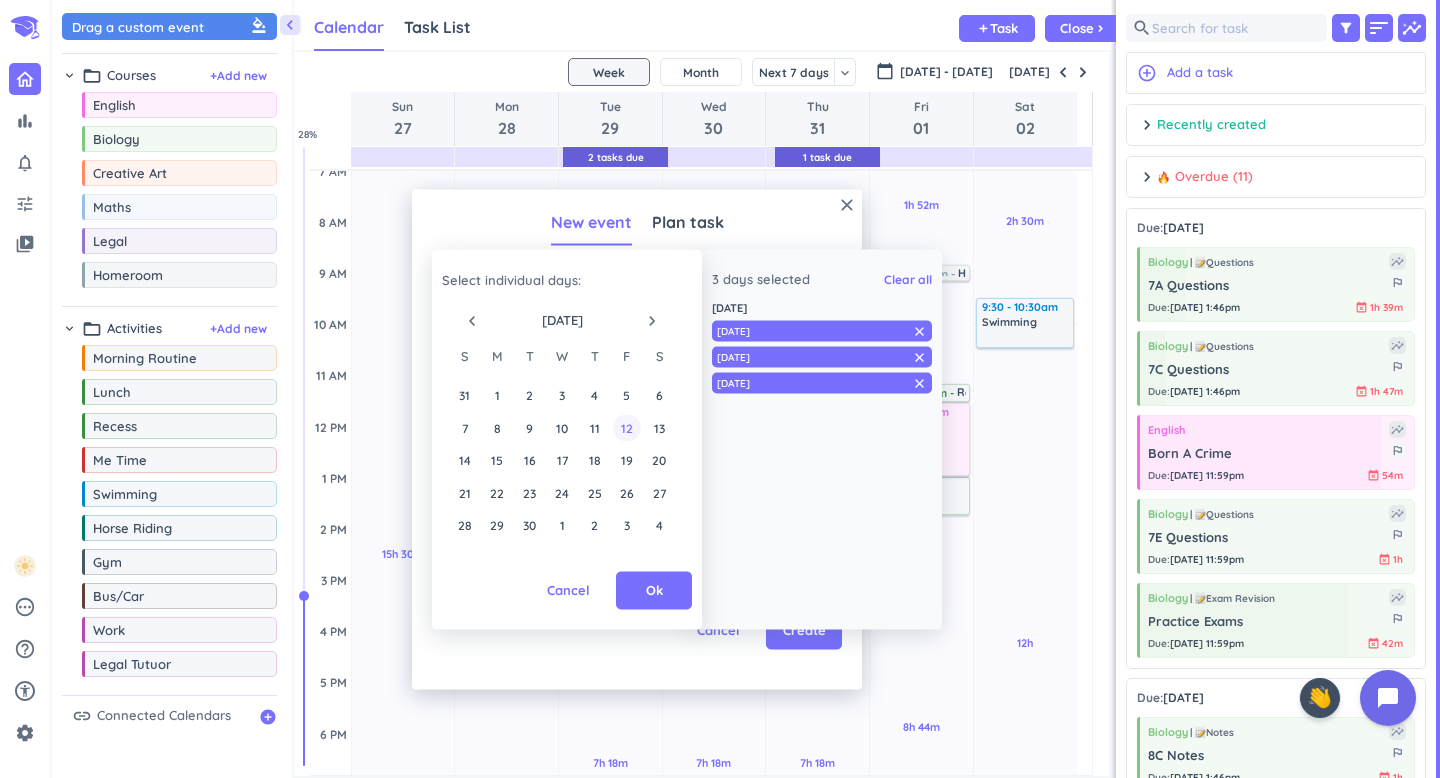 click on "12" at bounding box center (626, 427) 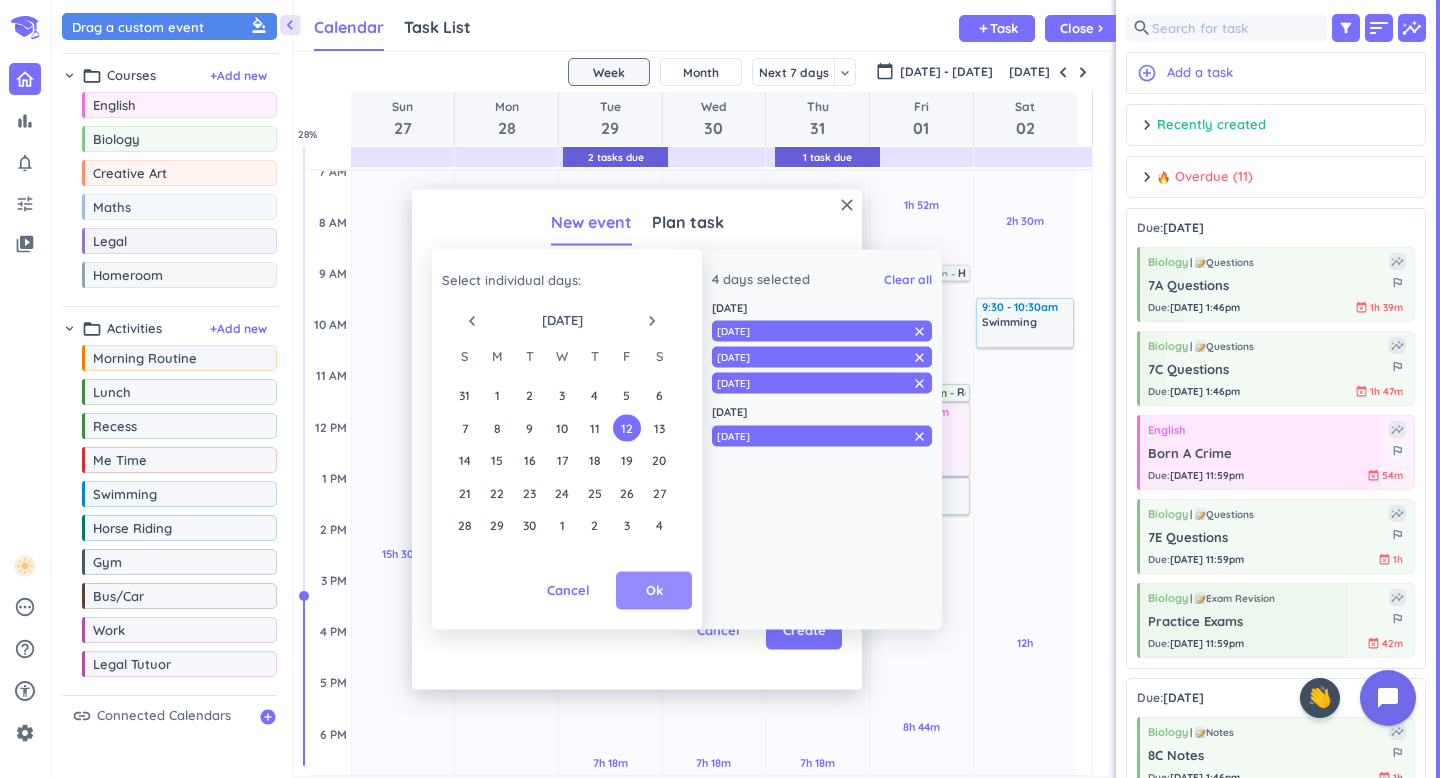 click on "Ok" at bounding box center [654, 591] 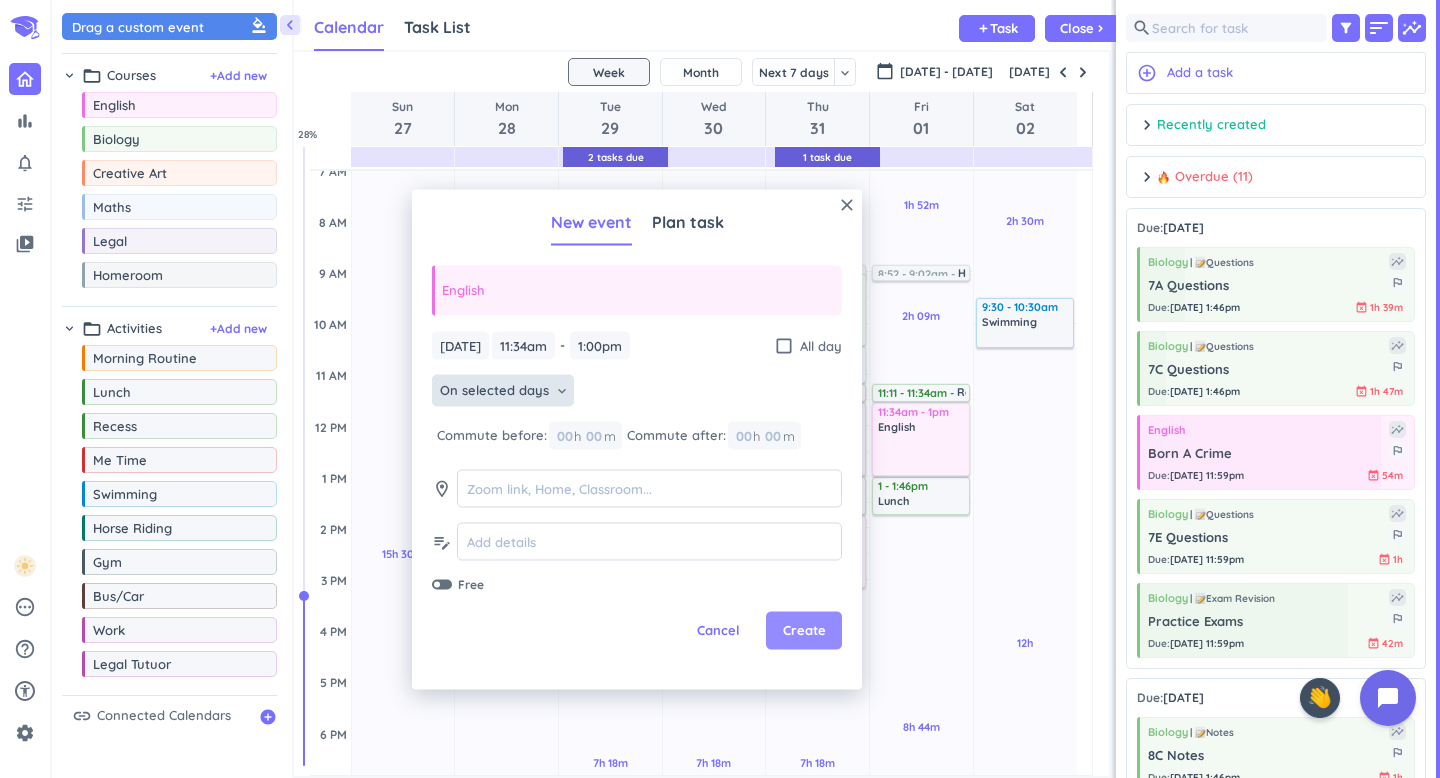 click on "Create" at bounding box center [804, 631] 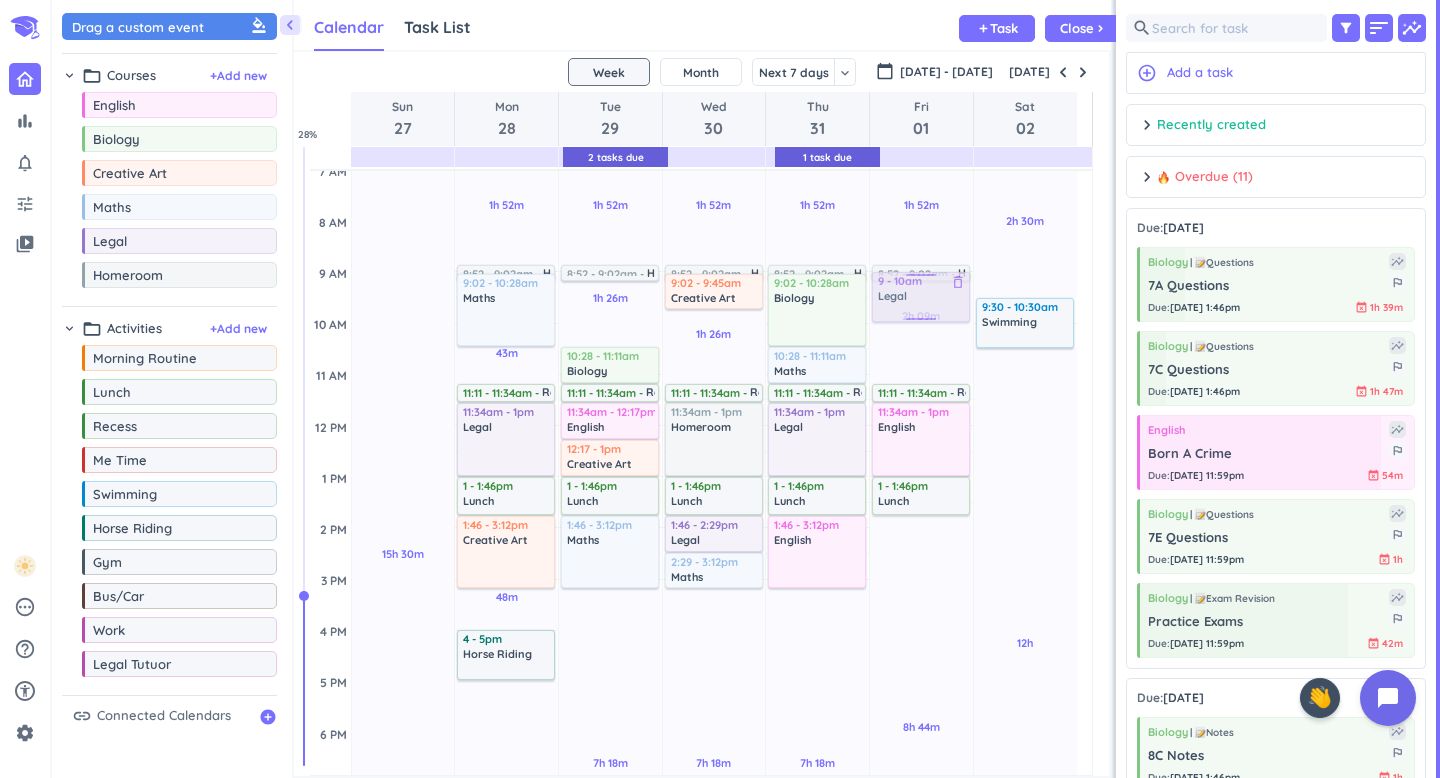 drag, startPoint x: 142, startPoint y: 250, endPoint x: 929, endPoint y: 273, distance: 787.336 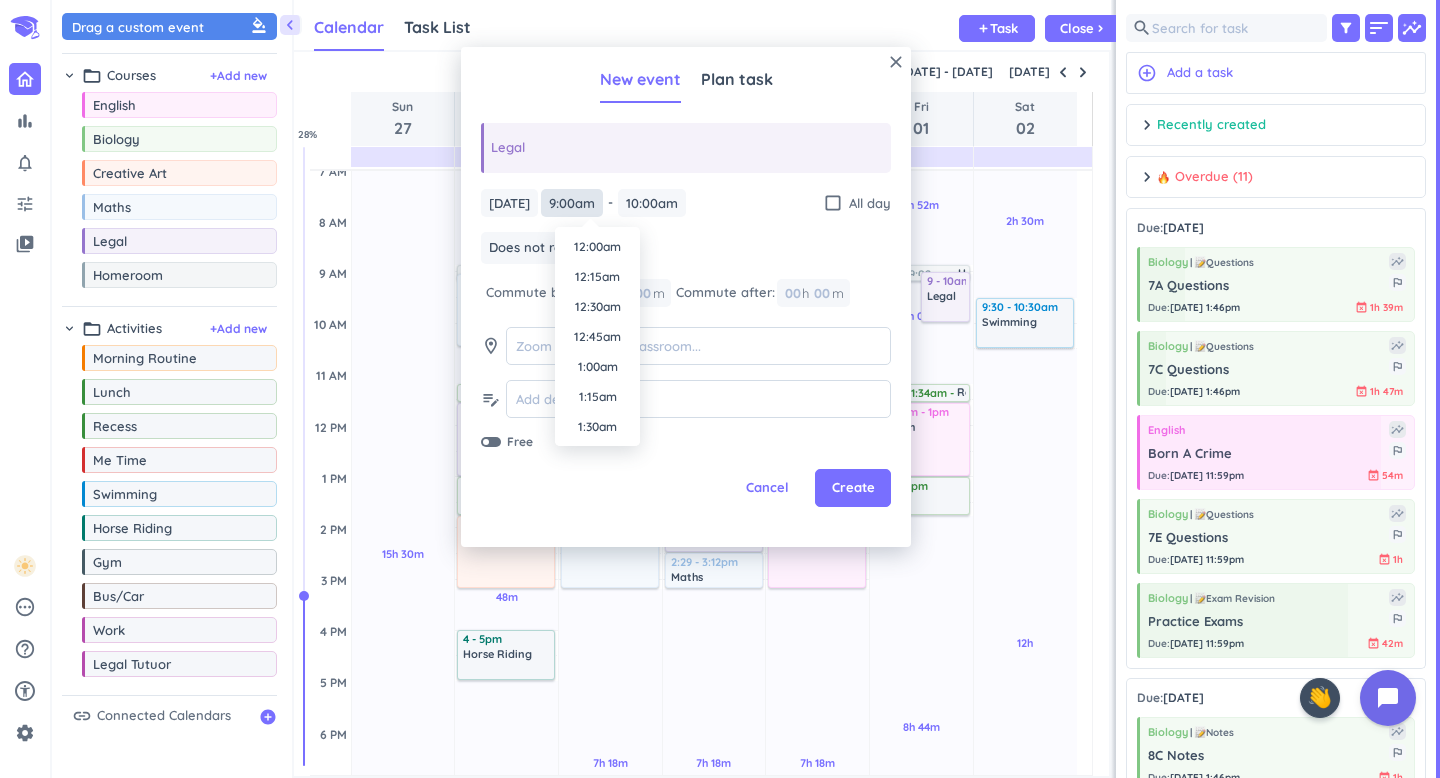 click on "9:00am" at bounding box center [572, 203] 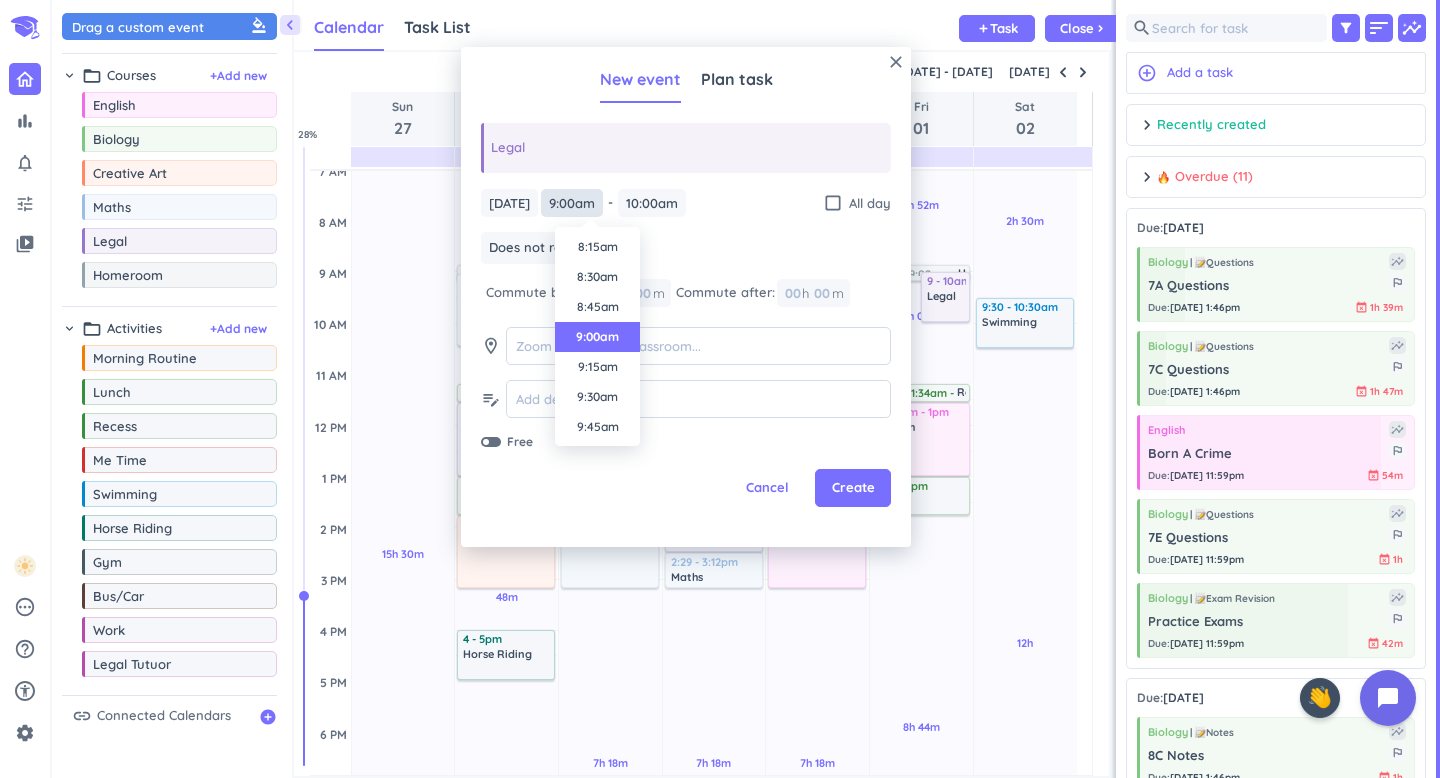 click on "9:00am" at bounding box center [572, 203] 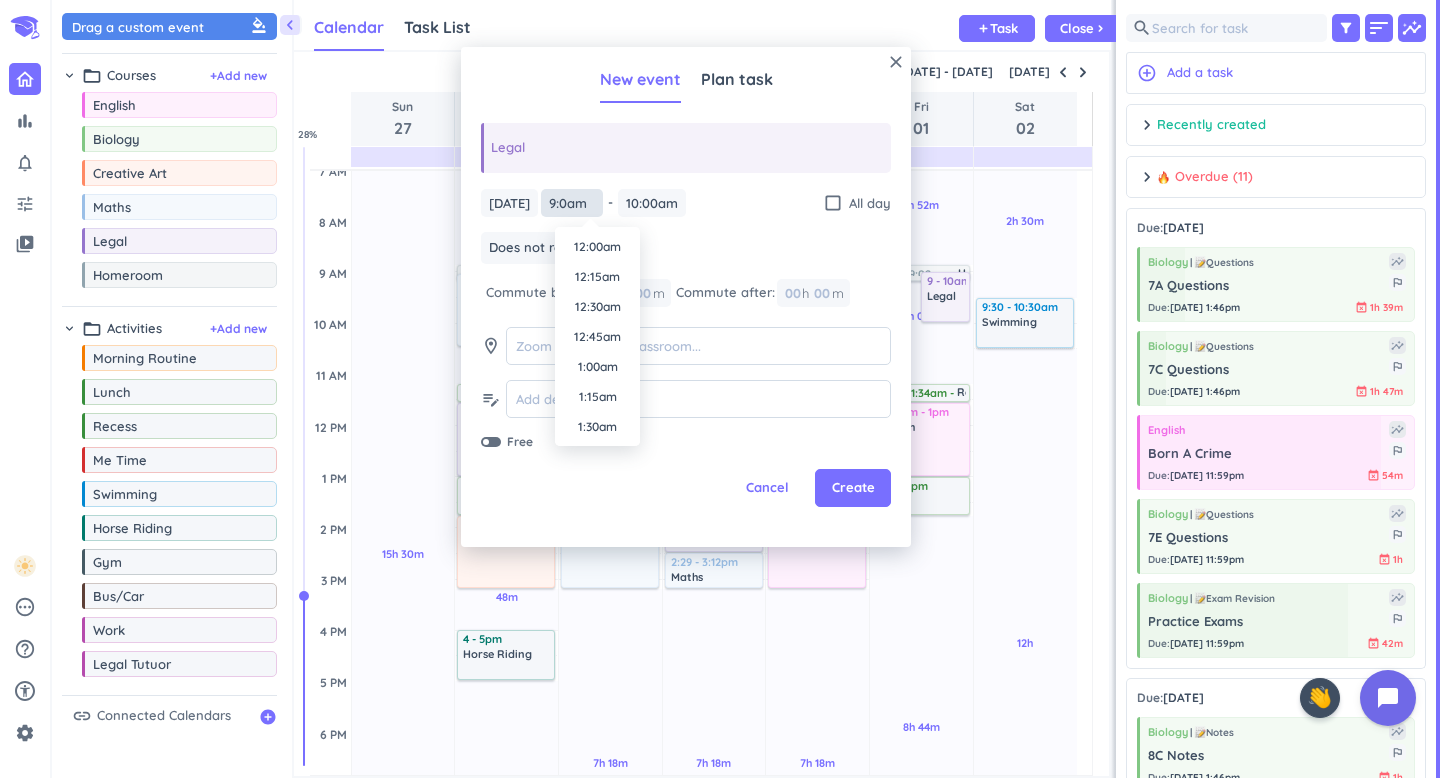 scroll, scrollTop: 990, scrollLeft: 0, axis: vertical 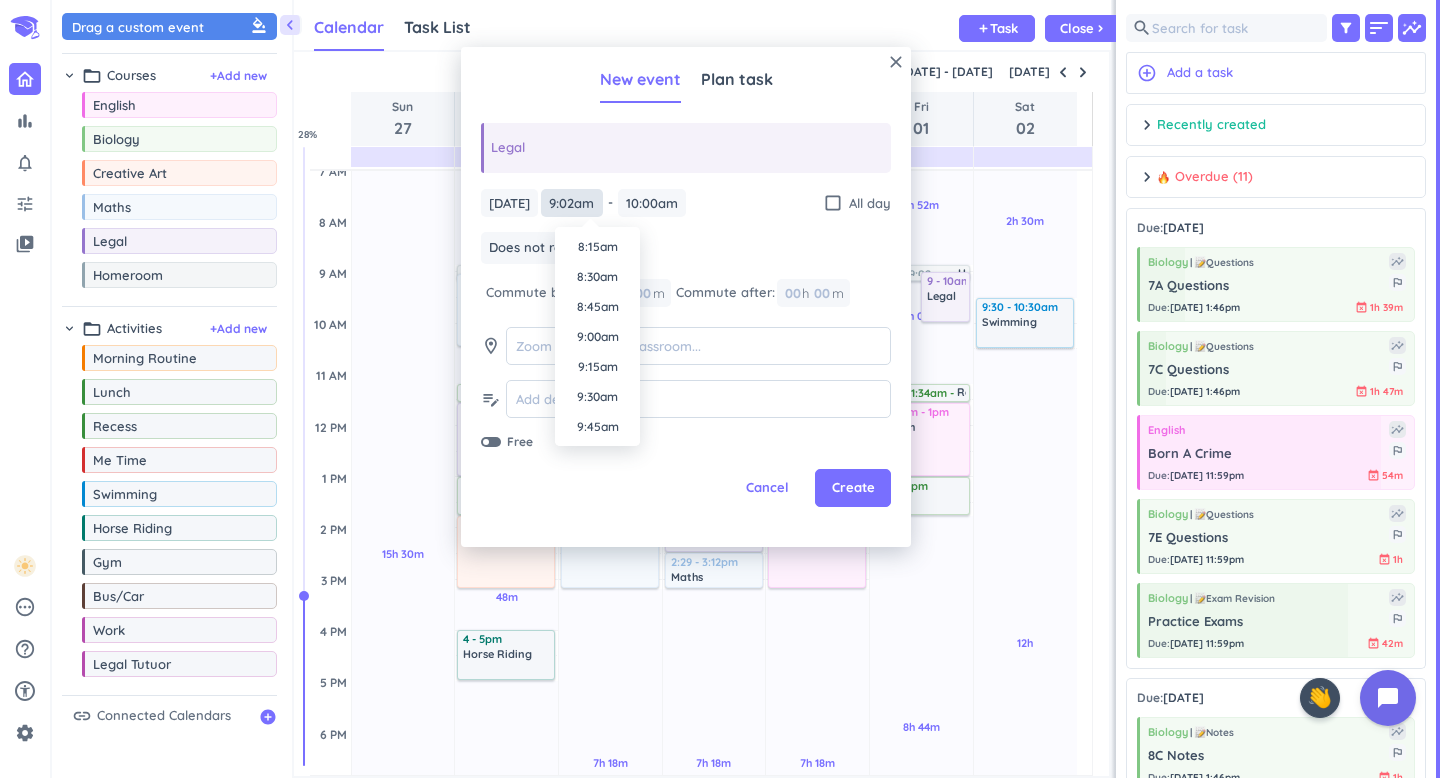 type on "9:02am" 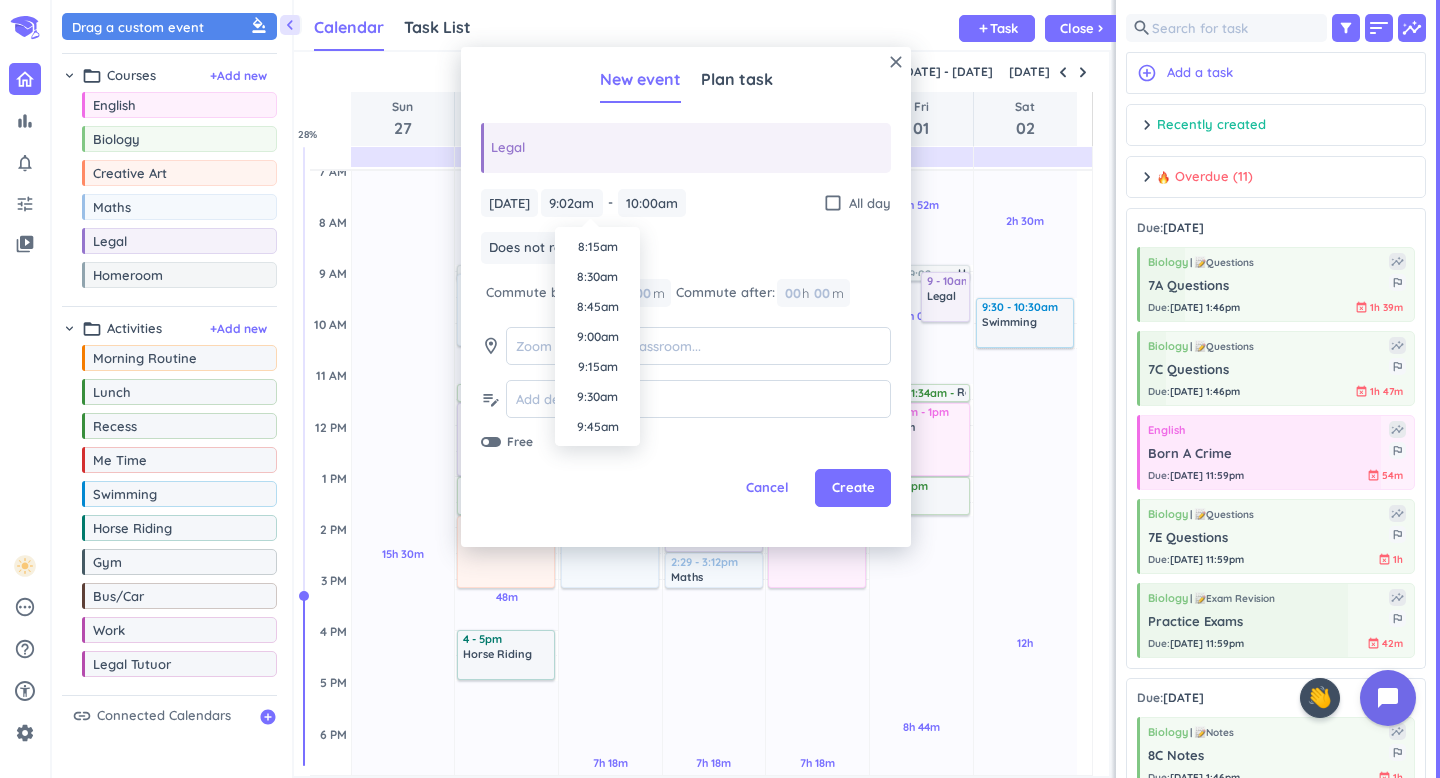 click on "bar_chart notifications_none tune video_library pending help_outline settings 9 / 9 check_circle_outline check_circle_outline check_circle_outline check_circle_outline check_circle_outline check_circle_outline check_circle_outline check_circle_outline check_circle_outline 🤘 ✨ ⚔️ 🎓 ♠️ 🦄 ⏳ close 👋 chevron_left Drag a custom event format_color_fill chevron_right folder_open Courses   +  Add new drag_indicator English more_horiz drag_indicator Biology more_horiz drag_indicator Creative Art more_horiz drag_indicator Maths more_horiz drag_indicator Legal more_horiz drag_indicator Homeroom more_horiz chevron_right folder_open Activities   +  Add new drag_indicator Morning Routine more_horiz drag_indicator Lunch more_horiz drag_indicator Recess more_horiz drag_indicator Me Time more_horiz drag_indicator Swimming more_horiz drag_indicator Horse Riding more_horiz drag_indicator Gym more_horiz drag_indicator Bus/Car more_horiz drag_indicator Work more_horiz drag_indicator Legal Tutuor more_horiz" at bounding box center (720, 389) 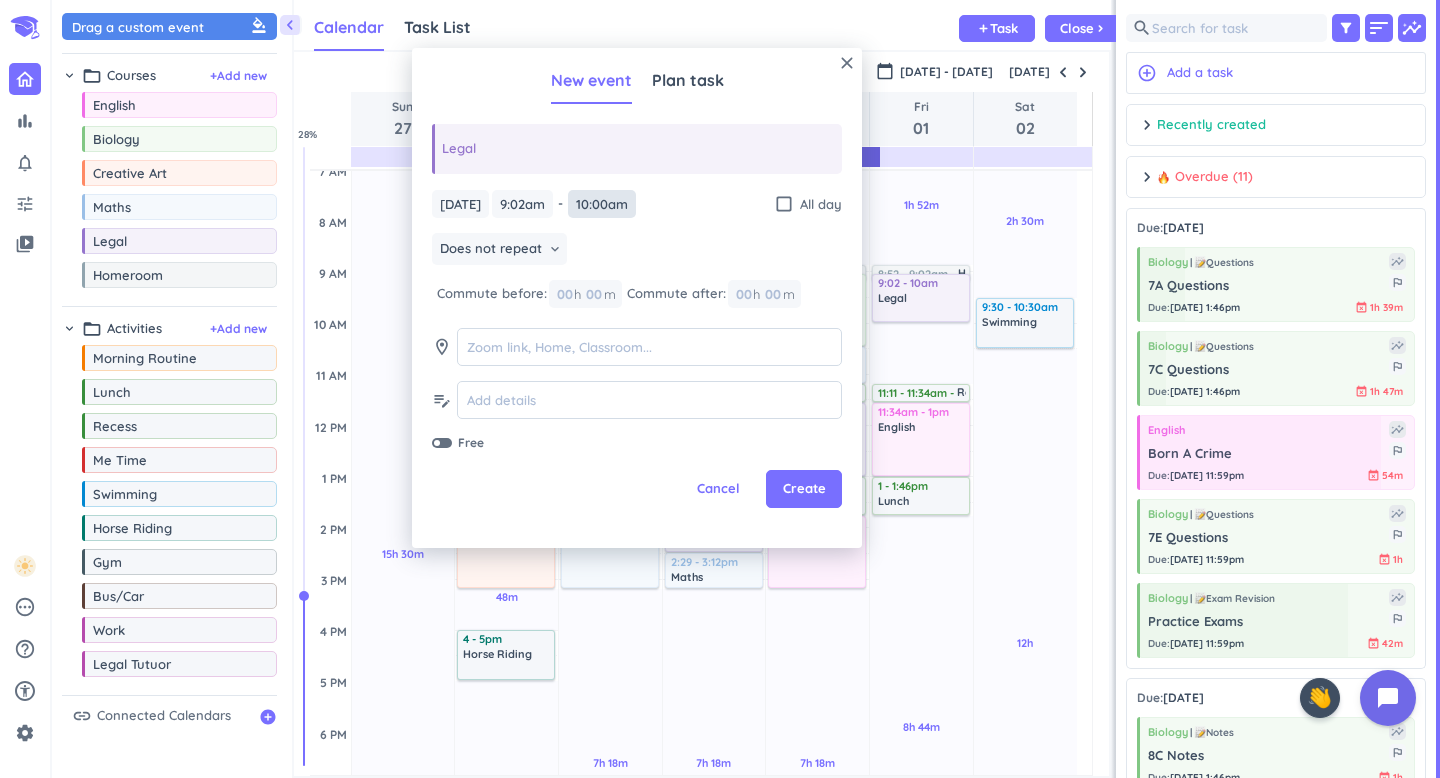 click on "10:00am" at bounding box center [602, 204] 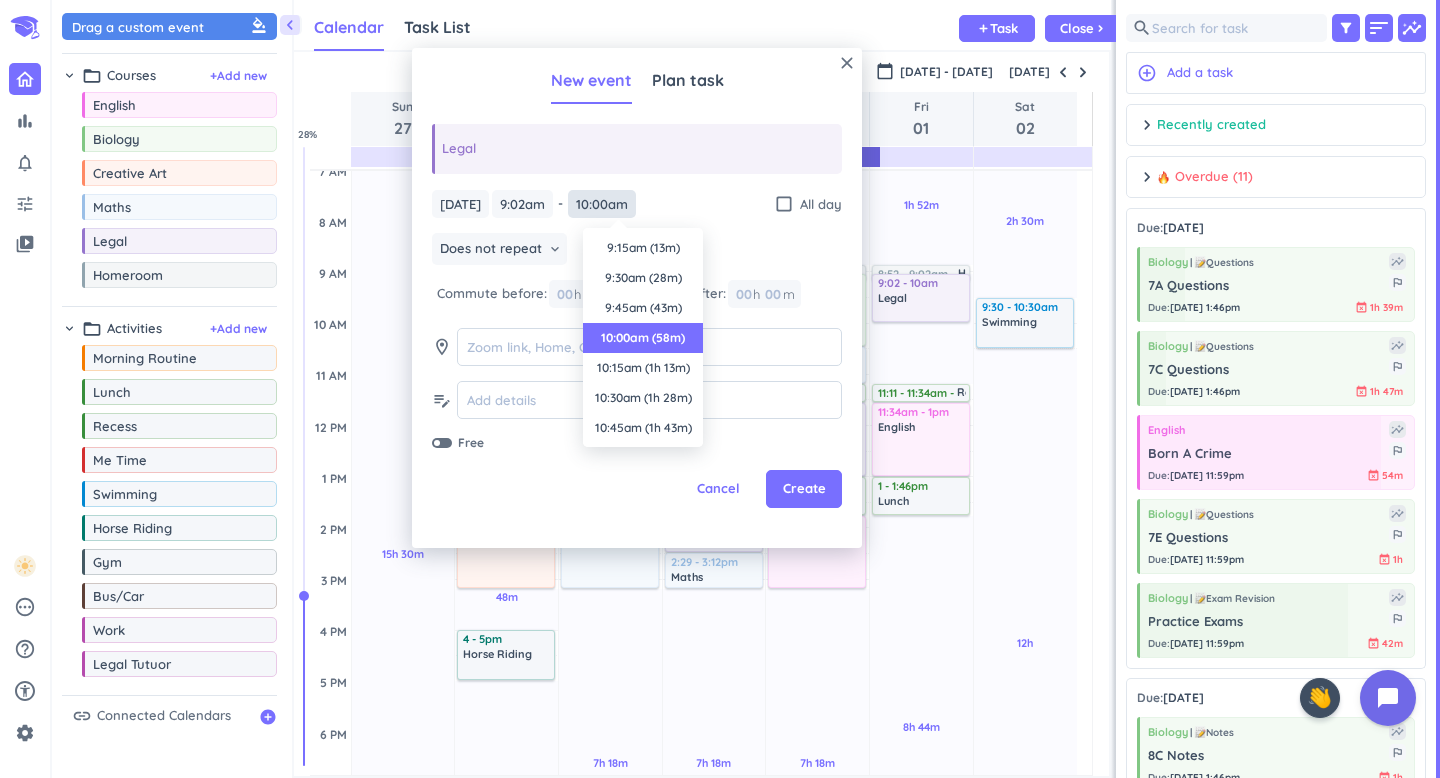 scroll, scrollTop: 90, scrollLeft: 0, axis: vertical 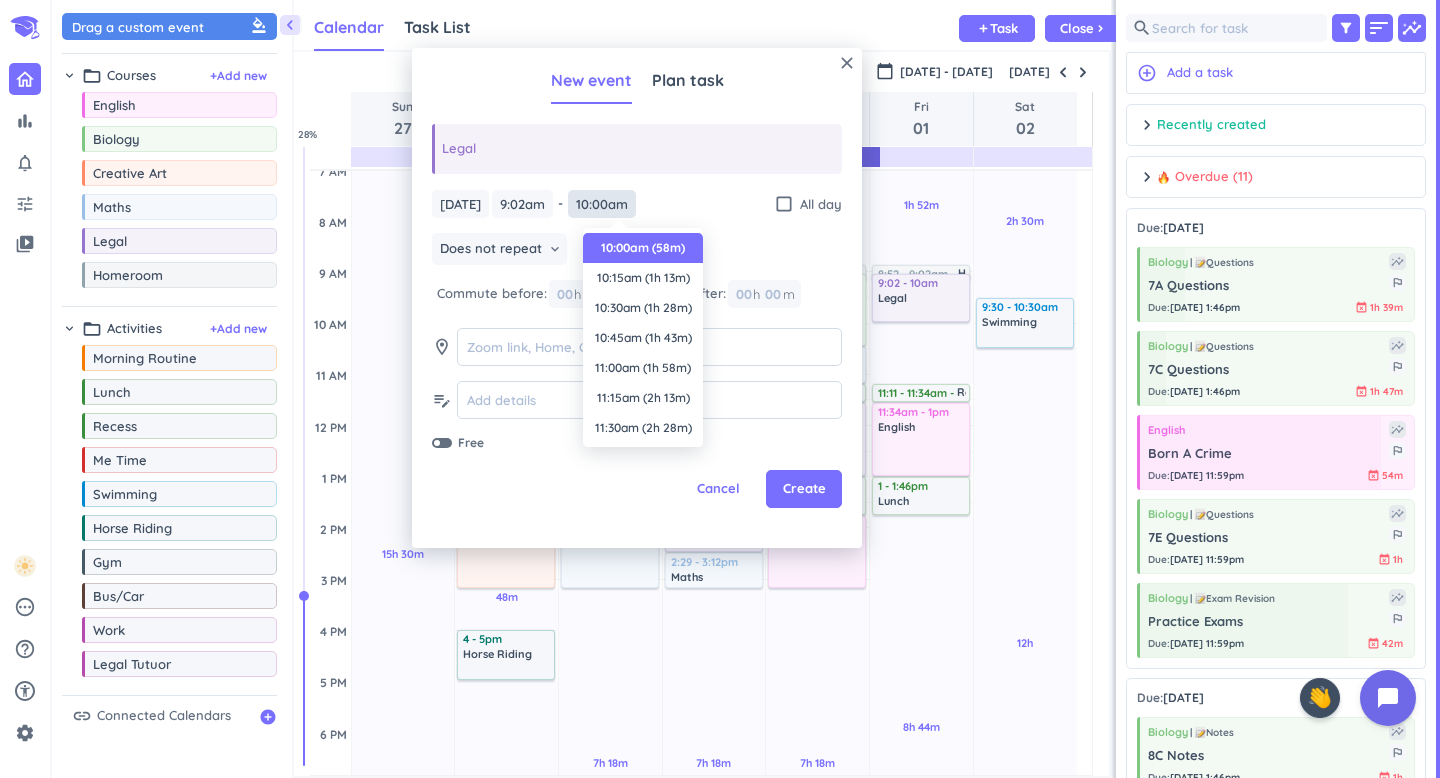 click on "10:00am" at bounding box center (602, 204) 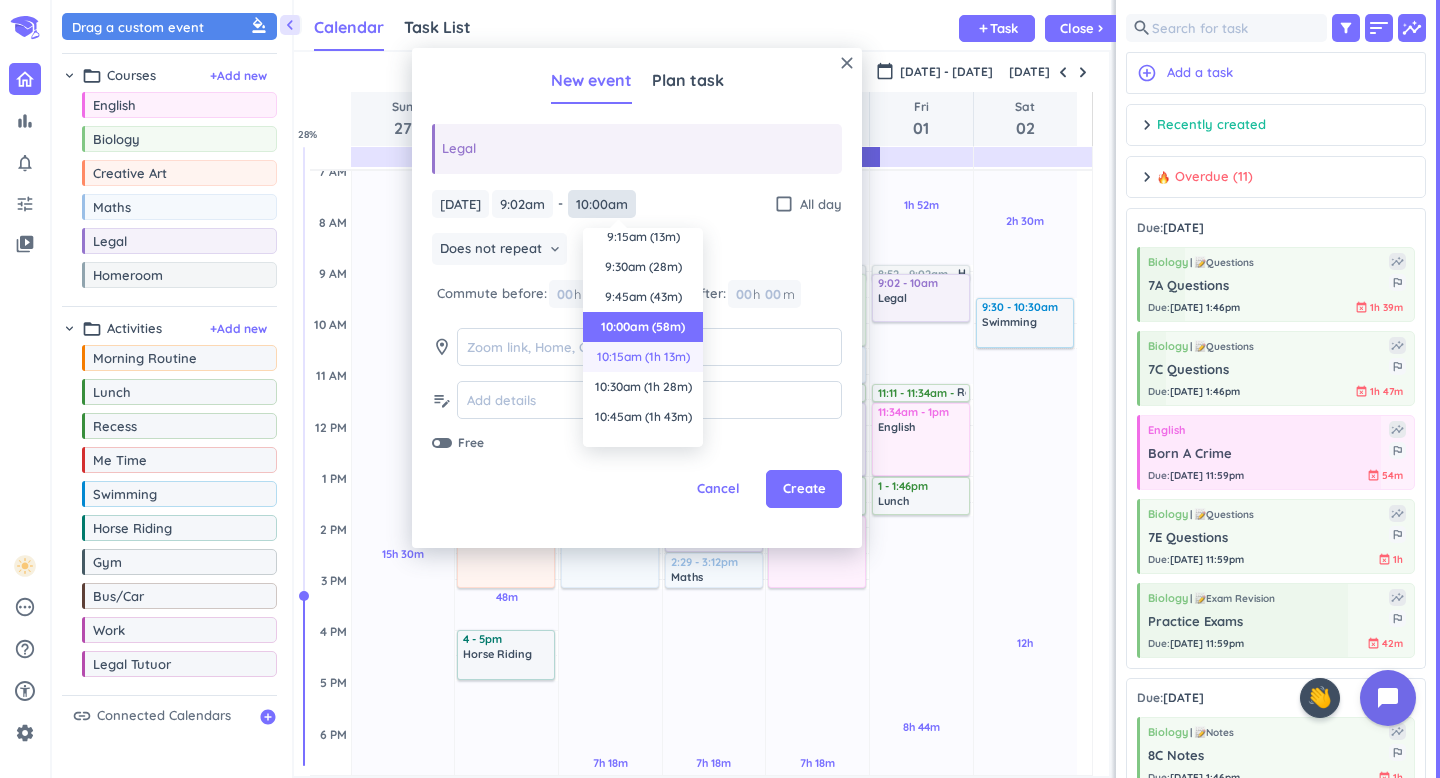 scroll, scrollTop: 0, scrollLeft: 0, axis: both 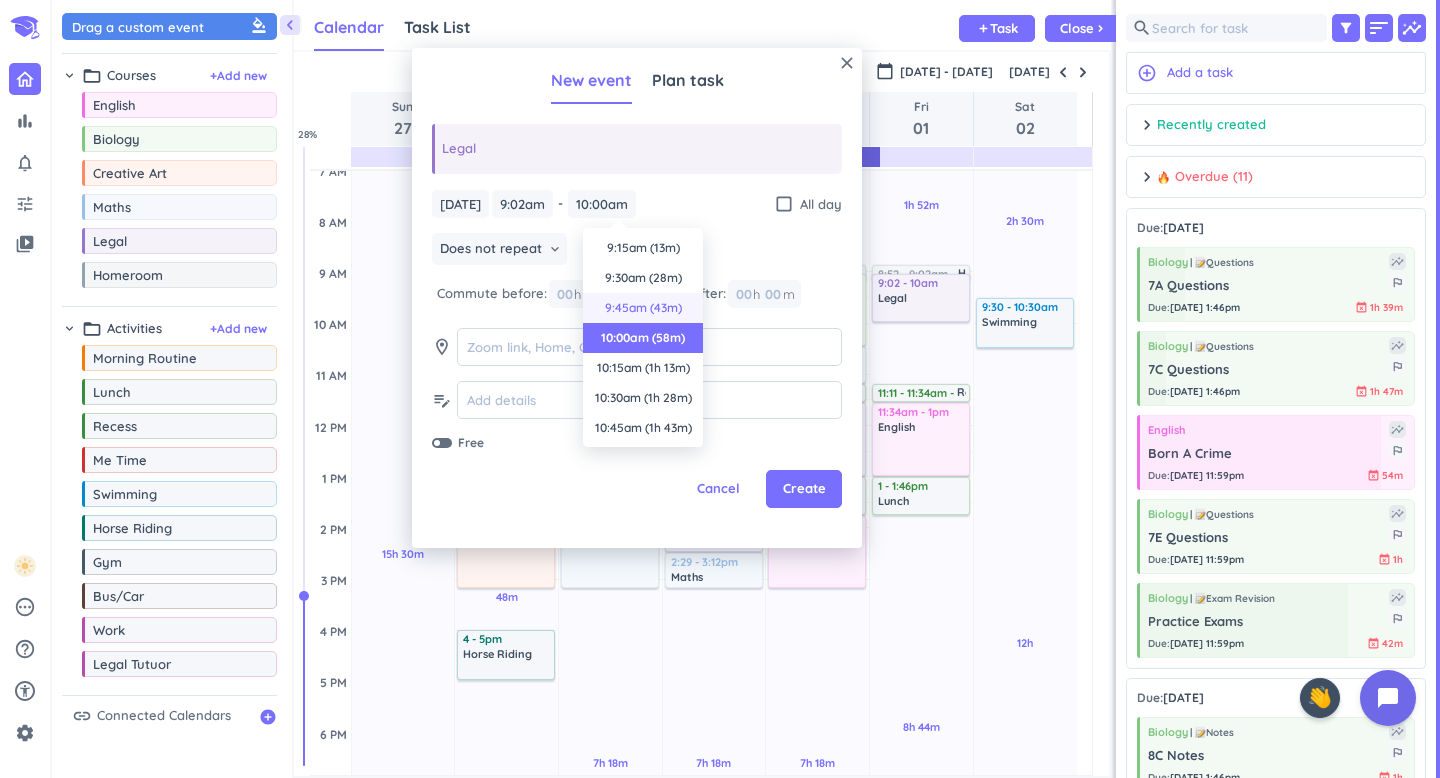 click on "9:45am (43m)" at bounding box center (643, 308) 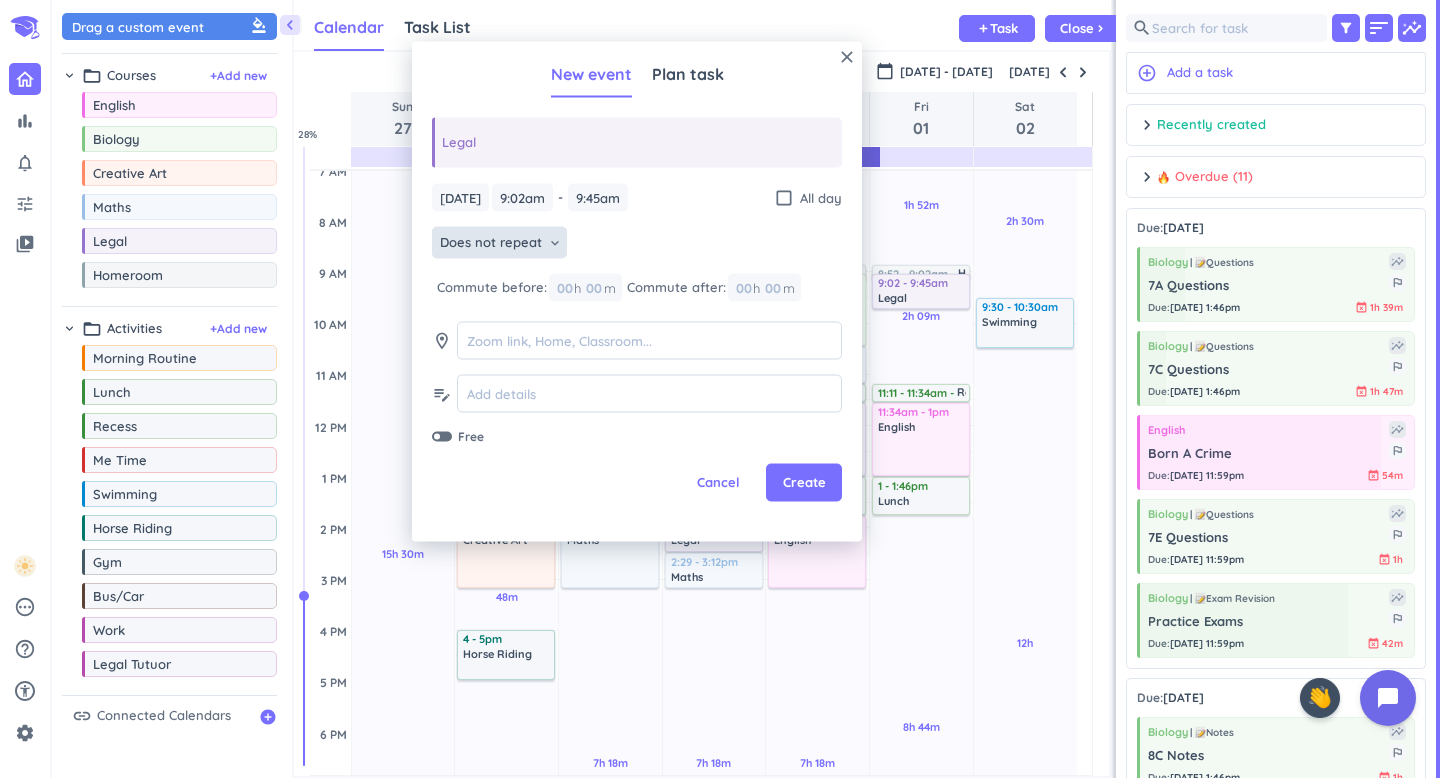 click on "keyboard_arrow_down" at bounding box center [555, 243] 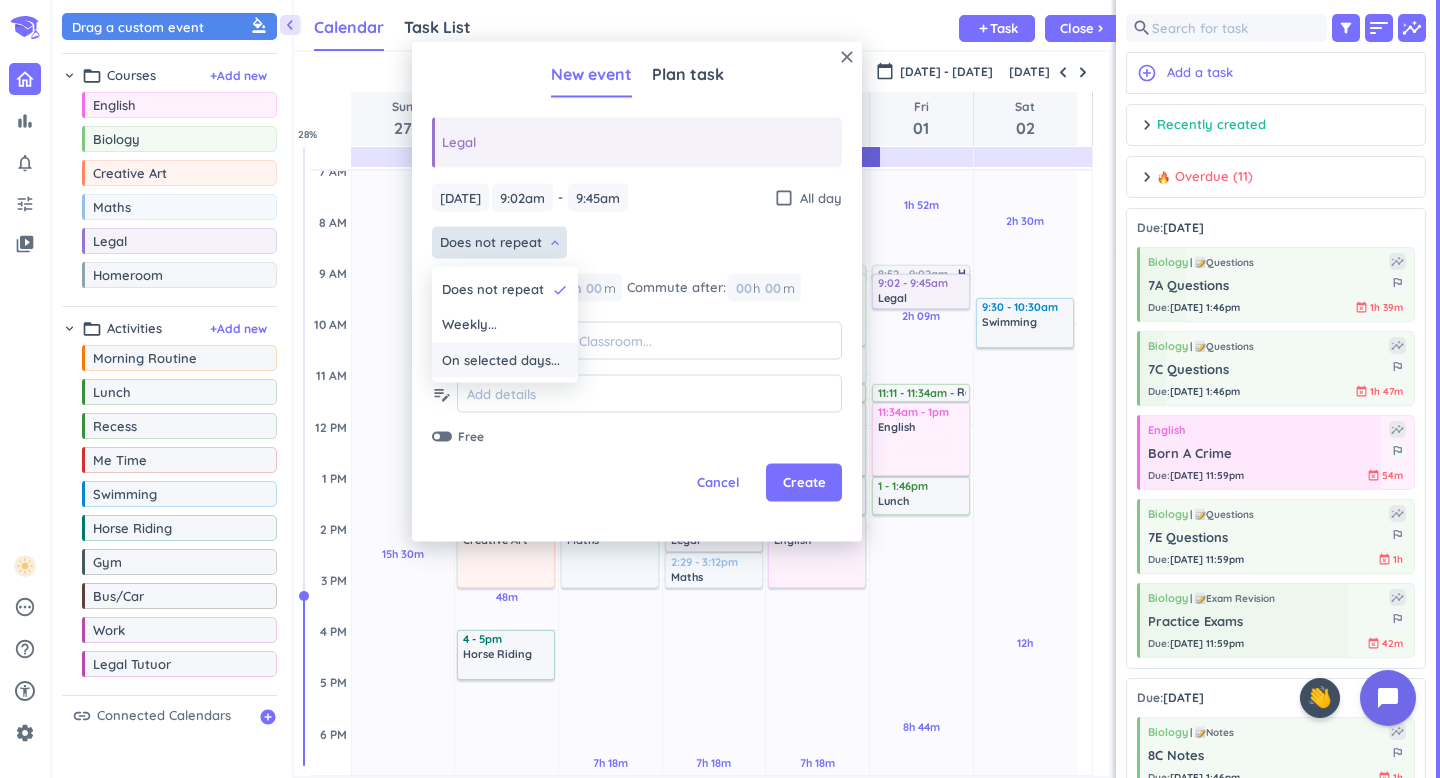 click on "On selected days..." at bounding box center (501, 360) 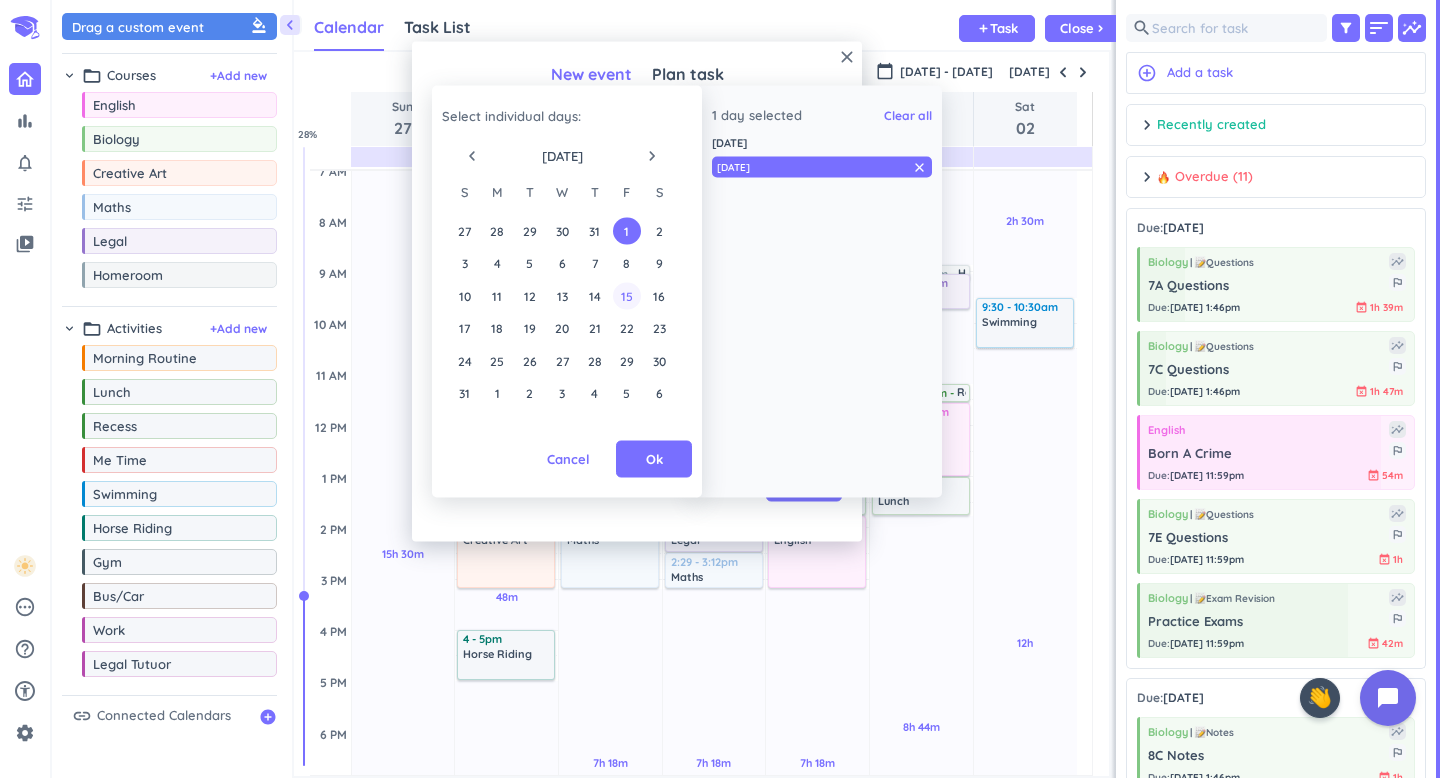 click on "15" at bounding box center (626, 295) 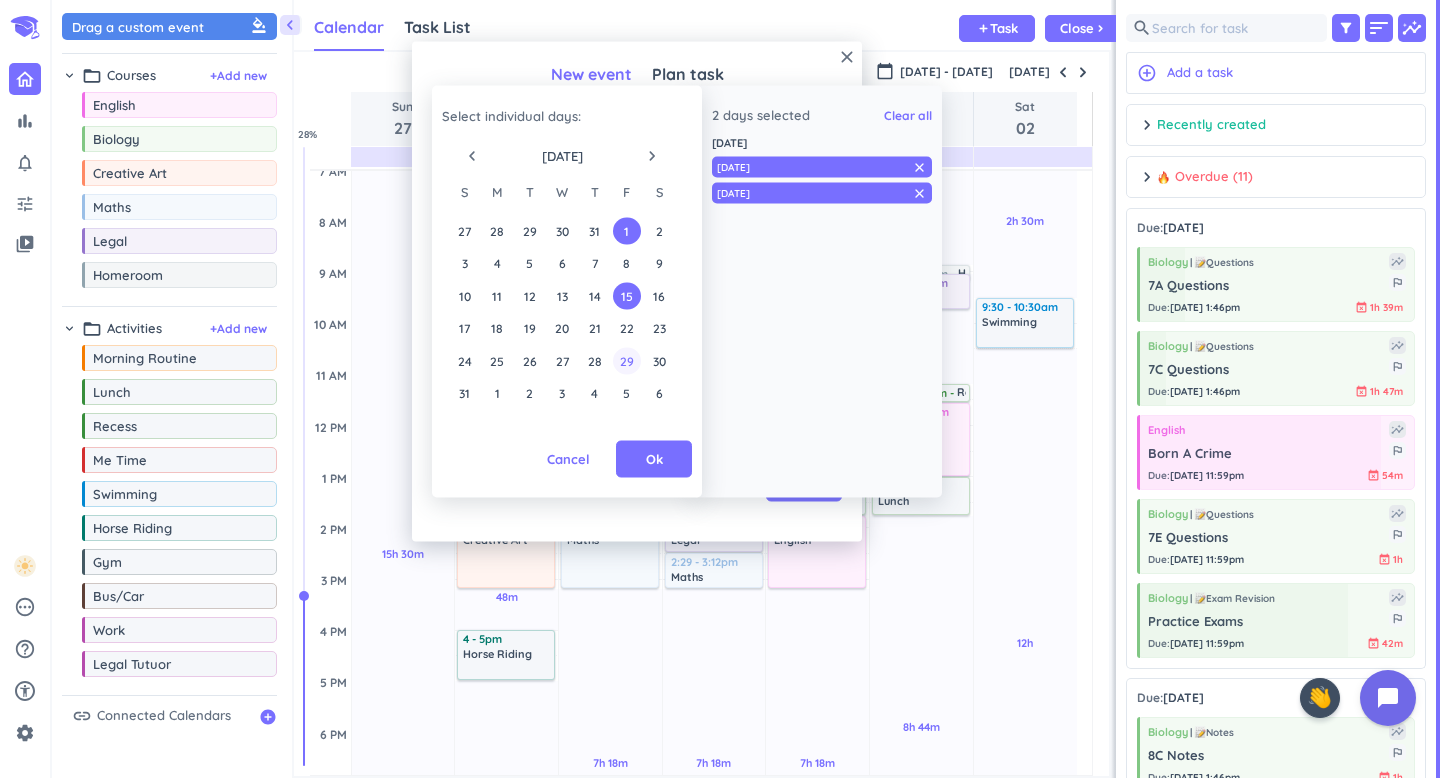 click on "29" at bounding box center [626, 360] 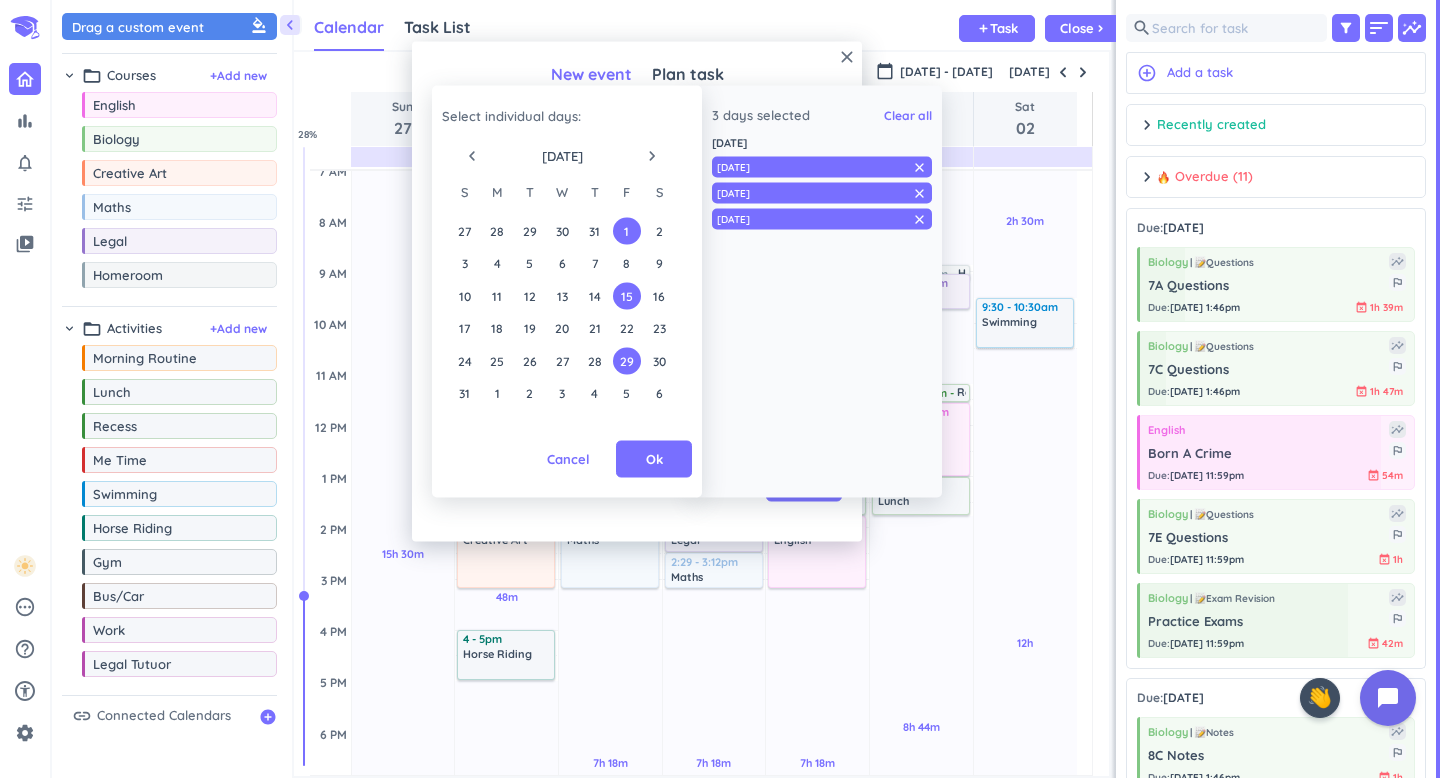 click on "navigate_next" at bounding box center (652, 156) 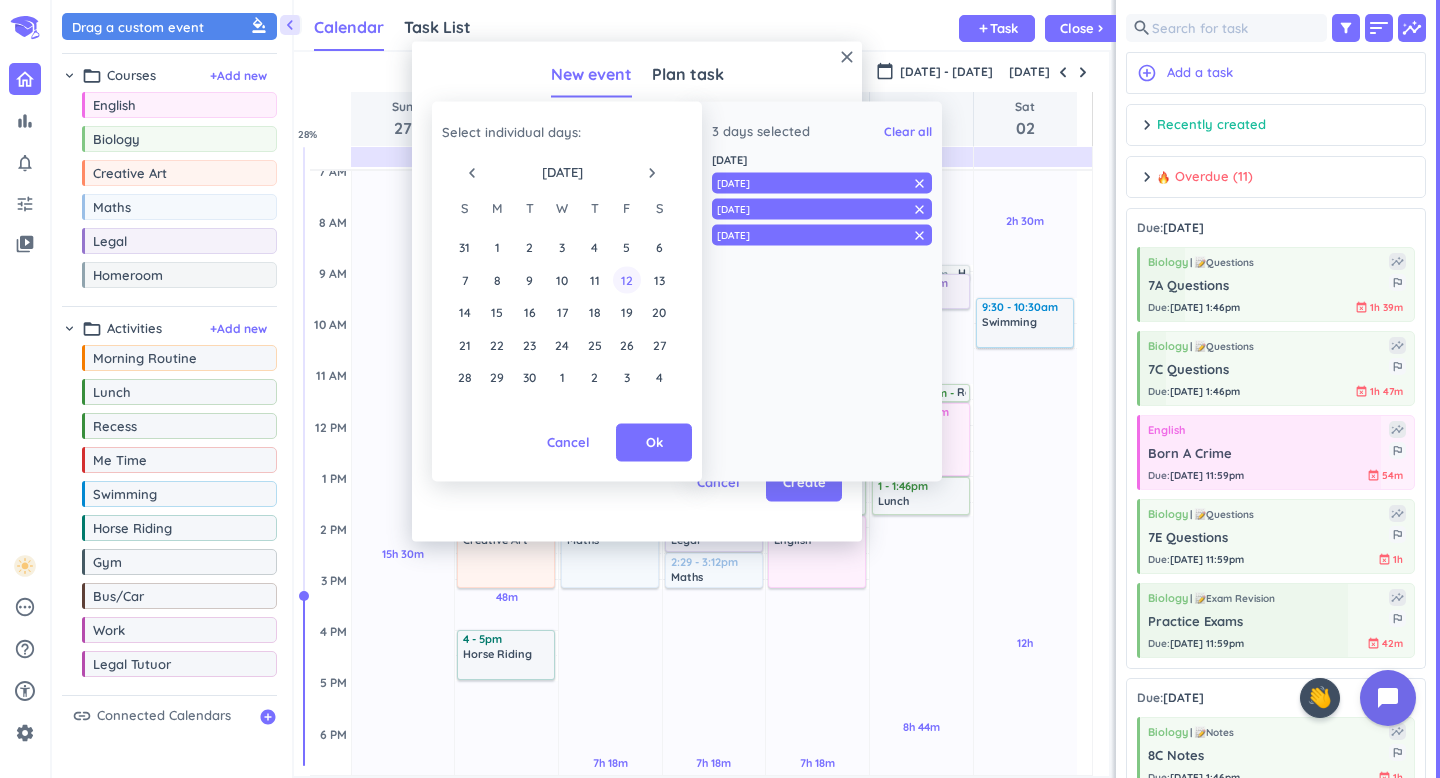 click on "12" at bounding box center [626, 279] 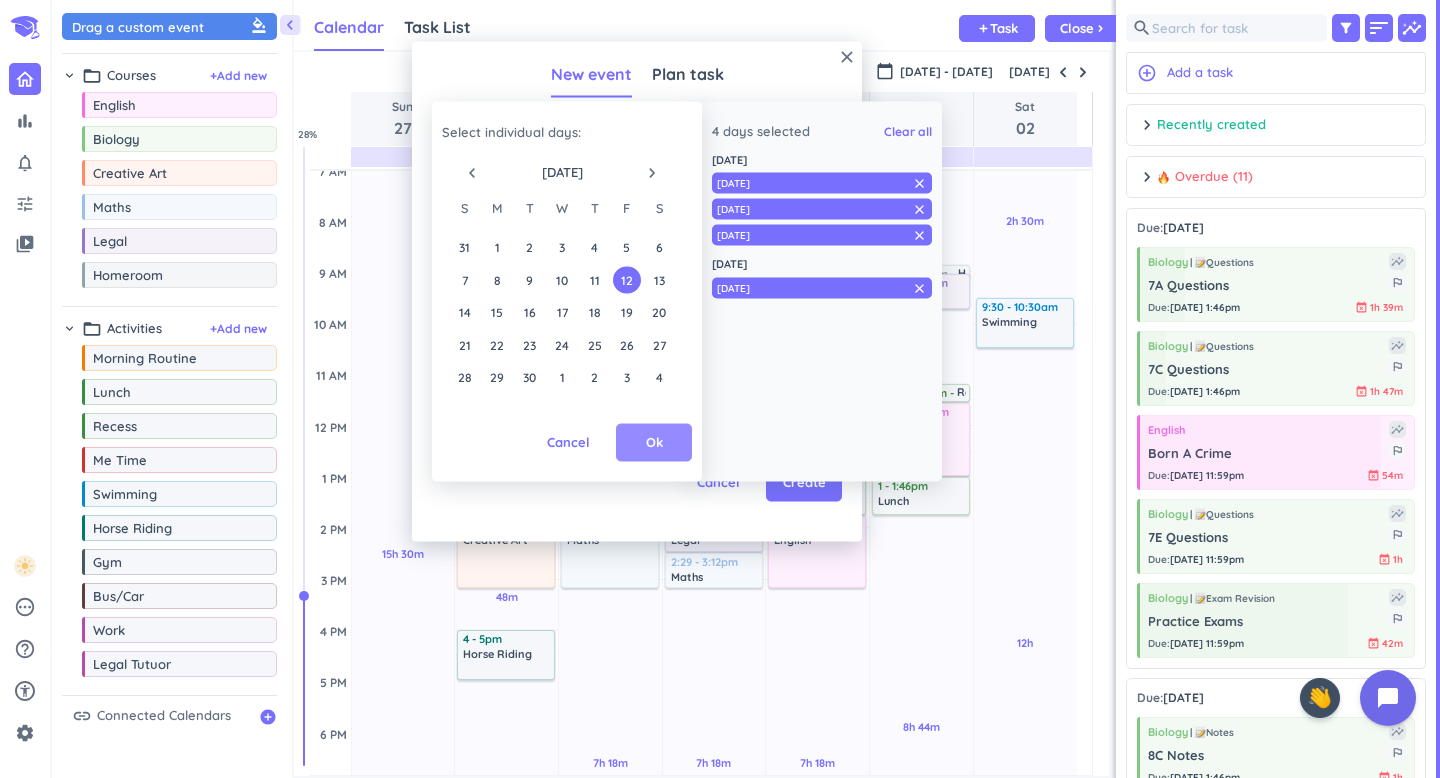 click on "Ok" at bounding box center (654, 443) 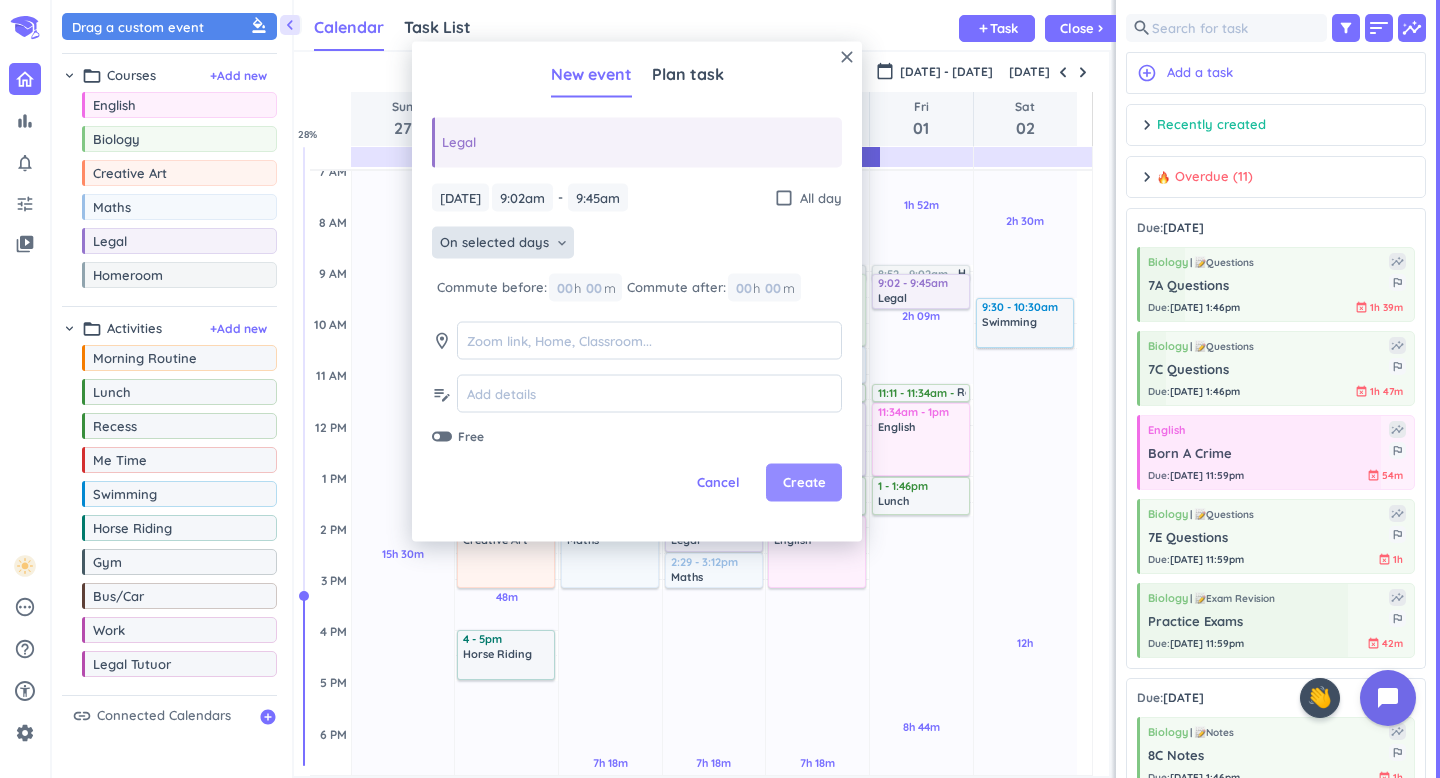 click on "Create" at bounding box center [804, 483] 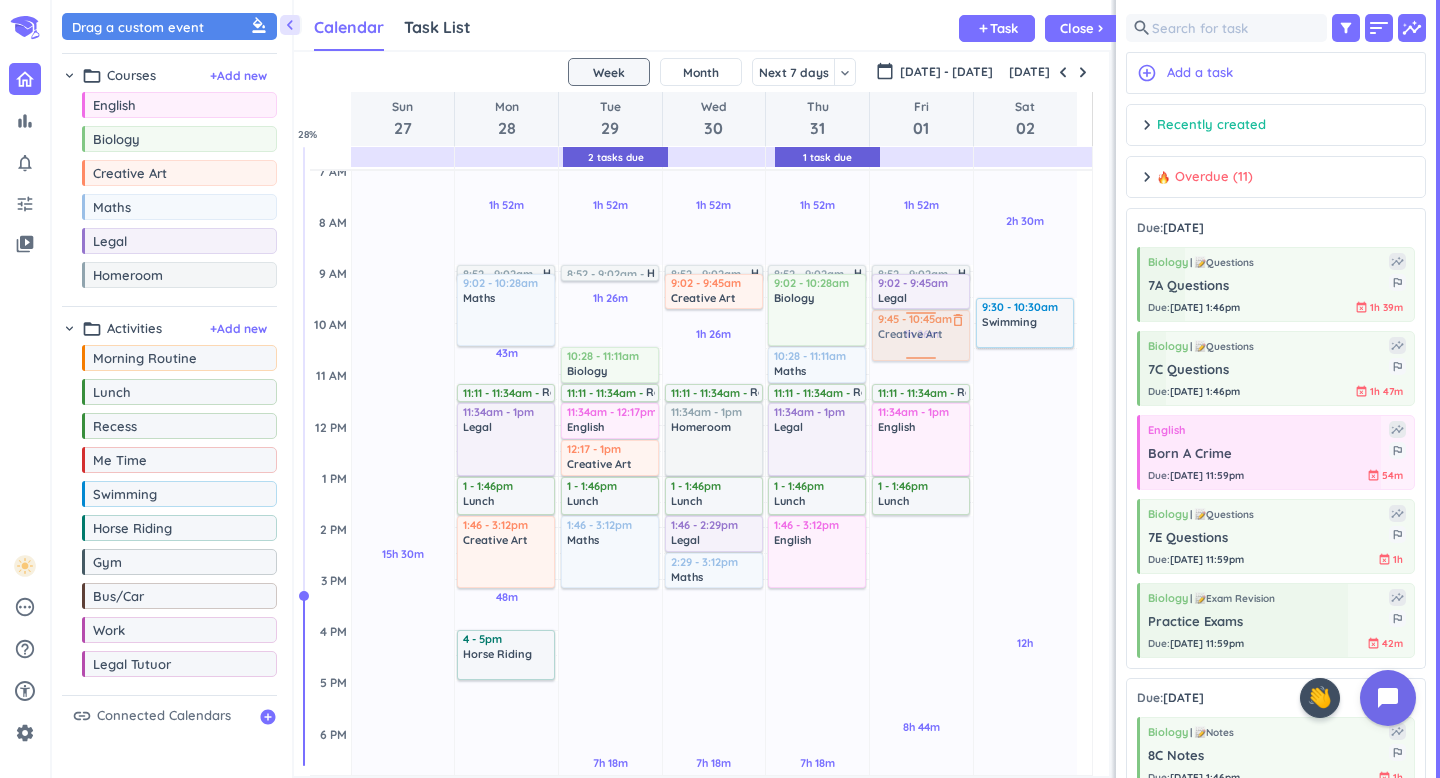 click on "chevron_left Drag a custom event format_color_fill chevron_right folder_open Courses   +  Add new drag_indicator English more_horiz drag_indicator Biology more_horiz drag_indicator Creative Art more_horiz drag_indicator Maths more_horiz drag_indicator Legal more_horiz drag_indicator Homeroom more_horiz chevron_right folder_open Activities   +  Add new drag_indicator Morning Routine more_horiz drag_indicator Lunch more_horiz drag_indicator Recess more_horiz drag_indicator Me Time more_horiz drag_indicator Swimming more_horiz drag_indicator Horse Riding more_horiz drag_indicator Gym more_horiz drag_indicator Bus/Car more_horiz drag_indicator Work more_horiz drag_indicator Legal Tutuor more_horiz link Connected Calendars add_circle Calendar Task List Calendar keyboard_arrow_down add Task Close chevron_right 2   Tasks   Due 1   Task   Due SHOVEL [DATE] - [DATE] Week Month Next 7 days keyboard_arrow_down Week keyboard_arrow_down calendar_today [DATE] - [DATE] [DATE] Sun 27 Mon 28 Tue 29 Wed 30 Thu 31 Fri 01 Sat" at bounding box center (746, 389) 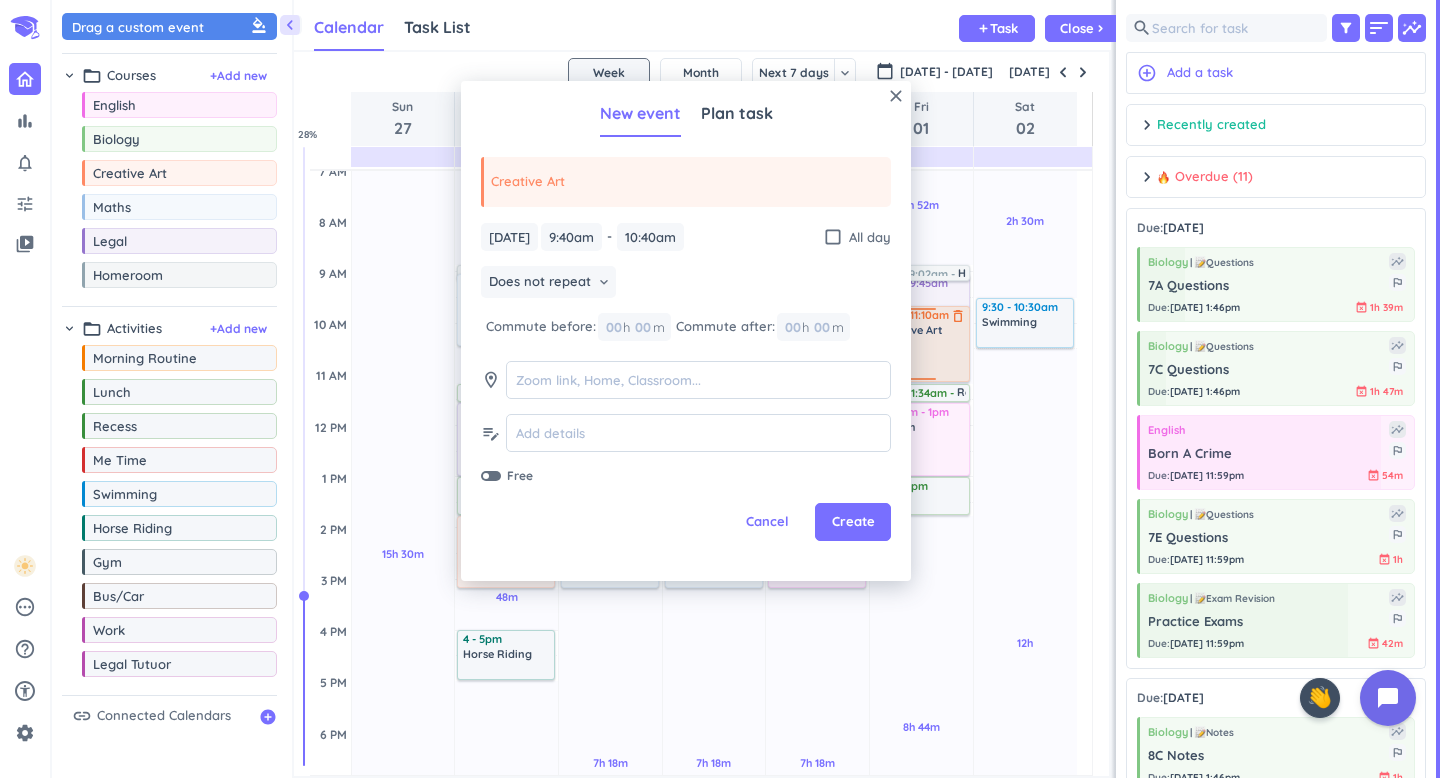 drag, startPoint x: 944, startPoint y: 352, endPoint x: 945, endPoint y: 377, distance: 25.019993 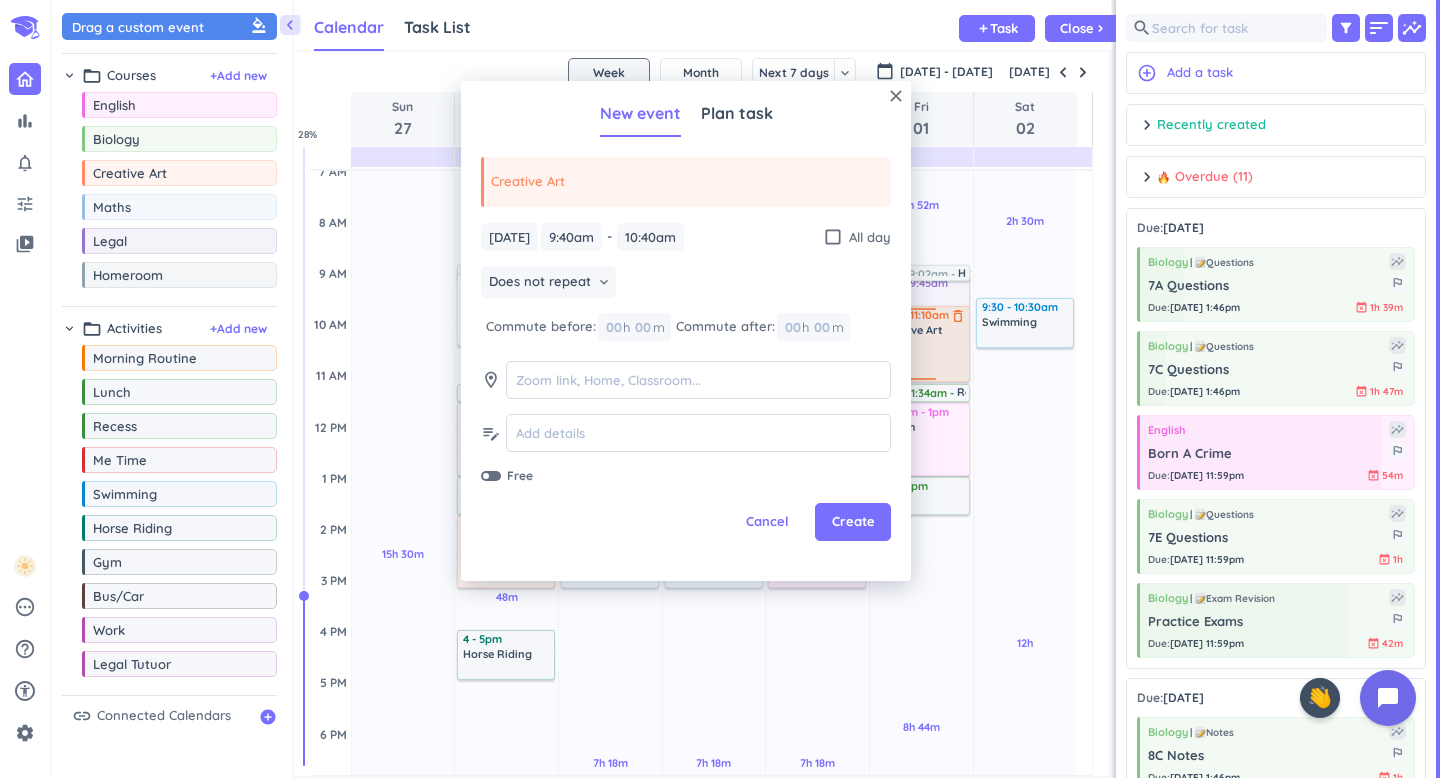 click on "1h 52m Past due Plan 1h 26m Past due Plan 8h 44m Past due Plan Adjust Awake Time Adjust Awake Time 9:02 - 9:45am Legal delete_outline 9:40 - 10:40am Creative Art delete_outline 8:52 - 9:02am Homeroom delete_outline 11:11 - 11:34am Recess delete_outline 11:34am - 1pm [DEMOGRAPHIC_DATA] delete_outline 1 - 1:46pm Lunch delete_outline 9:40 - 11:10am Creative Art delete_outline" at bounding box center (921, 630) 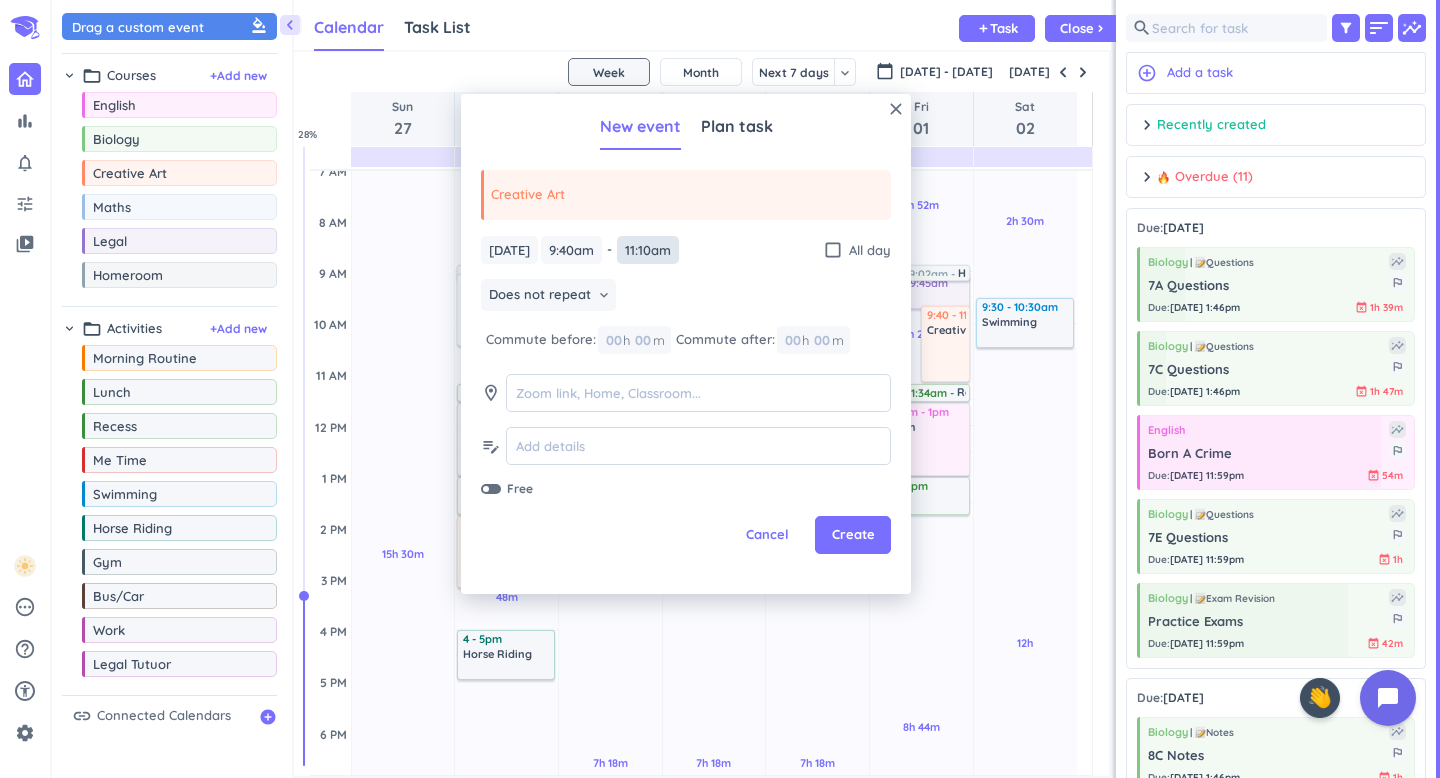 click on "11:10am" at bounding box center (648, 250) 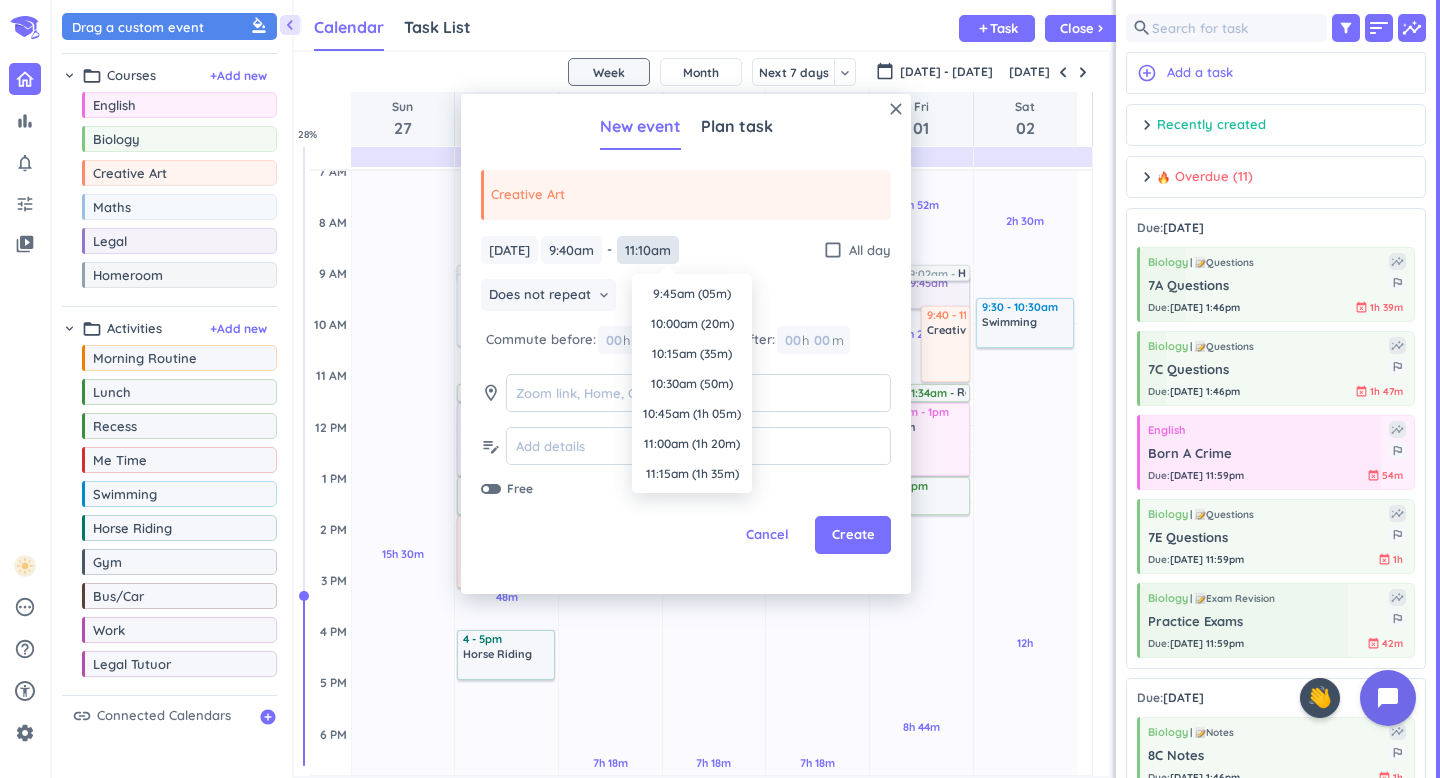 scroll, scrollTop: 1230, scrollLeft: 0, axis: vertical 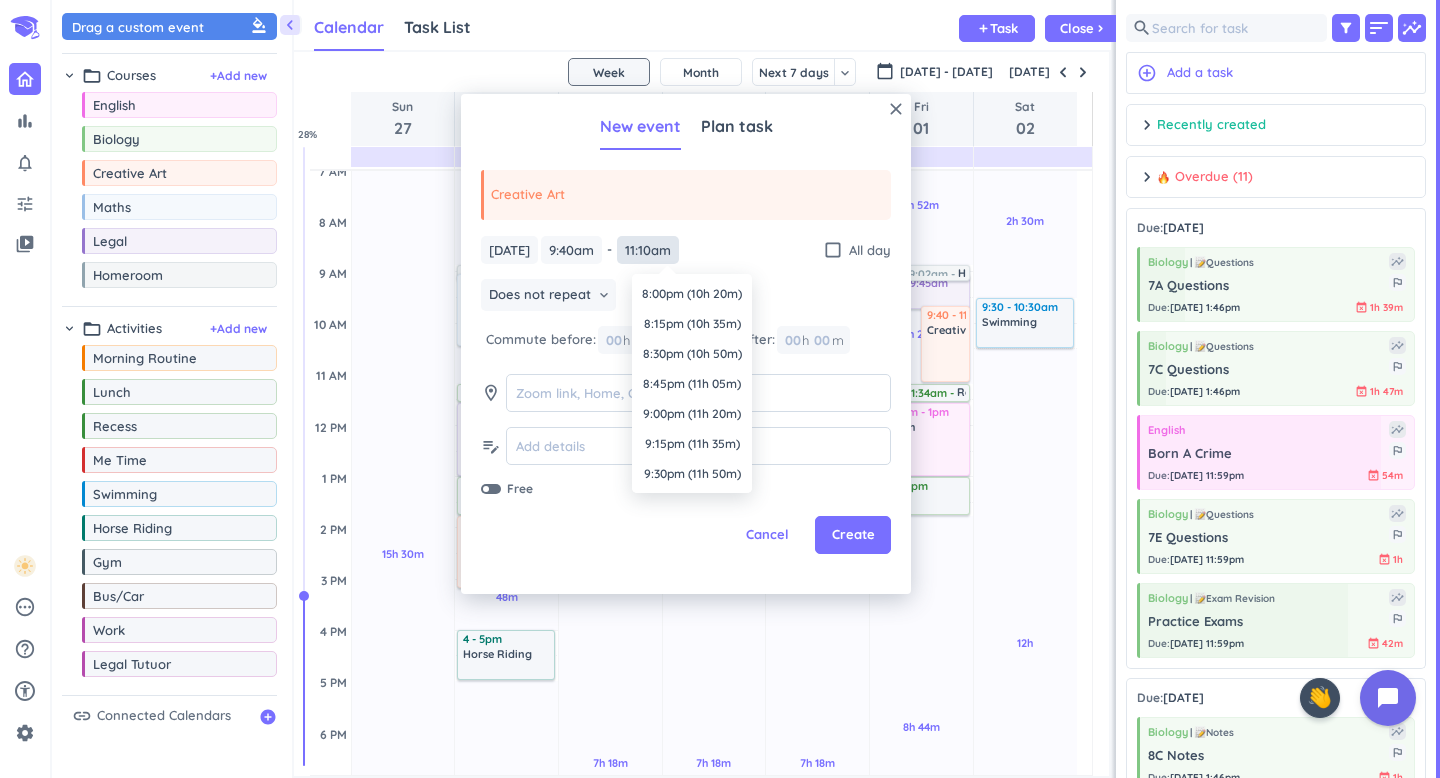 click on "11:10am" at bounding box center (648, 250) 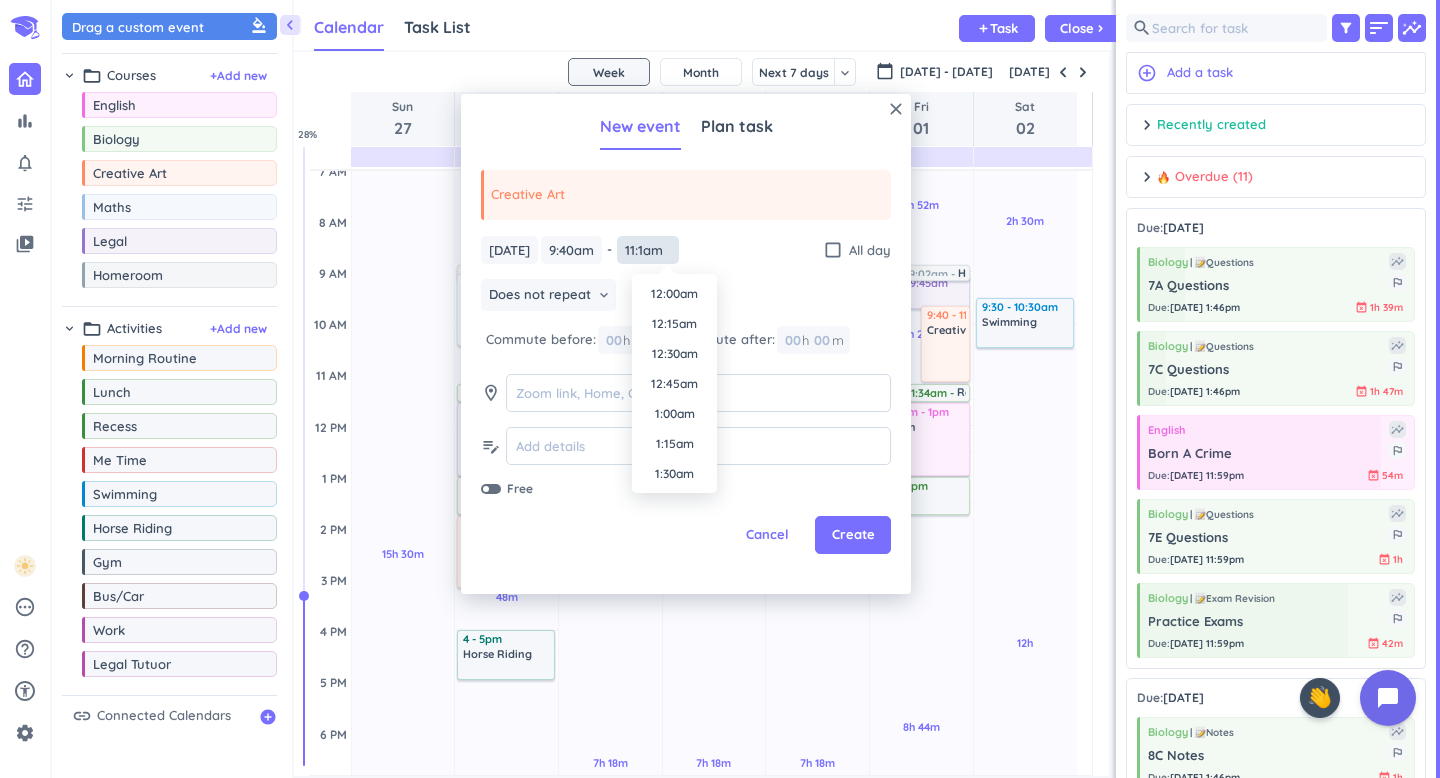 scroll, scrollTop: 1230, scrollLeft: 0, axis: vertical 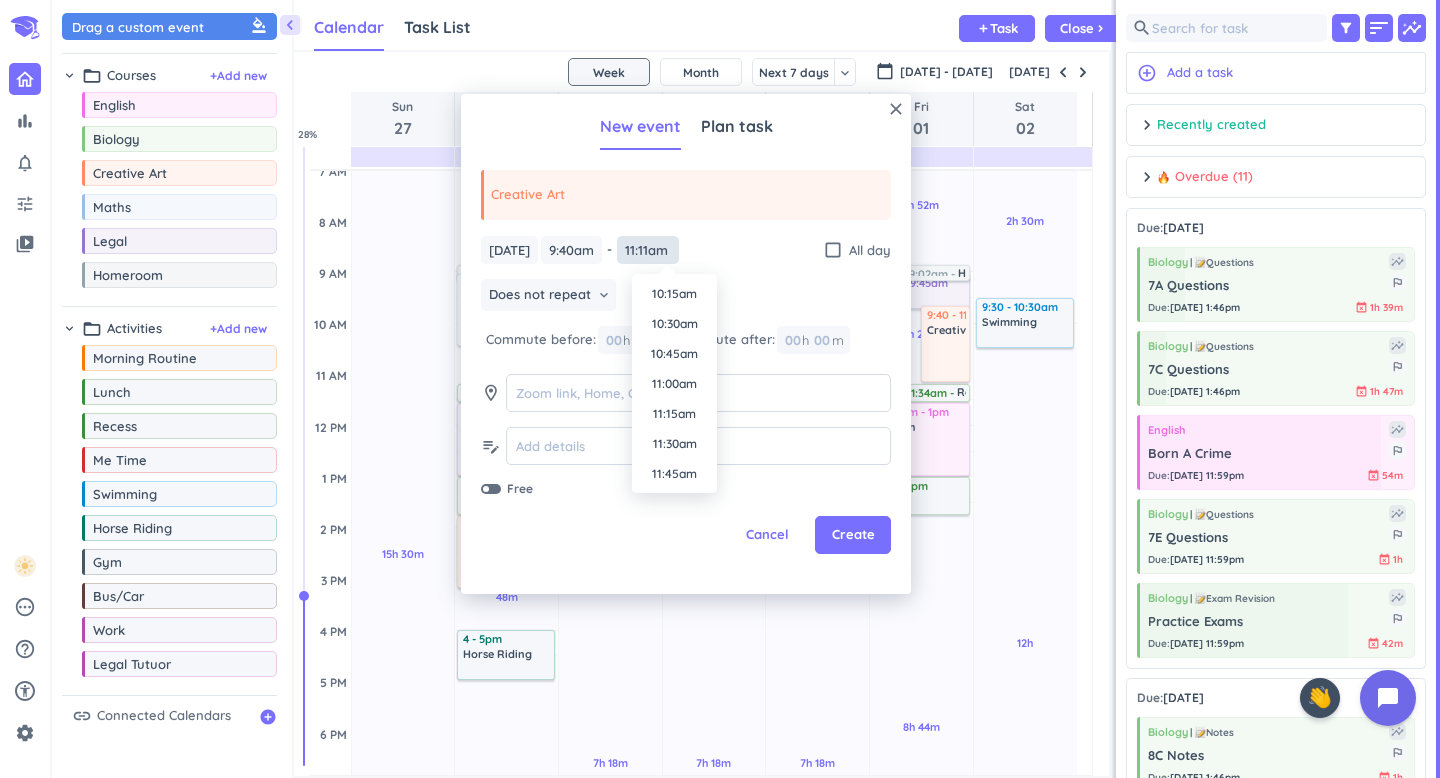 type on "11:11am" 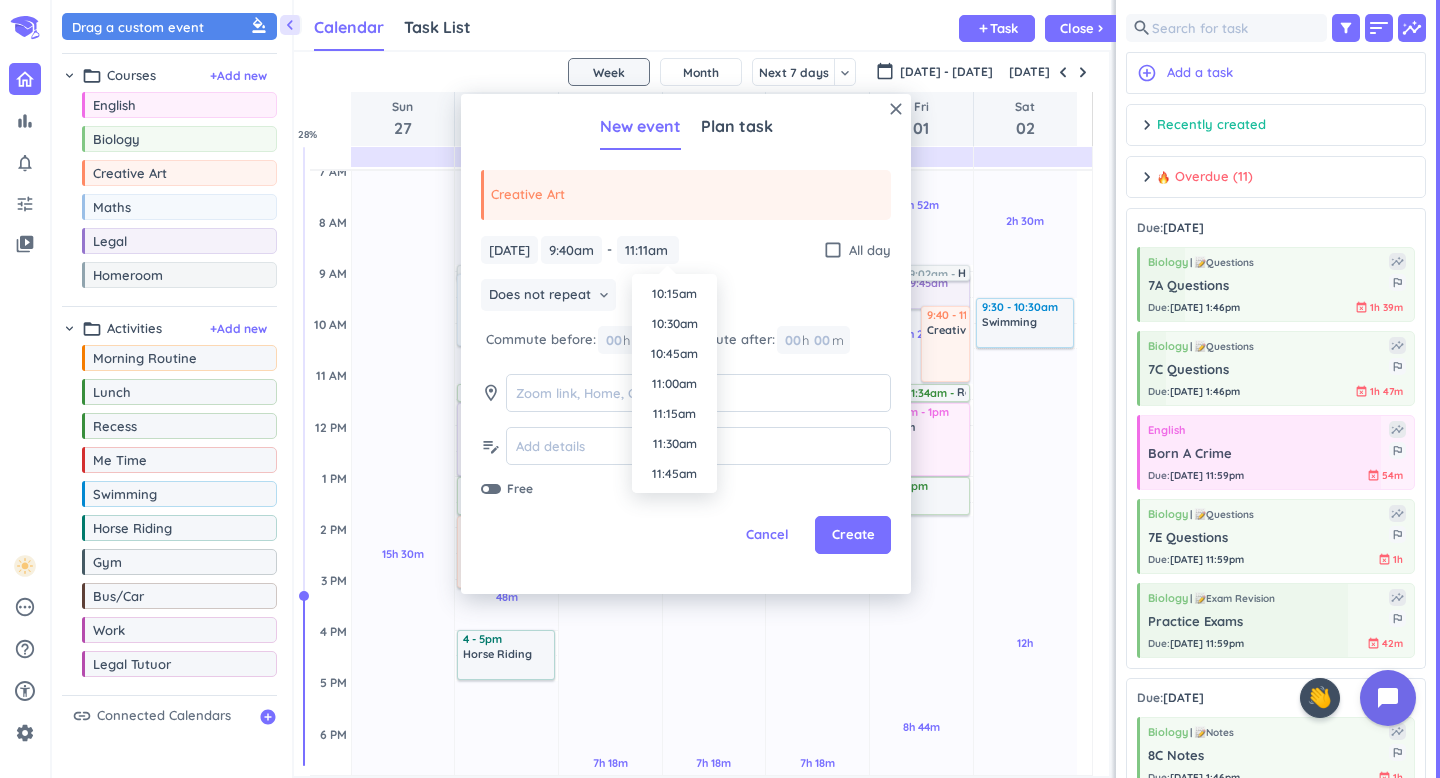 click on "[DATE] [DATE]   9:40am 9:40am - 11:10am 11:11am check_box_outline_blank All day Does not repeat keyboard_arrow_down Commute before: 00 h 00 m Commute after: 00 h 00 m room edit_note Free" at bounding box center [686, 367] 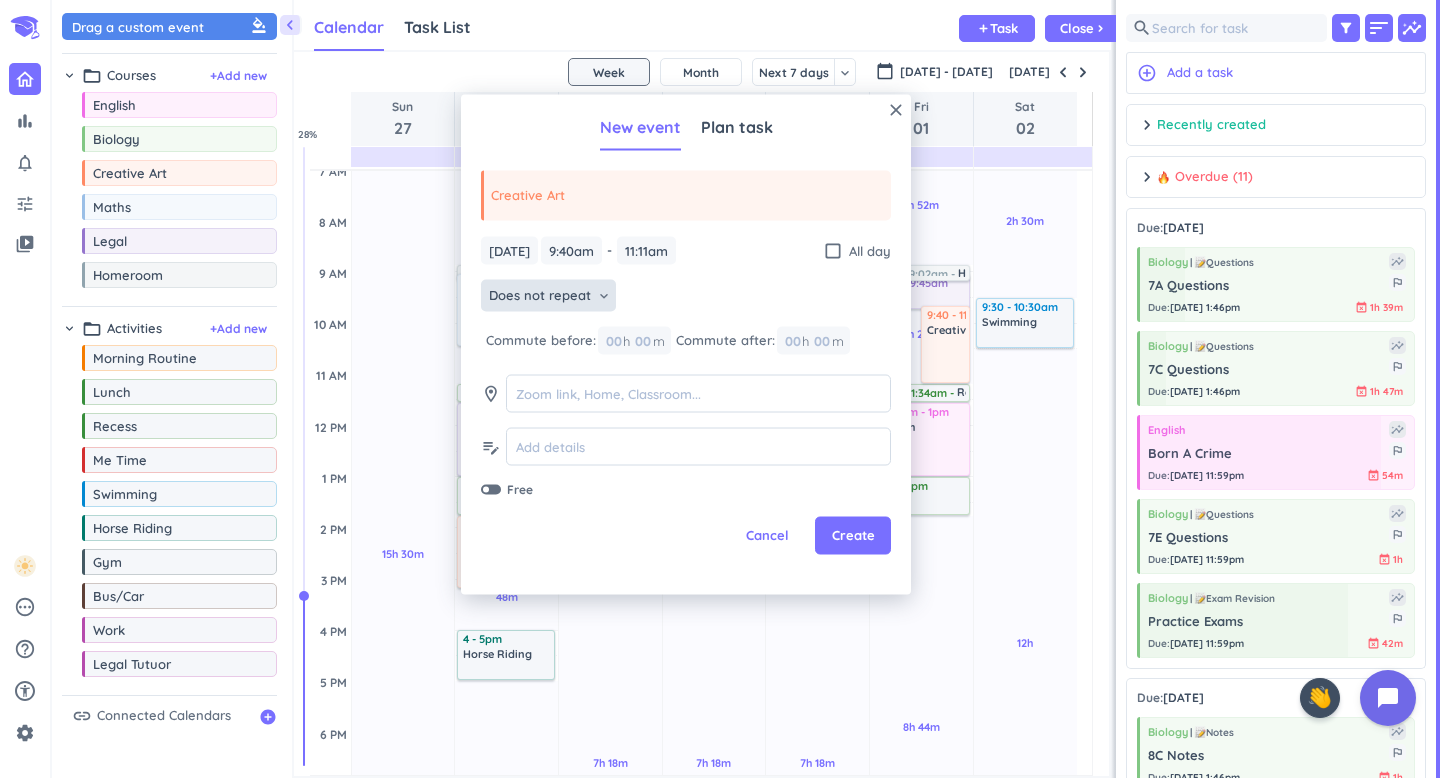 click on "Does not repeat" at bounding box center [540, 296] 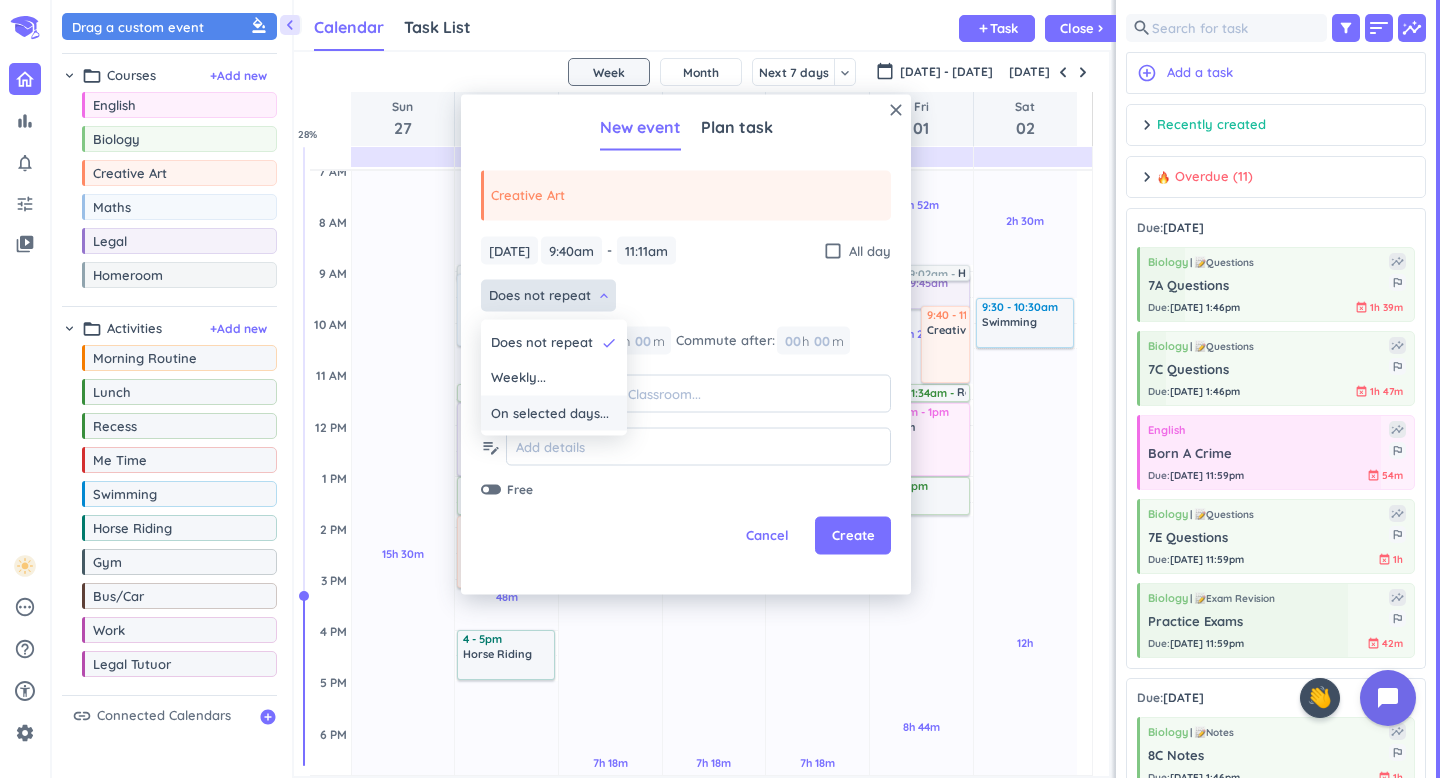 click on "On selected days..." at bounding box center (550, 413) 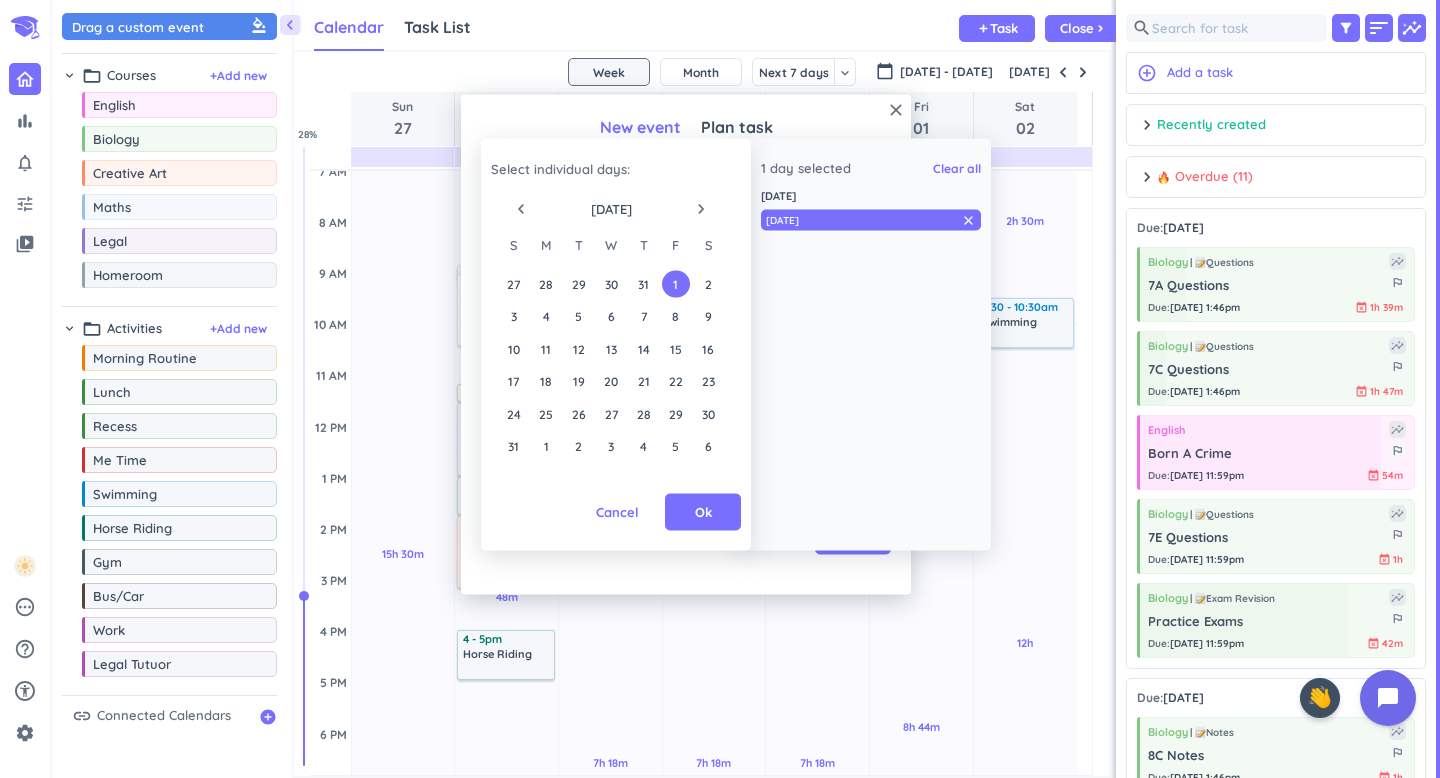 click on "10 11 12 13 14 15 16" at bounding box center (610, 349) 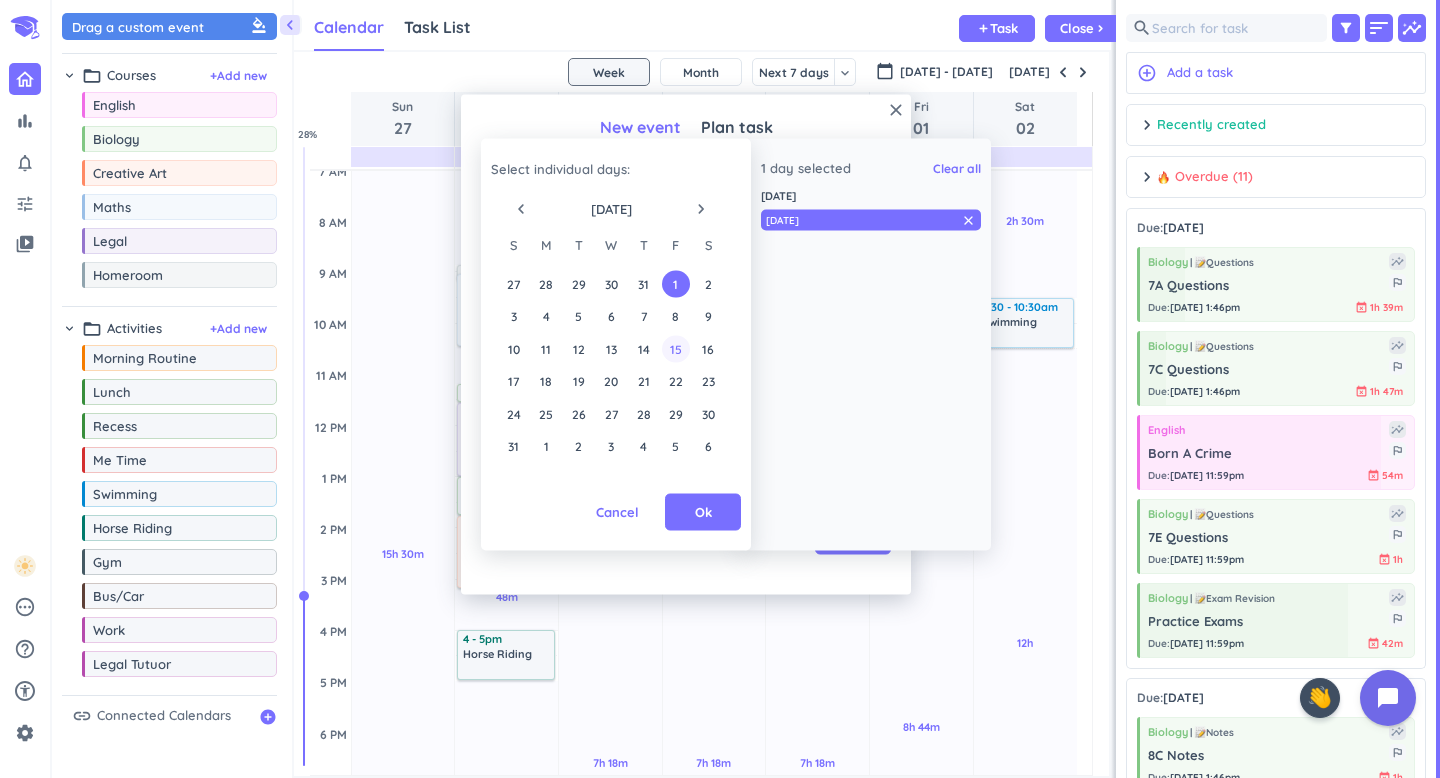 click on "15" at bounding box center (675, 348) 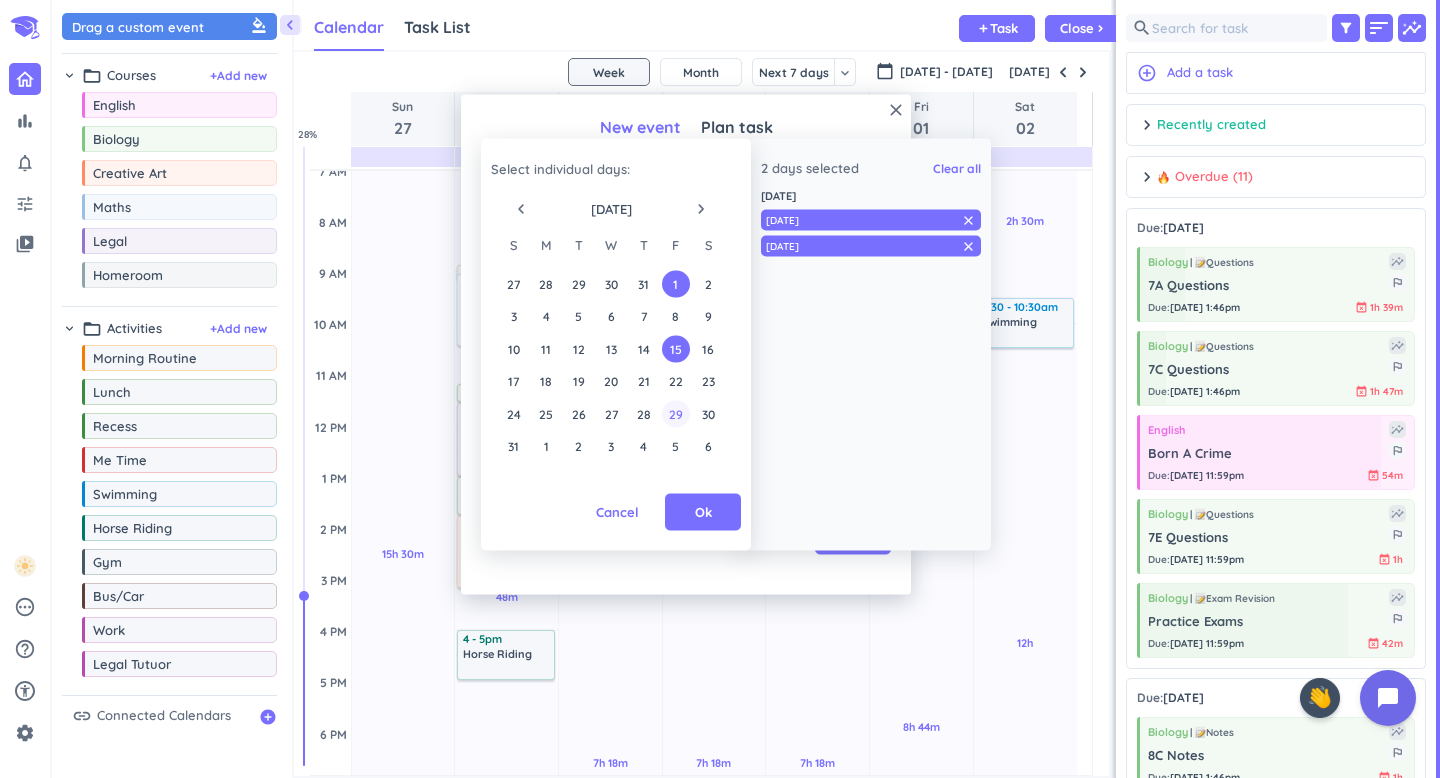 click on "29" at bounding box center [675, 413] 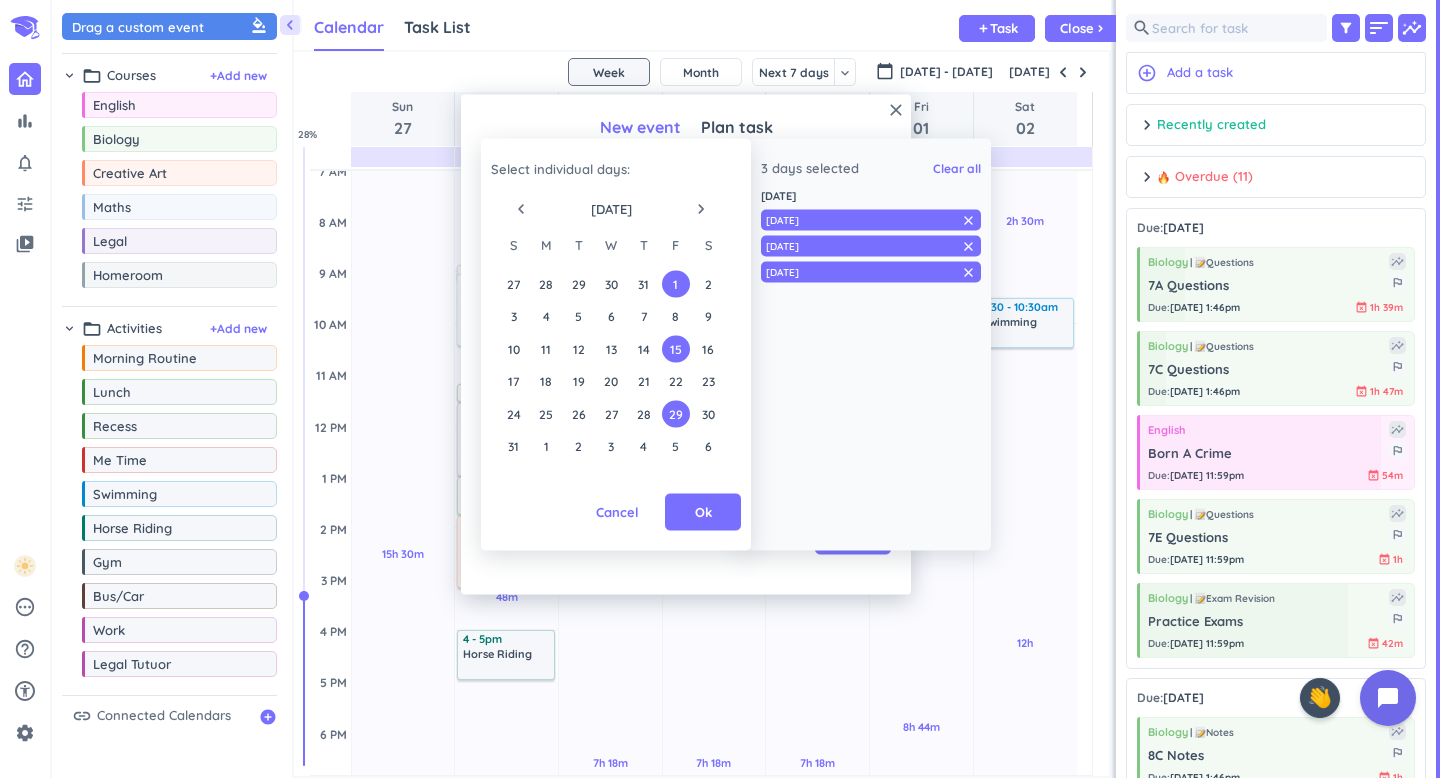 click on "navigate_next" at bounding box center (701, 209) 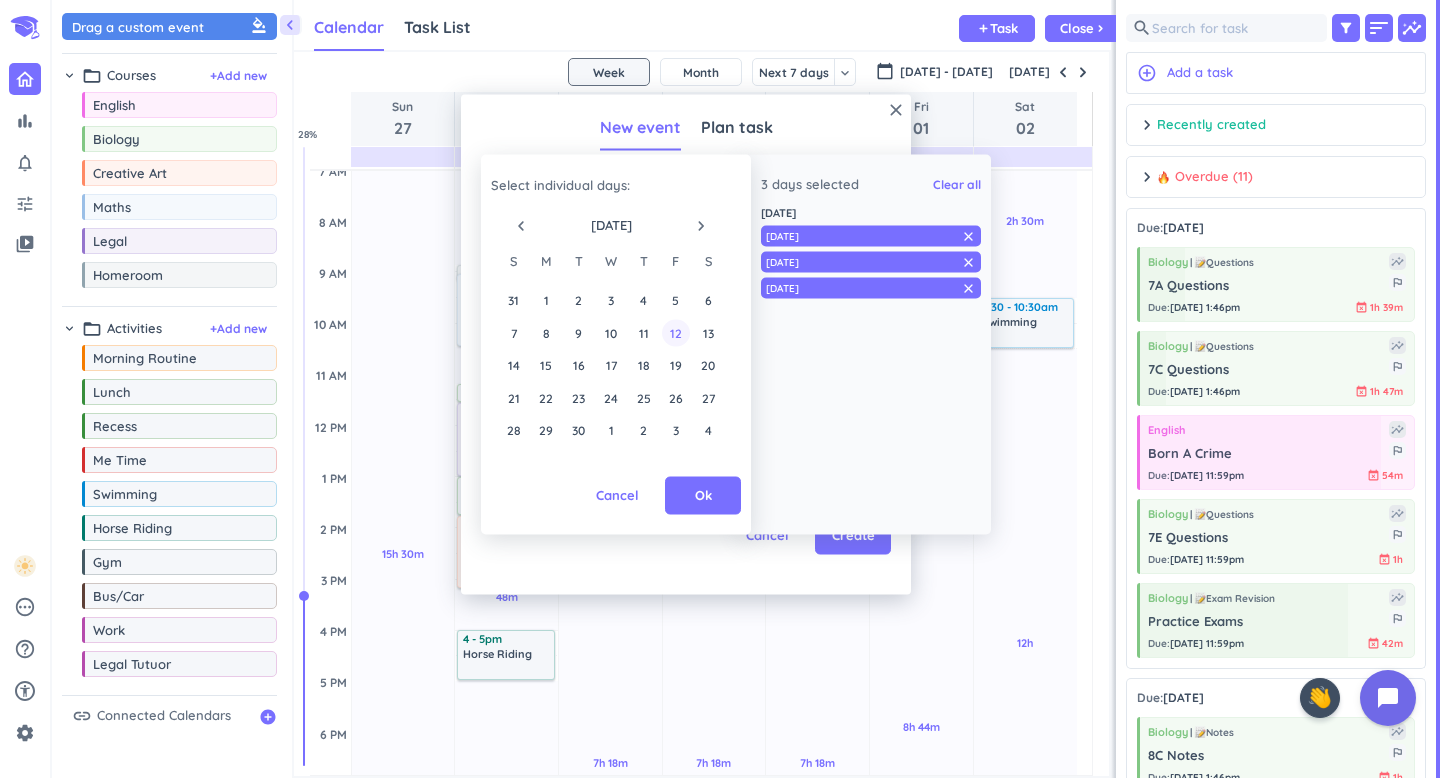 click on "12" at bounding box center (675, 332) 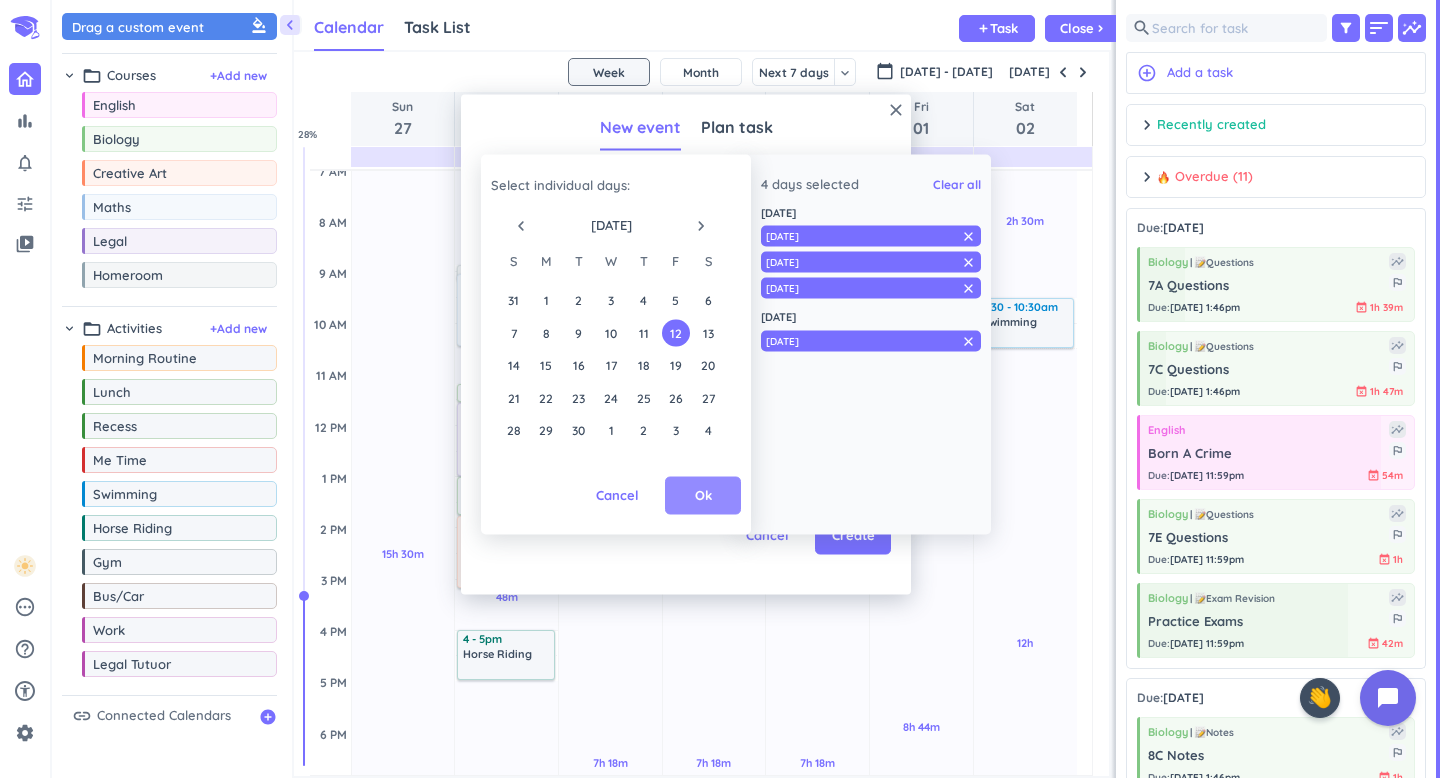 click on "Ok" at bounding box center [703, 496] 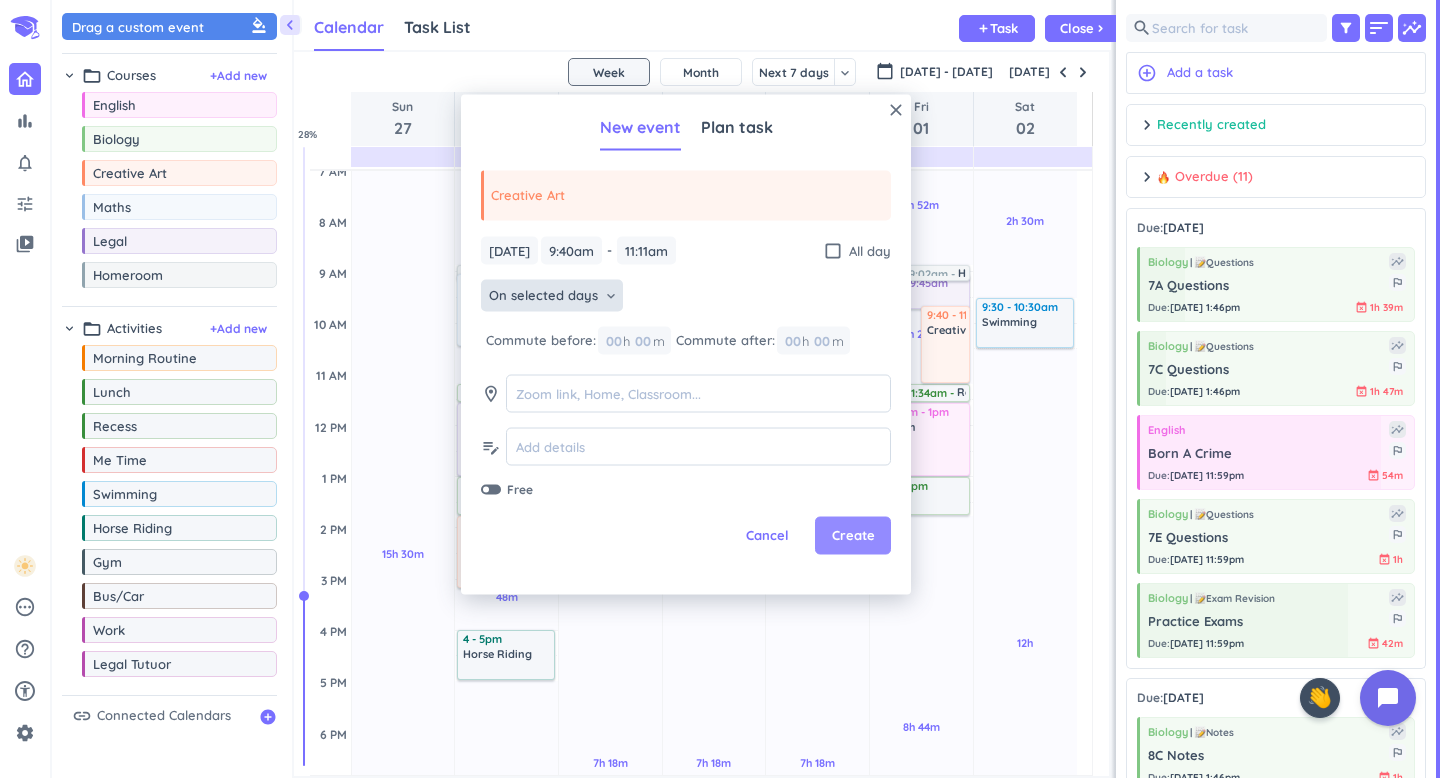 click on "Create" at bounding box center [853, 536] 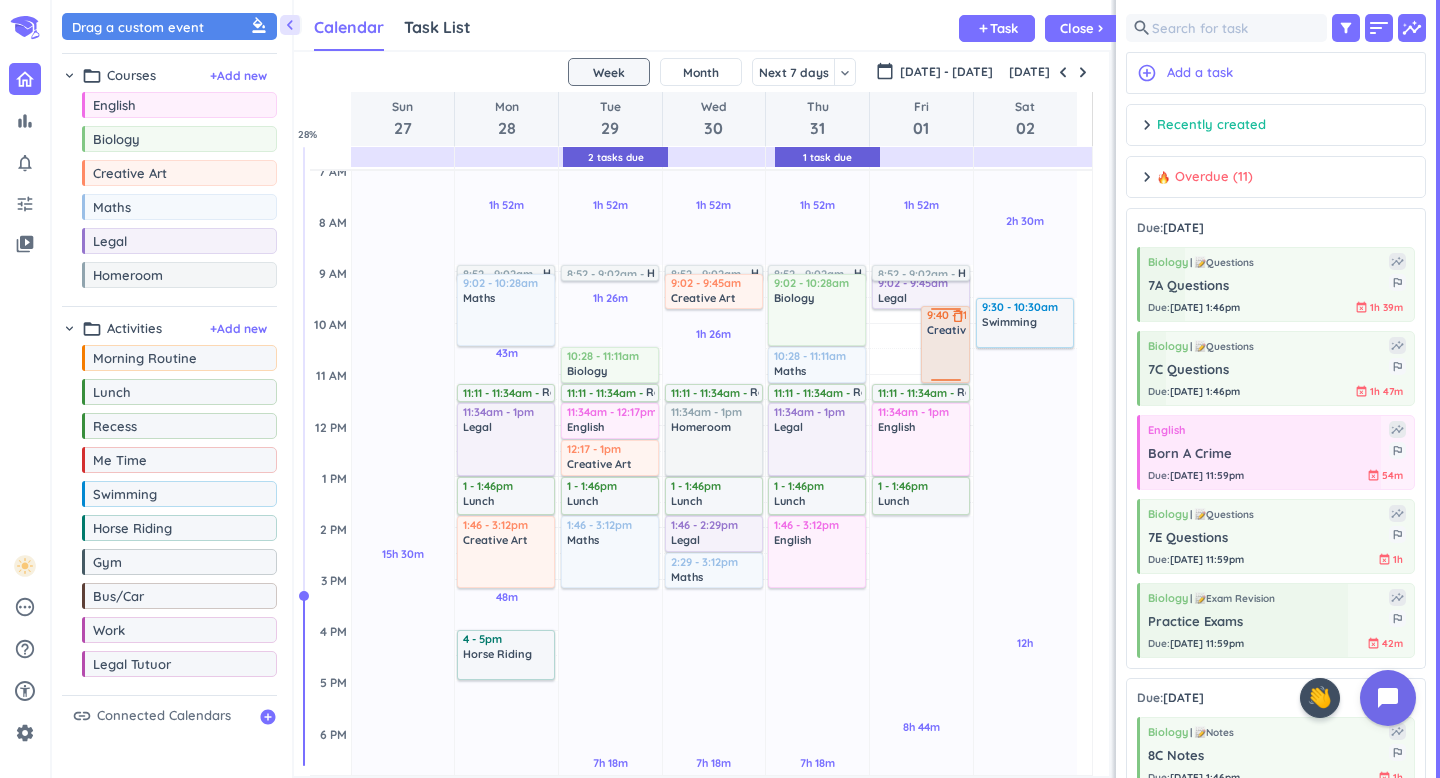 click on "Creative Art" at bounding box center [959, 330] 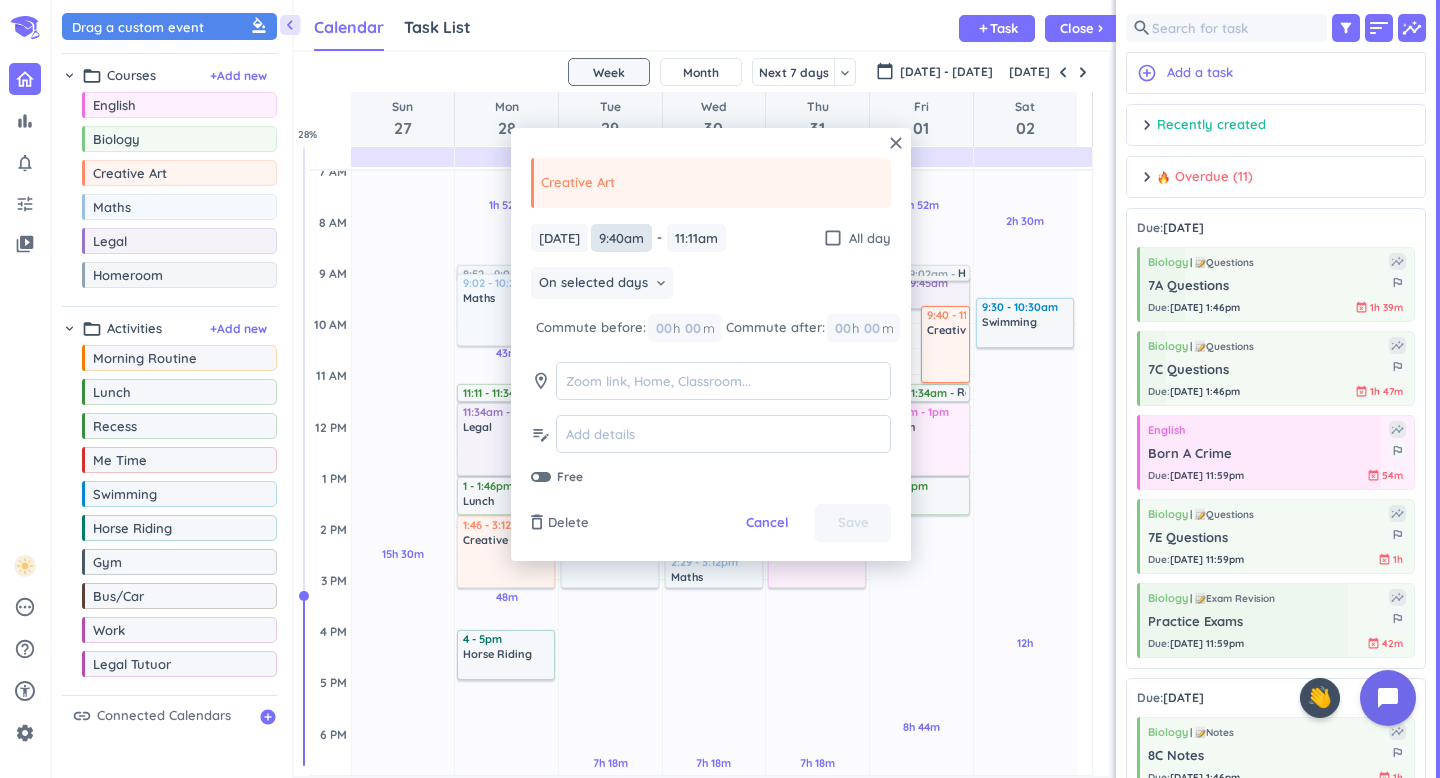 click on "9:40am" at bounding box center [621, 238] 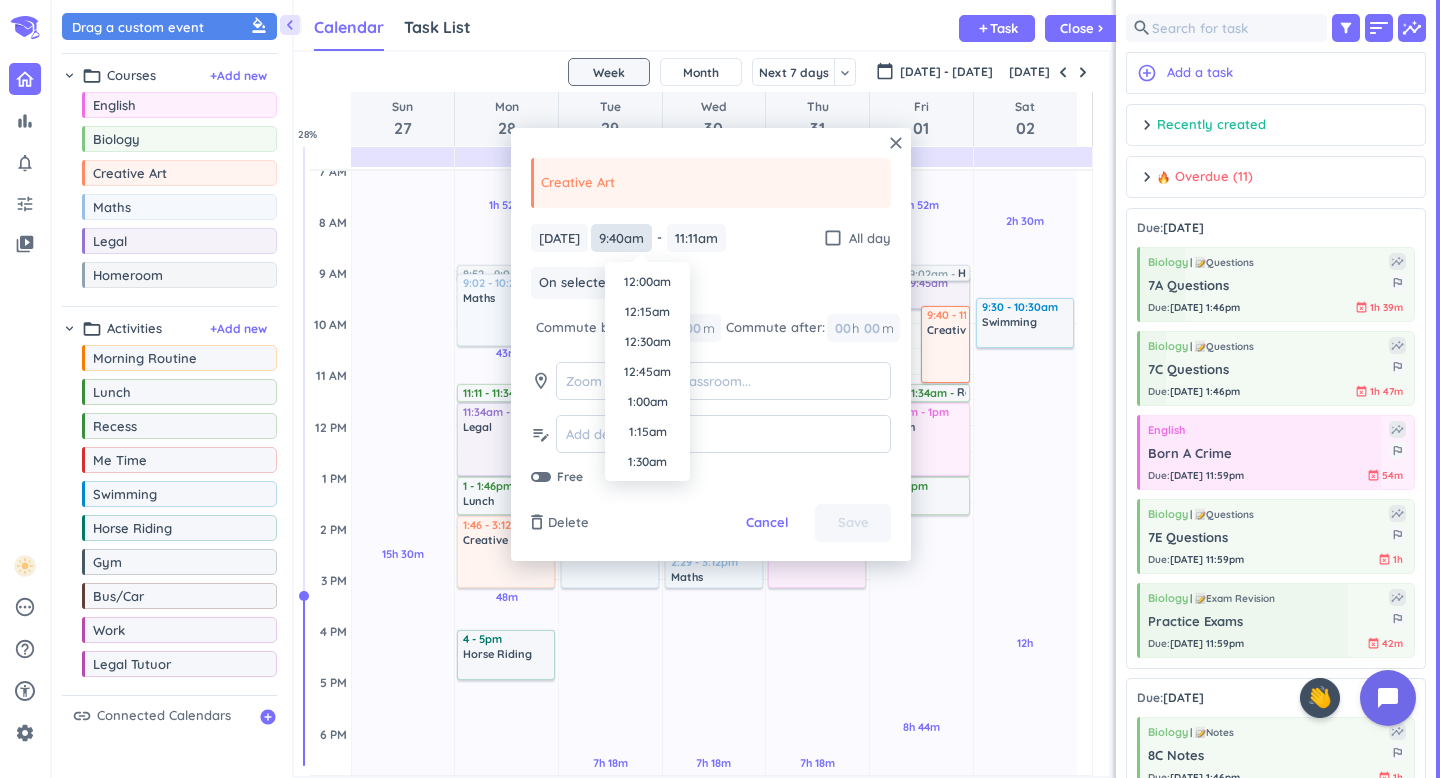 scroll, scrollTop: 1050, scrollLeft: 0, axis: vertical 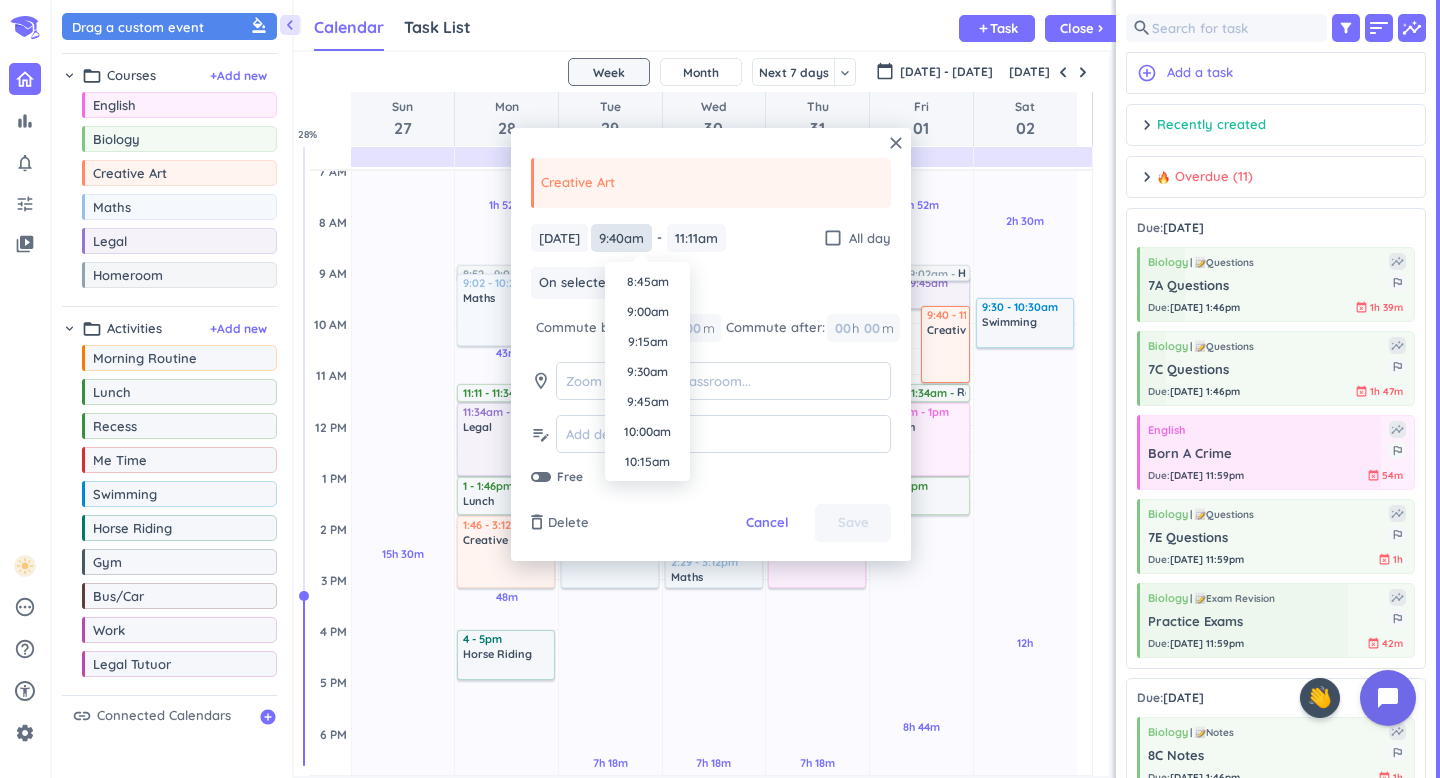 click on "9:40am" at bounding box center (621, 238) 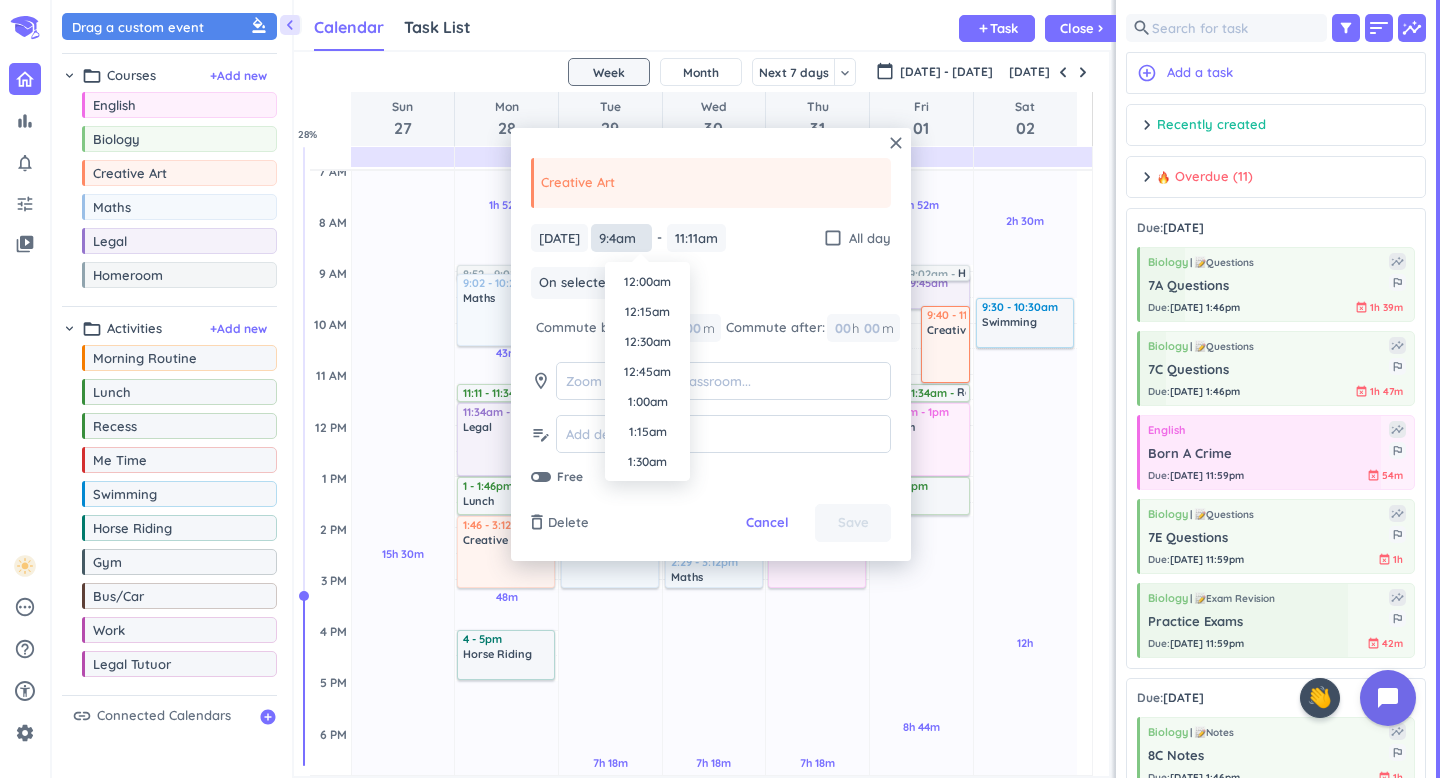 scroll, scrollTop: 990, scrollLeft: 0, axis: vertical 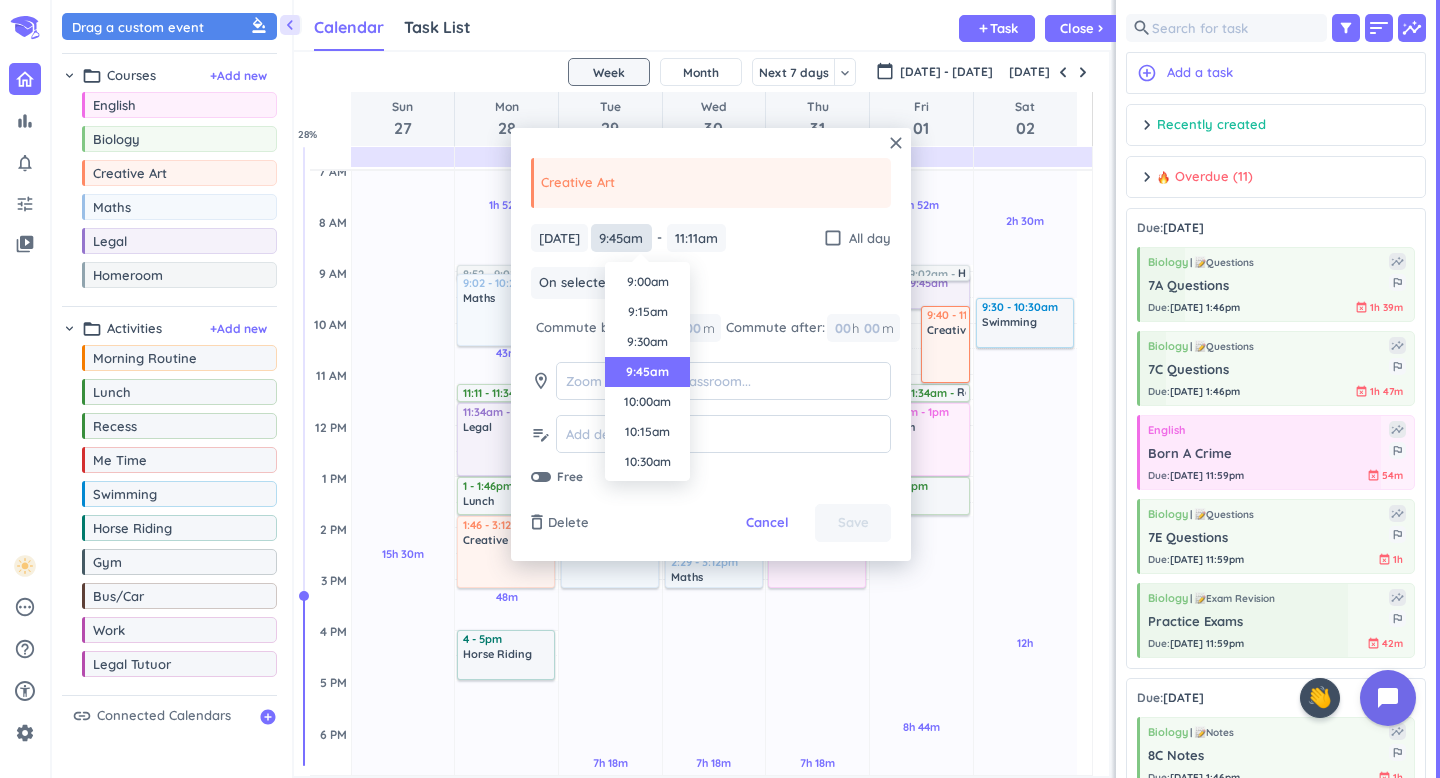 type on "9:45am" 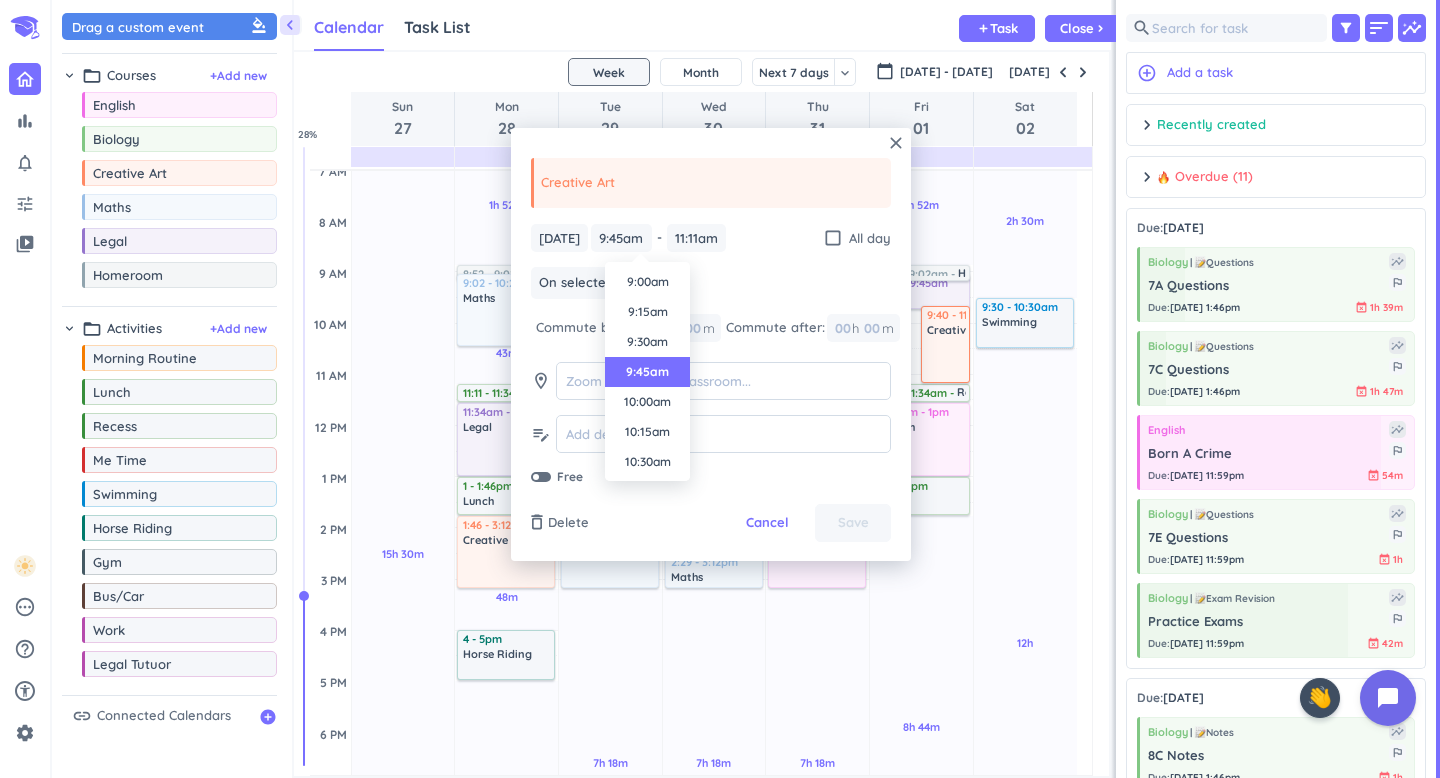 click on "bar_chart notifications_none tune video_library pending help_outline settings 9 / 9 check_circle_outline check_circle_outline check_circle_outline check_circle_outline check_circle_outline check_circle_outline check_circle_outline check_circle_outline check_circle_outline 🤘 ✨ ⚔️ 🎓 ♠️ 🦄 ⏳ close 👋 chevron_left Drag a custom event format_color_fill chevron_right folder_open Courses   +  Add new drag_indicator English more_horiz drag_indicator Biology more_horiz drag_indicator Creative Art more_horiz drag_indicator Maths more_horiz drag_indicator Legal more_horiz drag_indicator Homeroom more_horiz chevron_right folder_open Activities   +  Add new drag_indicator Morning Routine more_horiz drag_indicator Lunch more_horiz drag_indicator Recess more_horiz drag_indicator Me Time more_horiz drag_indicator Swimming more_horiz drag_indicator Horse Riding more_horiz drag_indicator Gym more_horiz drag_indicator Bus/Car more_horiz drag_indicator Work more_horiz drag_indicator Legal Tutuor more_horiz" at bounding box center (720, 389) 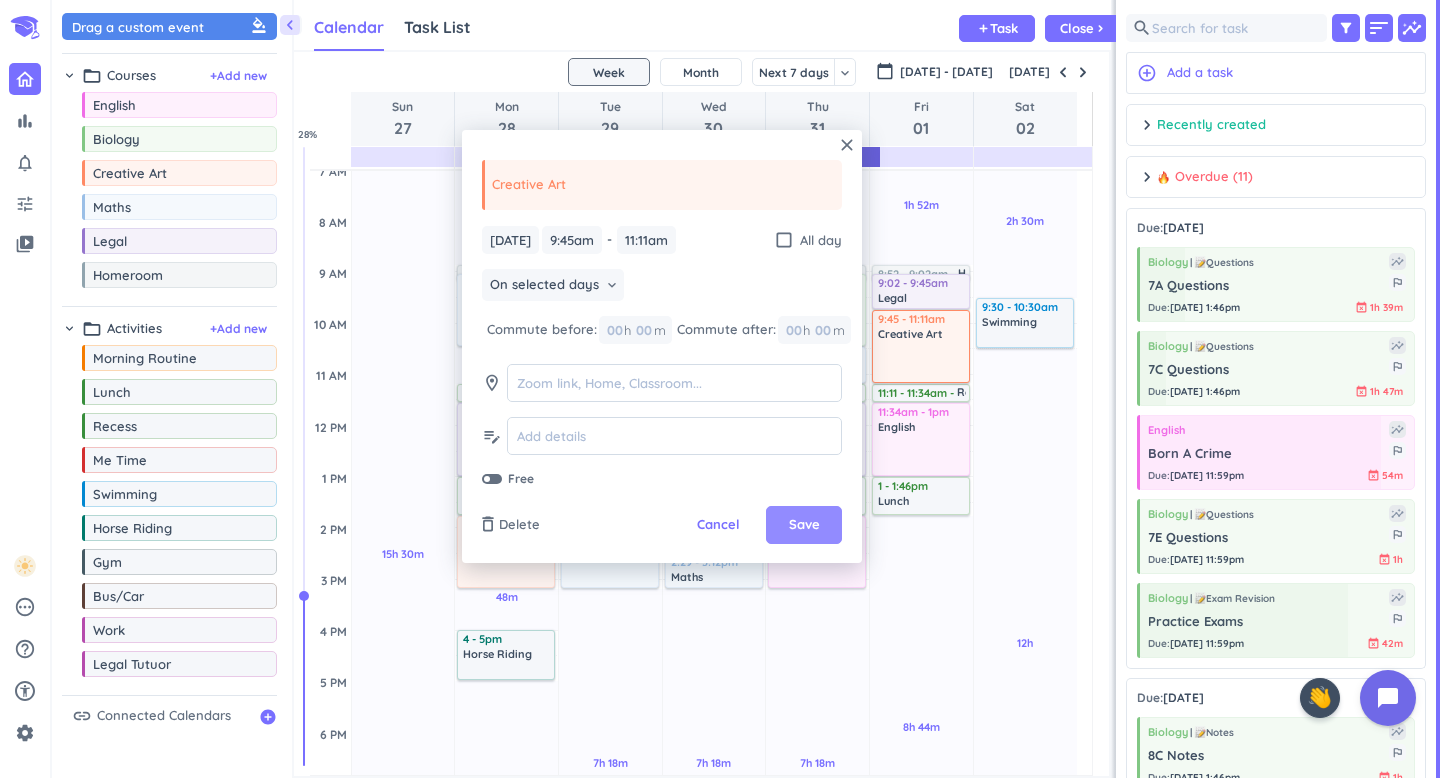 click on "Save" at bounding box center (804, 525) 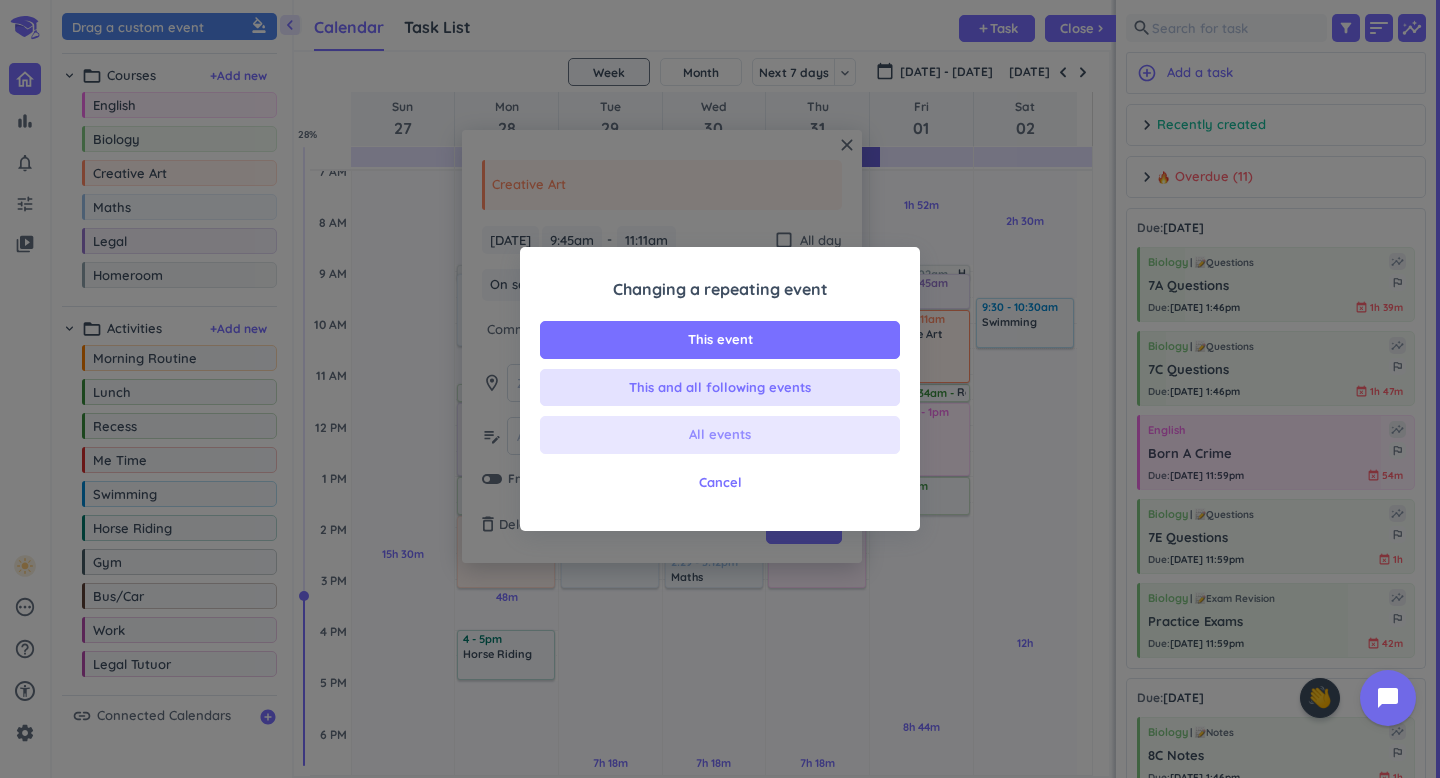 click on "All events" at bounding box center [720, 435] 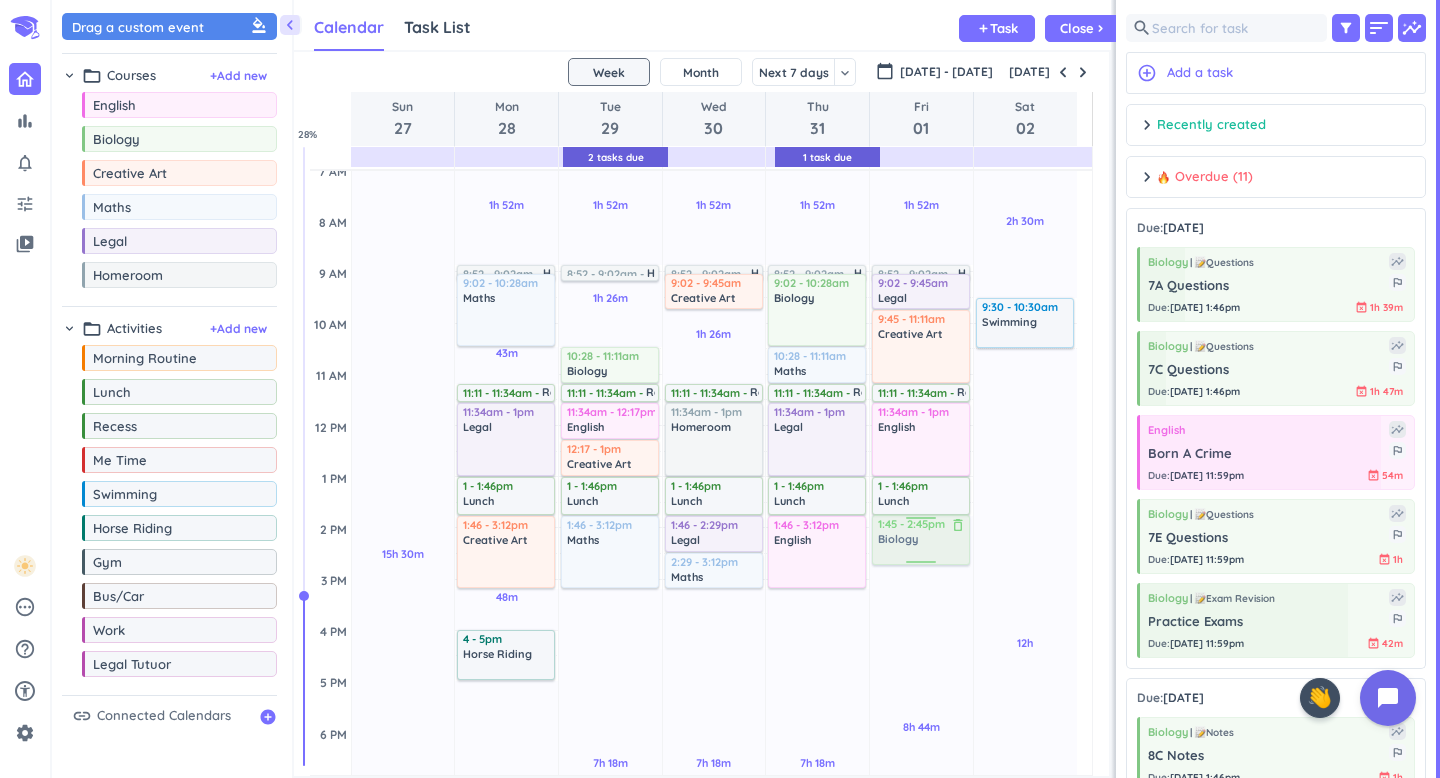 drag, startPoint x: 150, startPoint y: 187, endPoint x: 898, endPoint y: 516, distance: 817.1567 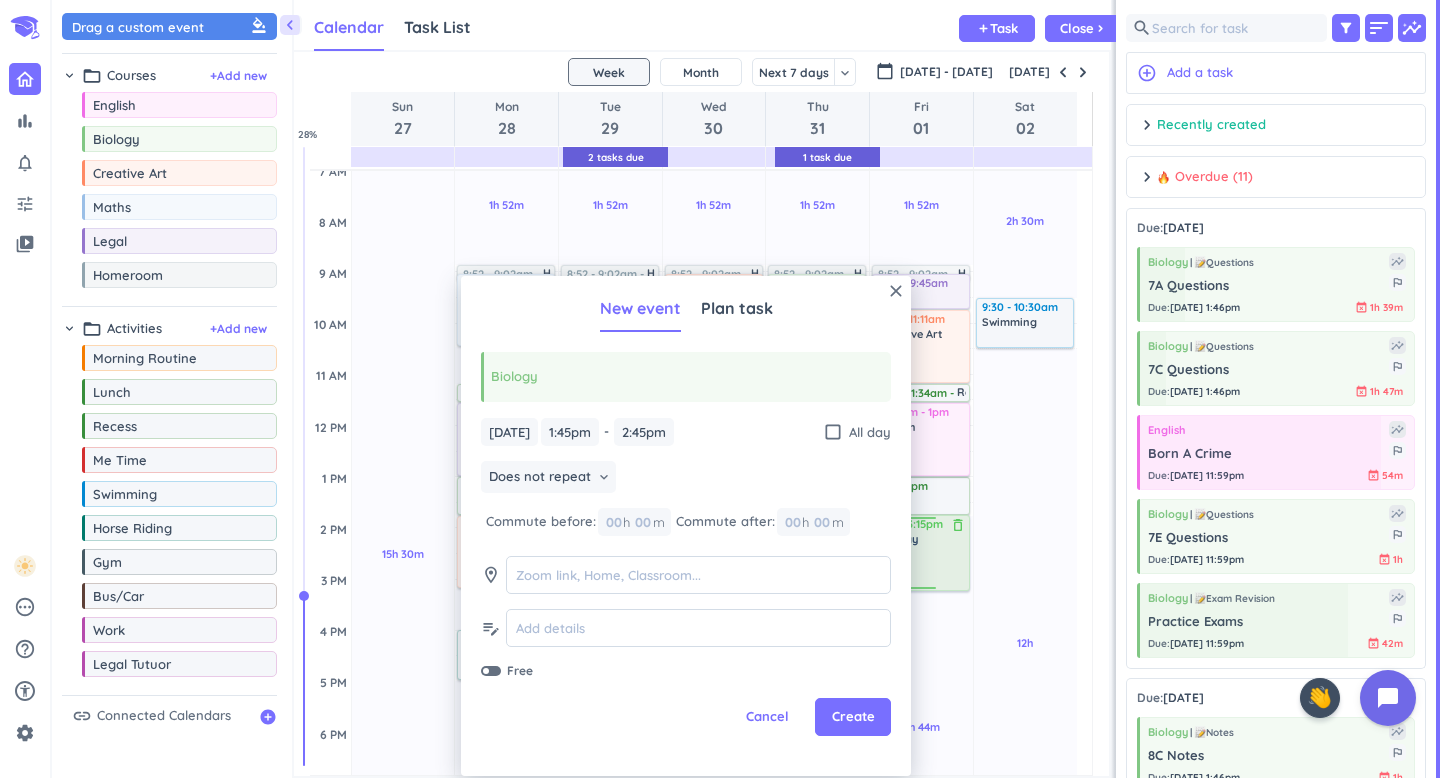 drag, startPoint x: 947, startPoint y: 563, endPoint x: 949, endPoint y: 589, distance: 26.076809 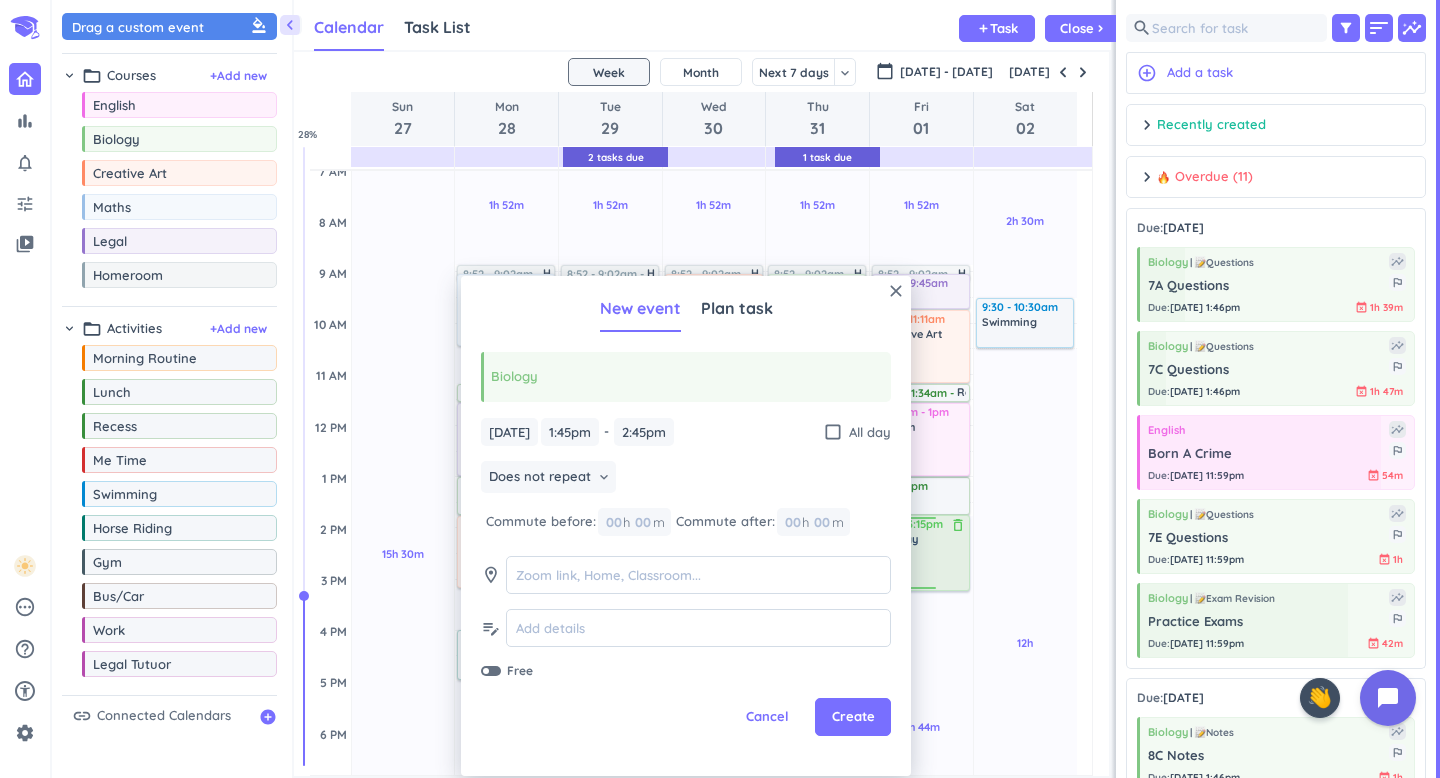 click on "1h 52m Past due Plan 8h 44m Past due Plan Adjust Awake Time Adjust Awake Time 1 - 1:46pm Lunch delete_outline 1:45 - 2:45pm Biology delete_outline 8:52 - 9:02am Homeroom delete_outline 9:02 - 9:45am Legal delete_outline 9:45 - 11:11am Creative Art delete_outline 11:11 - 11:34am Recess delete_outline 11:34am - 1pm [DEMOGRAPHIC_DATA] delete_outline 1:45 - 3:15pm Biology delete_outline" at bounding box center [921, 630] 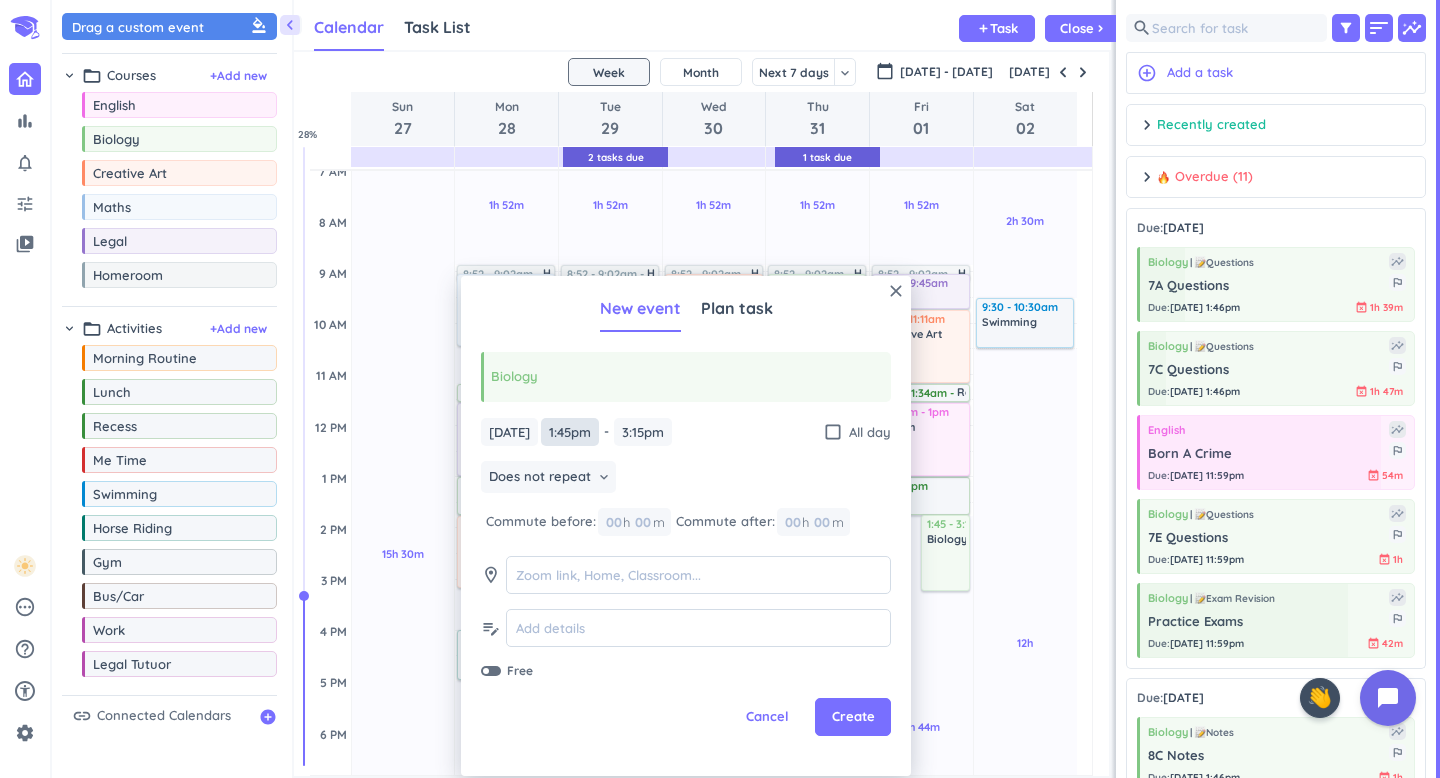 click on "1:45pm" at bounding box center (570, 432) 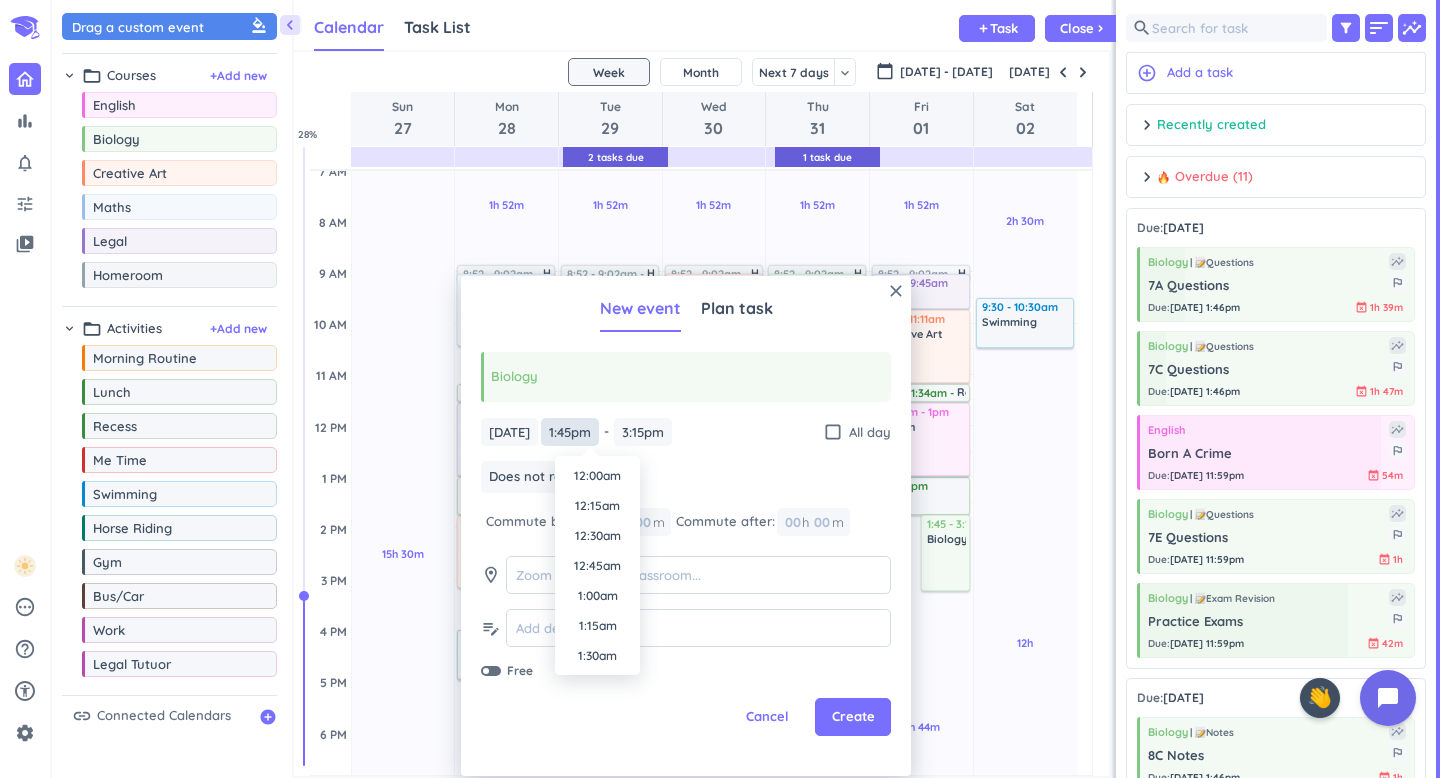 scroll, scrollTop: 1560, scrollLeft: 0, axis: vertical 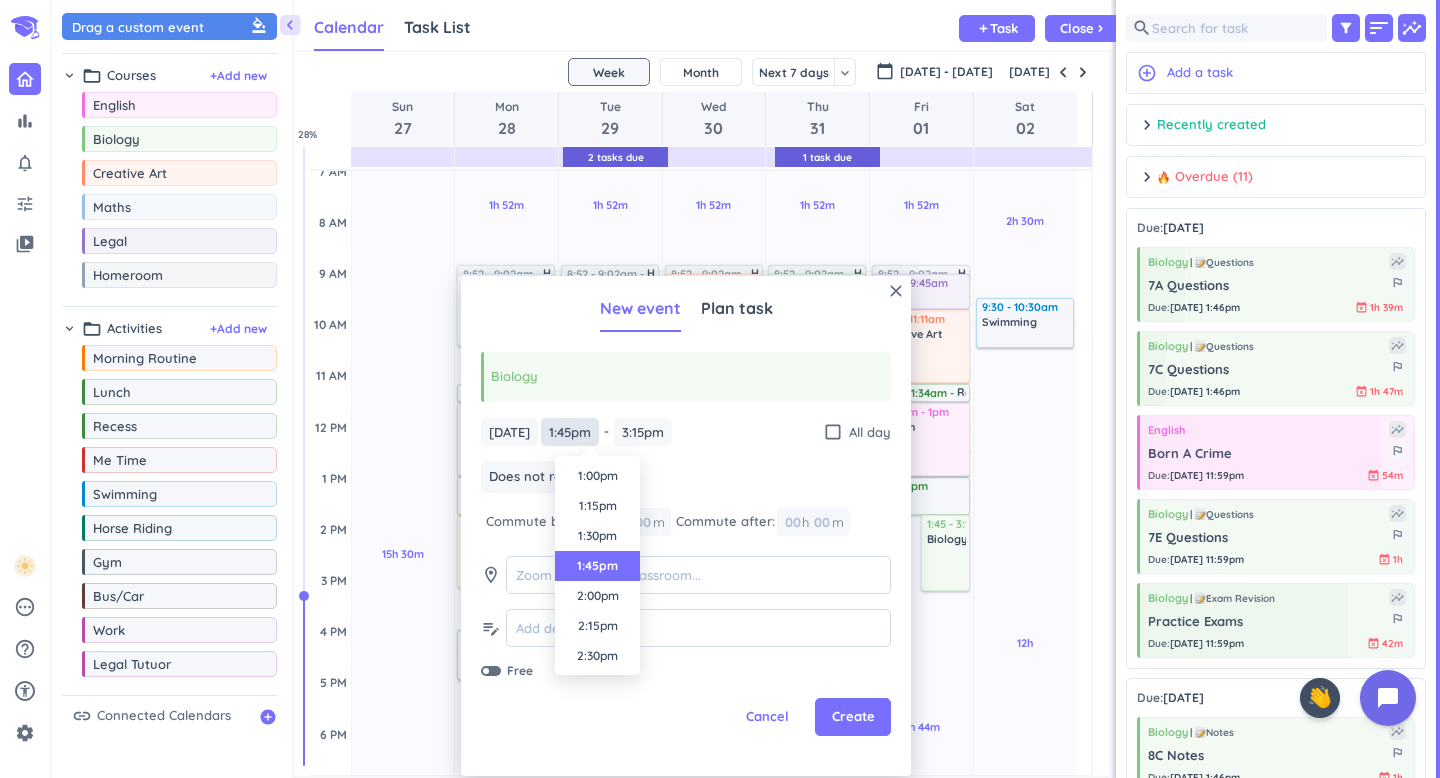 click on "1:45pm" at bounding box center [570, 432] 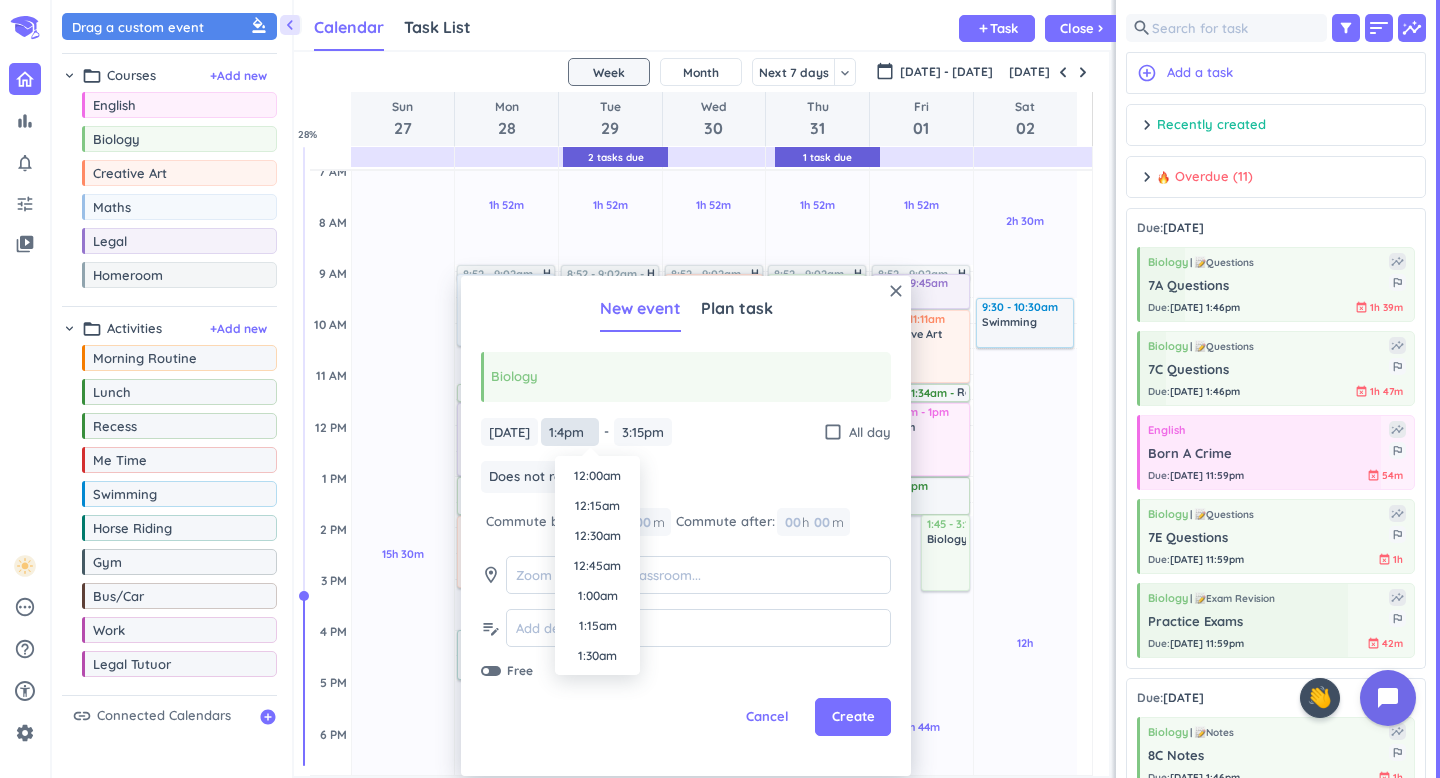 scroll, scrollTop: 1470, scrollLeft: 0, axis: vertical 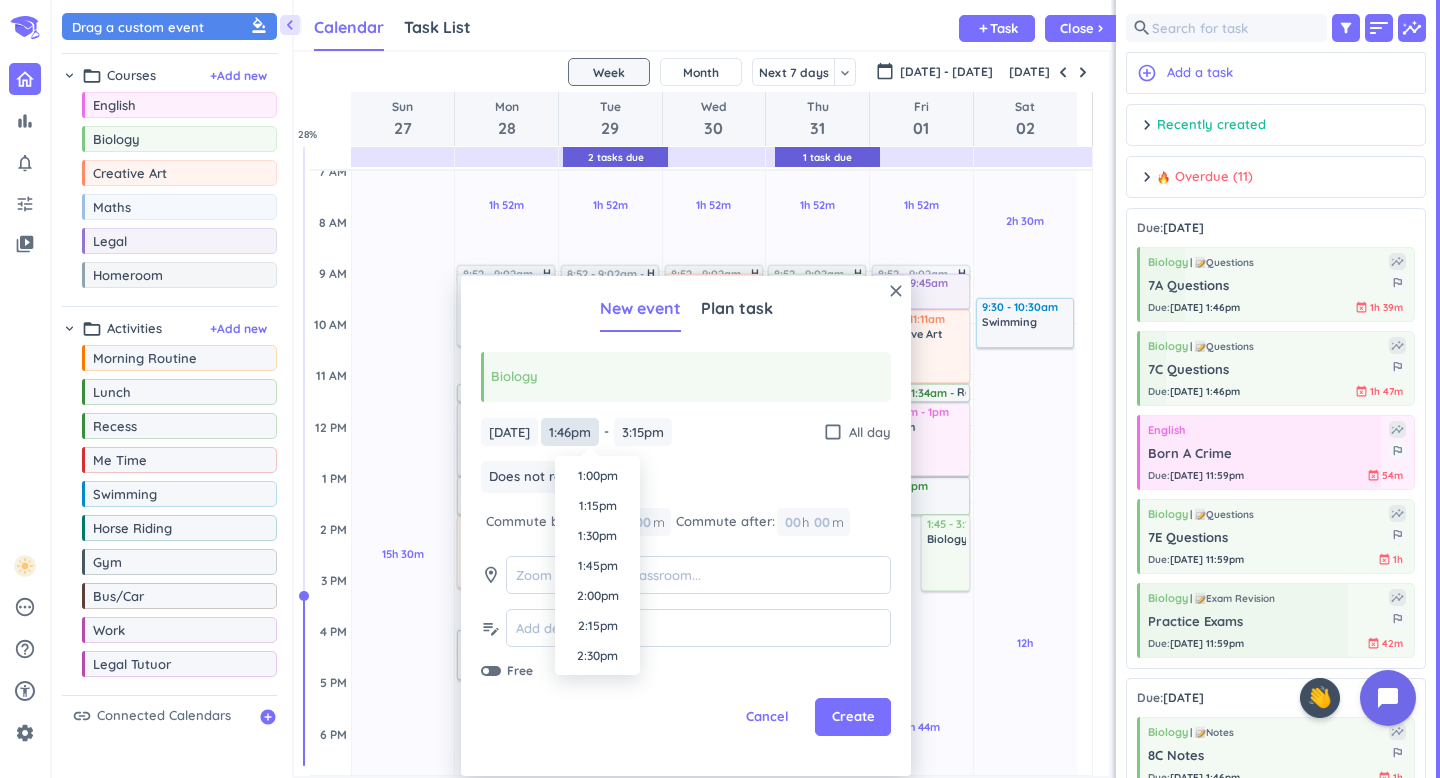 type on "1:46pm" 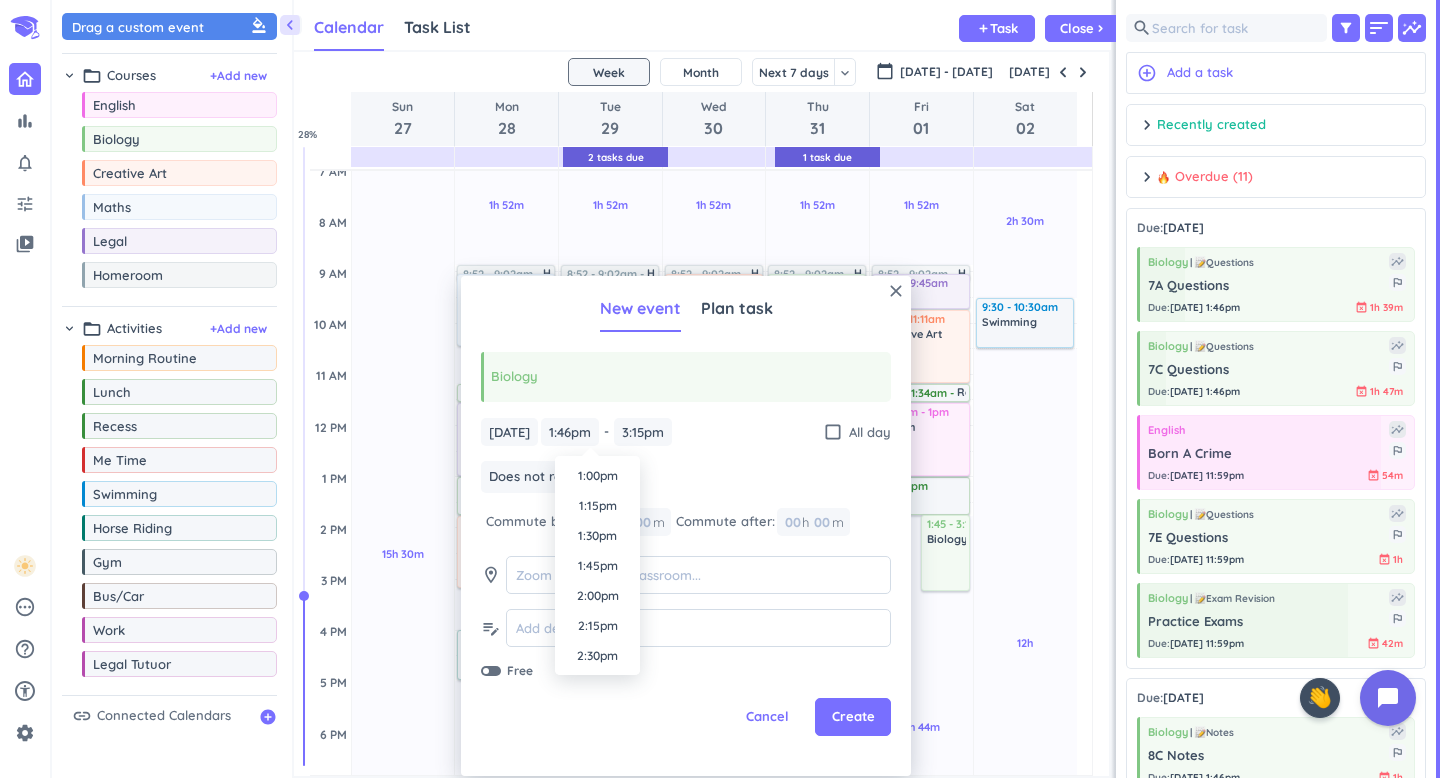 click on "bar_chart notifications_none tune video_library pending help_outline settings 9 / 9 check_circle_outline check_circle_outline check_circle_outline check_circle_outline check_circle_outline check_circle_outline check_circle_outline check_circle_outline check_circle_outline 🤘 ✨ ⚔️ 🎓 ♠️ 🦄 ⏳ close 👋 chevron_left Drag a custom event format_color_fill chevron_right folder_open Courses   +  Add new drag_indicator English more_horiz drag_indicator Biology more_horiz drag_indicator Creative Art more_horiz drag_indicator Maths more_horiz drag_indicator Legal more_horiz drag_indicator Homeroom more_horiz chevron_right folder_open Activities   +  Add new drag_indicator Morning Routine more_horiz drag_indicator Lunch more_horiz drag_indicator Recess more_horiz drag_indicator Me Time more_horiz drag_indicator Swimming more_horiz drag_indicator Horse Riding more_horiz drag_indicator Gym more_horiz drag_indicator Bus/Car more_horiz drag_indicator Work more_horiz drag_indicator Legal Tutuor more_horiz" at bounding box center (720, 389) 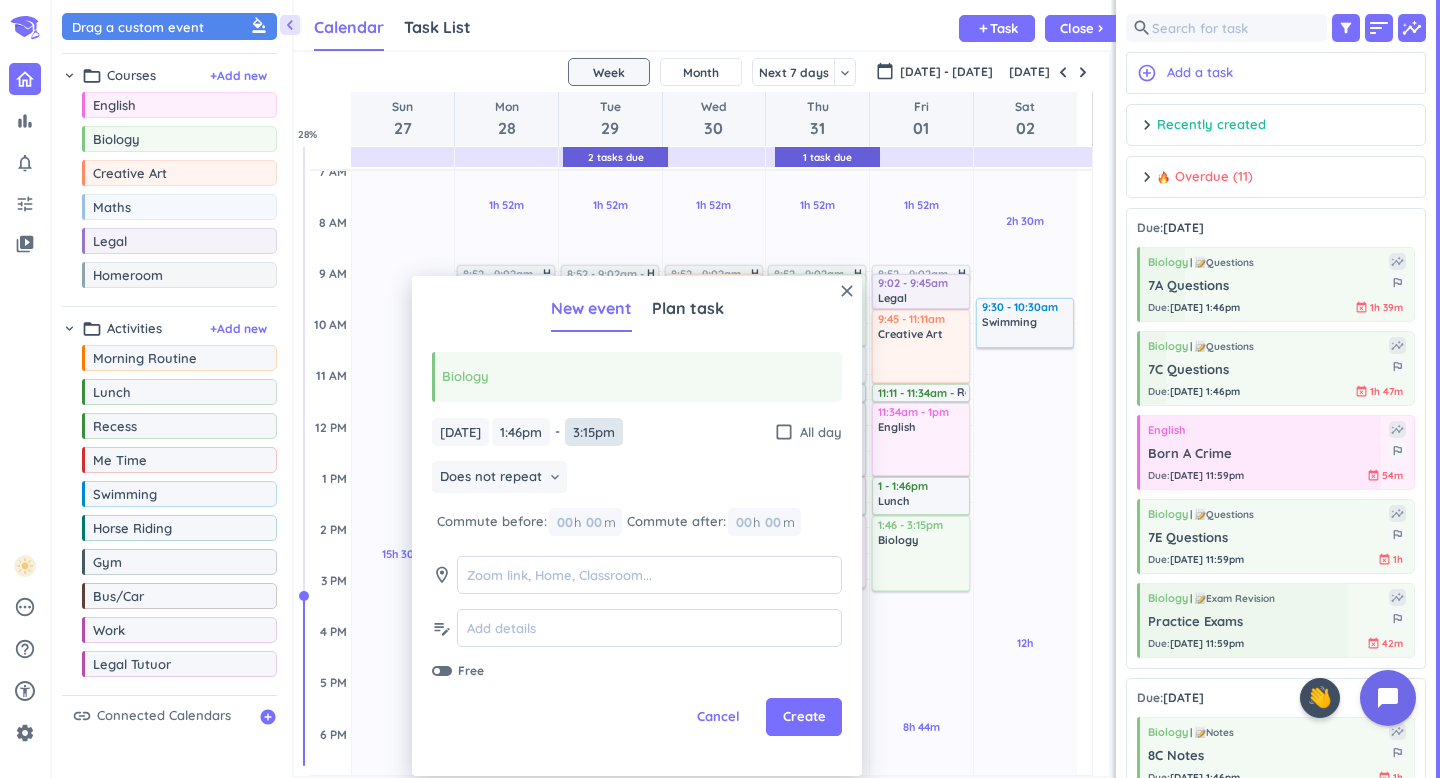 click on "3:15pm" at bounding box center [594, 432] 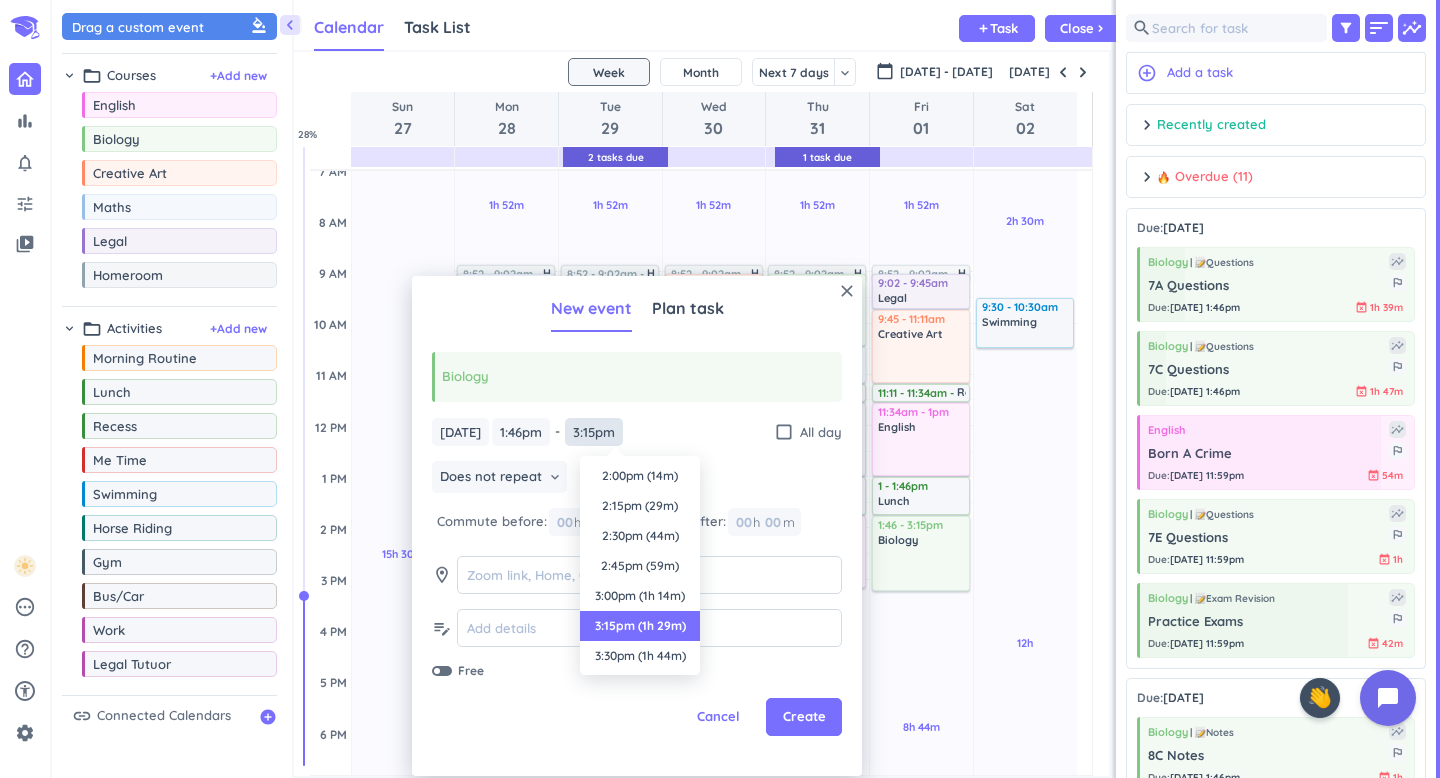 scroll, scrollTop: 150, scrollLeft: 0, axis: vertical 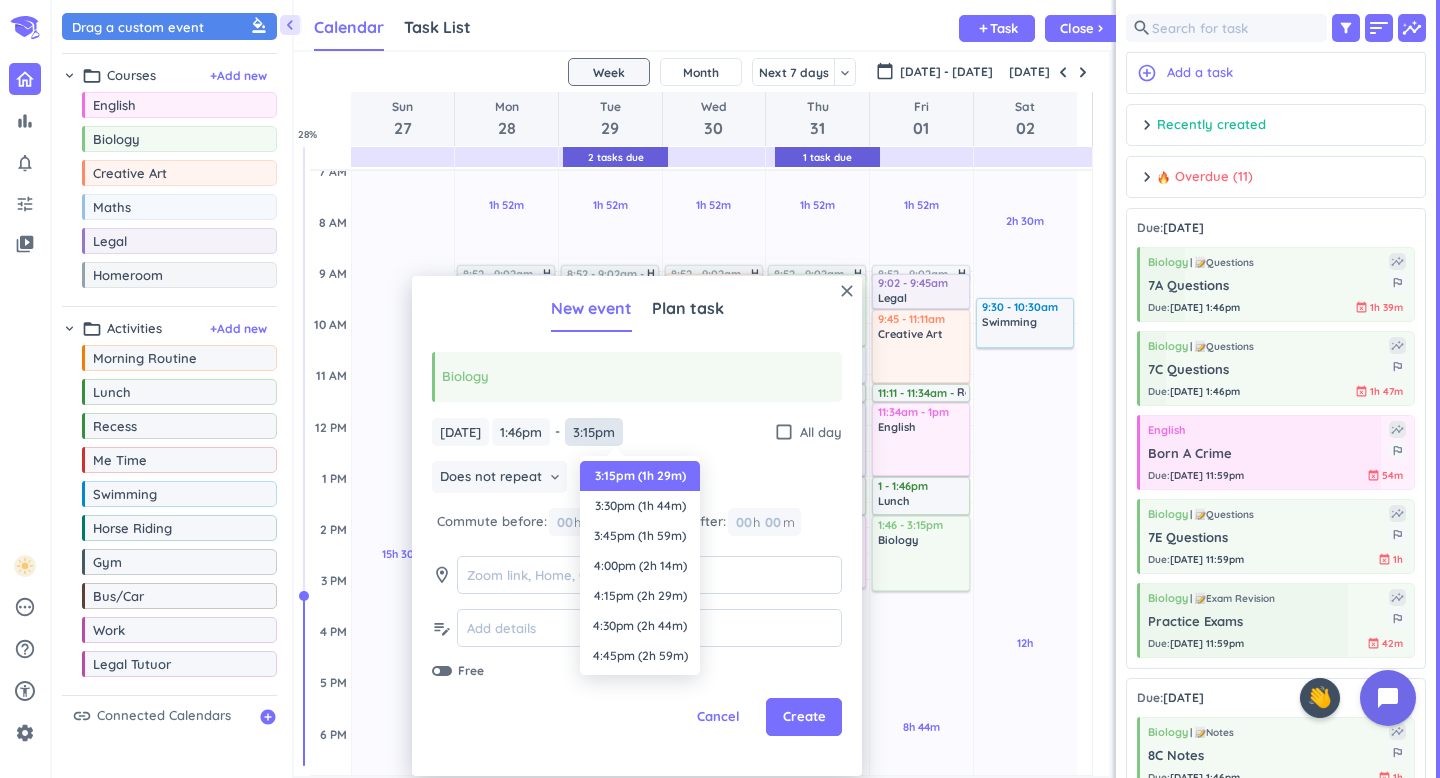 click on "3:15pm" at bounding box center [594, 432] 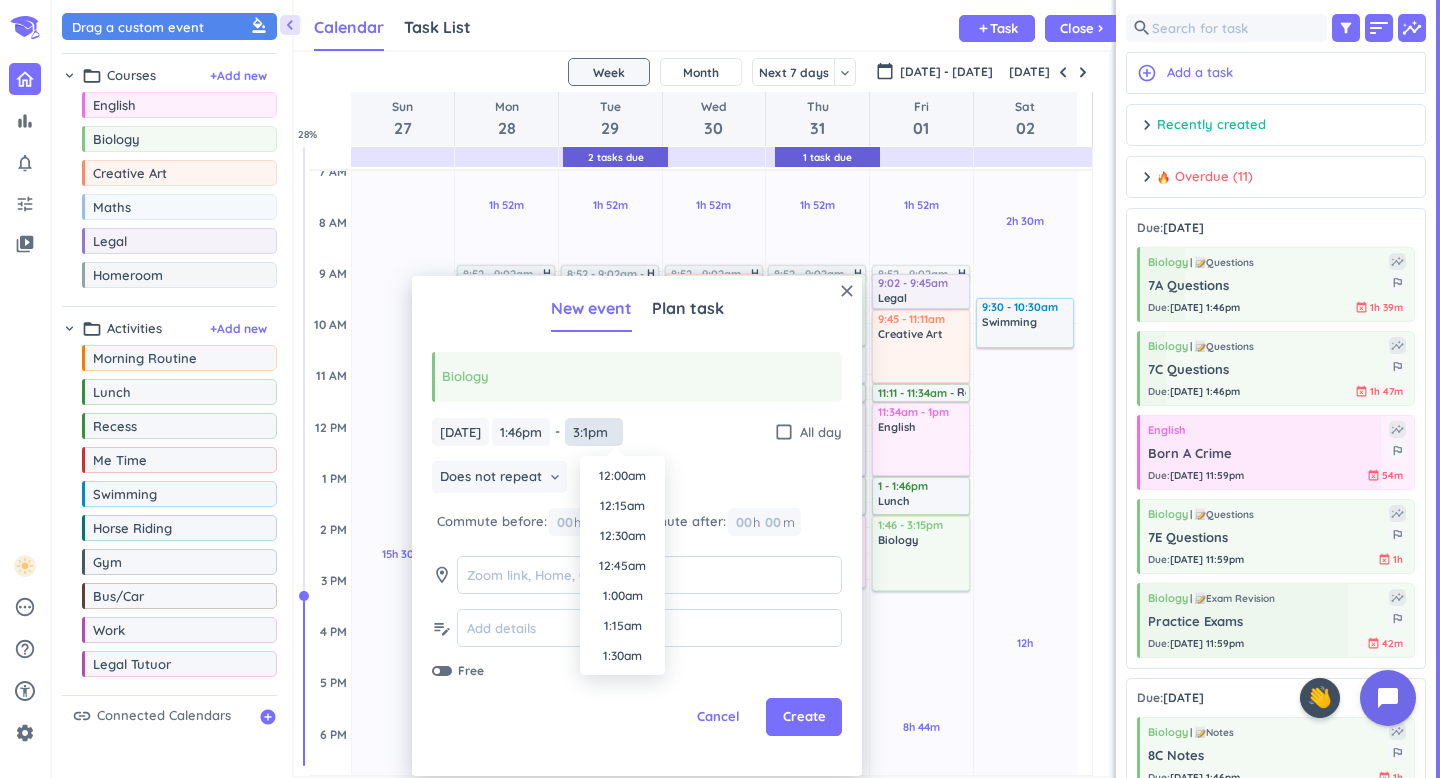 scroll, scrollTop: 1710, scrollLeft: 0, axis: vertical 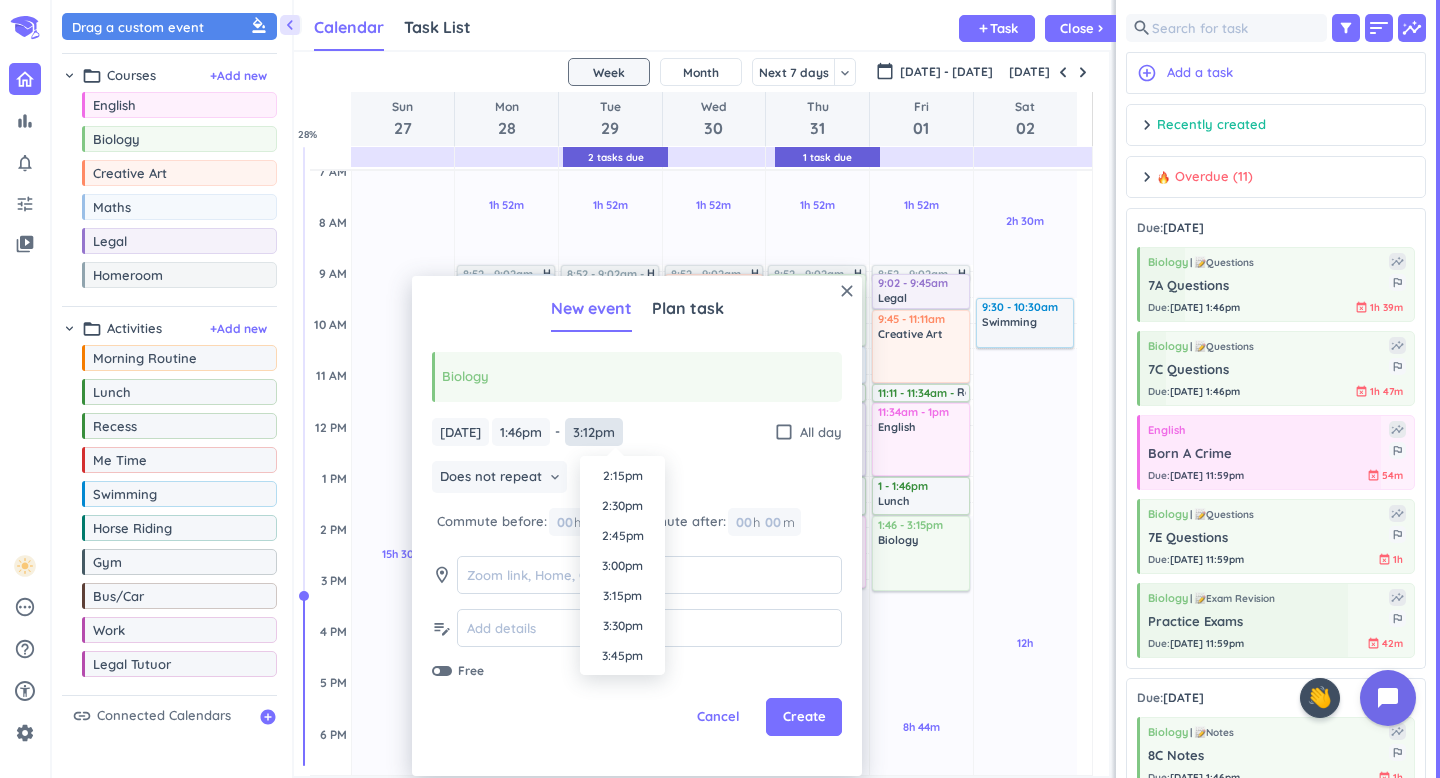 type on "3:12pm" 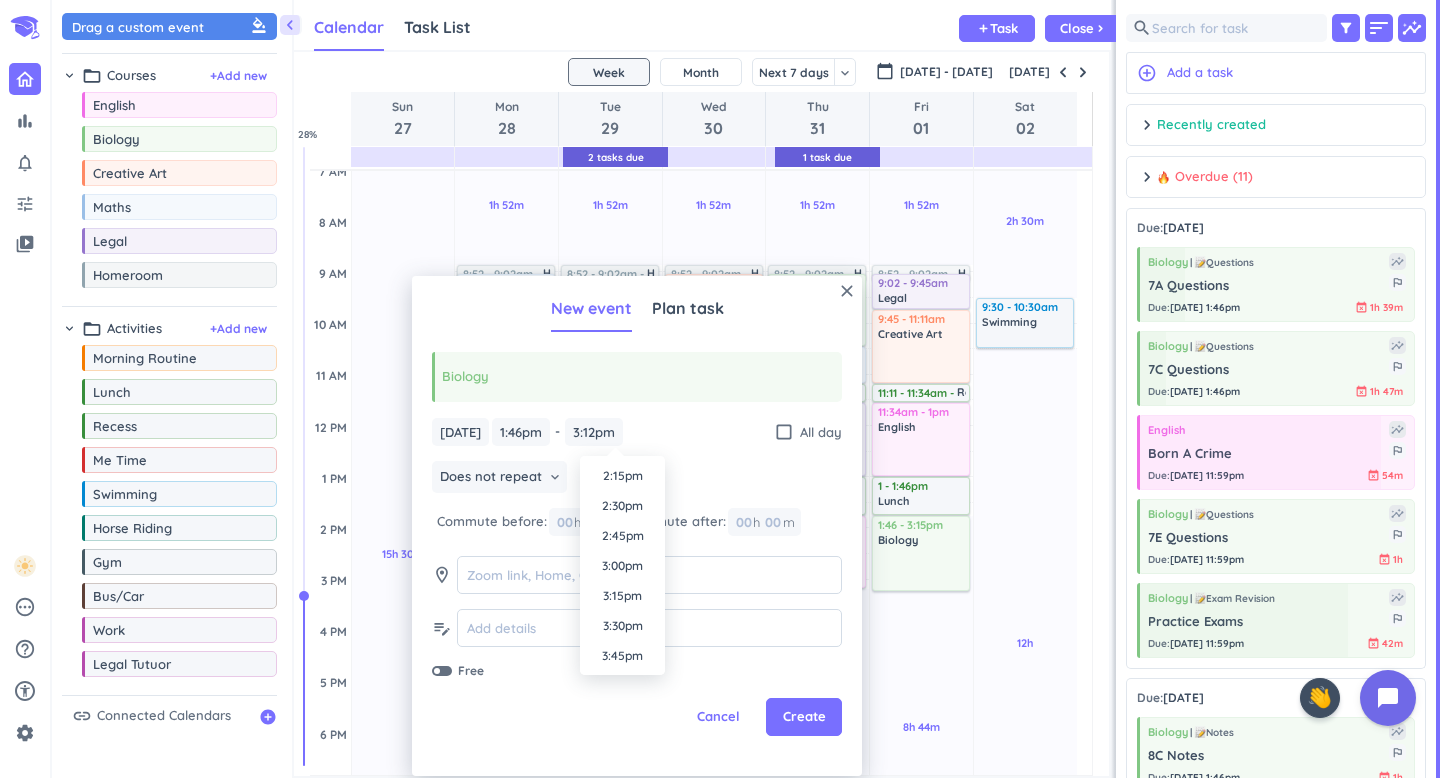 click on "[DATE] [DATE]   1:46pm 1:46pm - 3:15pm 3:12pm check_box_outline_blank All day Does not repeat keyboard_arrow_down Commute before: 00 h 00 m Commute after: 00 h 00 m room edit_note Free" at bounding box center [637, 549] 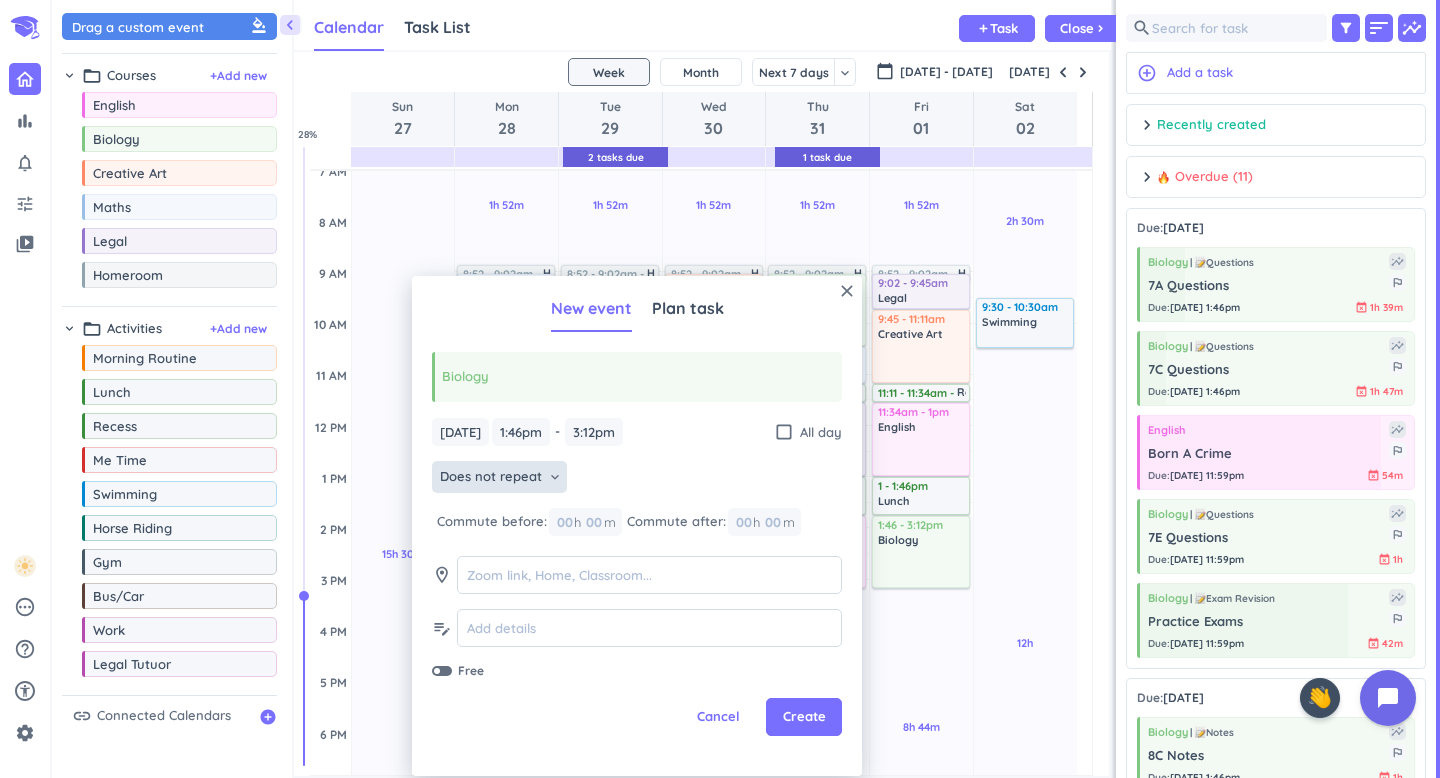 click on "Does not repeat keyboard_arrow_down" at bounding box center (499, 477) 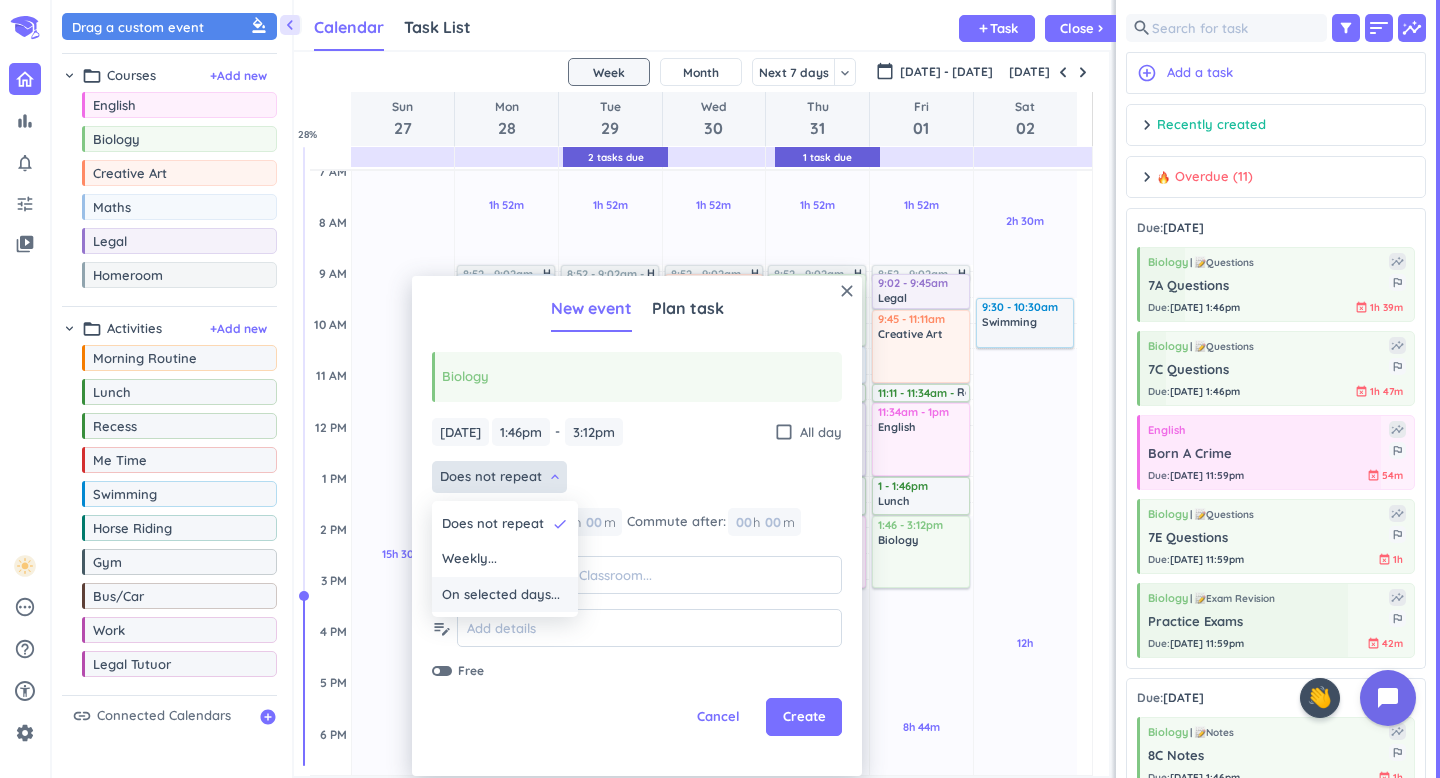 click on "On selected days..." at bounding box center (501, 595) 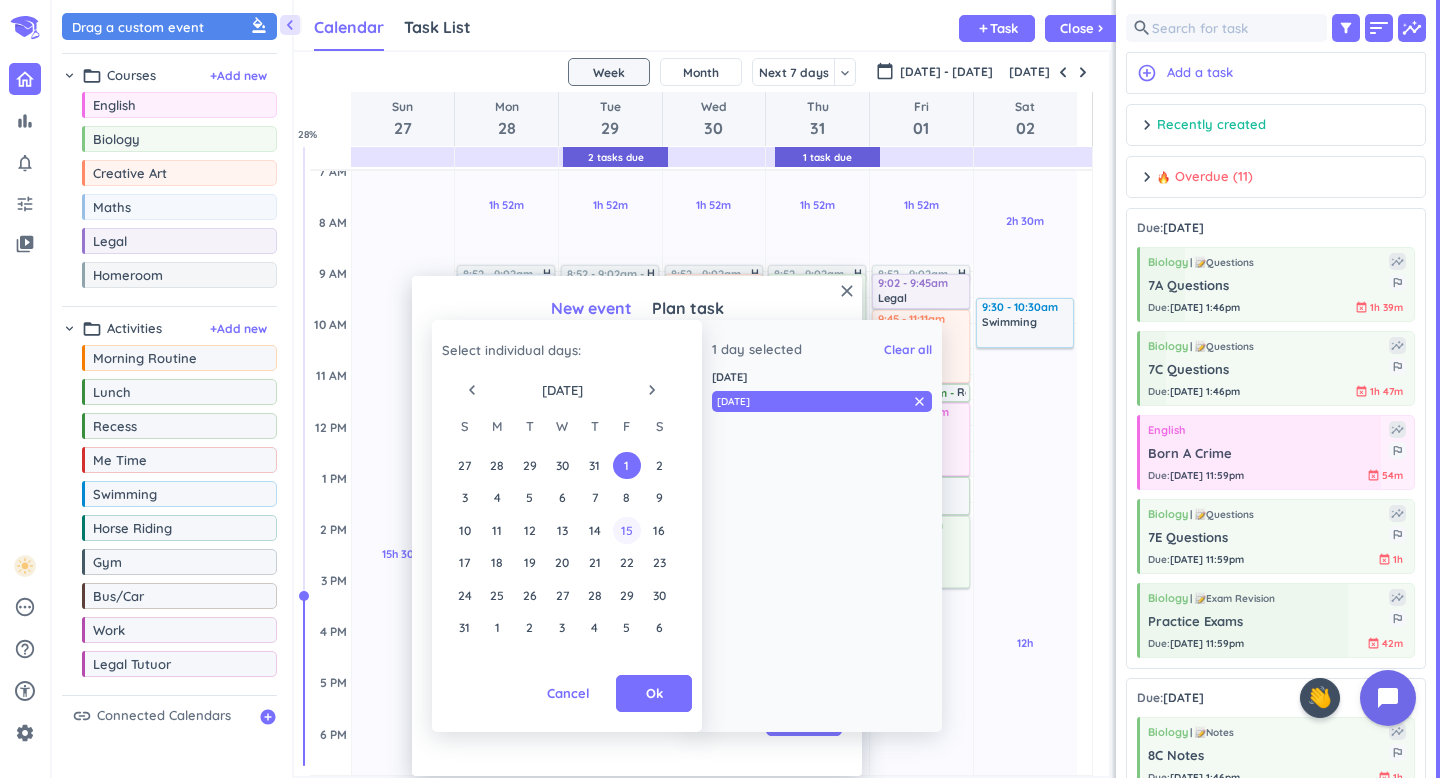 click on "15" at bounding box center (626, 530) 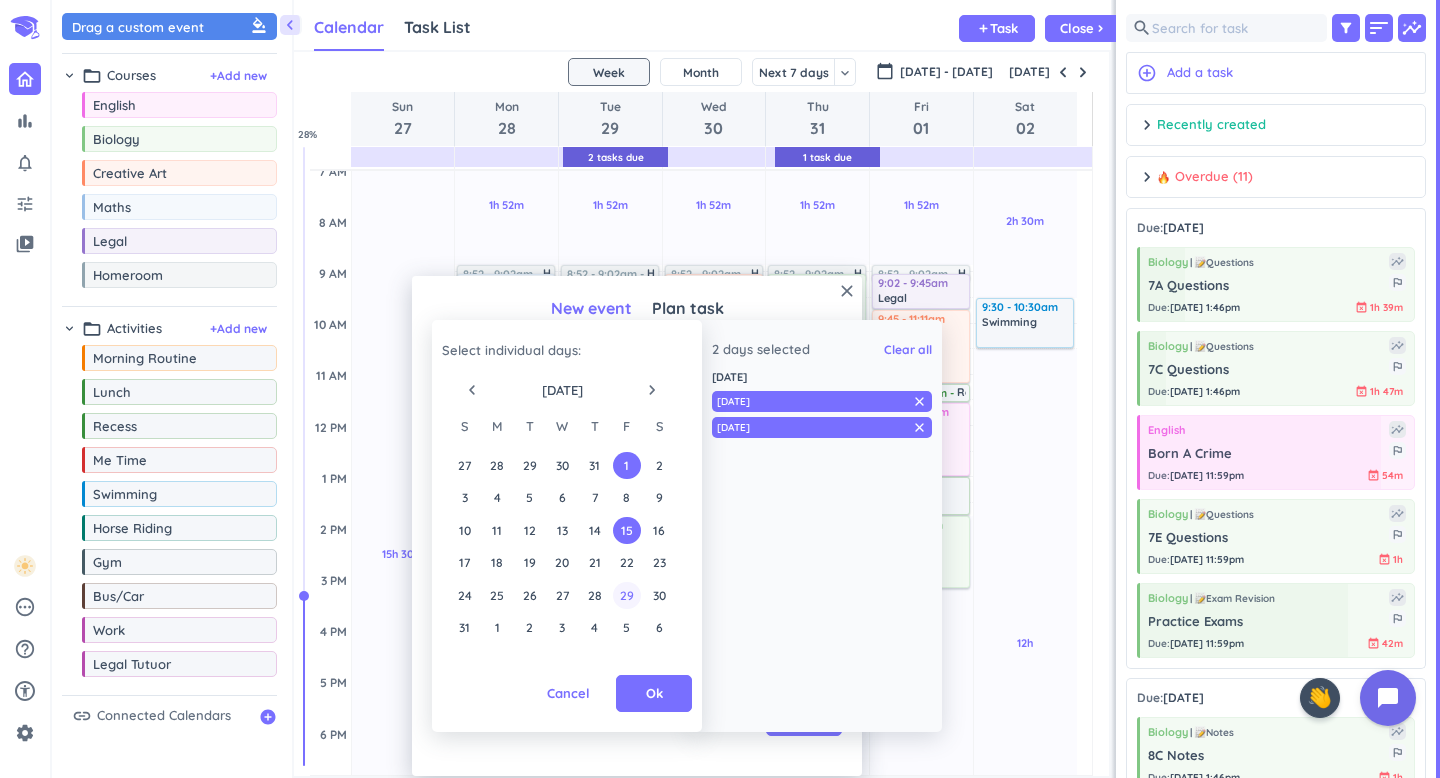 click on "29" at bounding box center [626, 595] 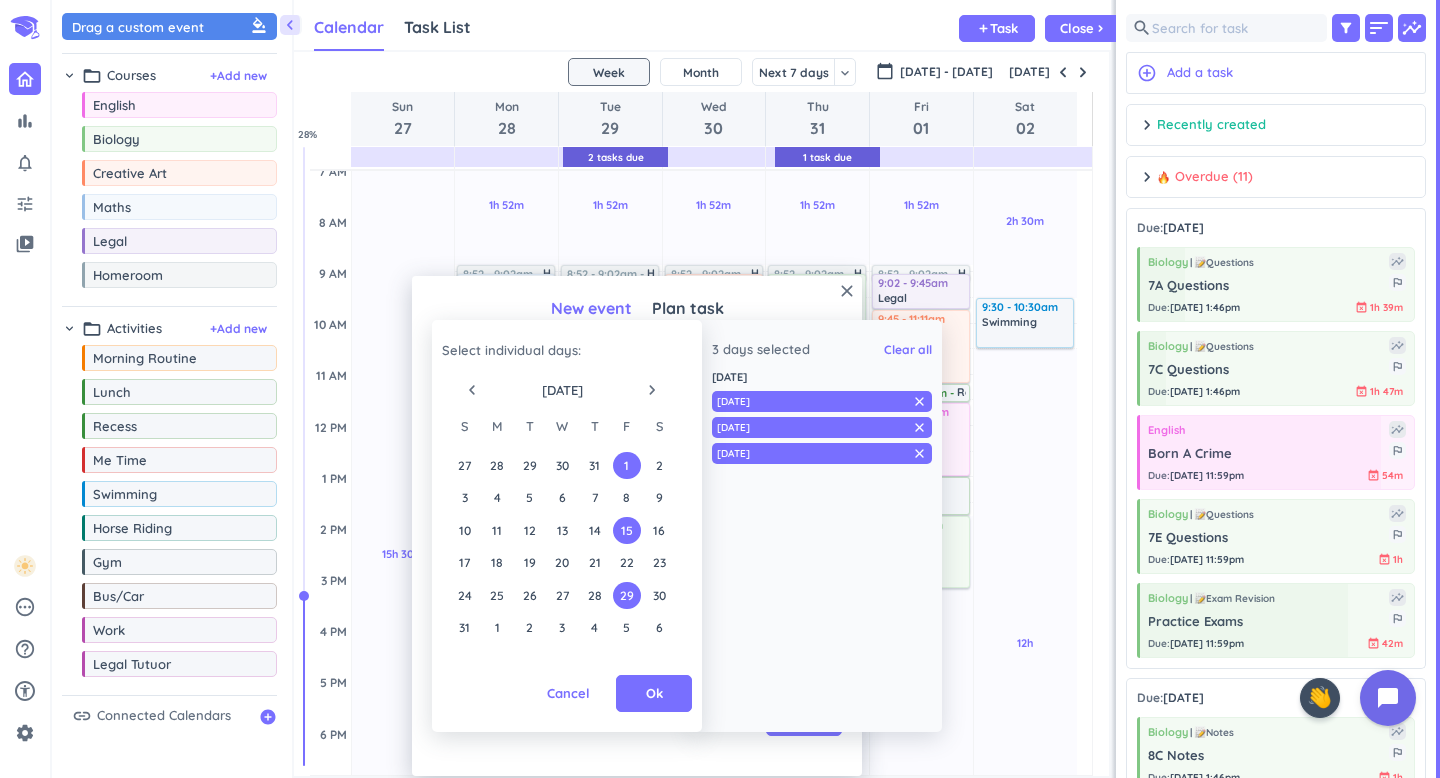 click on "navigate_next" at bounding box center [652, 390] 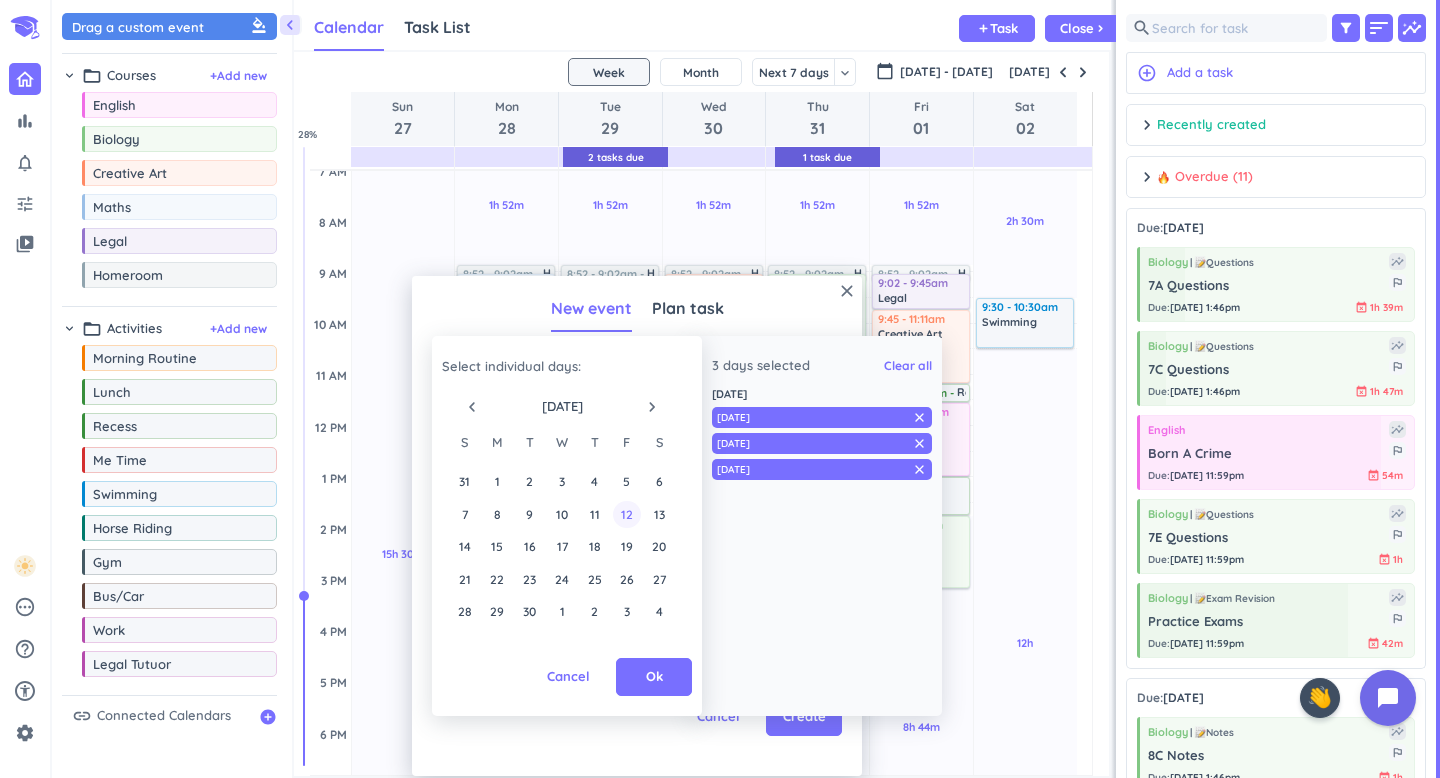 click on "12" at bounding box center [626, 514] 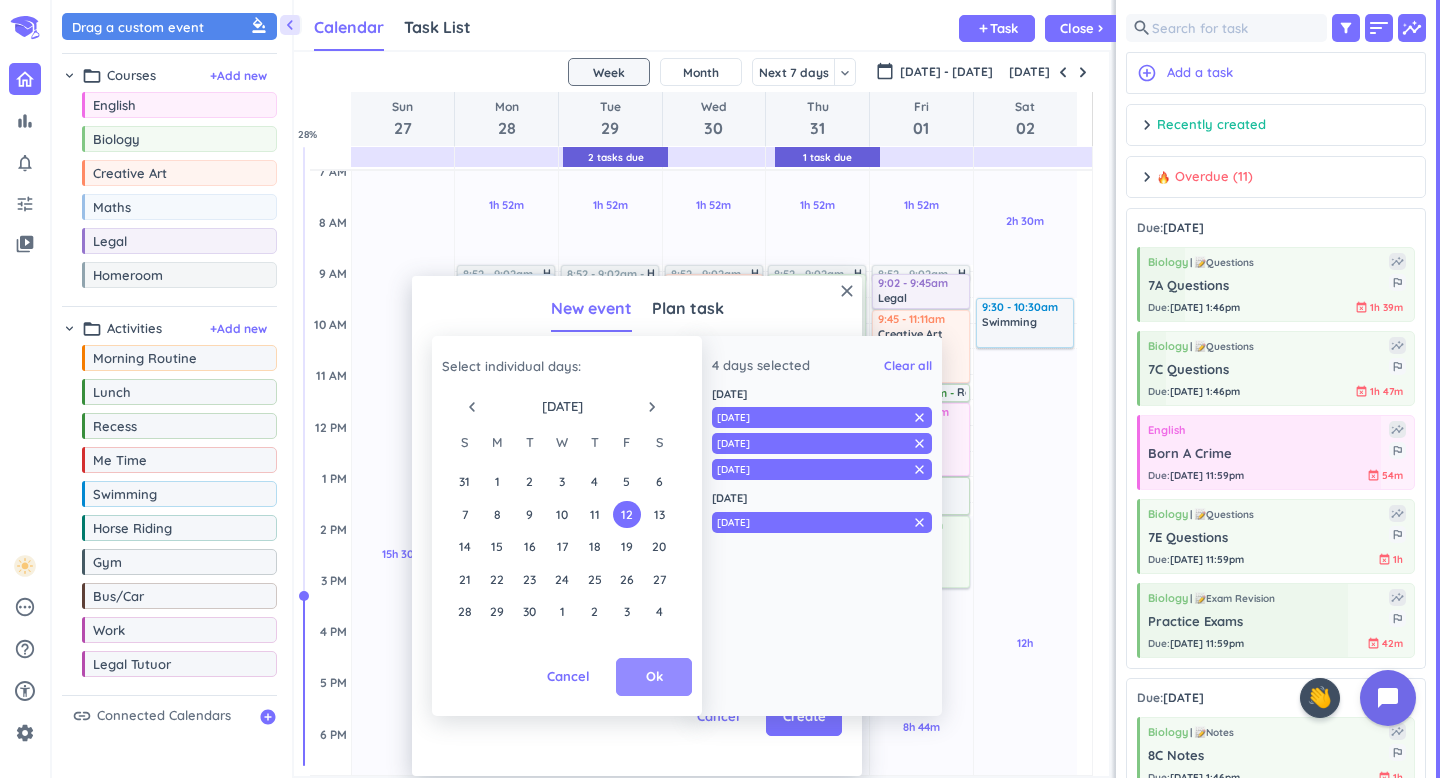 click on "Ok" at bounding box center (654, 677) 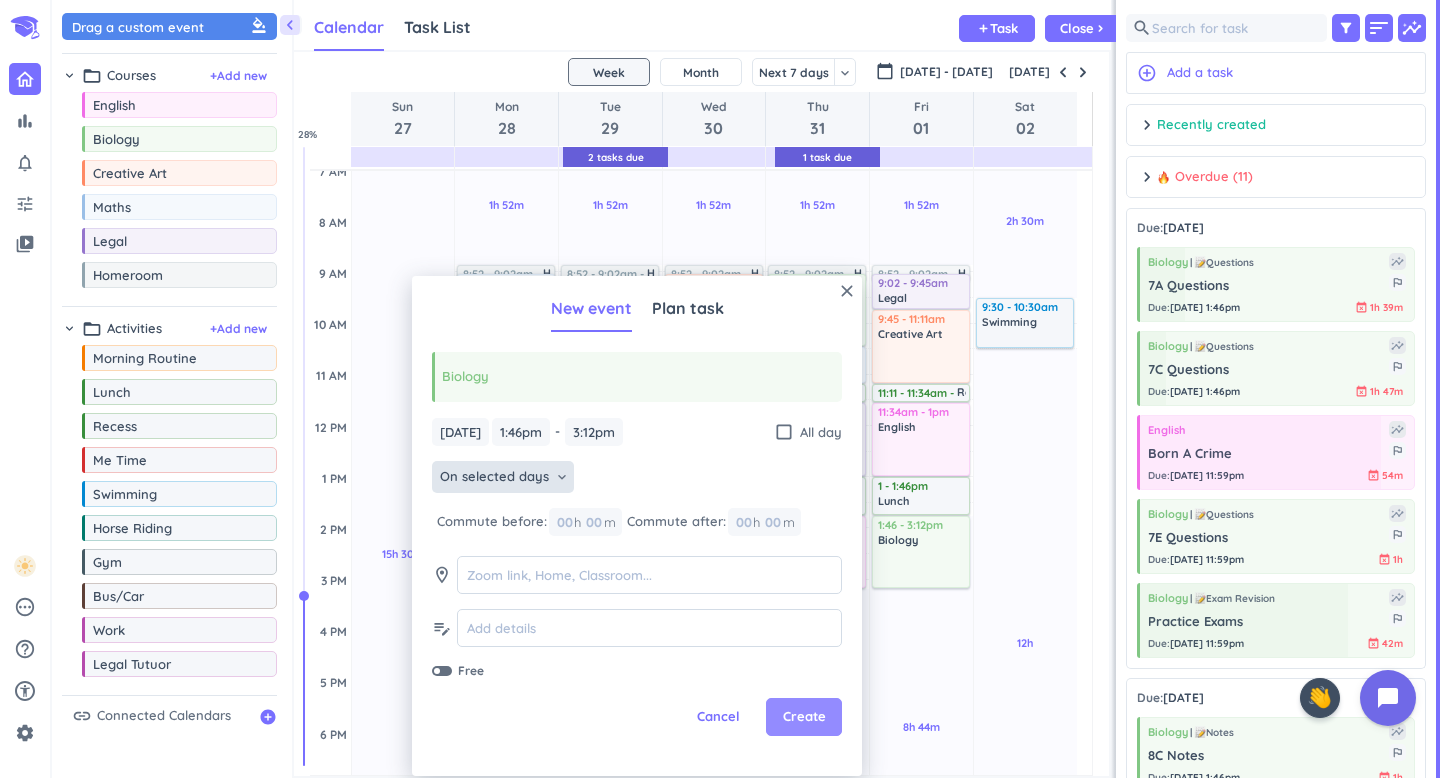 click on "Create" at bounding box center (804, 717) 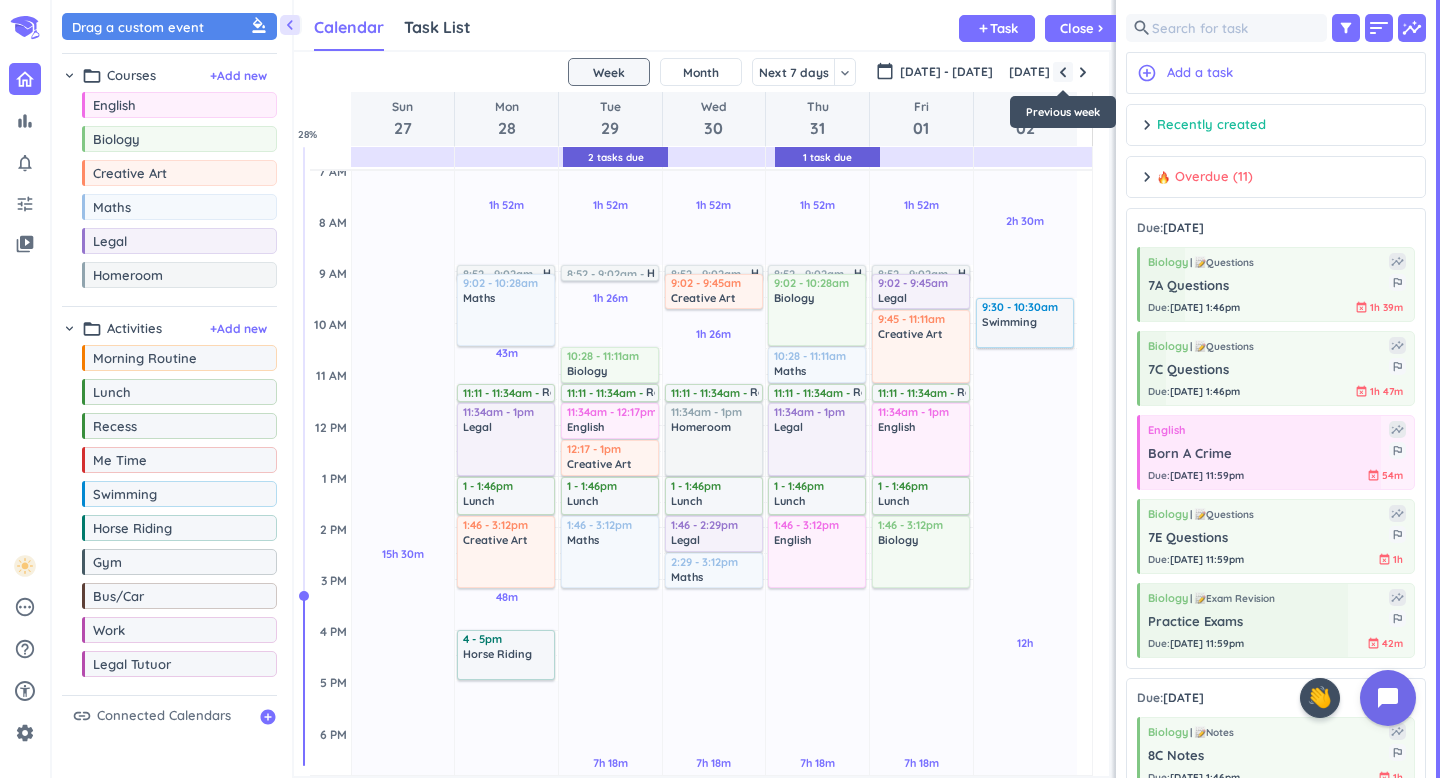 click at bounding box center [1063, 72] 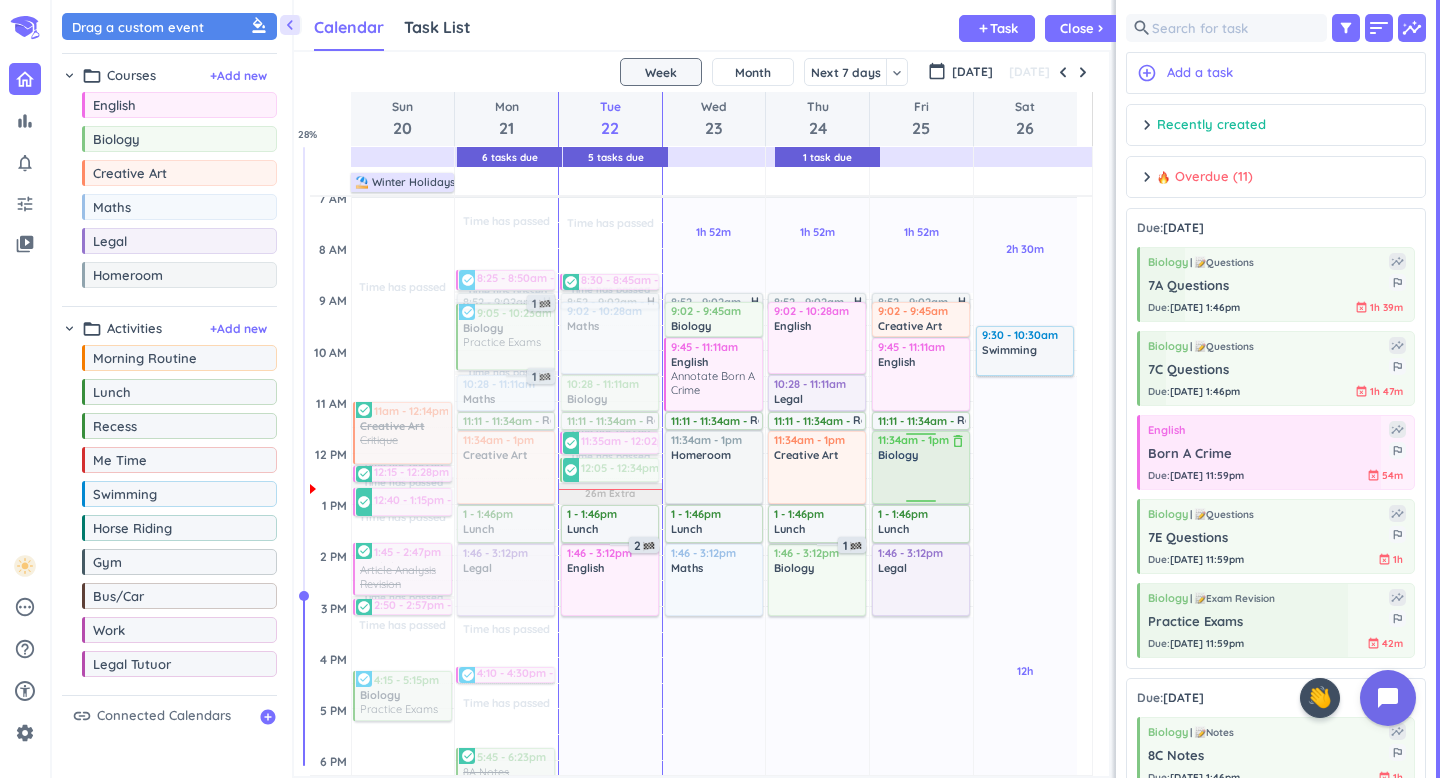 scroll, scrollTop: 154, scrollLeft: 0, axis: vertical 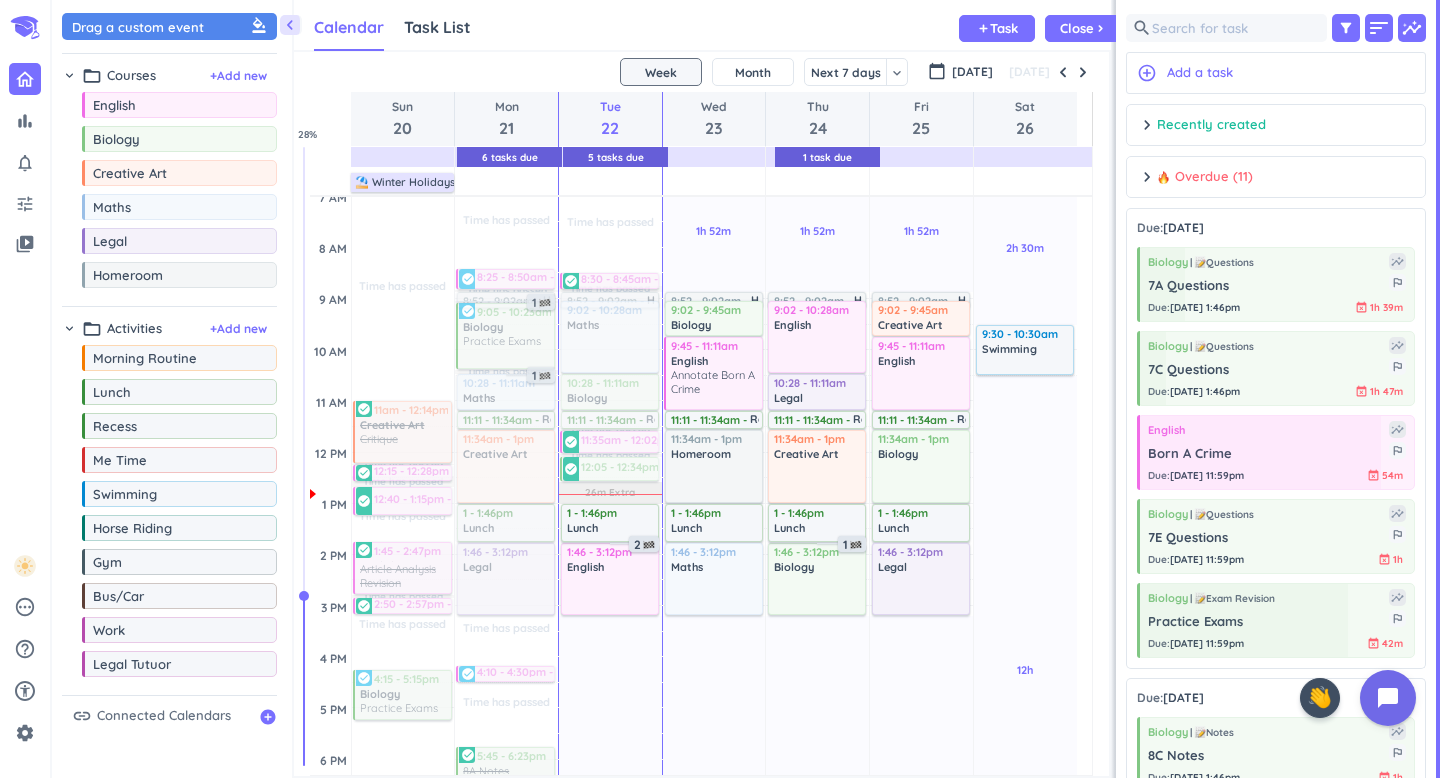 click on "chevron_right Overdue (11) done Mark all complete" at bounding box center (1276, 177) 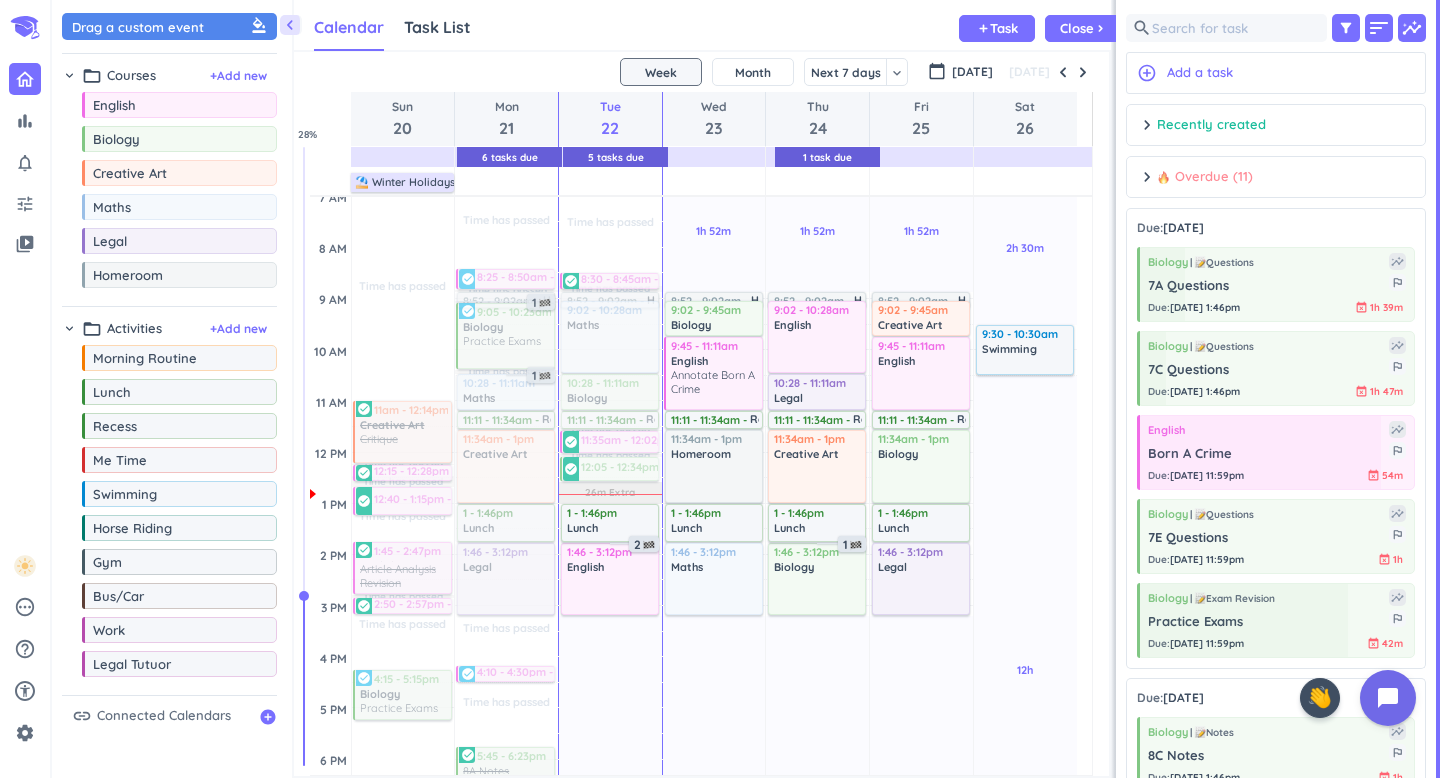 click on "Overdue (11)" at bounding box center [1205, 177] 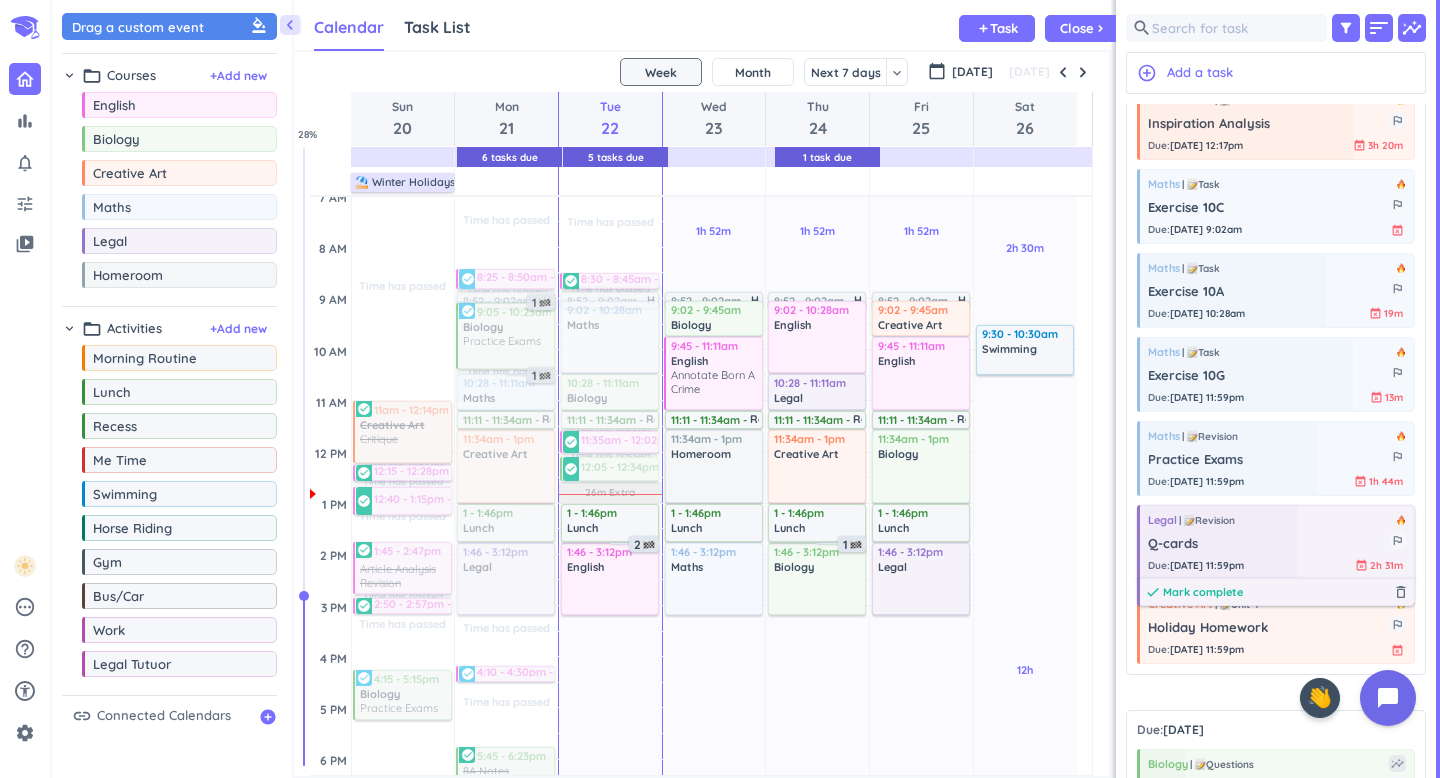scroll, scrollTop: 0, scrollLeft: 0, axis: both 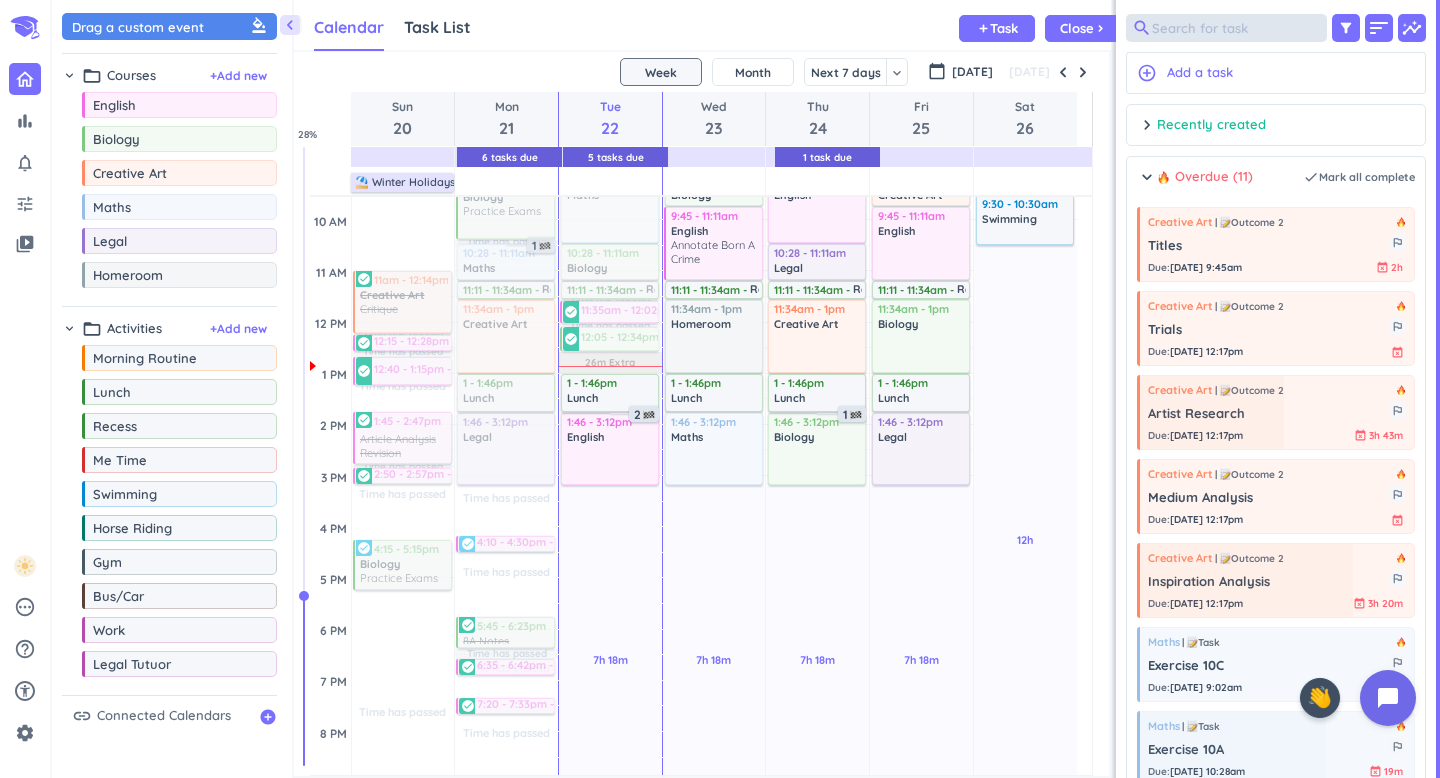 click at bounding box center [1226, 28] 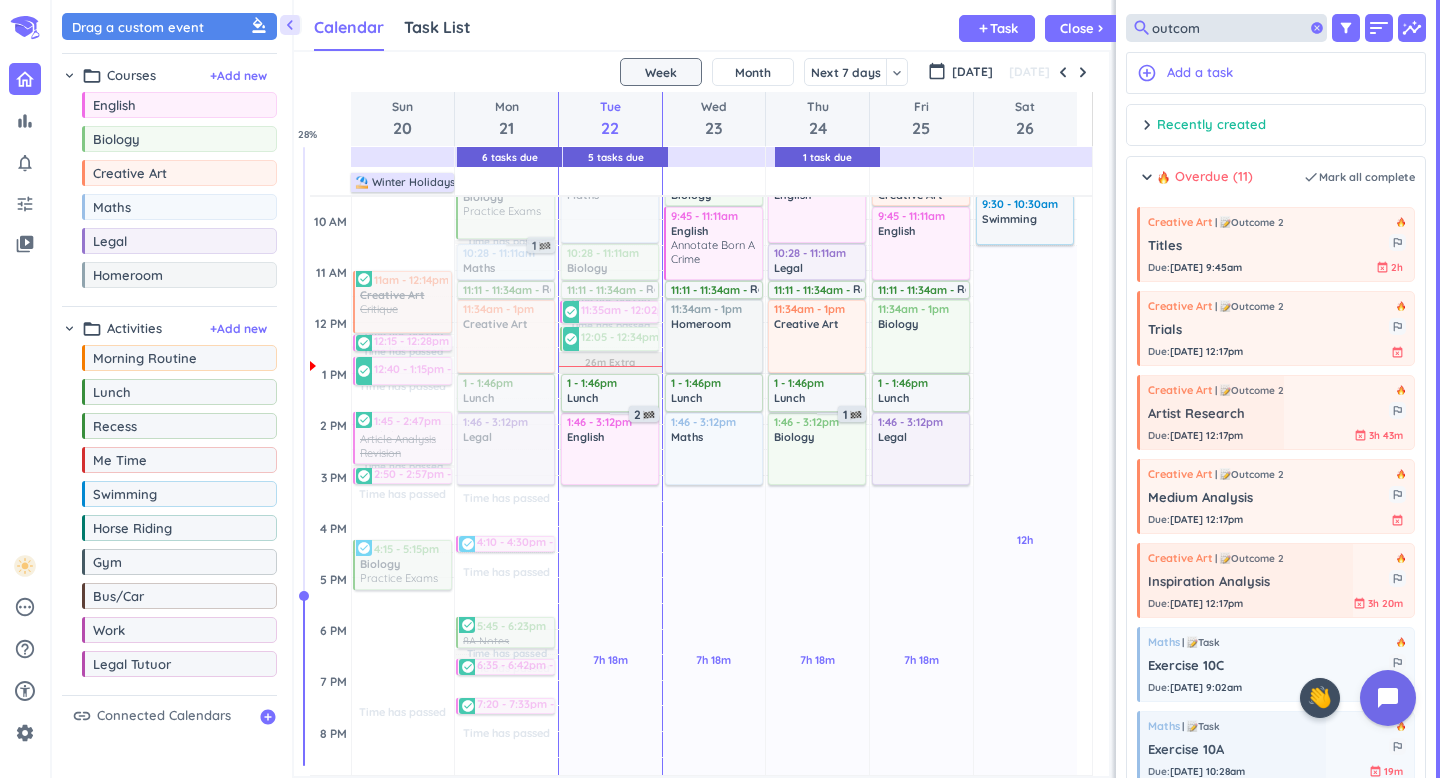type on "outcome" 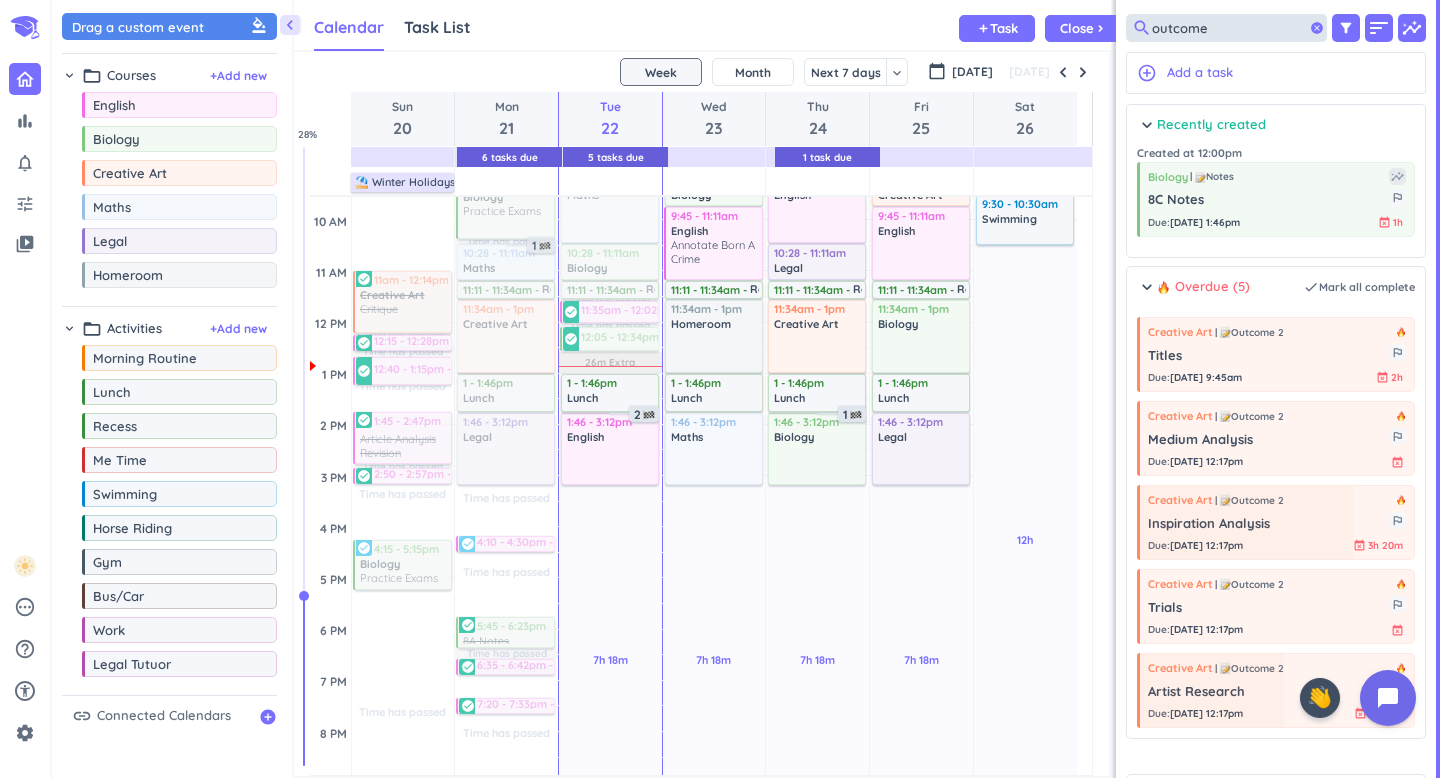 scroll, scrollTop: 299, scrollLeft: 0, axis: vertical 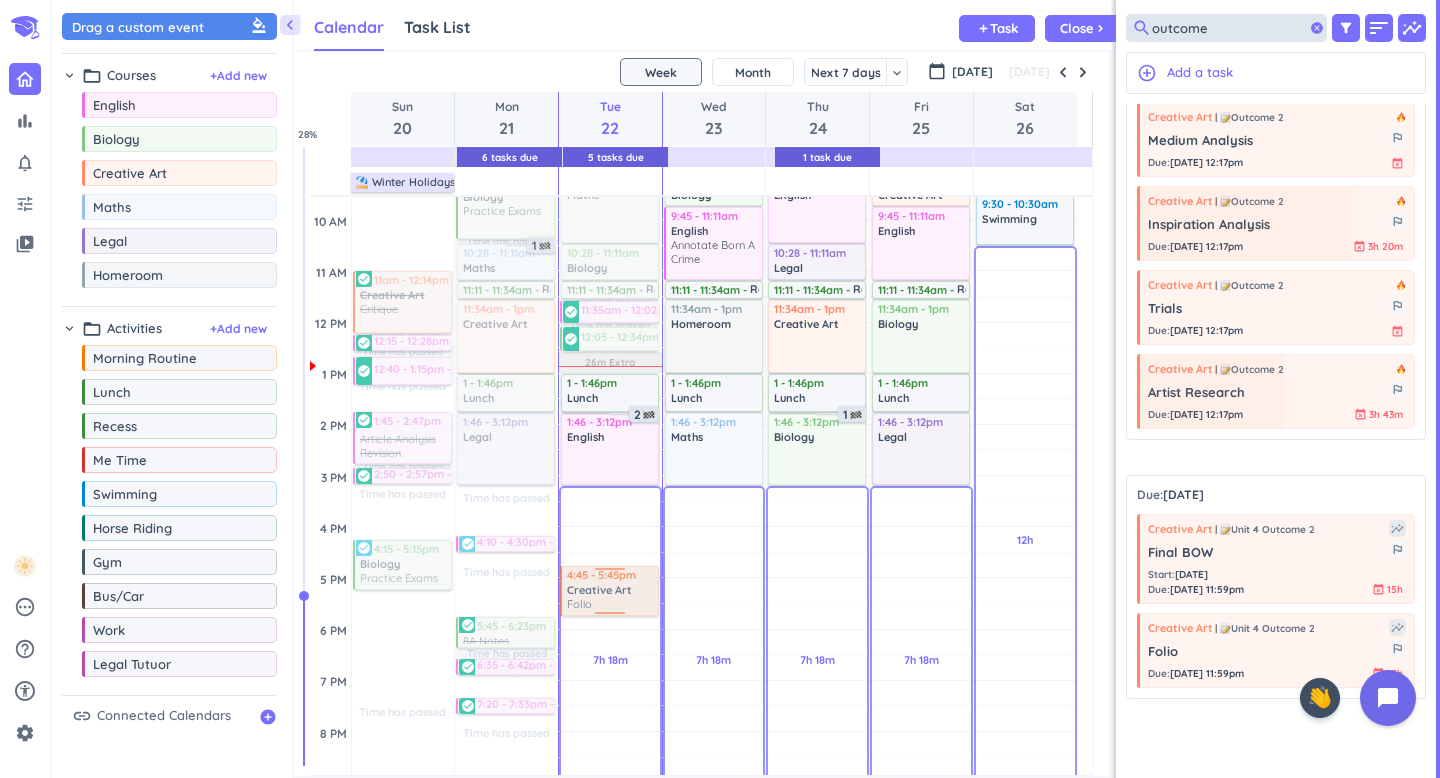 drag, startPoint x: 1191, startPoint y: 669, endPoint x: 633, endPoint y: 567, distance: 567.246 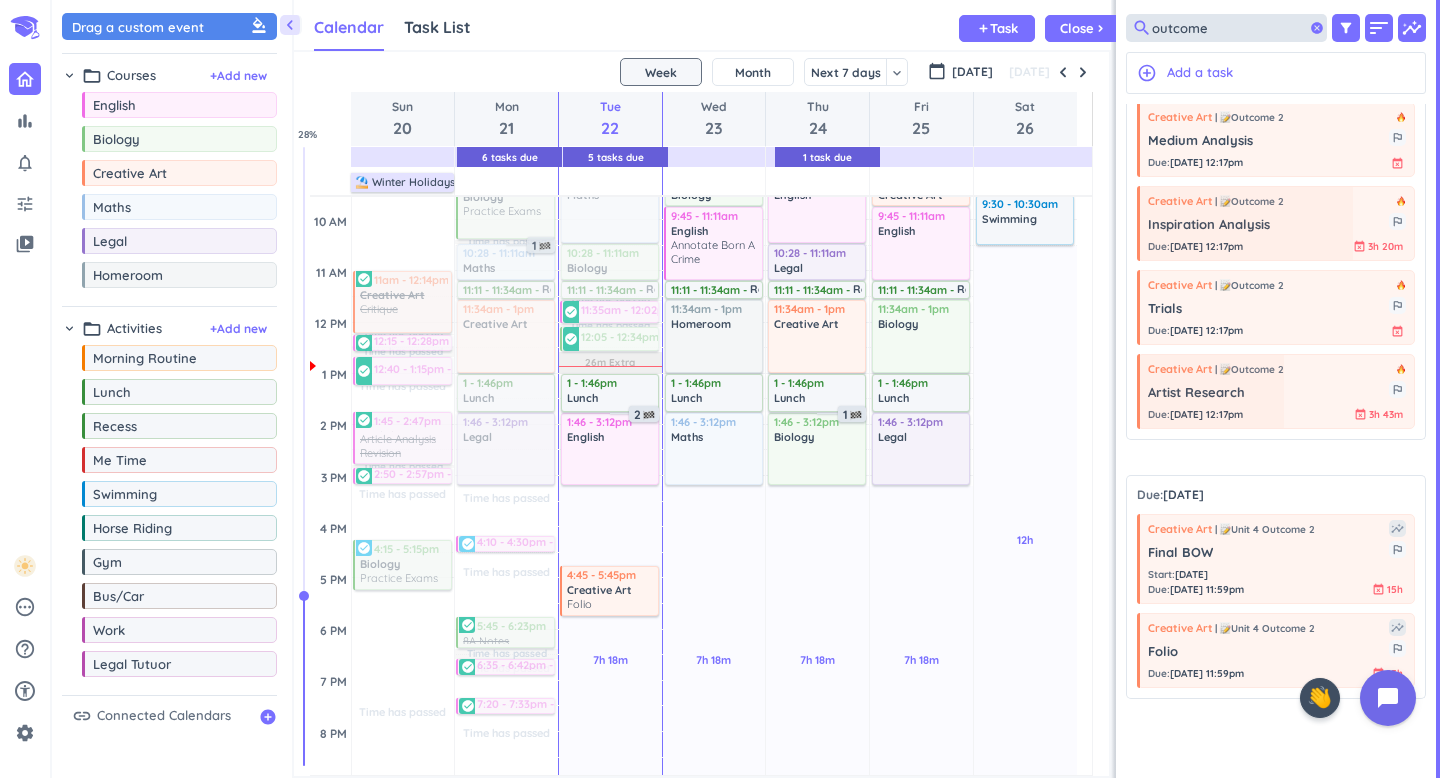 scroll, scrollTop: 449, scrollLeft: 0, axis: vertical 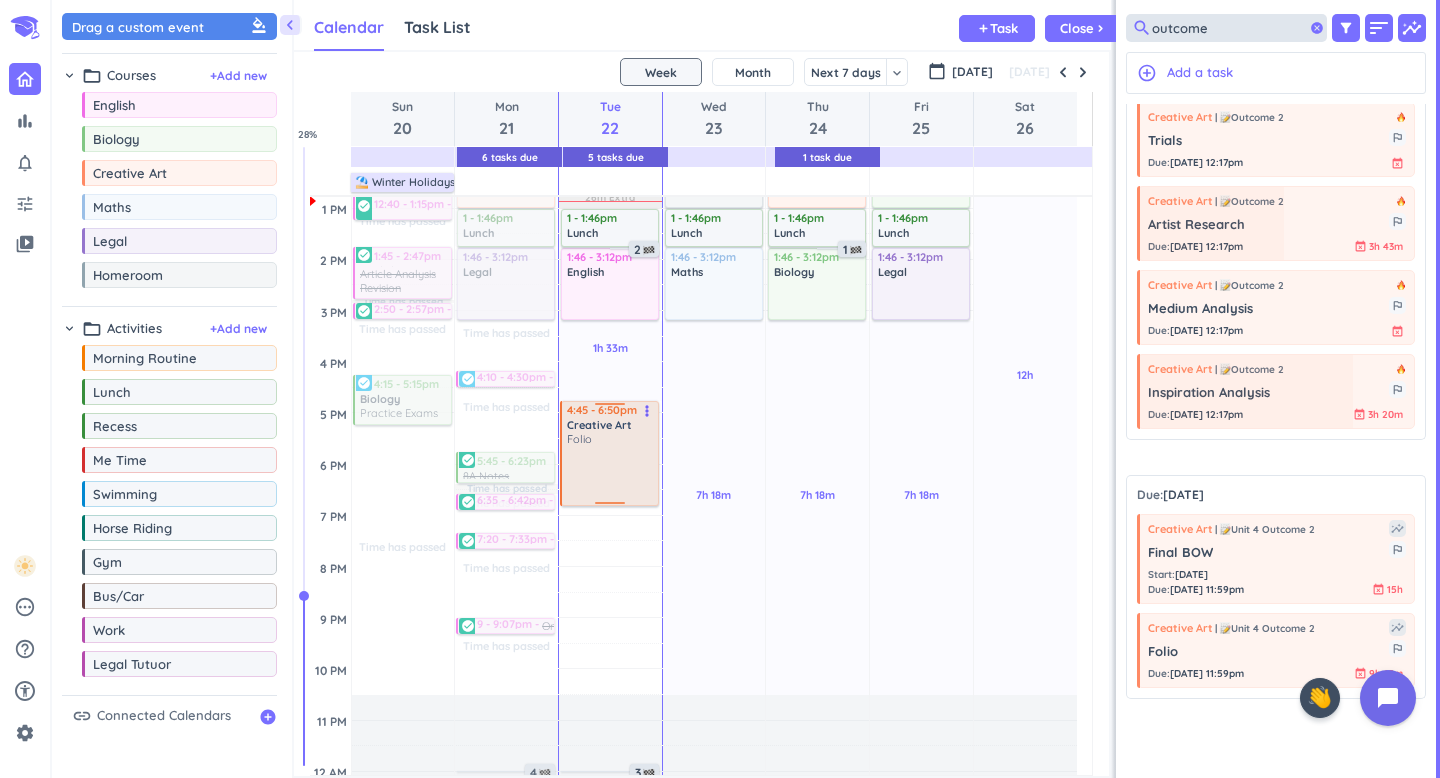 drag, startPoint x: 617, startPoint y: 691, endPoint x: 639, endPoint y: 504, distance: 188.28967 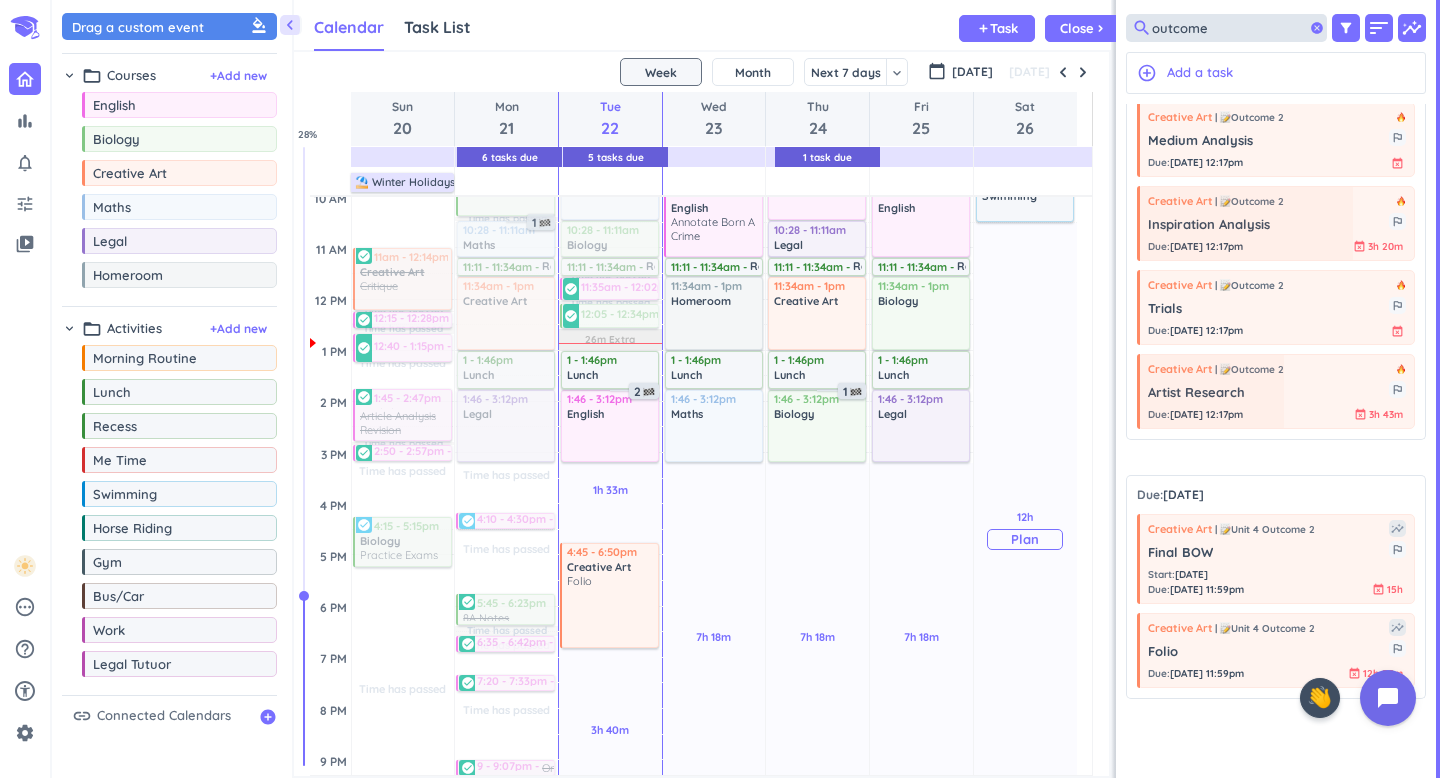 scroll, scrollTop: 332, scrollLeft: 0, axis: vertical 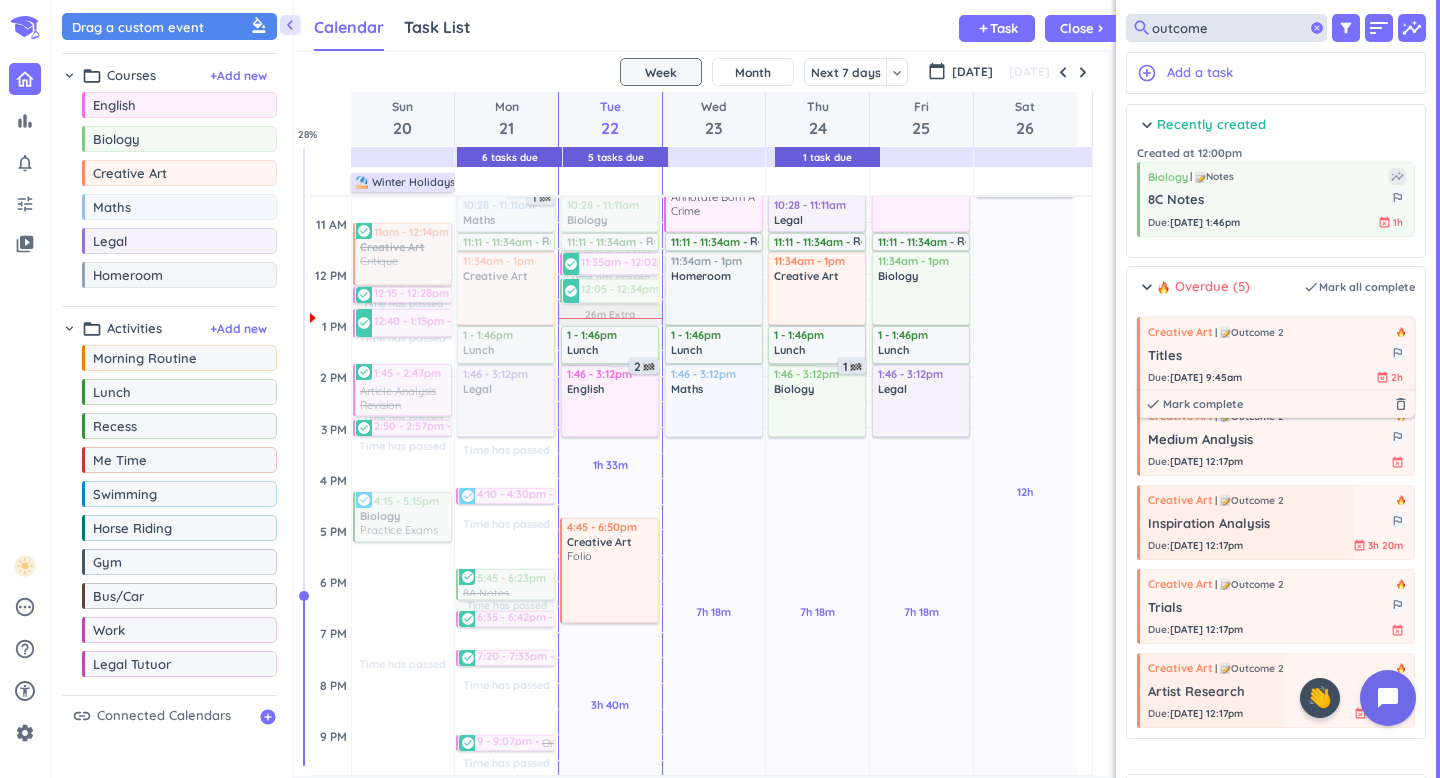 click on "Titles" at bounding box center (1268, 356) 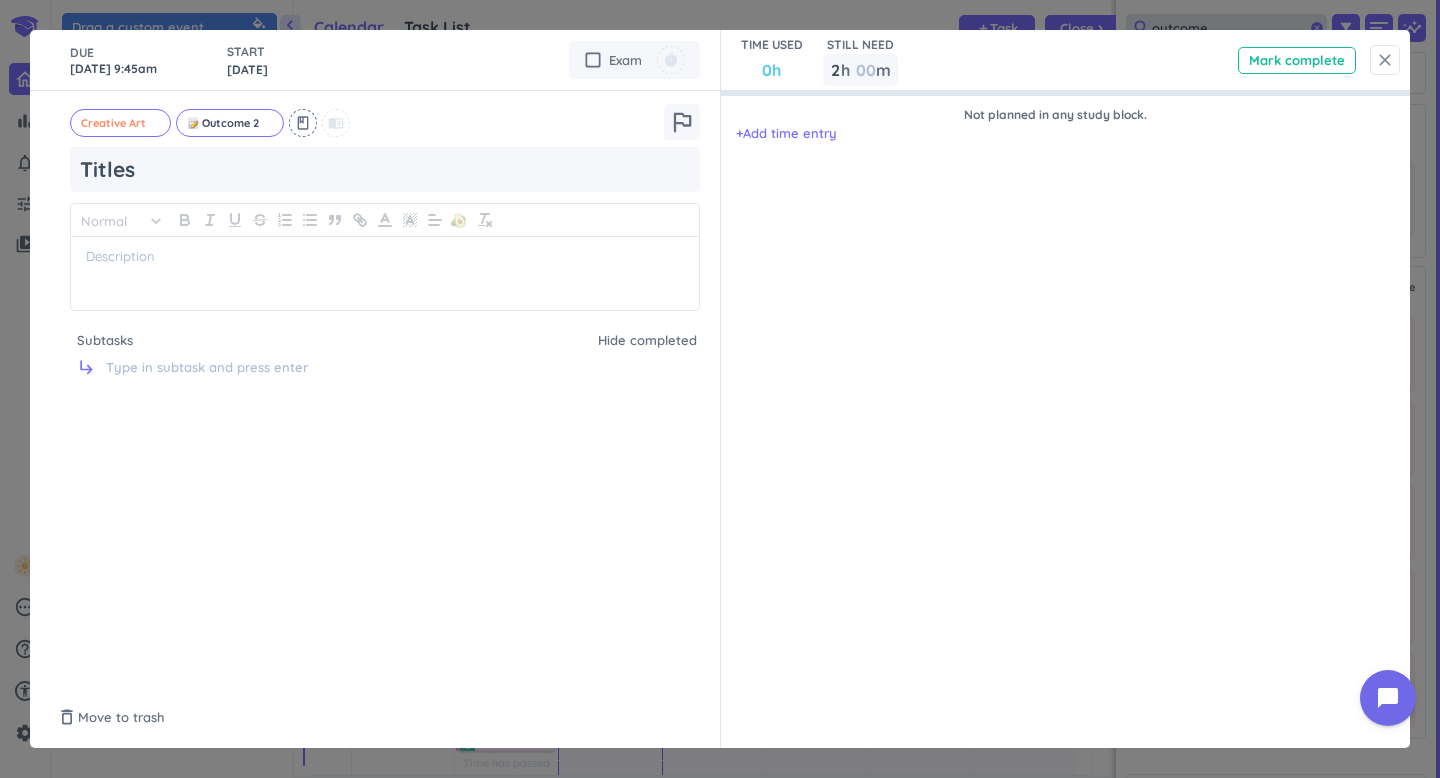 type on "outcome" 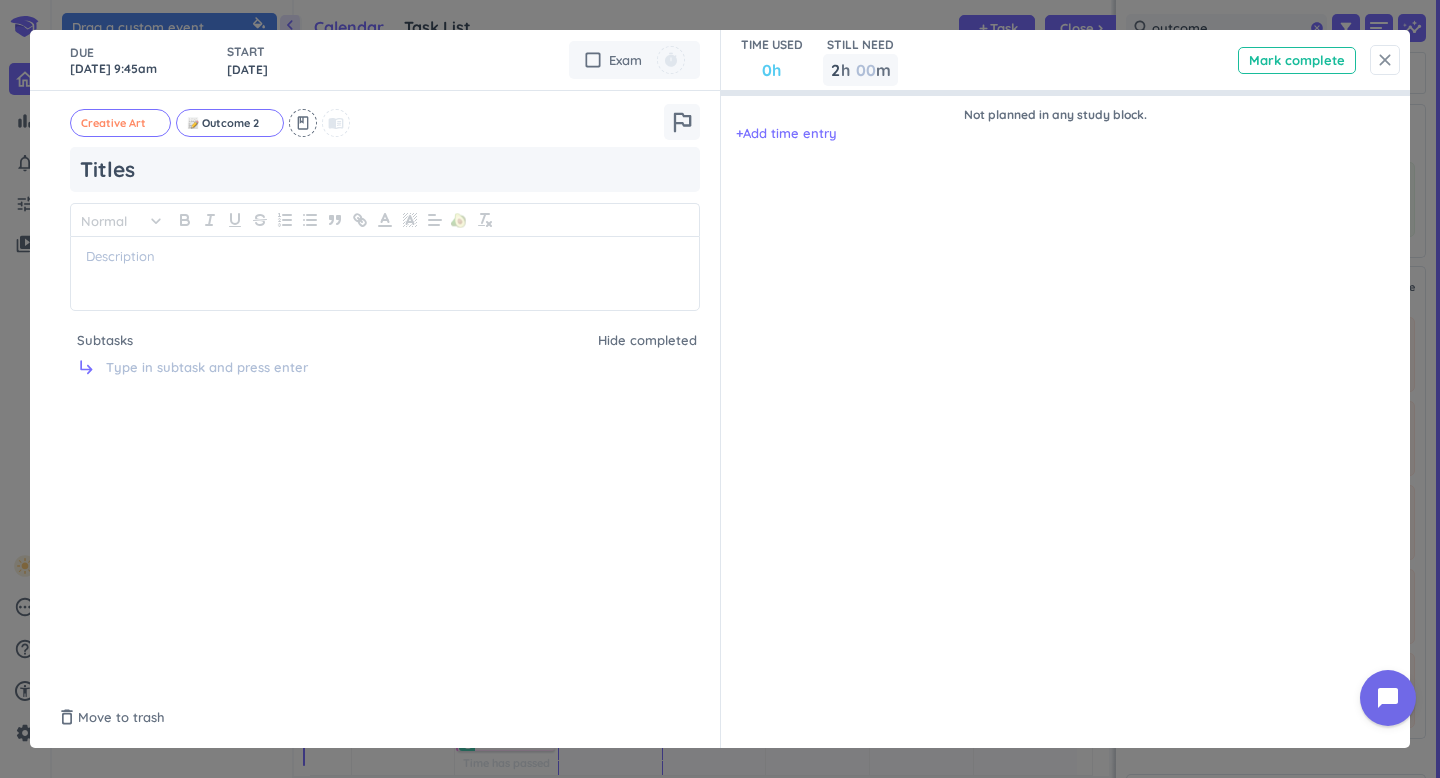 click on "close" at bounding box center [1385, 60] 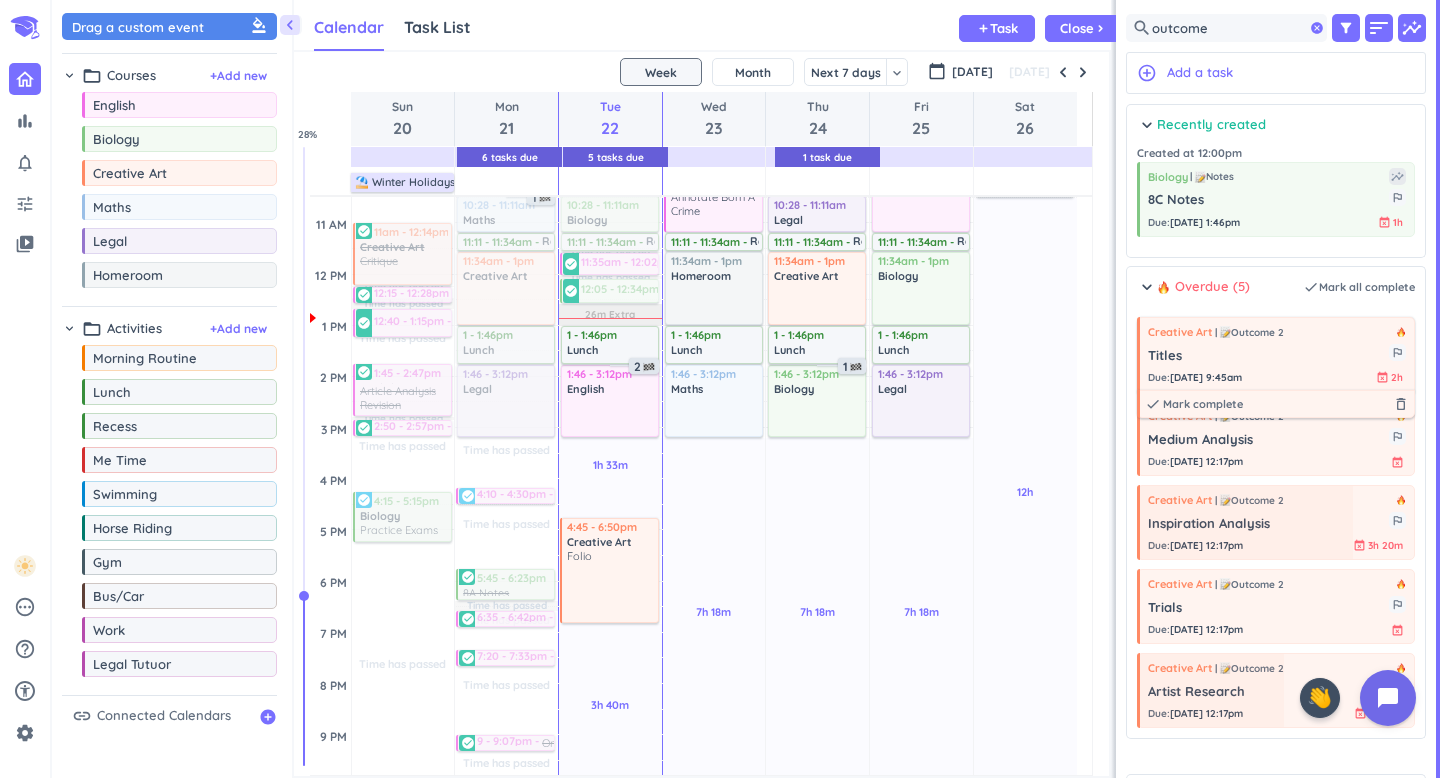 click on "Creative Art" at bounding box center [1180, 332] 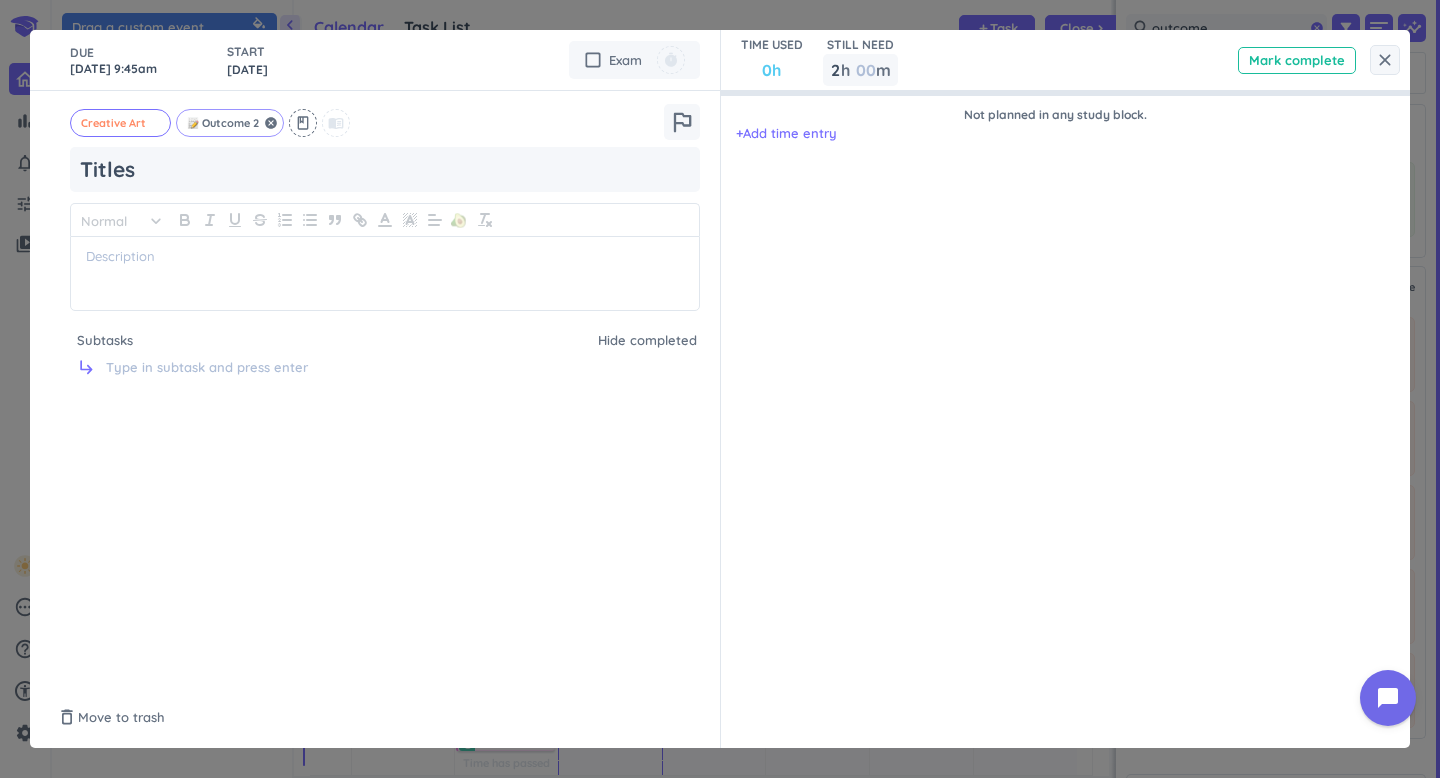 click on "Outcome 2" at bounding box center (230, 123) 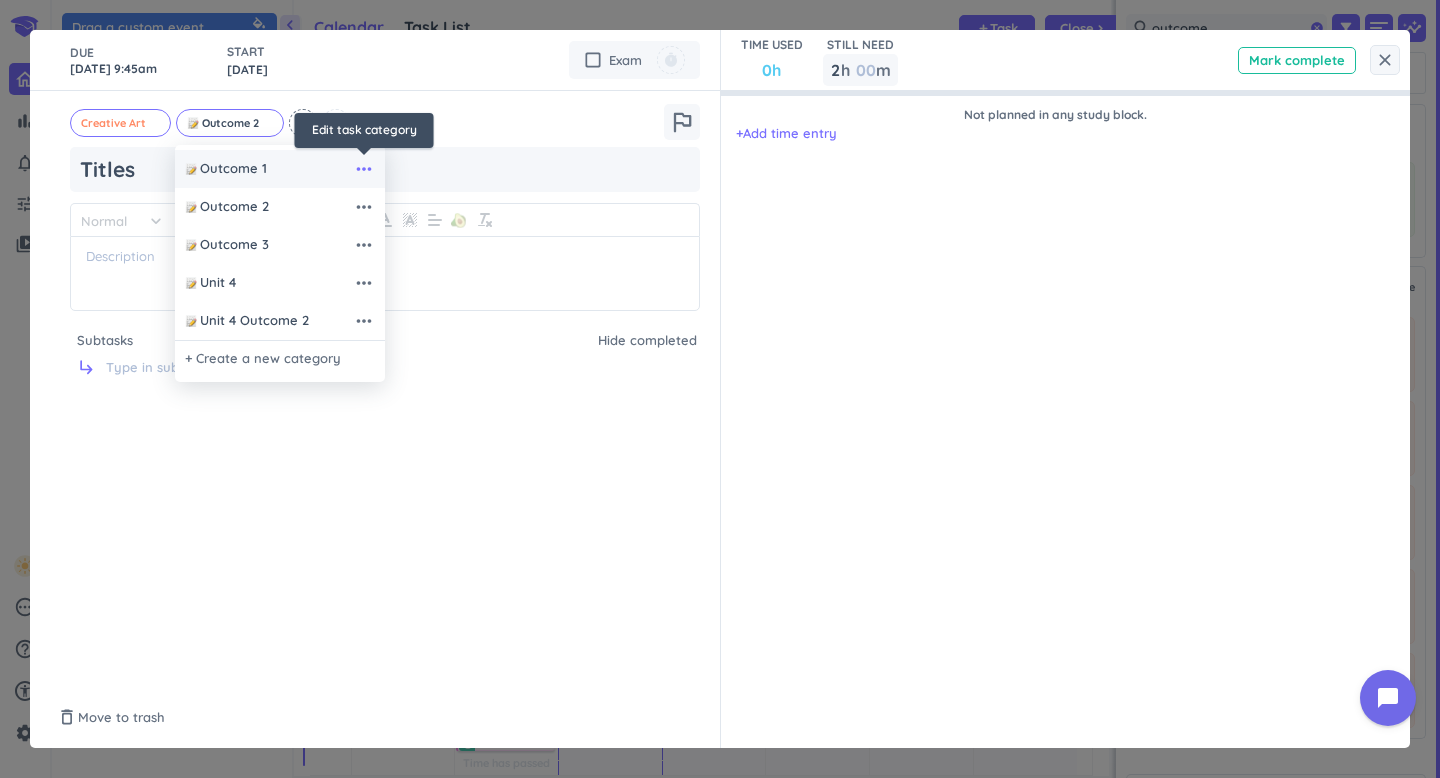 click on "more_horiz" at bounding box center [364, 169] 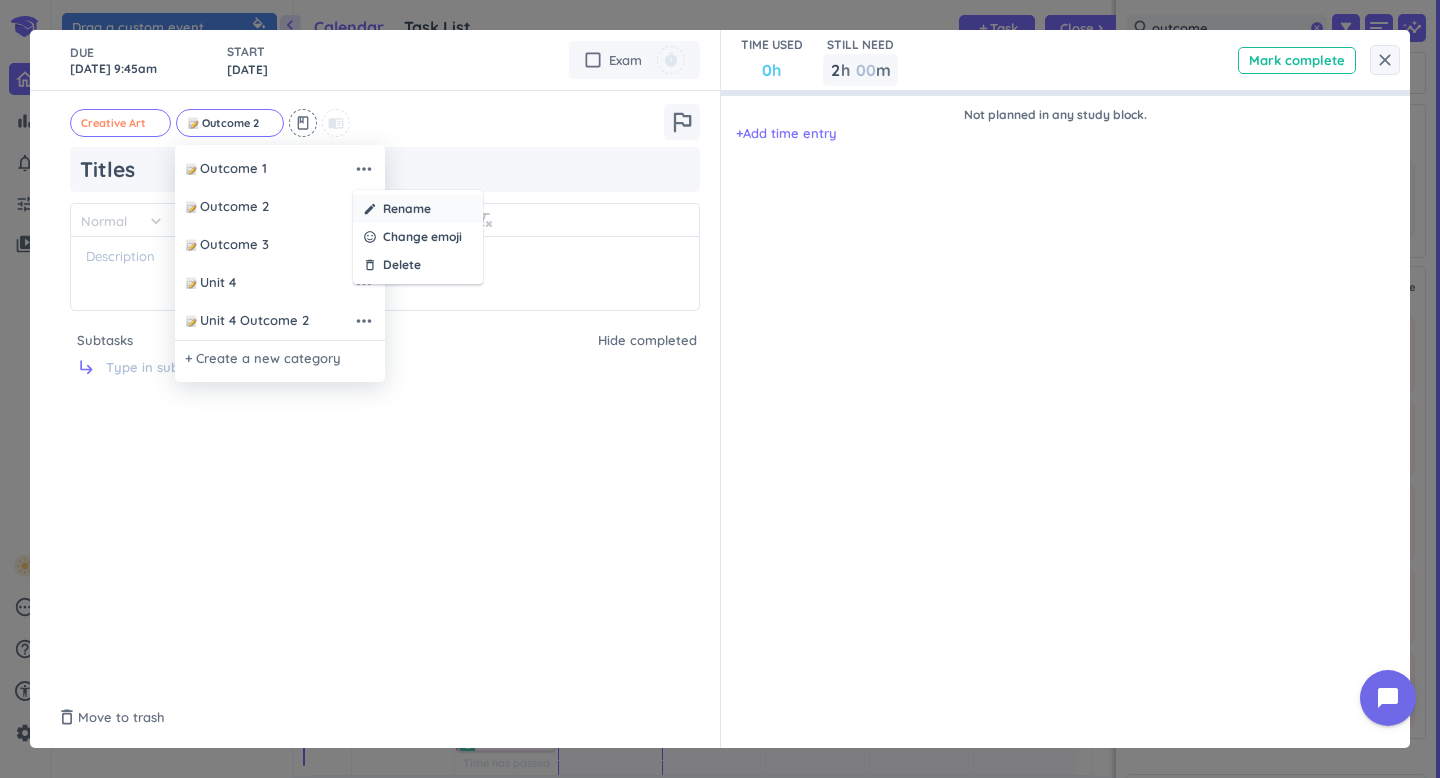 click on "create Rename" at bounding box center [418, 209] 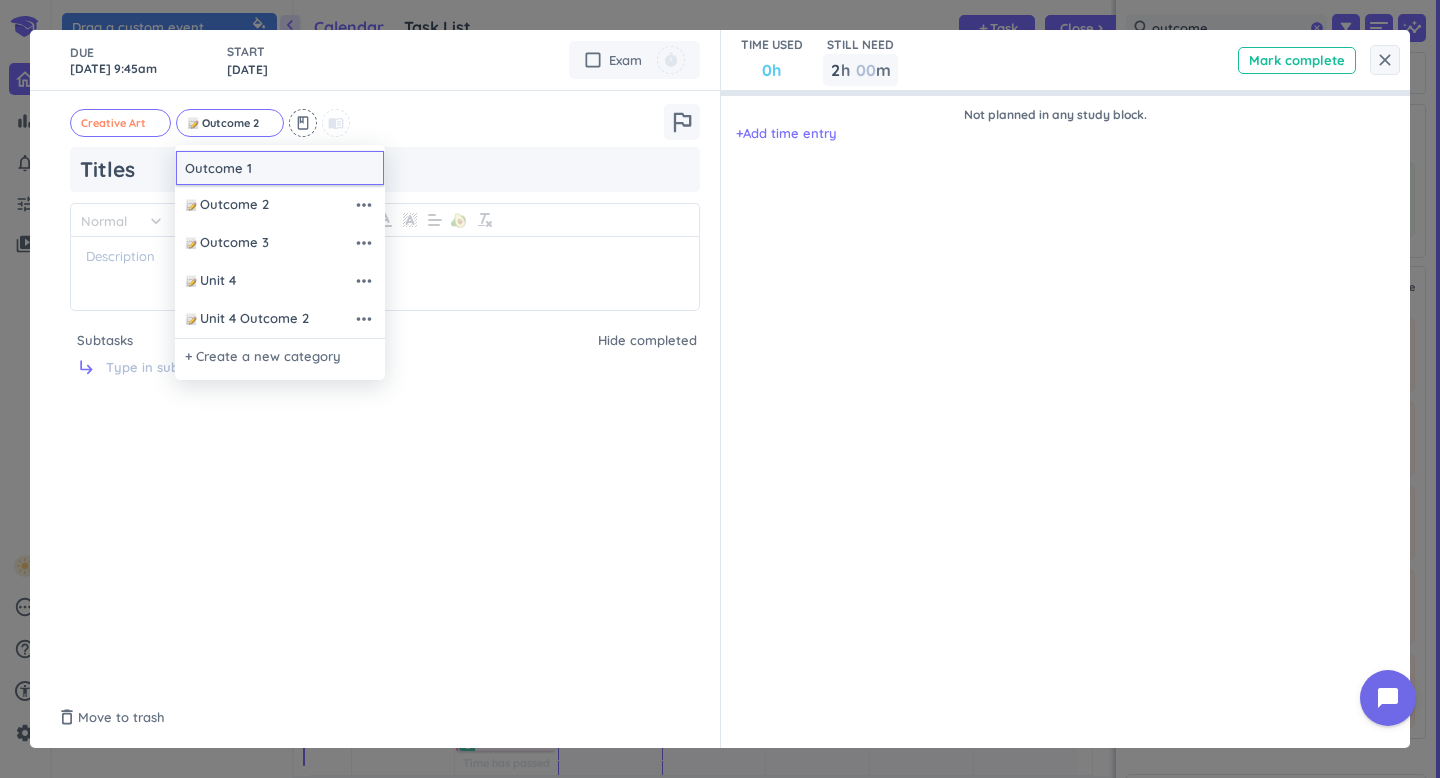click on "Outcome 1" at bounding box center [280, 168] 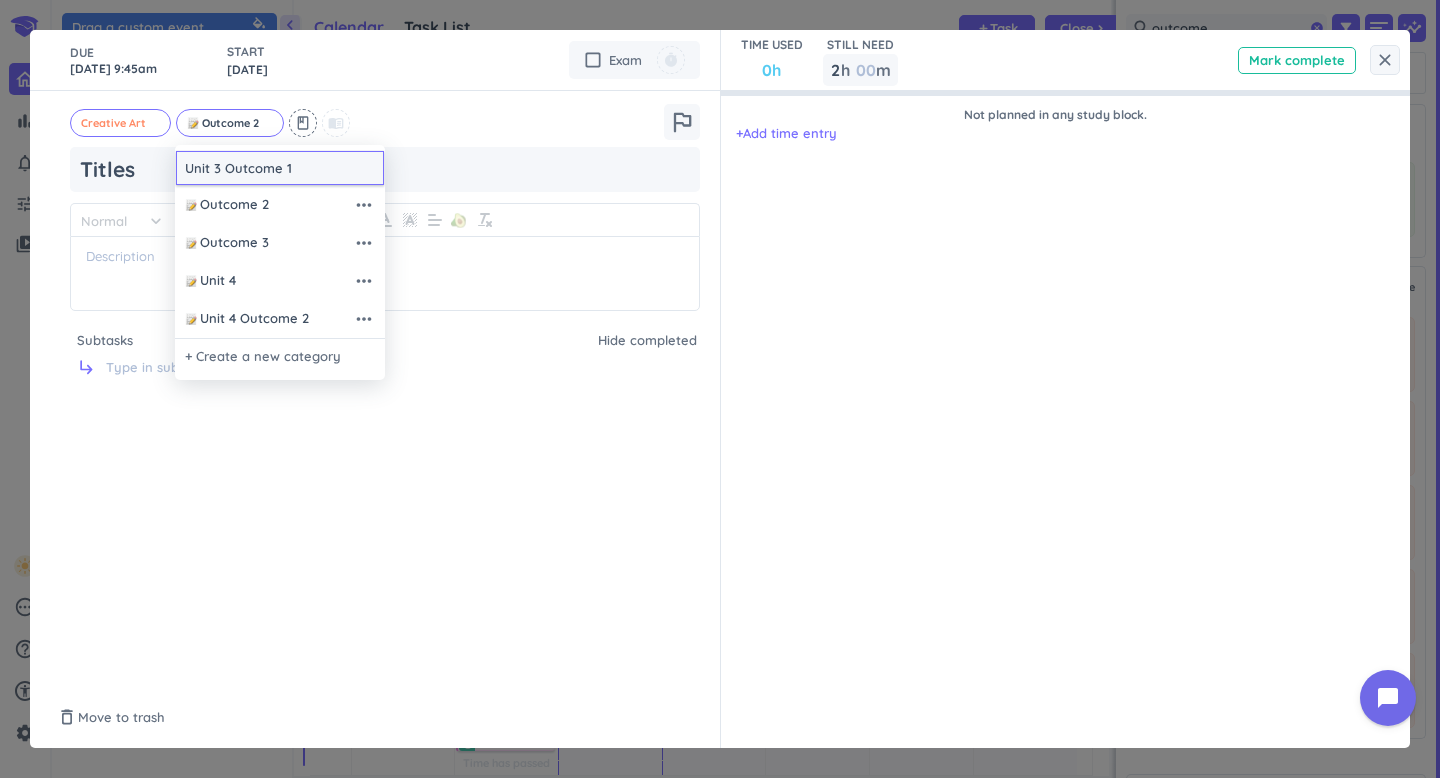 type on "Unit 3 Outcome 1" 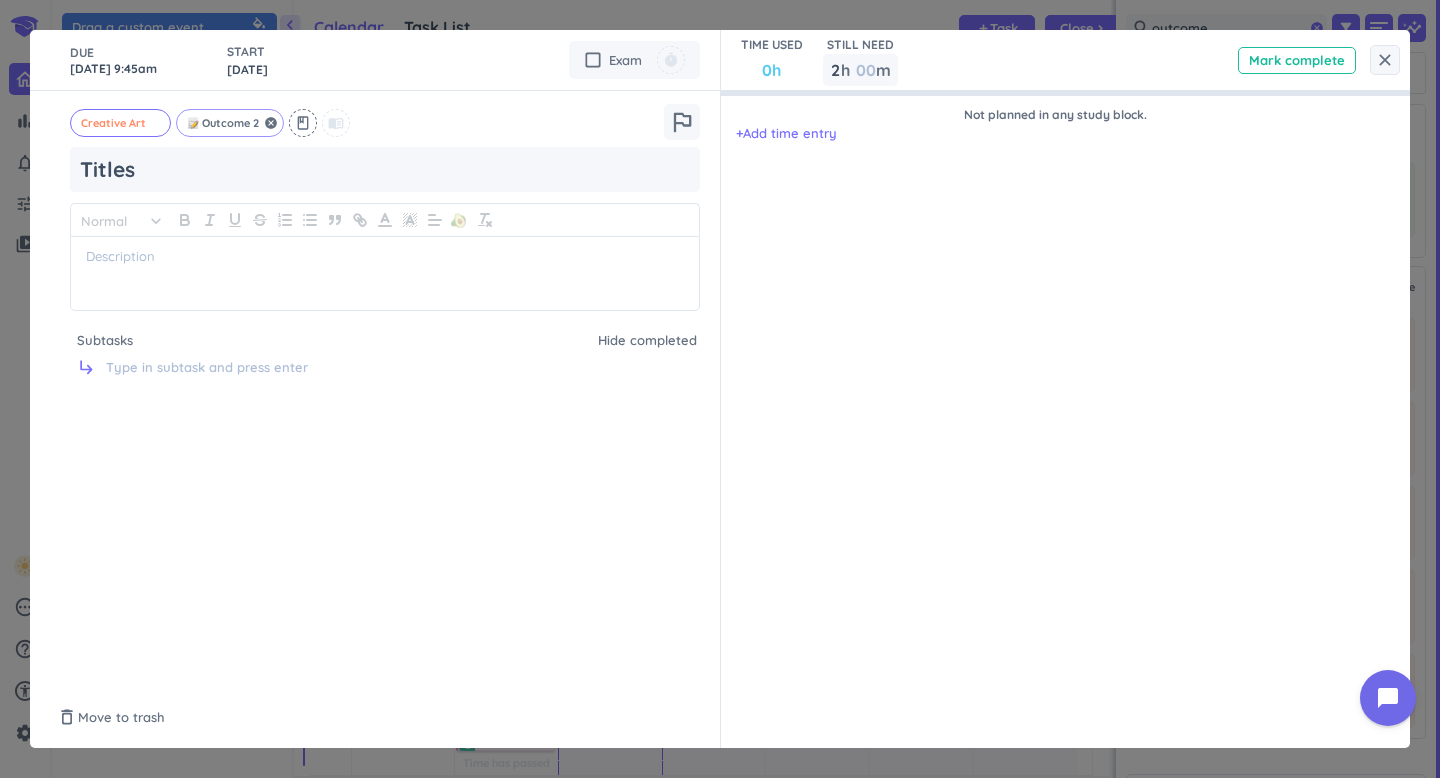 click on "Outcome 2 cancel" at bounding box center [230, 123] 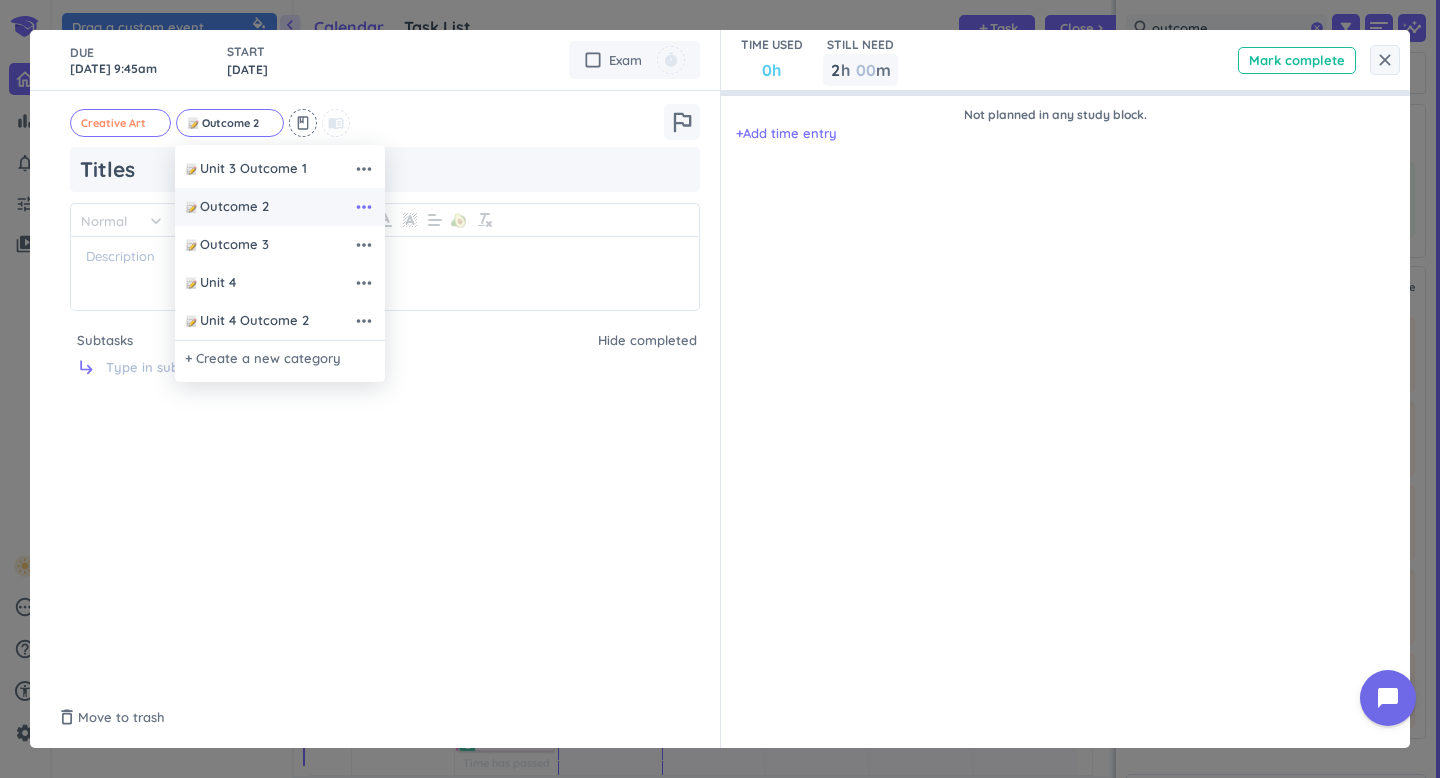 click on "more_horiz" at bounding box center (364, 207) 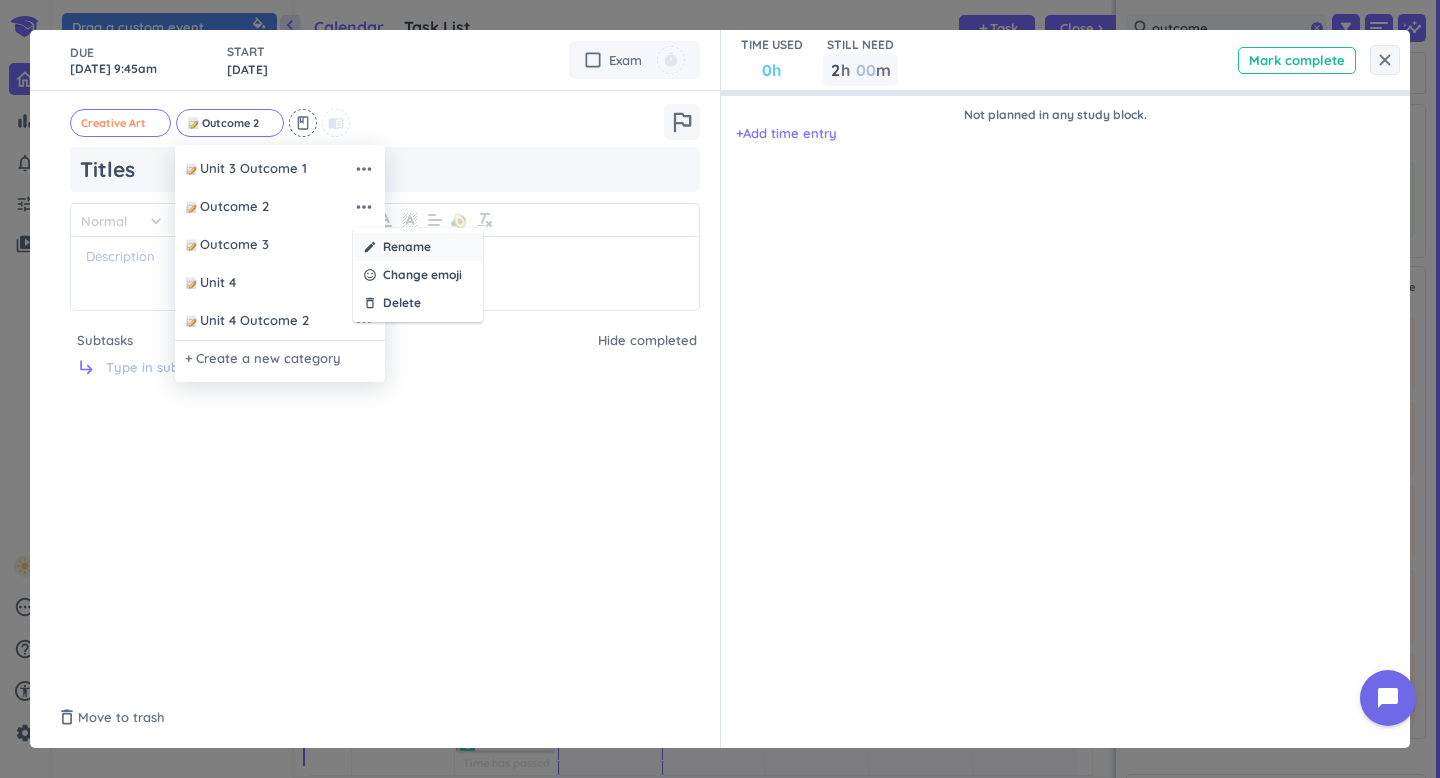 click on "create Rename" at bounding box center [418, 247] 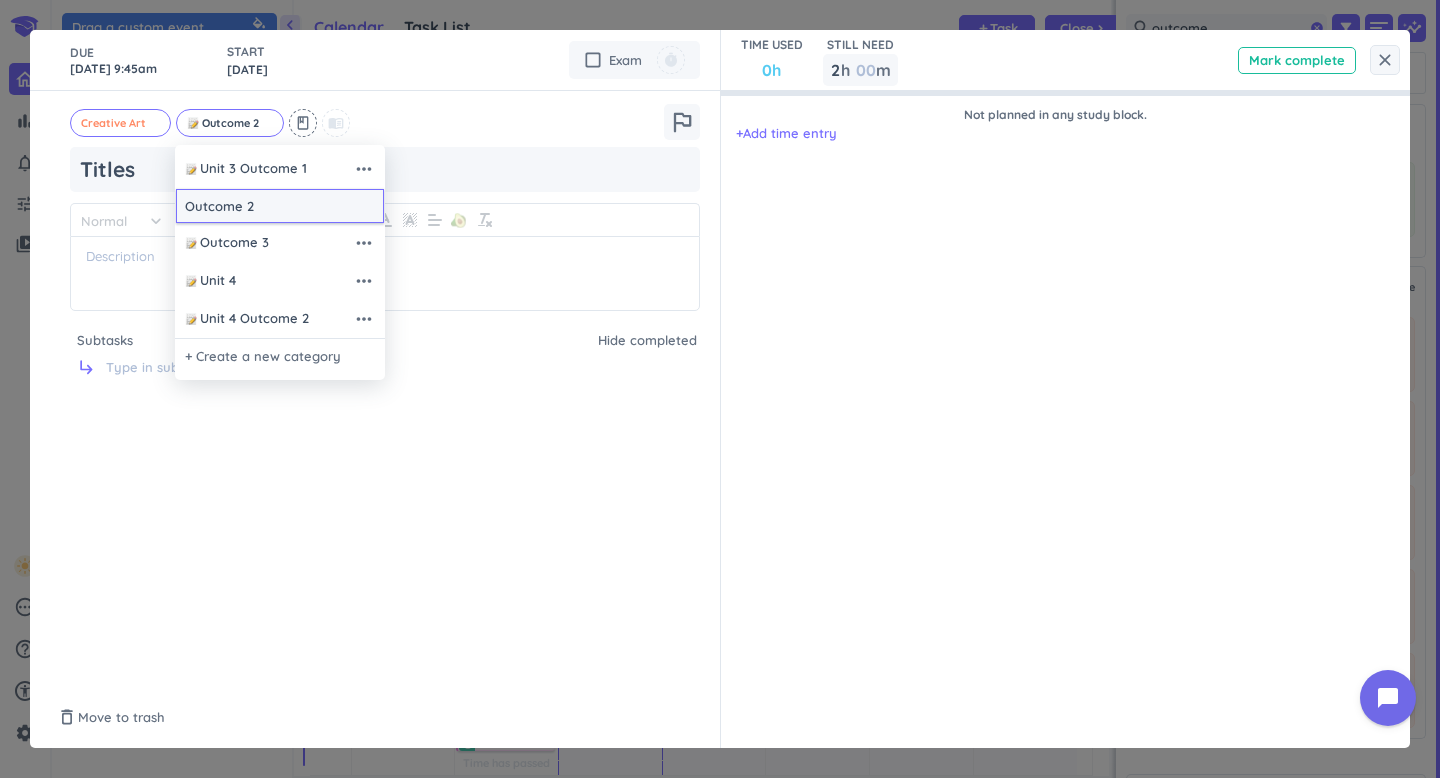 click on "Outcome 2" at bounding box center [280, 206] 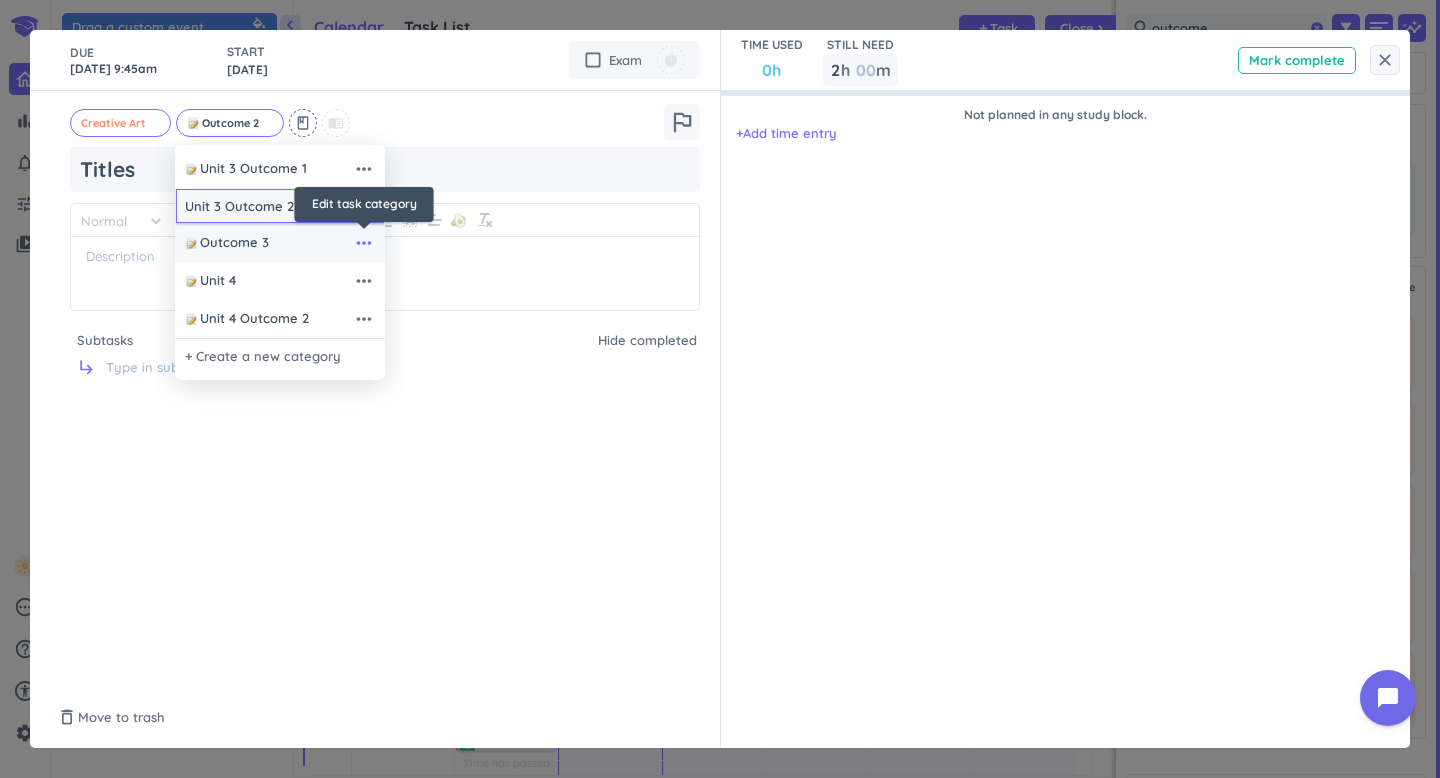 type on "Unit 3 Outcome 2" 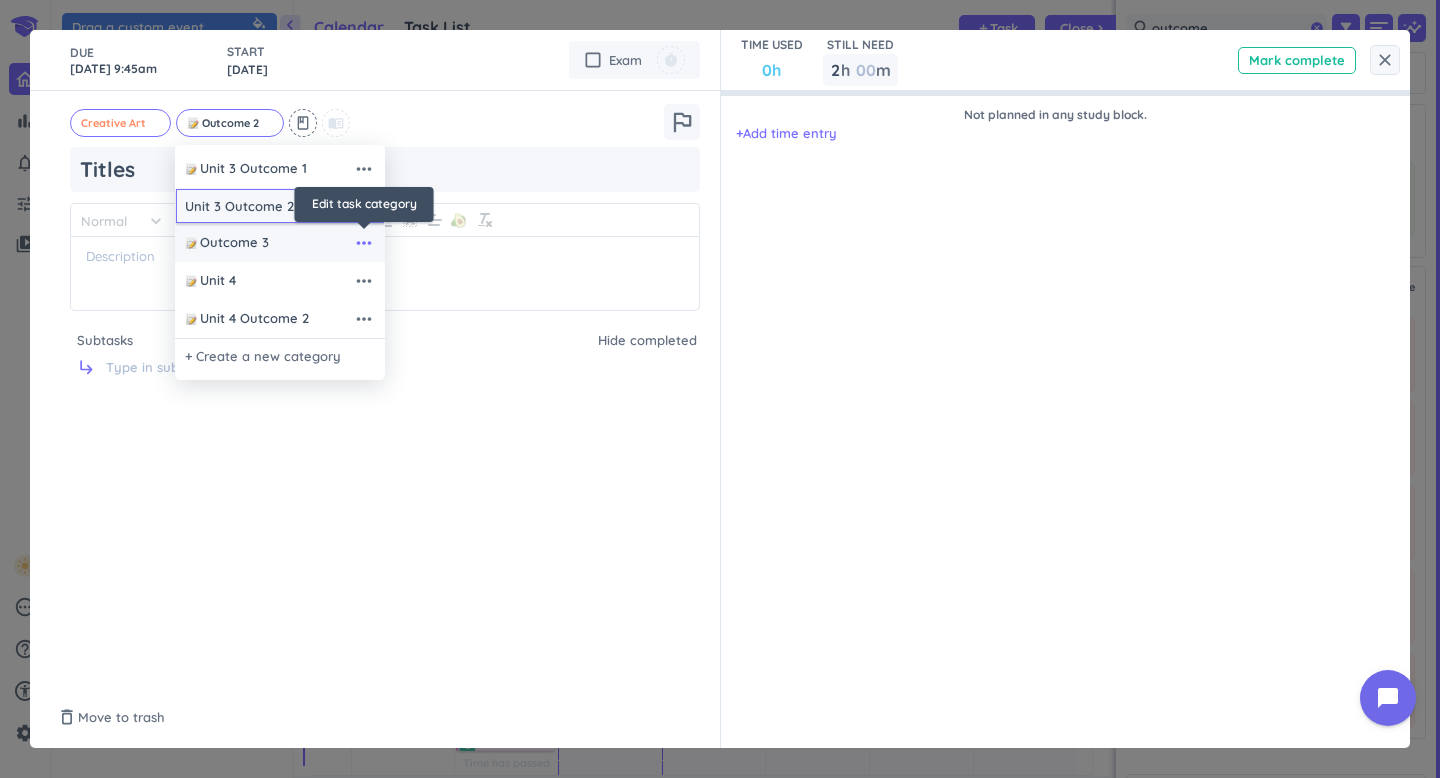 click on "more_horiz" at bounding box center [364, 243] 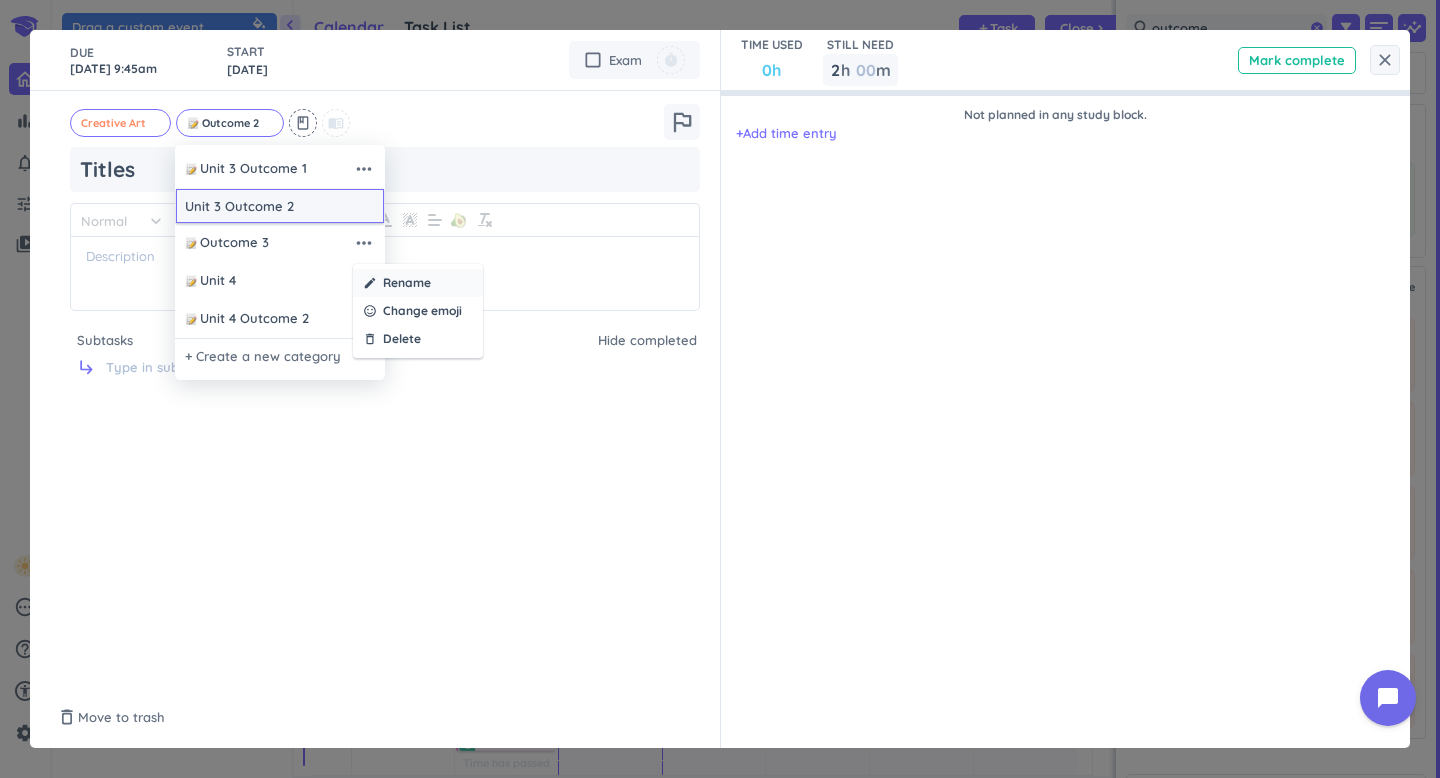 click on "create" at bounding box center (370, 283) 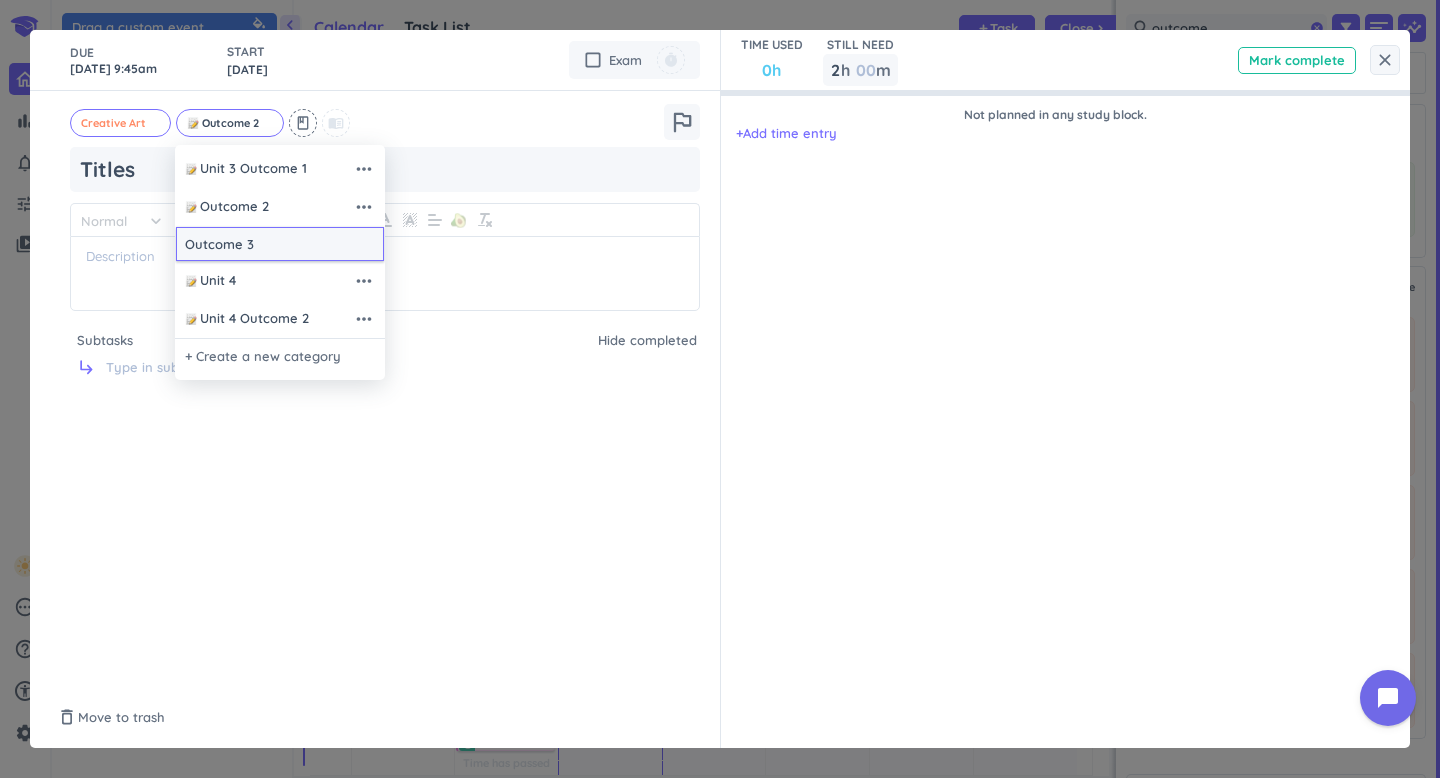 click on "Outcome 3" at bounding box center [280, 244] 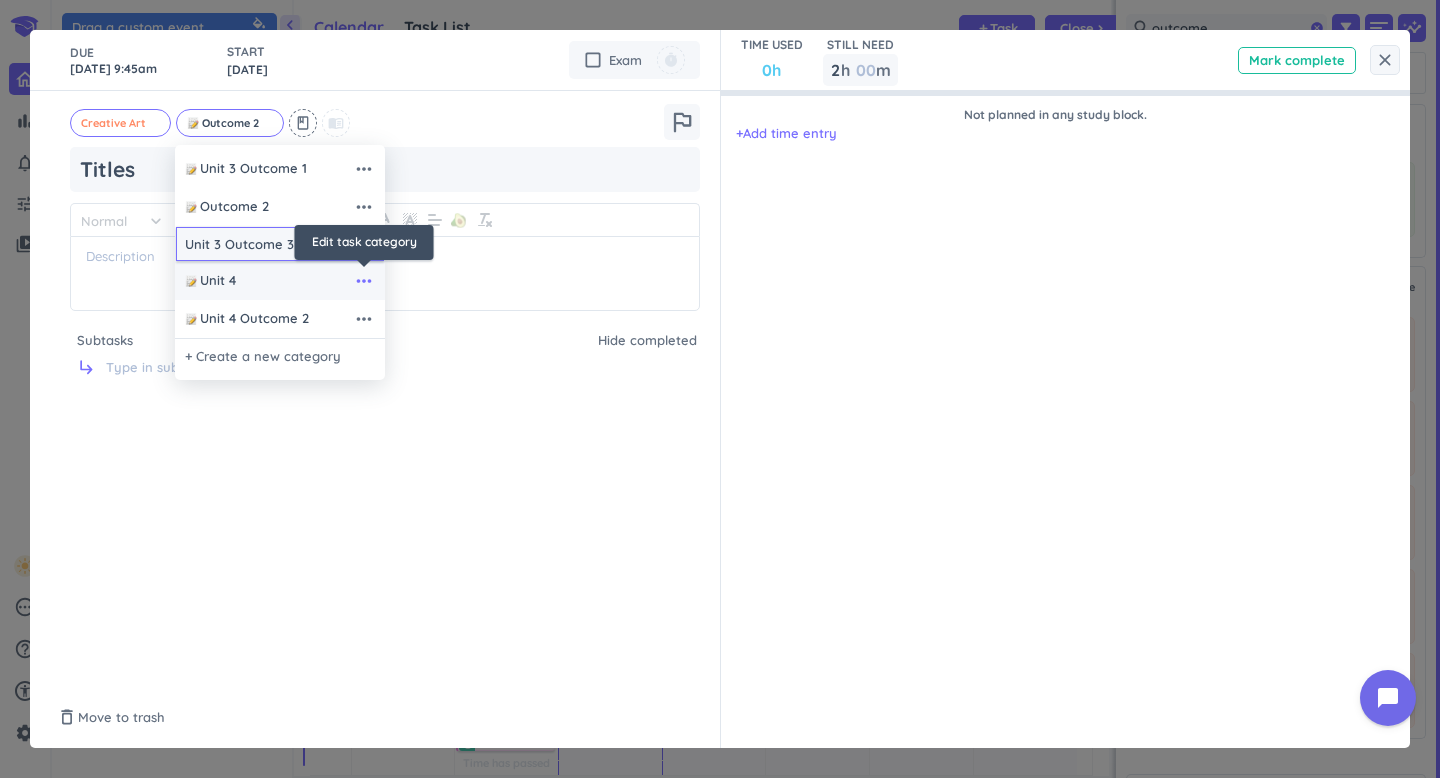 type on "Unit 3 Outcome 3" 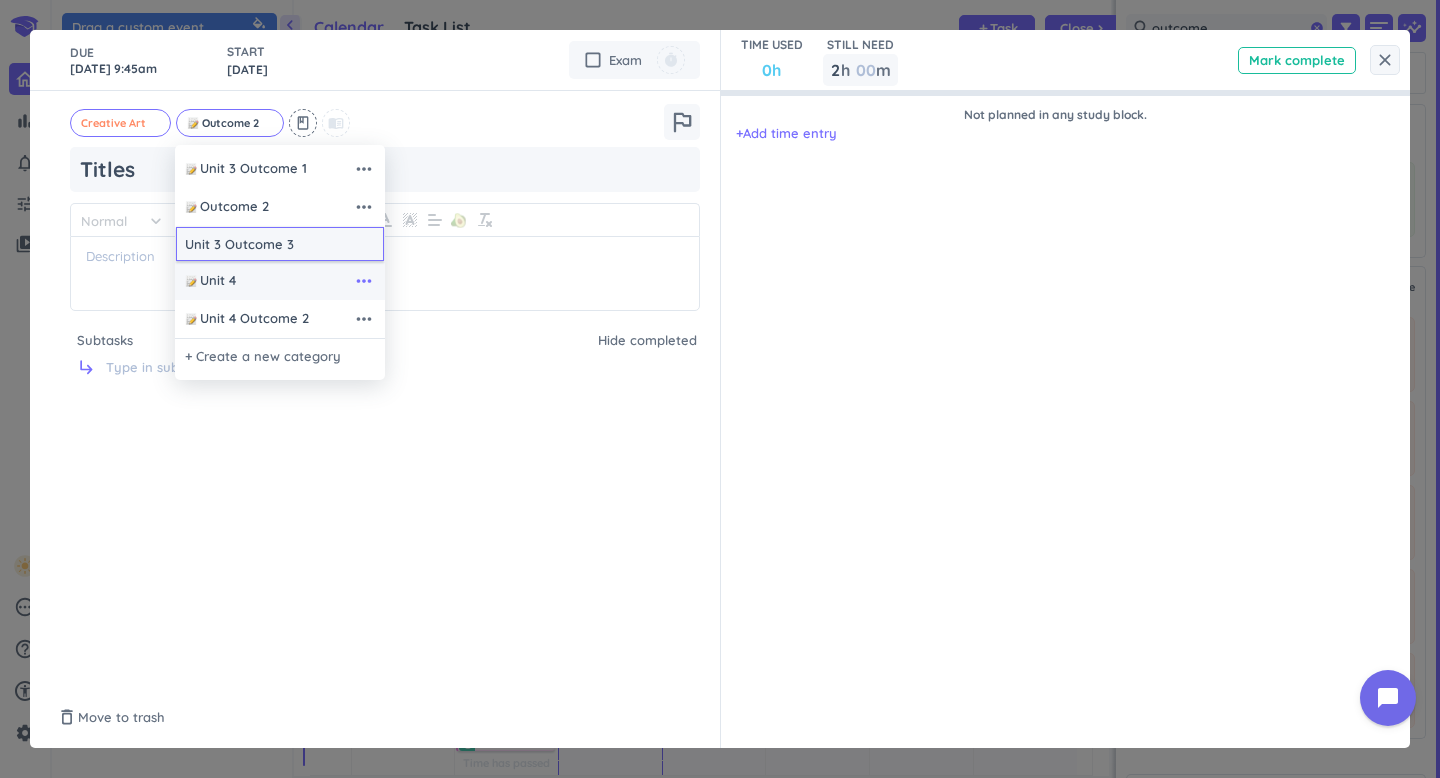 click on "more_horiz" at bounding box center (364, 281) 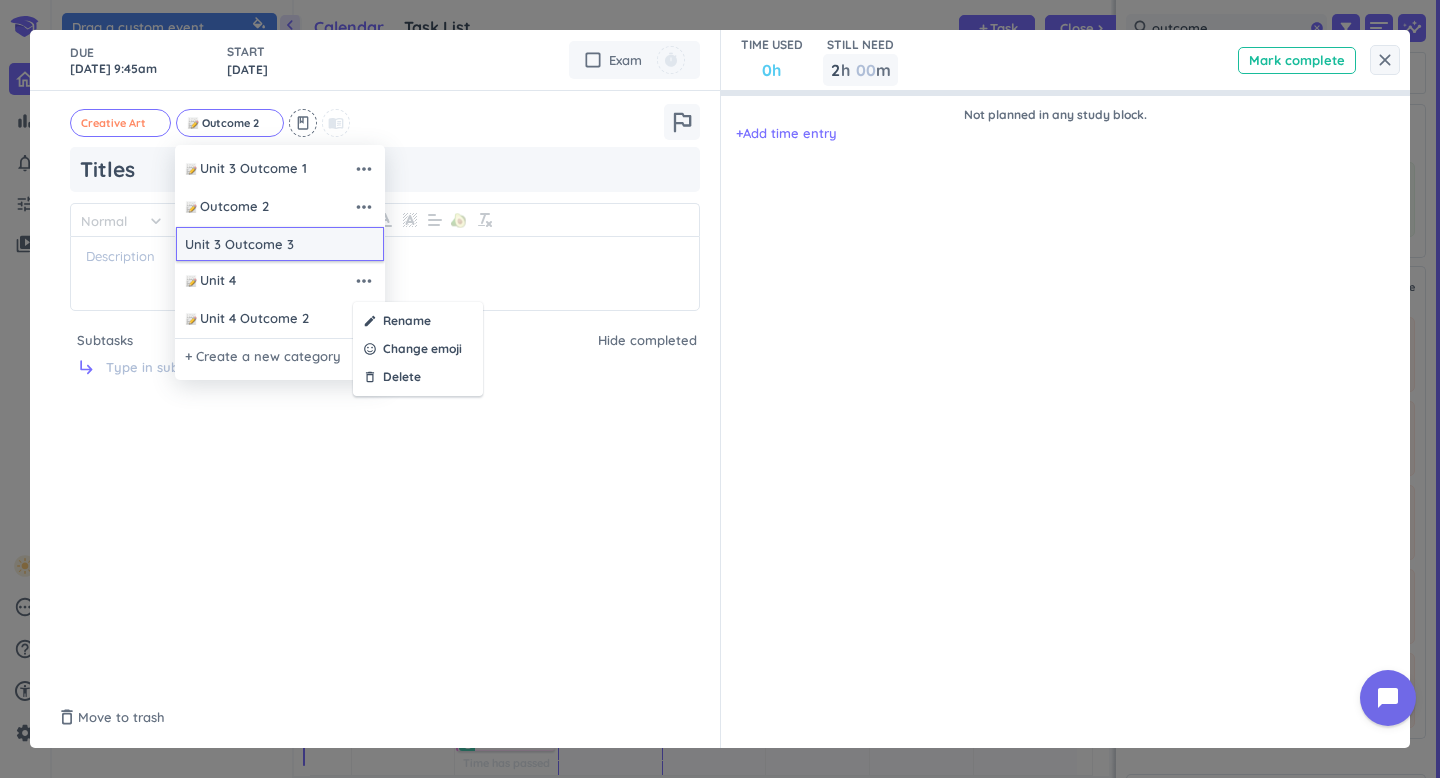 click at bounding box center (720, 389) 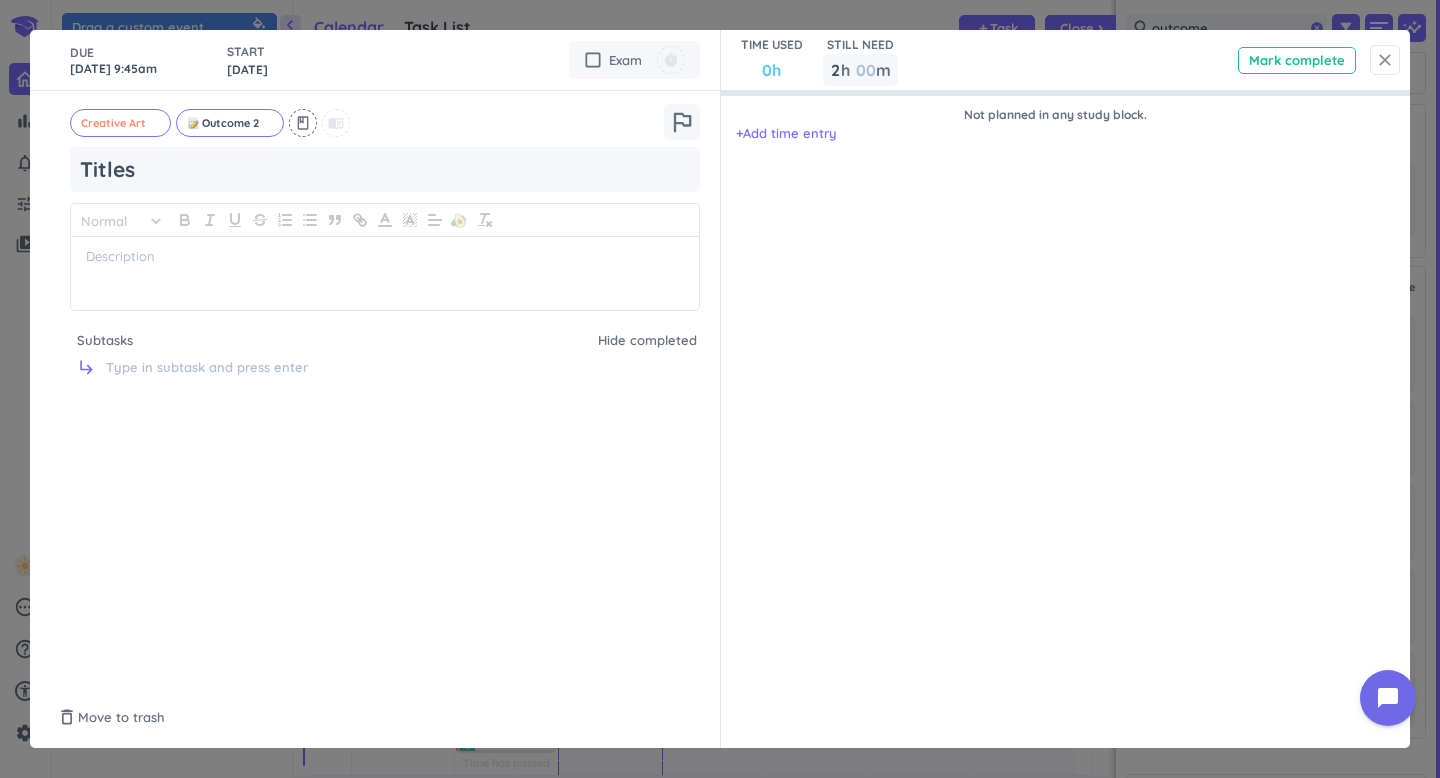 click on "close" at bounding box center [1385, 60] 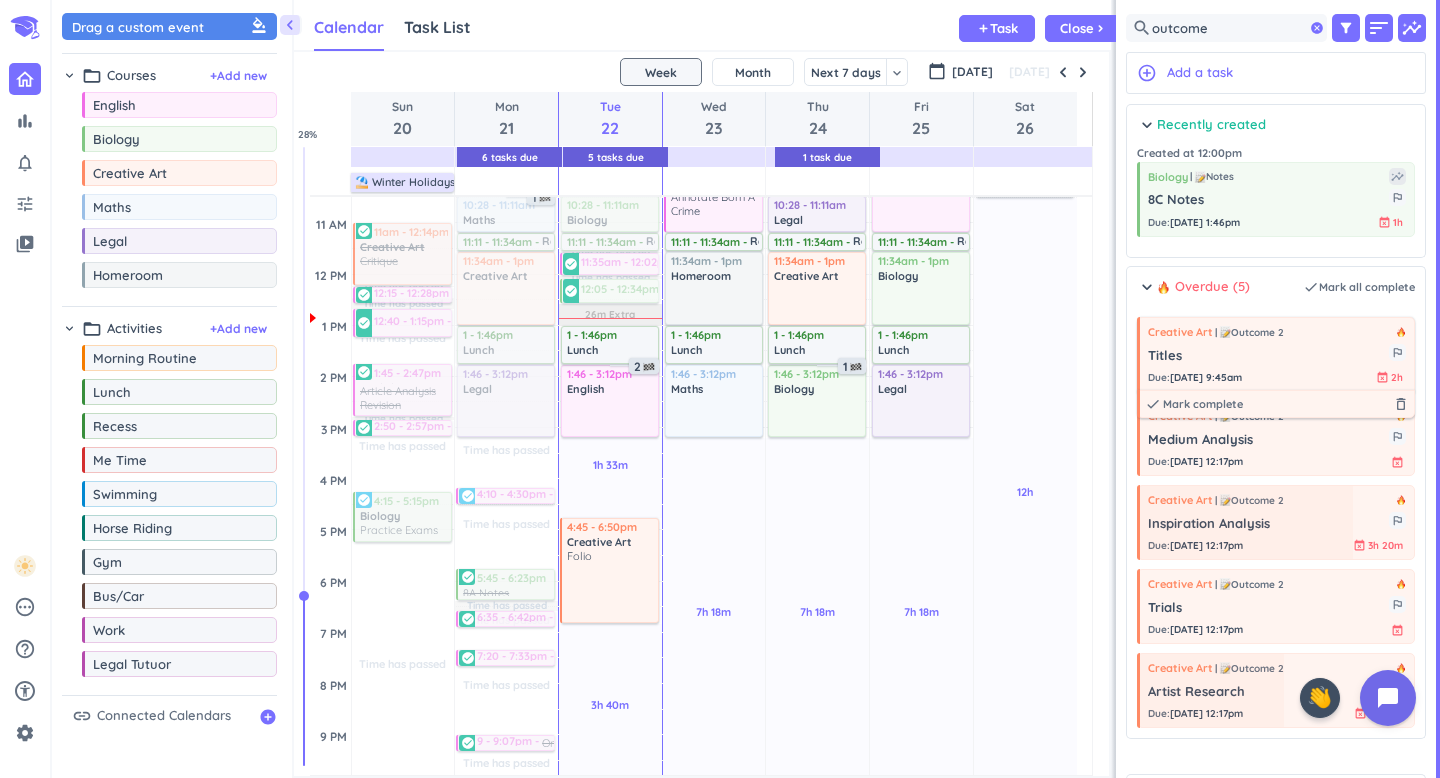 click on "[DATE] 9:45am" at bounding box center (1206, 377) 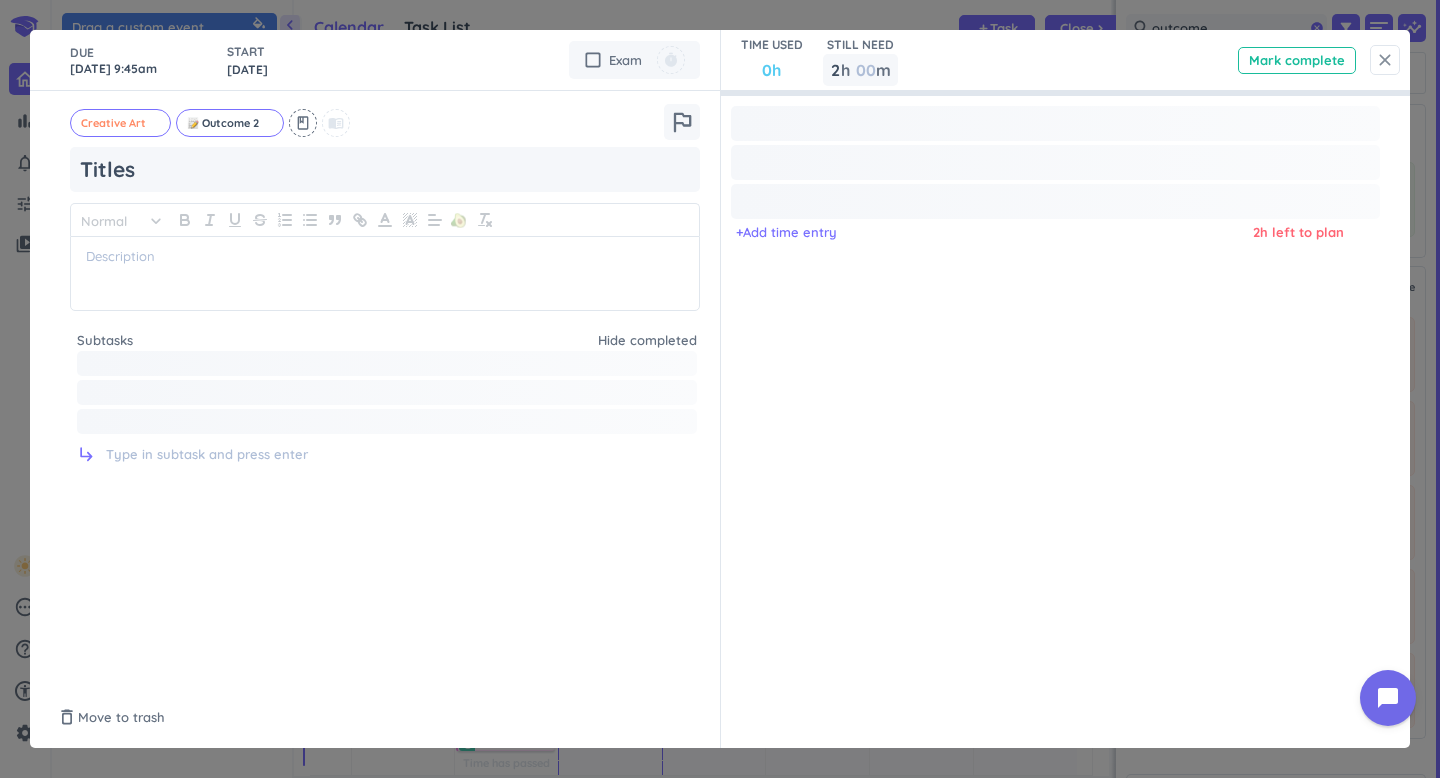 click on "close" at bounding box center [1385, 60] 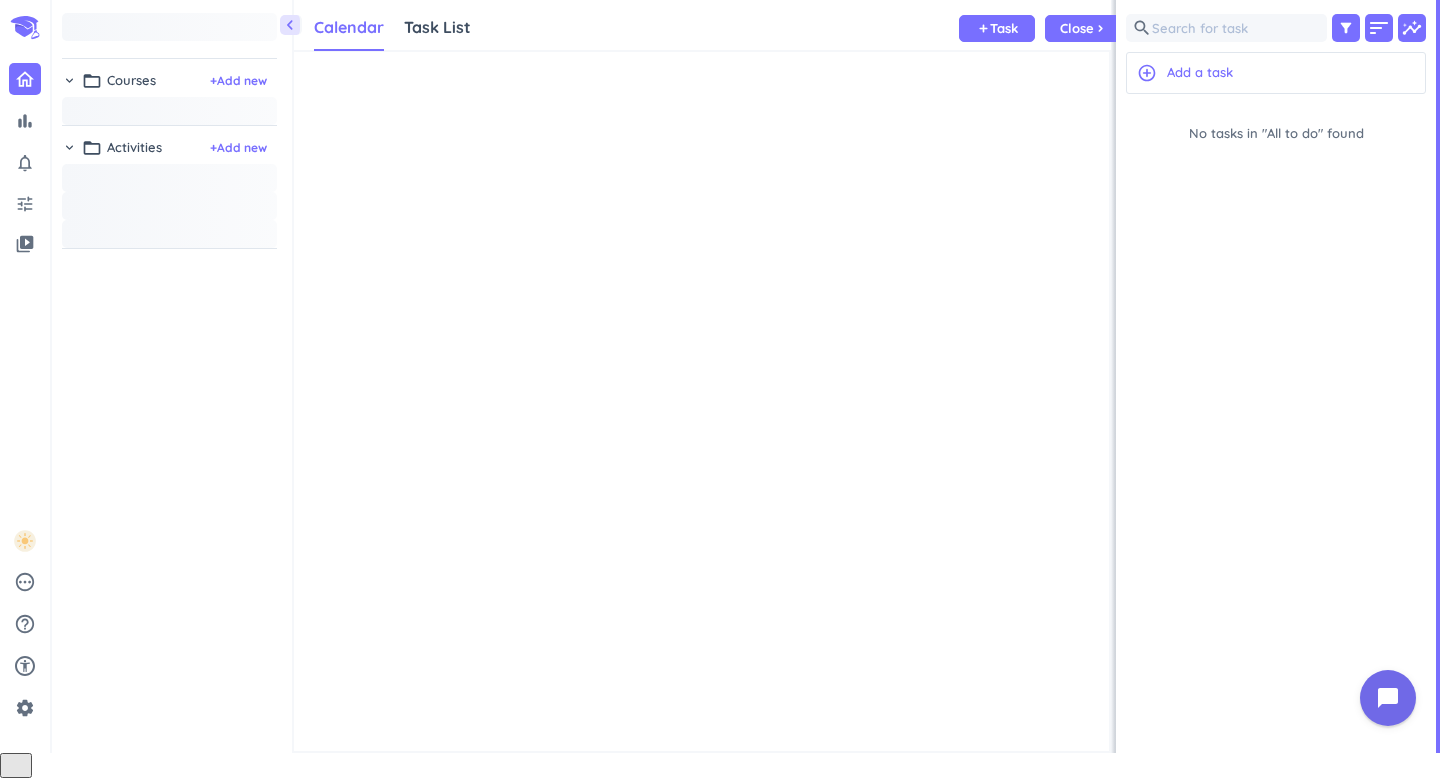 scroll, scrollTop: 0, scrollLeft: 0, axis: both 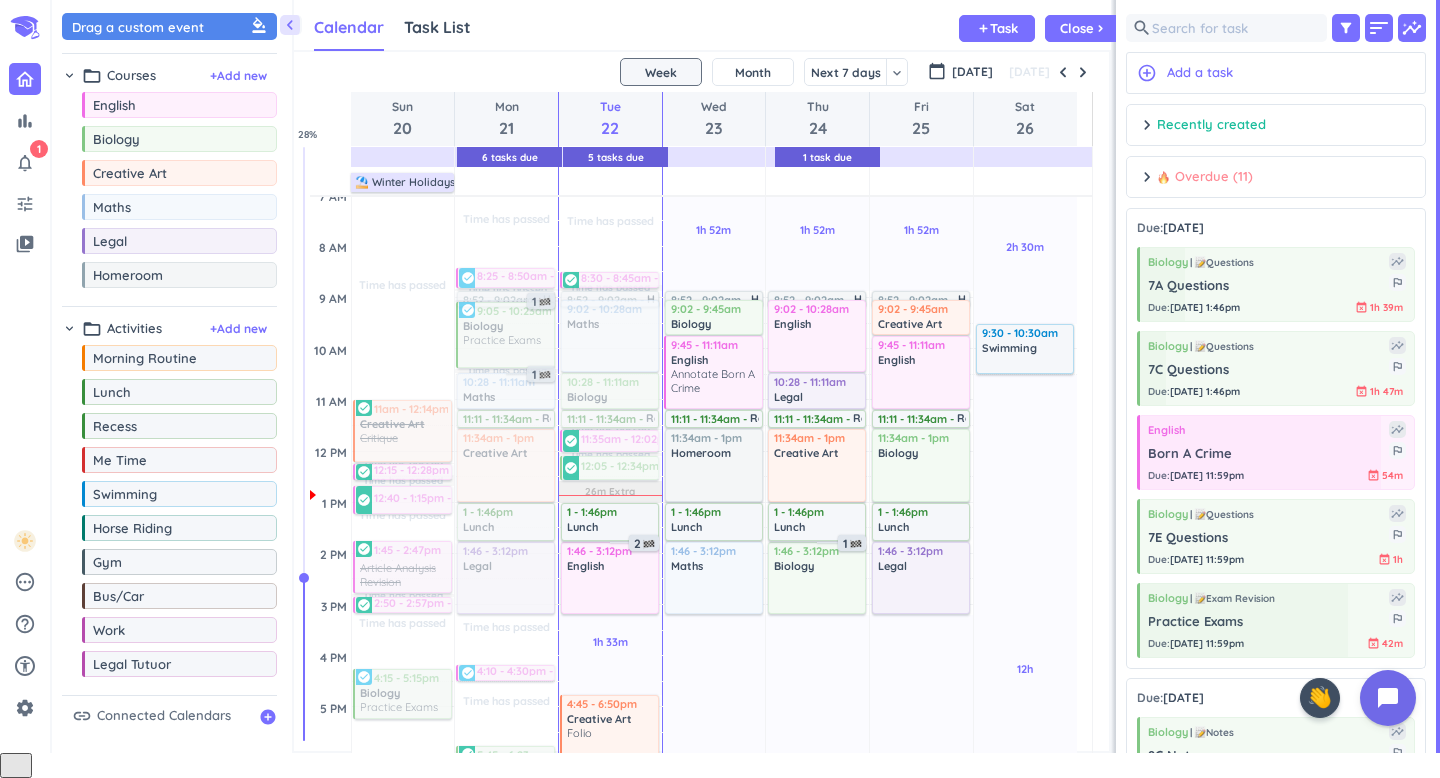click on "chevron_right Overdue (11) done Mark all complete" at bounding box center (1276, 182) 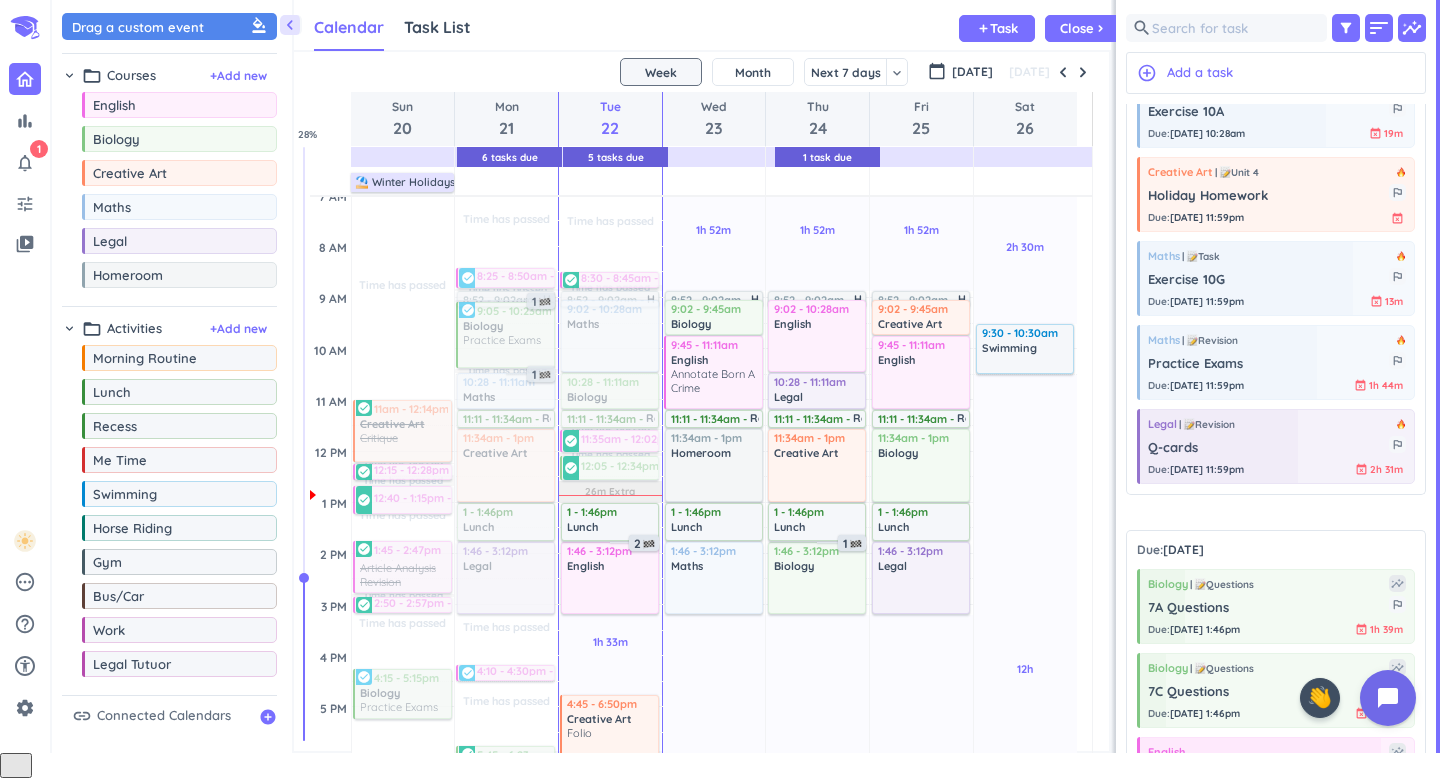 scroll, scrollTop: 657, scrollLeft: 0, axis: vertical 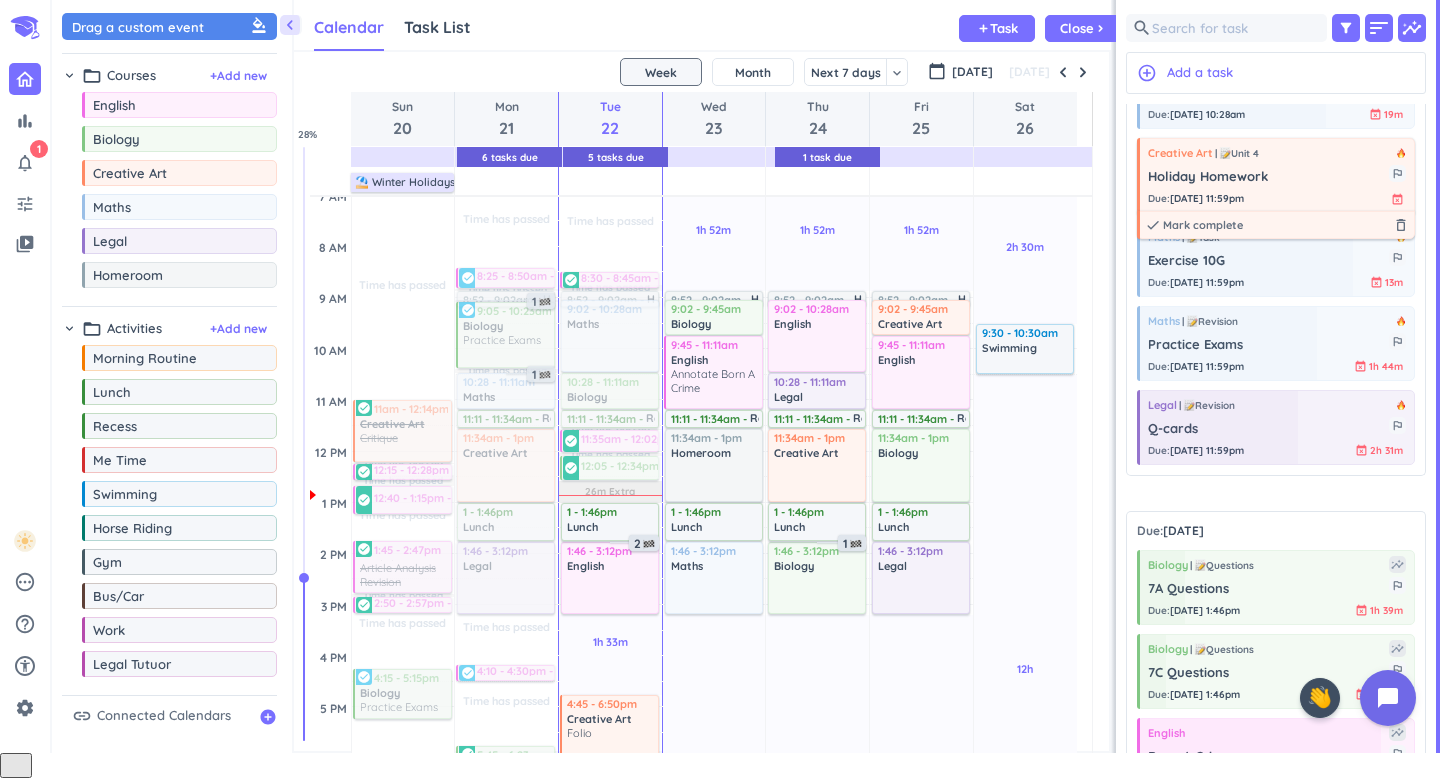 click on "Holiday Homework" at bounding box center [1268, 177] 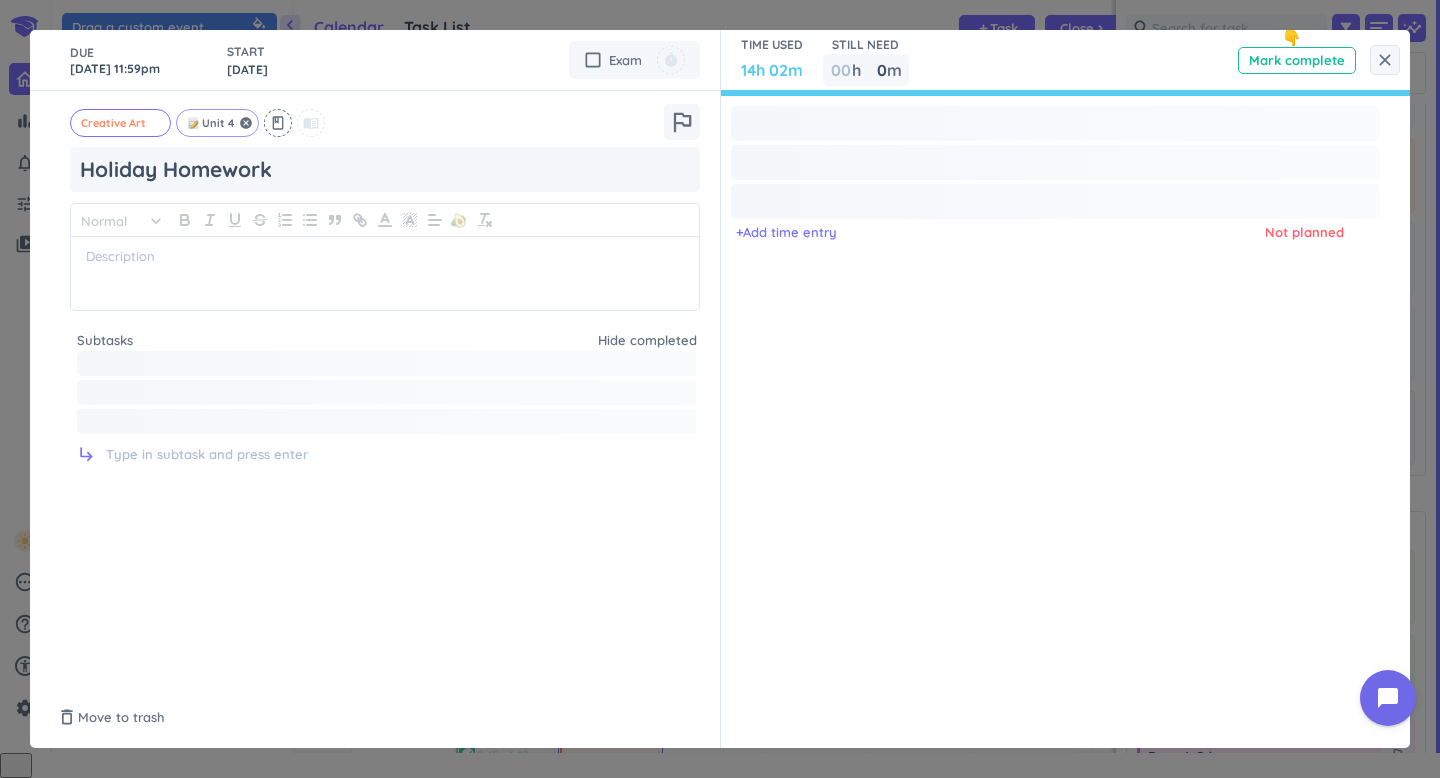 click on "Unit 4" at bounding box center [218, 123] 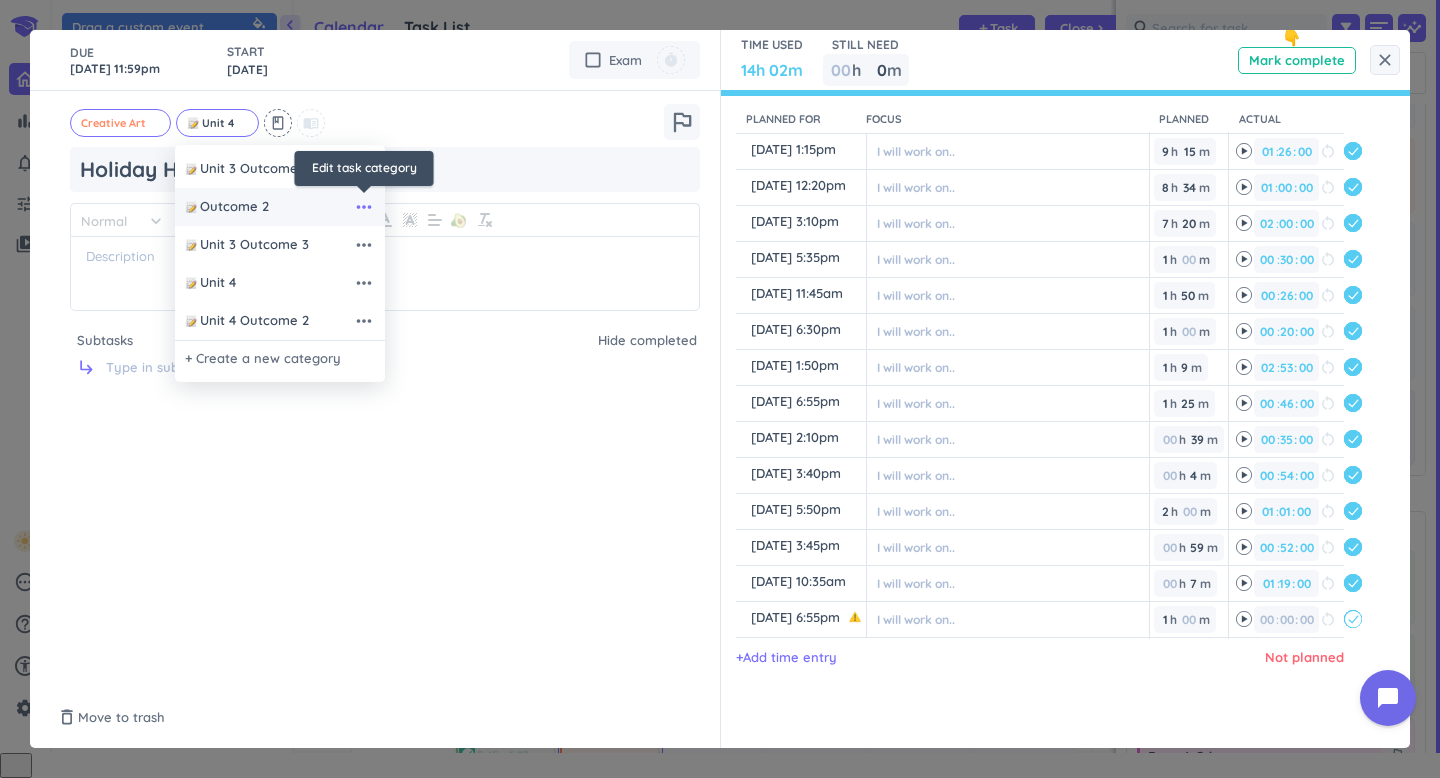 click on "more_horiz" at bounding box center (364, 207) 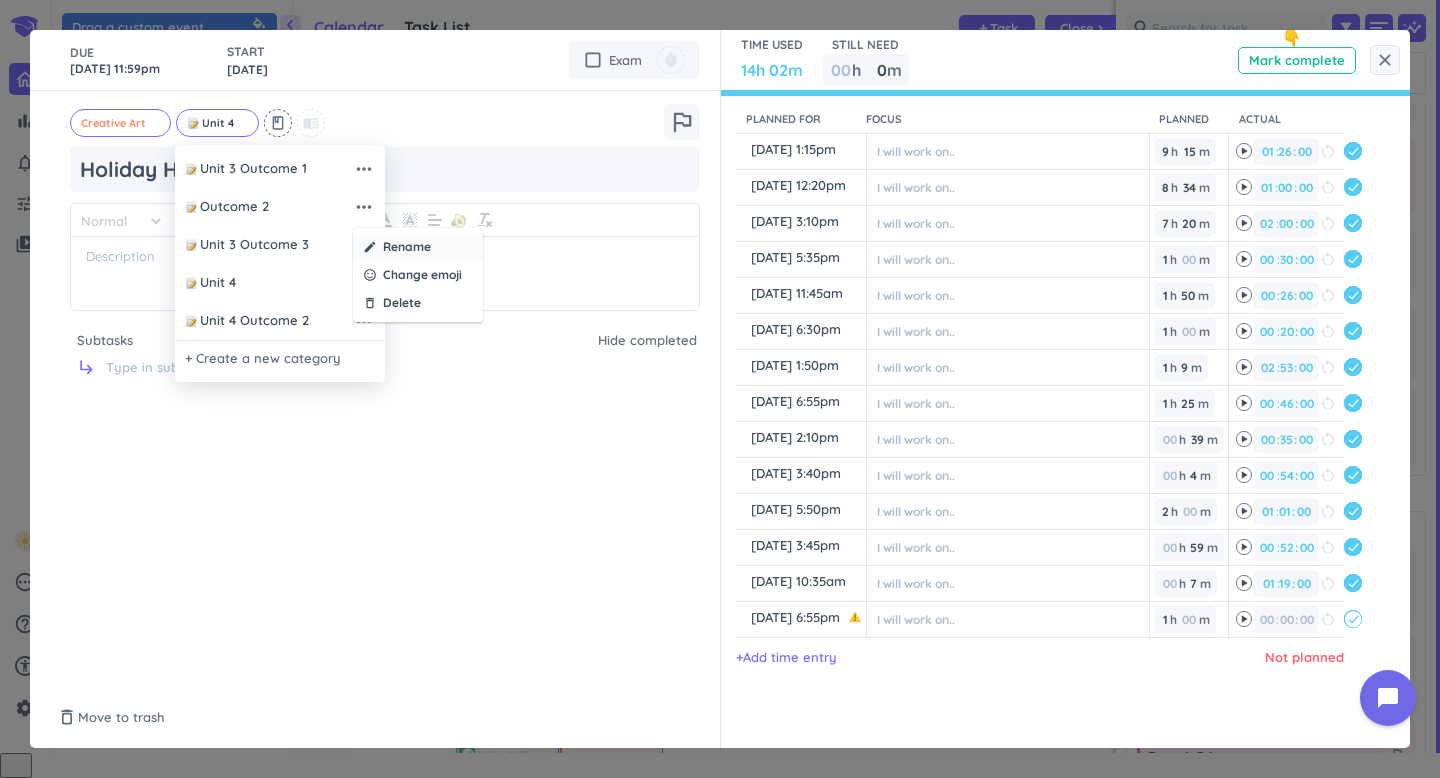 click on "create Rename" at bounding box center [418, 247] 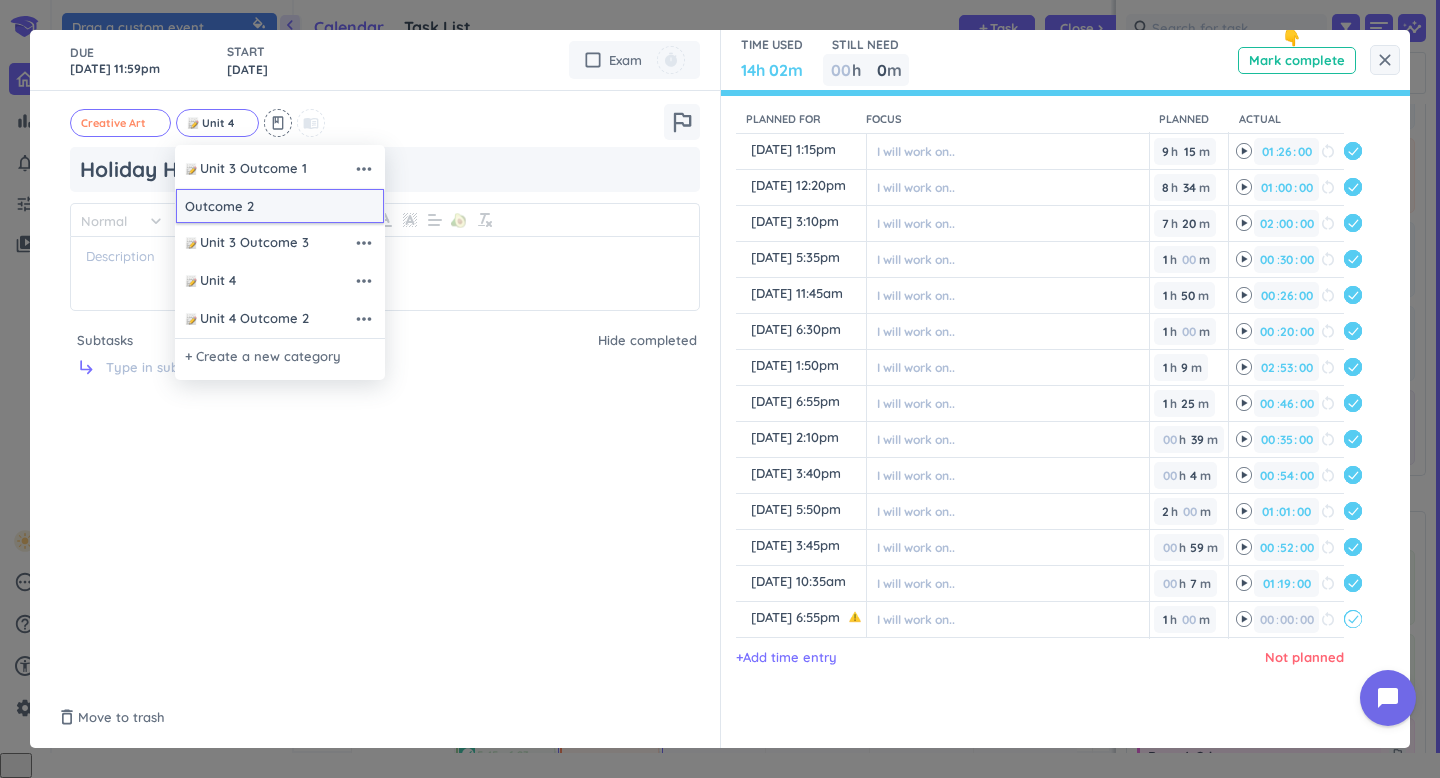 click on "Outcome 2" at bounding box center (280, 206) 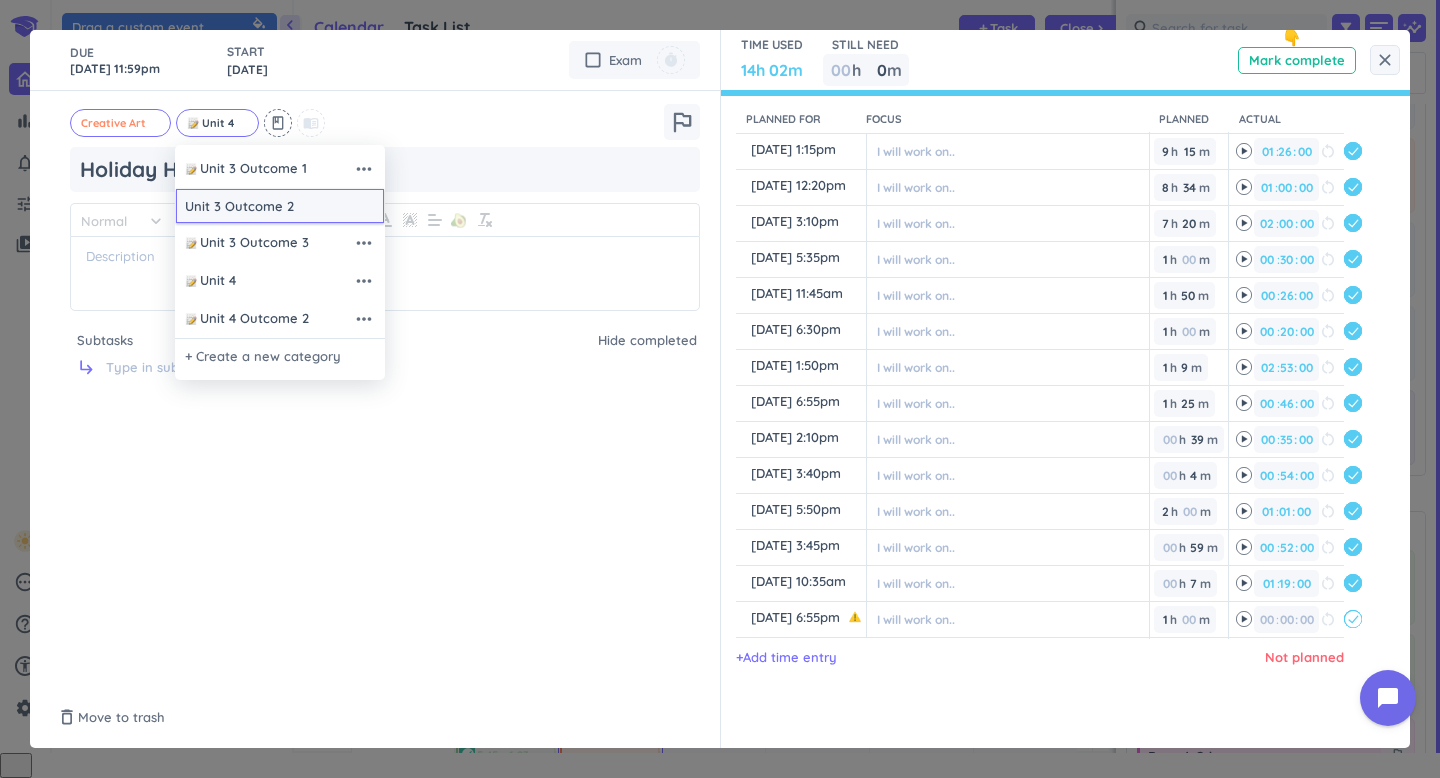 type on "Unit 3 Outcome 2" 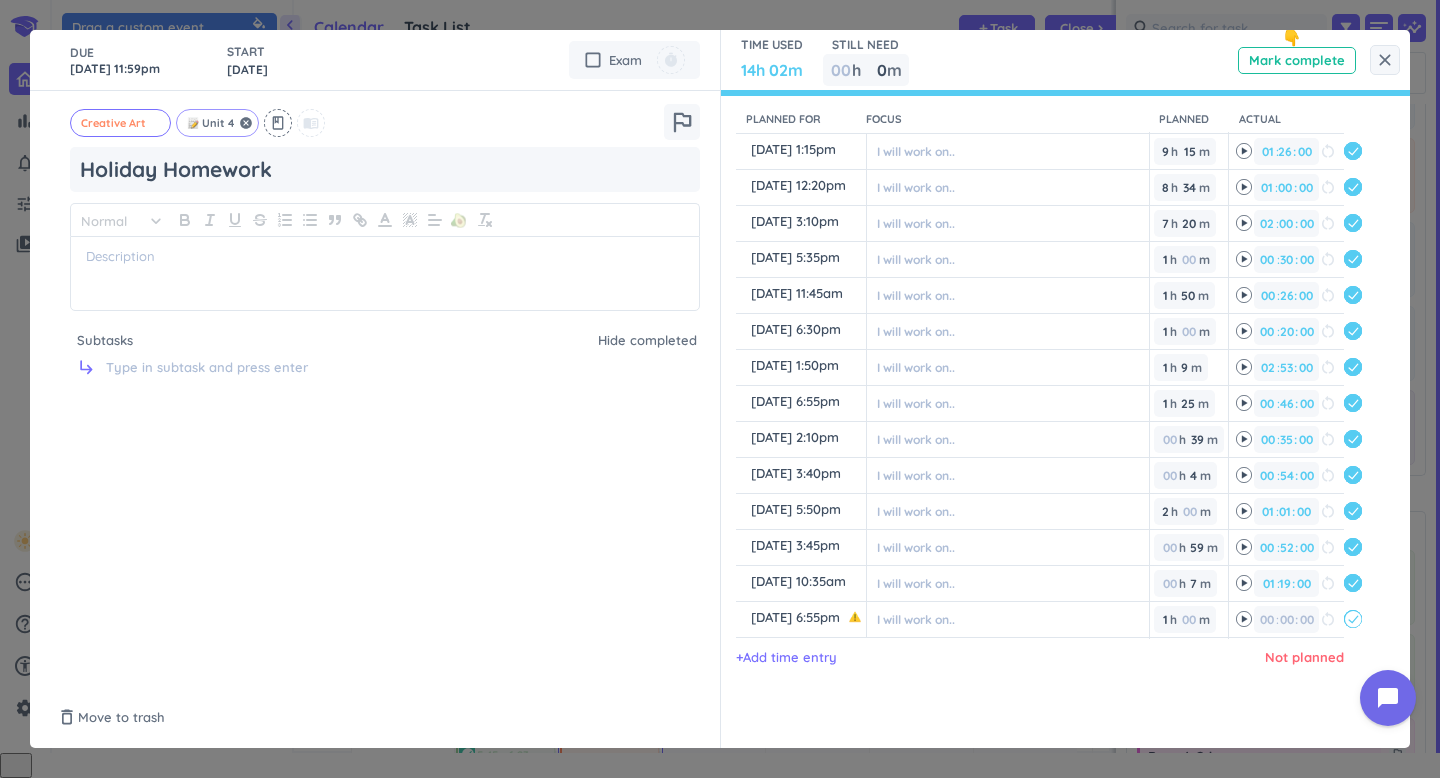click on "Unit 4" at bounding box center (218, 123) 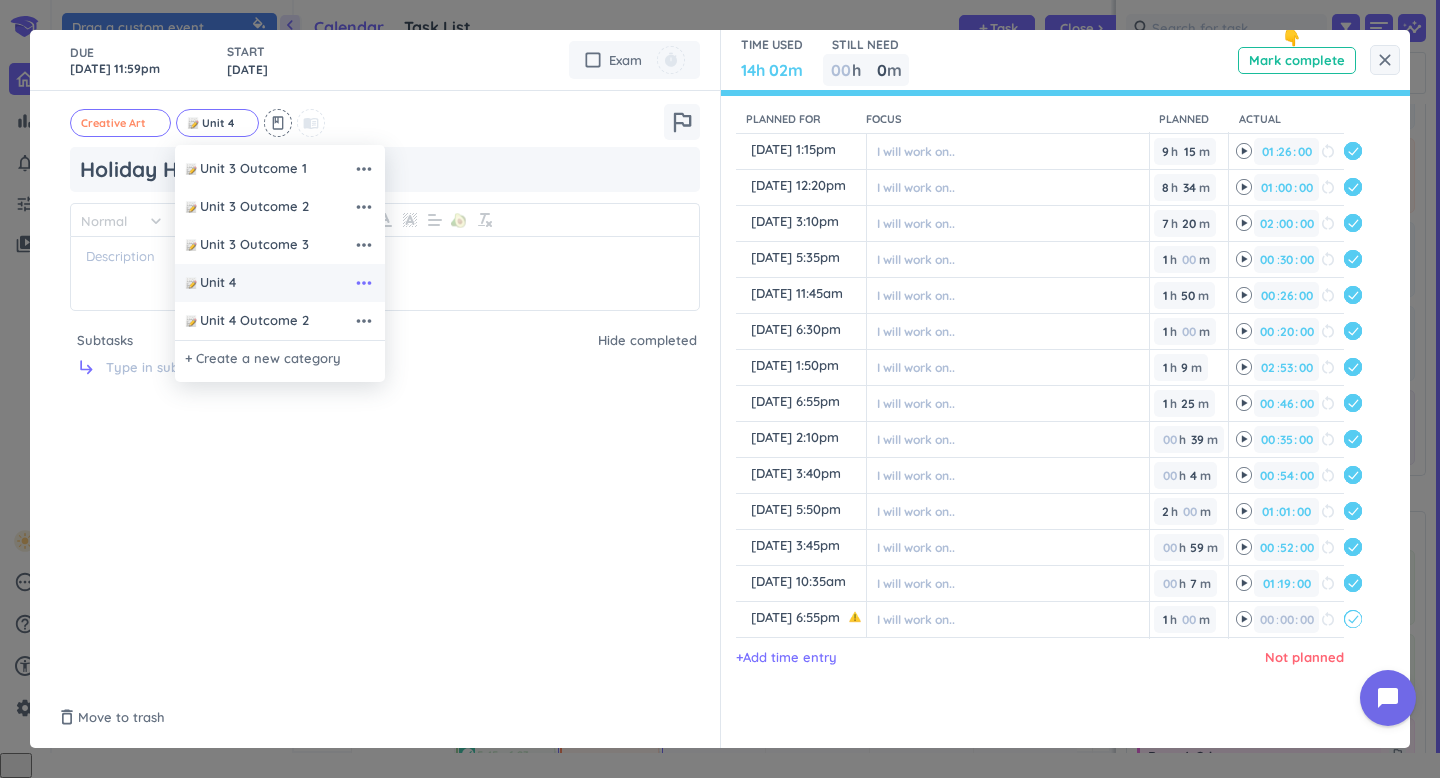 click on "more_horiz" at bounding box center (364, 283) 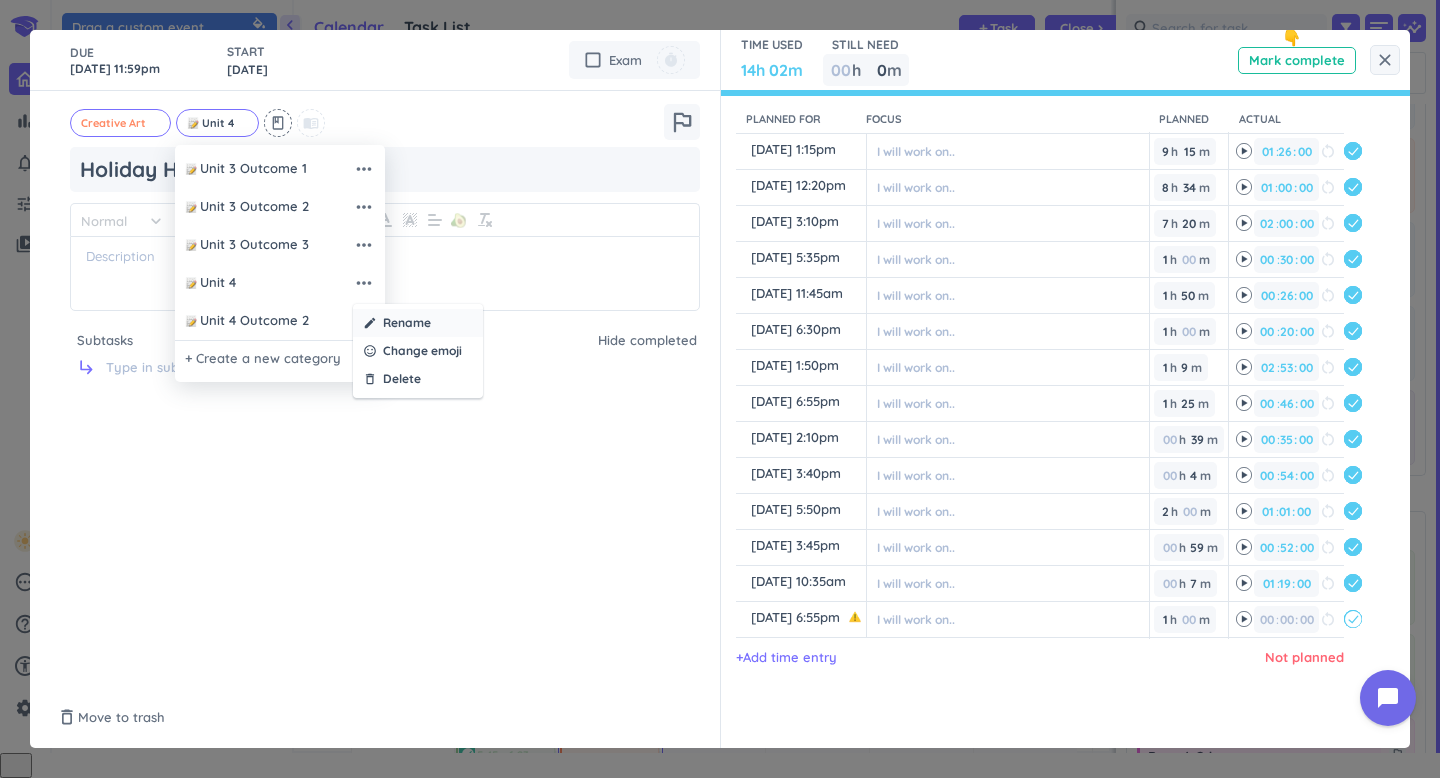 click on "create Rename" at bounding box center (418, 323) 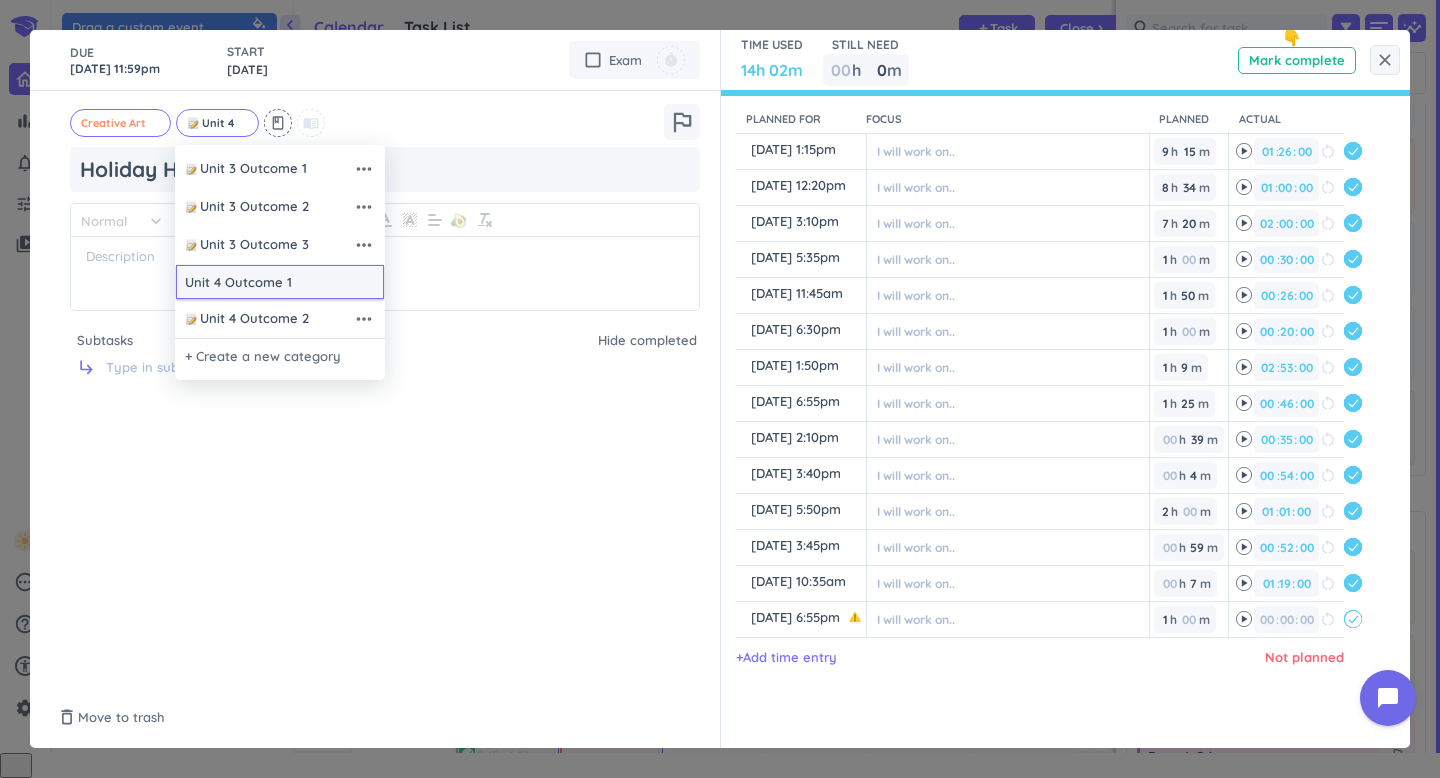 type on "Unit 4 Outcome 1" 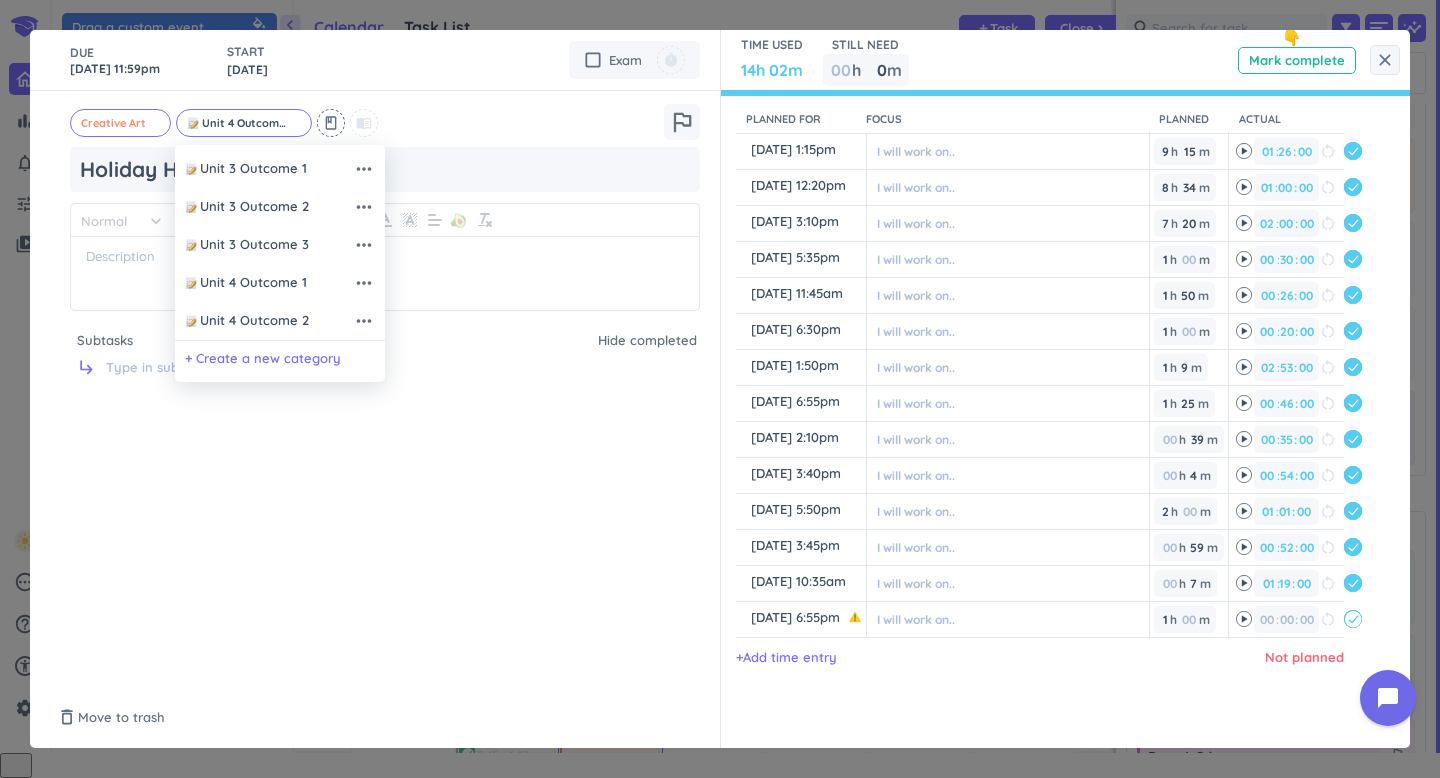 click on "+ Create a new category" at bounding box center [263, 359] 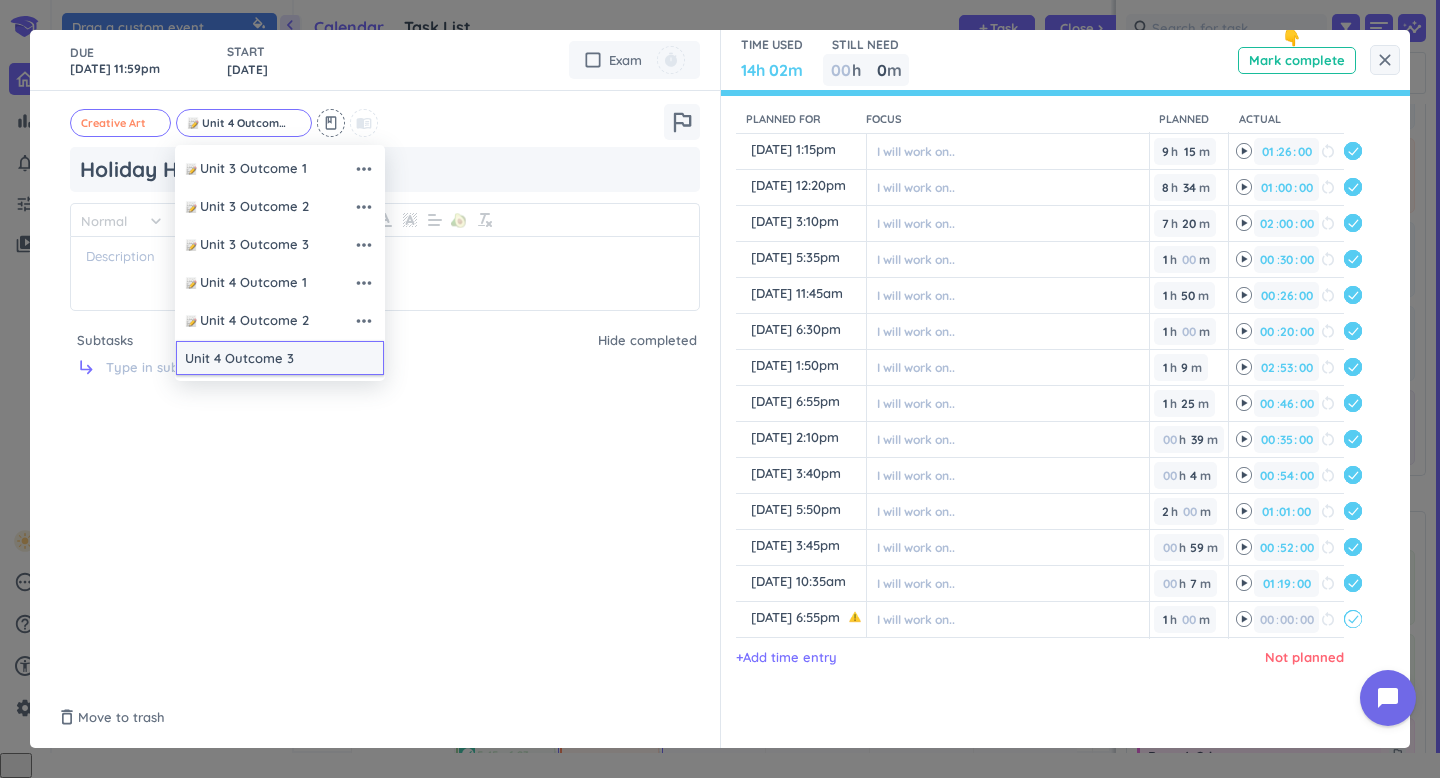 type on "Unit 4 Outcome 3" 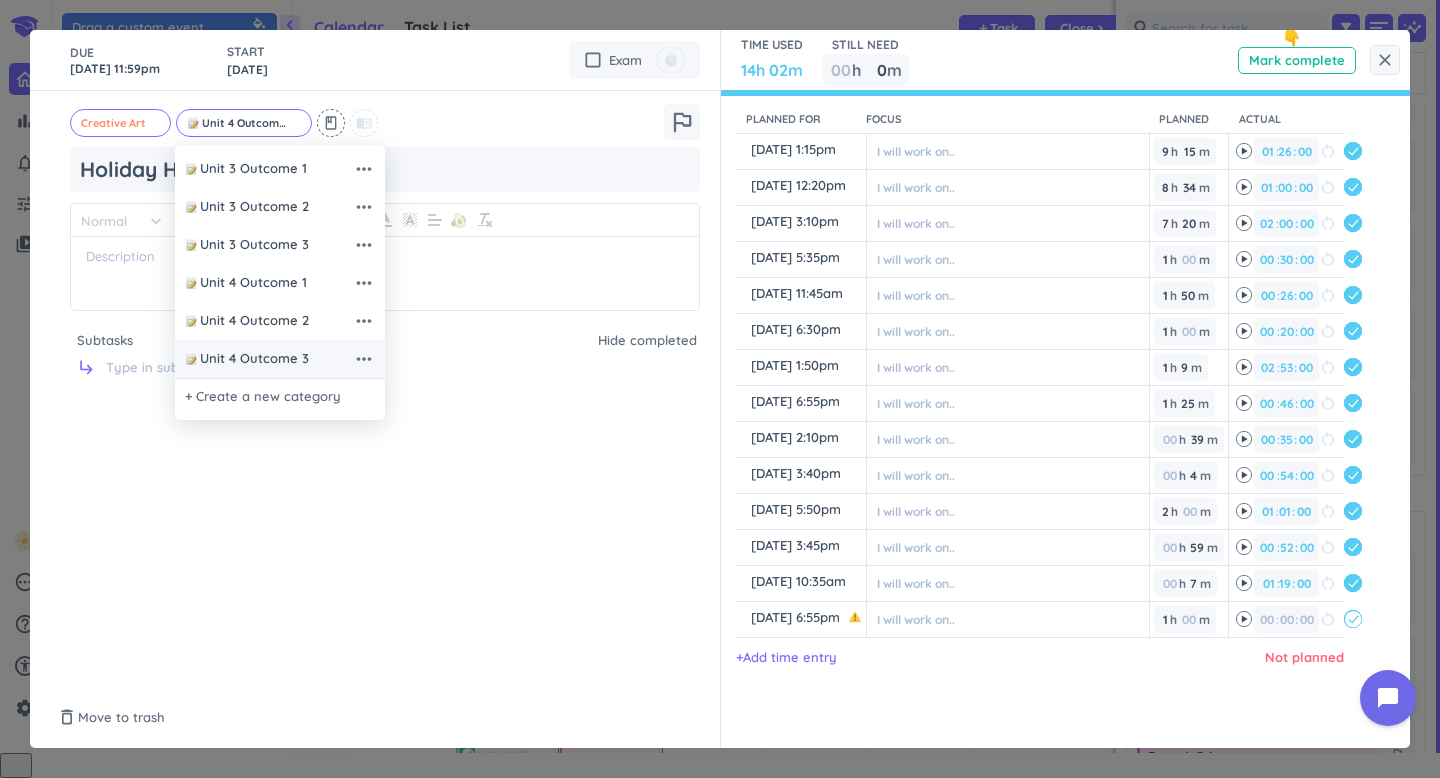 click on "Unit 4 Outcome 3" at bounding box center (269, 359) 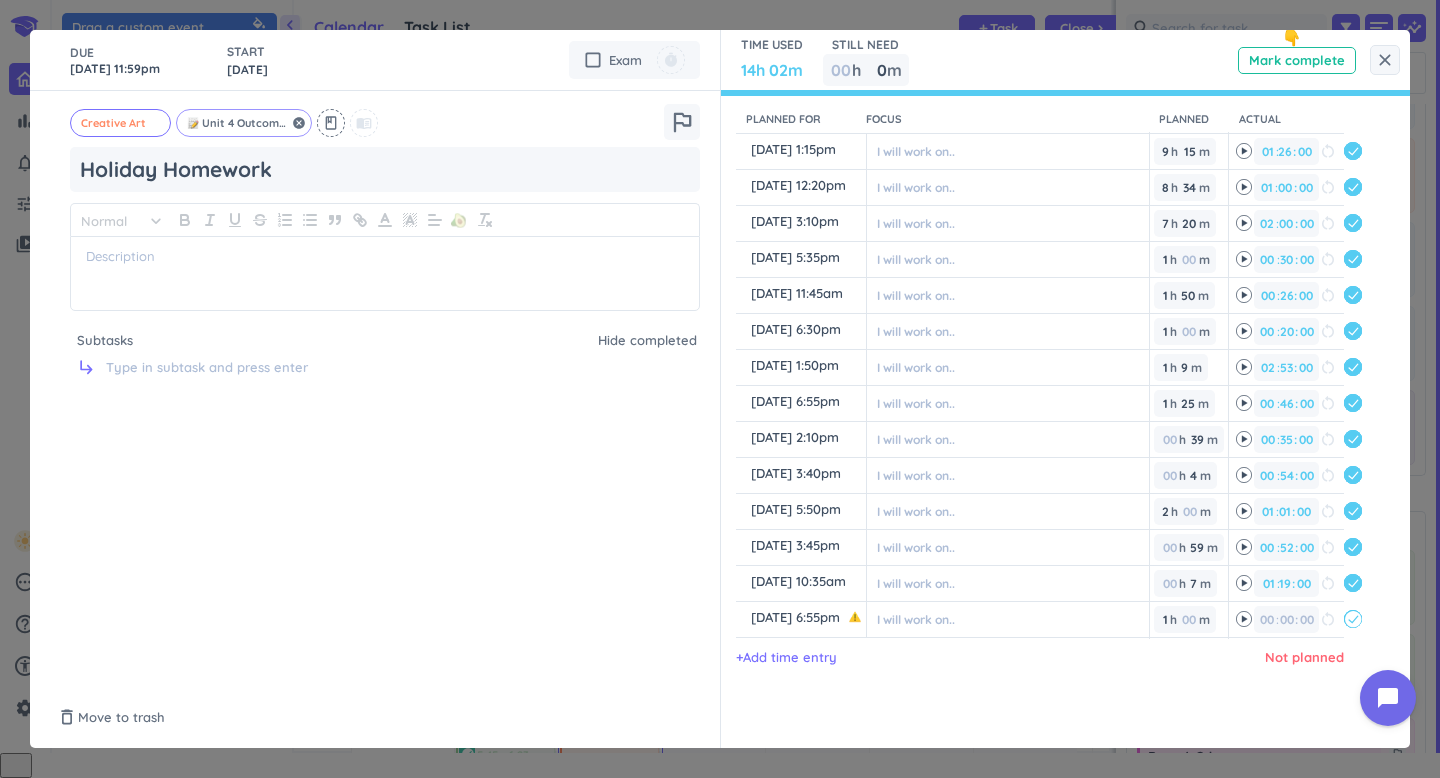 click on "Unit 4 Outcome 3" at bounding box center (244, 123) 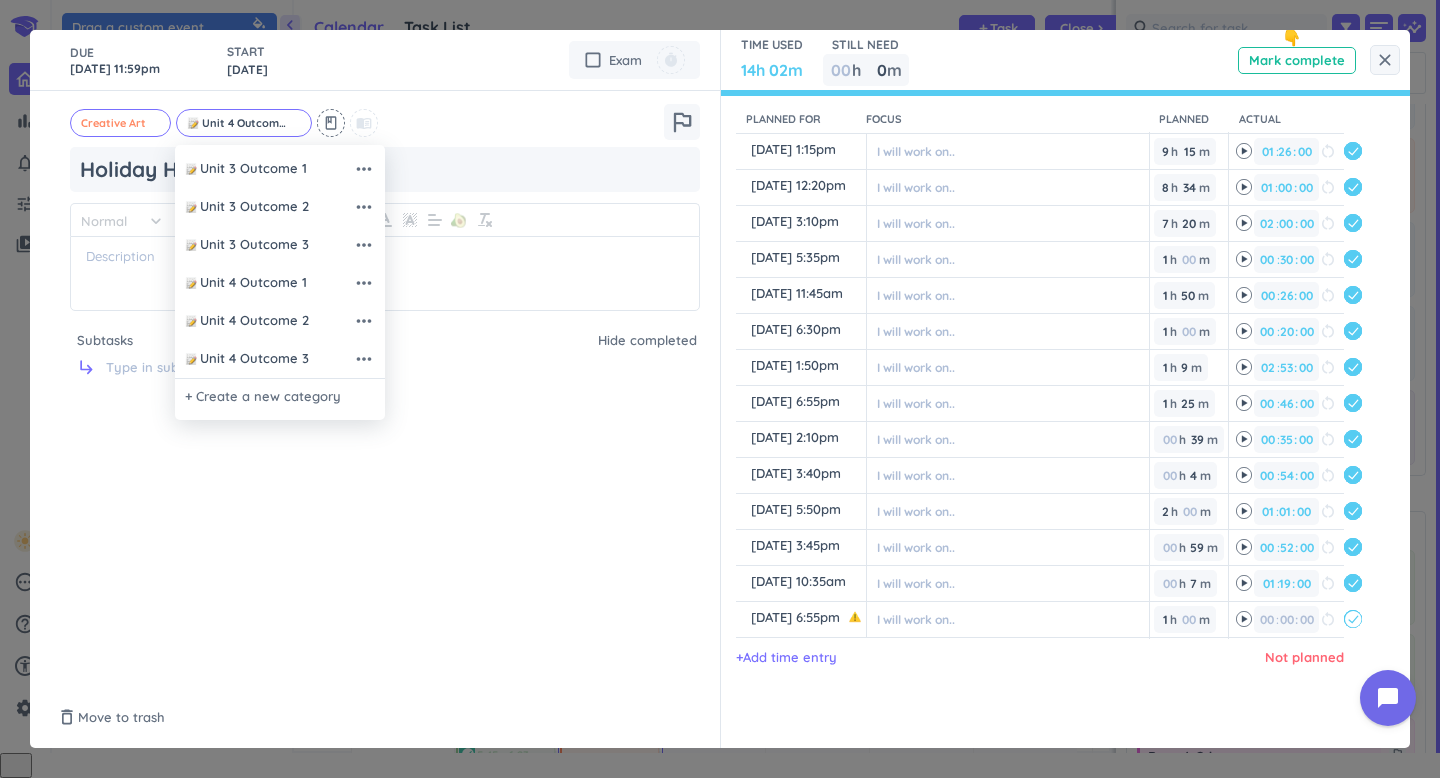 click at bounding box center (720, 389) 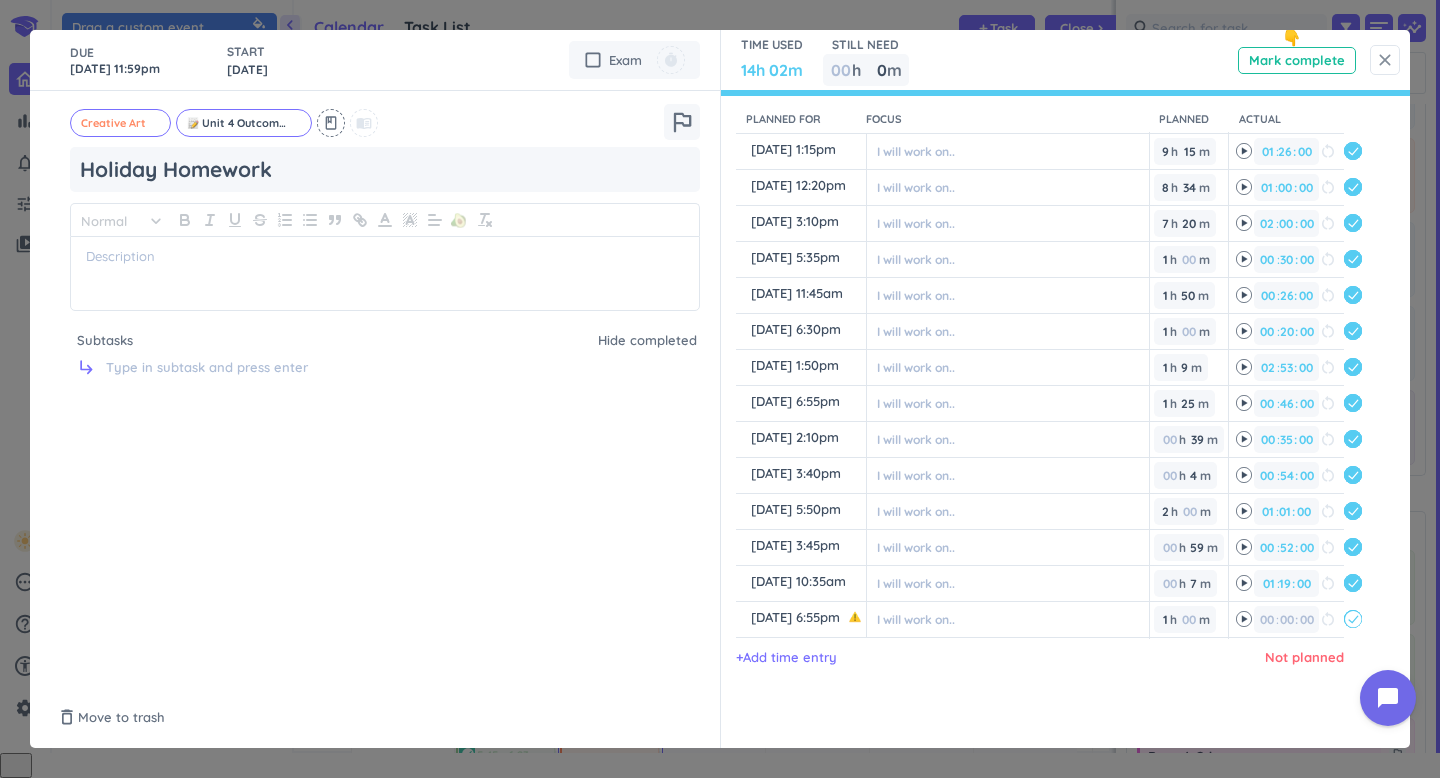 click on "close" at bounding box center (1385, 60) 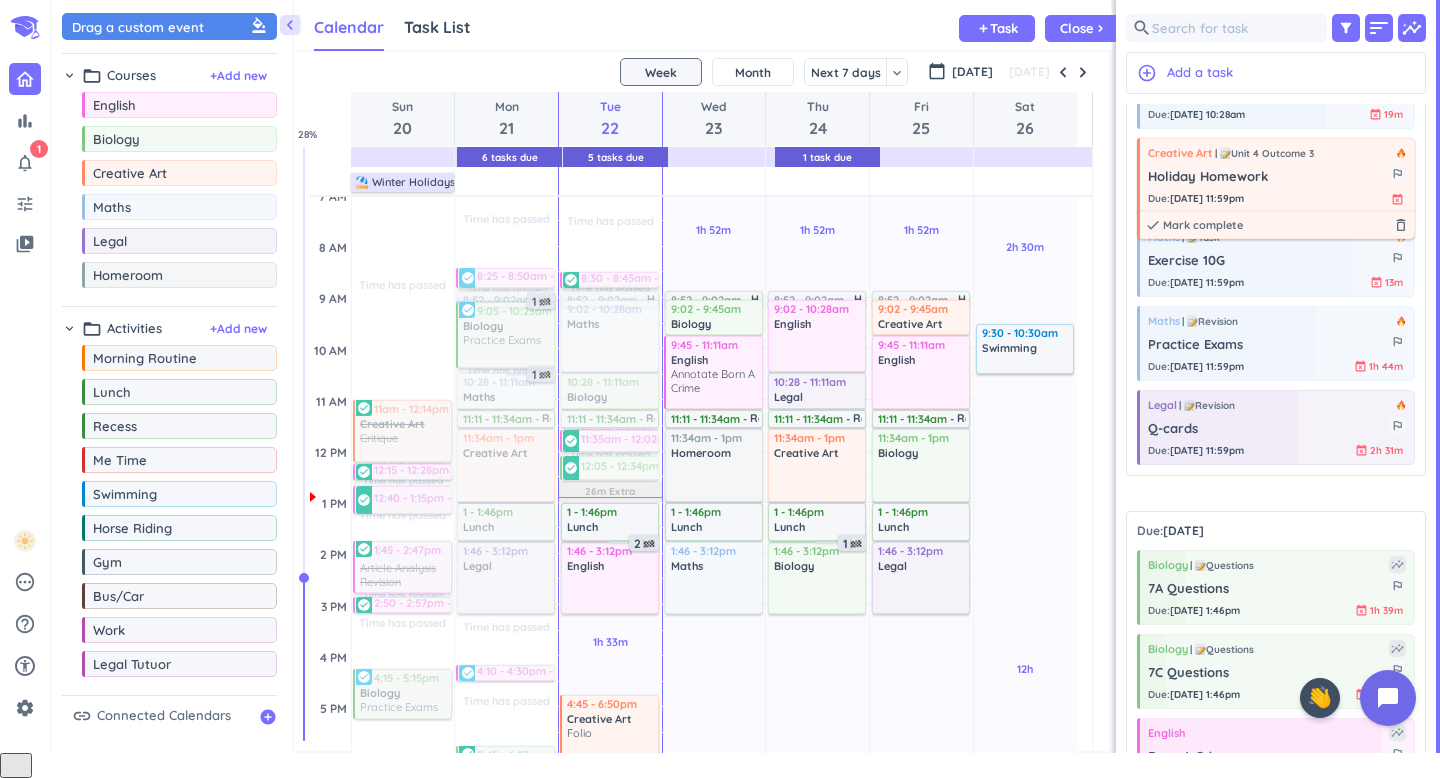 click on "Creative Art Unit 4 Outcome 3 Holiday Homework outlined_flag Due :  21 Jul, 11:59pm event_busy done Mark complete delete_outline" at bounding box center [1276, 175] 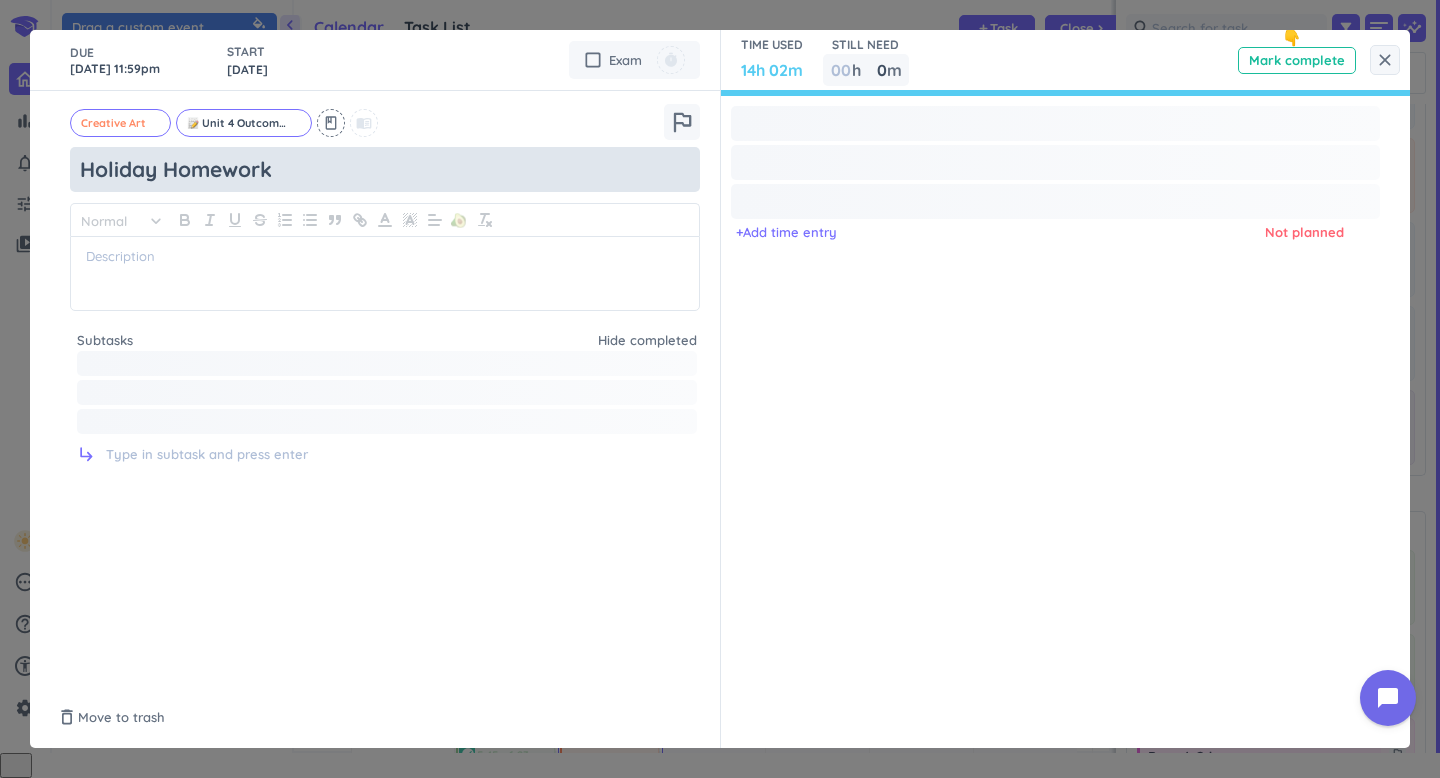 click on "close DUE 21 Jul, 11:59pm START 1 day ago cancel check_box_outline_blank Exam timer Creative Art cancel Unit 4 Outcome 3 cancel class menu_book outlined_flag Holiday Homework Normal keyboard_arrow_down                                                                             🥑             Subtasks Hide completed subdirectory_arrow_right TIME USED 14h 02m STILL NEED 00 h 0 0 00 m 👇 Mark complete +  Add time entry Not planned delete_outline Move to trash Saved done" at bounding box center (720, 389) 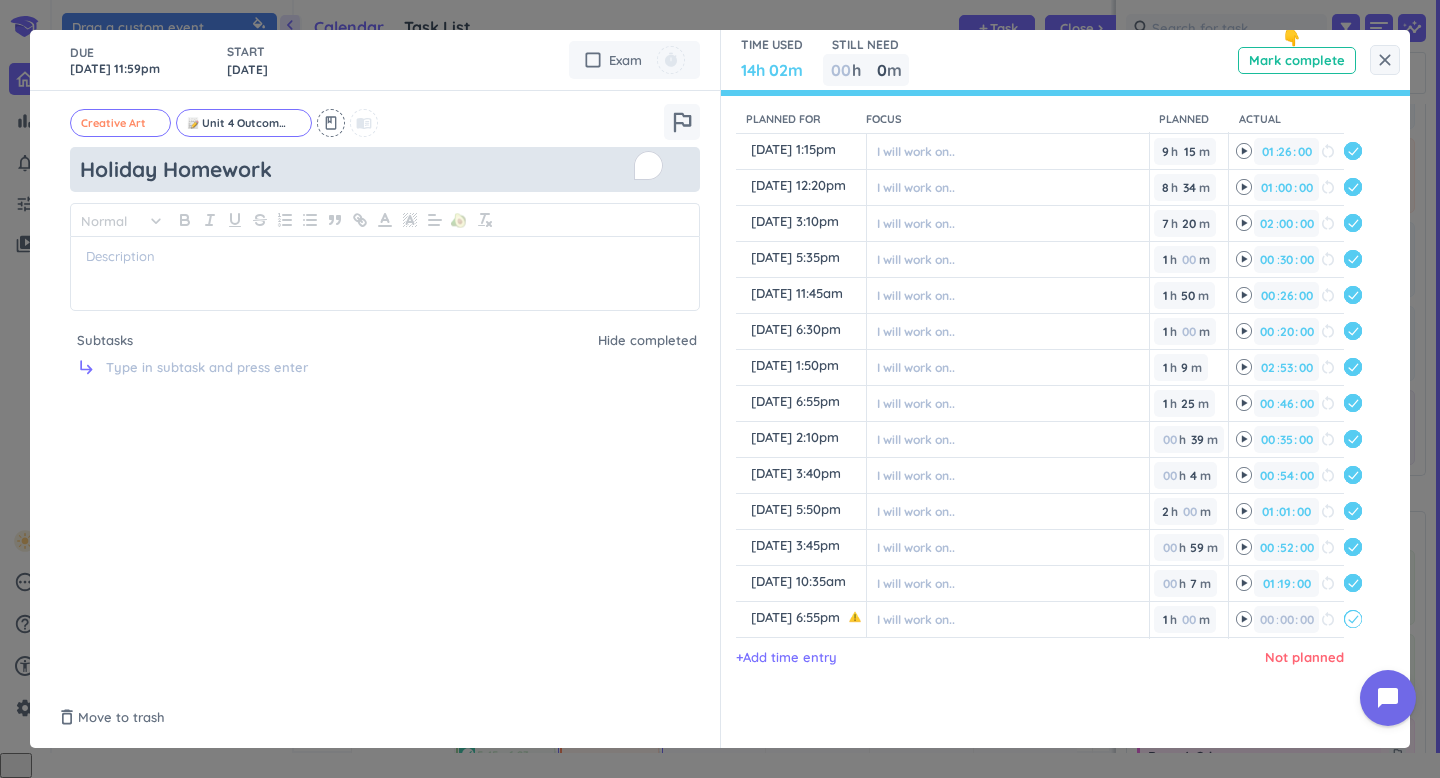 type on "x" 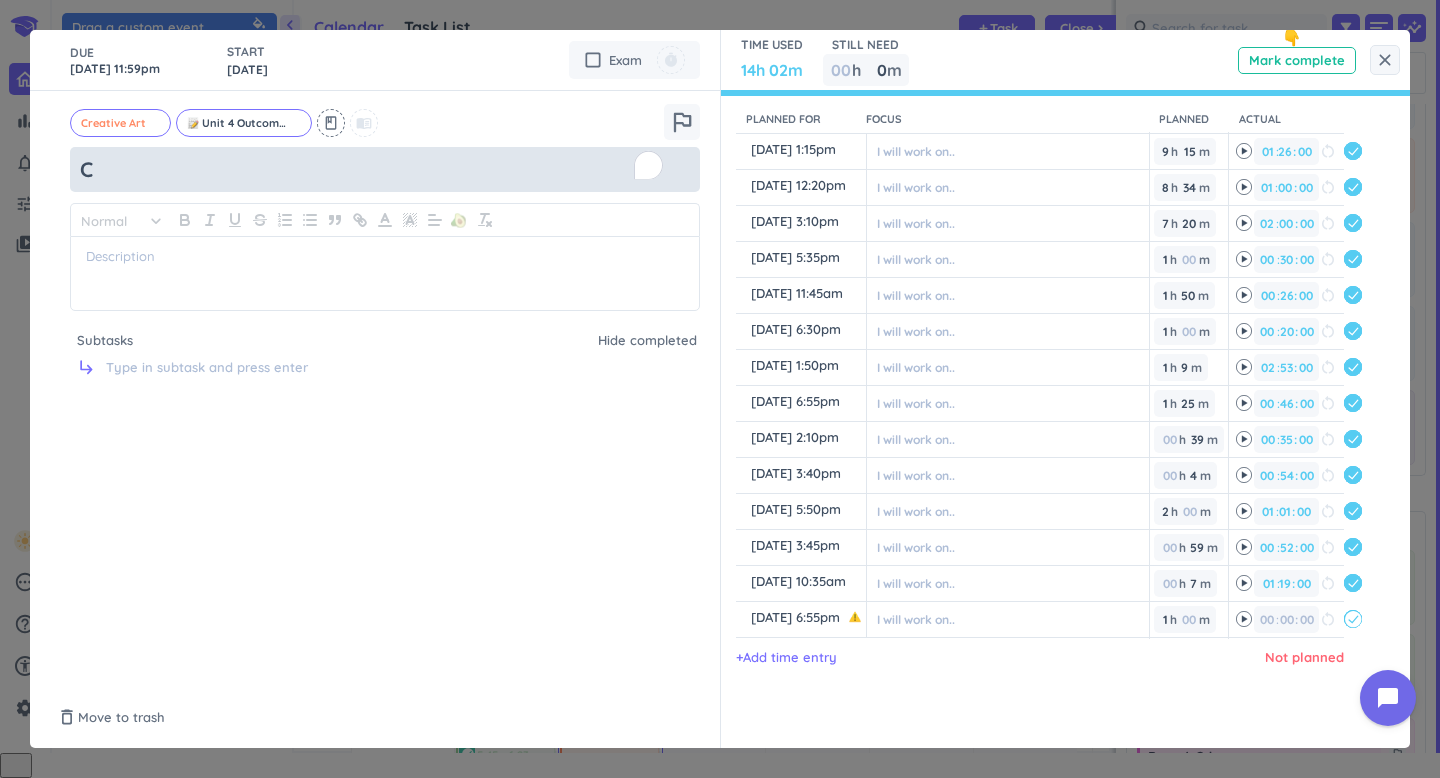 type on "x" 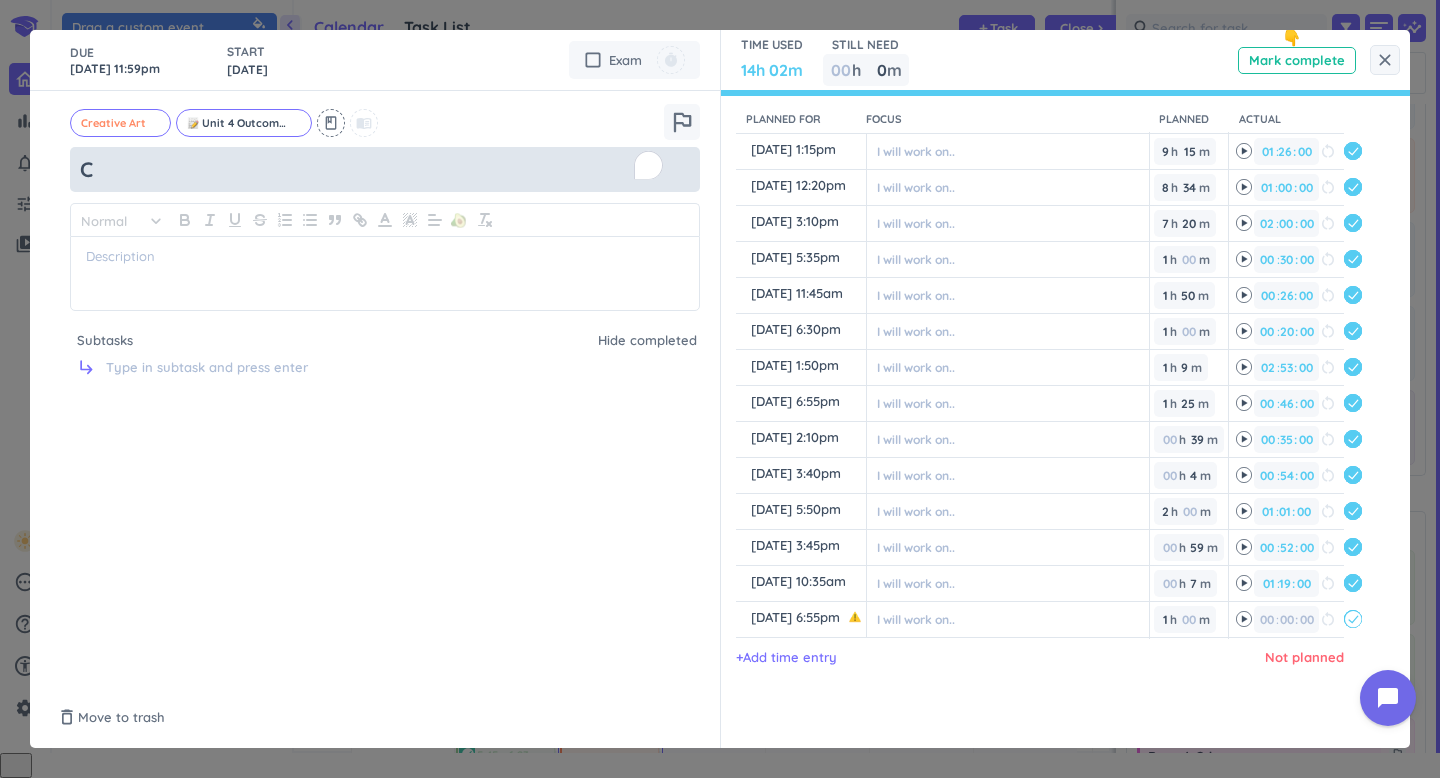 type on "CO" 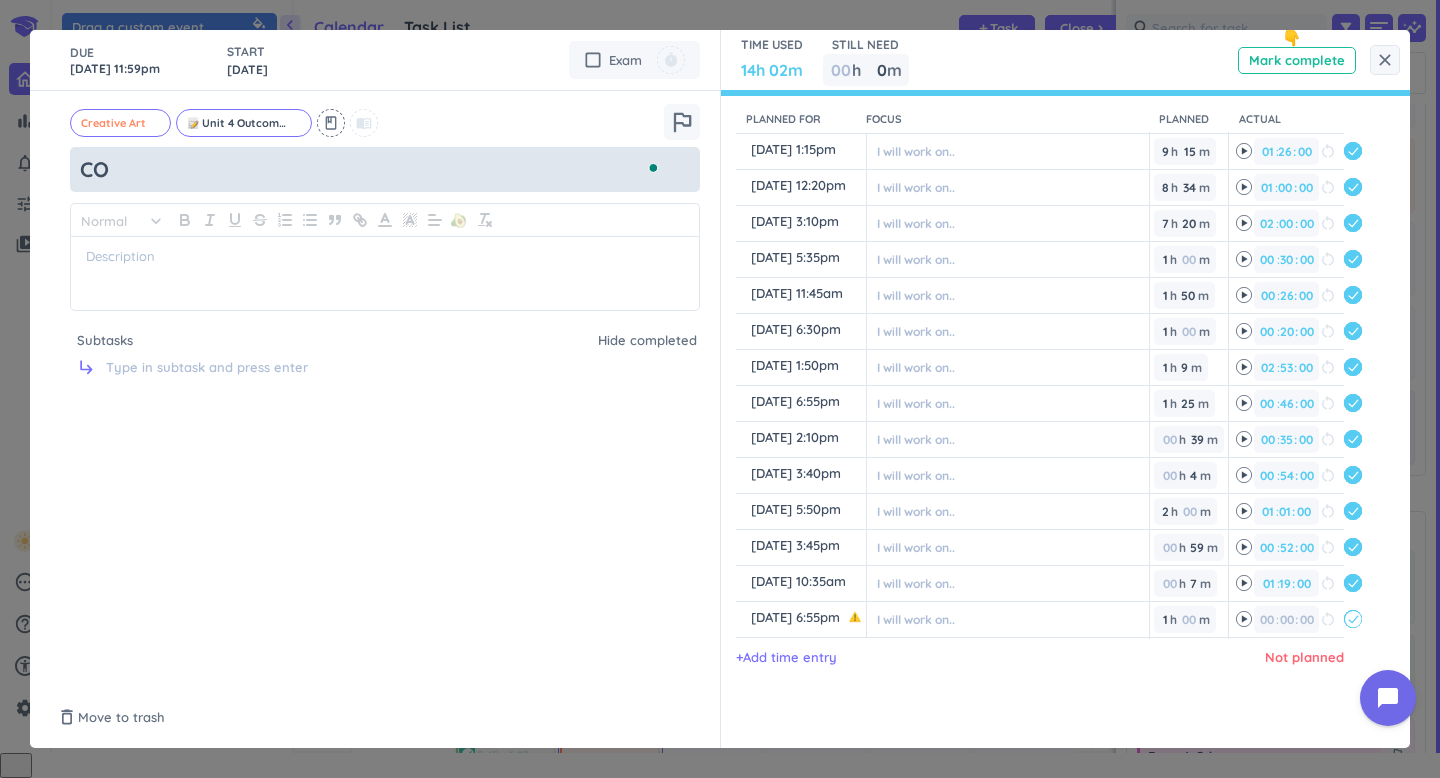 type on "x" 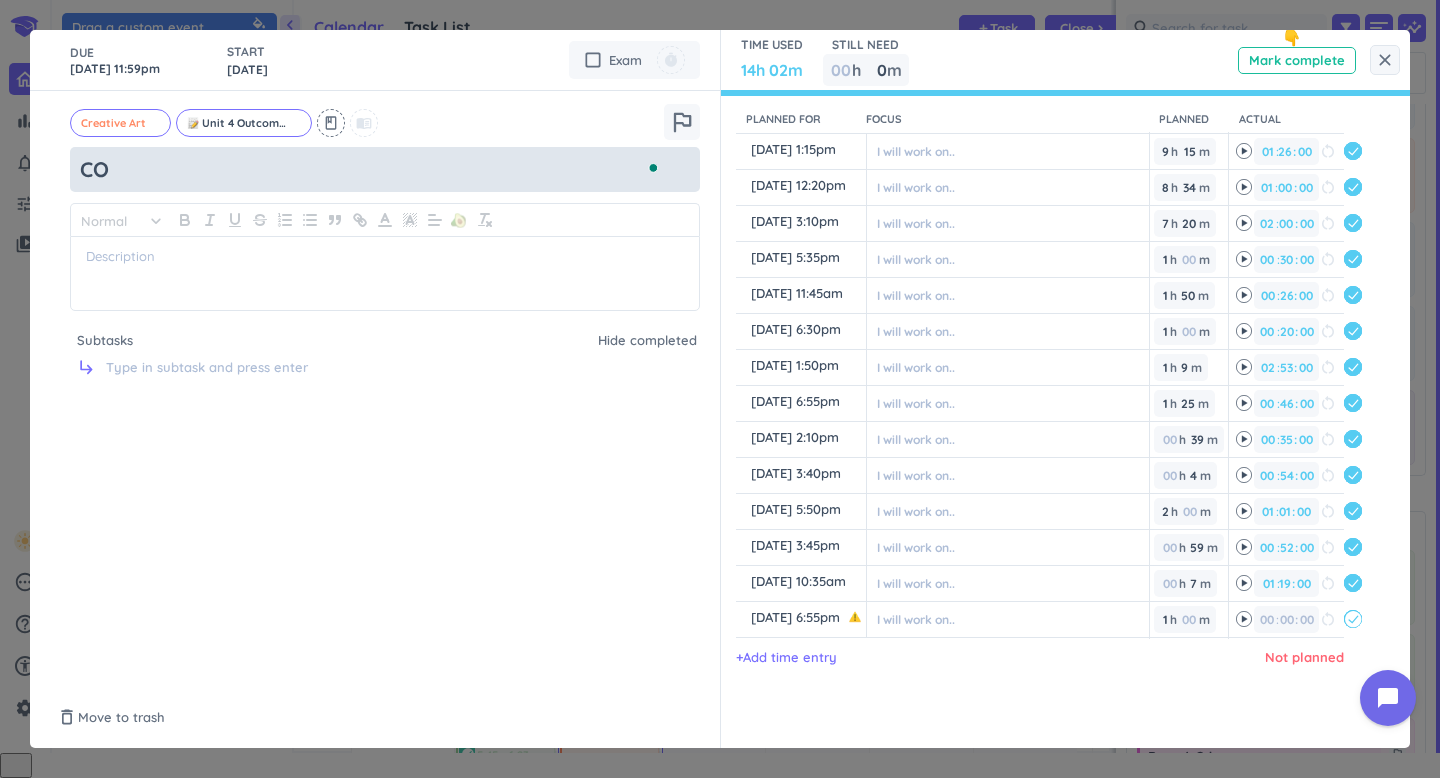type on "COm" 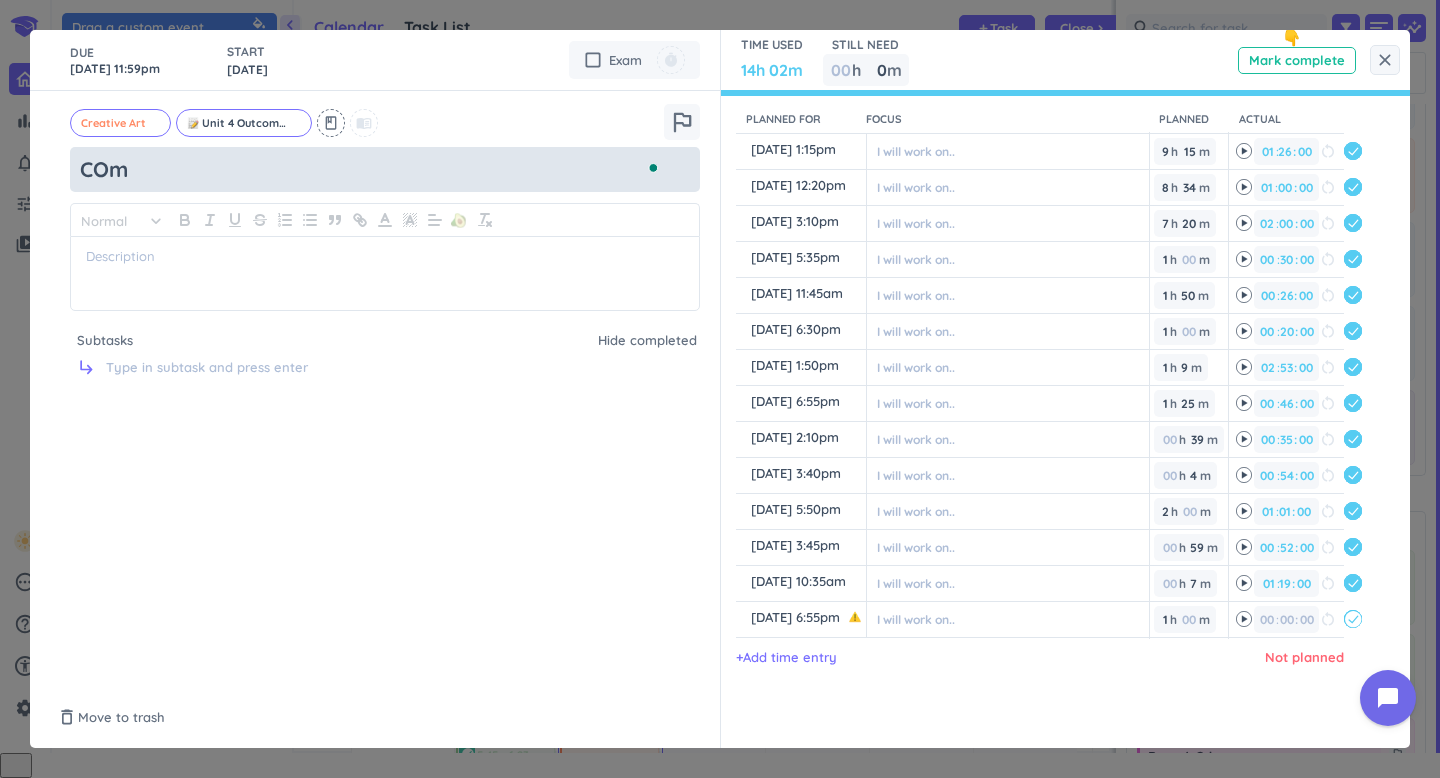 type on "x" 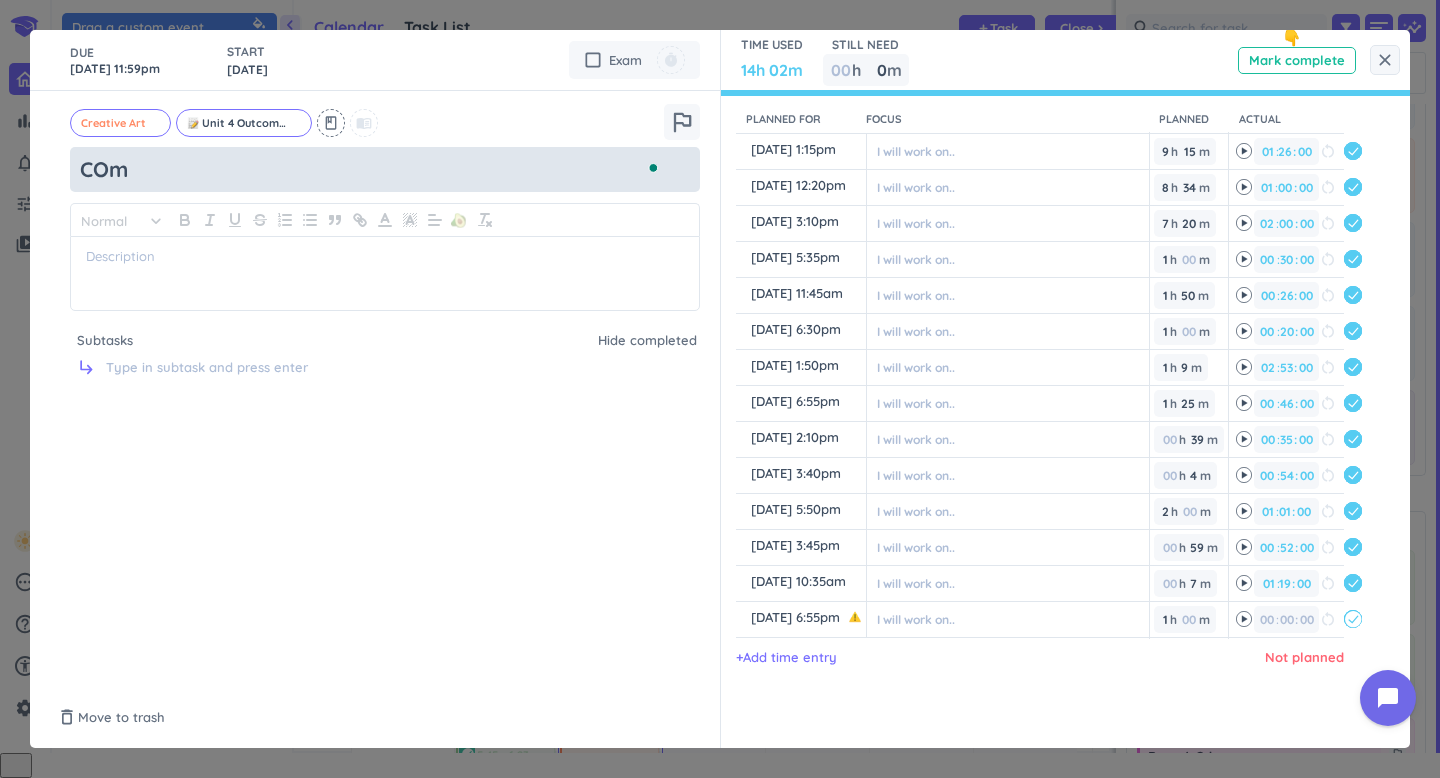 type on "COmp" 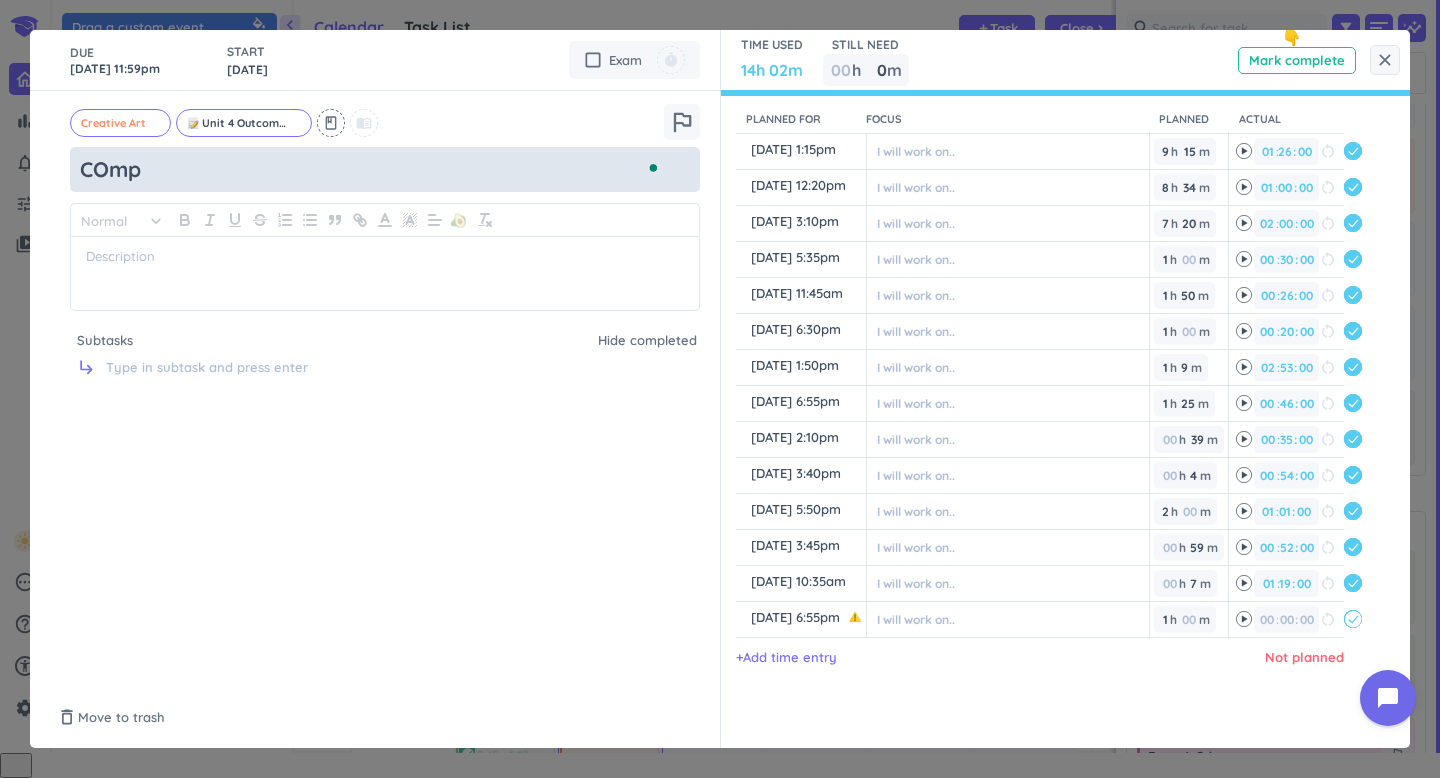 type on "x" 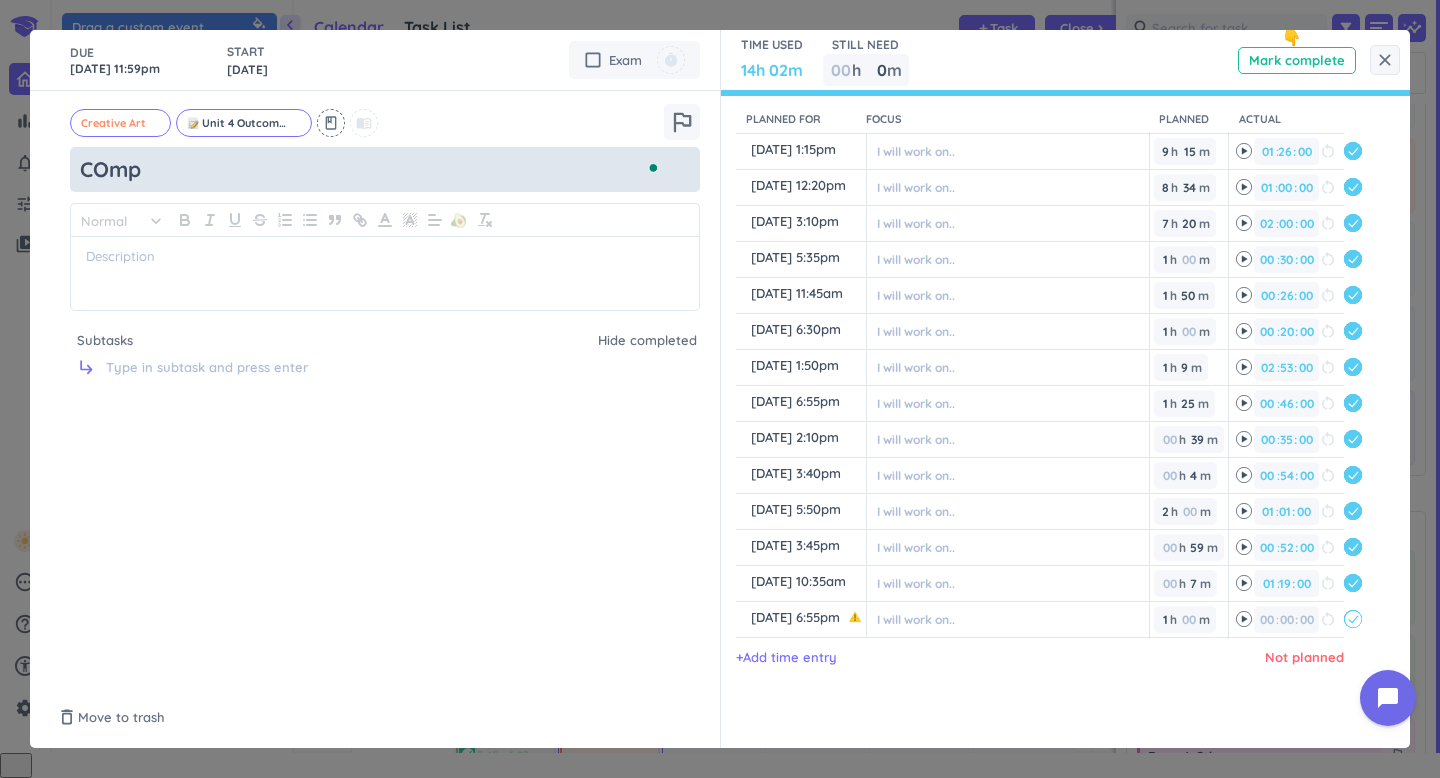type on "COm" 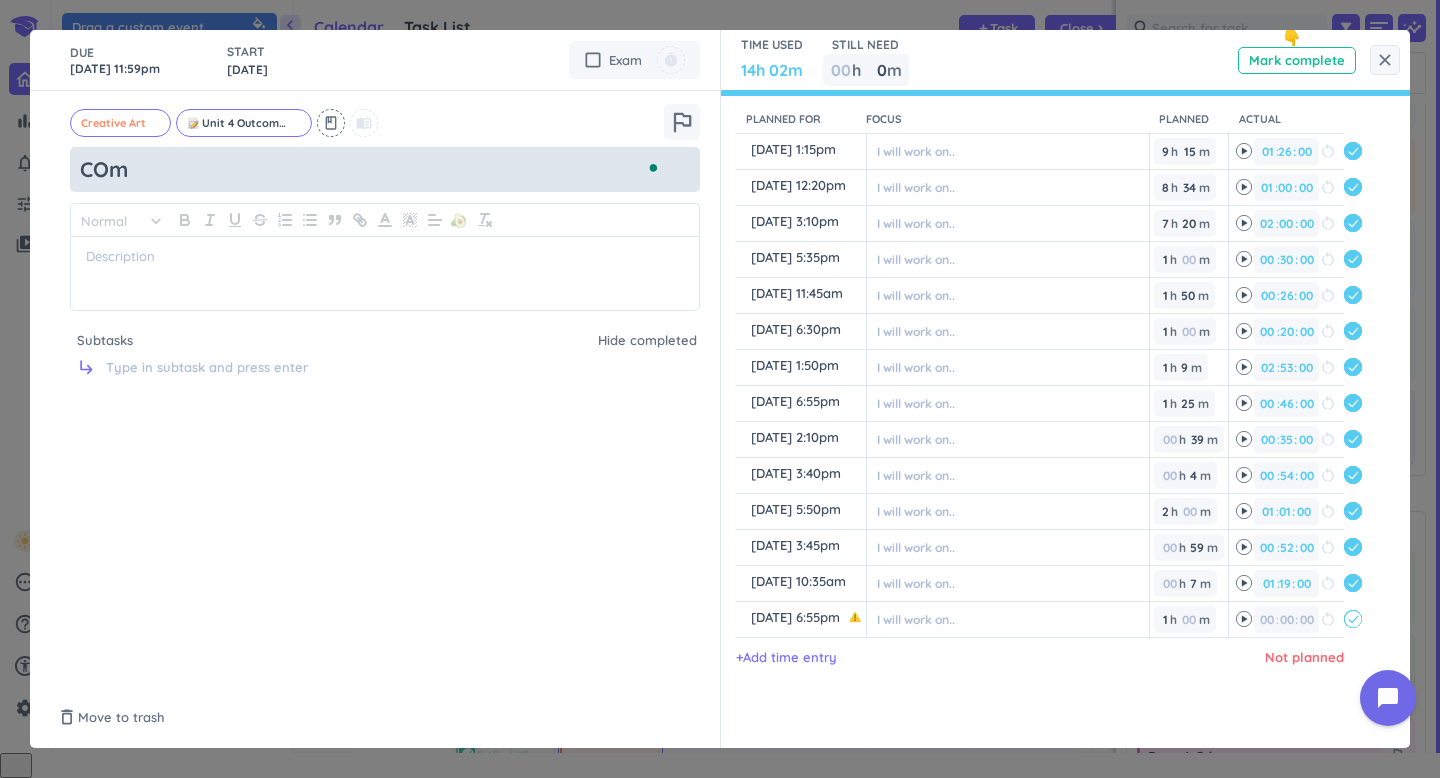 type on "x" 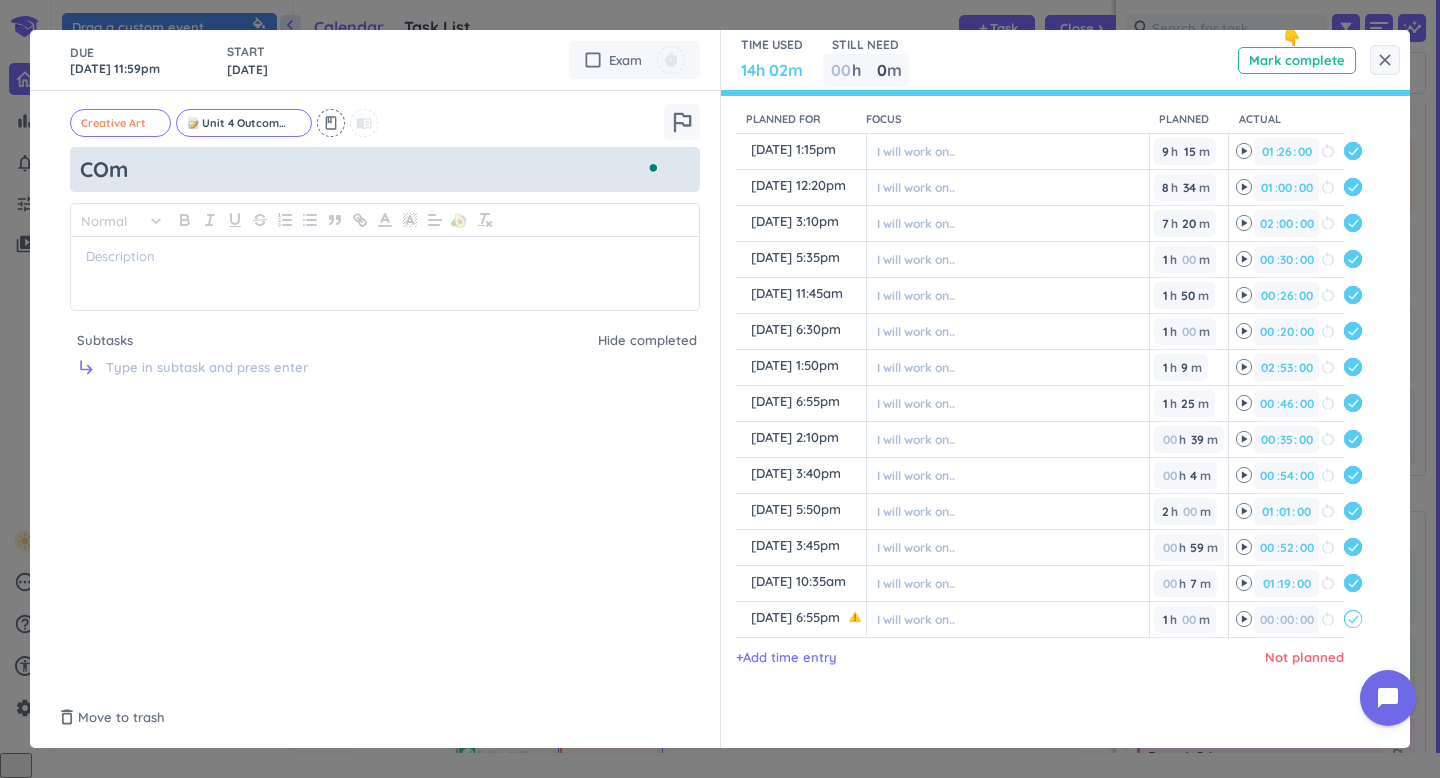type on "CO" 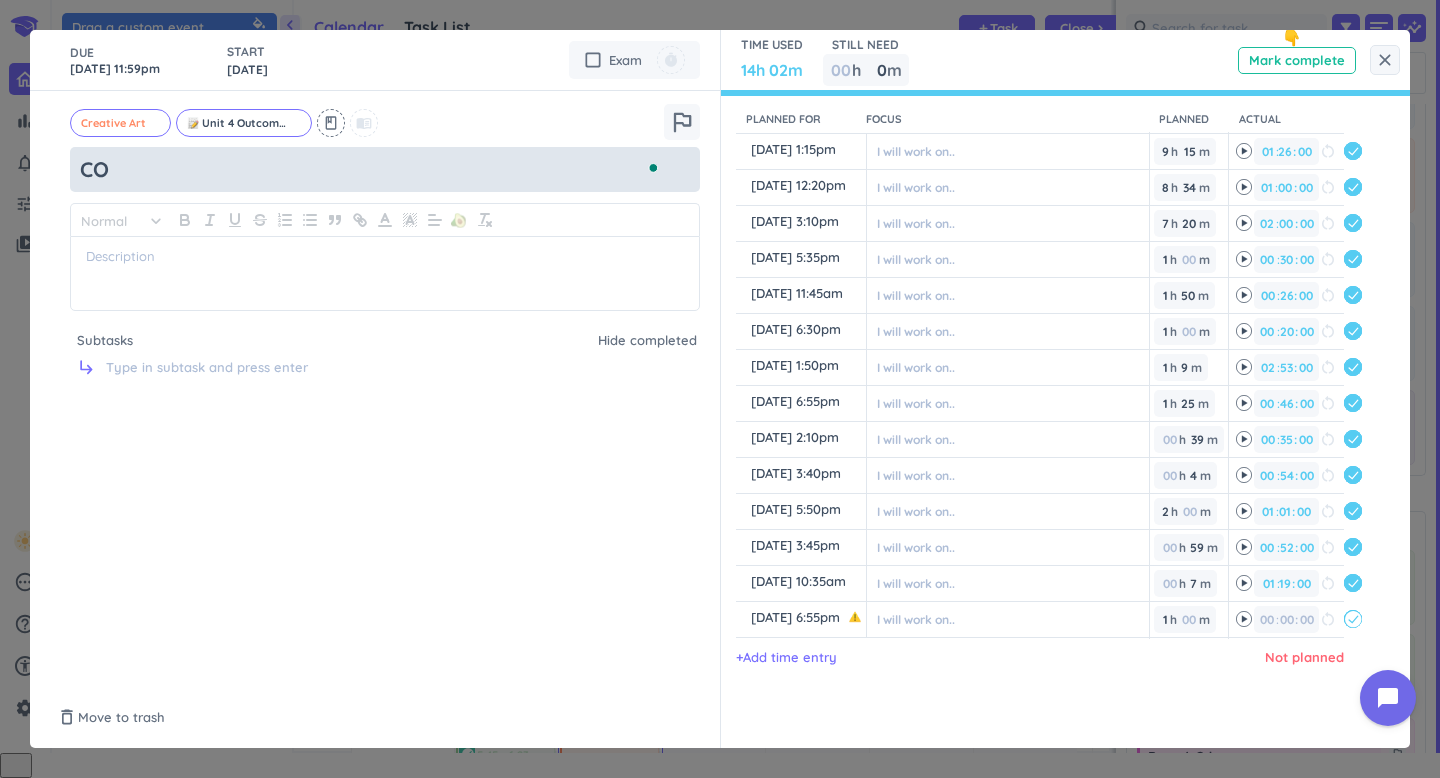 type on "x" 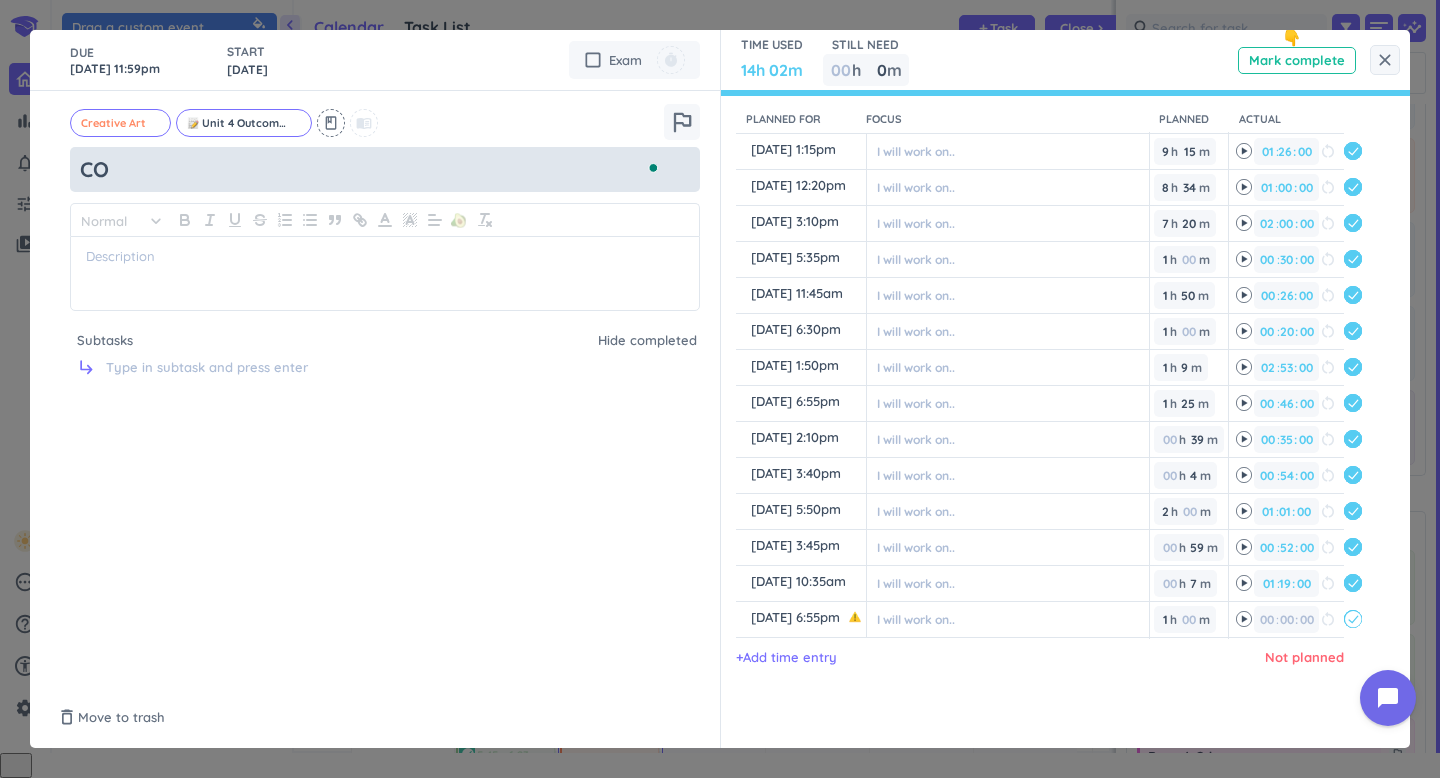 type on "C" 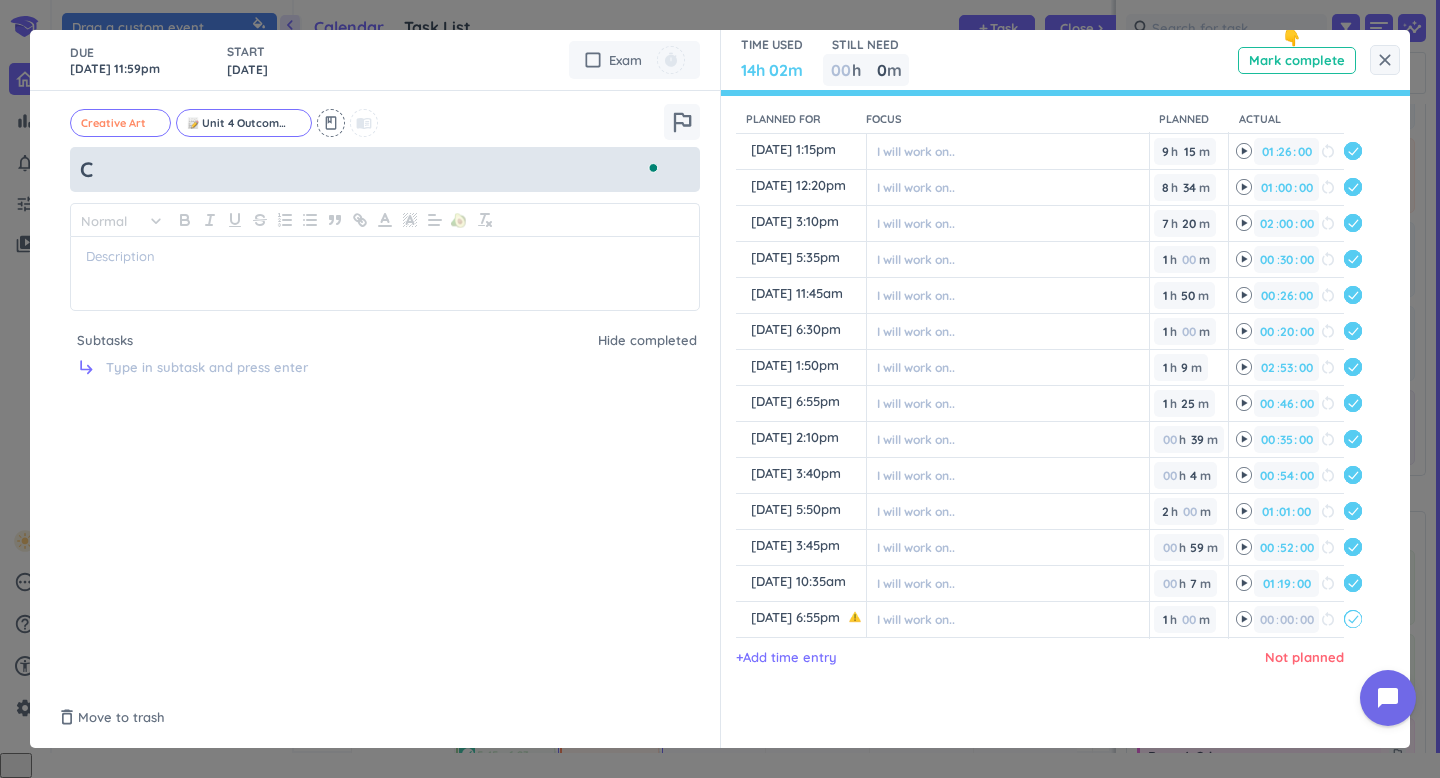 type on "x" 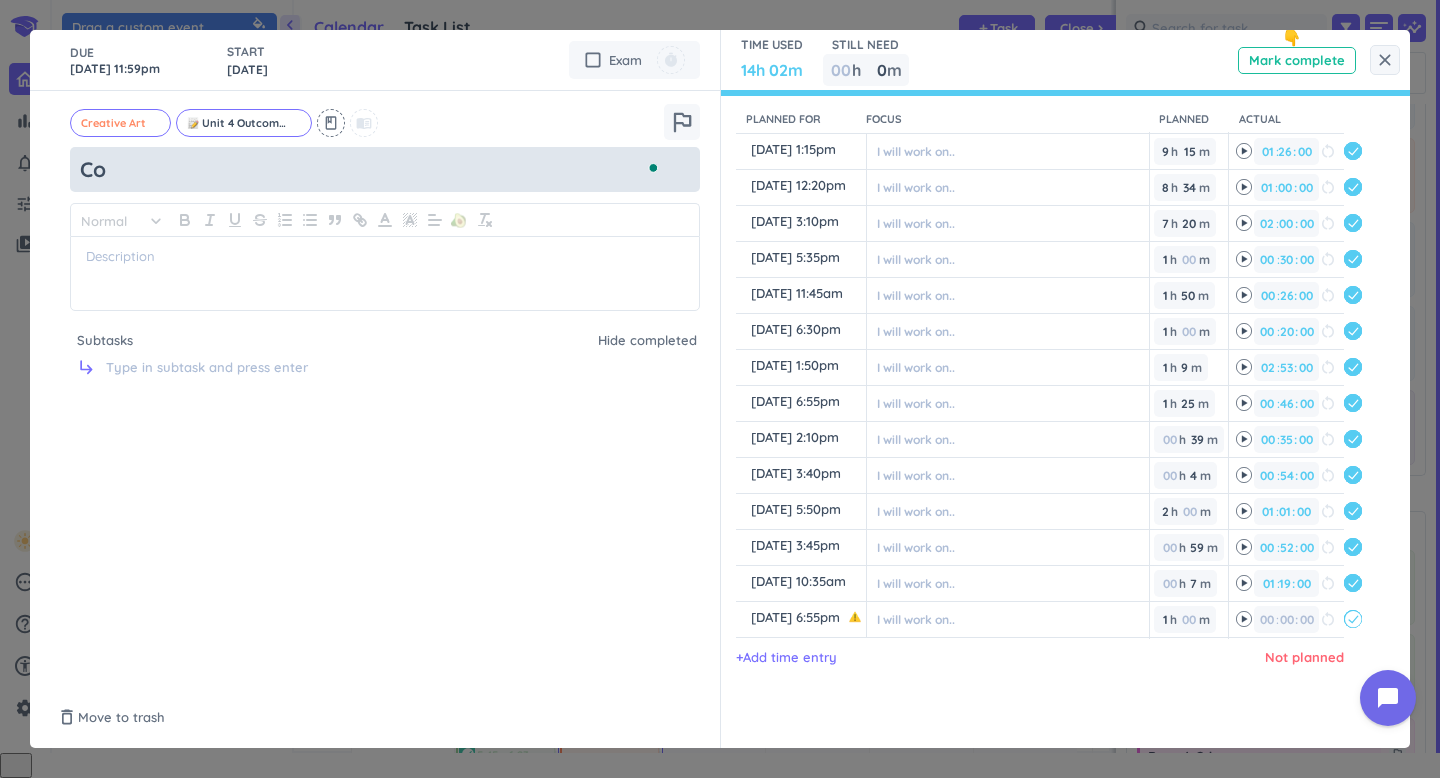 type on "x" 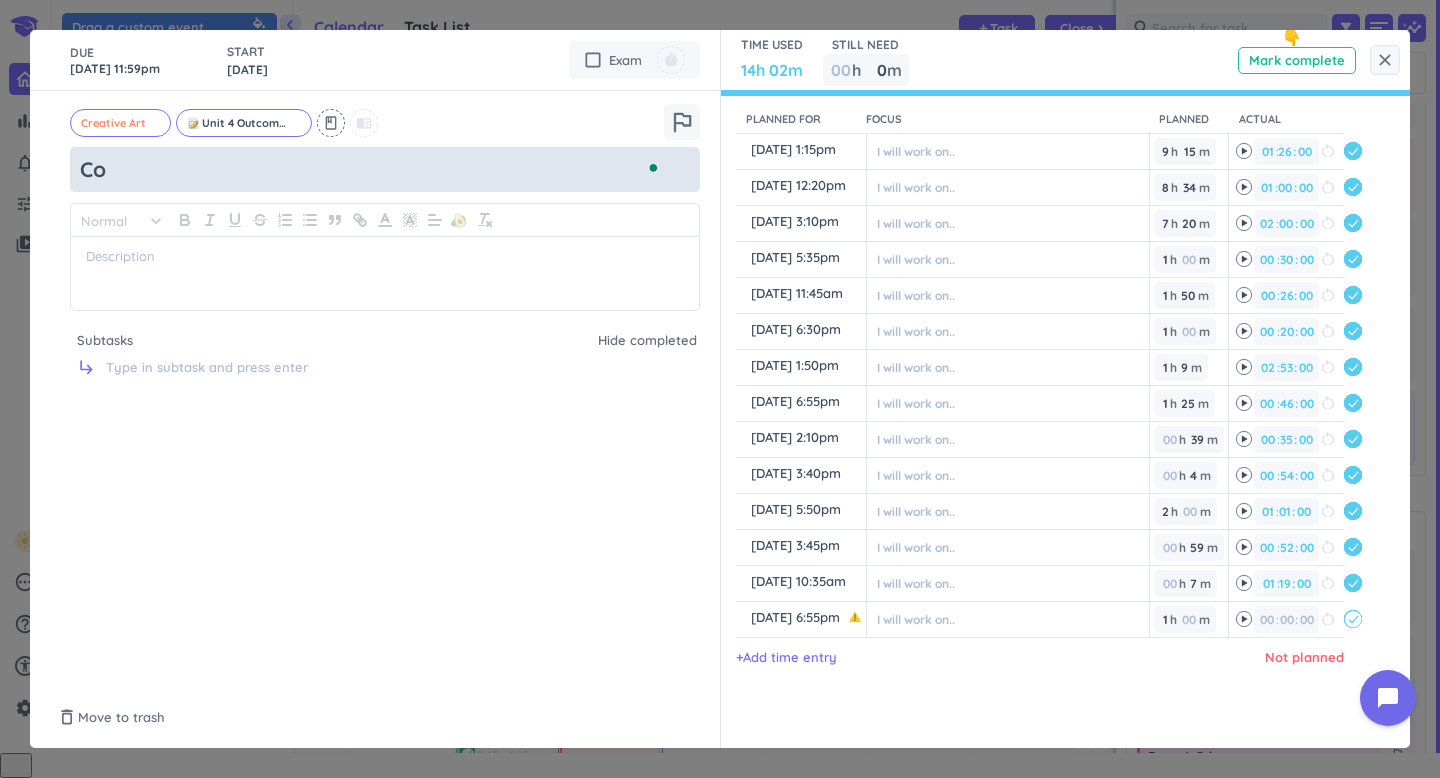 type on "Com" 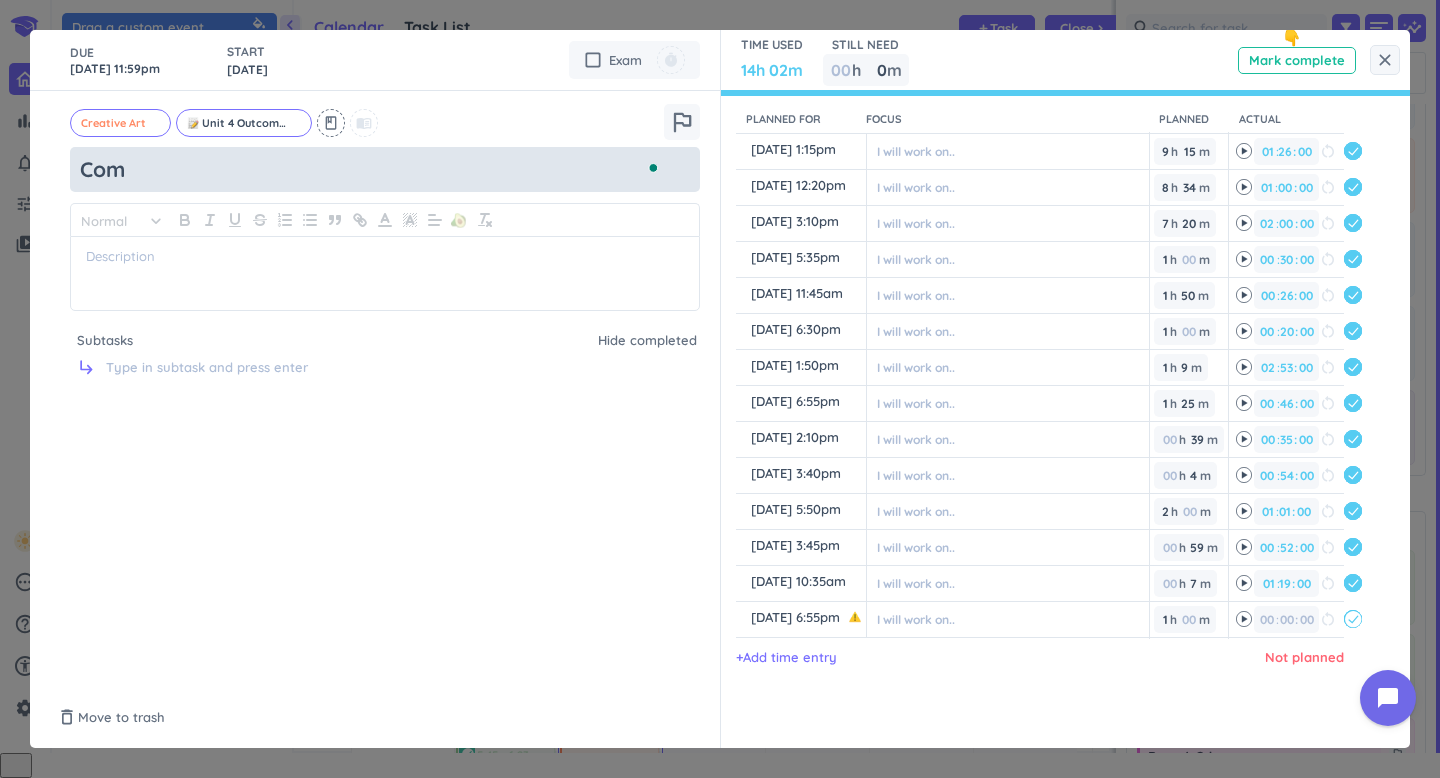 type on "x" 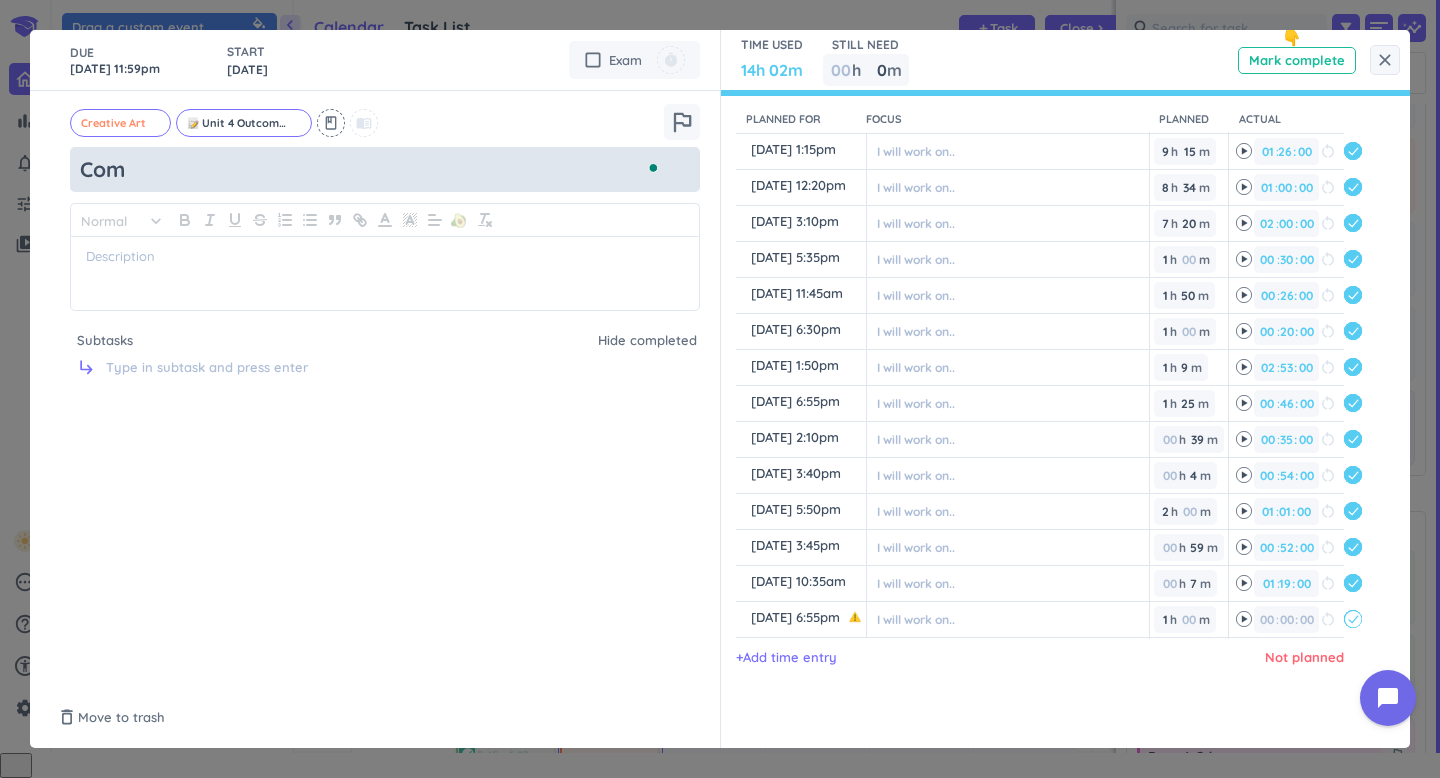 type on "Comp" 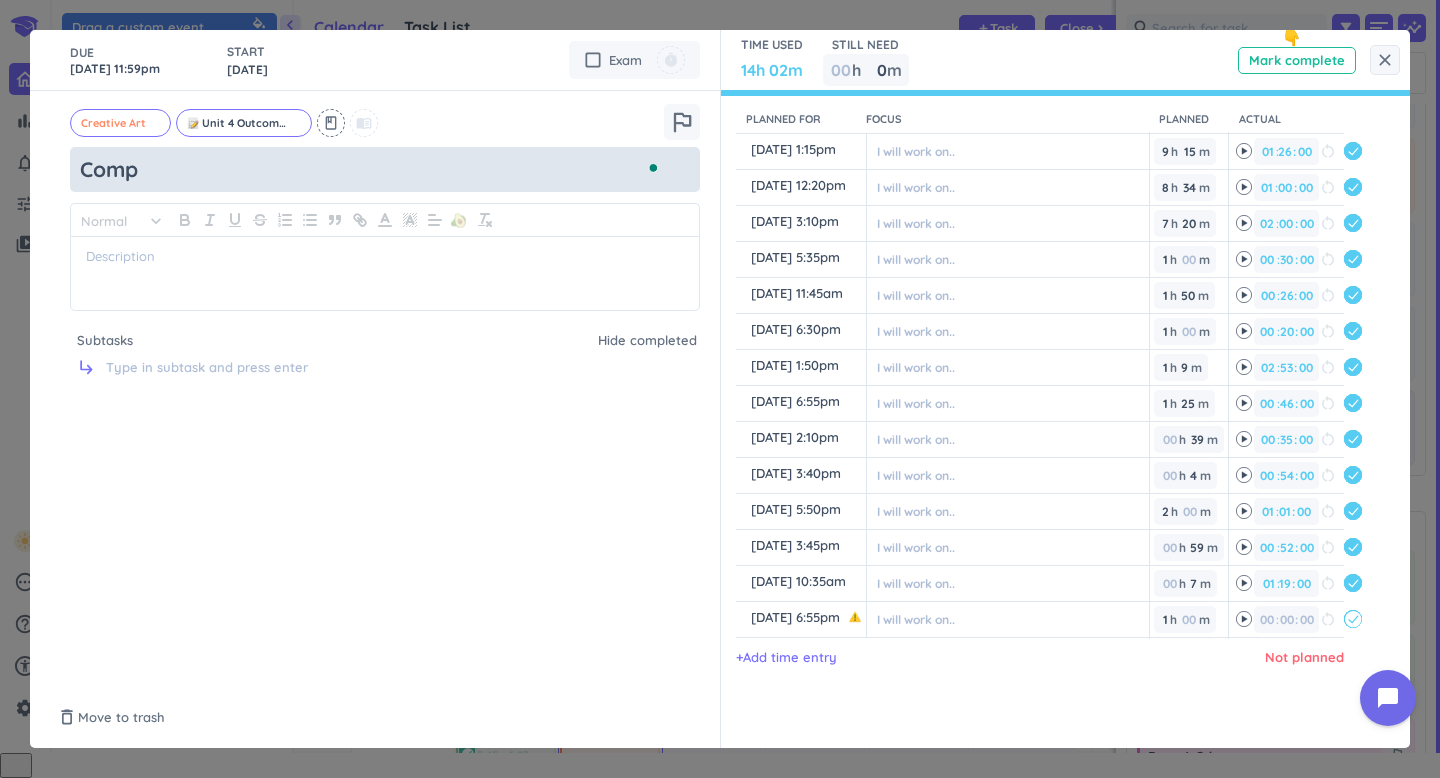 type on "x" 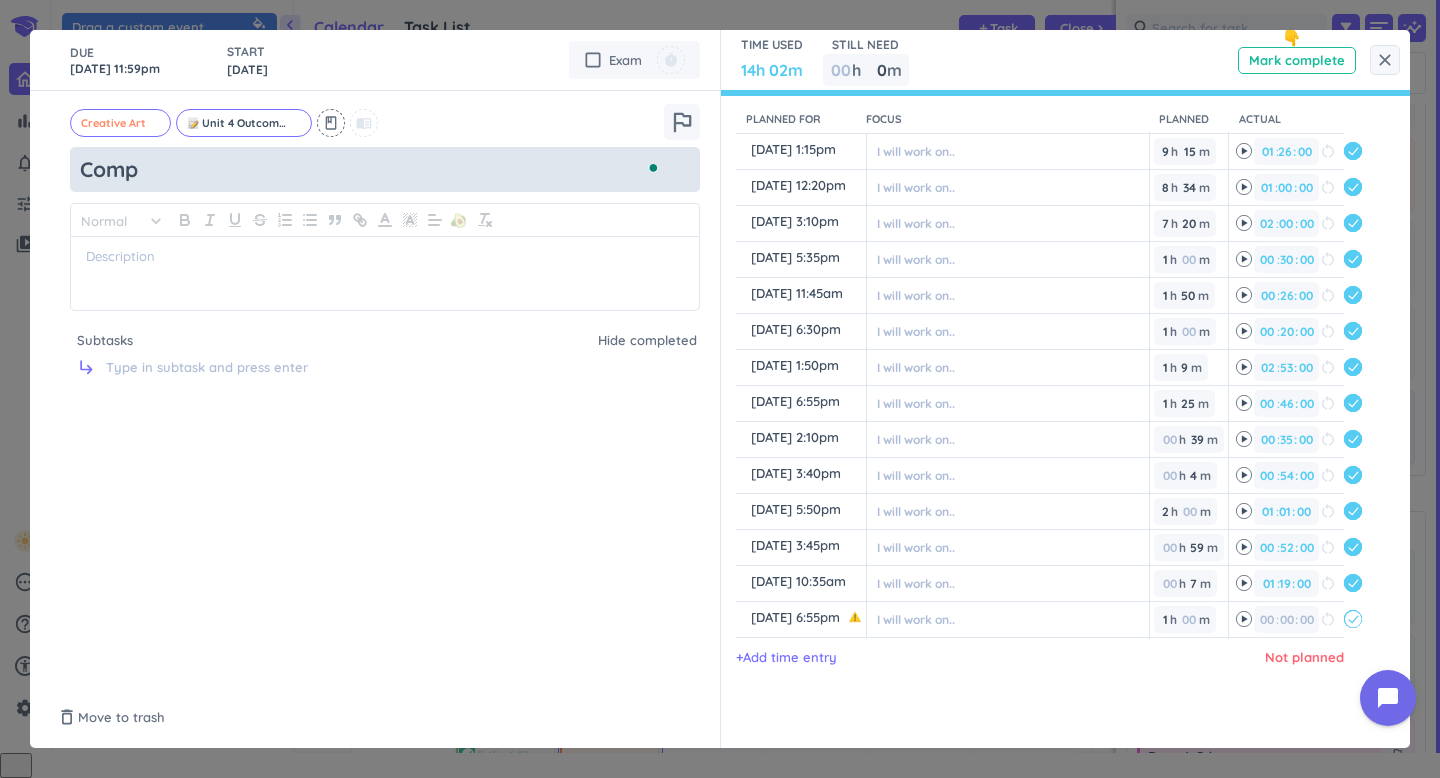 type on "Compa" 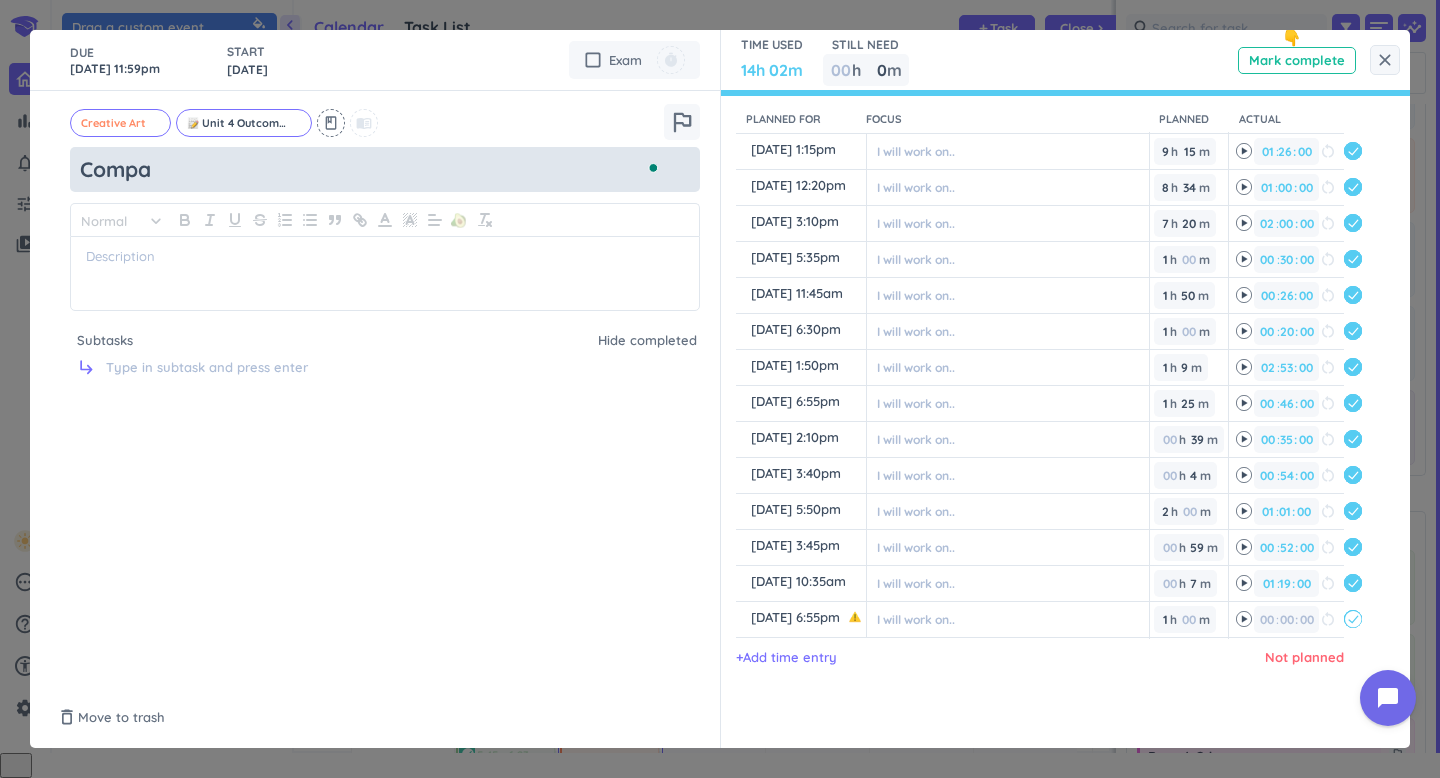 type on "x" 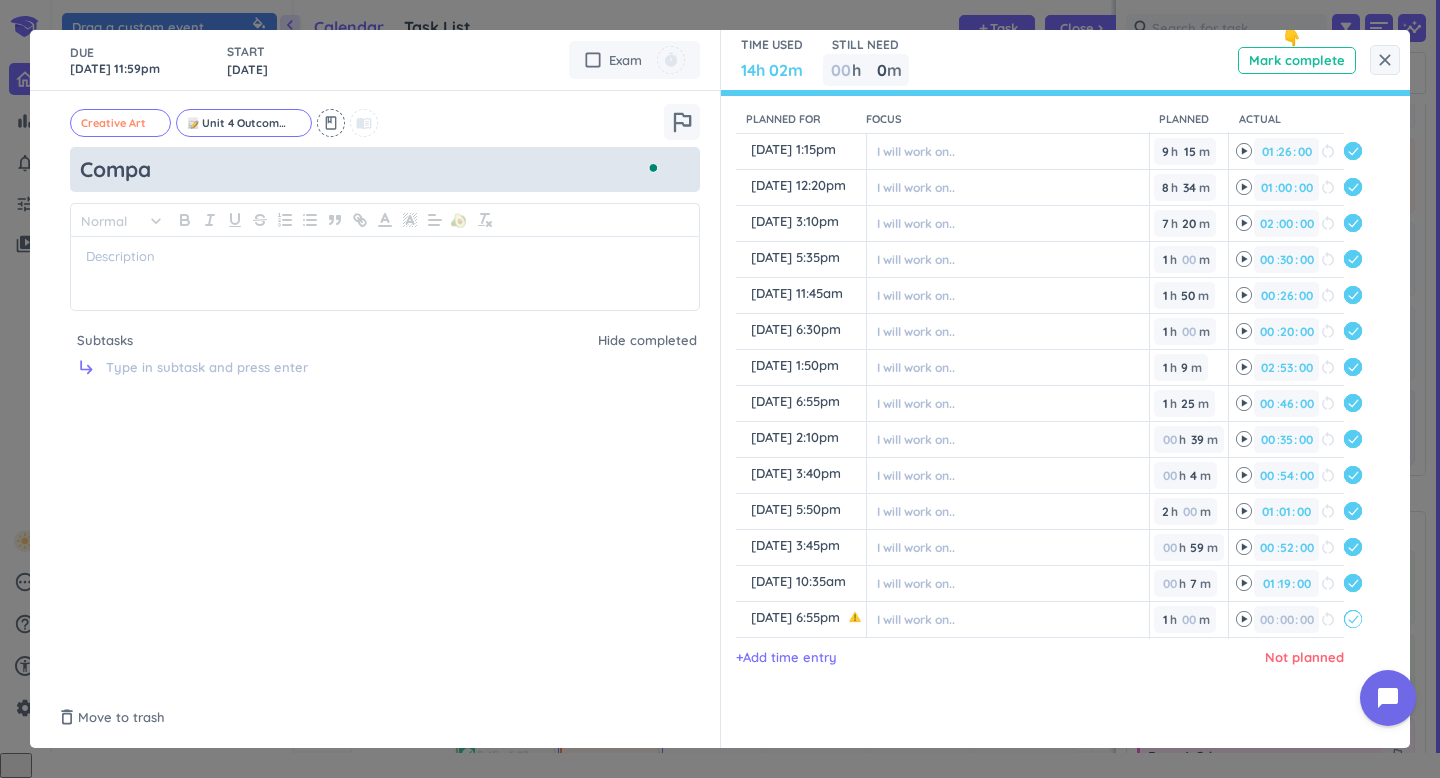 type on "Compar" 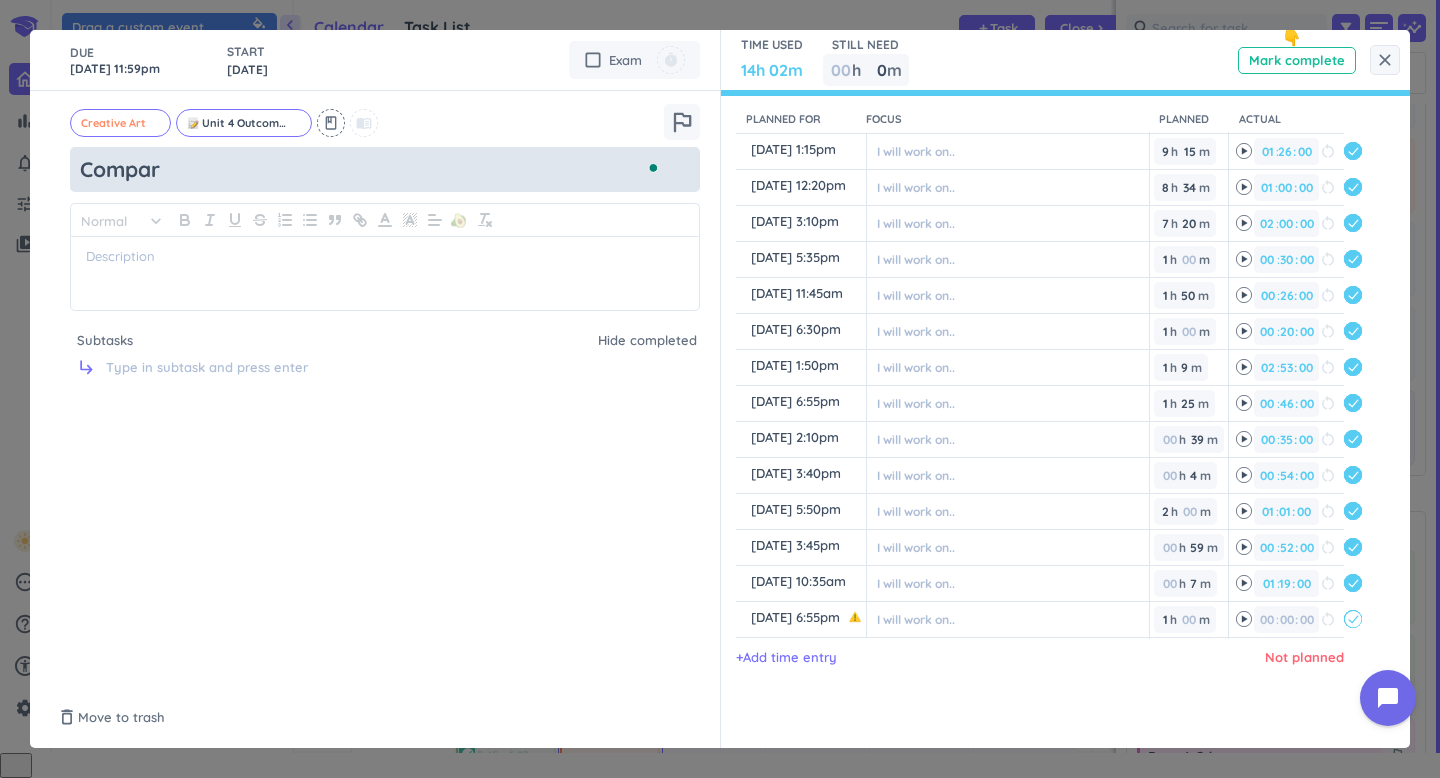 type on "x" 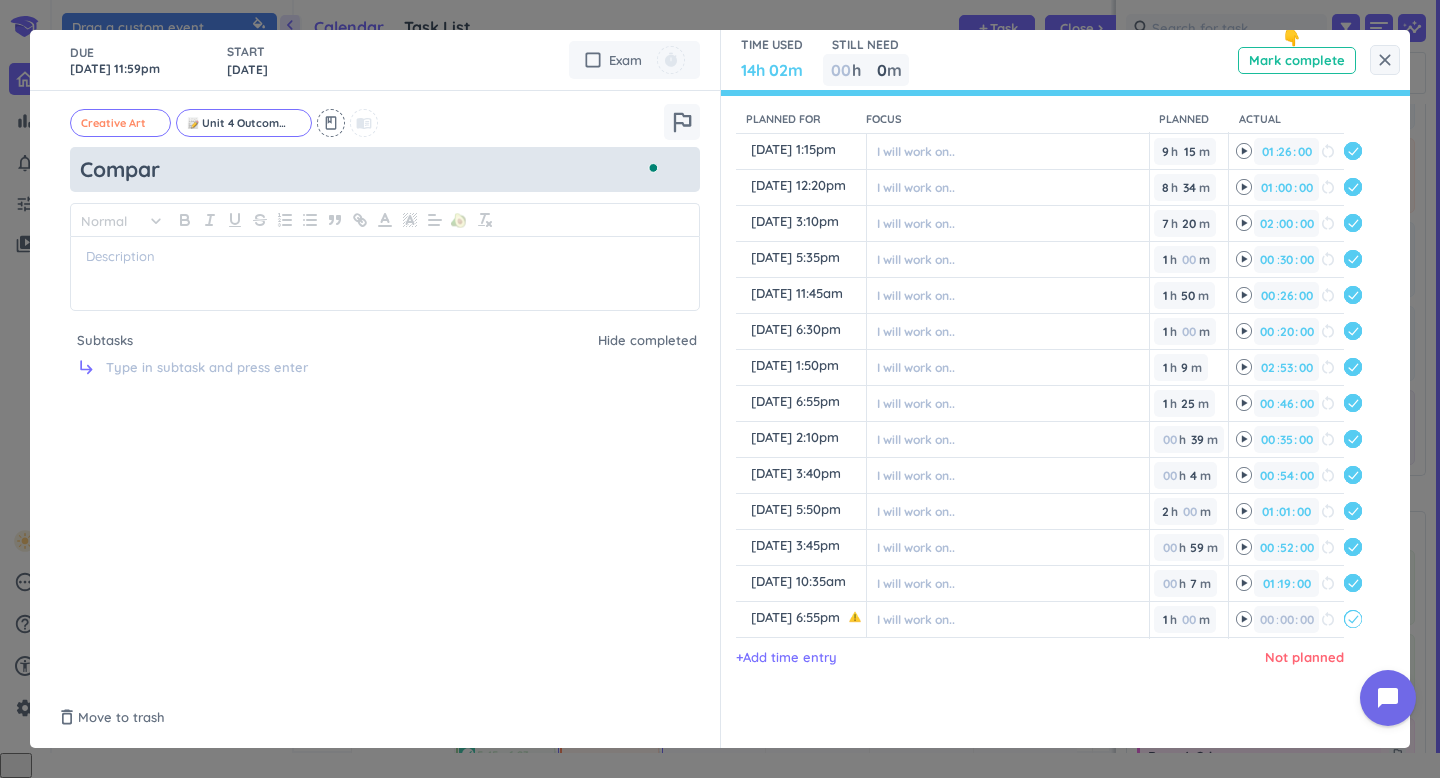type on "Compara" 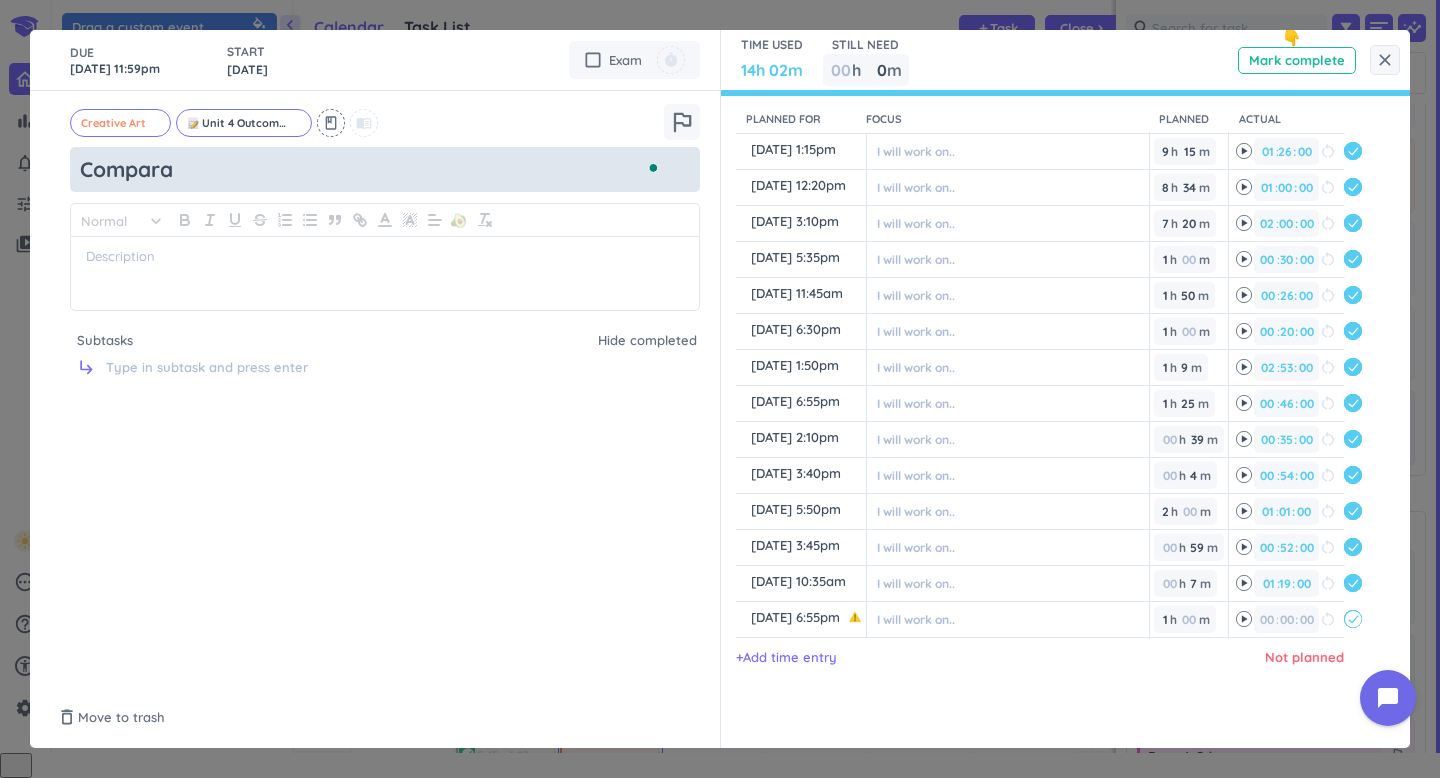 type on "x" 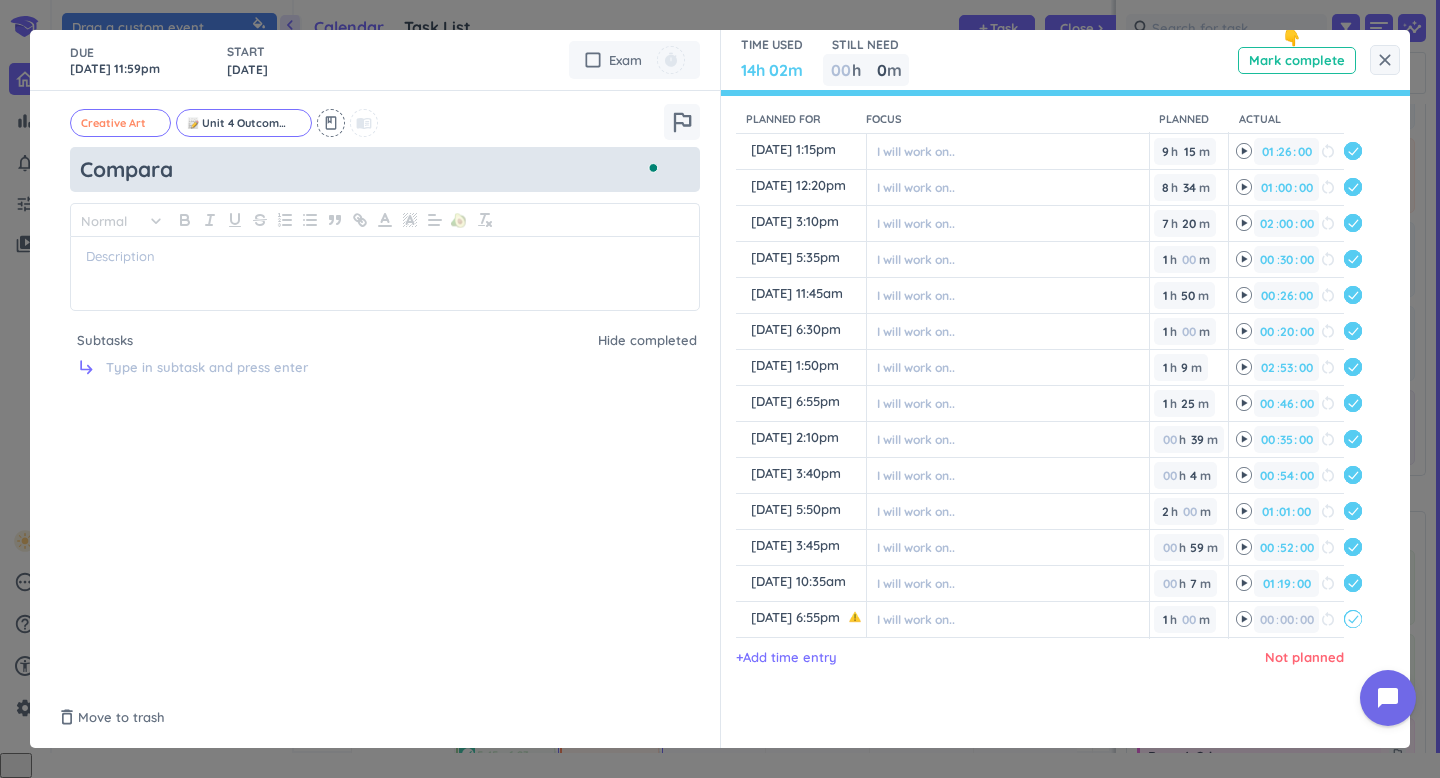 type on "Comparat" 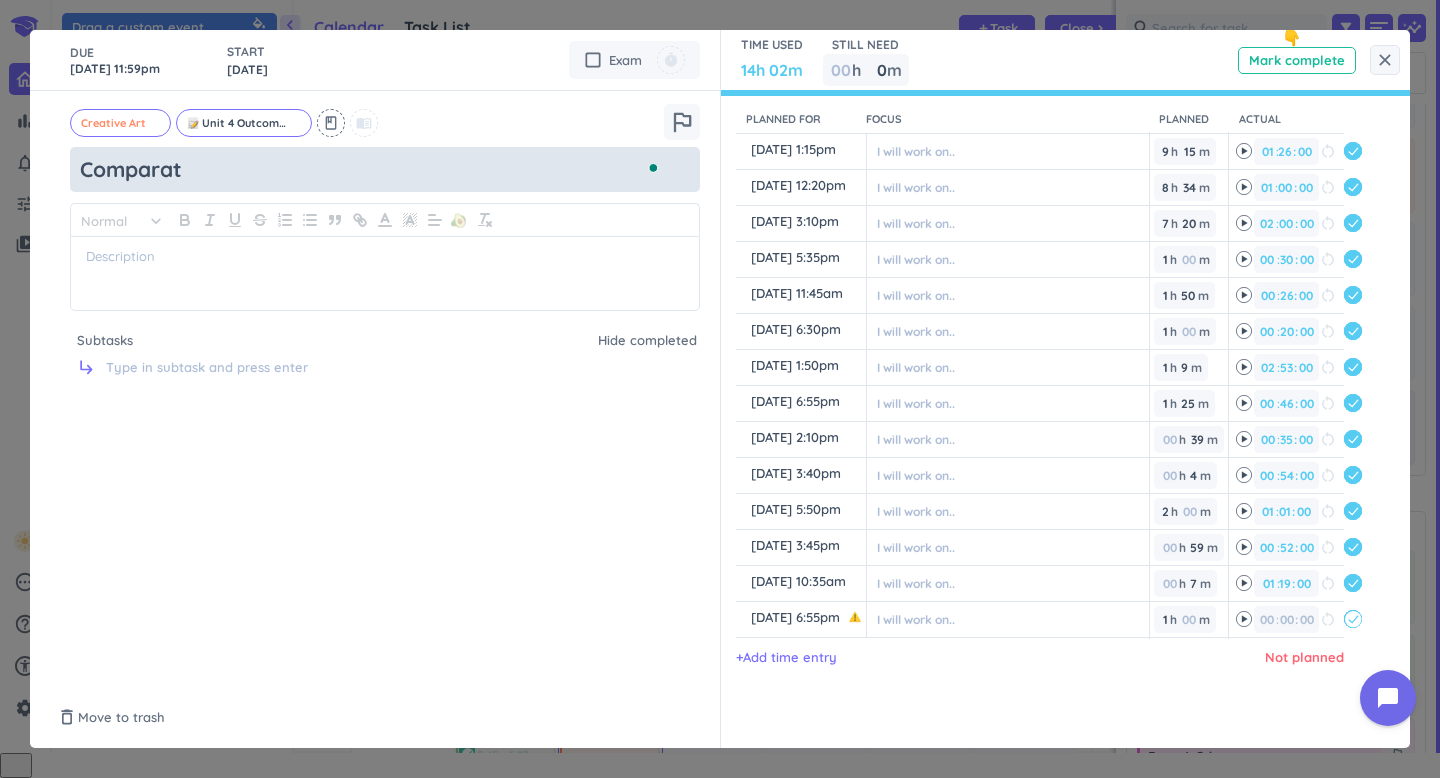 type on "x" 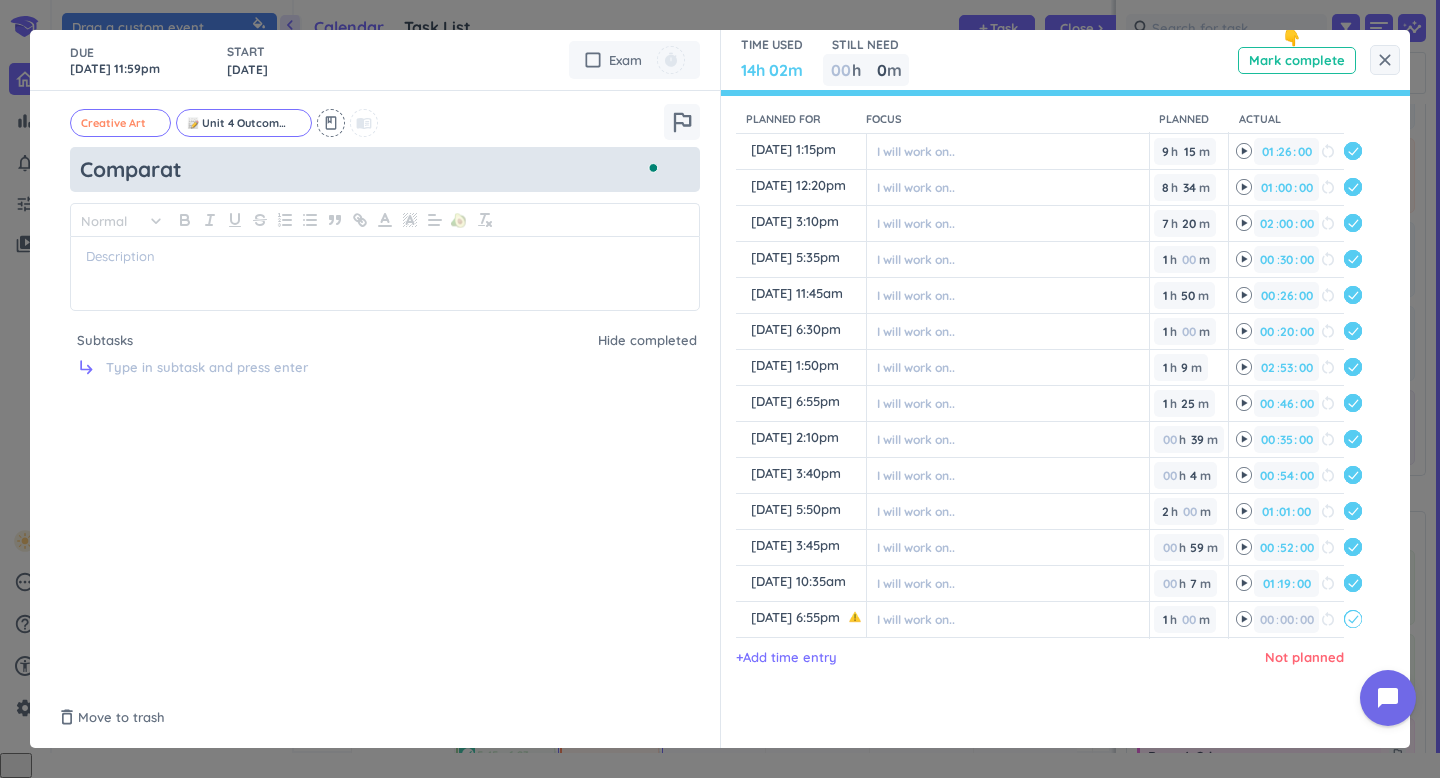 type on "Comparati" 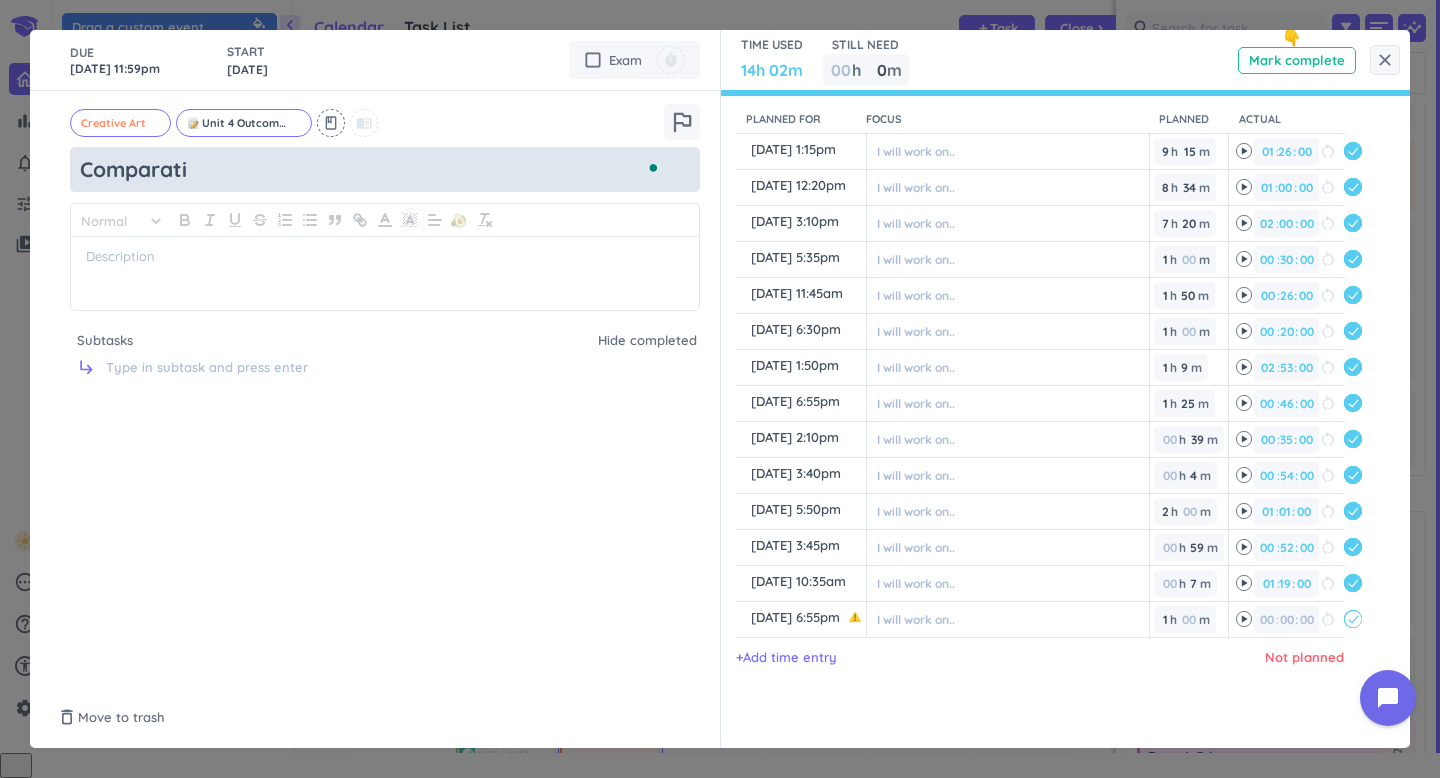 type on "x" 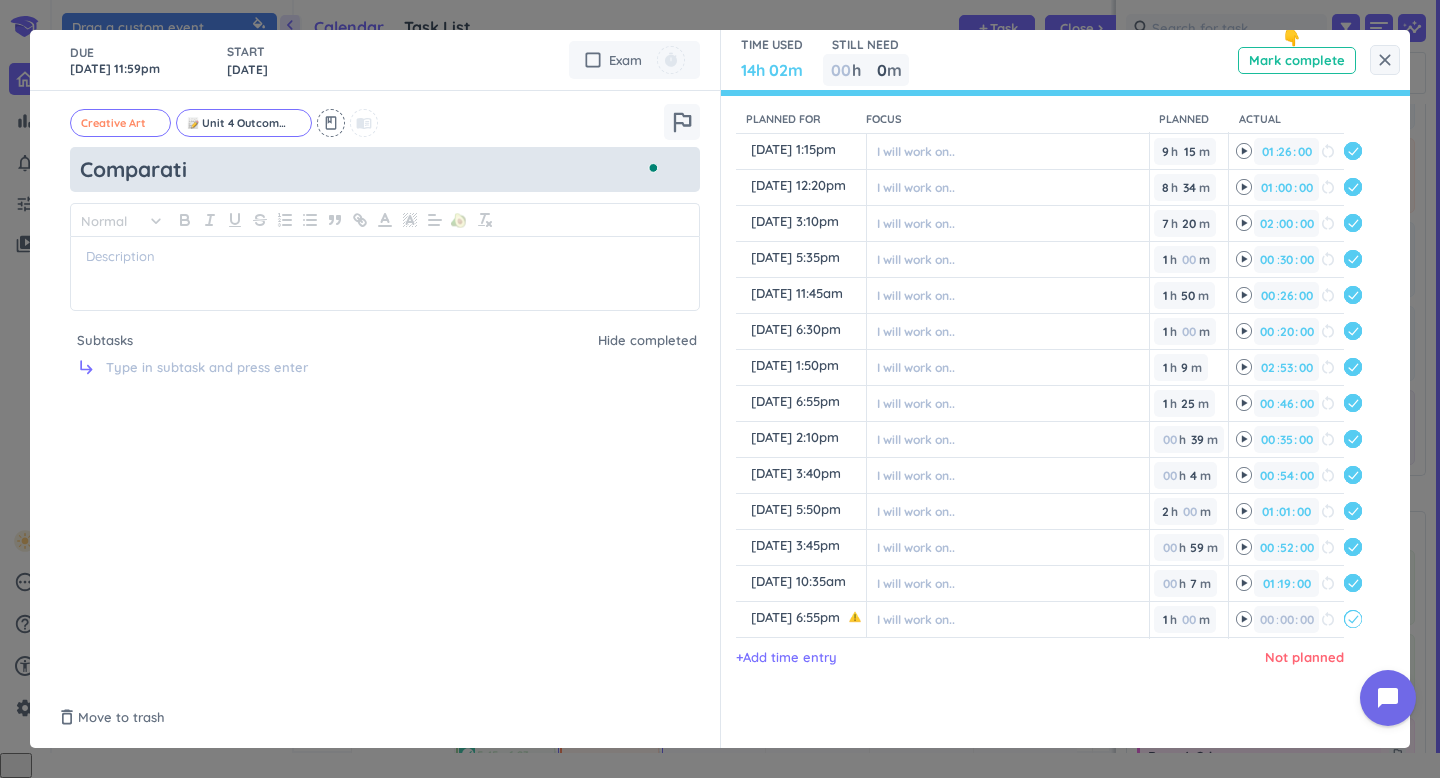 type on "Comparativ" 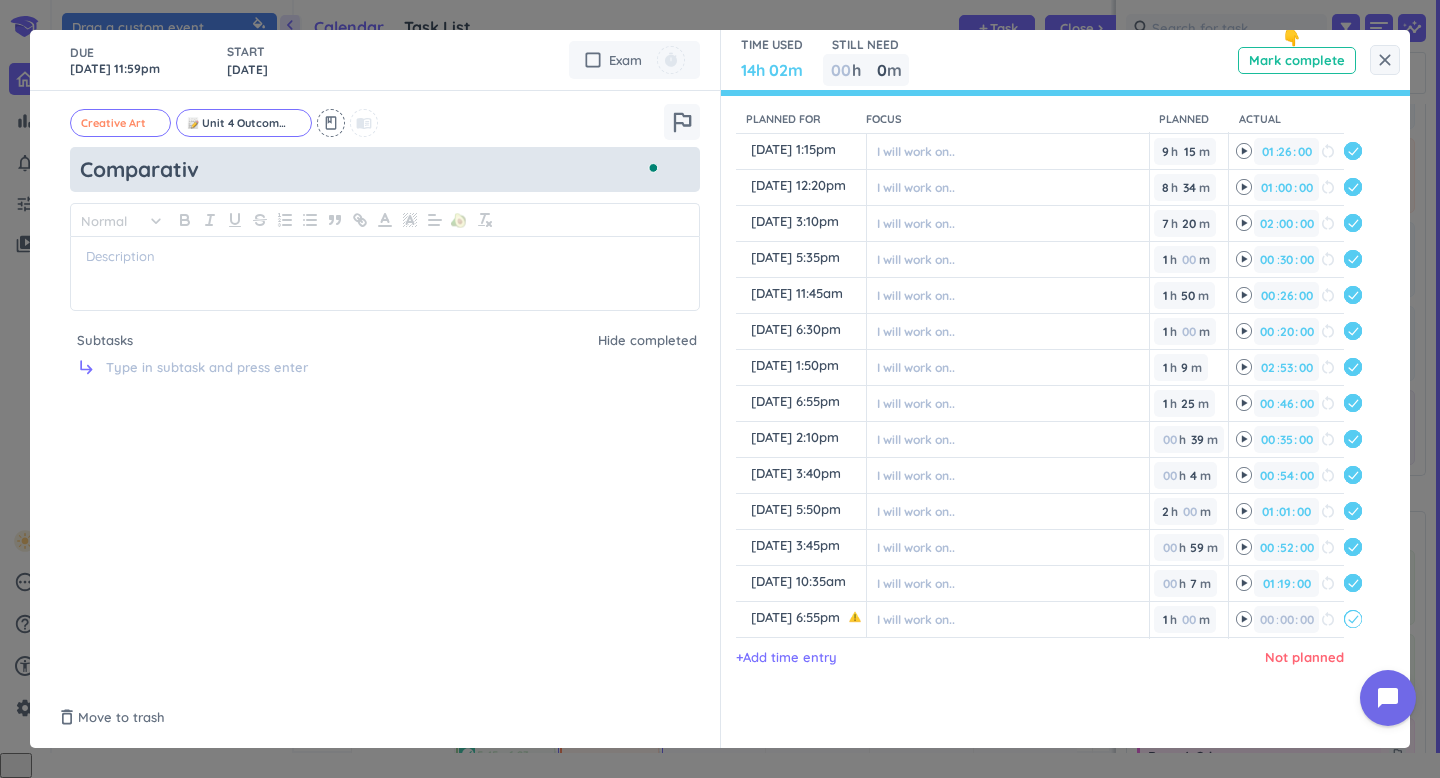 type on "x" 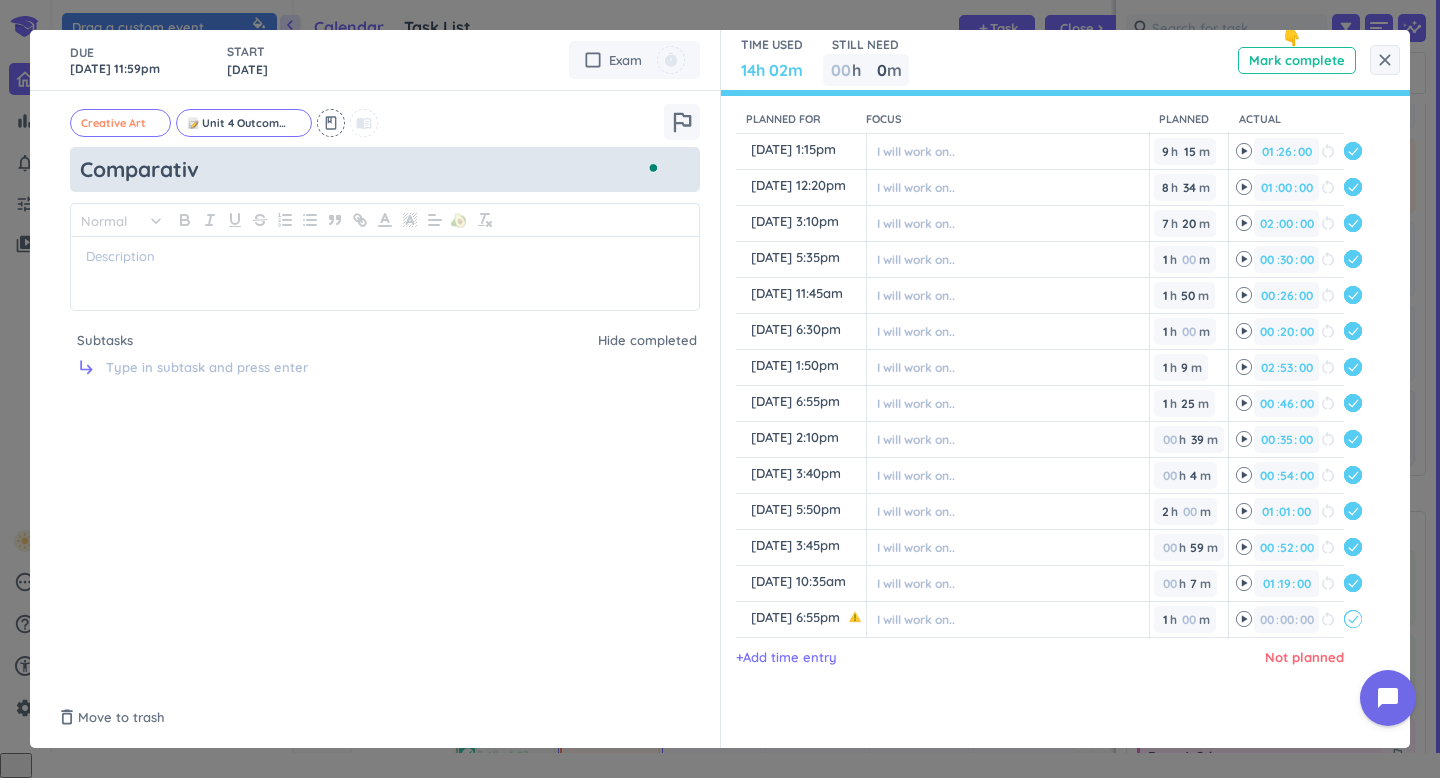 type on "Comparative" 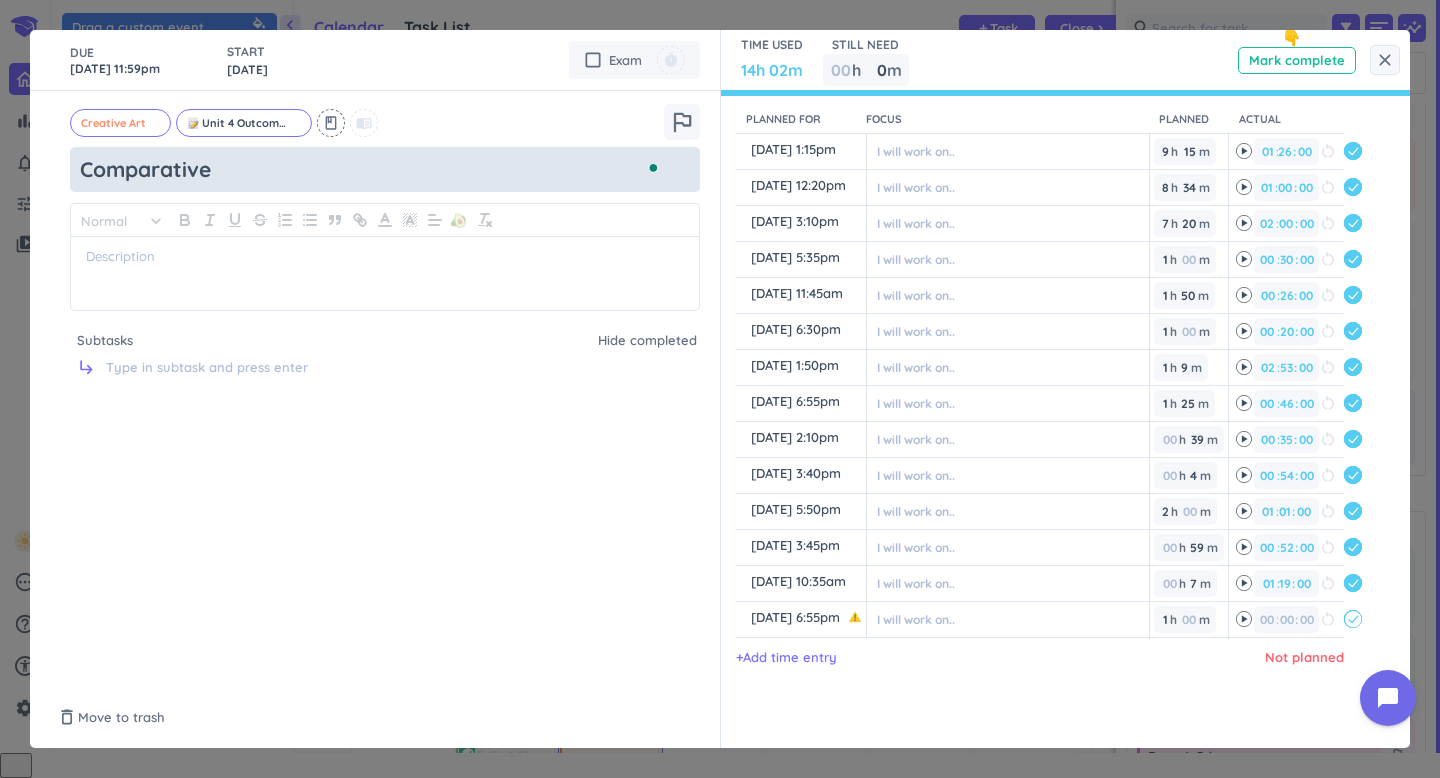 type on "x" 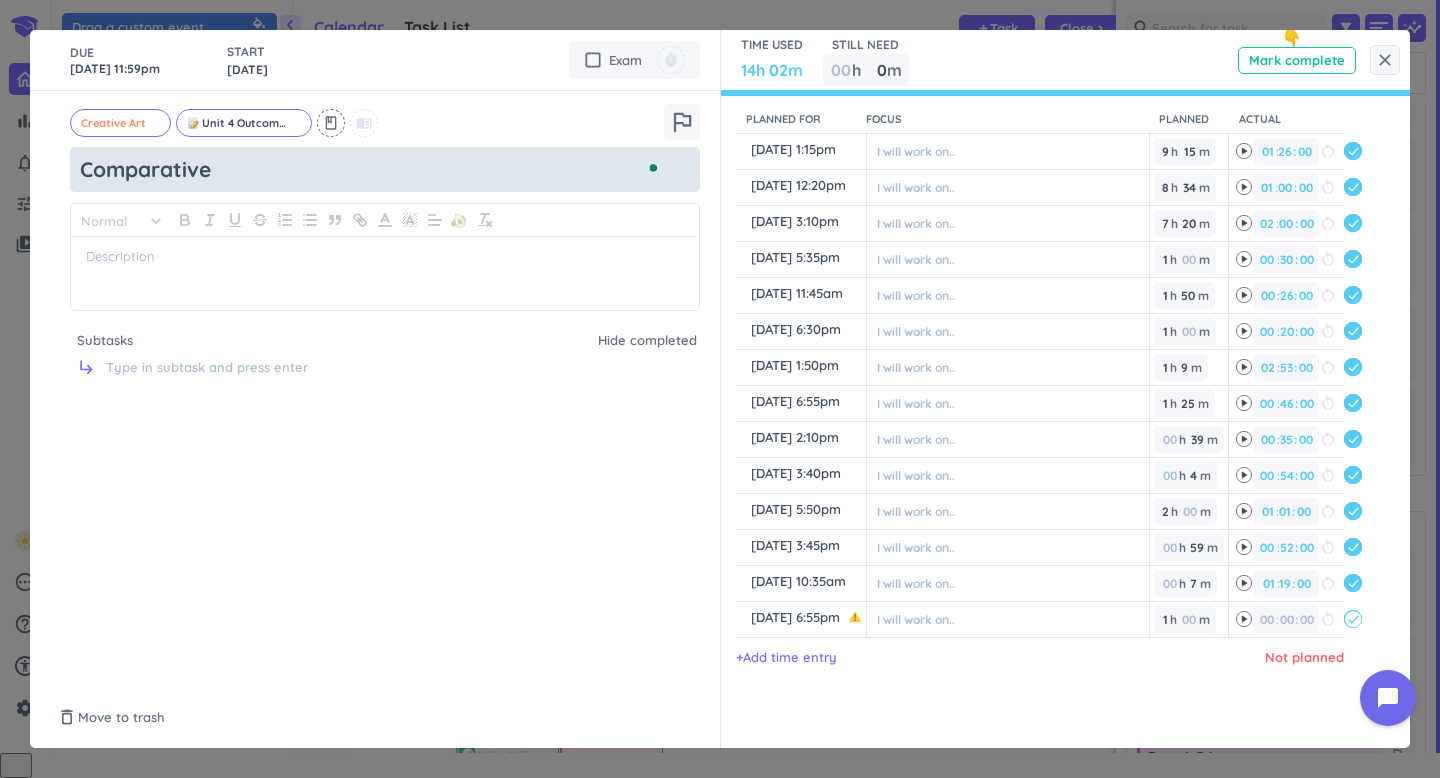 type on "Comparative" 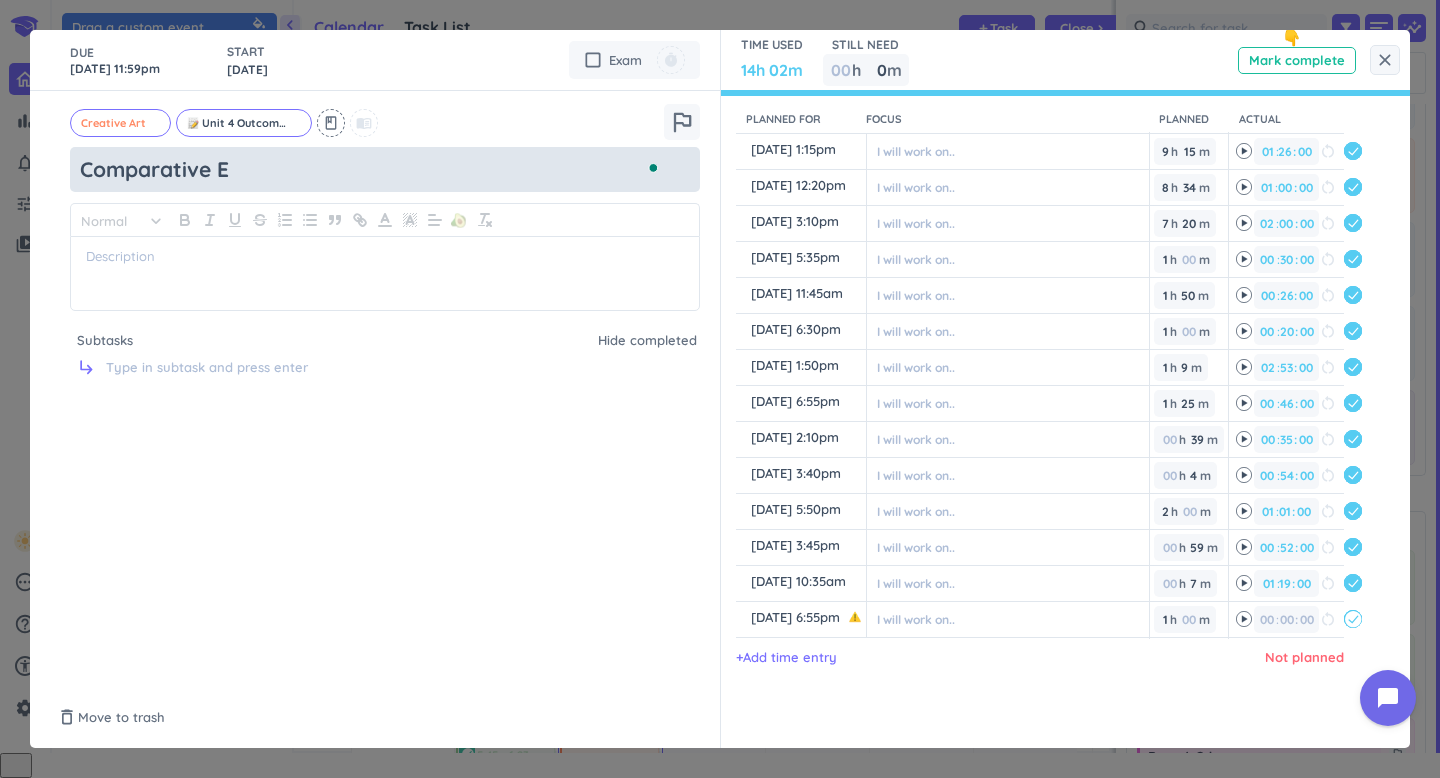 type on "x" 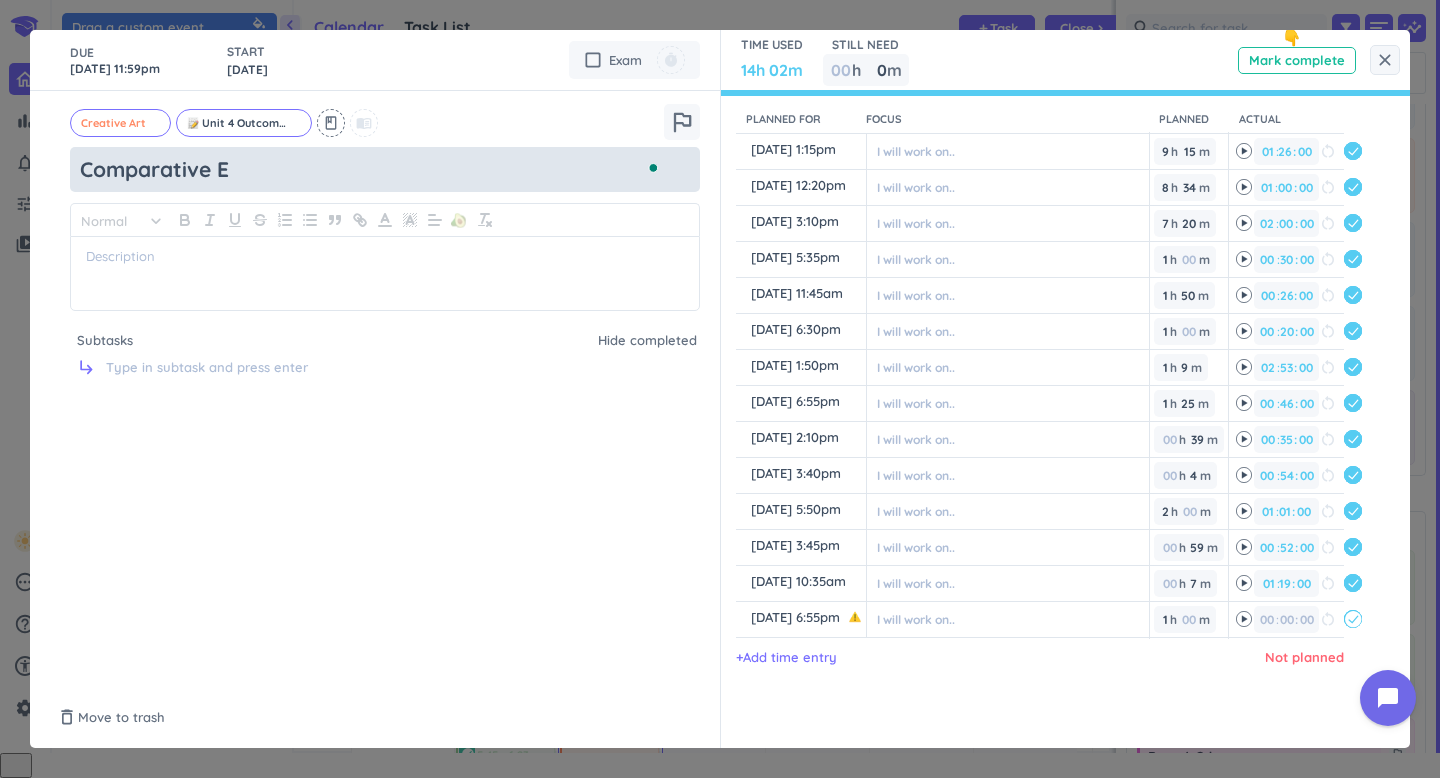 type on "Comparative Es" 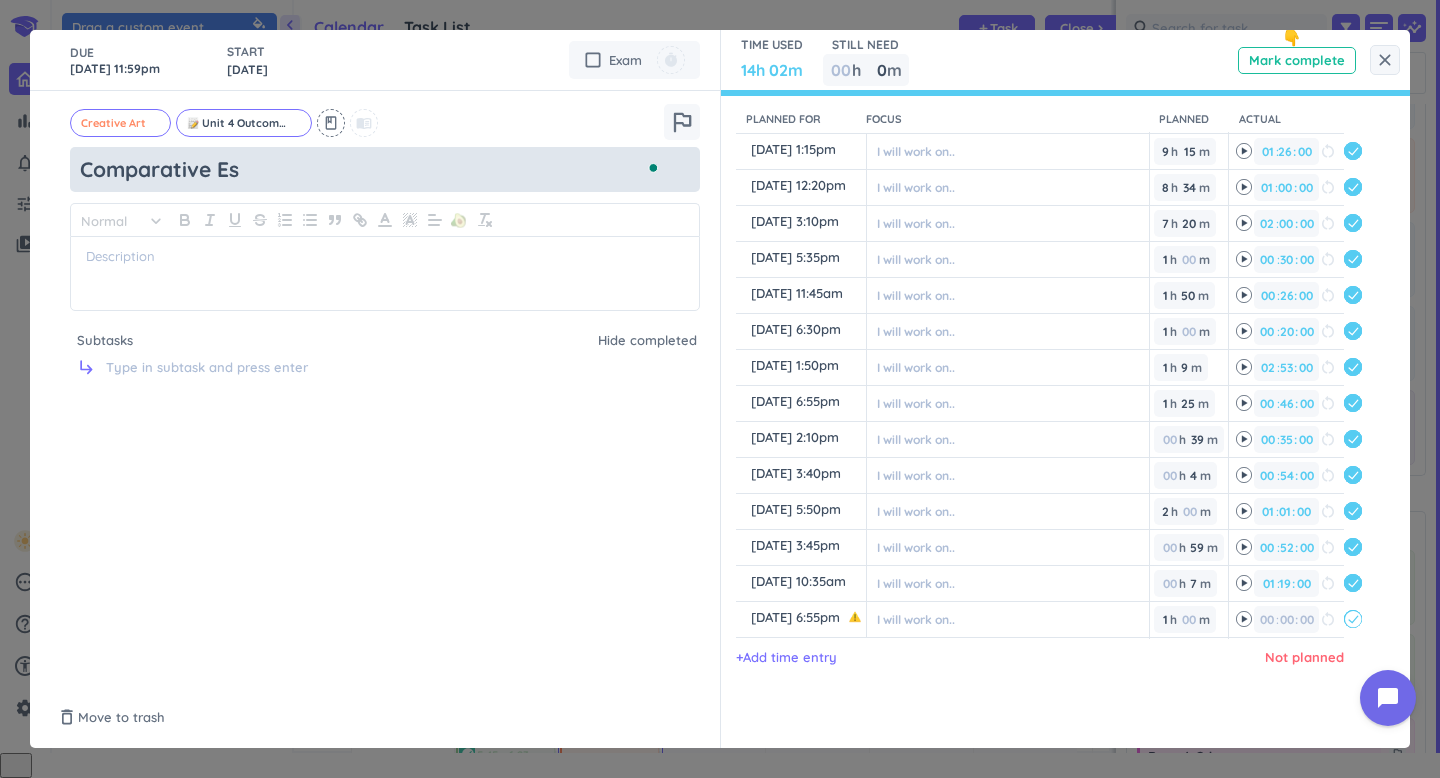 type on "x" 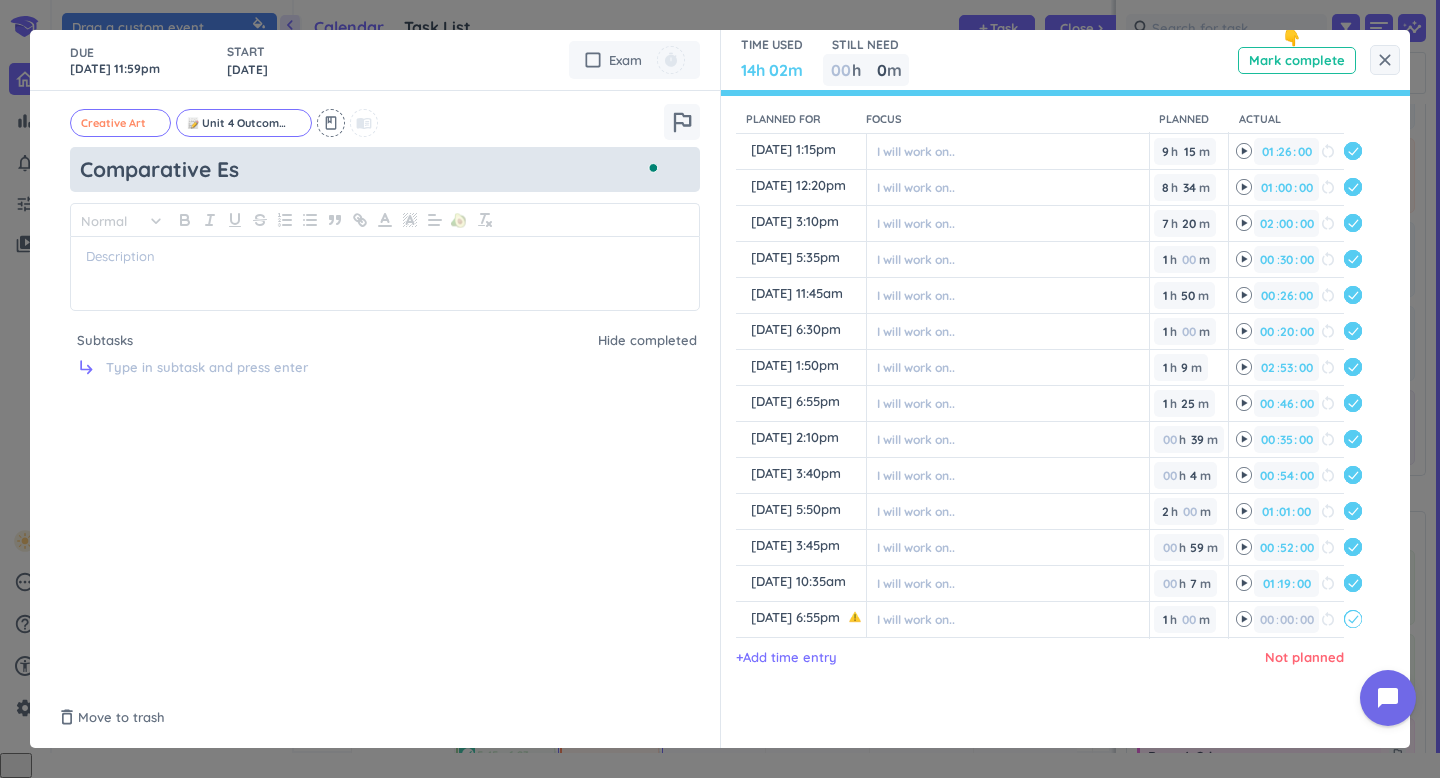 type on "Comparative Ess" 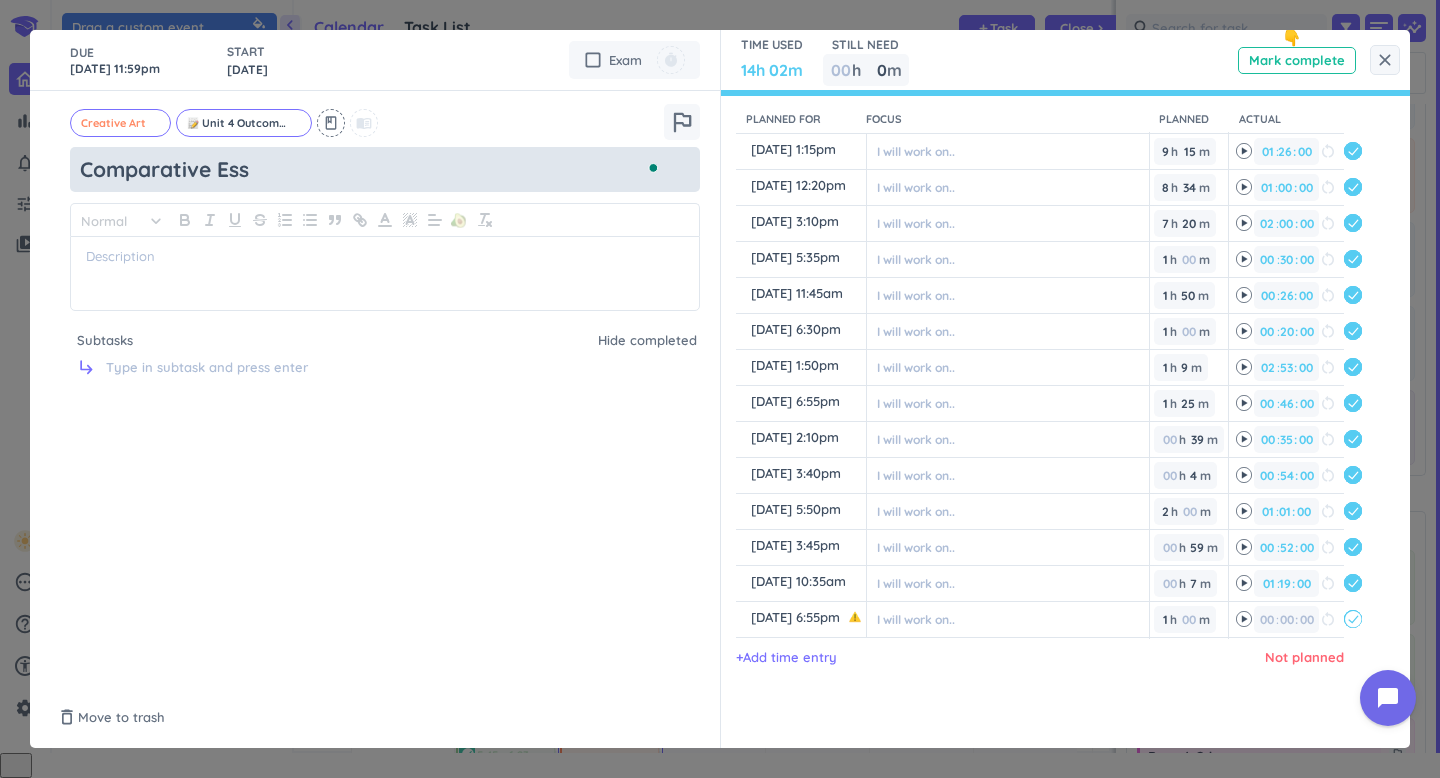type on "x" 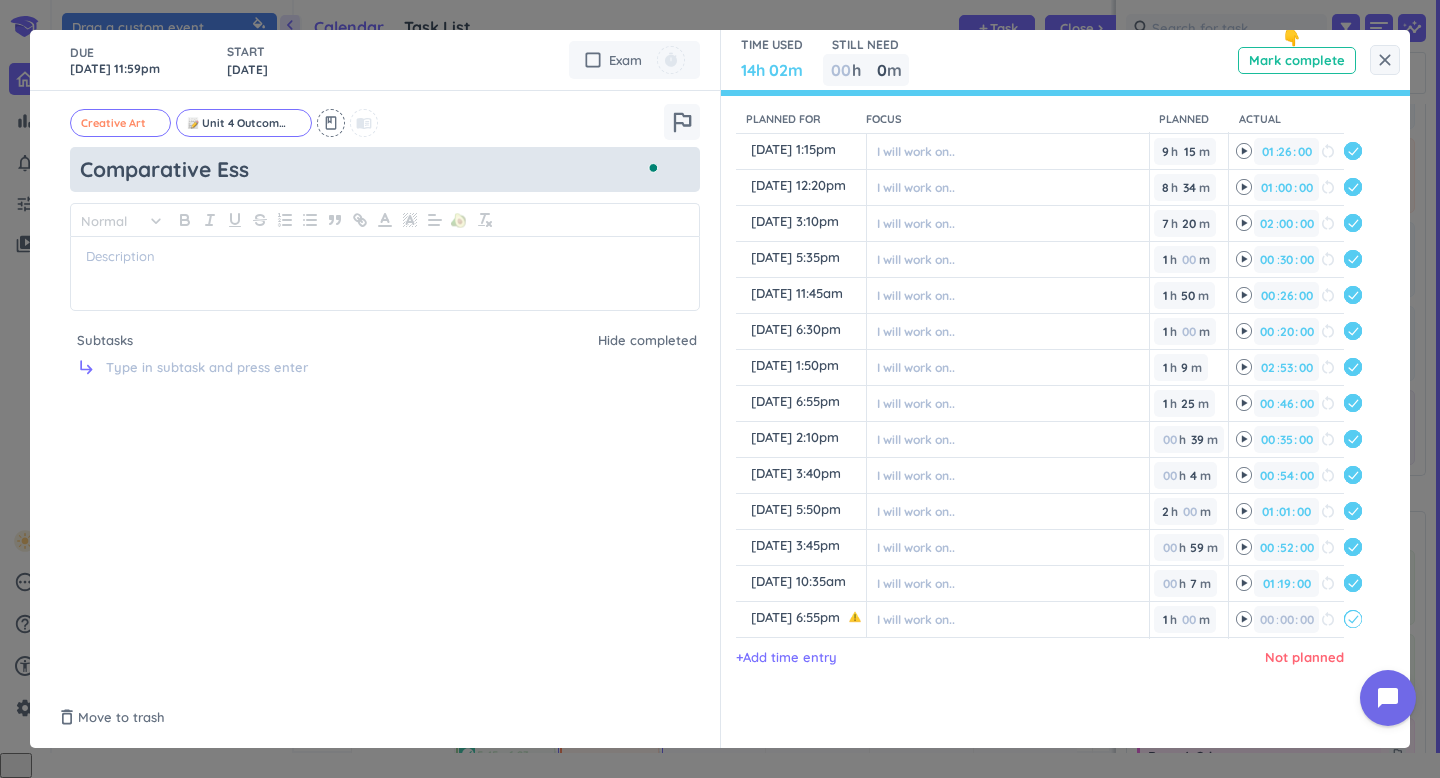 type on "Comparative Essa" 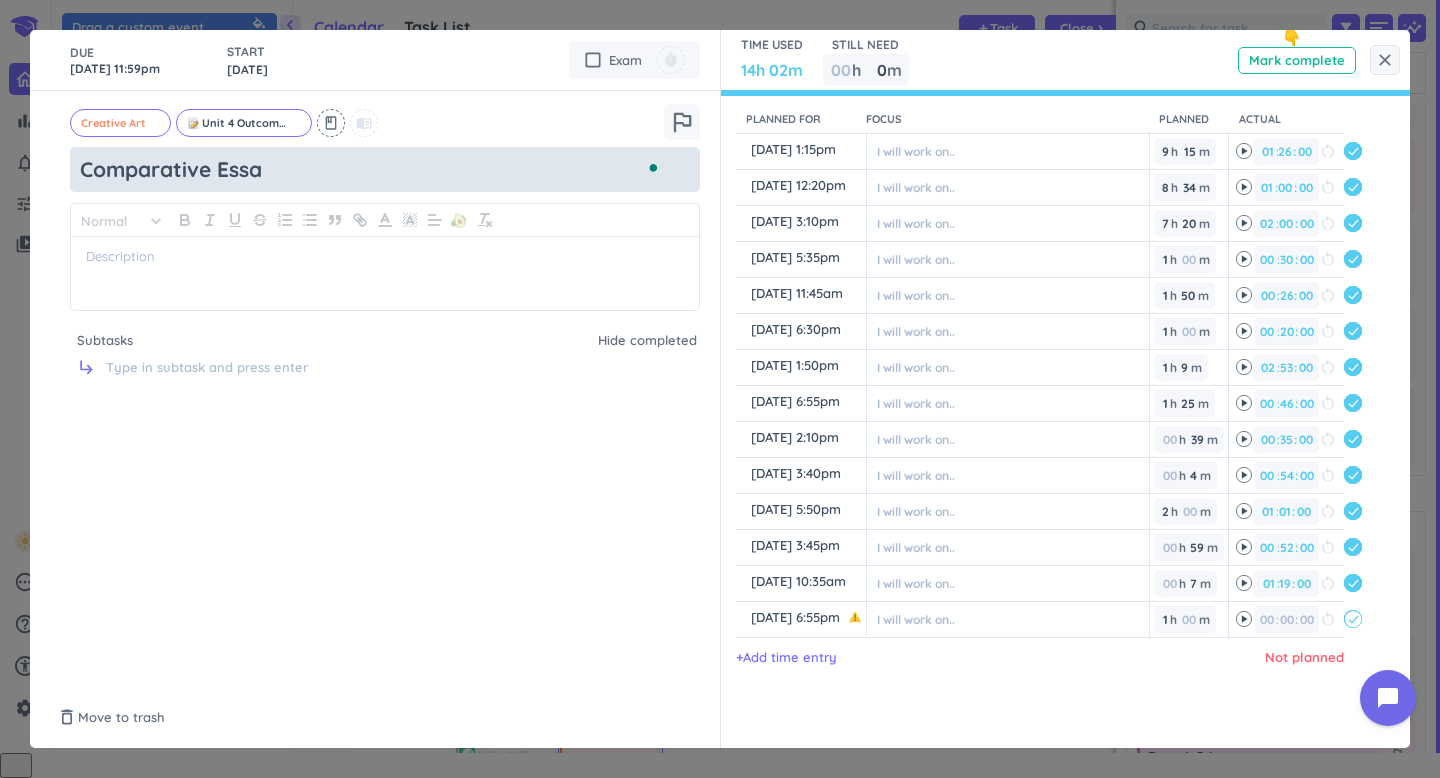 type on "x" 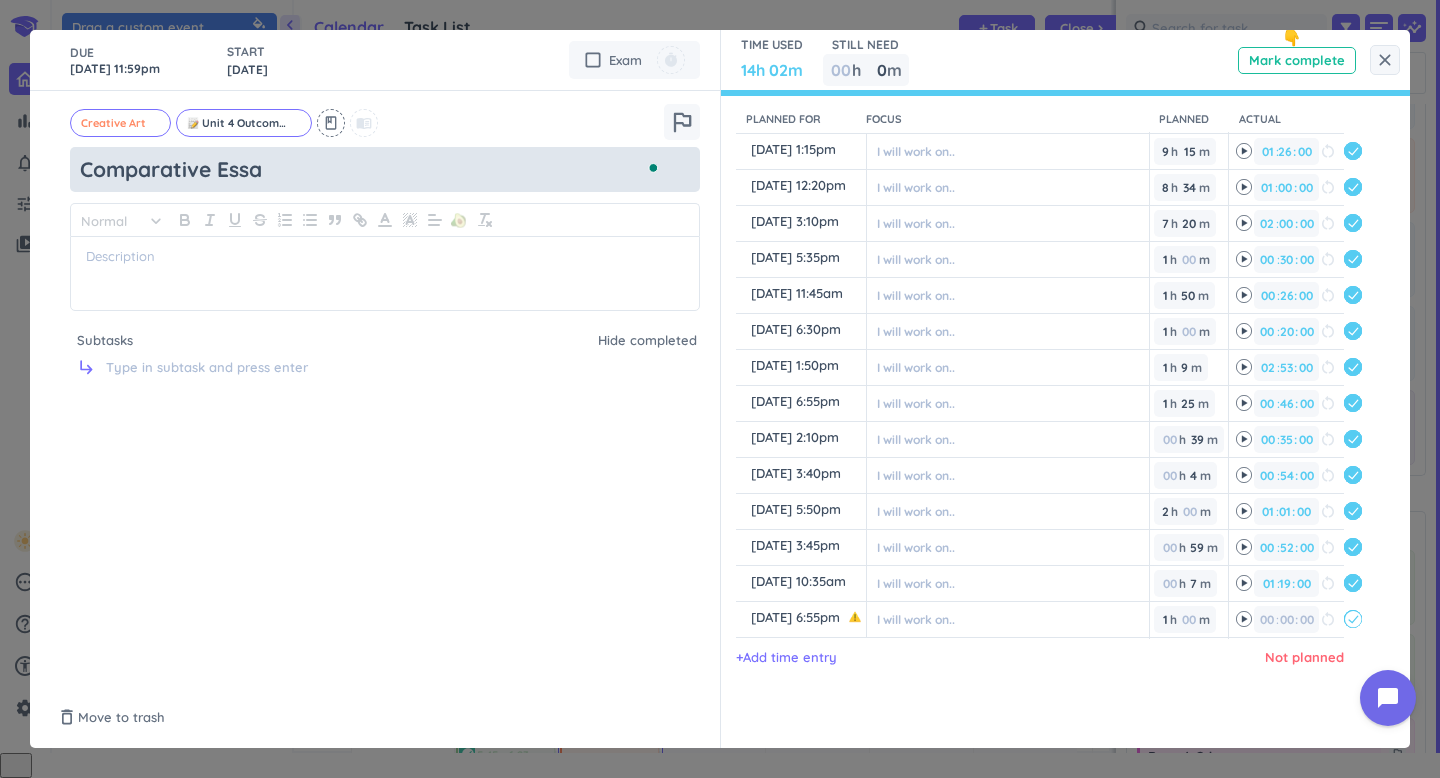 type on "Comparative Essay" 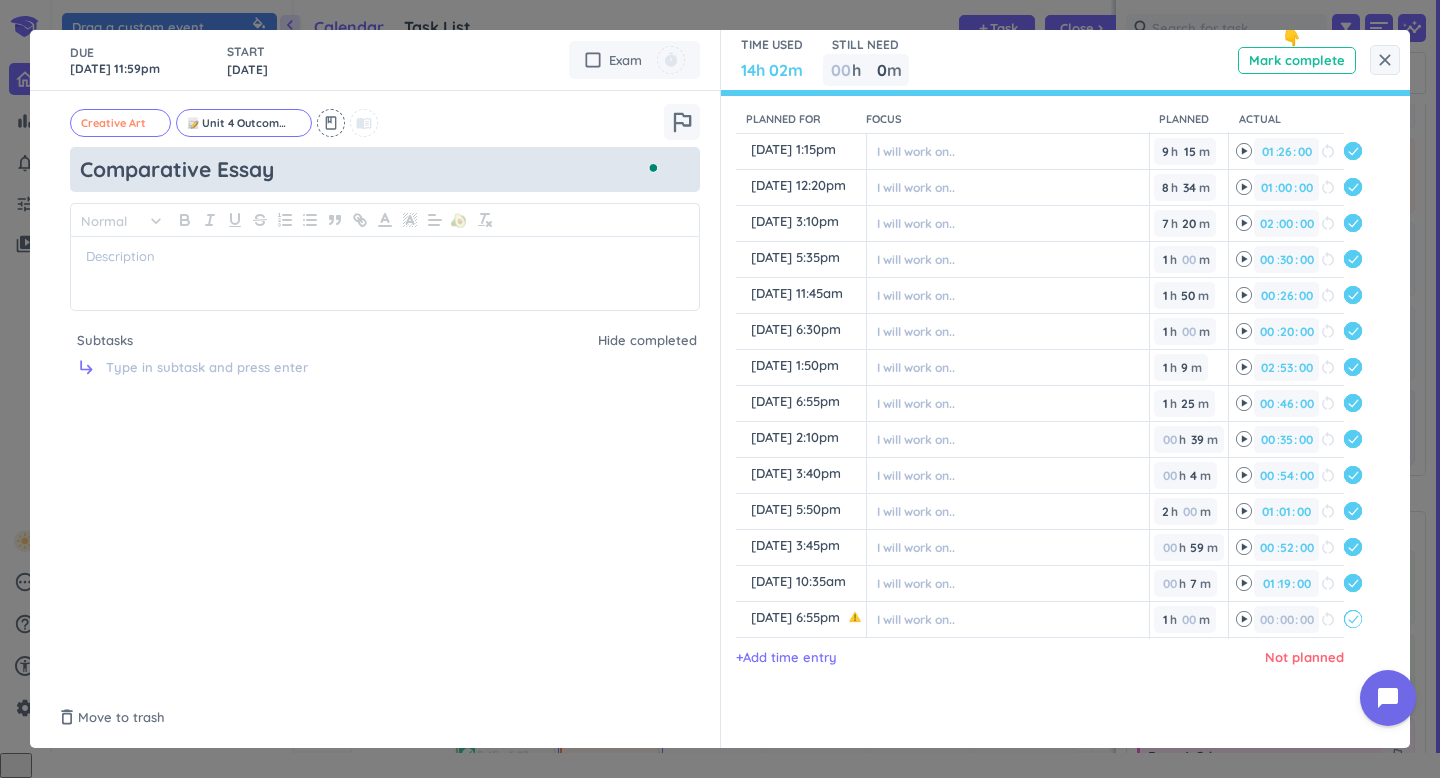 type on "x" 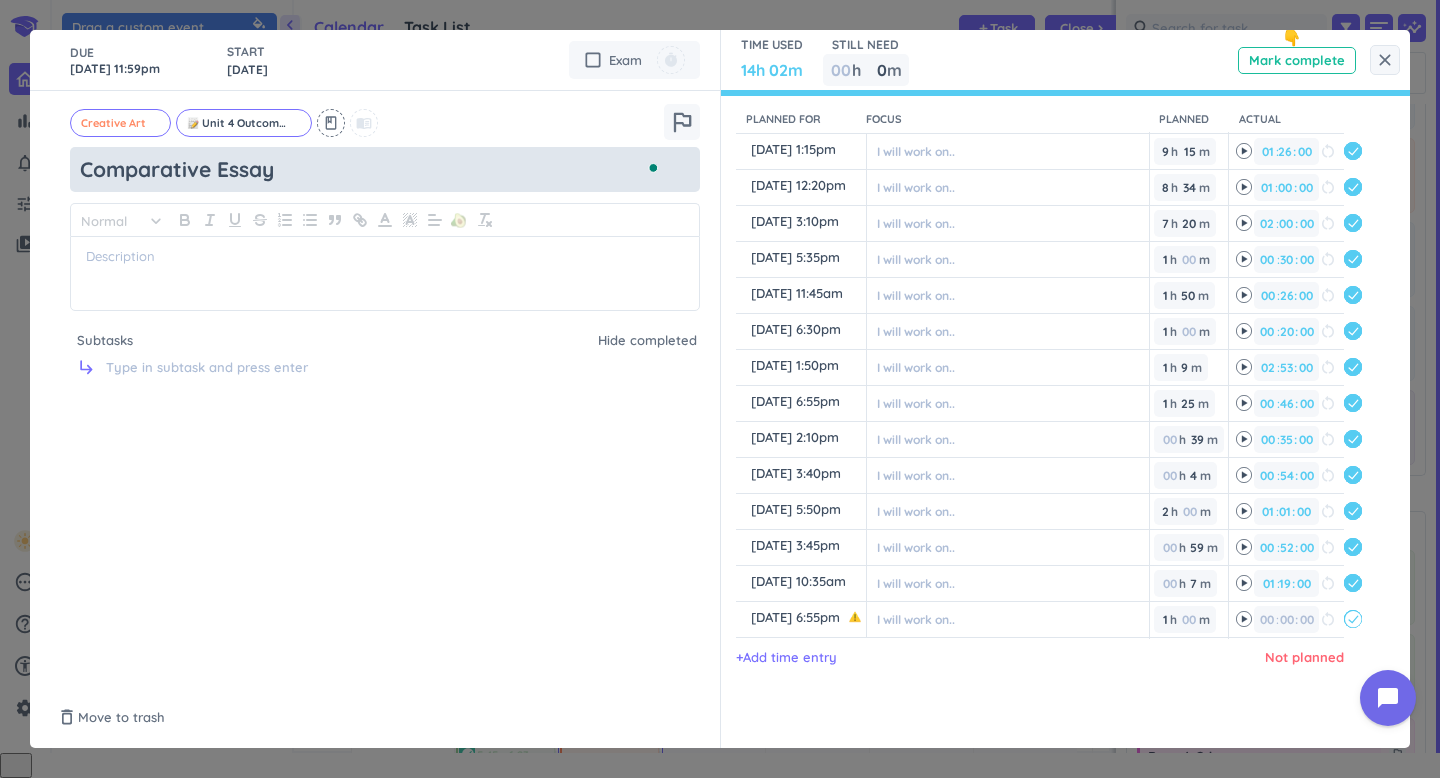 type on "Comparative Essay" 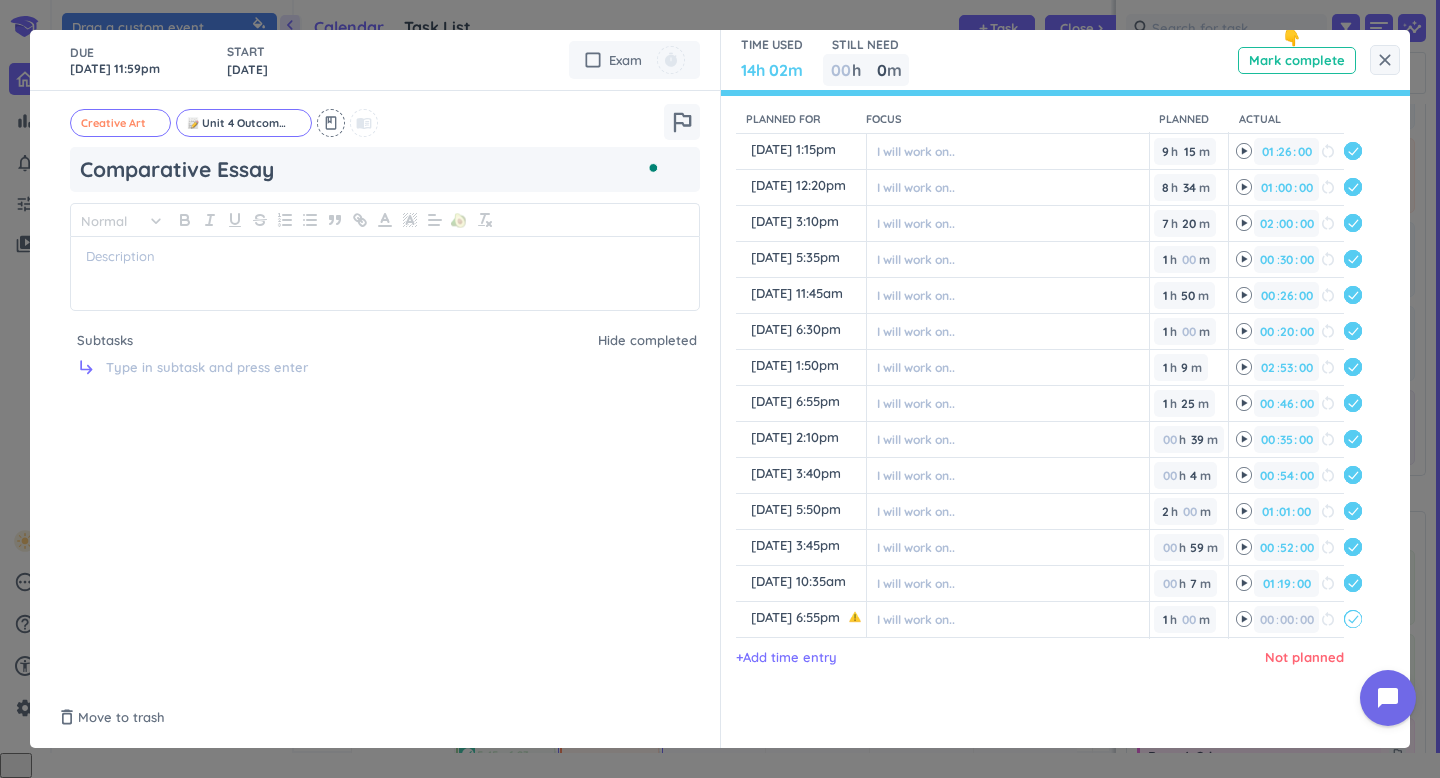 click on "DUE 21 Jul, 11:59pm START 1 day ago cancel check_box_outline_blank Exam timer Creative Art cancel Unit 4 Outcome 3 cancel class menu_book outlined_flag Comparative Essay Normal keyboard_arrow_down                                                                             🥑             Subtasks Hide completed subdirectory_arrow_right" at bounding box center (375, 389) 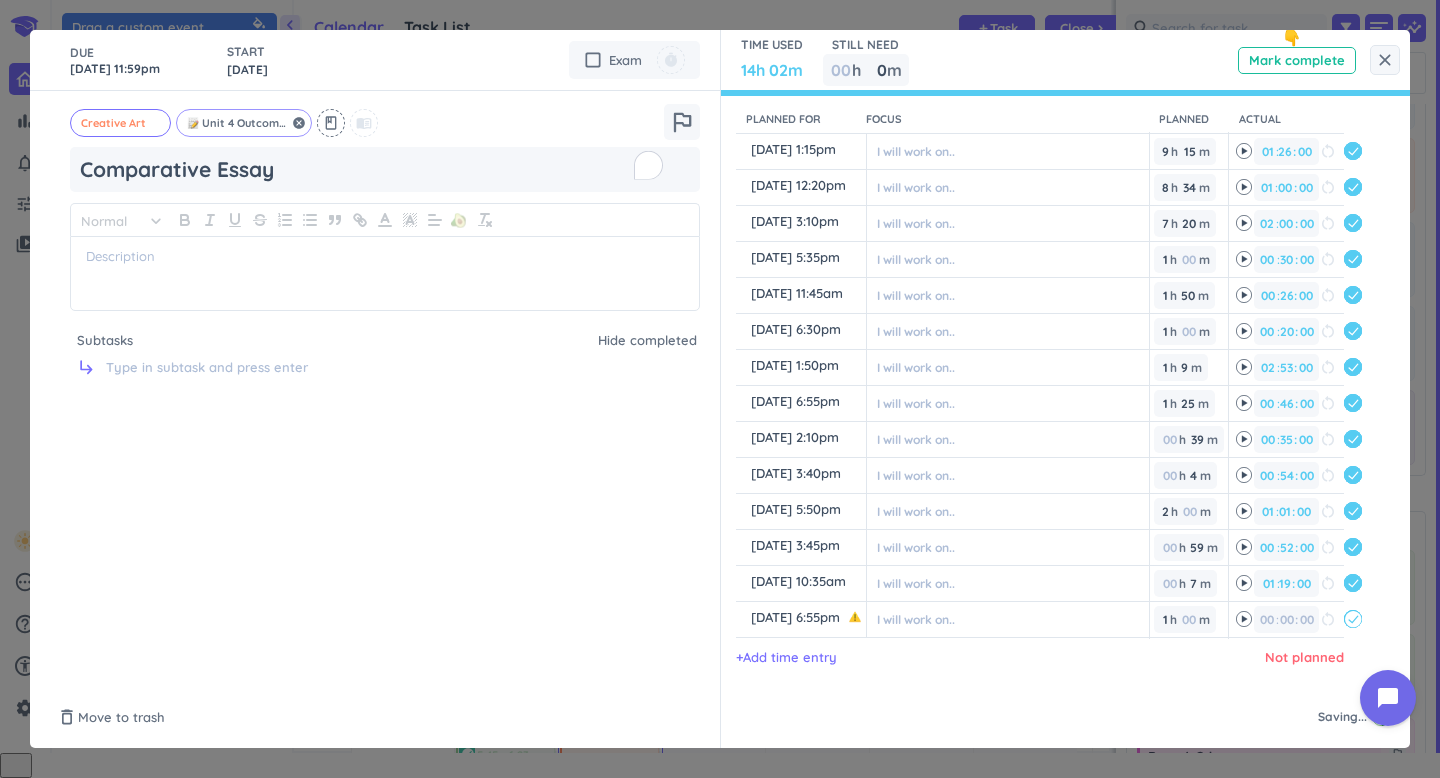 click on "Unit 4 Outcome 3" at bounding box center [244, 123] 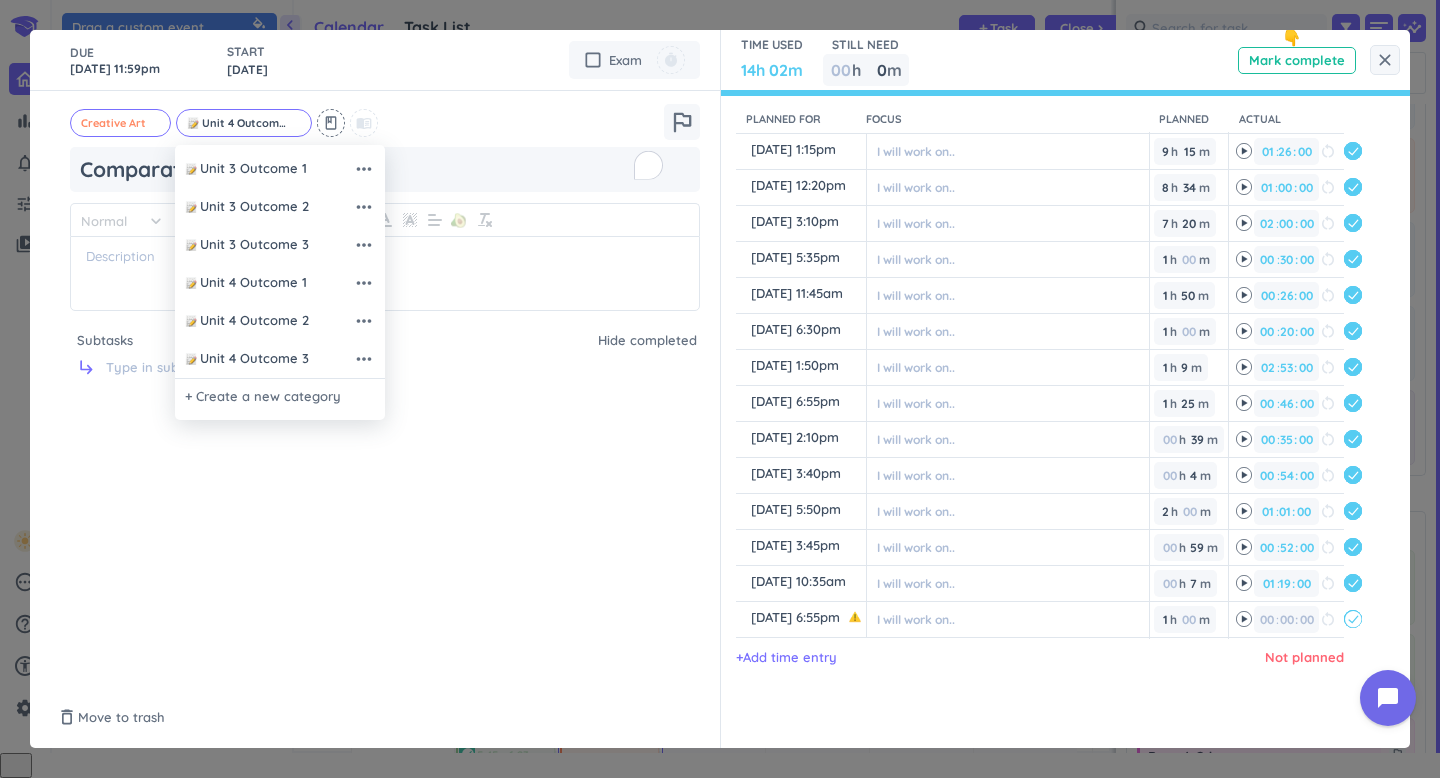 click at bounding box center (720, 389) 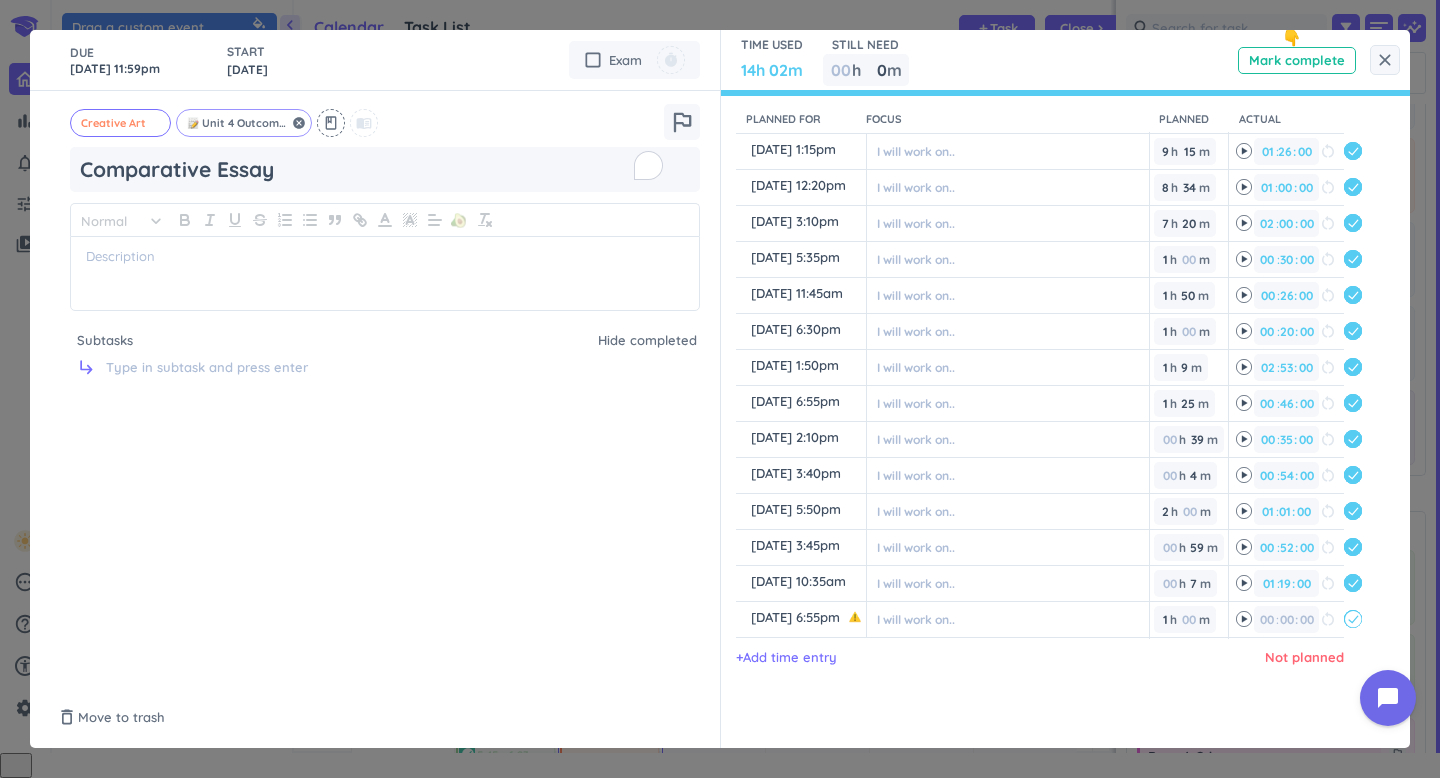 click on "Unit 4 Outcome 3" at bounding box center (244, 123) 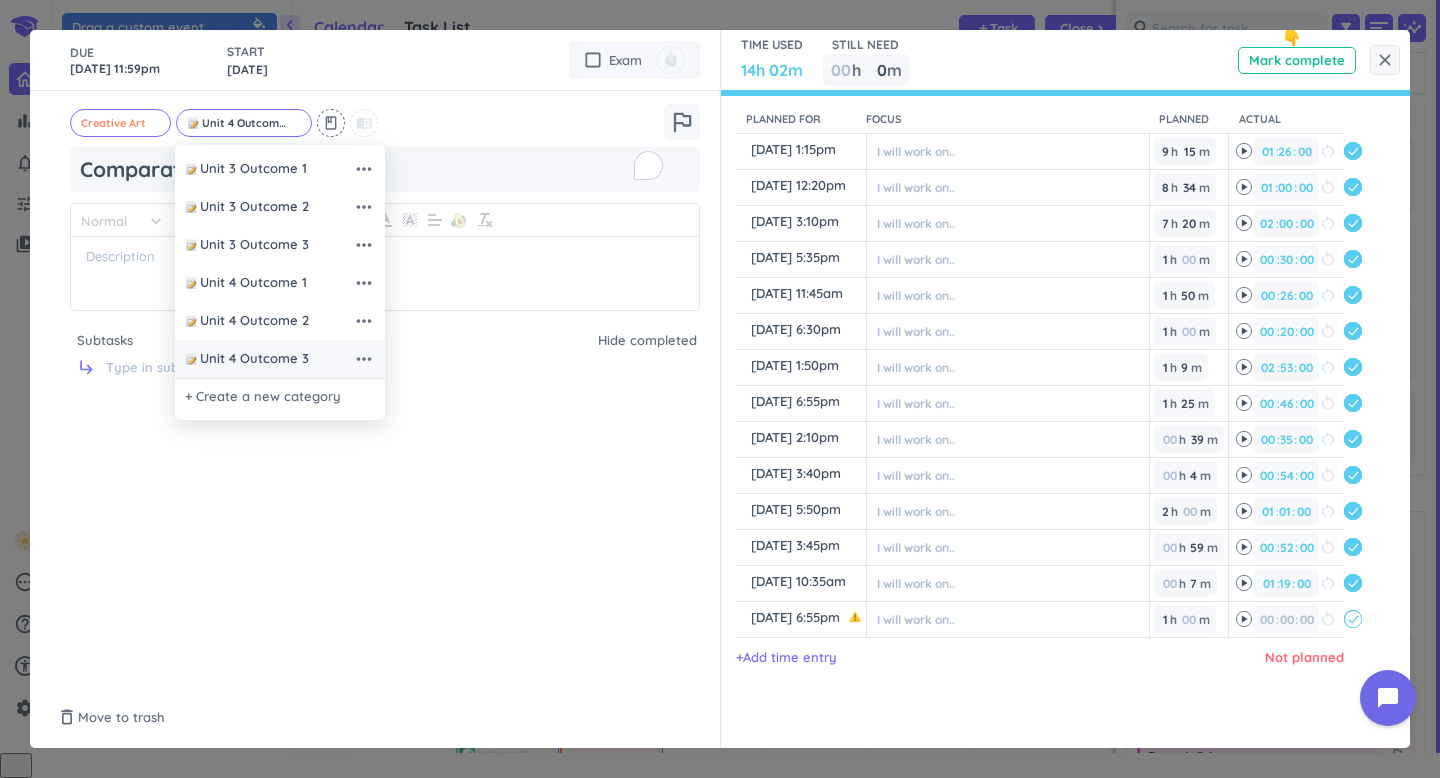 click on "Unit 4 Outcome 3" at bounding box center [254, 359] 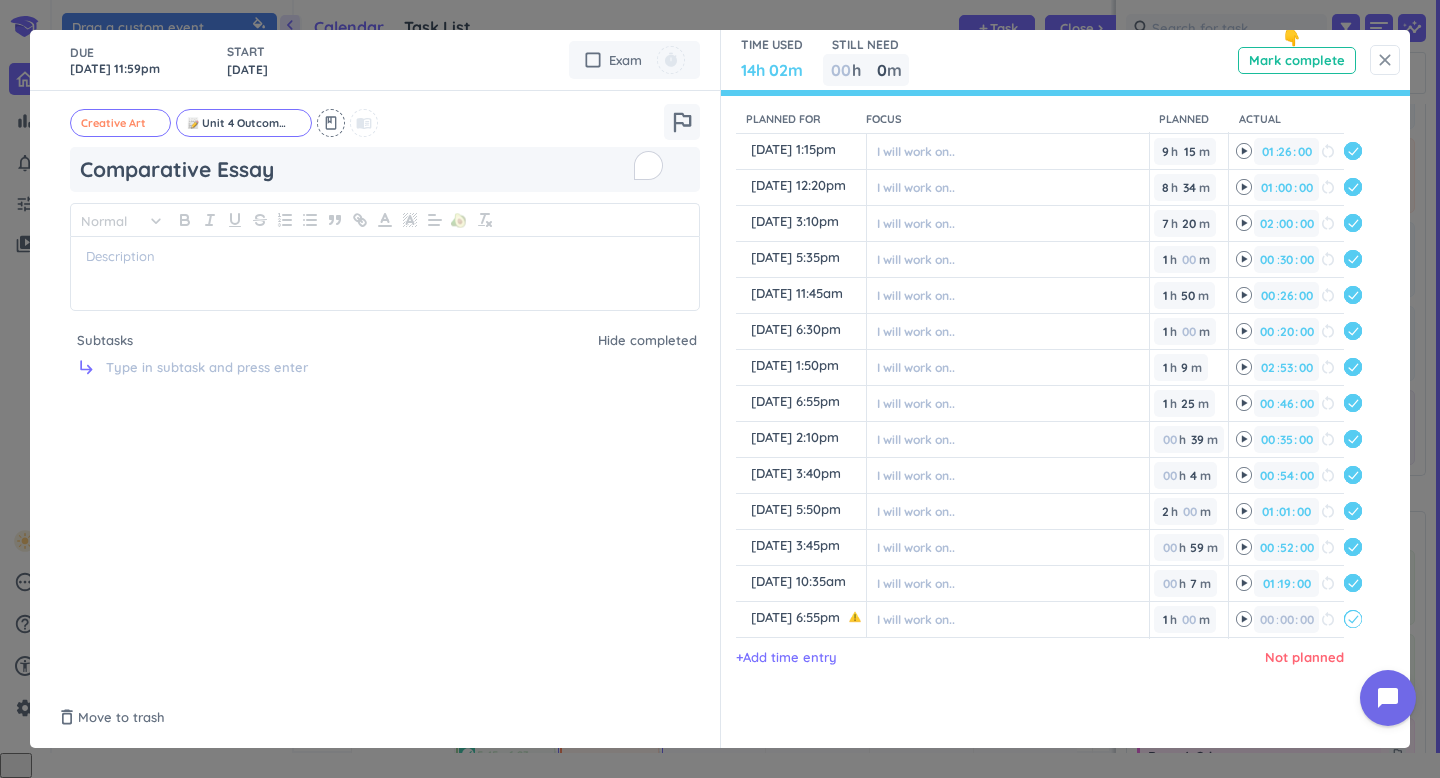 click on "close" at bounding box center (1385, 60) 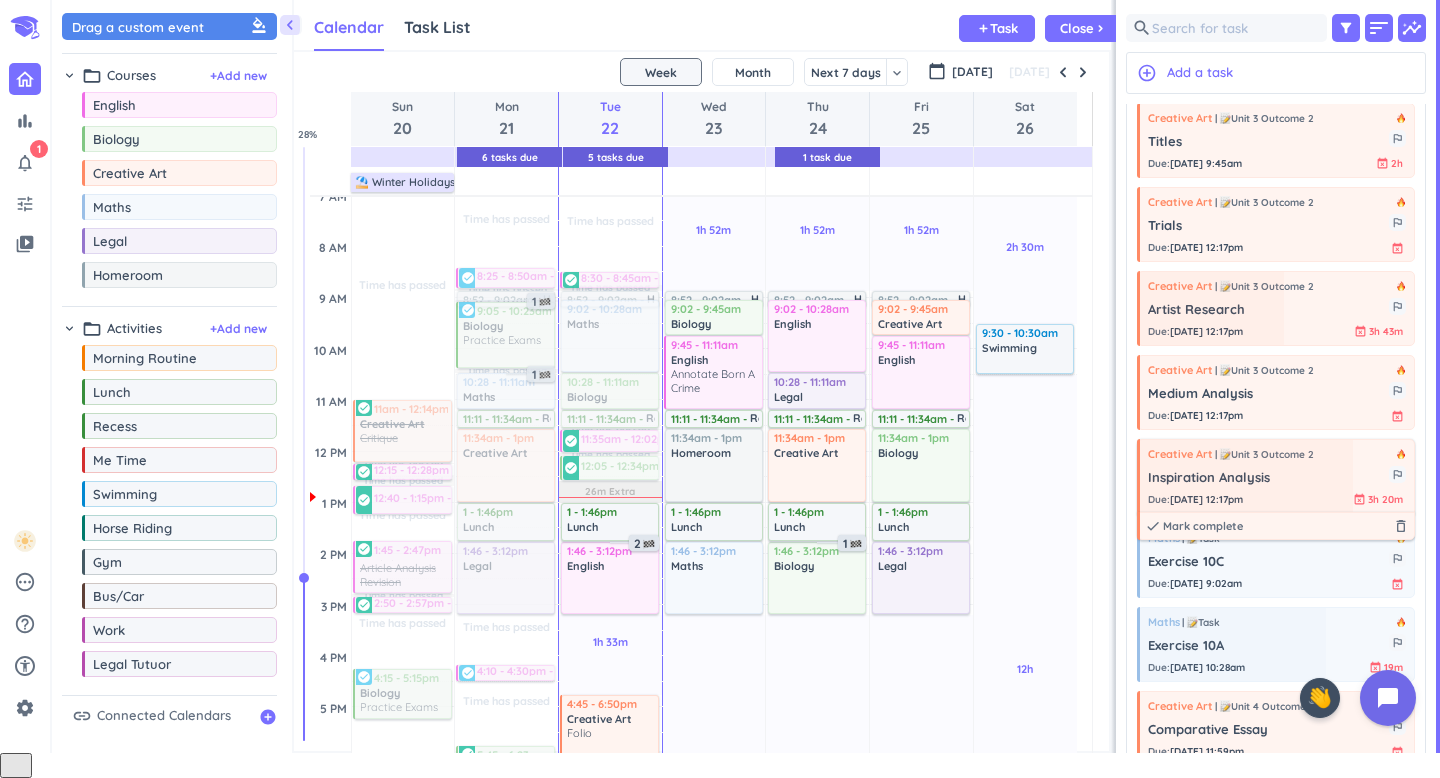 scroll, scrollTop: 0, scrollLeft: 0, axis: both 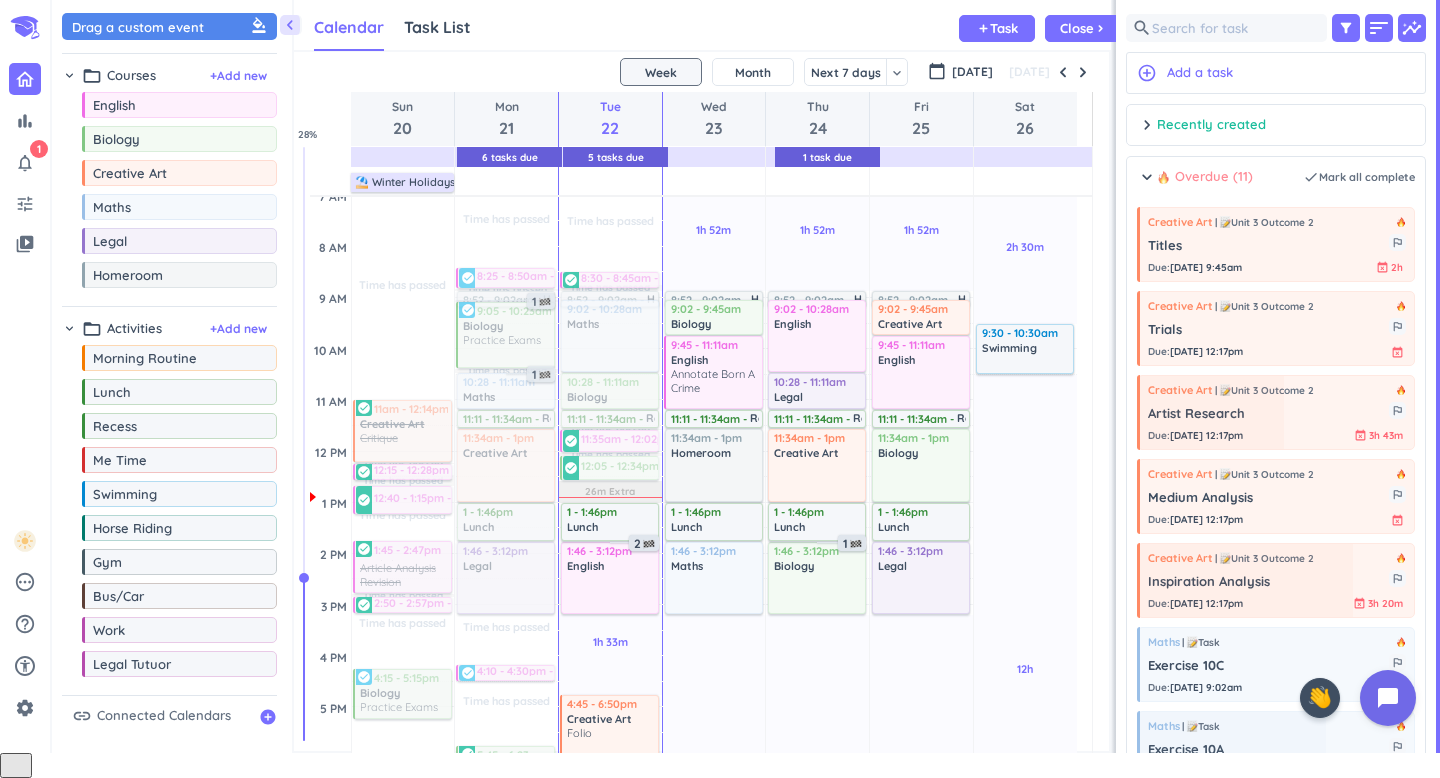 click on "chevron_right Overdue (11) done Mark all complete" at bounding box center (1276, 187) 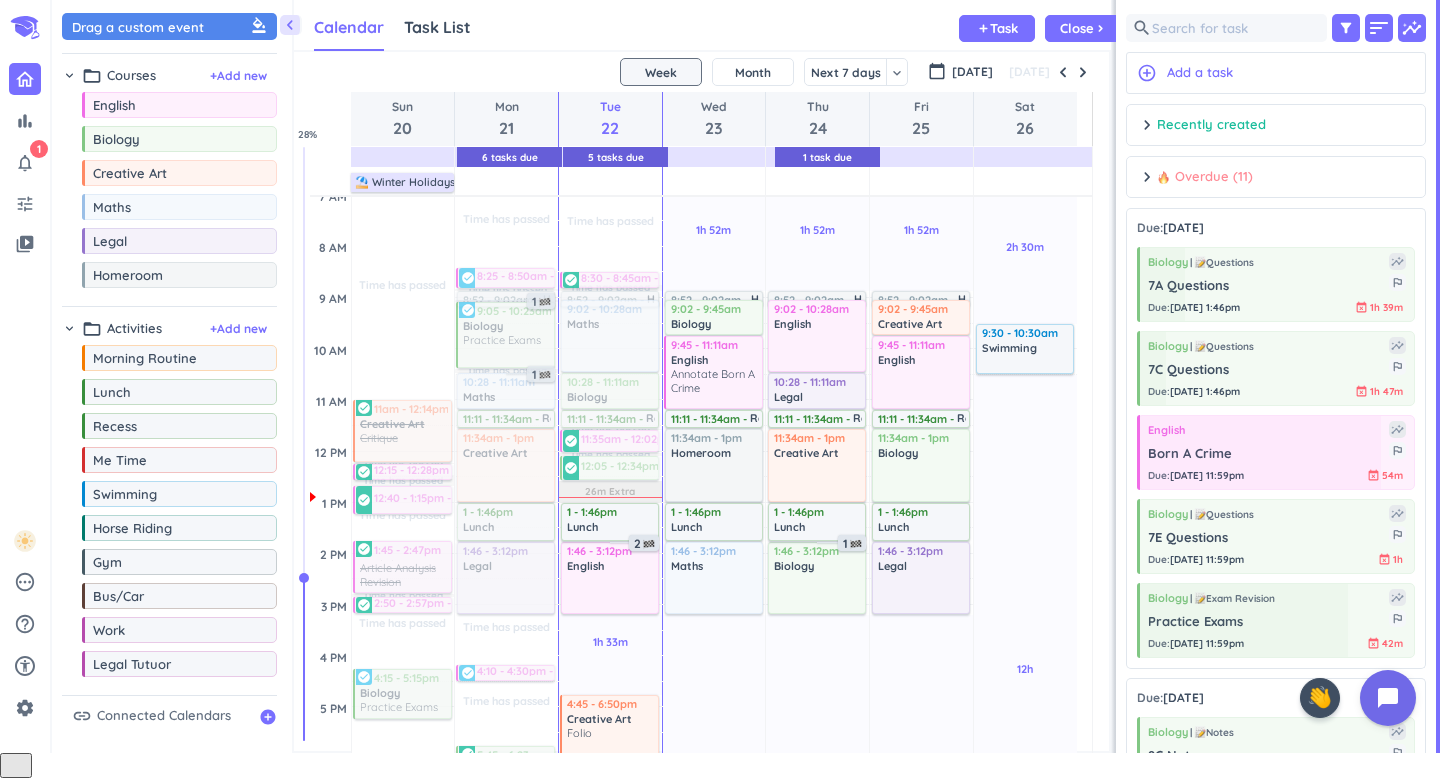 click on "chevron_right Overdue (11) done Mark all complete" at bounding box center [1276, 182] 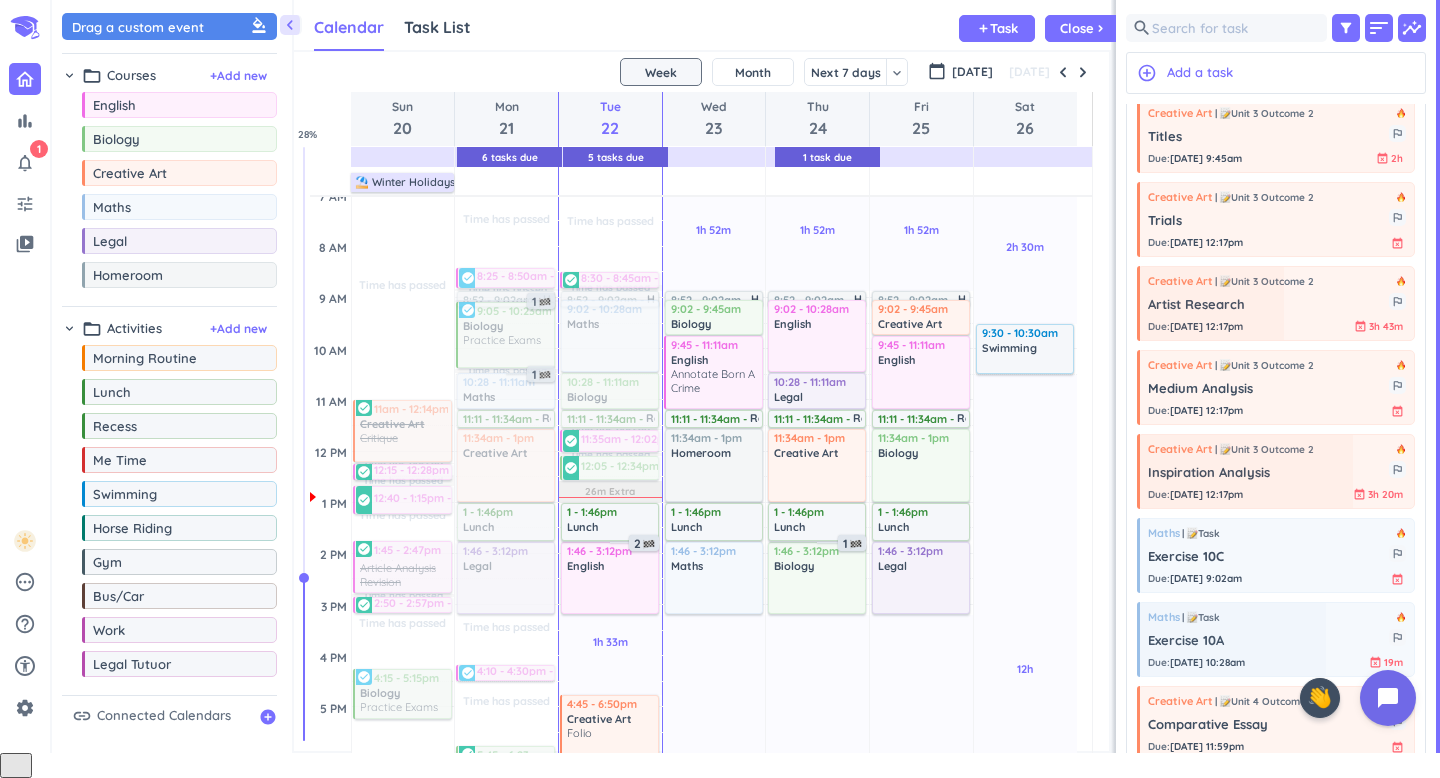 scroll, scrollTop: 0, scrollLeft: 0, axis: both 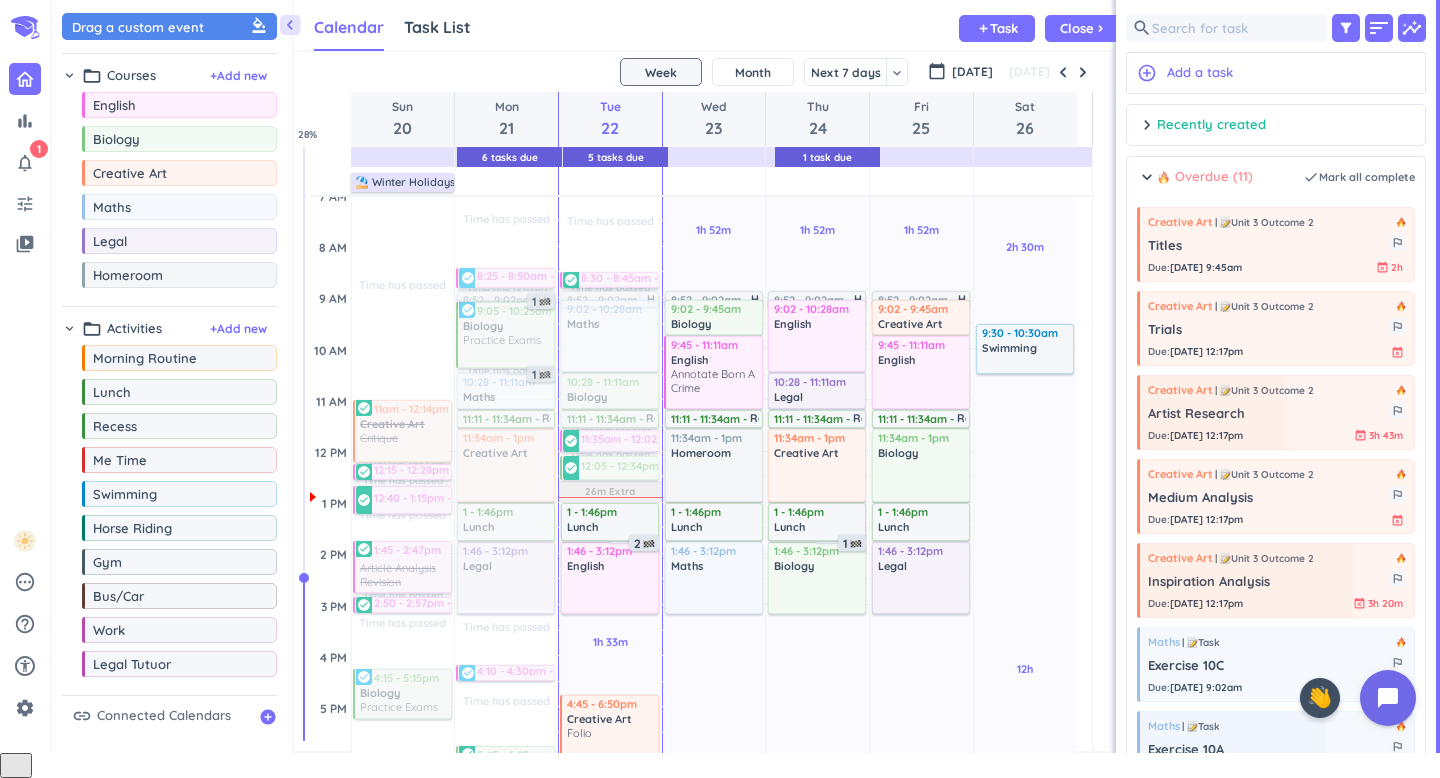 click on "Overdue (11)" at bounding box center [1205, 177] 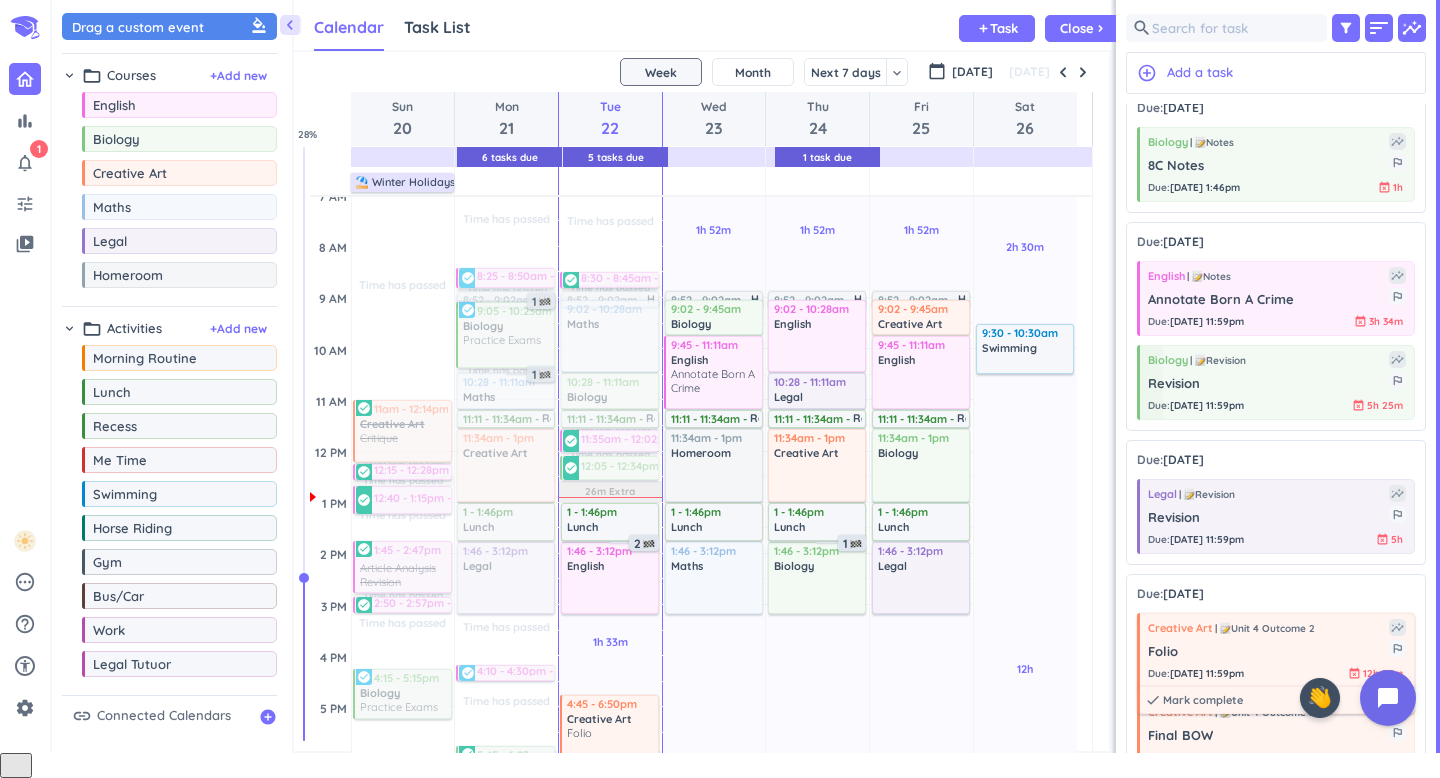 scroll, scrollTop: 689, scrollLeft: 0, axis: vertical 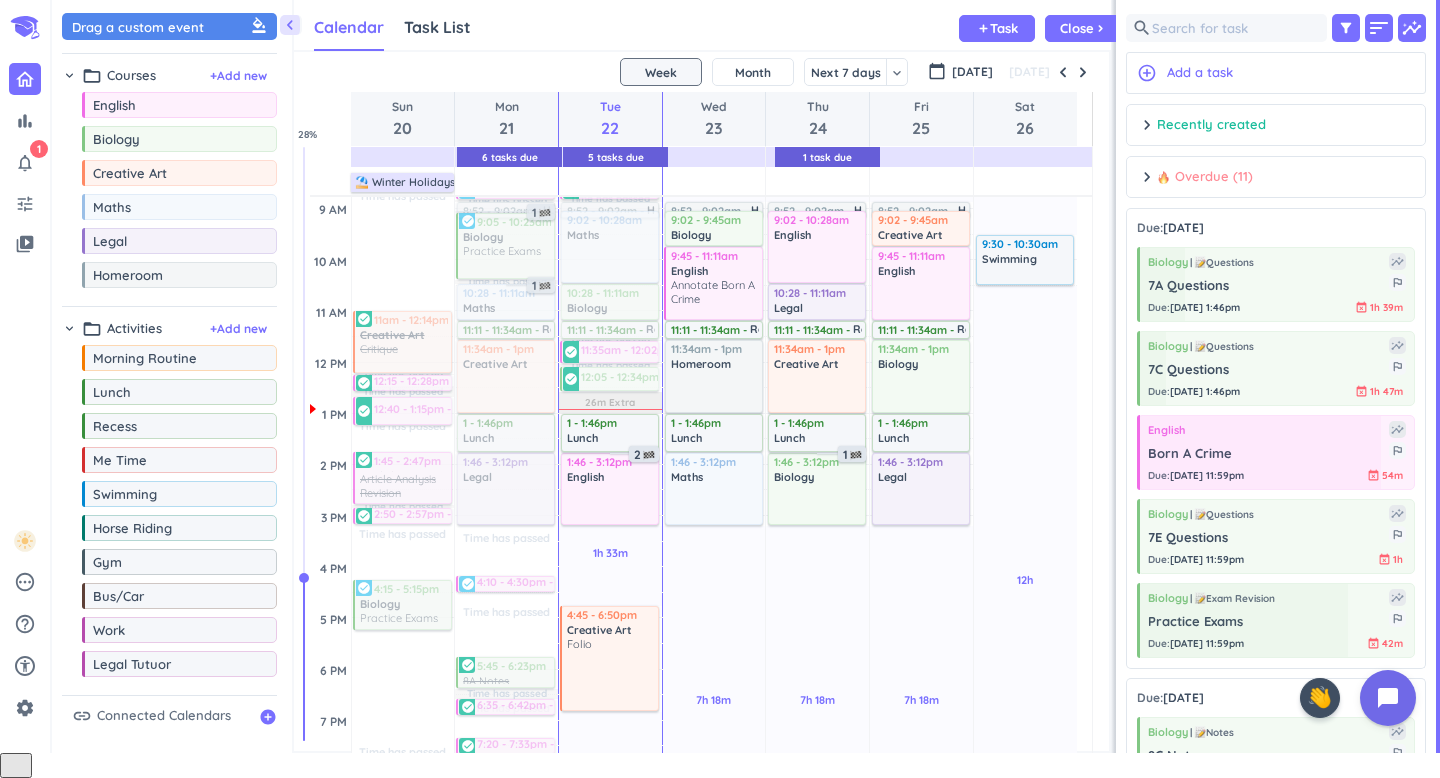 click on "chevron_right Overdue (11) done Mark all complete" at bounding box center (1276, 182) 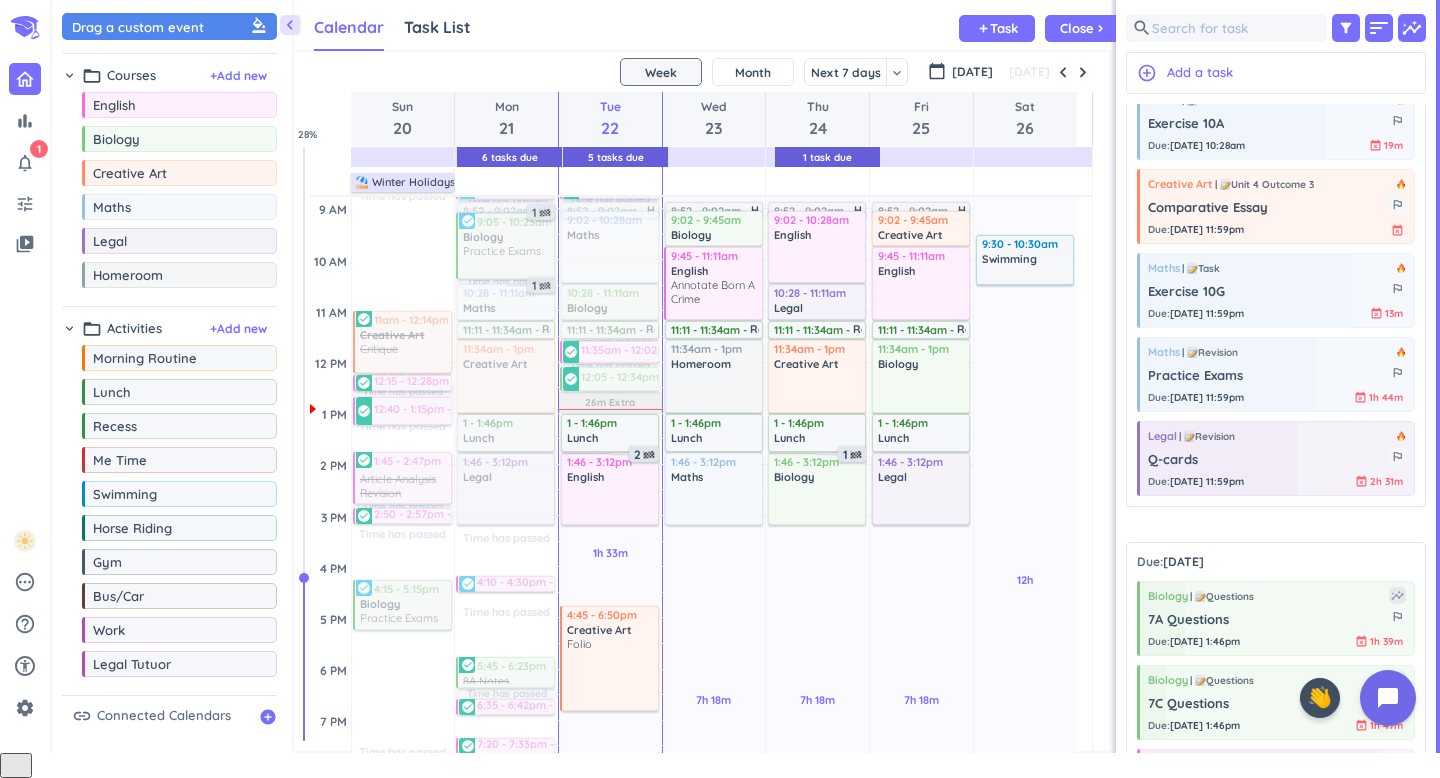 scroll, scrollTop: 631, scrollLeft: 0, axis: vertical 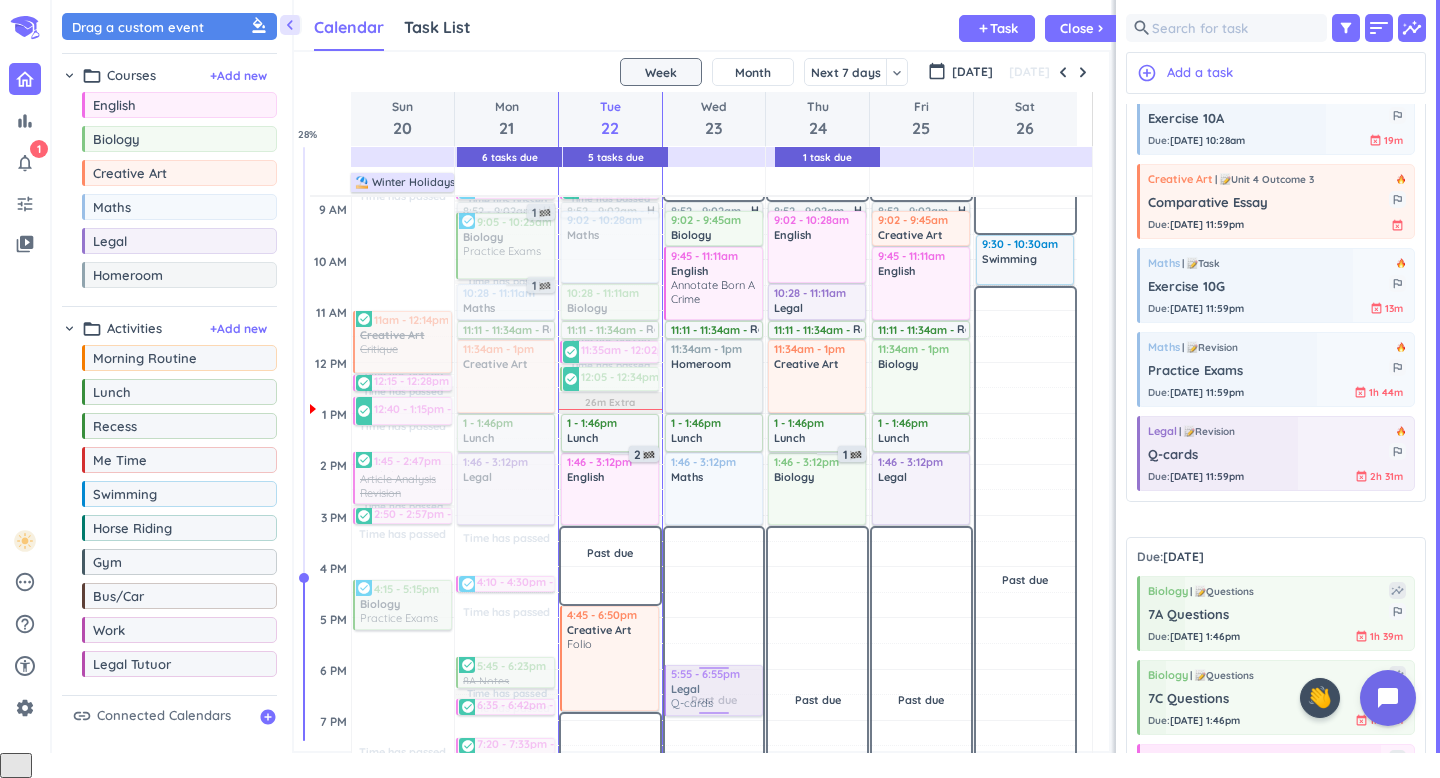 drag, startPoint x: 1230, startPoint y: 464, endPoint x: 745, endPoint y: 666, distance: 525.38464 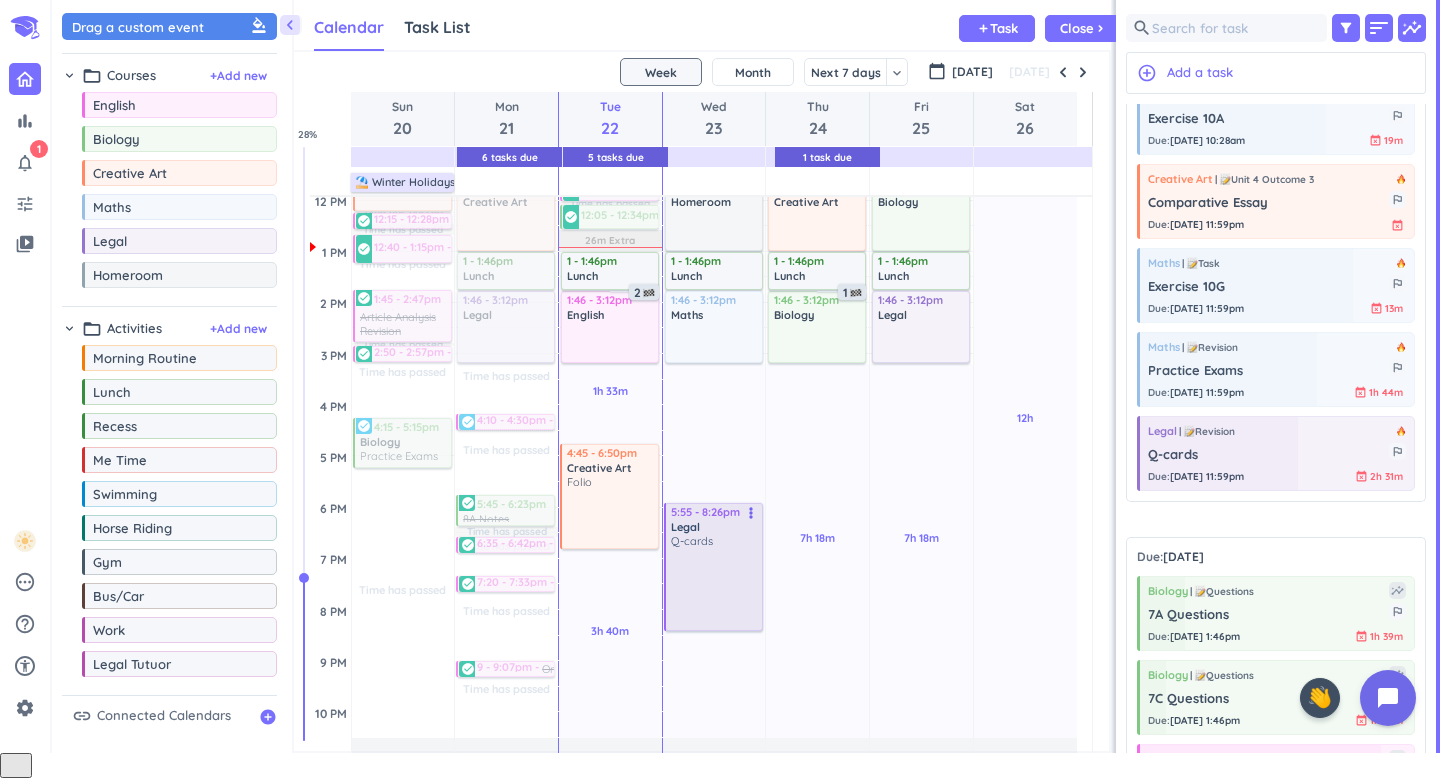 scroll, scrollTop: 427, scrollLeft: 0, axis: vertical 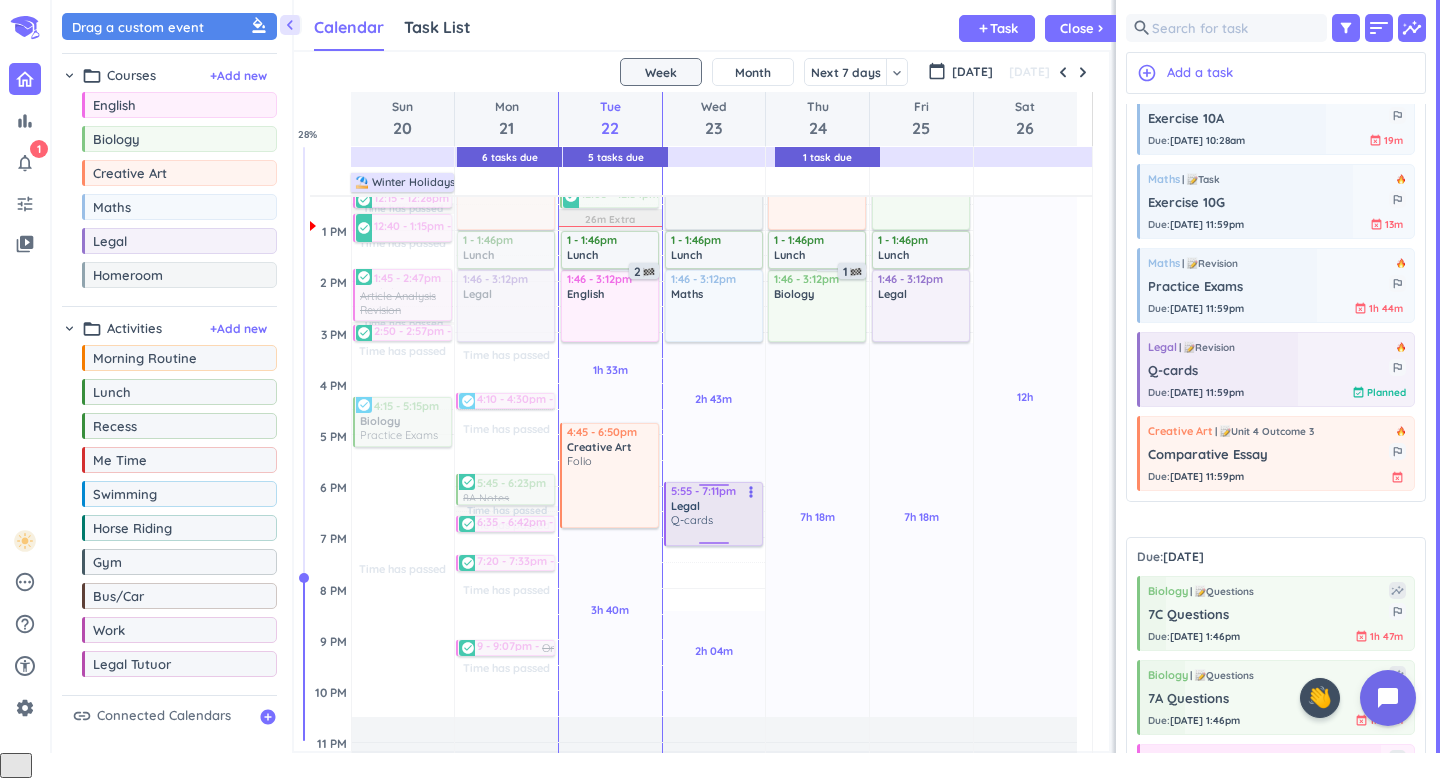 drag, startPoint x: 712, startPoint y: 608, endPoint x: 713, endPoint y: 543, distance: 65.00769 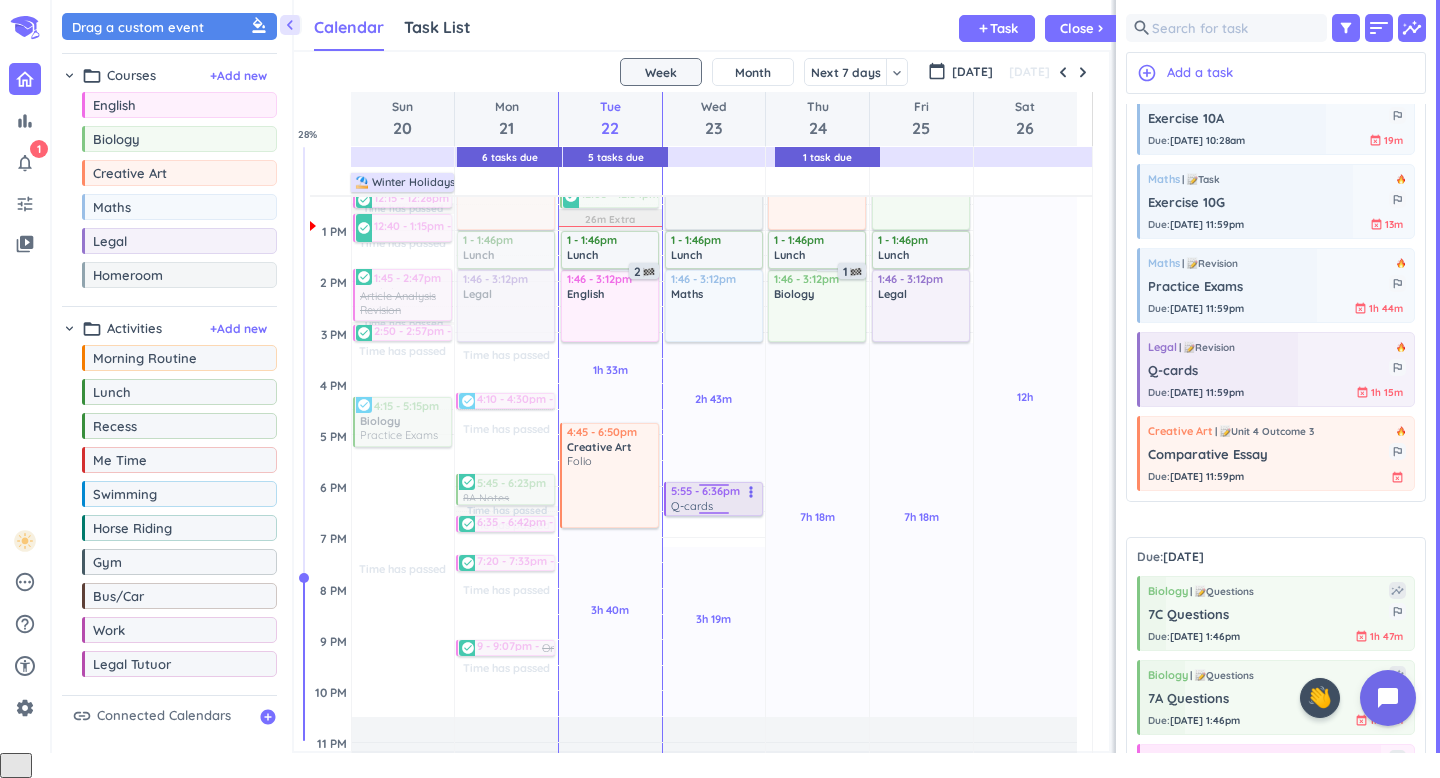 drag, startPoint x: 713, startPoint y: 541, endPoint x: 713, endPoint y: 511, distance: 30 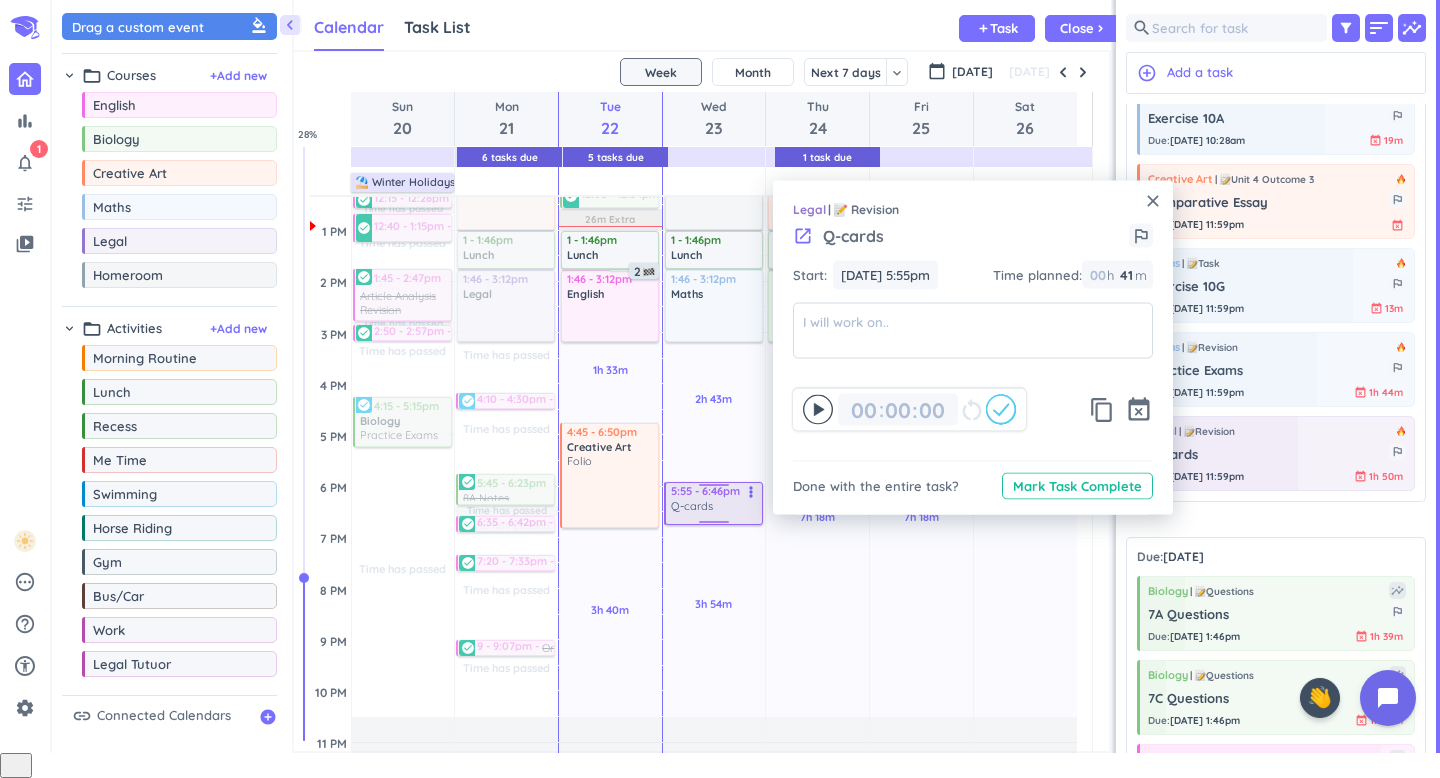 click on "1h 52m Past due Plan 2h 43m Past due Plan 3h 54m Past due Plan Adjust Awake Time Adjust Awake Time 8:52 - 9:02am Homeroom delete_outline 9:02 - 9:45am Biology delete_outline 9:45 - 11:11am English Annotate Born A Crime more_vert 11:11 - 11:34am Recess delete_outline 11:34am - 1pm Homeroom delete_outline 1 - 1:46pm Lunch delete_outline 1:46 - 3:12pm Maths delete_outline 5:55 - 6:36pm Q-cards more_vert 5:55 - 6:46pm Q-cards more_vert" at bounding box center (714, 384) 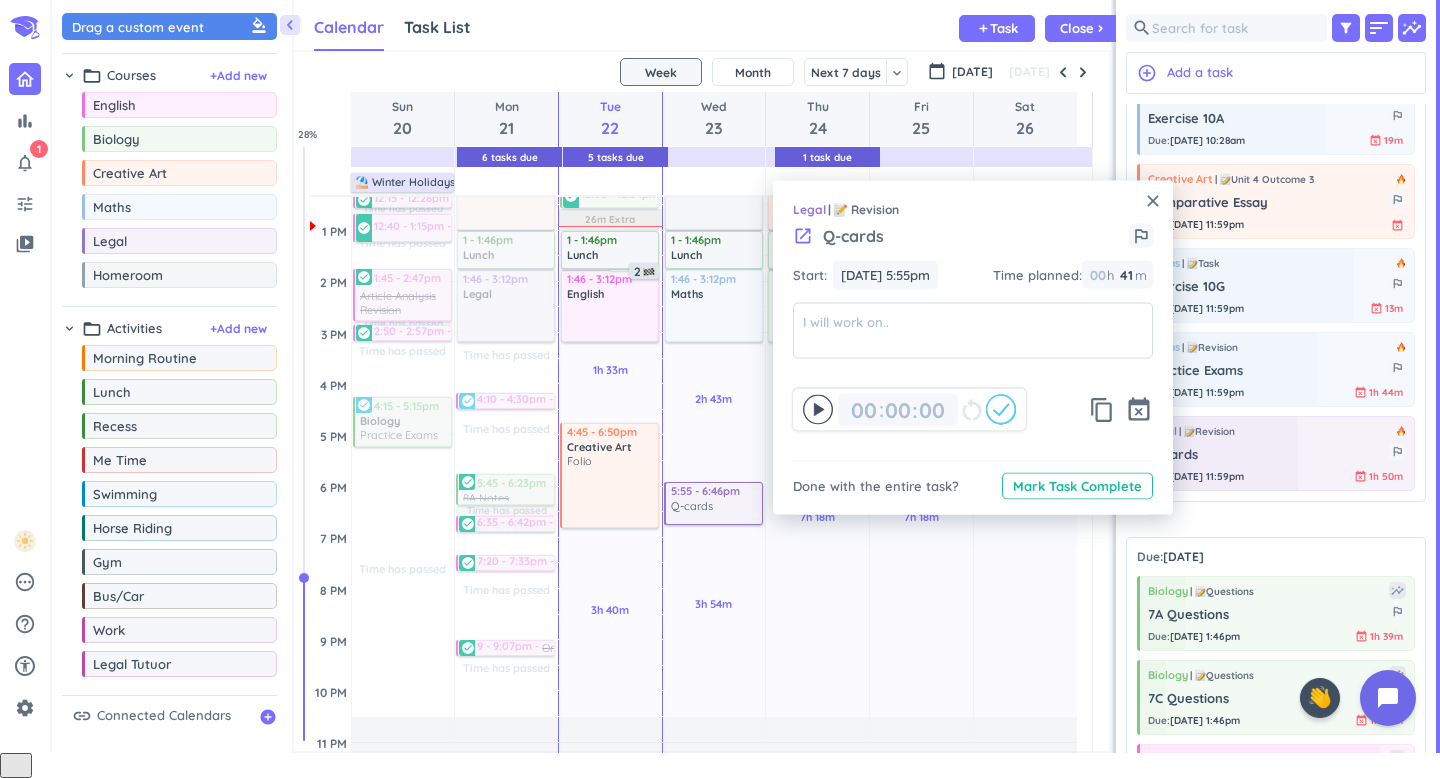 click on "close" at bounding box center (1153, 201) 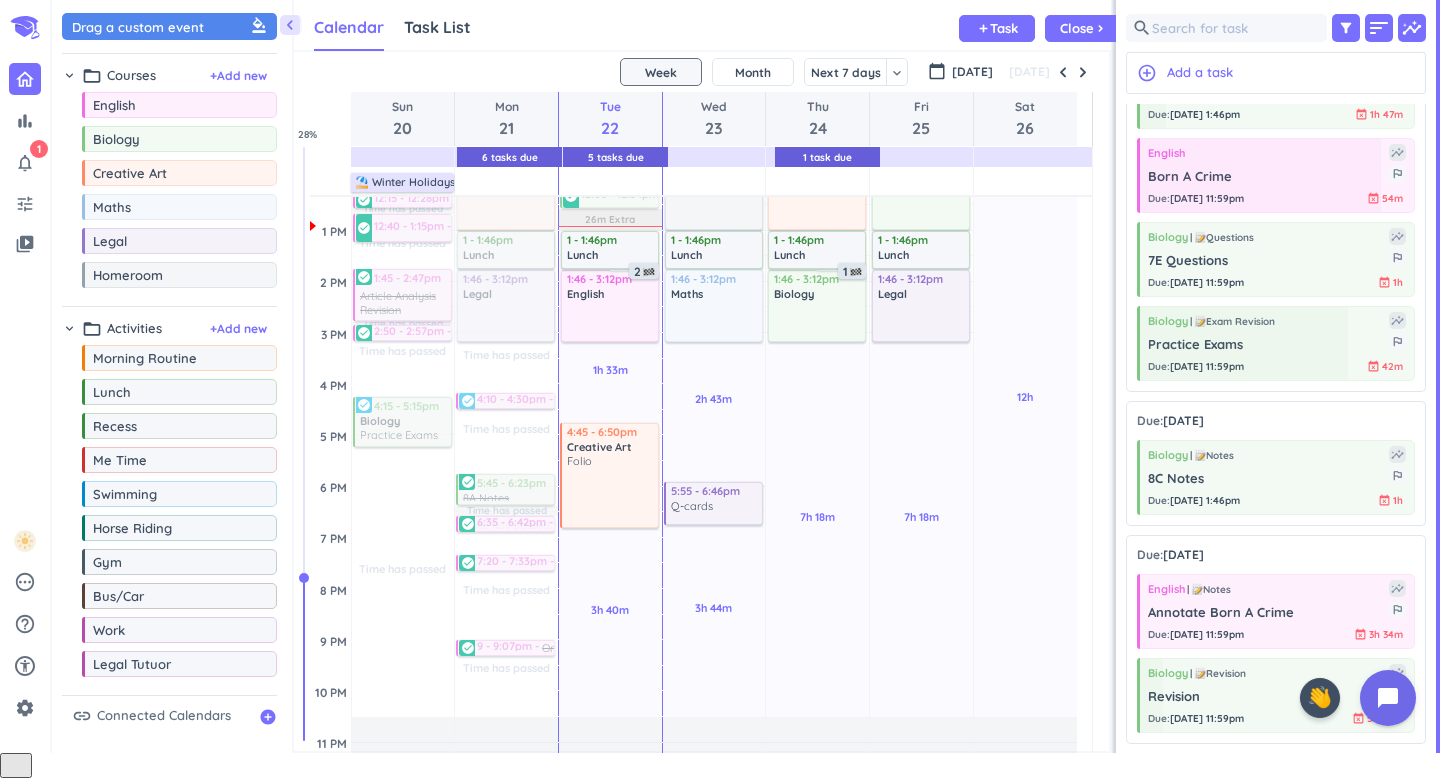 scroll, scrollTop: 1252, scrollLeft: 0, axis: vertical 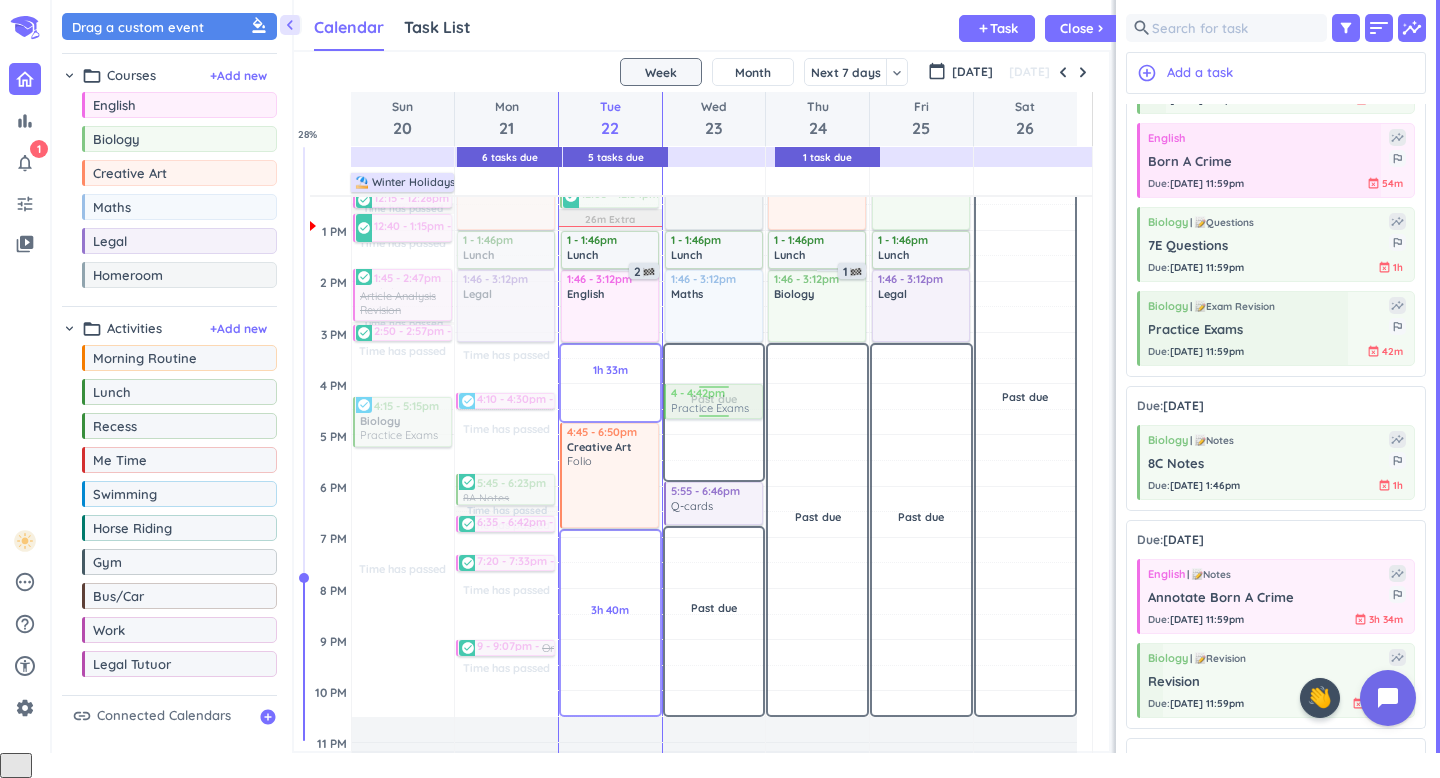 drag, startPoint x: 1233, startPoint y: 327, endPoint x: 740, endPoint y: 386, distance: 496.51788 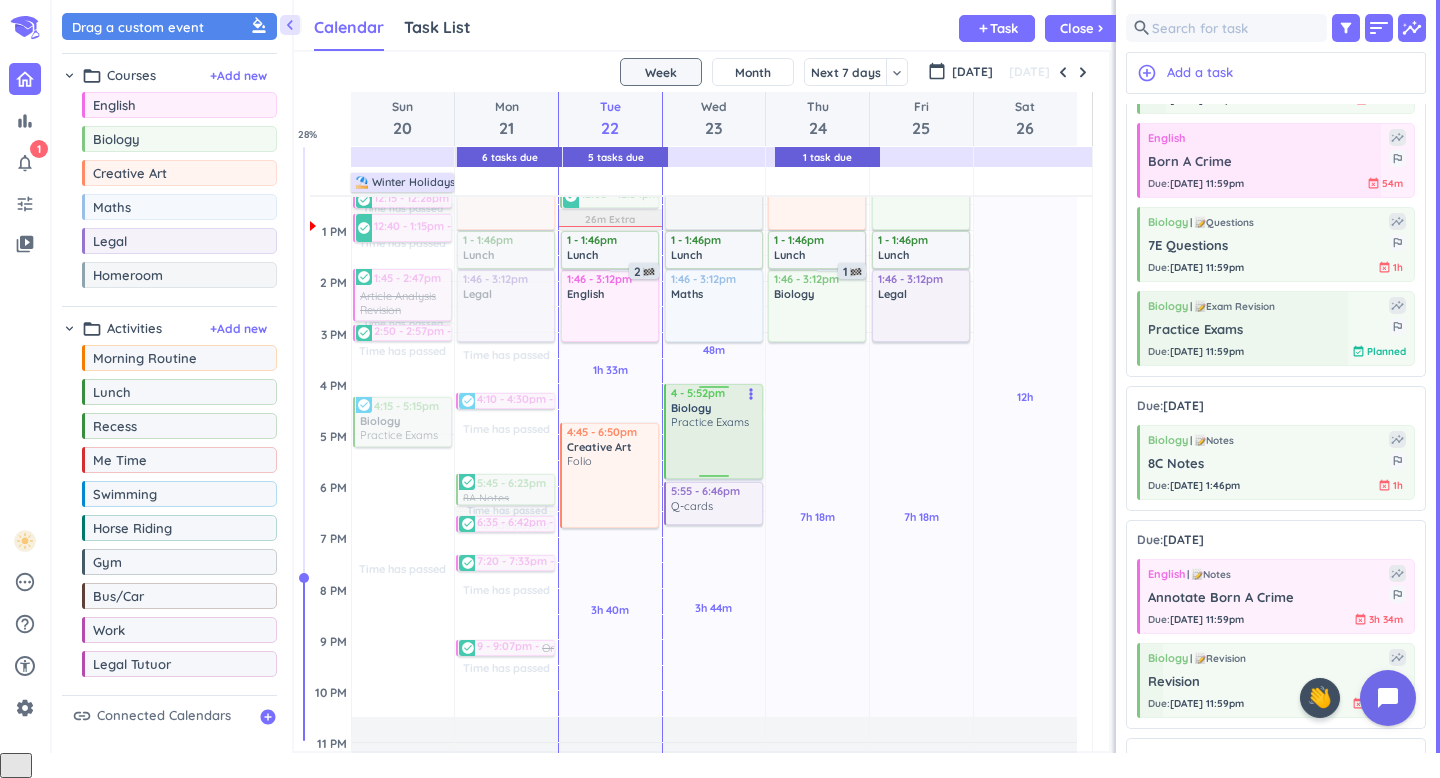 drag, startPoint x: 709, startPoint y: 415, endPoint x: 712, endPoint y: 477, distance: 62.072536 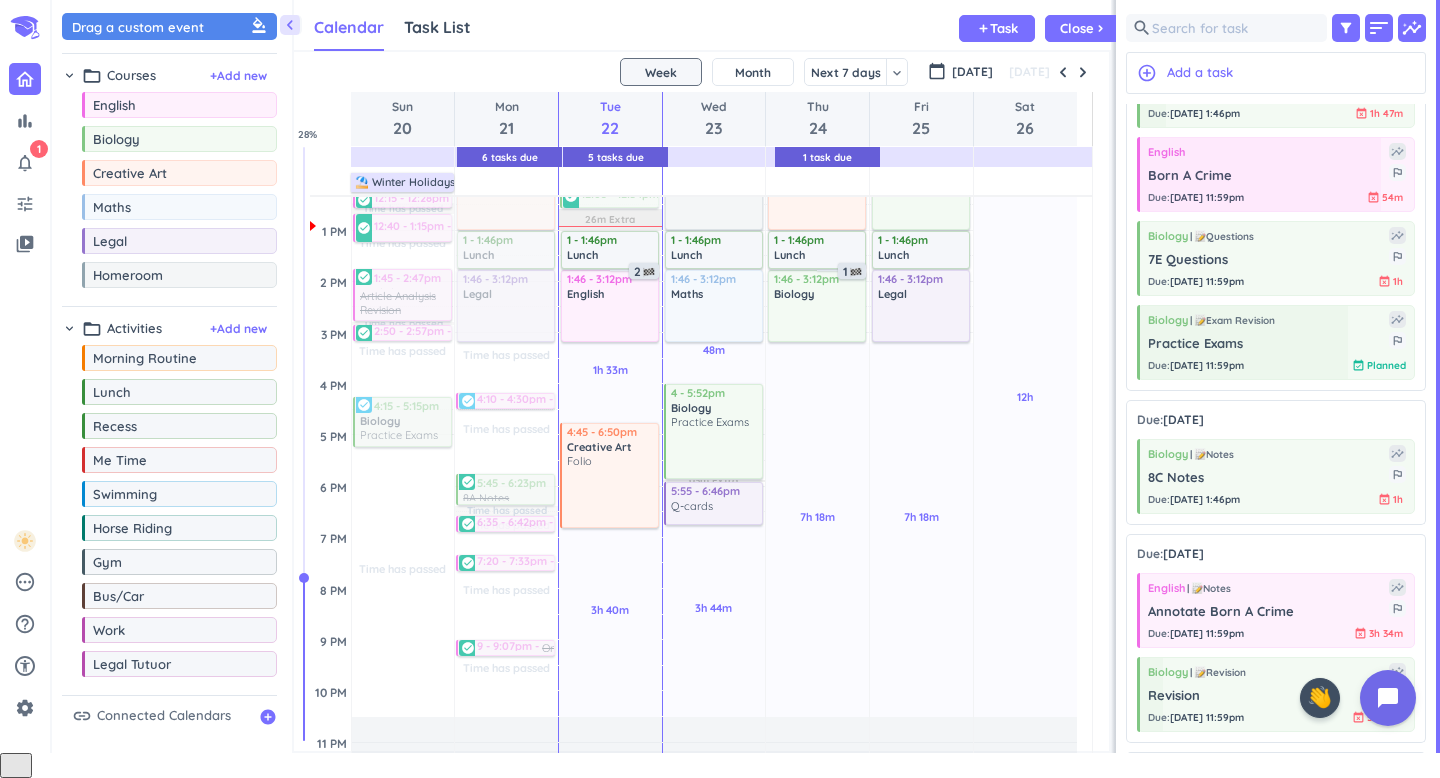 scroll, scrollTop: 1238, scrollLeft: 0, axis: vertical 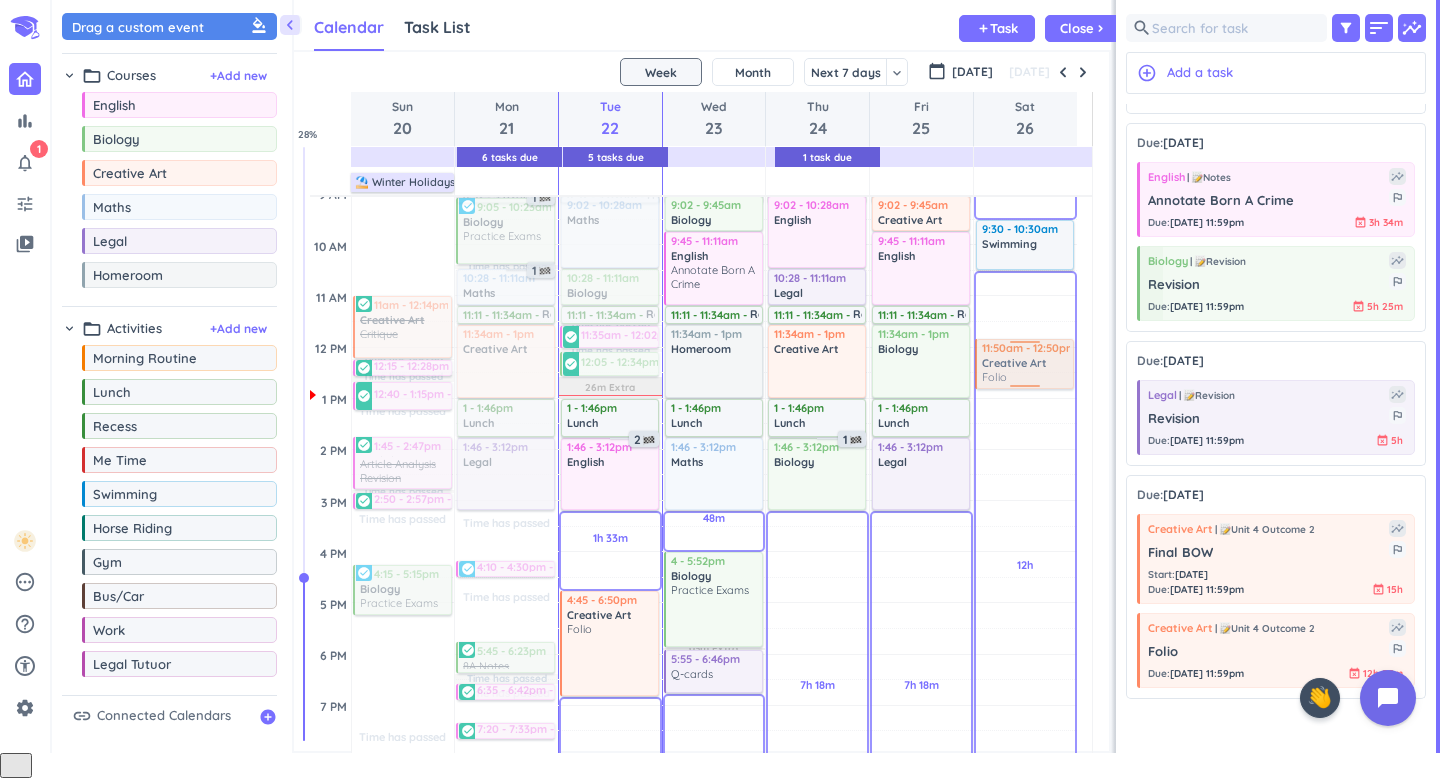 drag, startPoint x: 1184, startPoint y: 665, endPoint x: 1024, endPoint y: 341, distance: 361.35303 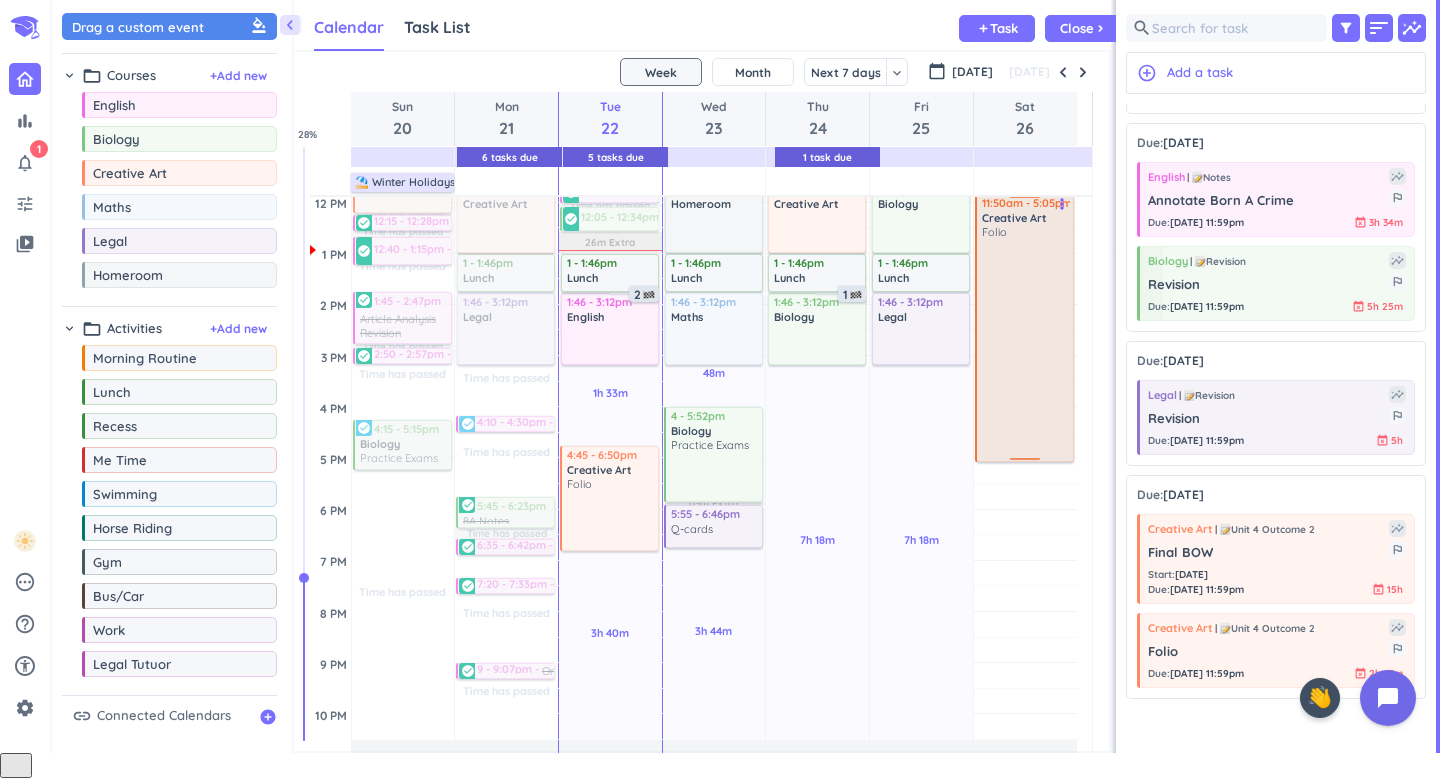 drag, startPoint x: 1028, startPoint y: 665, endPoint x: 1022, endPoint y: 454, distance: 211.0853 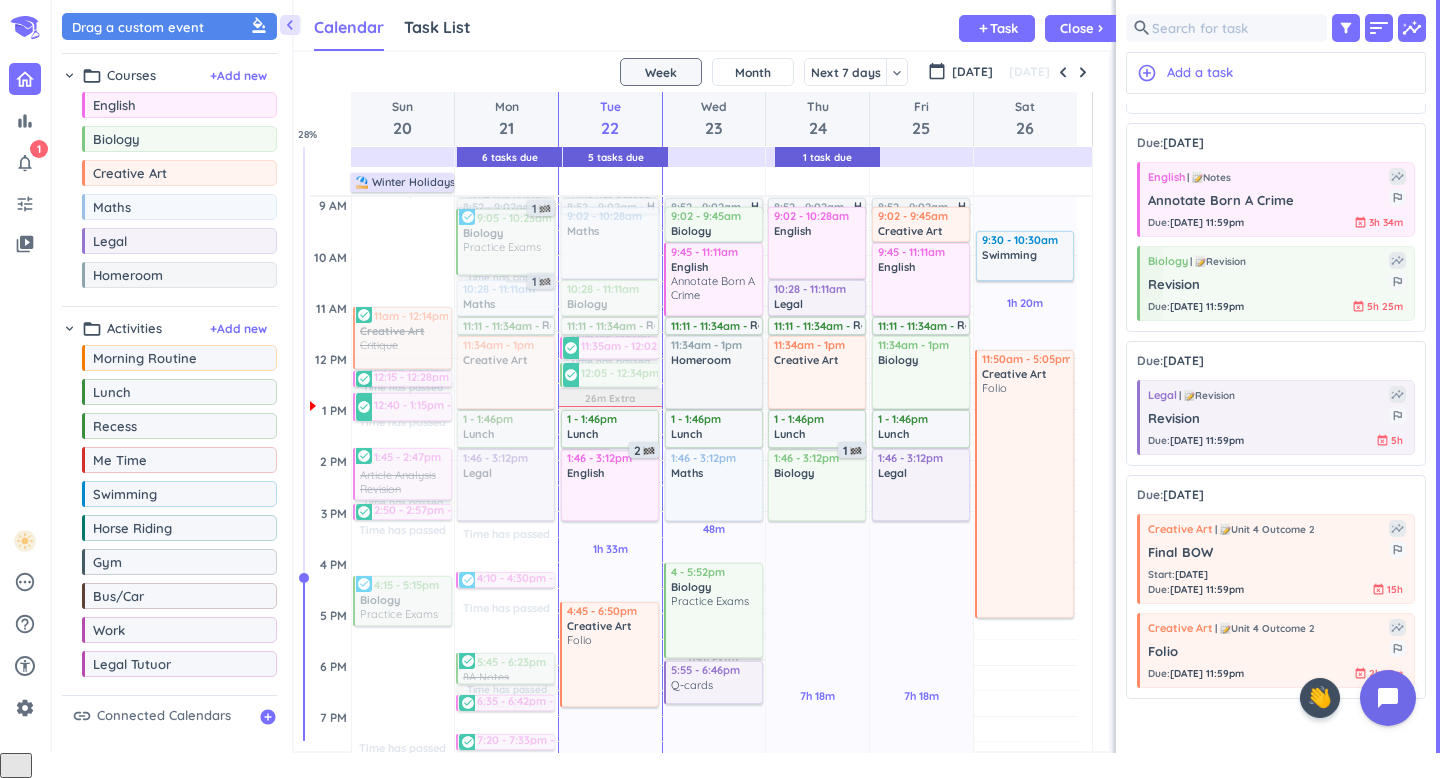 scroll, scrollTop: 249, scrollLeft: 0, axis: vertical 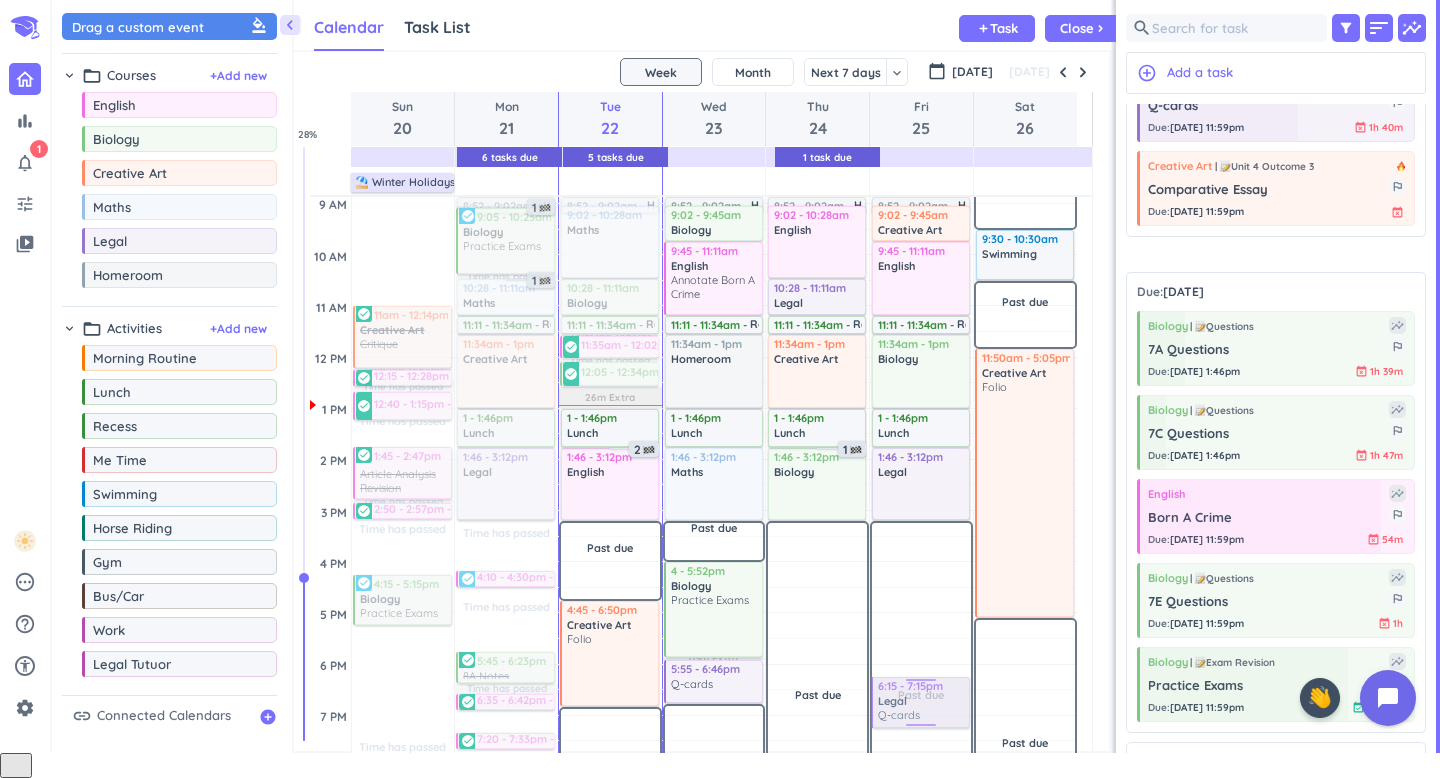 drag, startPoint x: 1238, startPoint y: 138, endPoint x: 931, endPoint y: 679, distance: 622.037 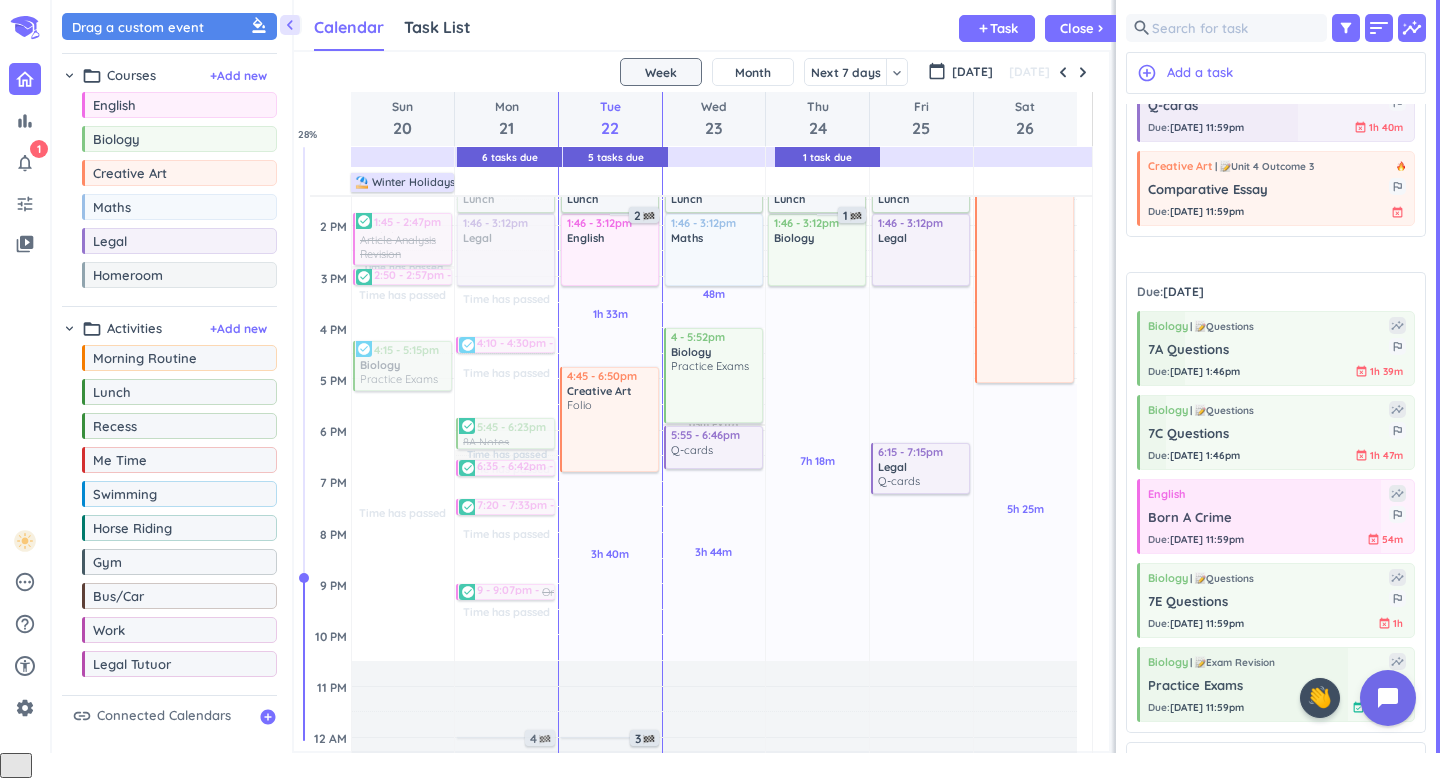 scroll, scrollTop: 561, scrollLeft: 0, axis: vertical 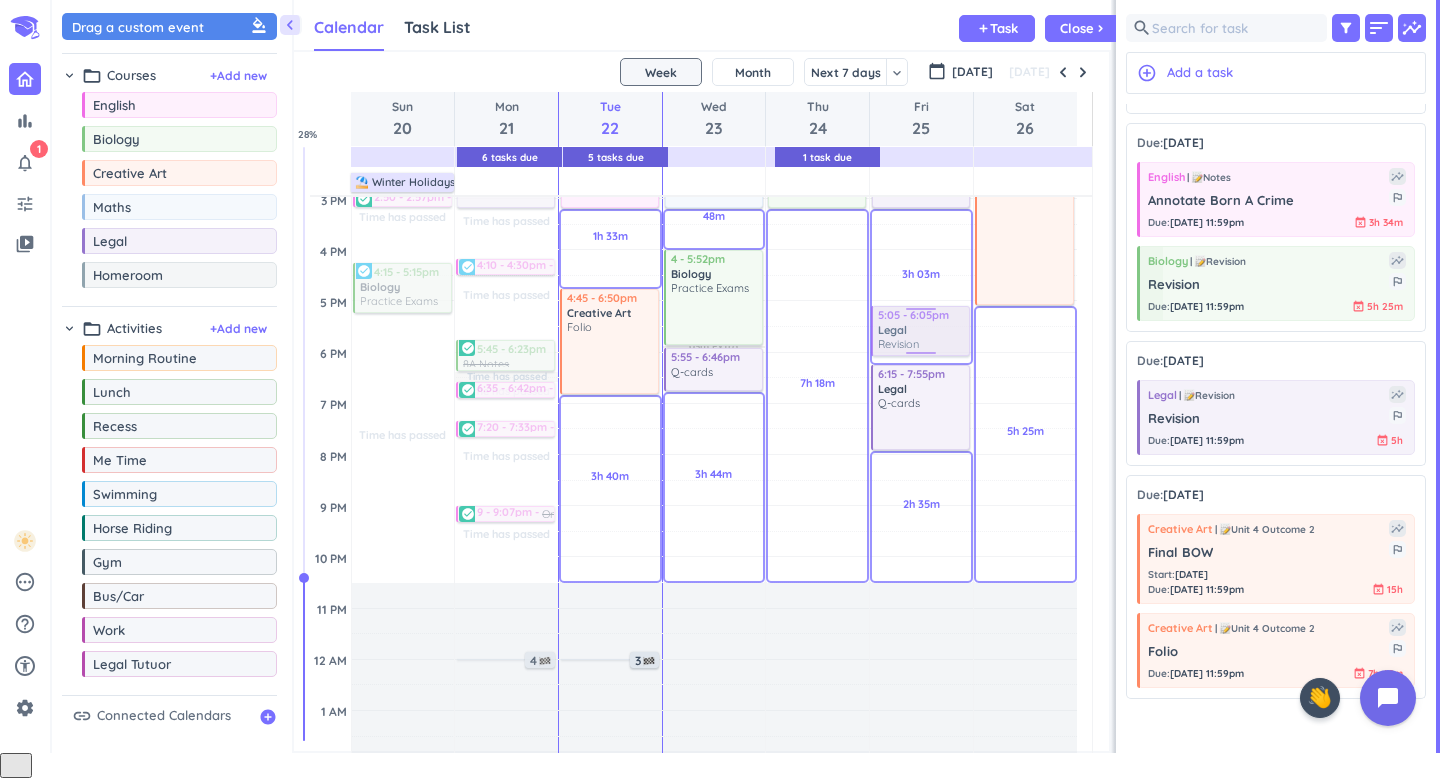drag, startPoint x: 1231, startPoint y: 425, endPoint x: 941, endPoint y: 306, distance: 313.4661 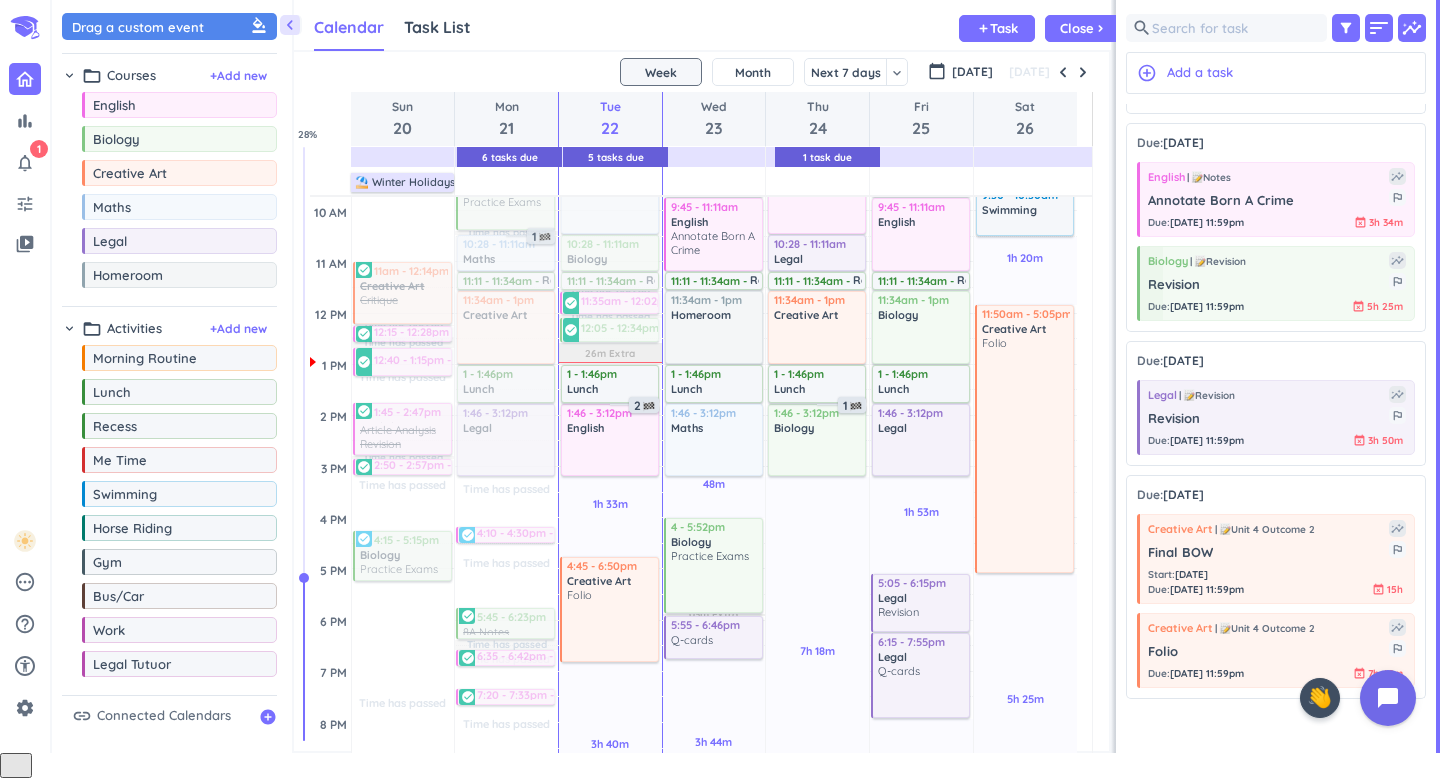 scroll, scrollTop: 221, scrollLeft: 0, axis: vertical 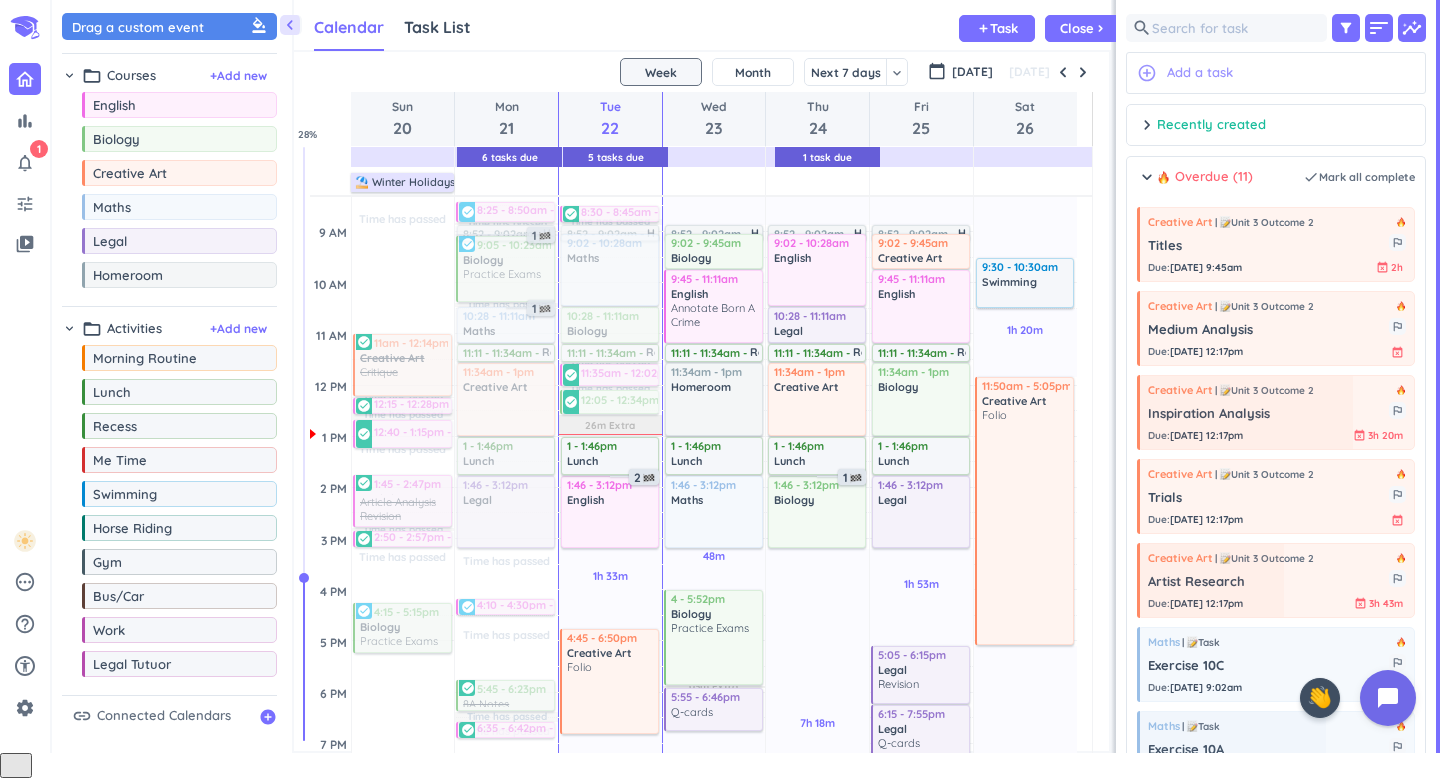 click on "add_circle_outline Add a task" at bounding box center (1276, 73) 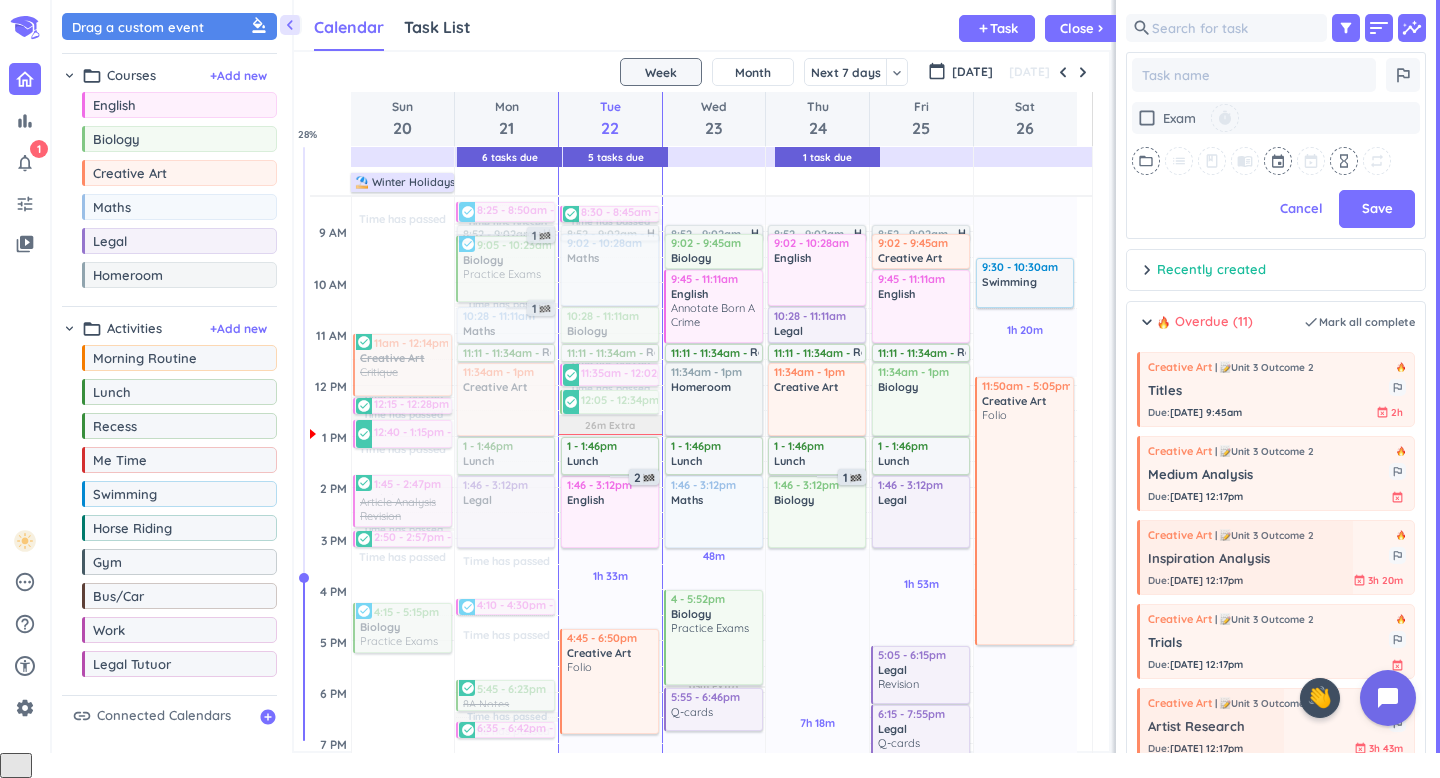 scroll, scrollTop: 16, scrollLeft: 16, axis: both 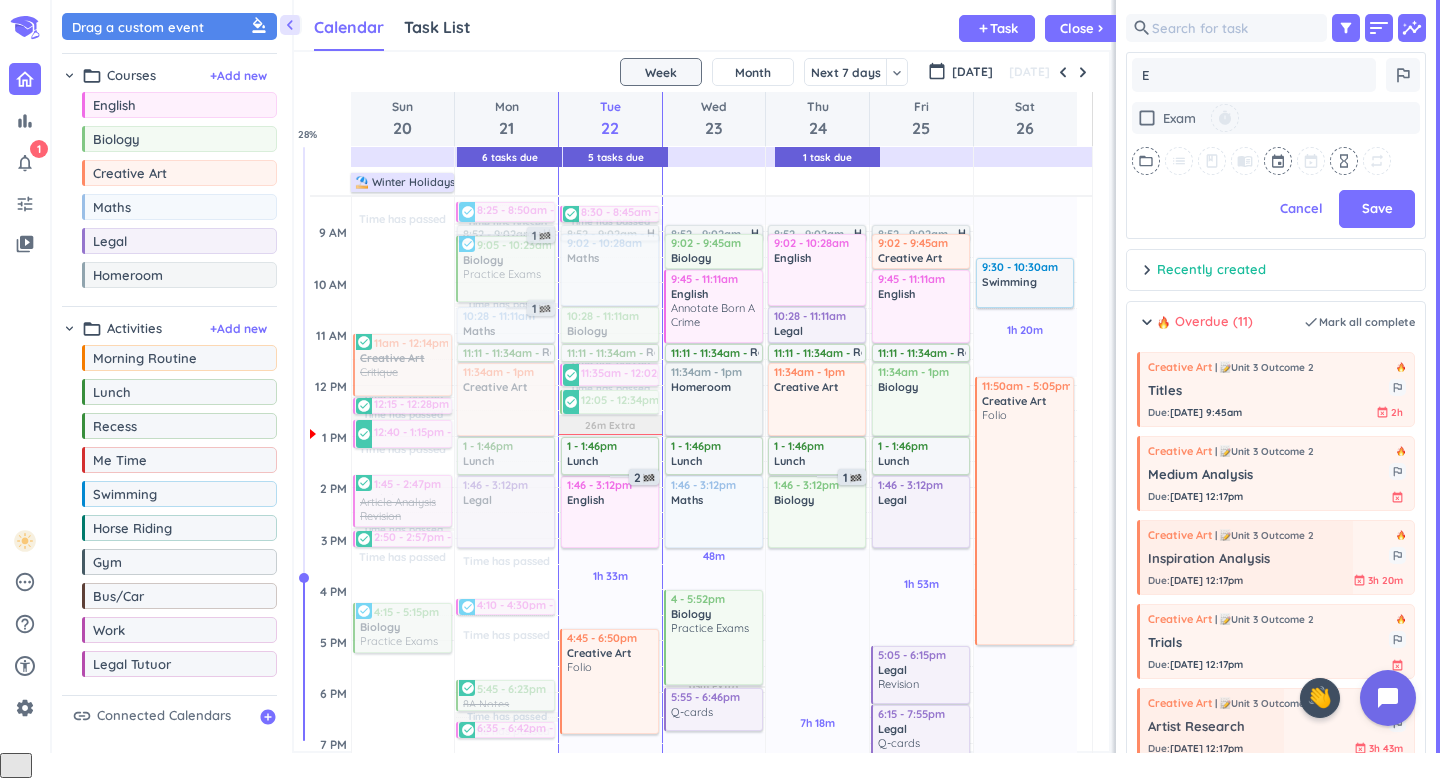 type on "x" 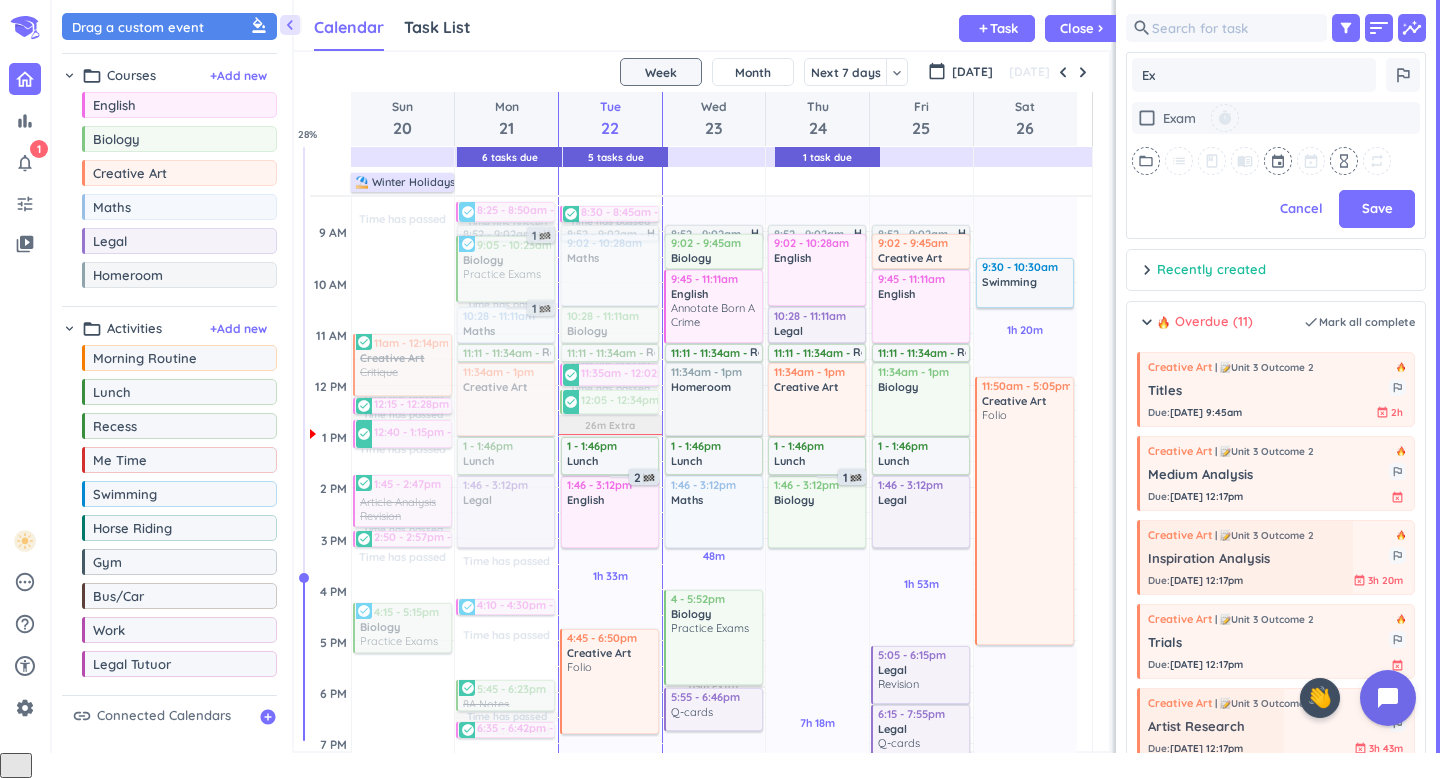 type on "x" 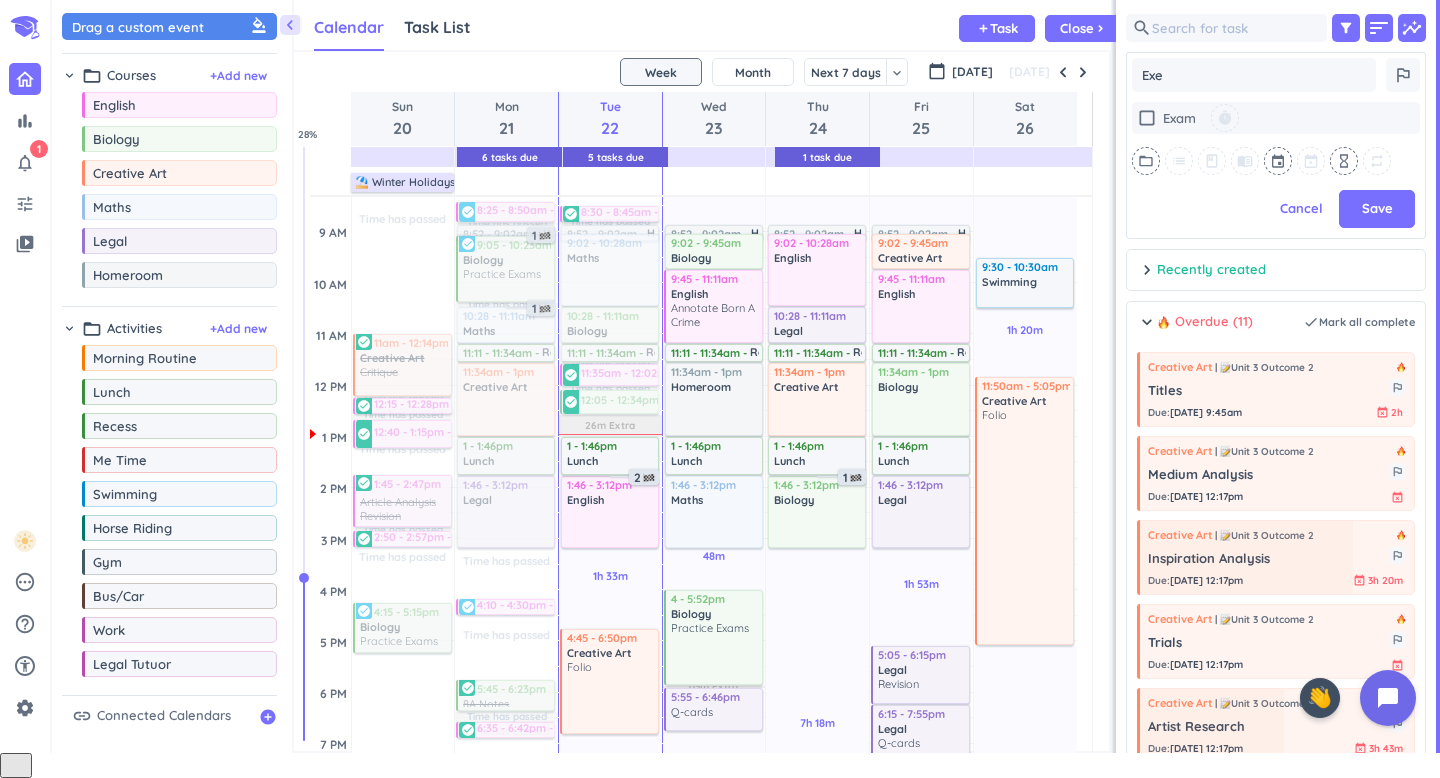type on "x" 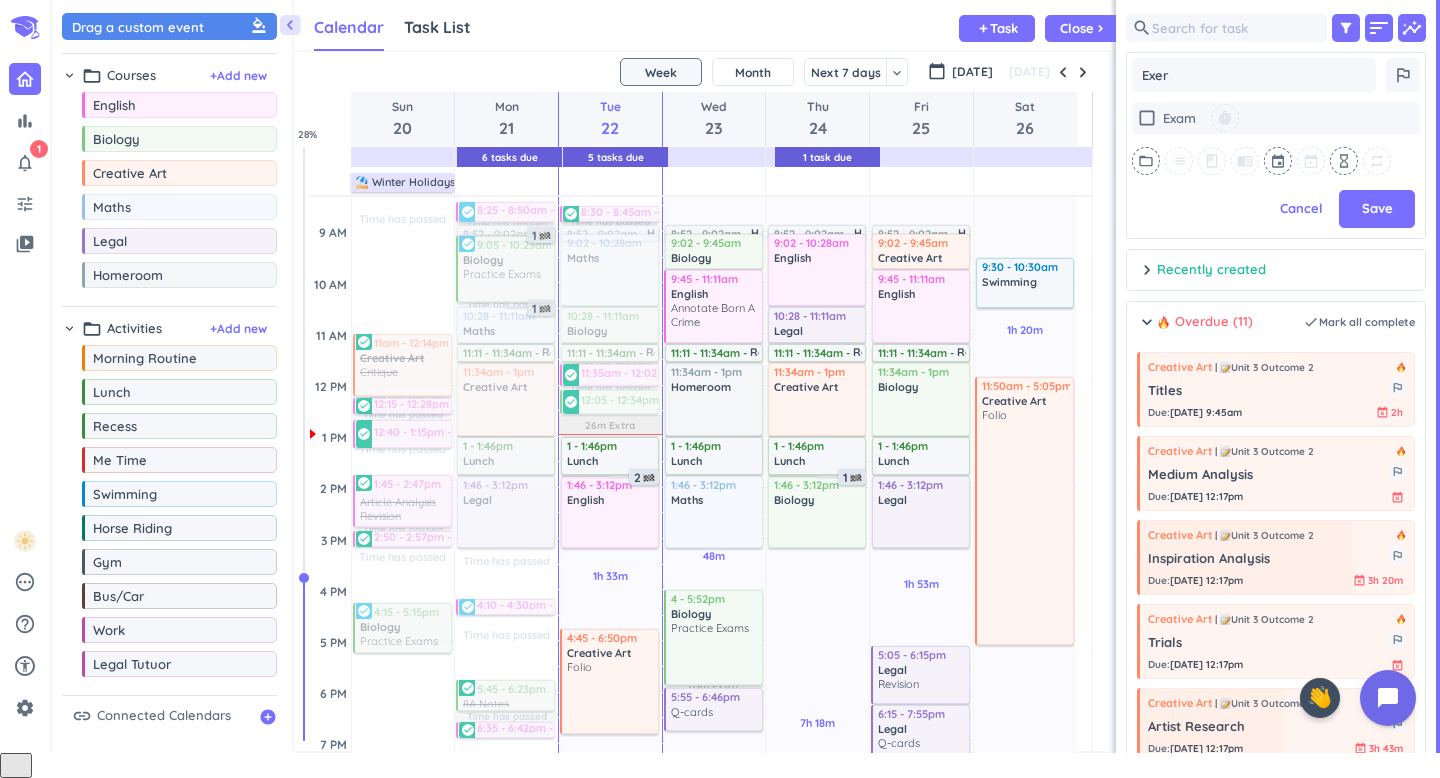type on "x" 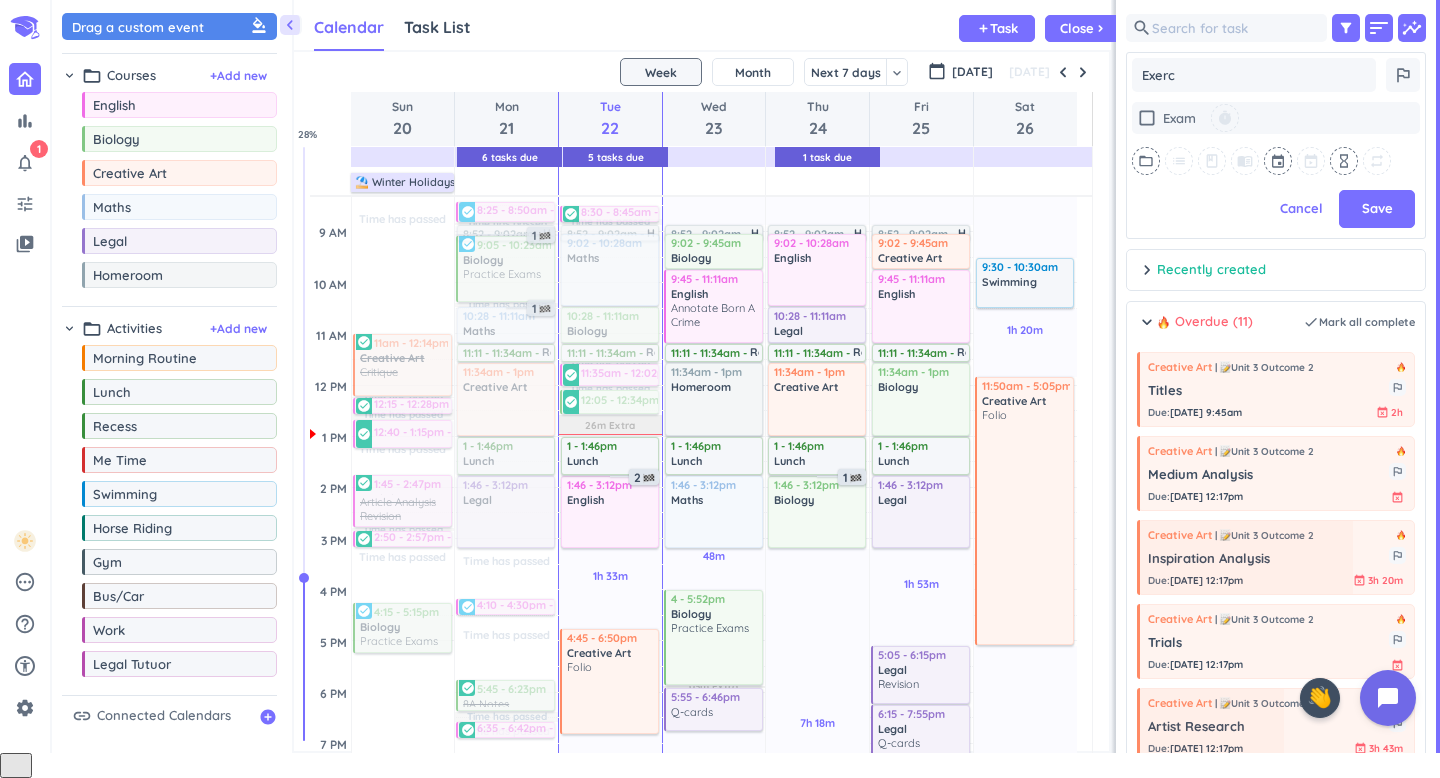 type on "x" 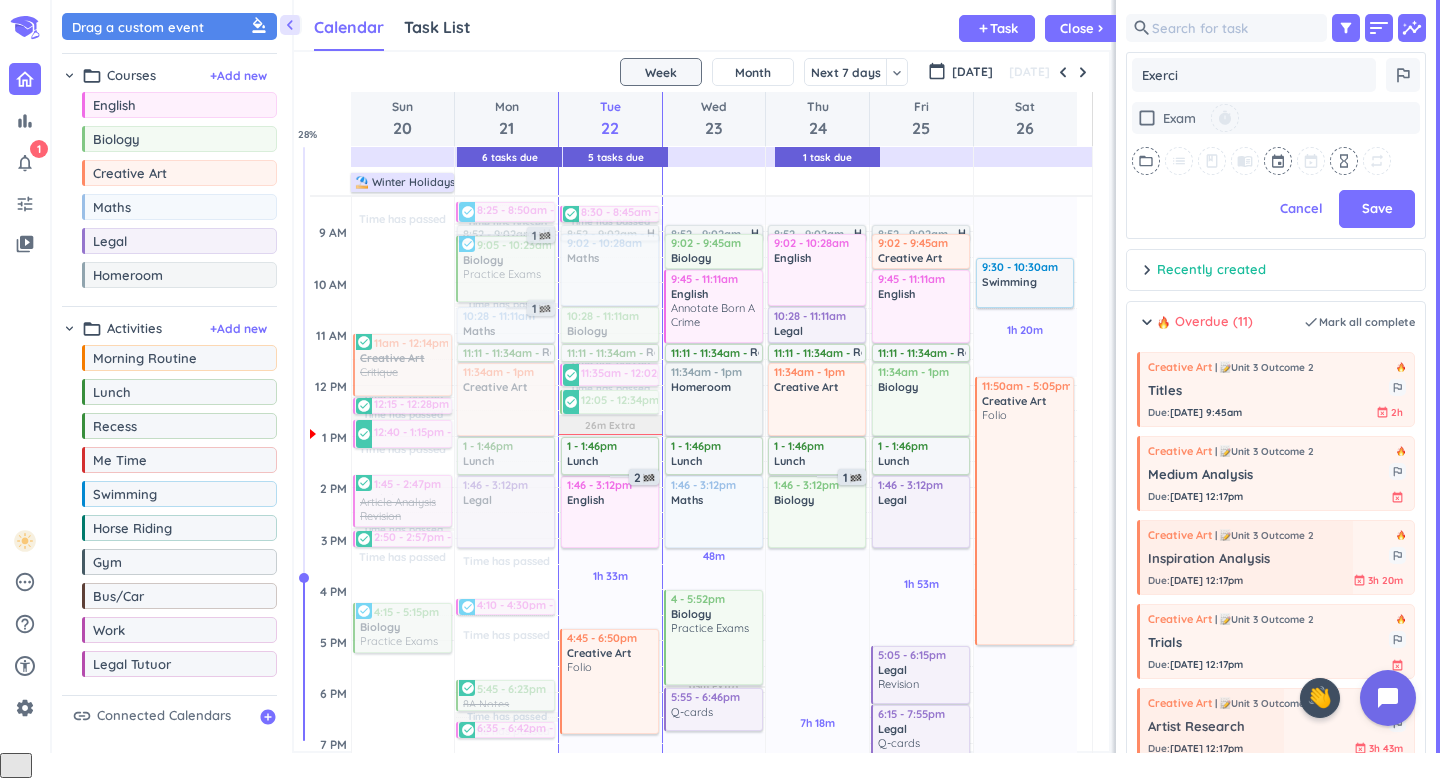 type on "x" 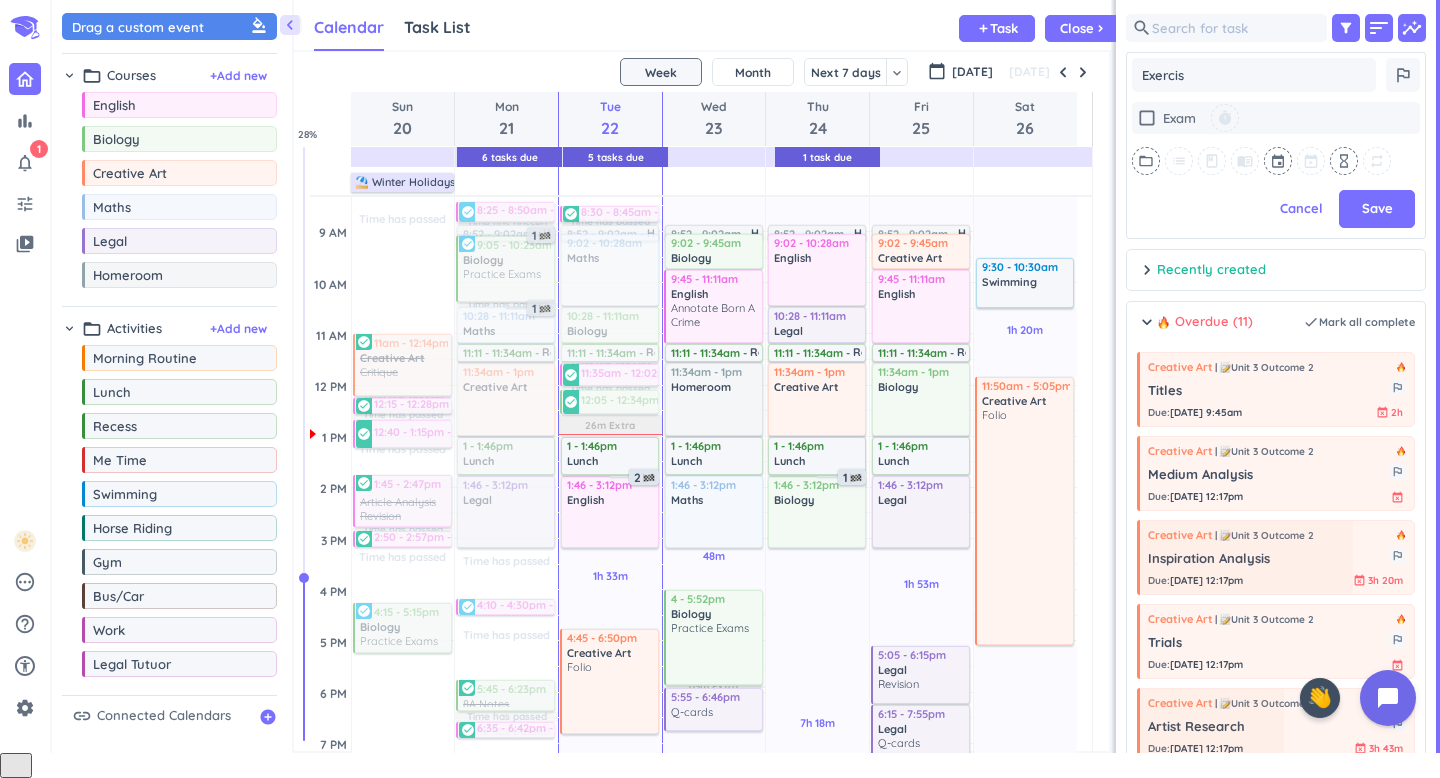 type on "x" 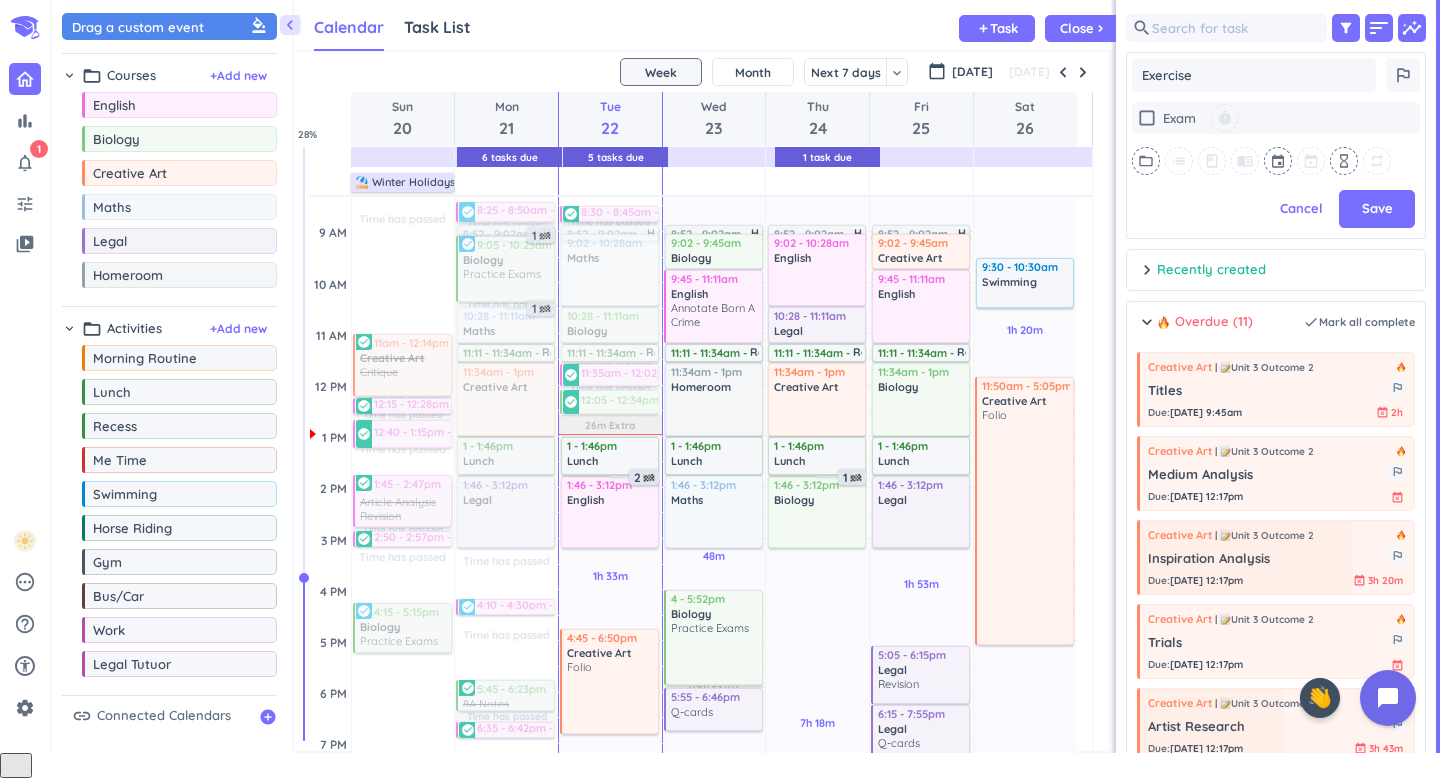 type on "x" 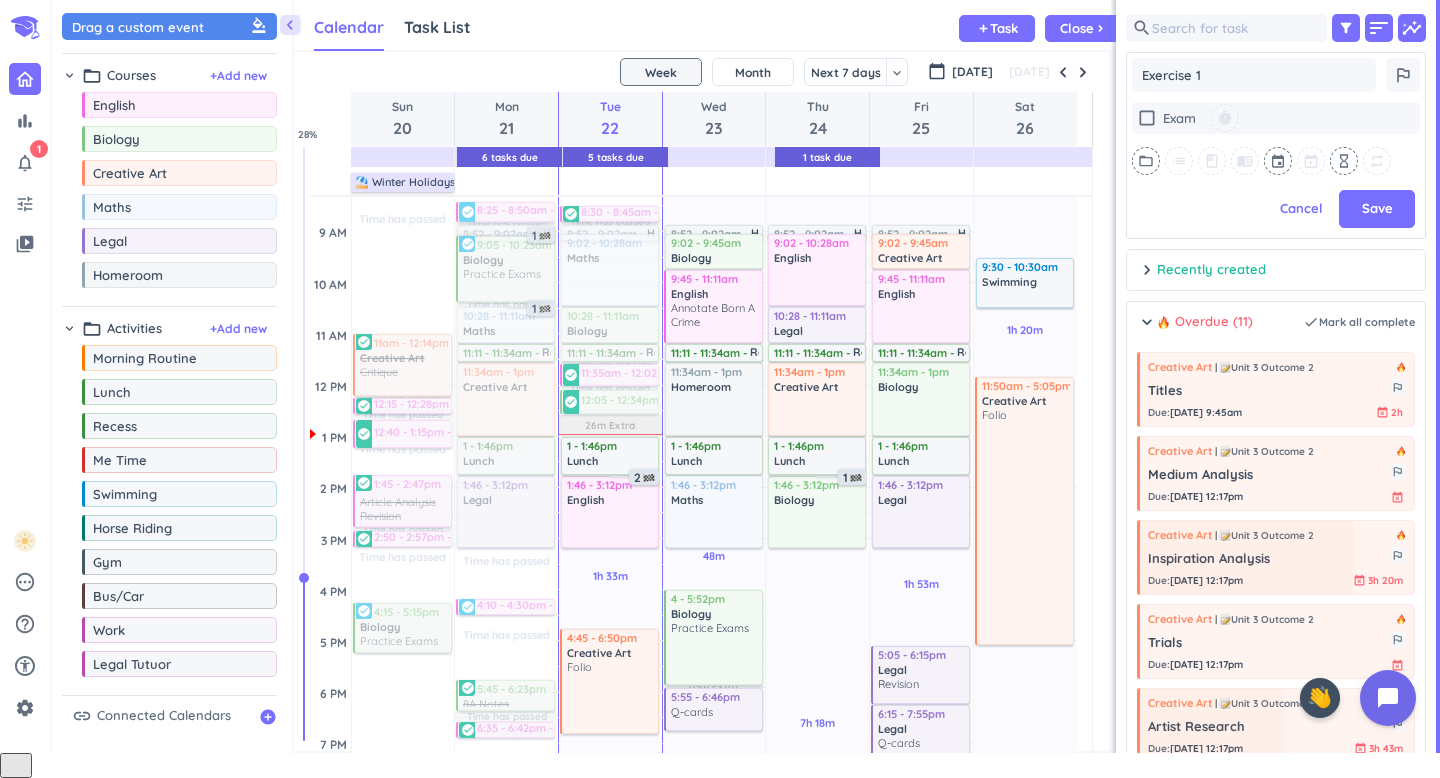 type on "x" 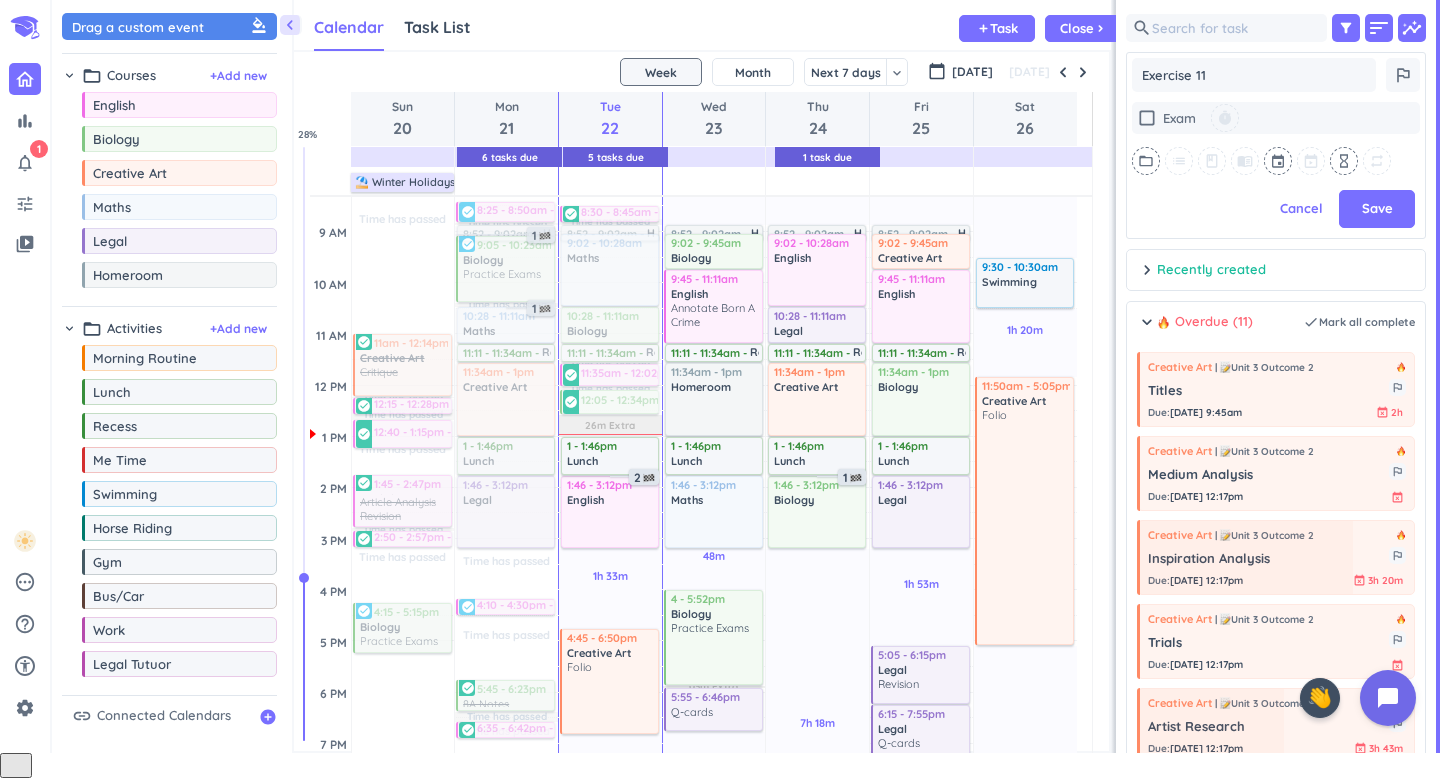 type on "x" 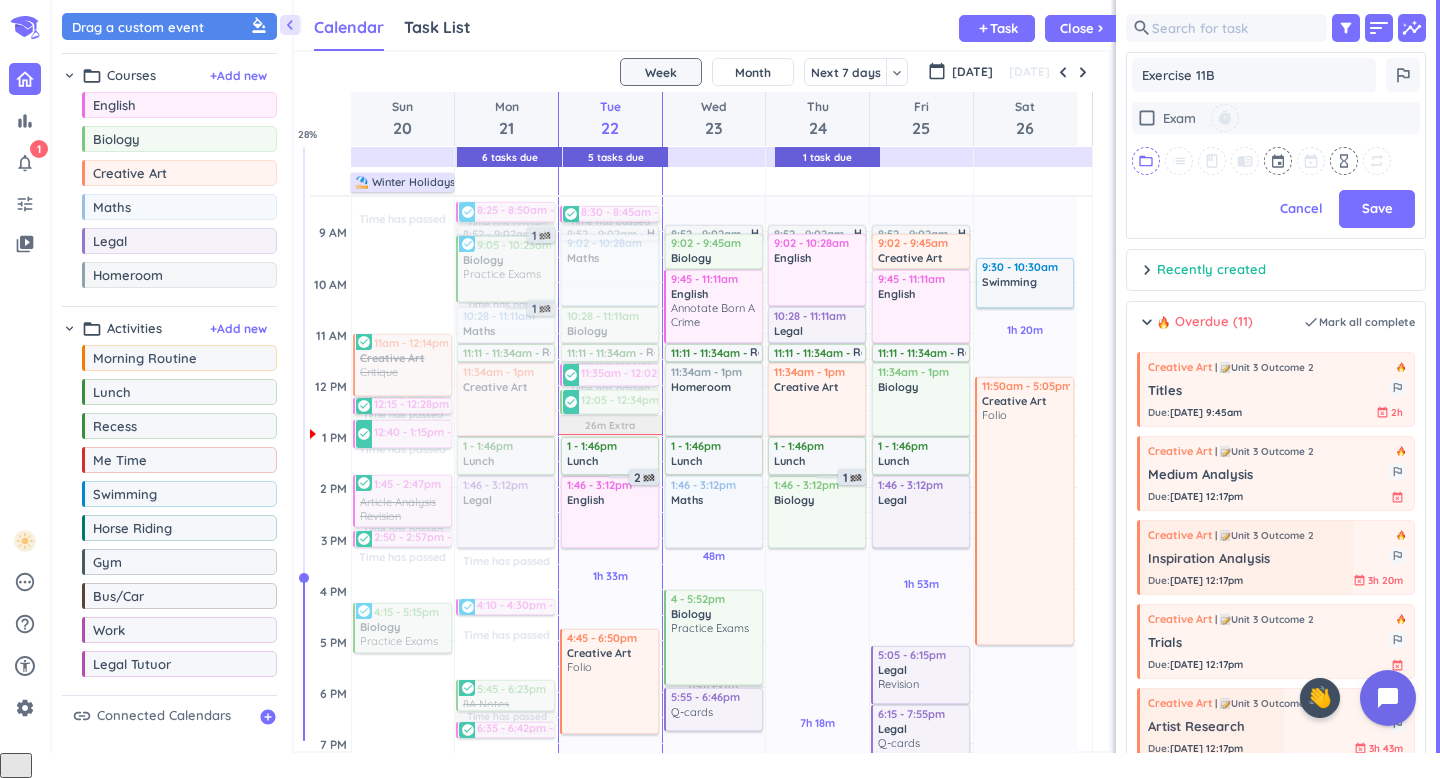 type on "Exercise 11B" 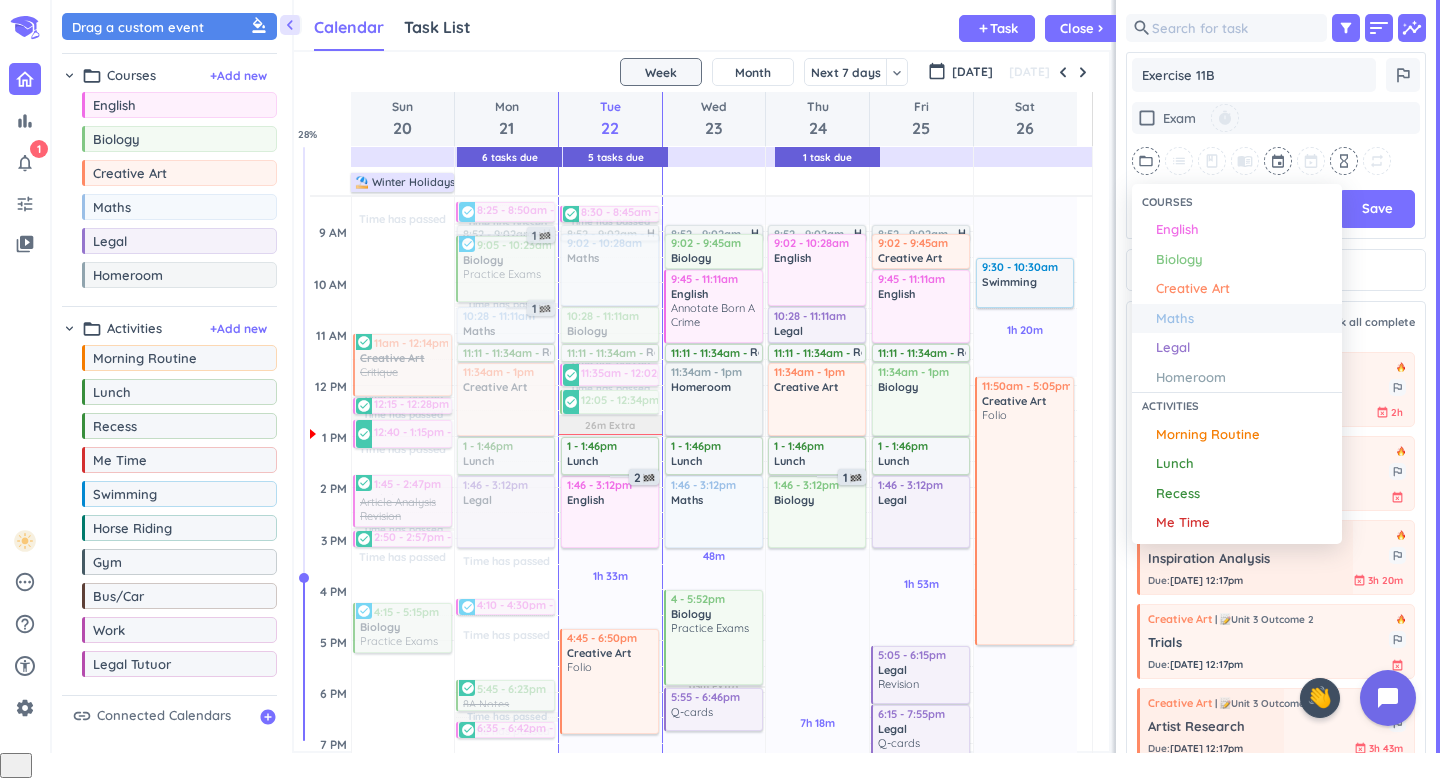 click on "Maths" at bounding box center [1175, 319] 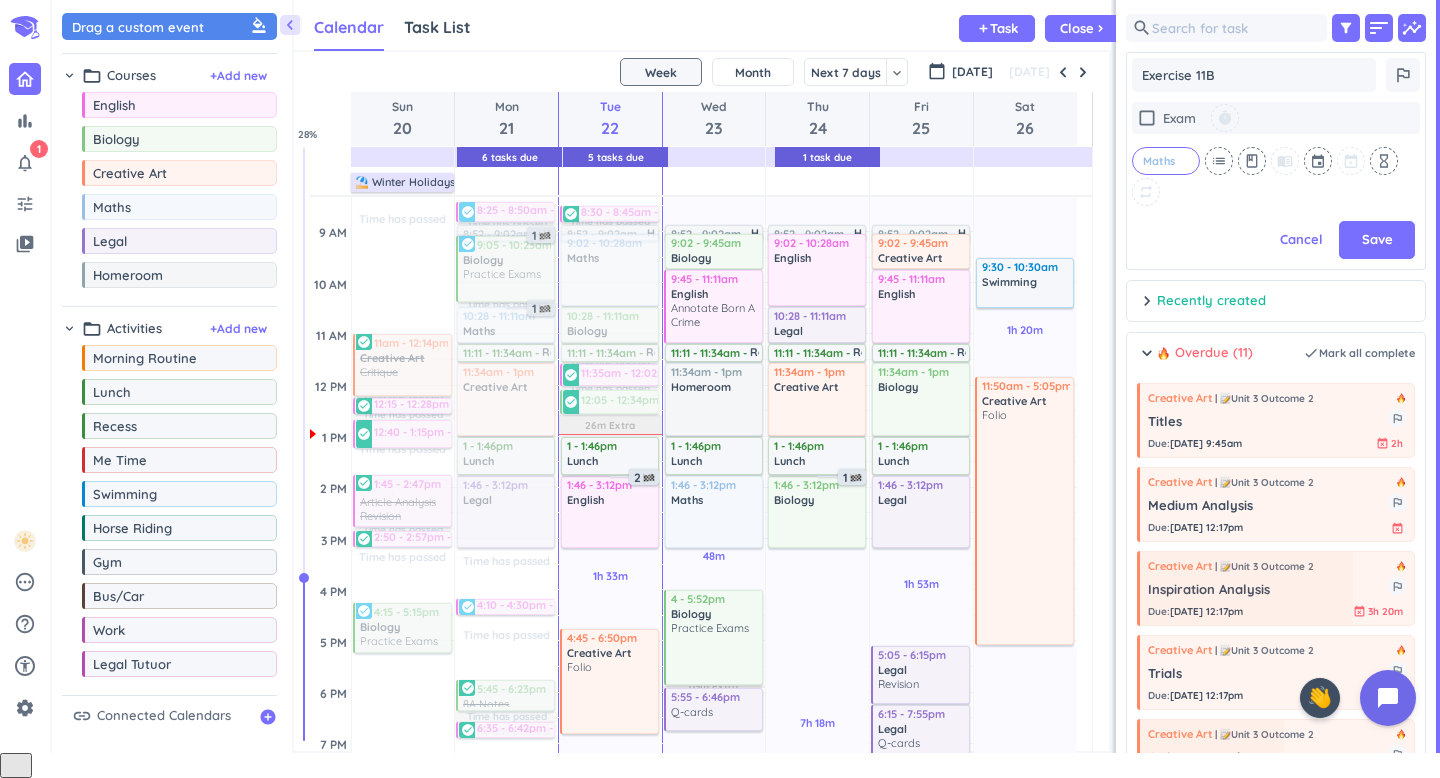 scroll, scrollTop: 483, scrollLeft: 285, axis: both 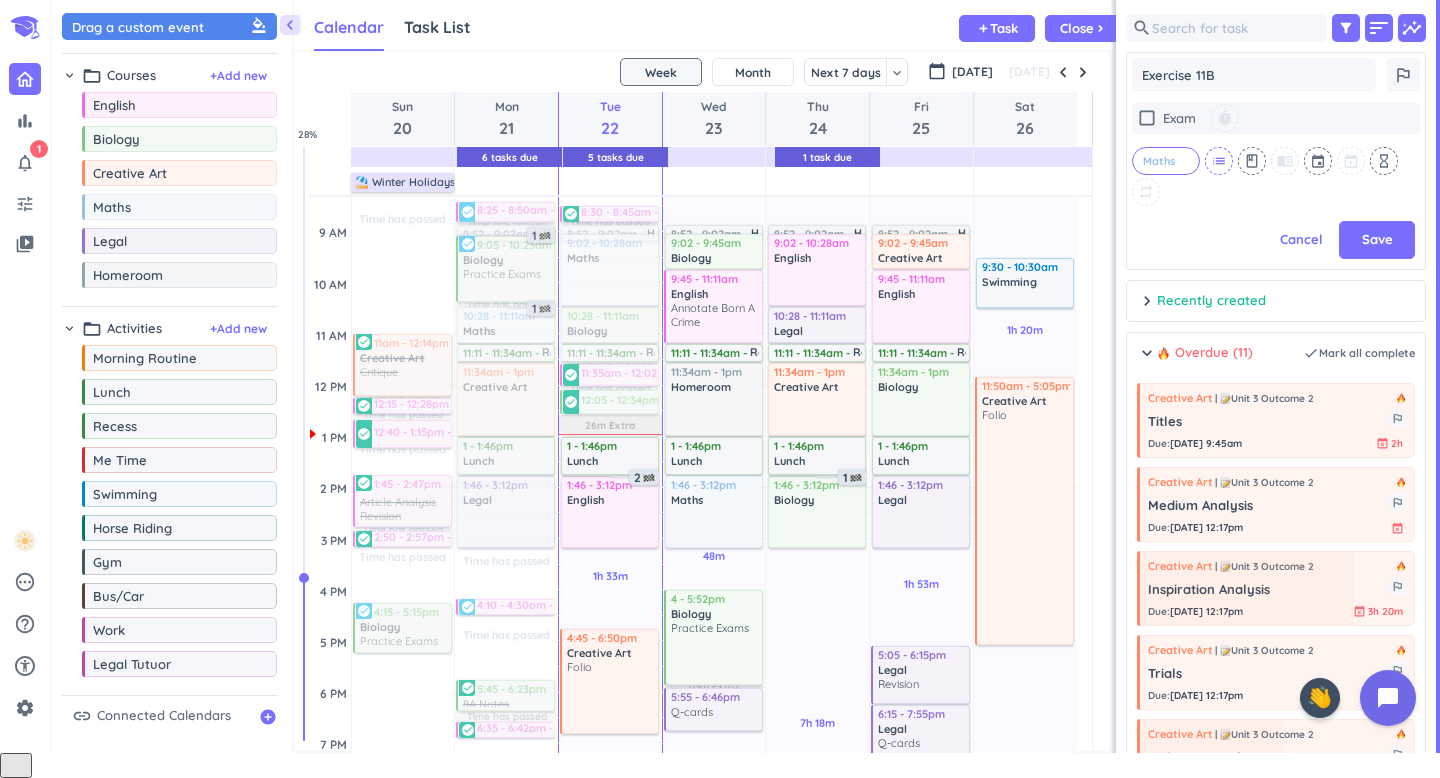 click on "list" at bounding box center [1219, 161] 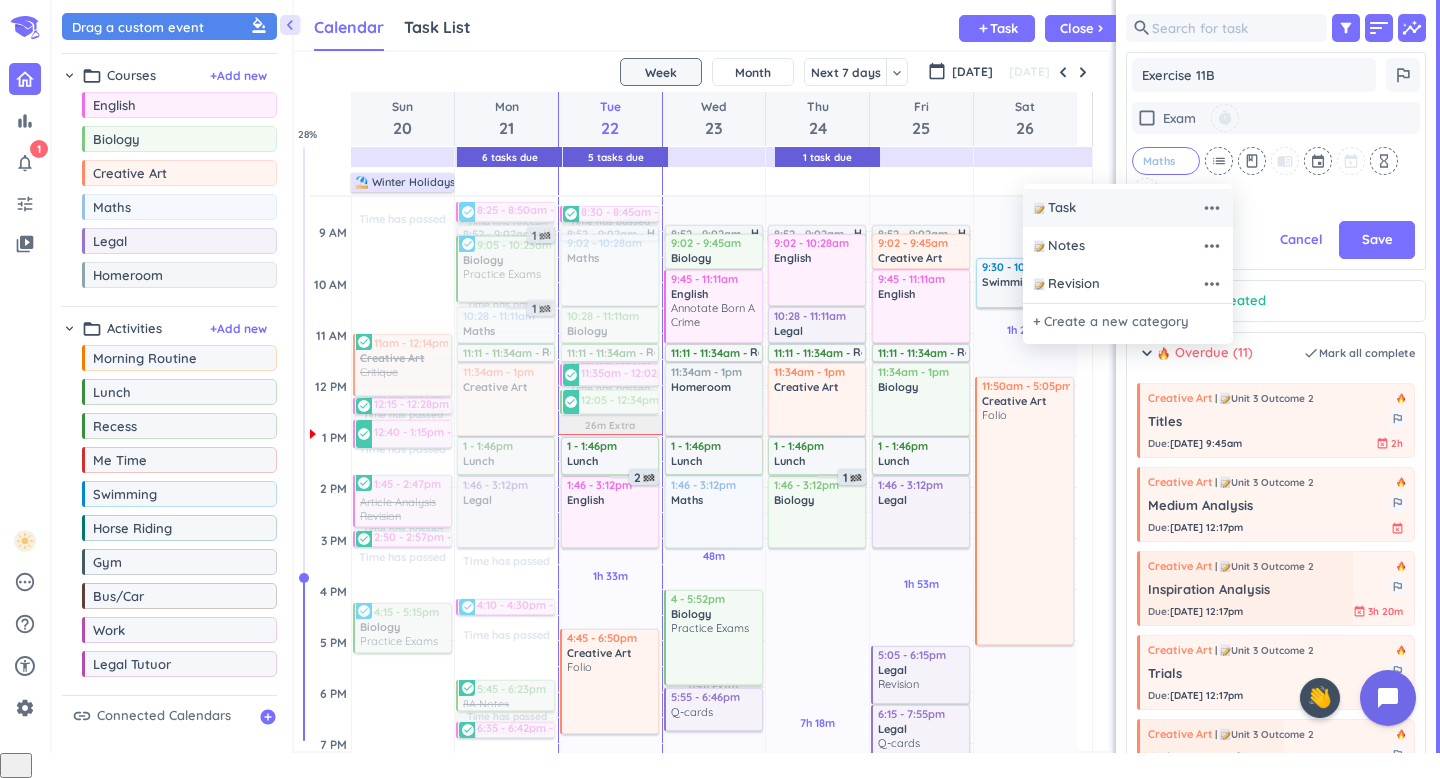 click on "Task" at bounding box center (1117, 208) 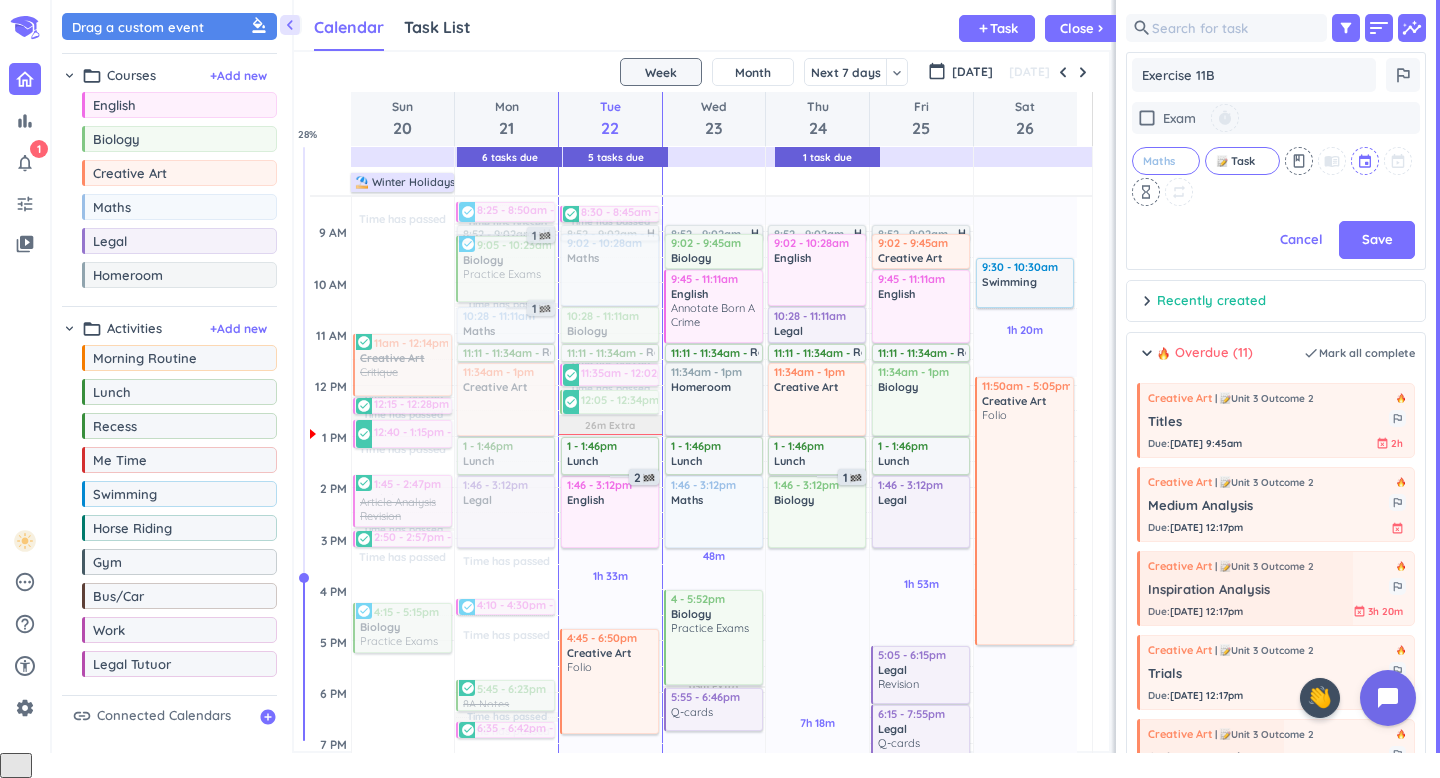 click at bounding box center (1366, 161) 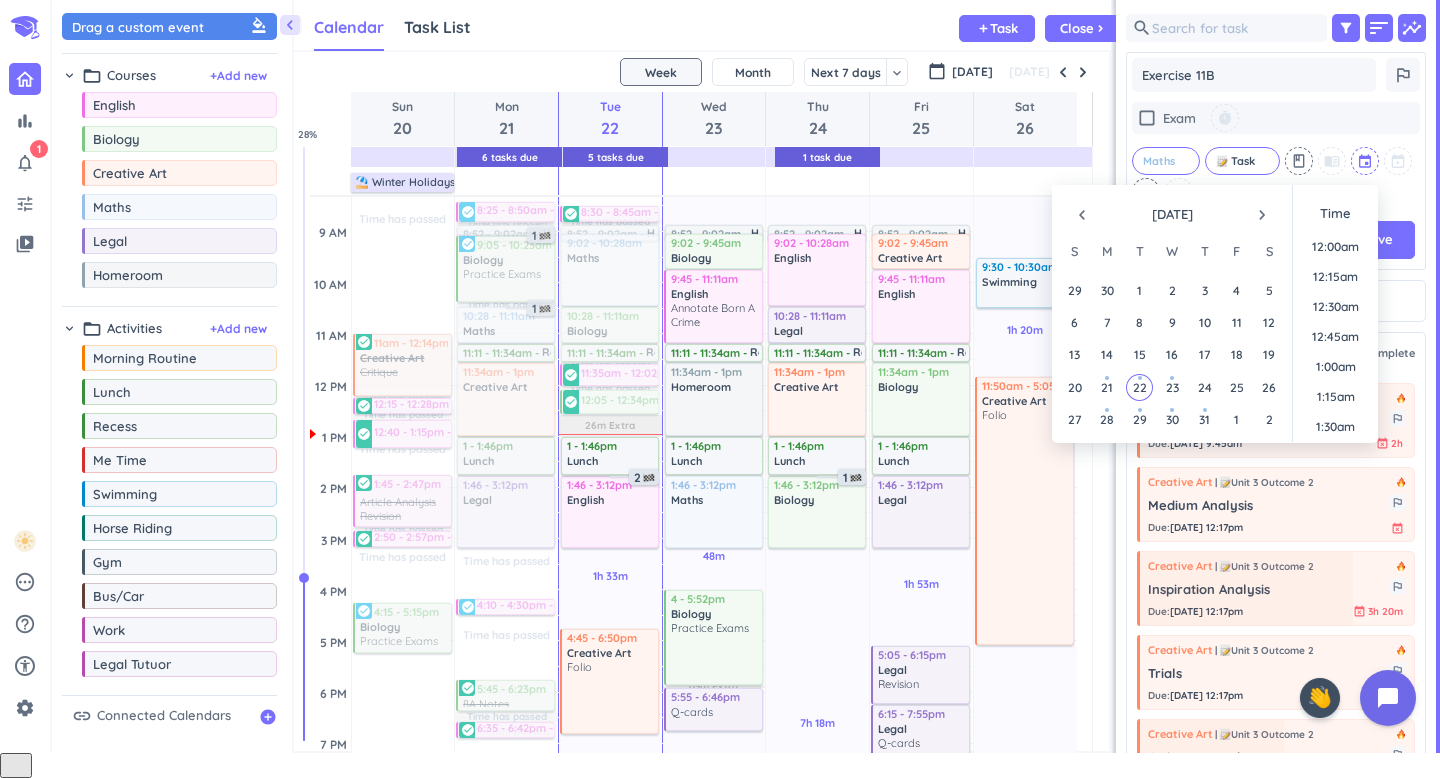 scroll, scrollTop: 1439, scrollLeft: 0, axis: vertical 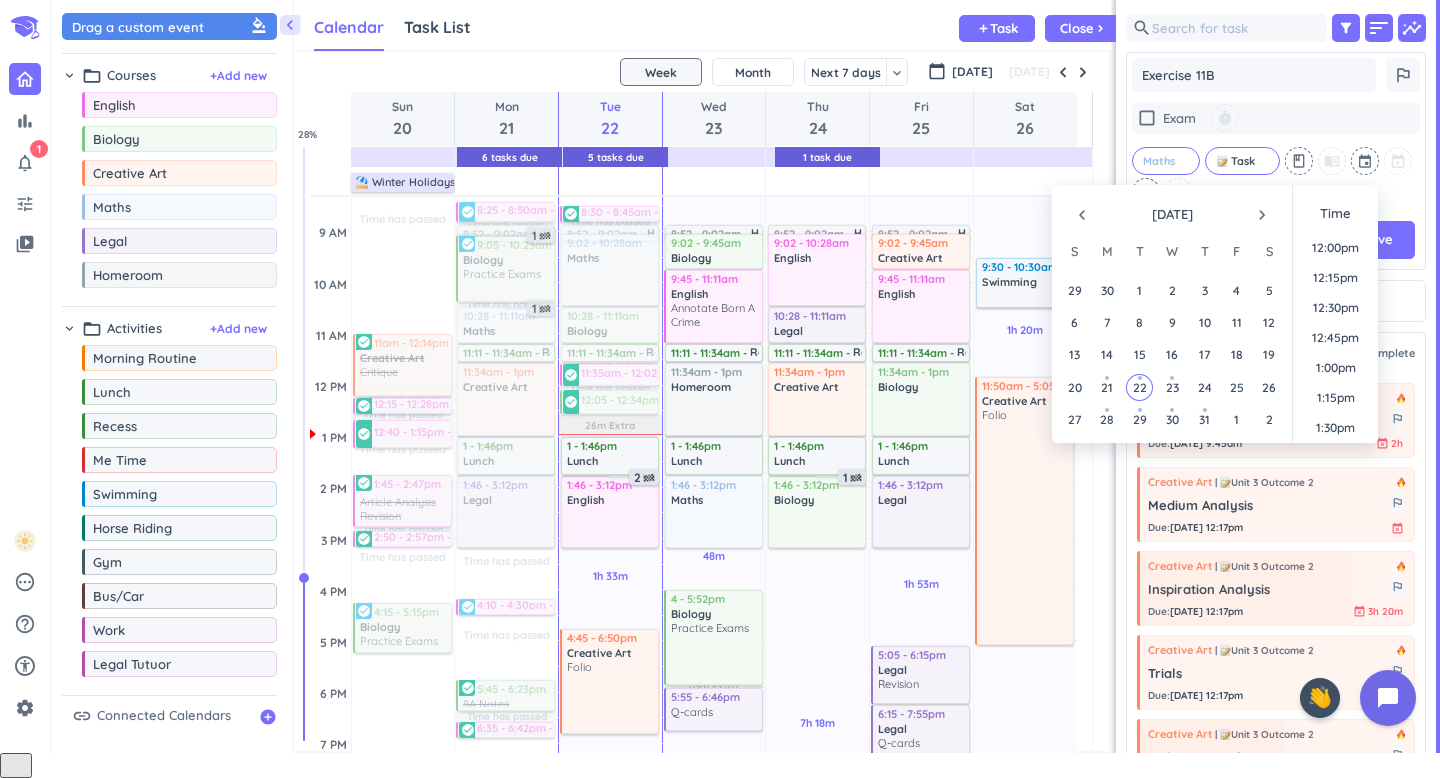 click on "navigate_next" at bounding box center (1262, 215) 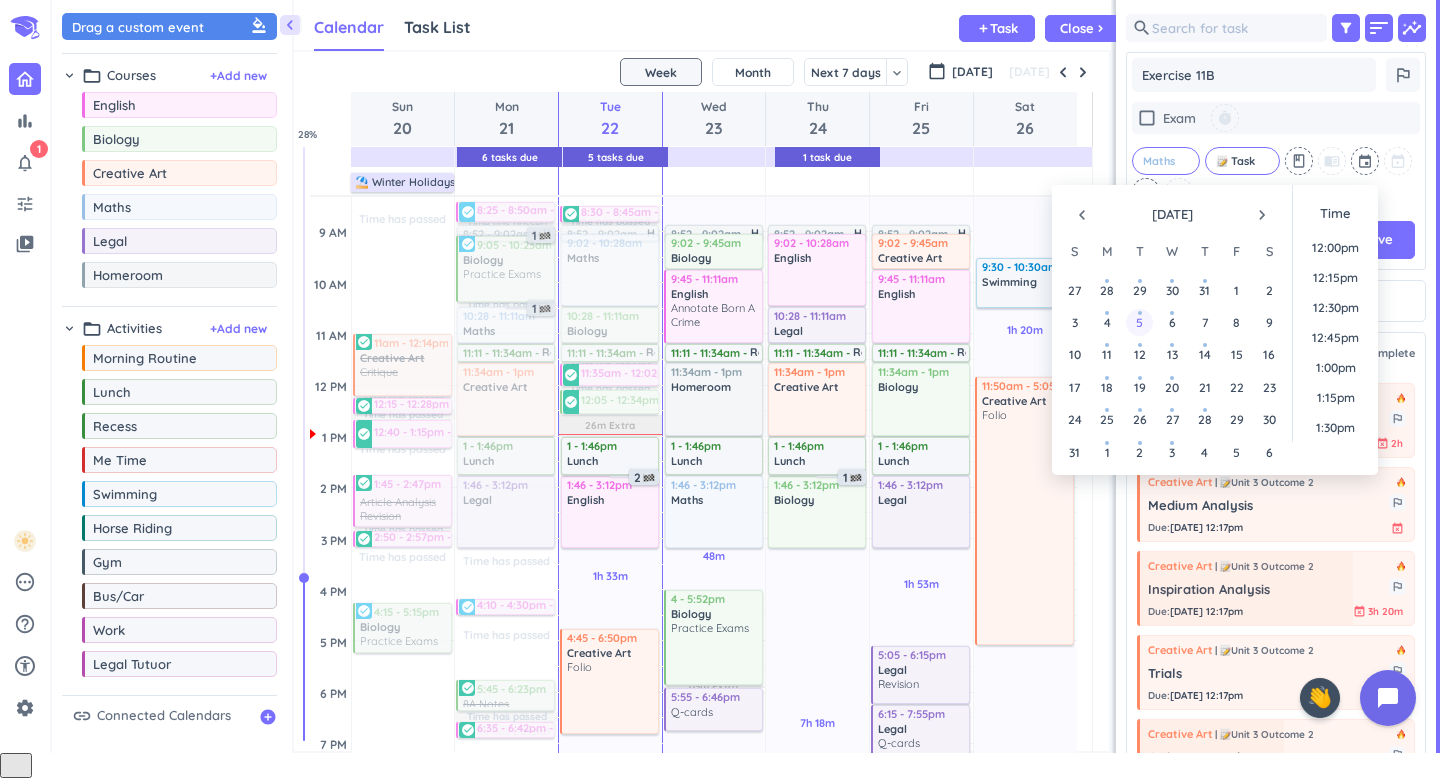 click on "5" at bounding box center (1139, 322) 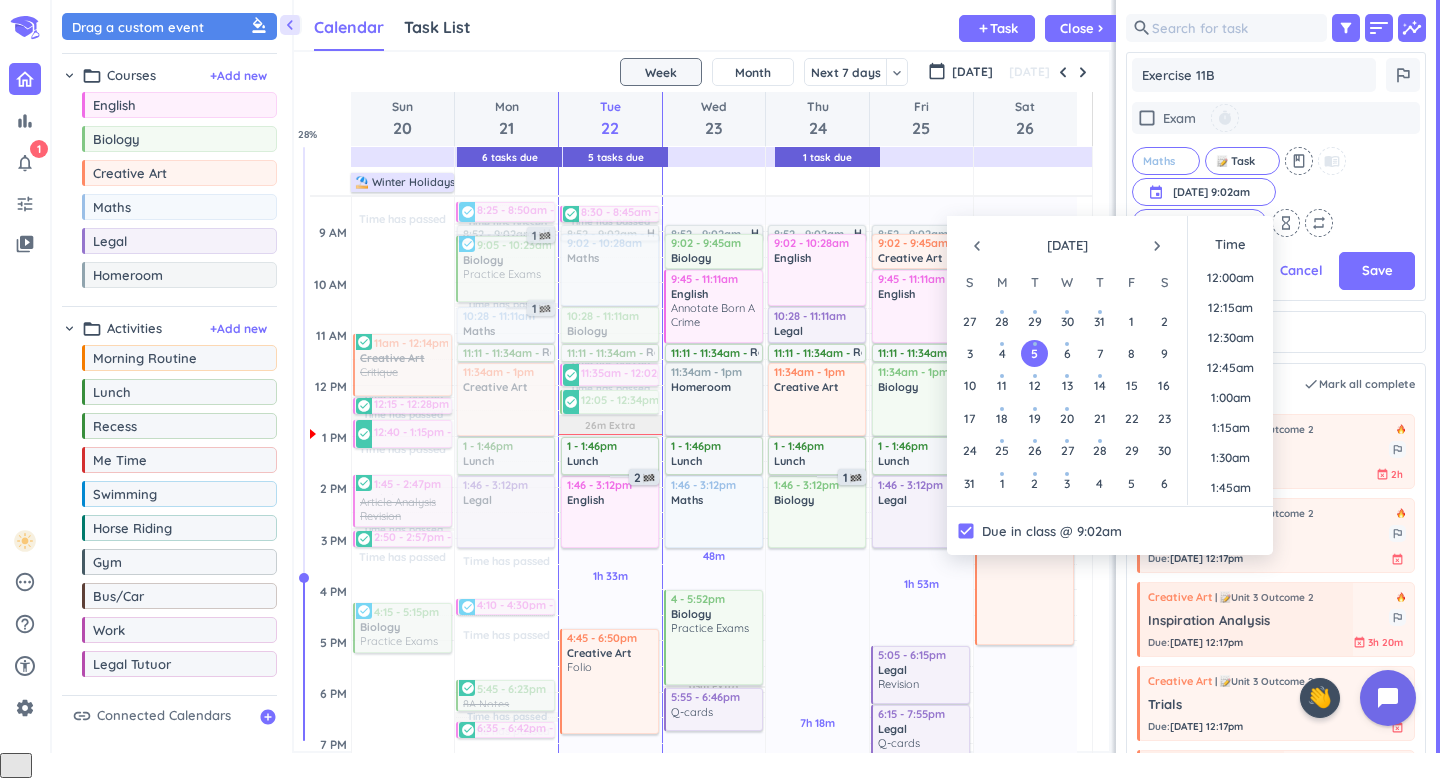scroll, scrollTop: 452, scrollLeft: 285, axis: both 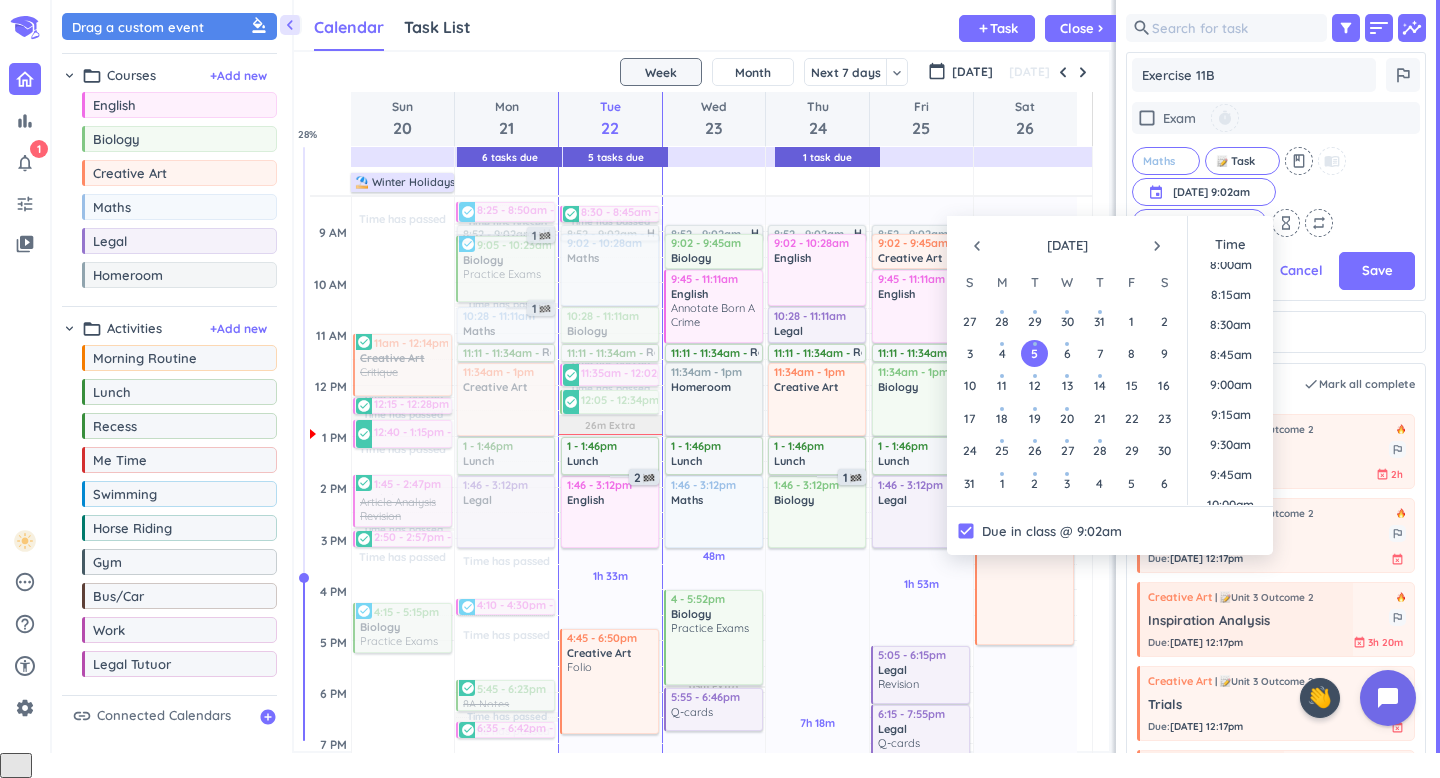 click on "check_box_outline_blank Exam timer Maths cancel Task cancel class menu_book event 5 Aug, 9:02am 5 Aug, 9:02am cancel 5 days ahead cancel hourglass_empty repeat" at bounding box center (1276, 169) 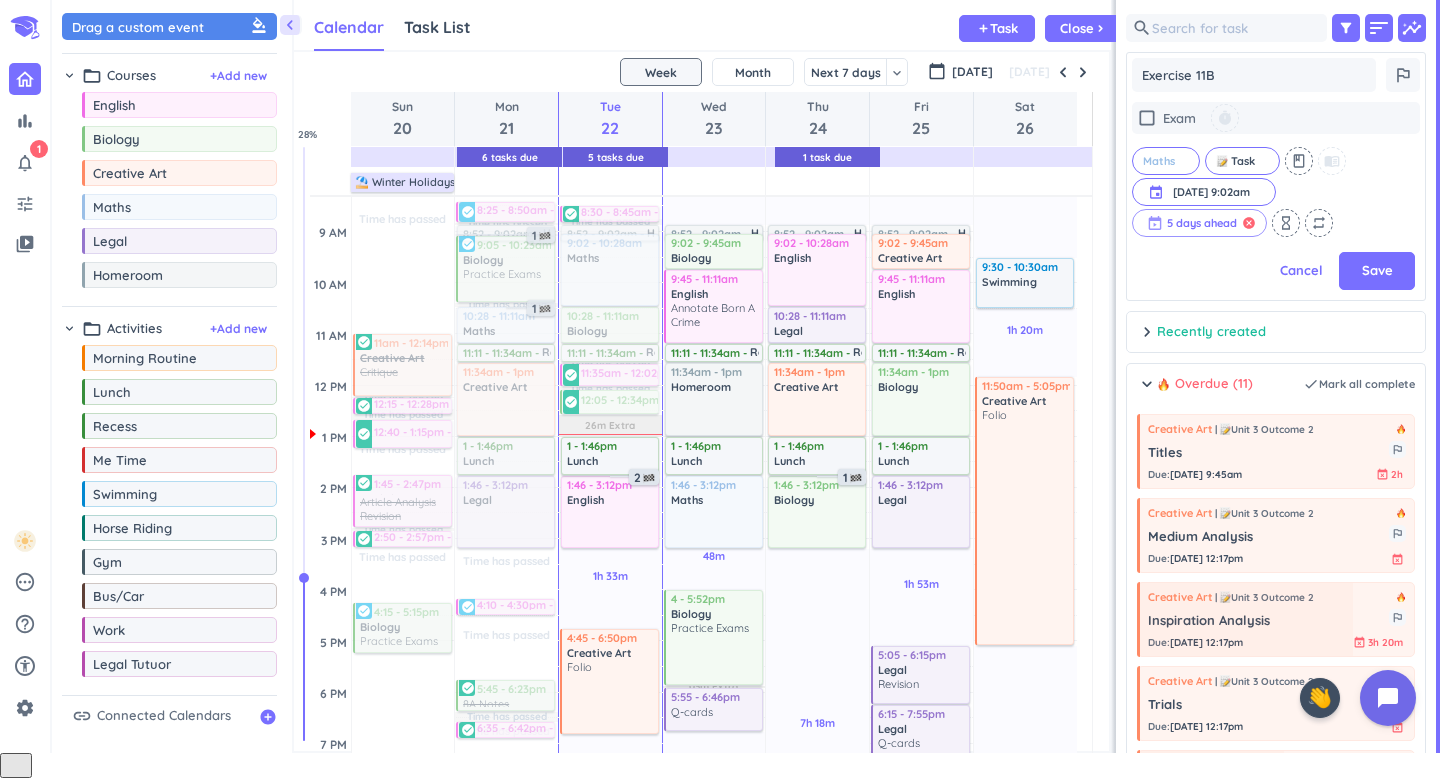 click on "cancel" at bounding box center (1249, 223) 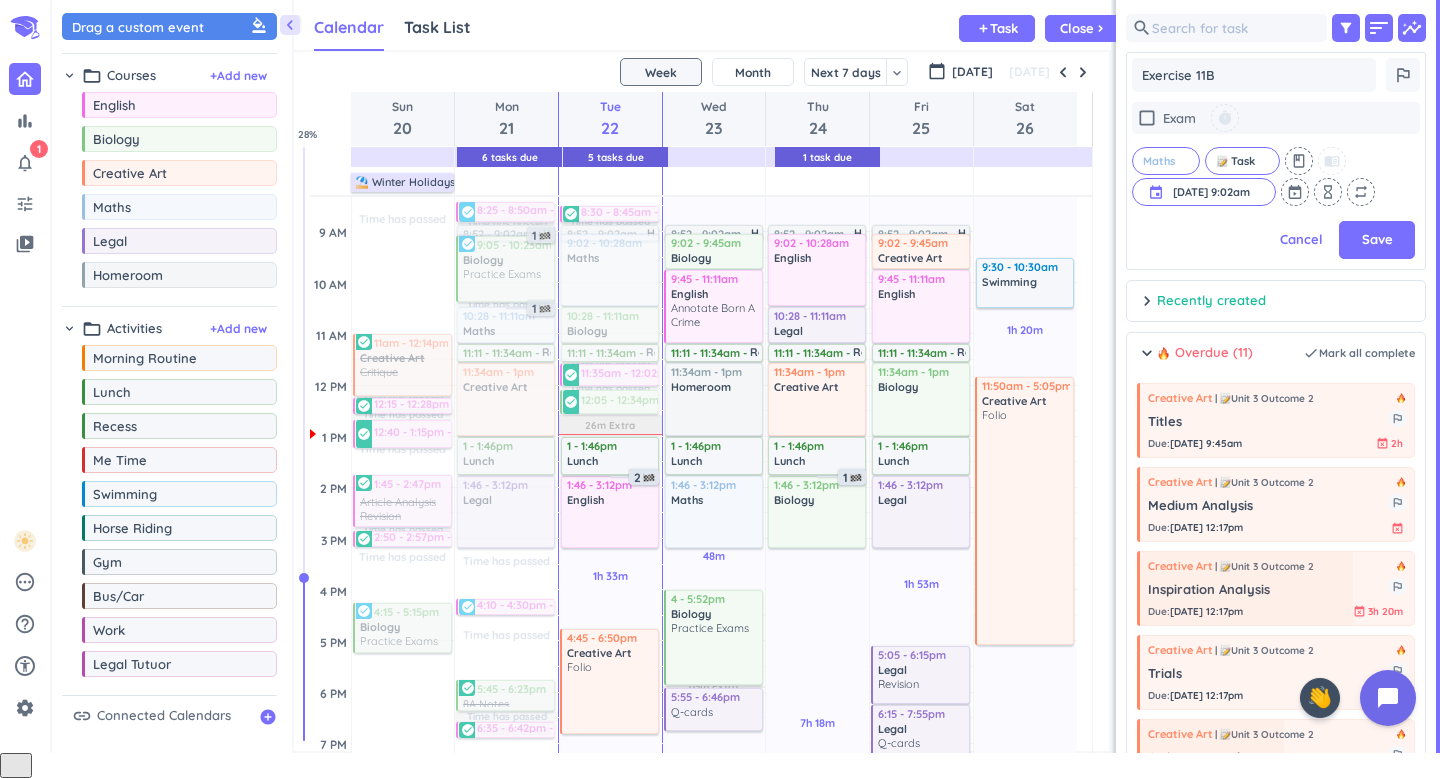 scroll, scrollTop: 16, scrollLeft: 16, axis: both 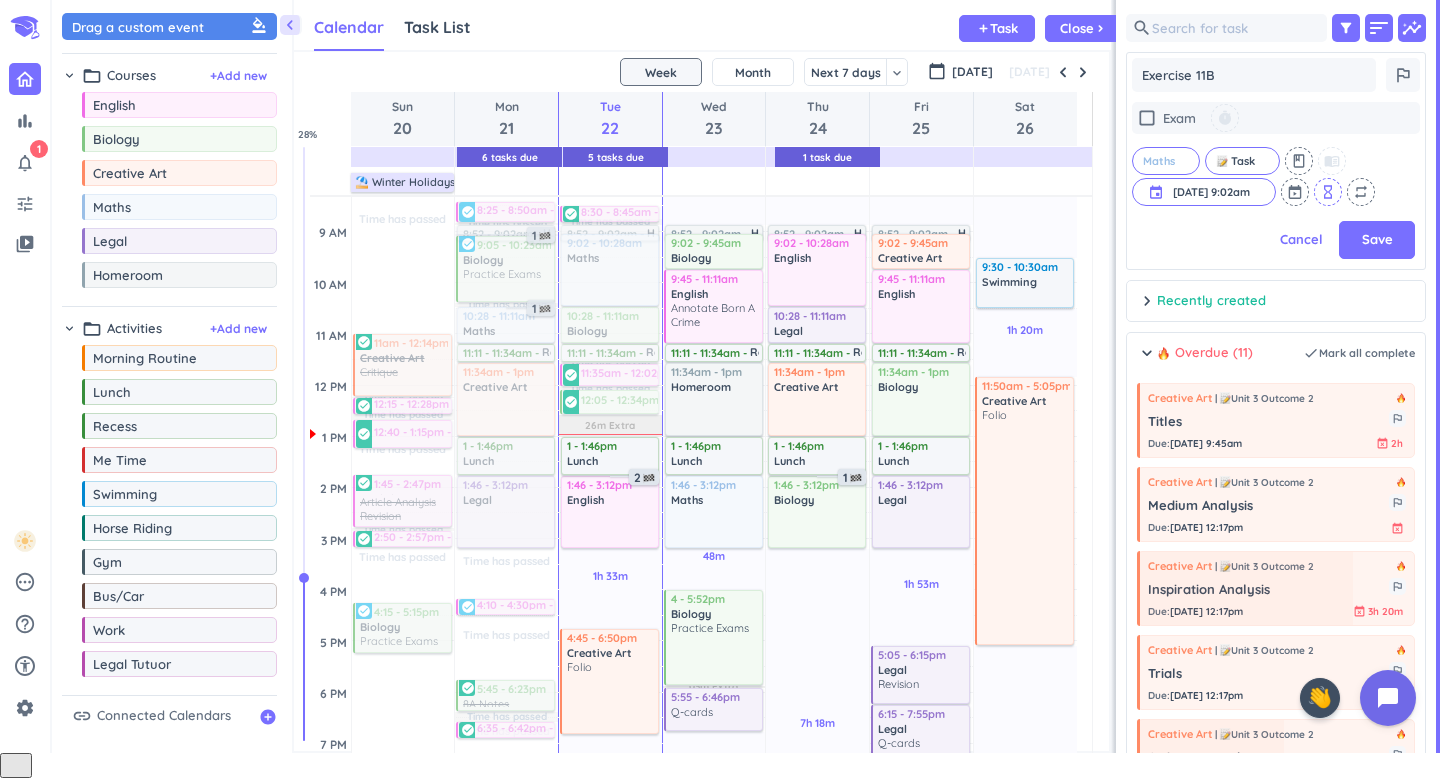 click on "hourglass_empty" at bounding box center [1328, 192] 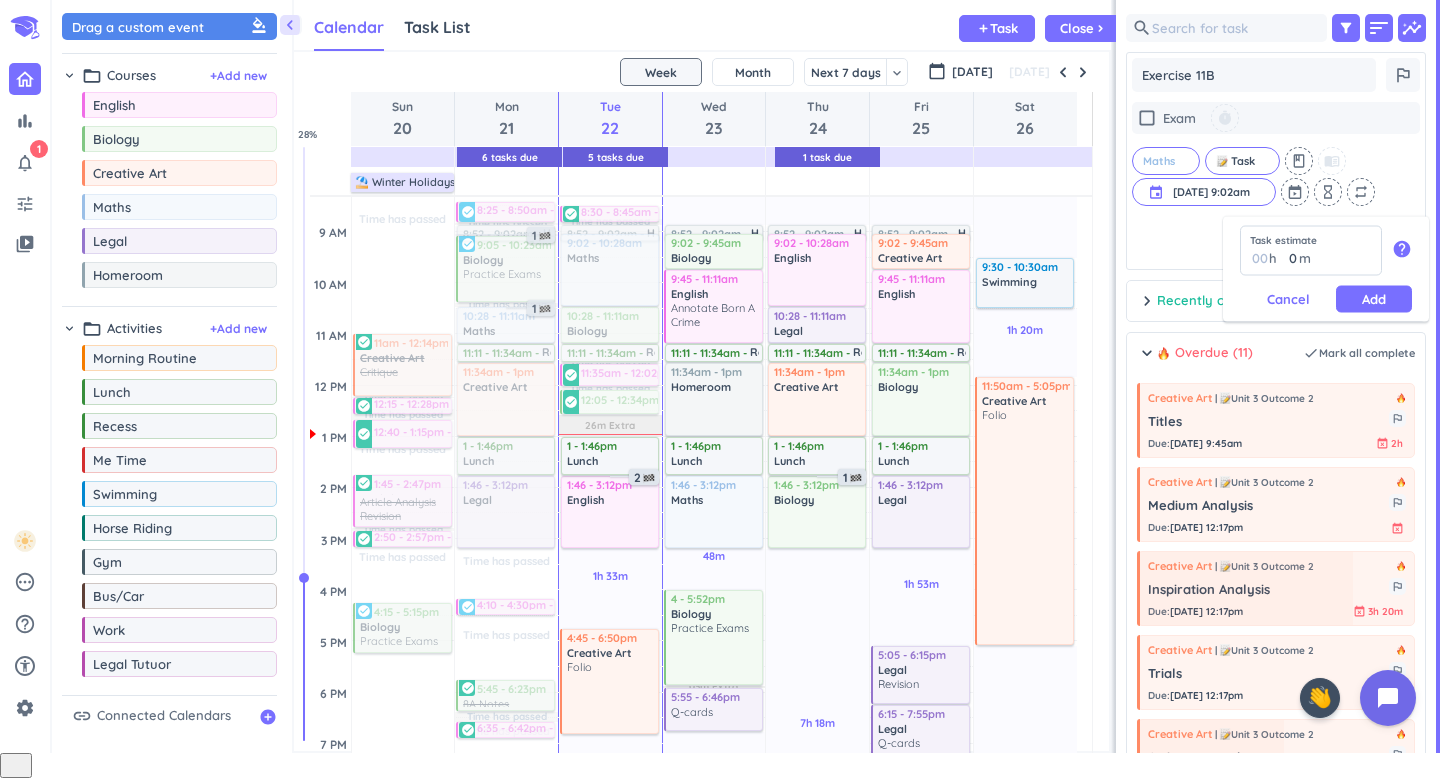 type on "1" 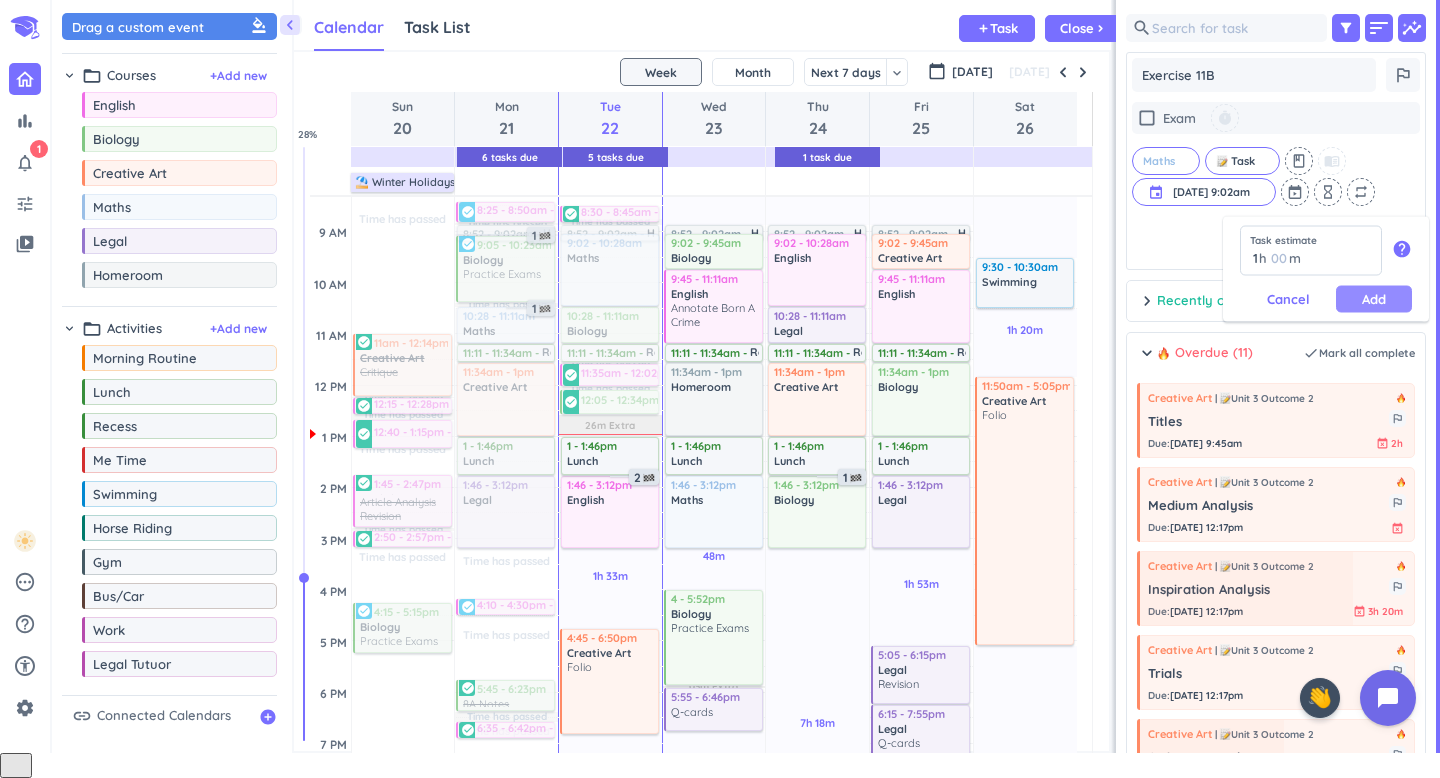type on "1" 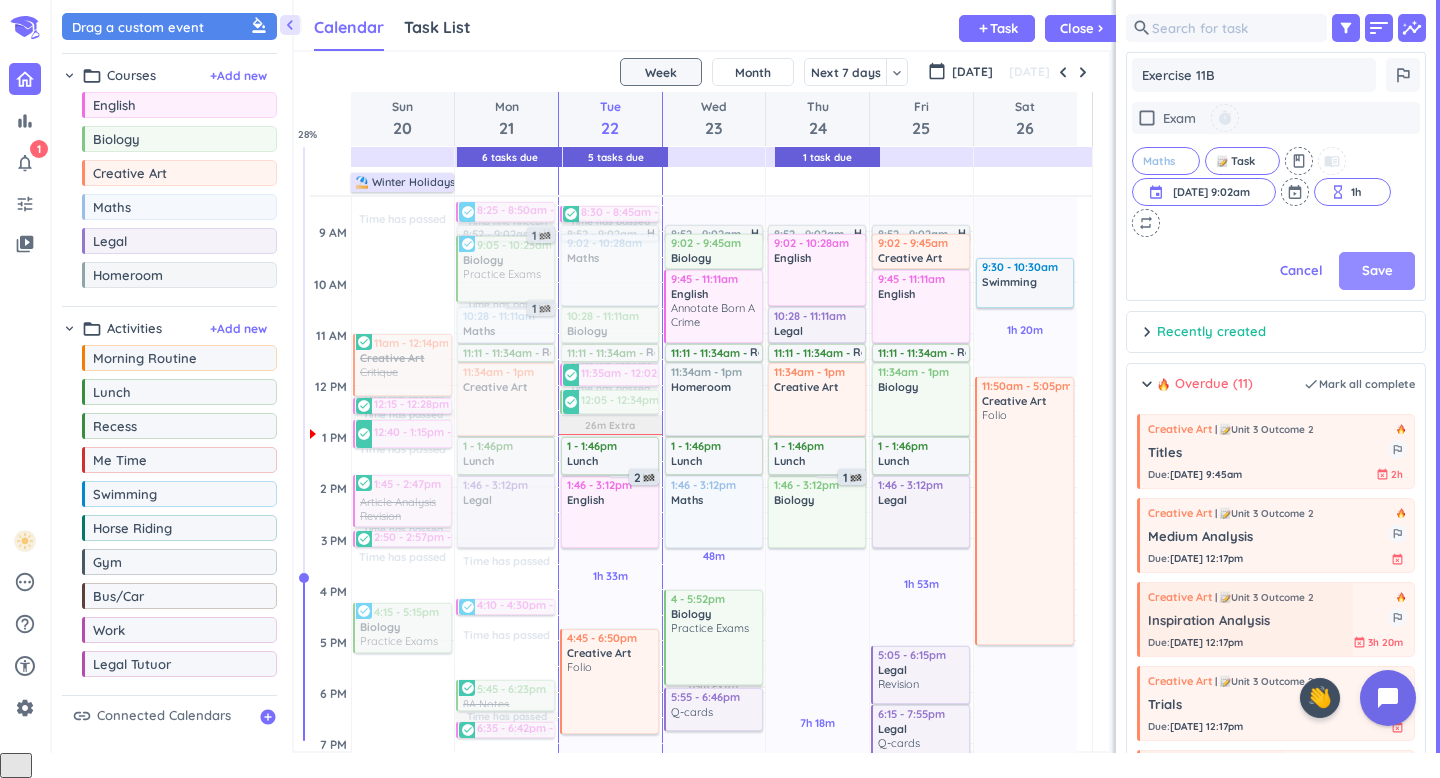 click on "Save" at bounding box center (1377, 271) 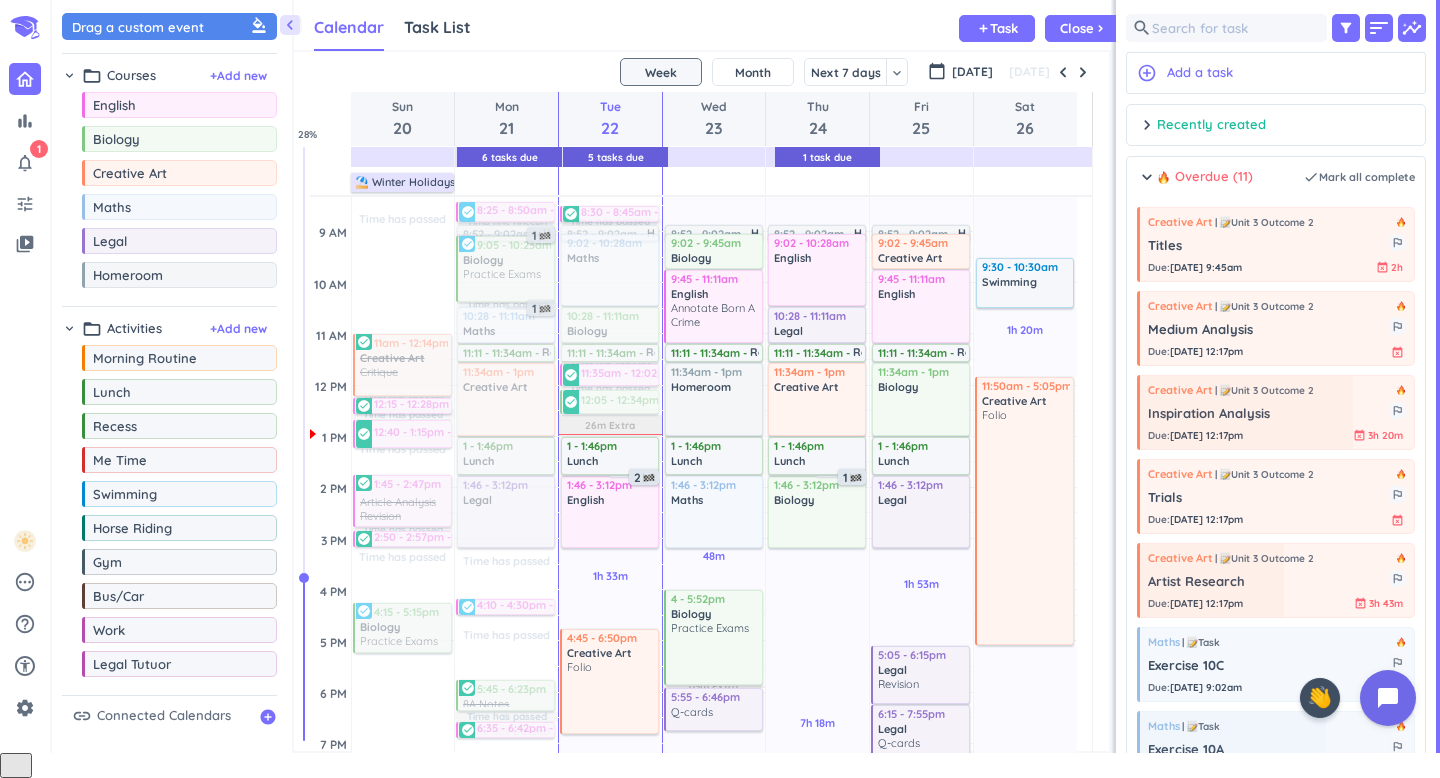 scroll, scrollTop: 16, scrollLeft: 16, axis: both 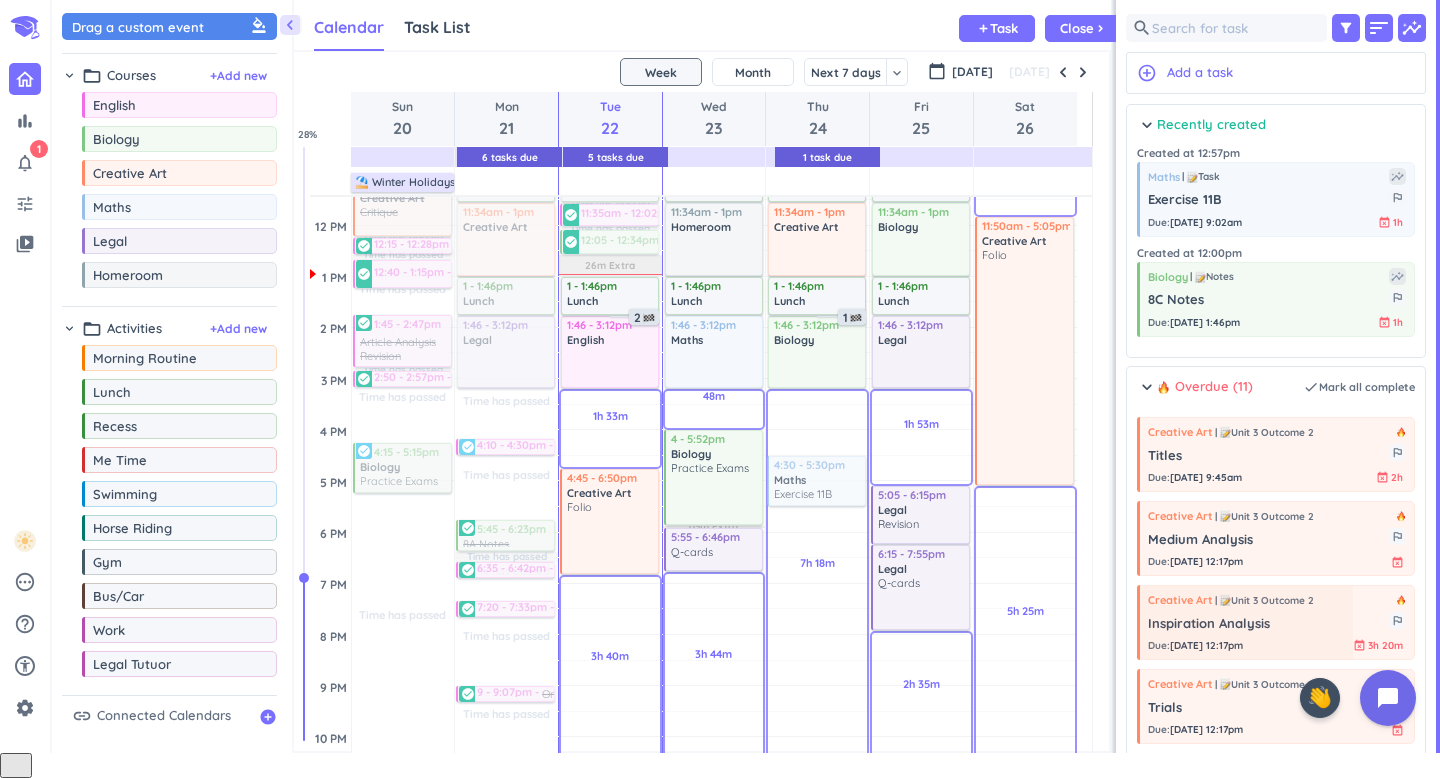 drag, startPoint x: 1294, startPoint y: 224, endPoint x: 827, endPoint y: 452, distance: 519.6855 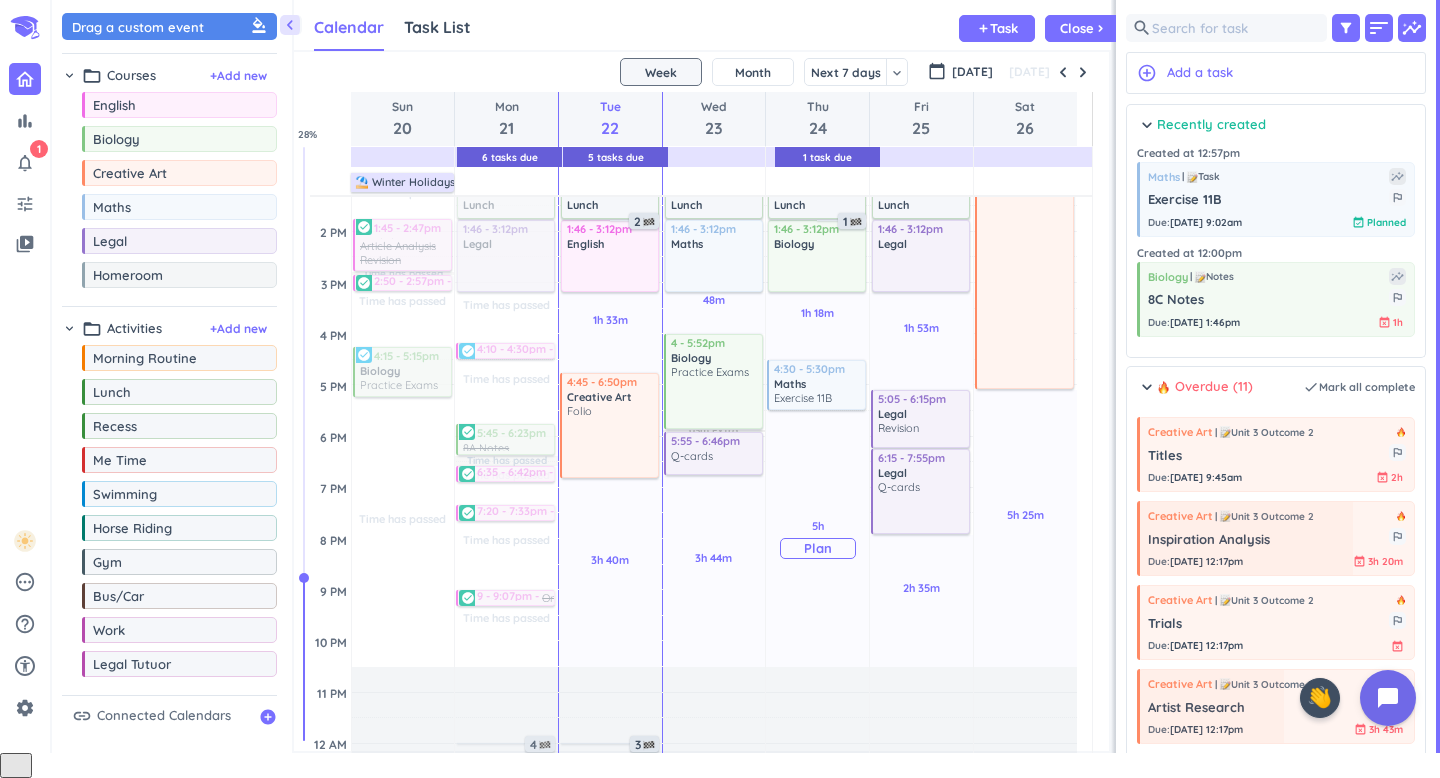 scroll, scrollTop: 437, scrollLeft: 0, axis: vertical 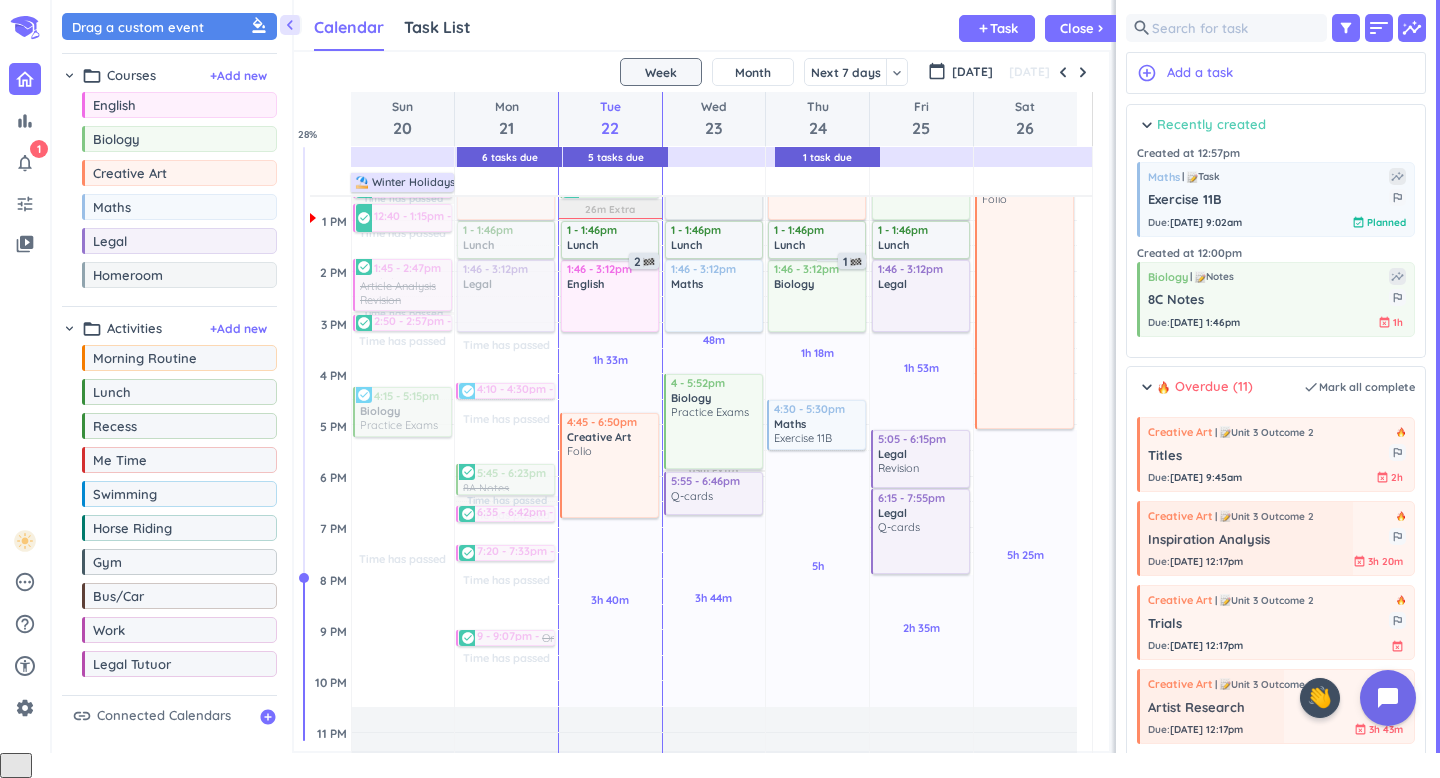 click on "Recently created" at bounding box center [1211, 125] 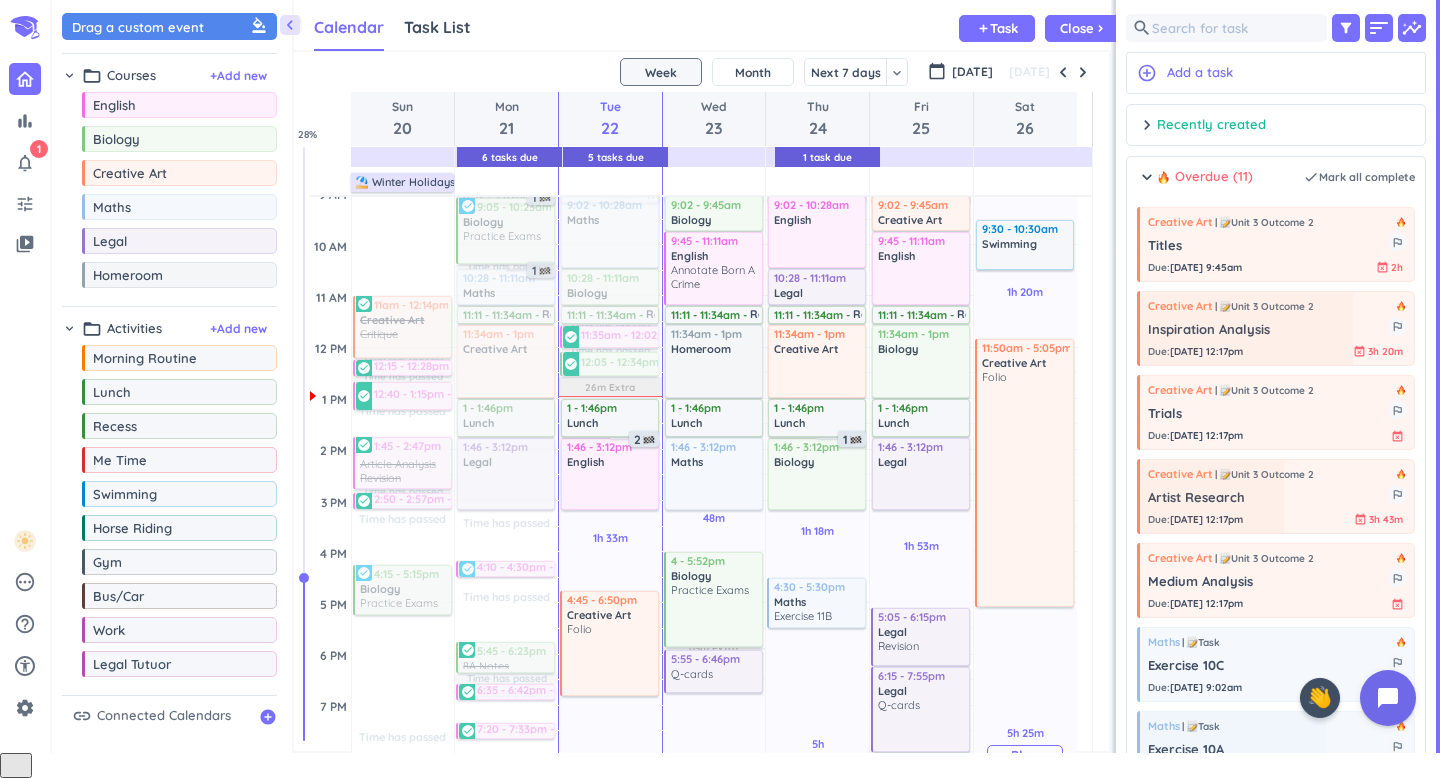 scroll, scrollTop: 324, scrollLeft: 0, axis: vertical 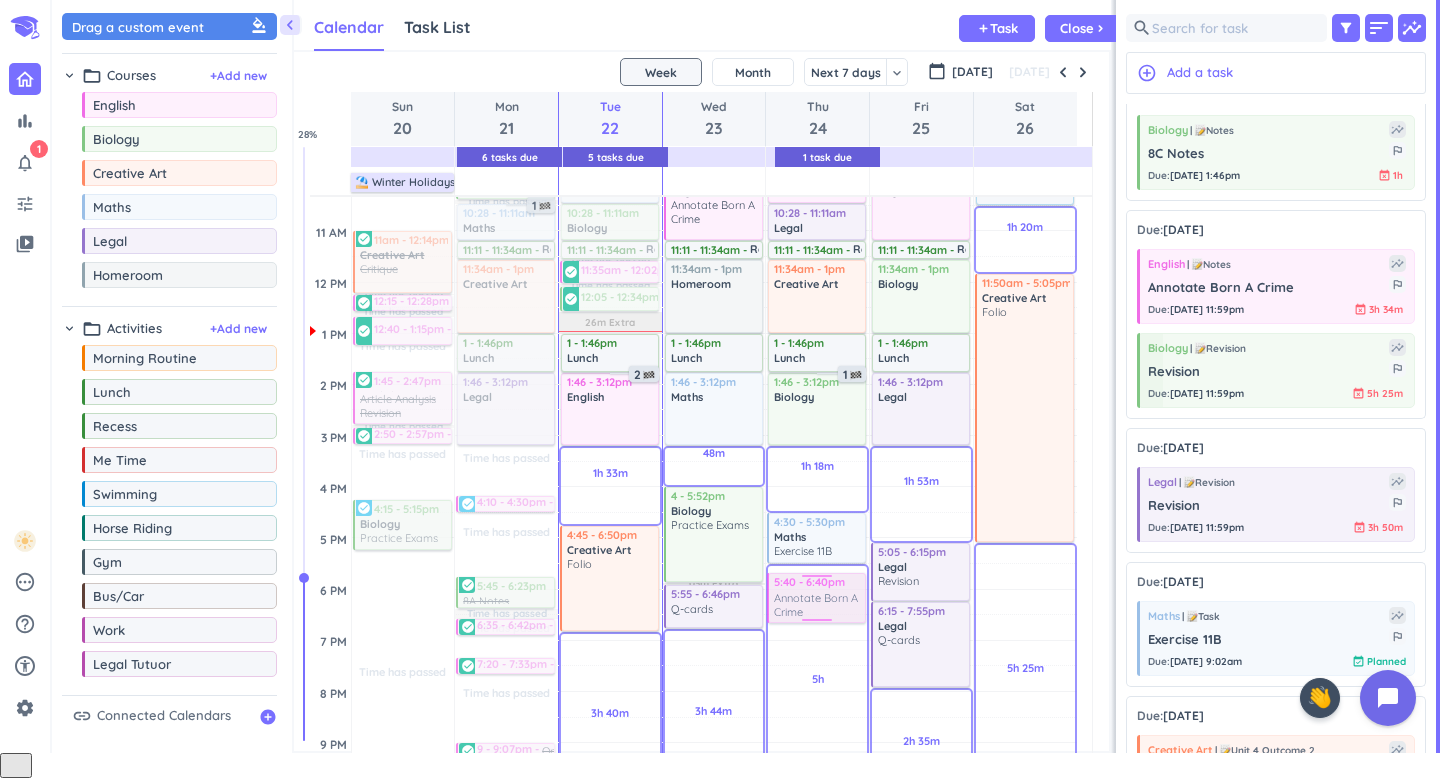 drag, startPoint x: 1261, startPoint y: 280, endPoint x: 837, endPoint y: 575, distance: 516.52783 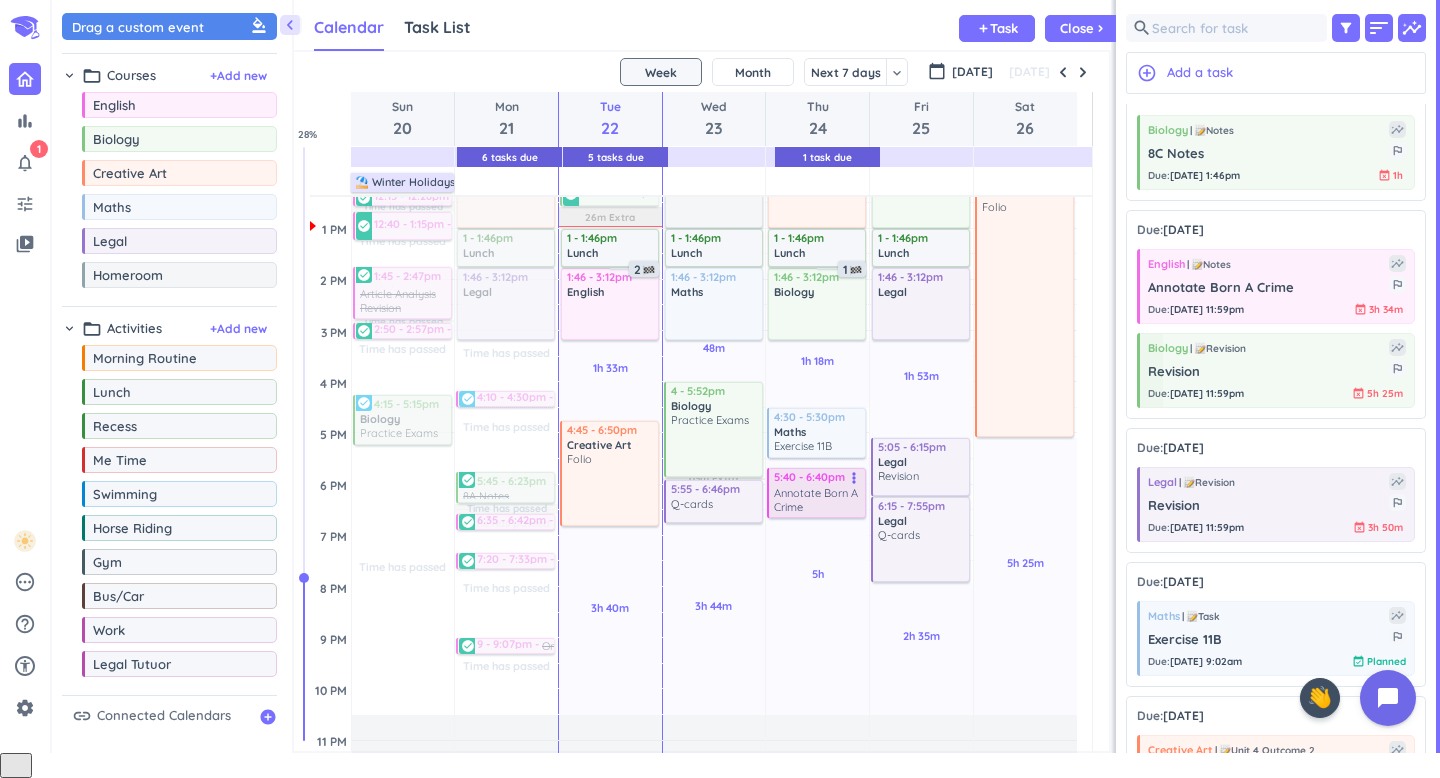 scroll, scrollTop: 428, scrollLeft: 0, axis: vertical 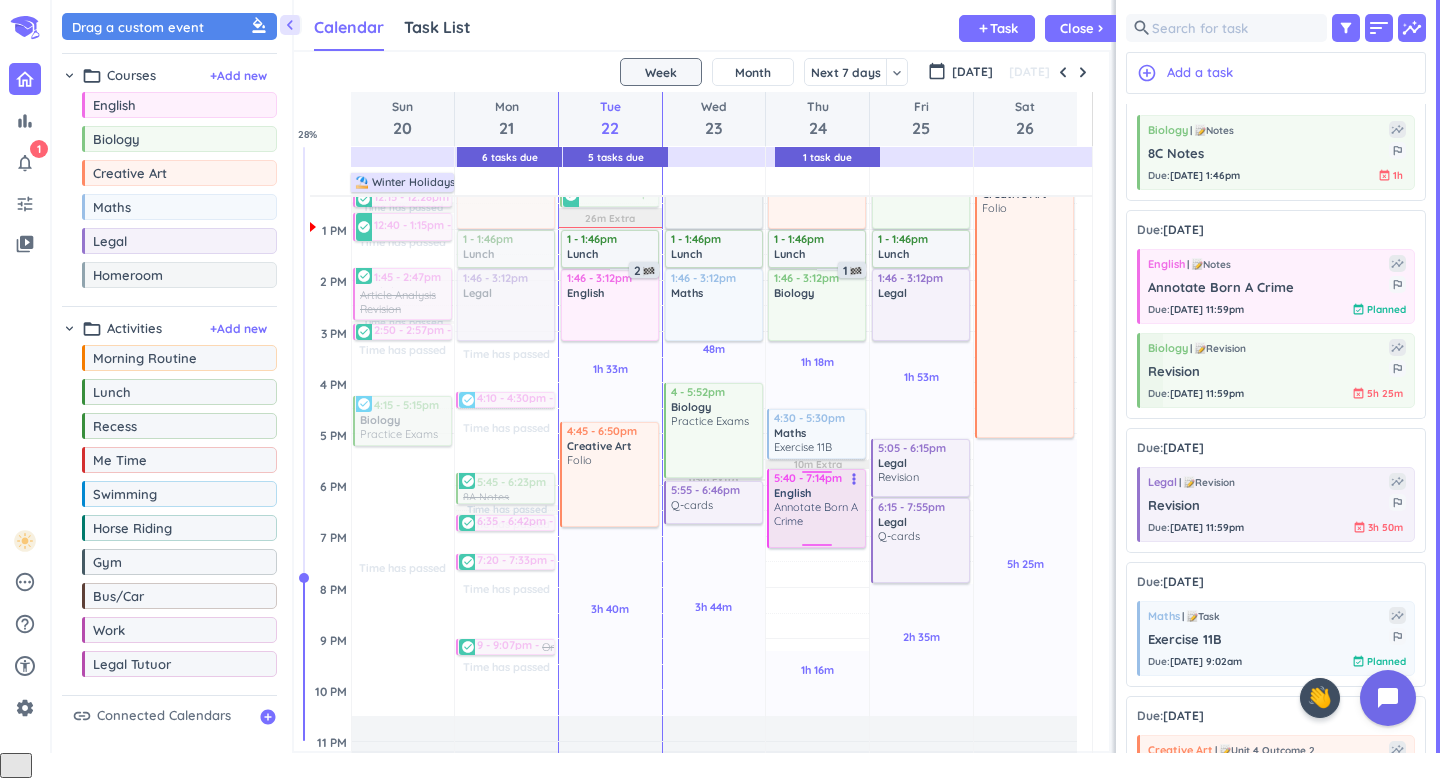 drag, startPoint x: 823, startPoint y: 647, endPoint x: 827, endPoint y: 546, distance: 101.07918 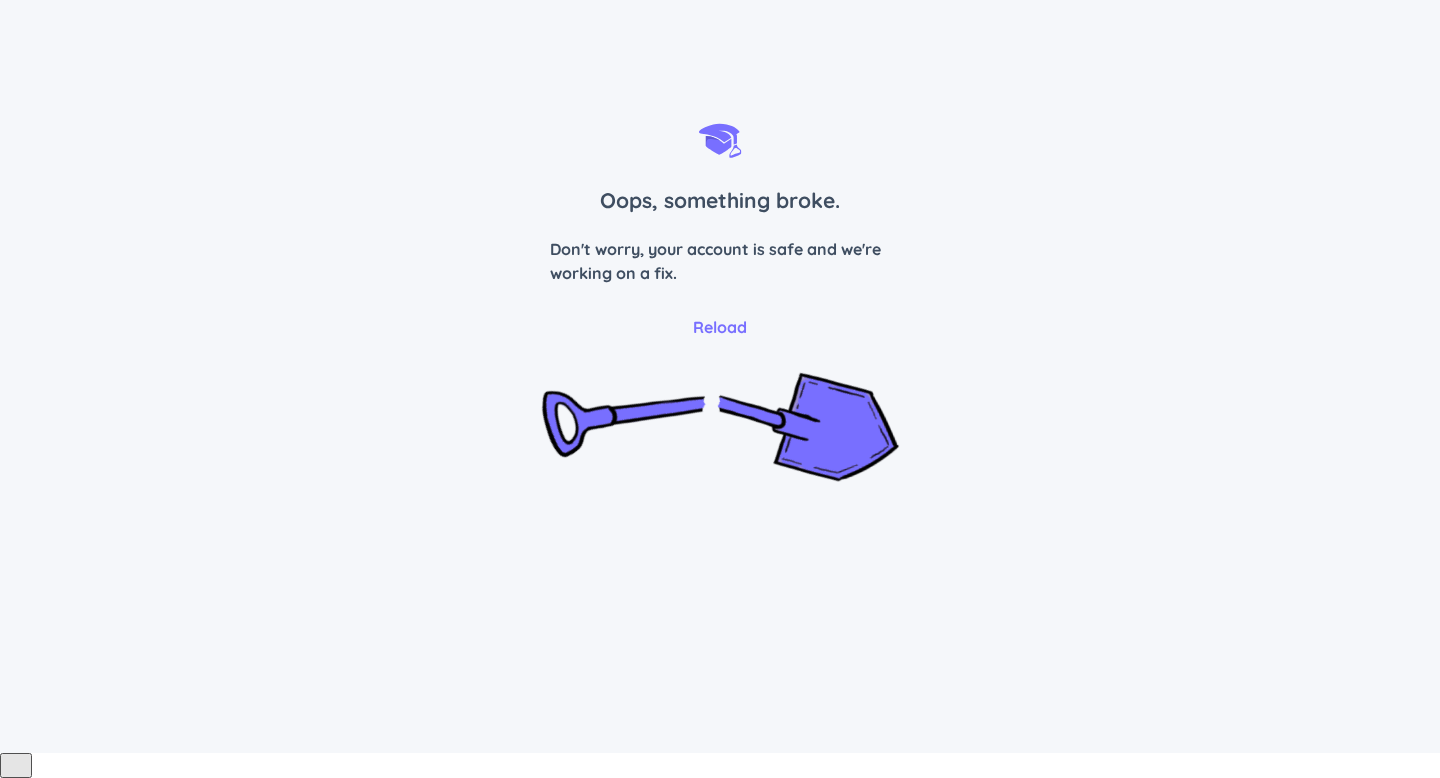 scroll, scrollTop: 0, scrollLeft: 0, axis: both 